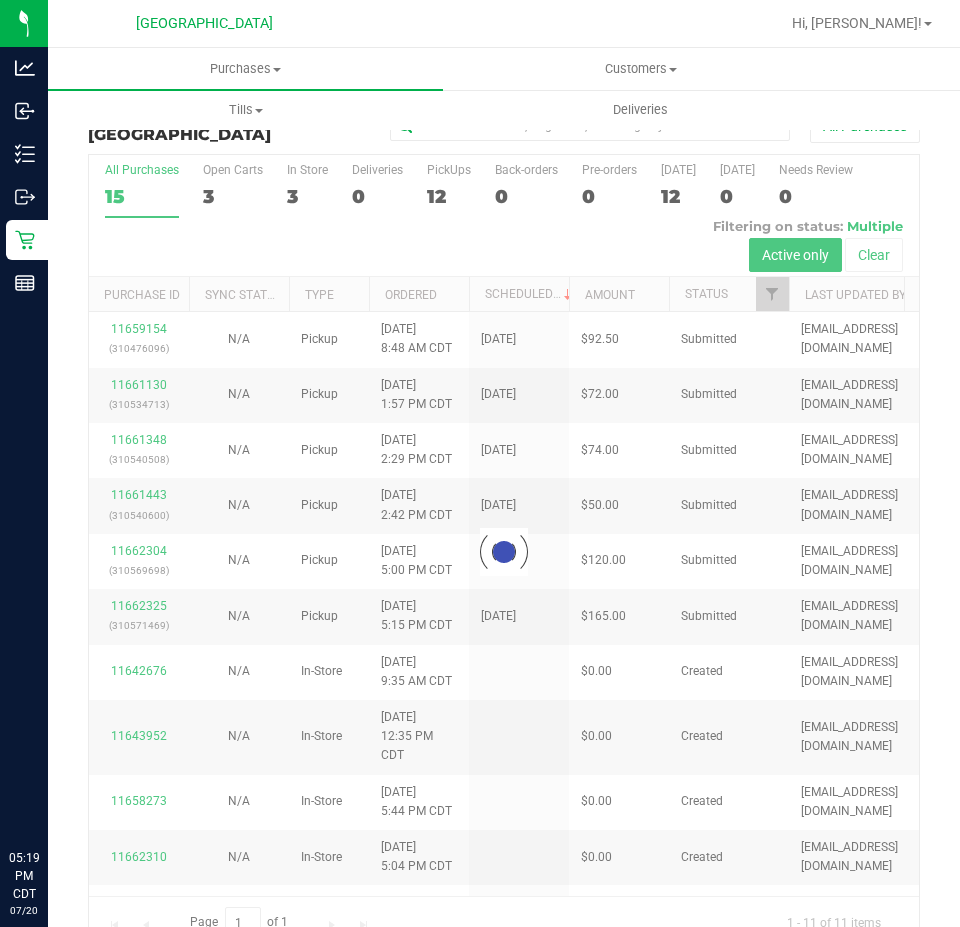 scroll, scrollTop: 0, scrollLeft: 0, axis: both 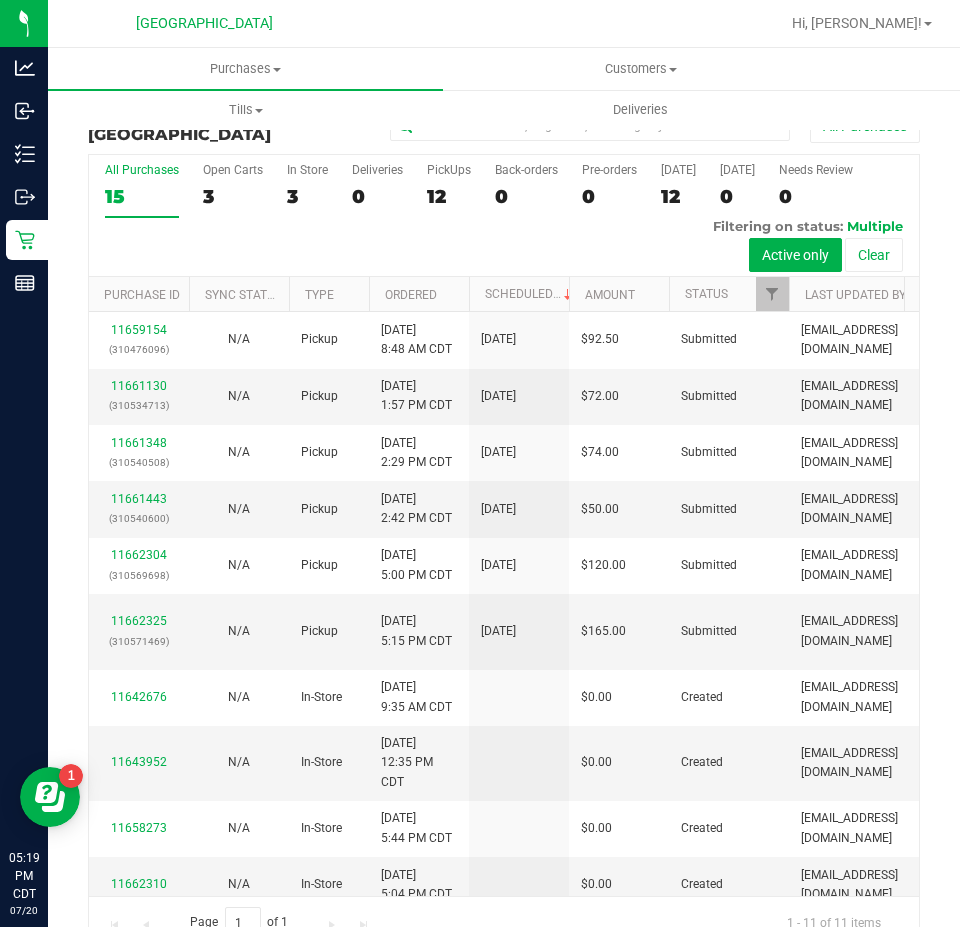 click on "Purchase Summary:
[GEOGRAPHIC_DATA] WC
All Purchases
All Purchases
15
Open Carts
3
In Store
3
Deliveries
0
PickUps
12
Back-orders
0" at bounding box center (504, 528) 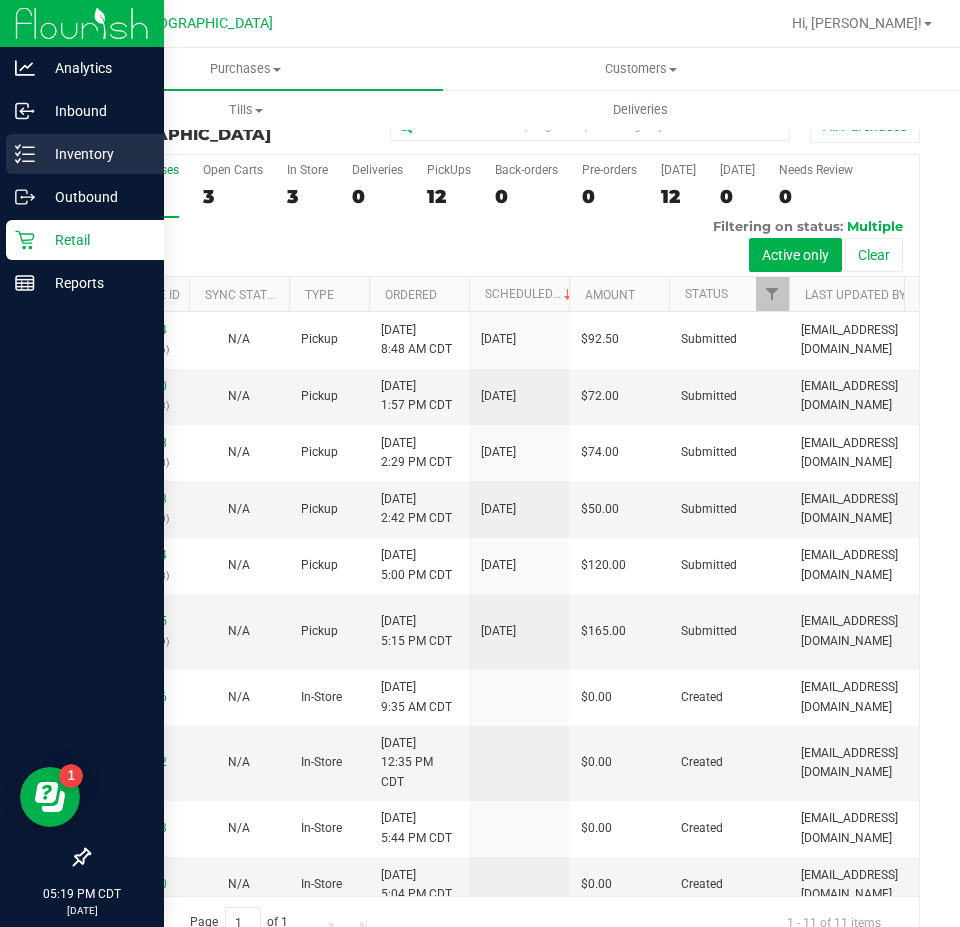 click 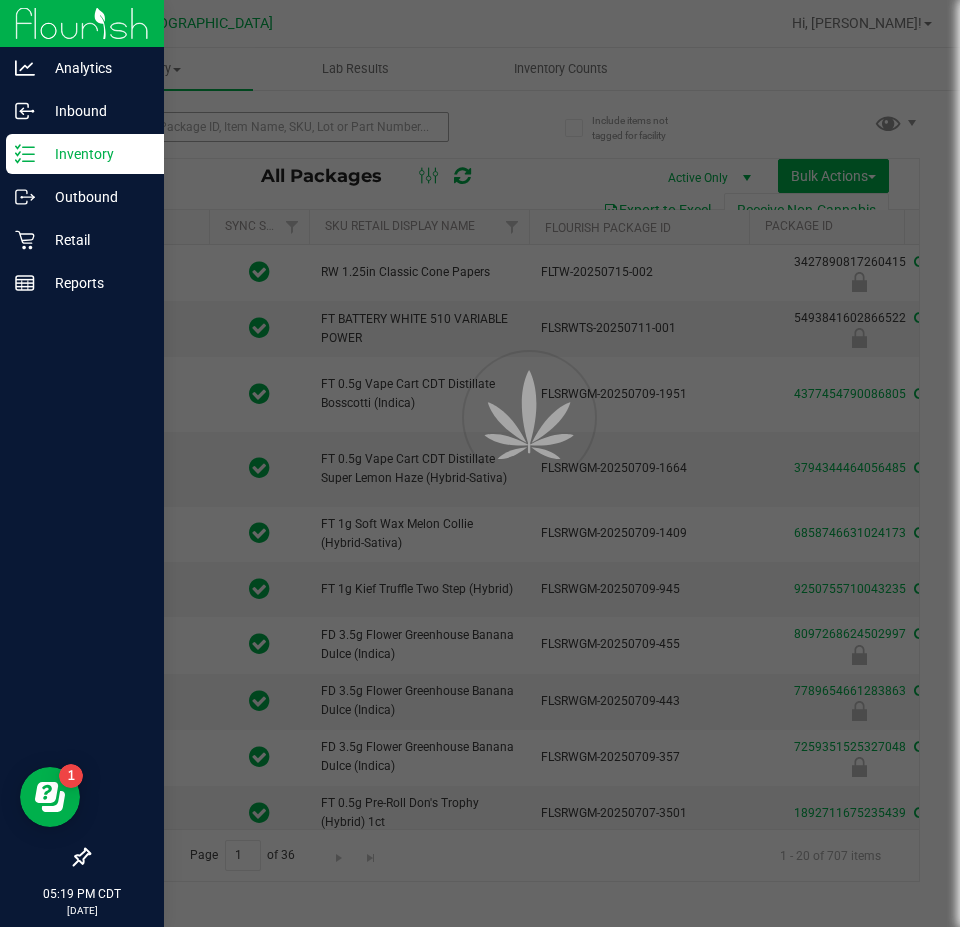 click at bounding box center (480, 463) 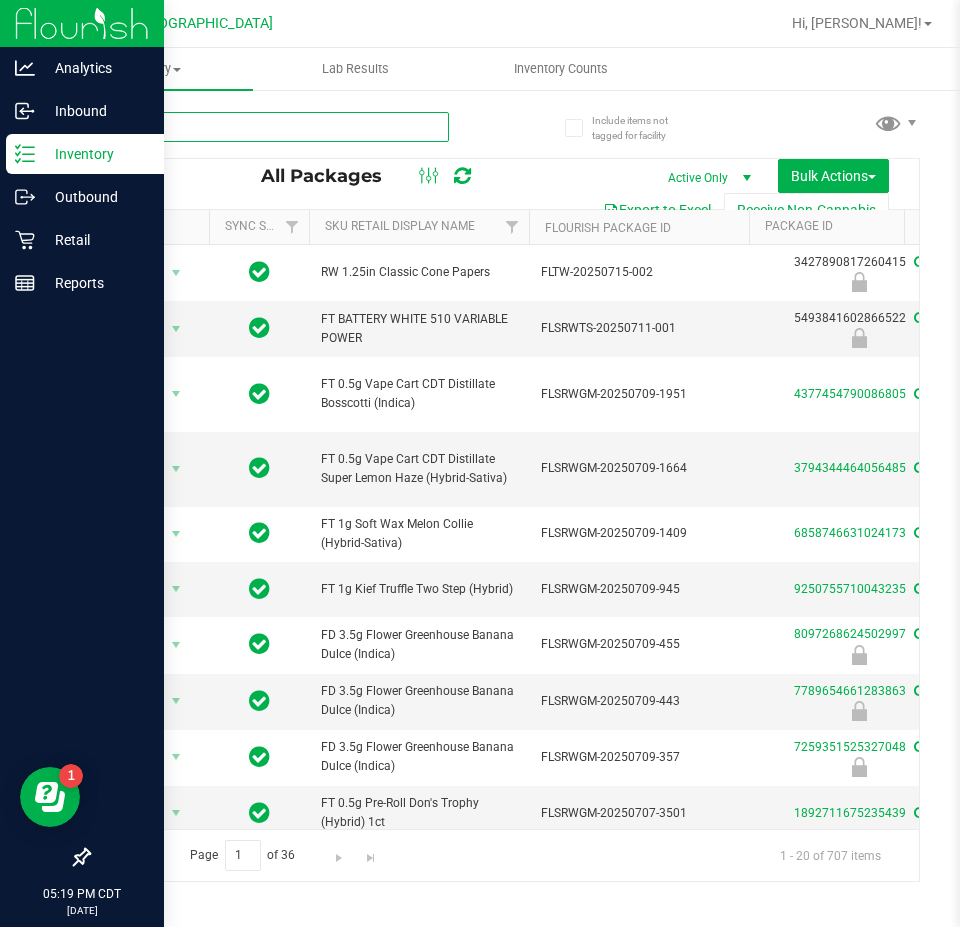 click at bounding box center [268, 127] 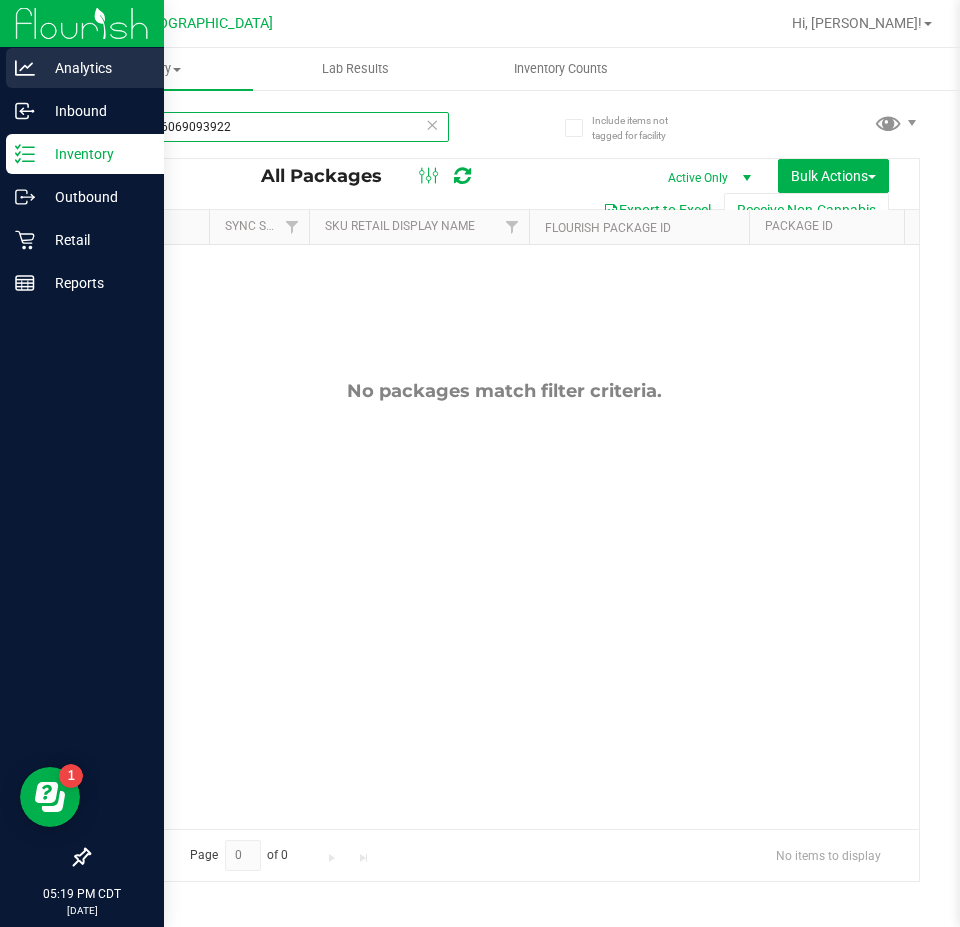 drag, startPoint x: 247, startPoint y: 139, endPoint x: 3, endPoint y: 84, distance: 250.12196 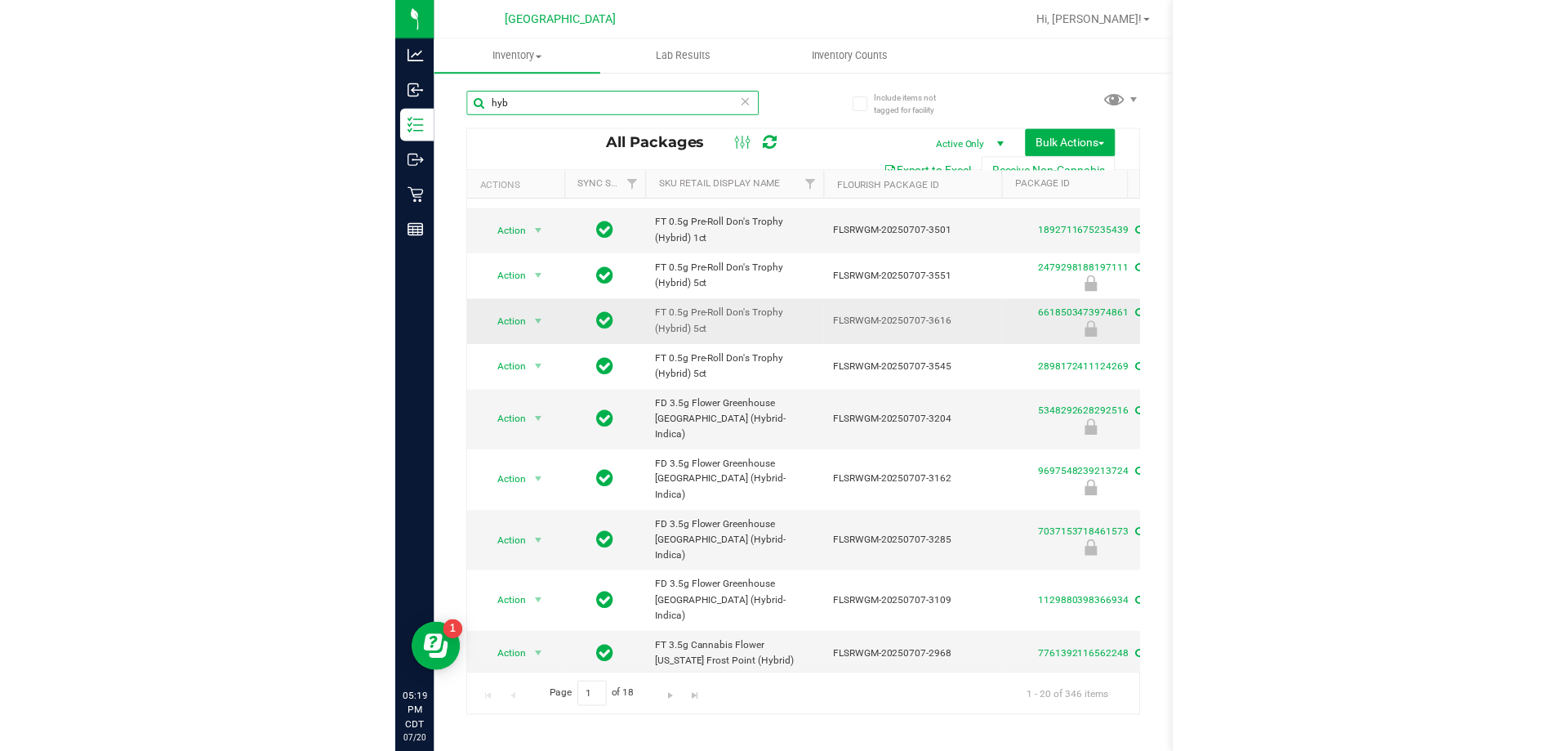 scroll, scrollTop: 0, scrollLeft: 0, axis: both 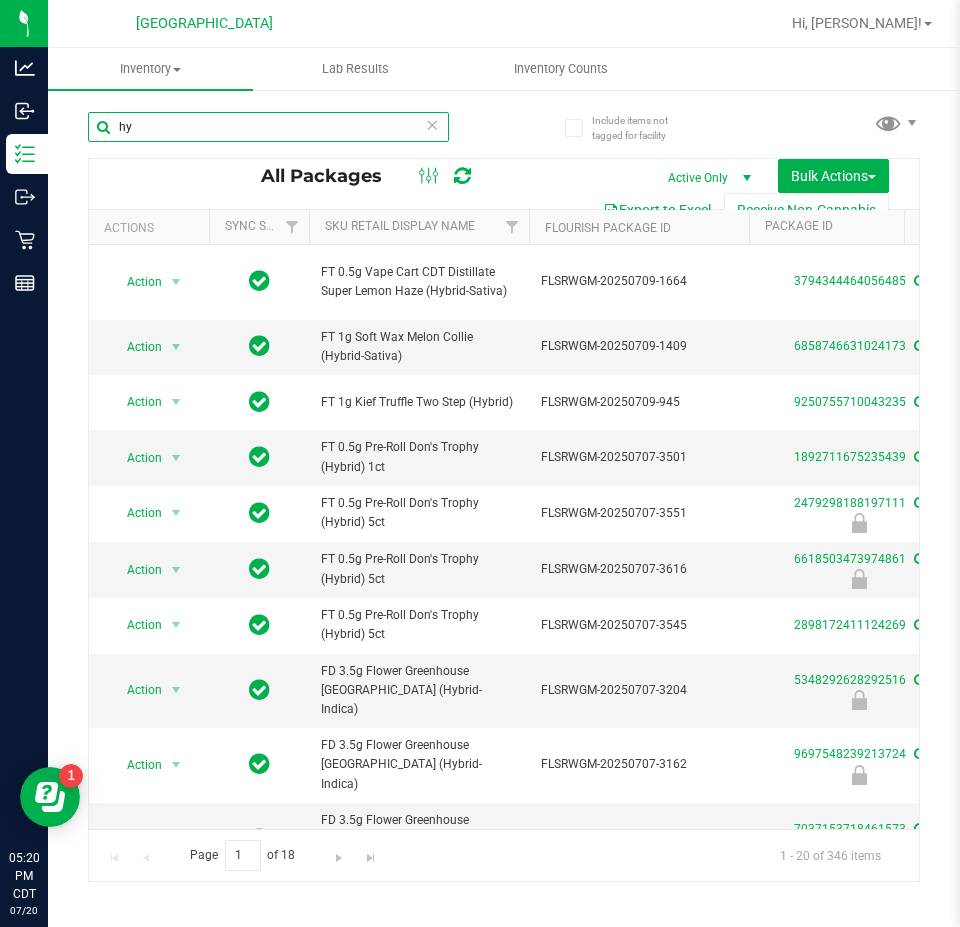 type on "h" 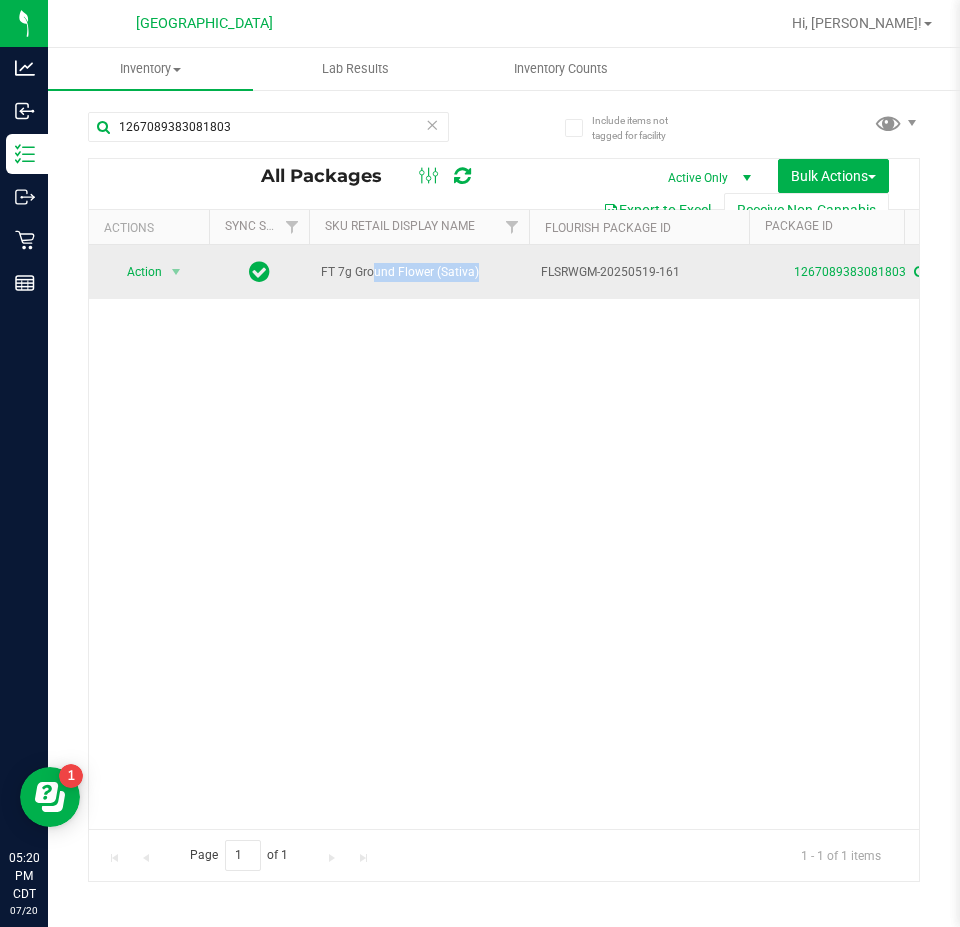 drag, startPoint x: 433, startPoint y: 271, endPoint x: 333, endPoint y: 259, distance: 100.71743 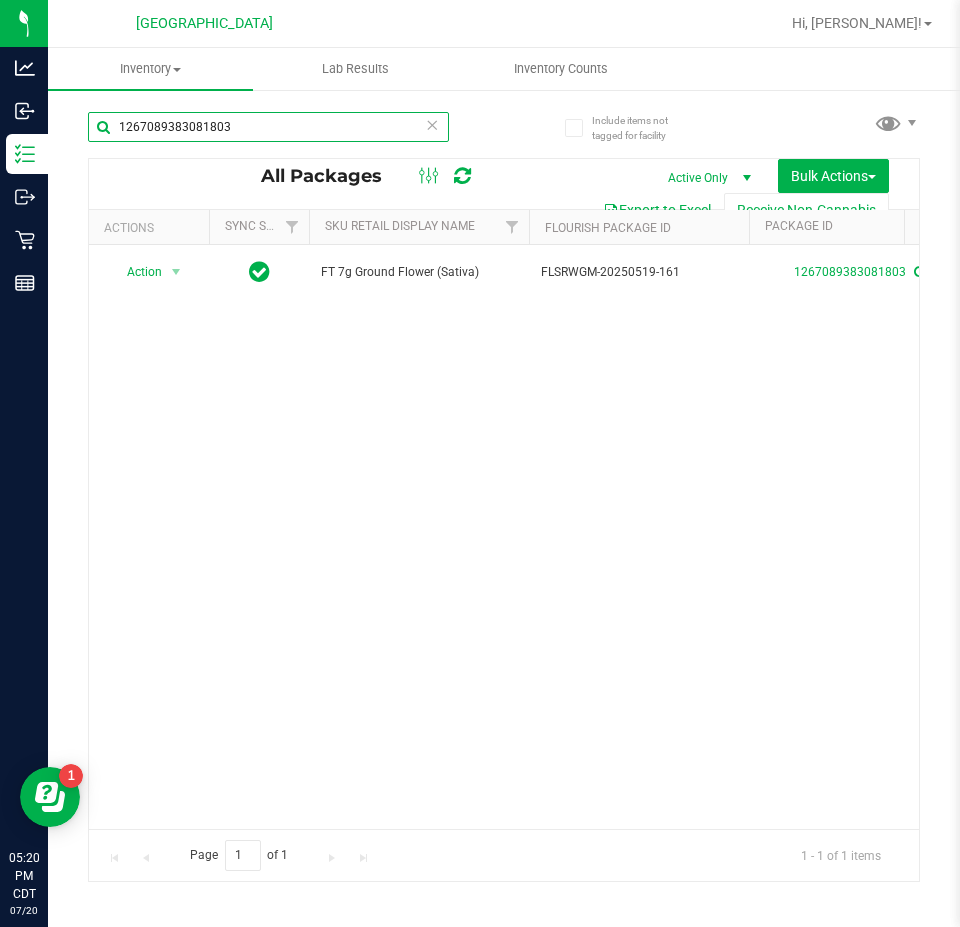 drag, startPoint x: 248, startPoint y: 139, endPoint x: 65, endPoint y: 119, distance: 184.08965 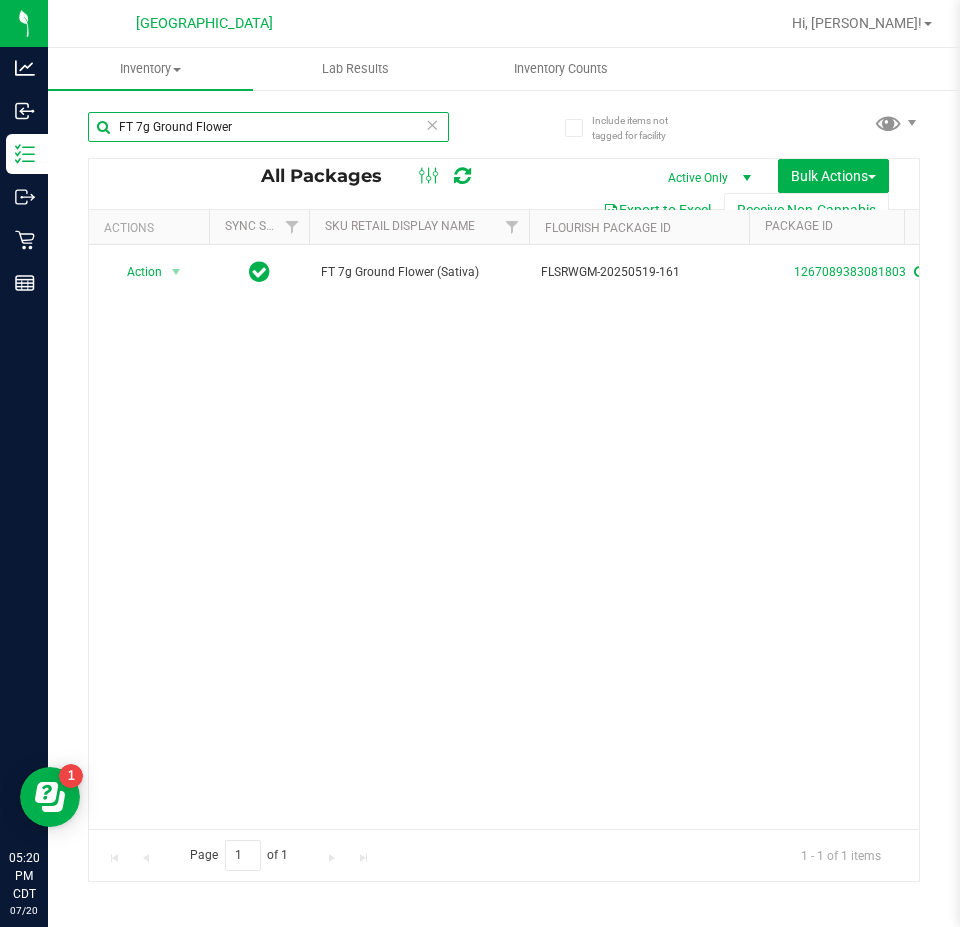 type on "FT 7g Ground Flower" 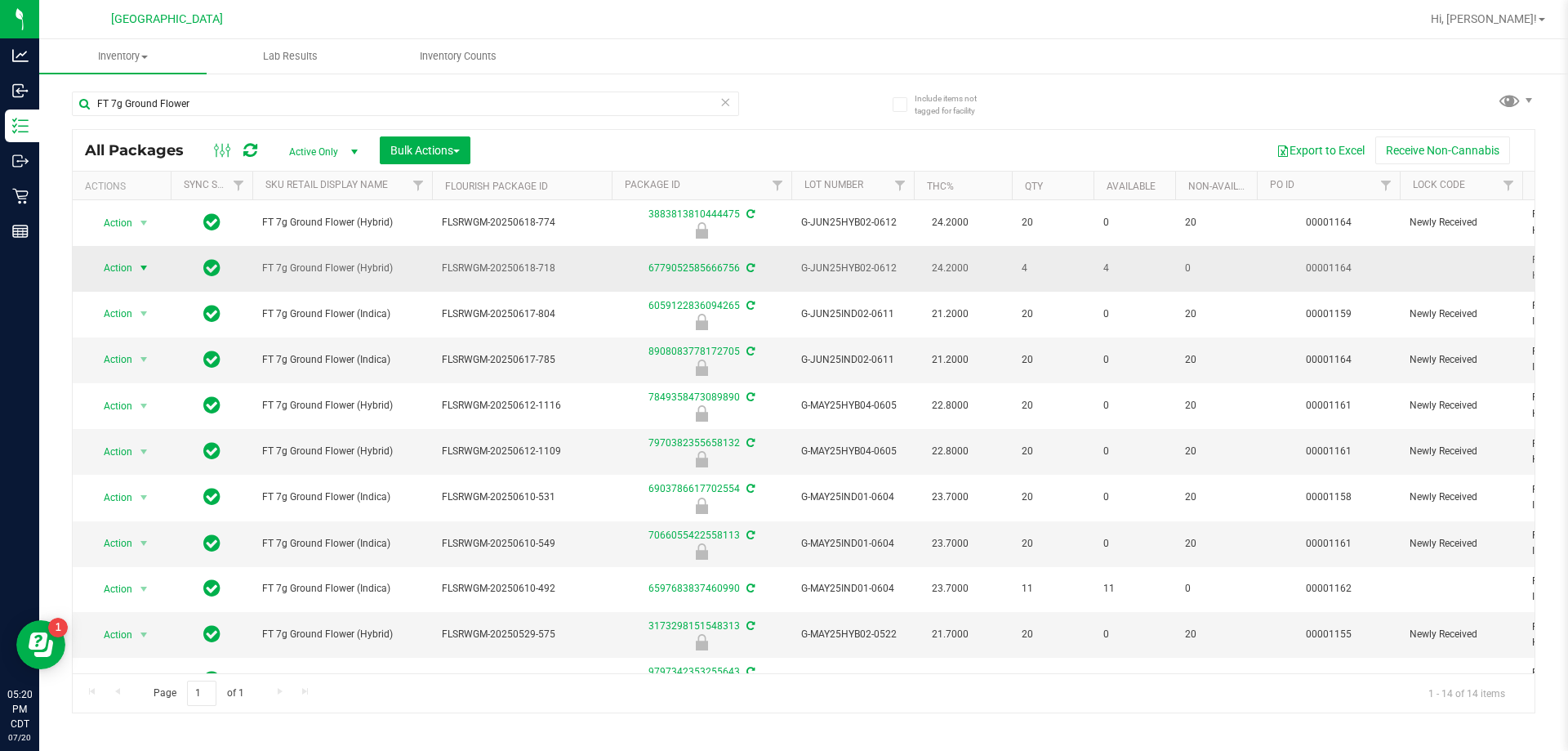 click on "Action" at bounding box center (111, 268) 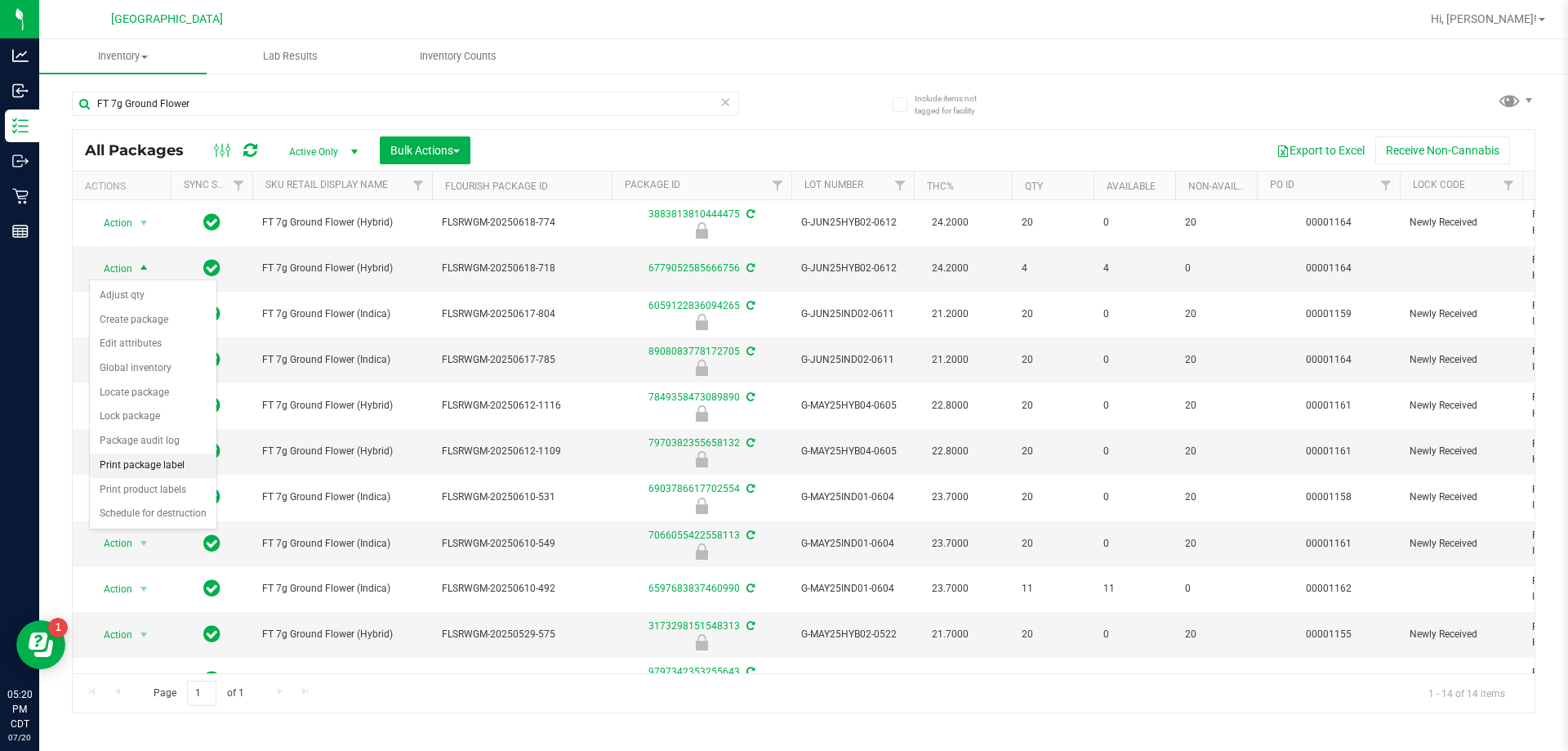click on "Print package label" at bounding box center (153, 466) 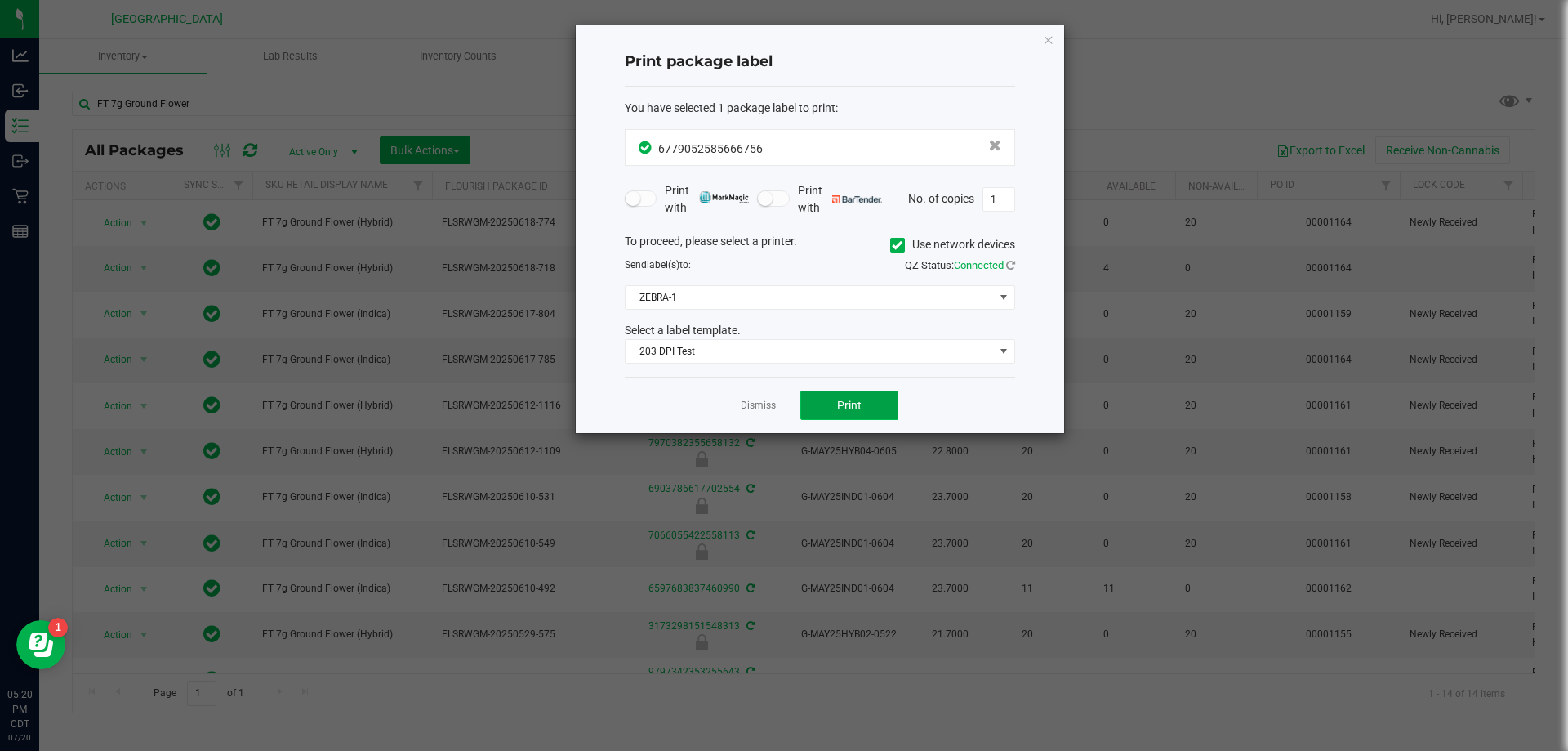 click on "Print" 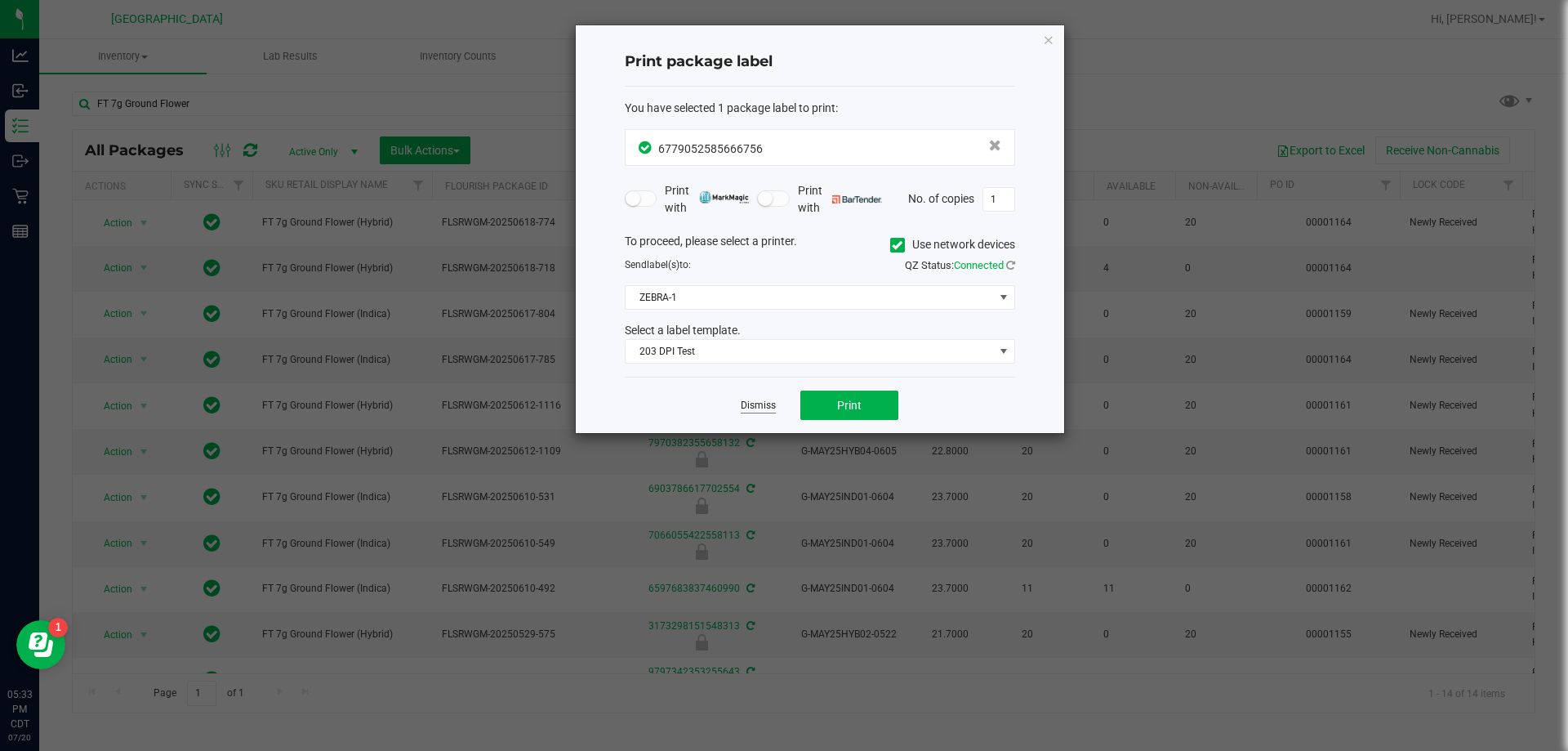 click on "Dismiss" 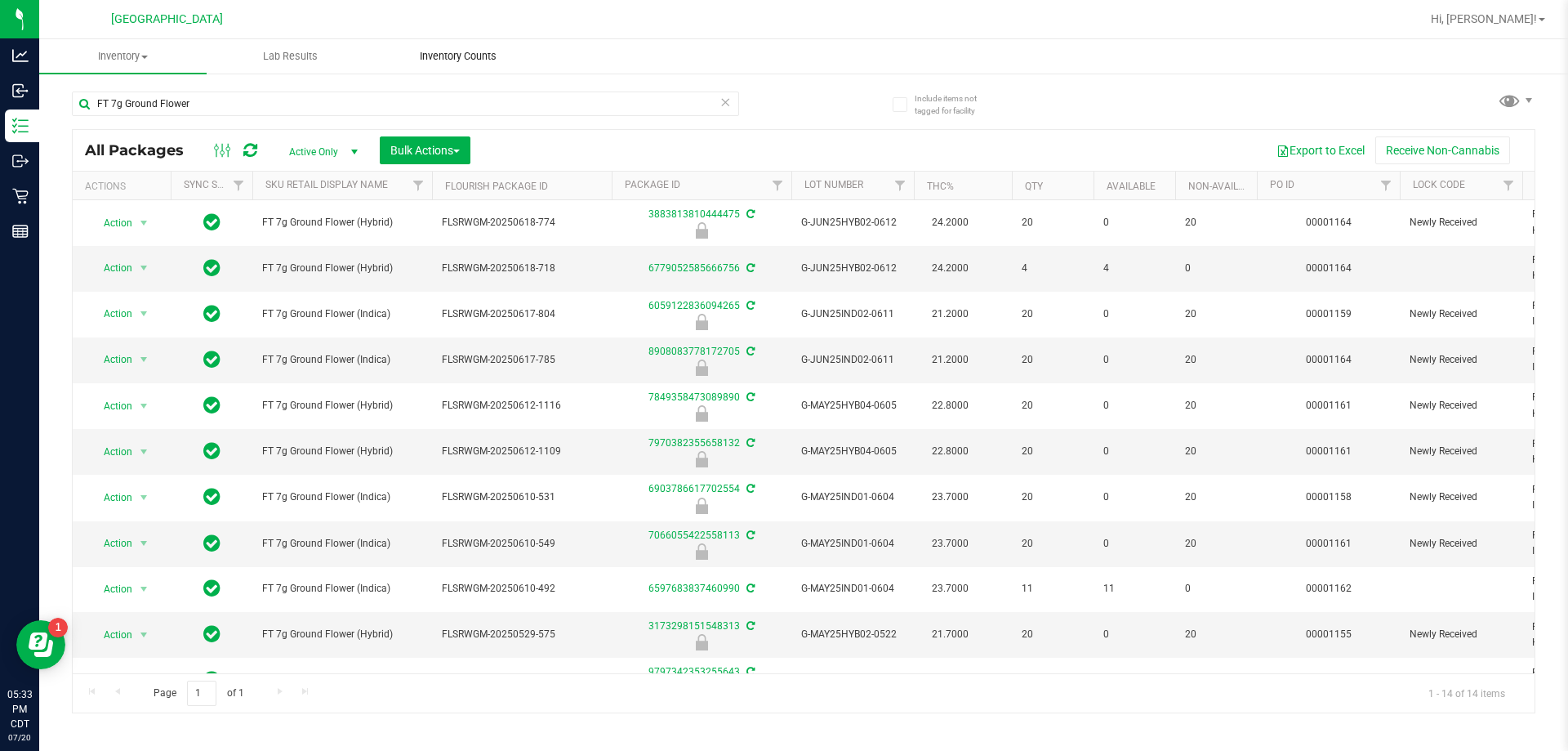 click on "Inventory Counts" at bounding box center (458, 56) 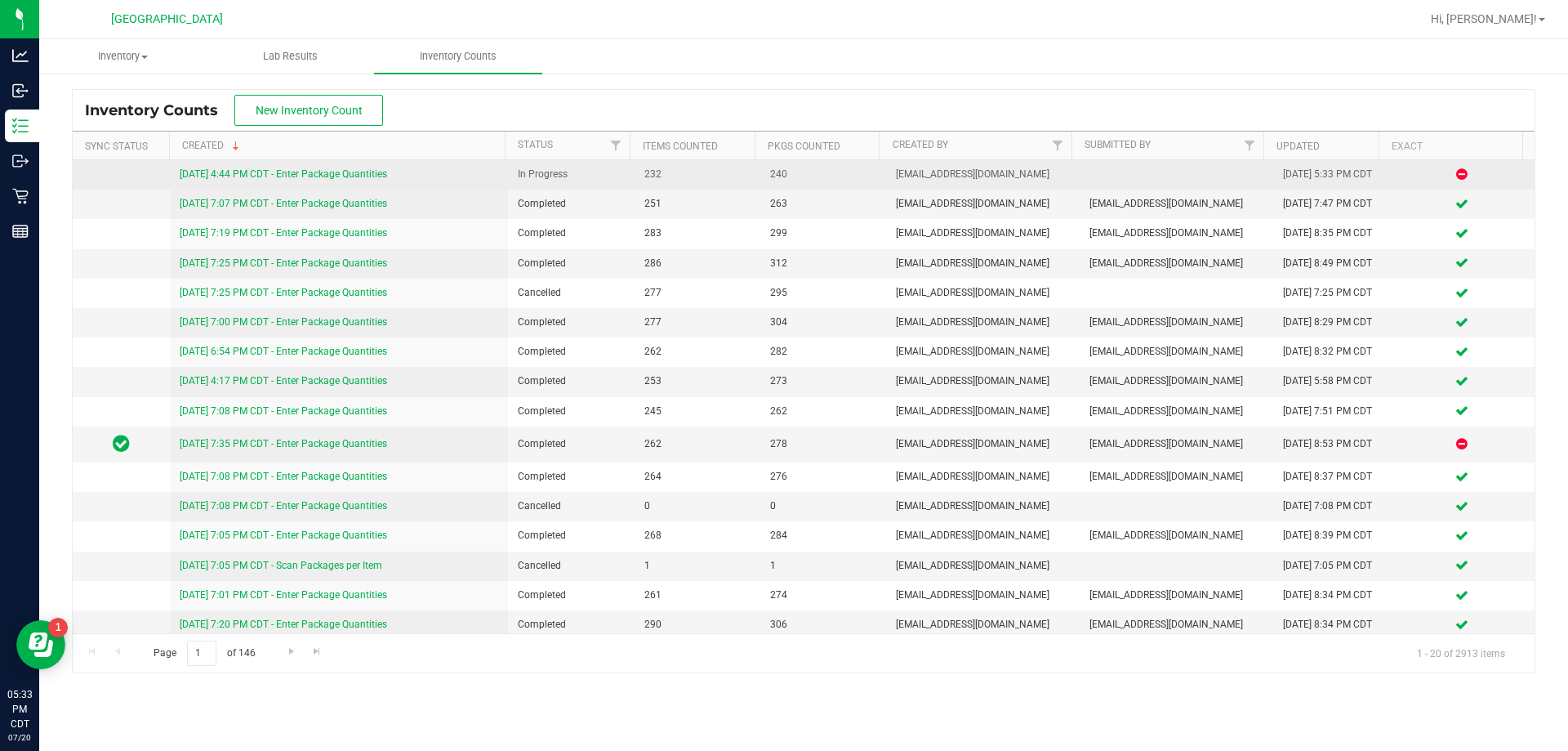 click on "[DATE] 4:44 PM CDT - Enter Package Quantities" at bounding box center [283, 174] 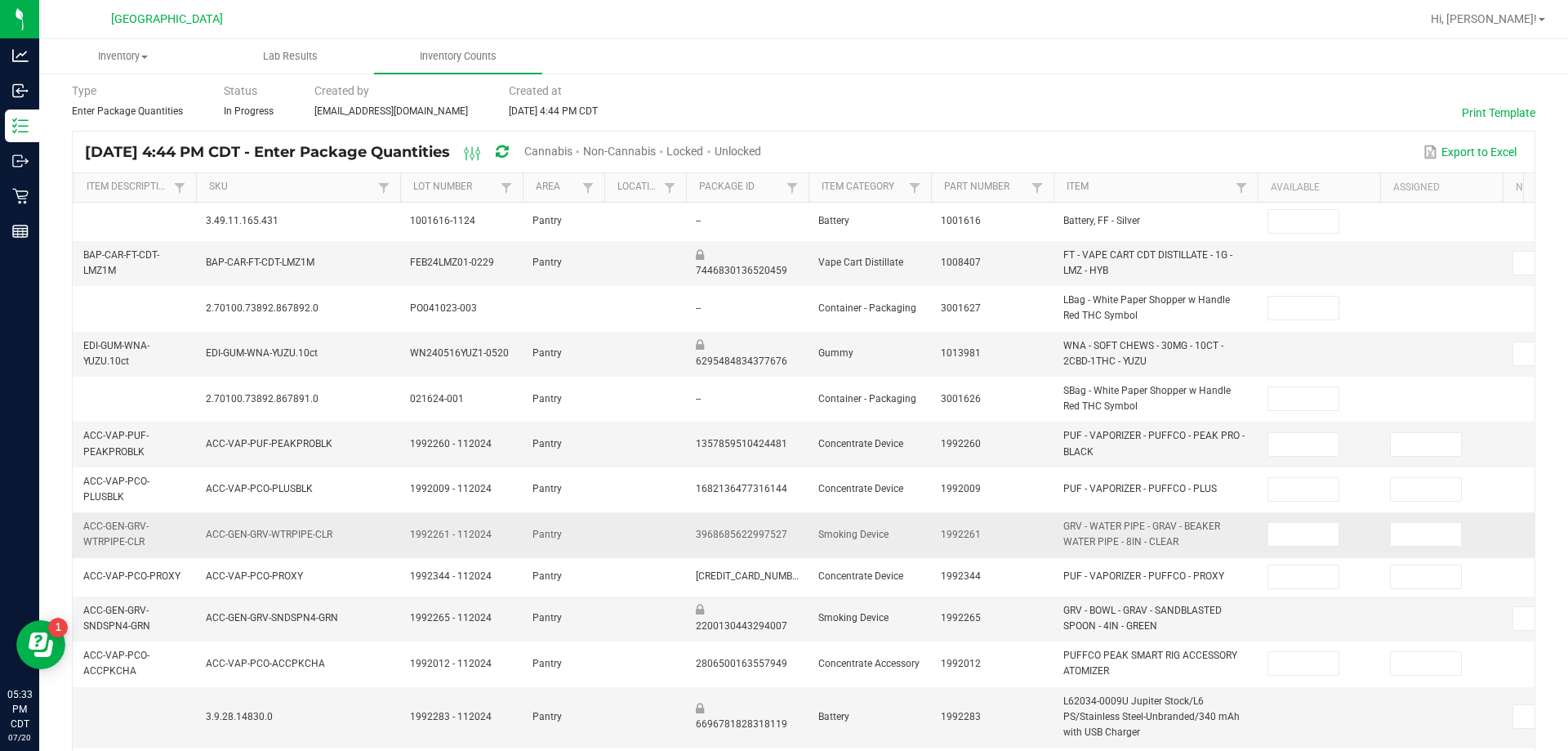 scroll, scrollTop: 245, scrollLeft: 0, axis: vertical 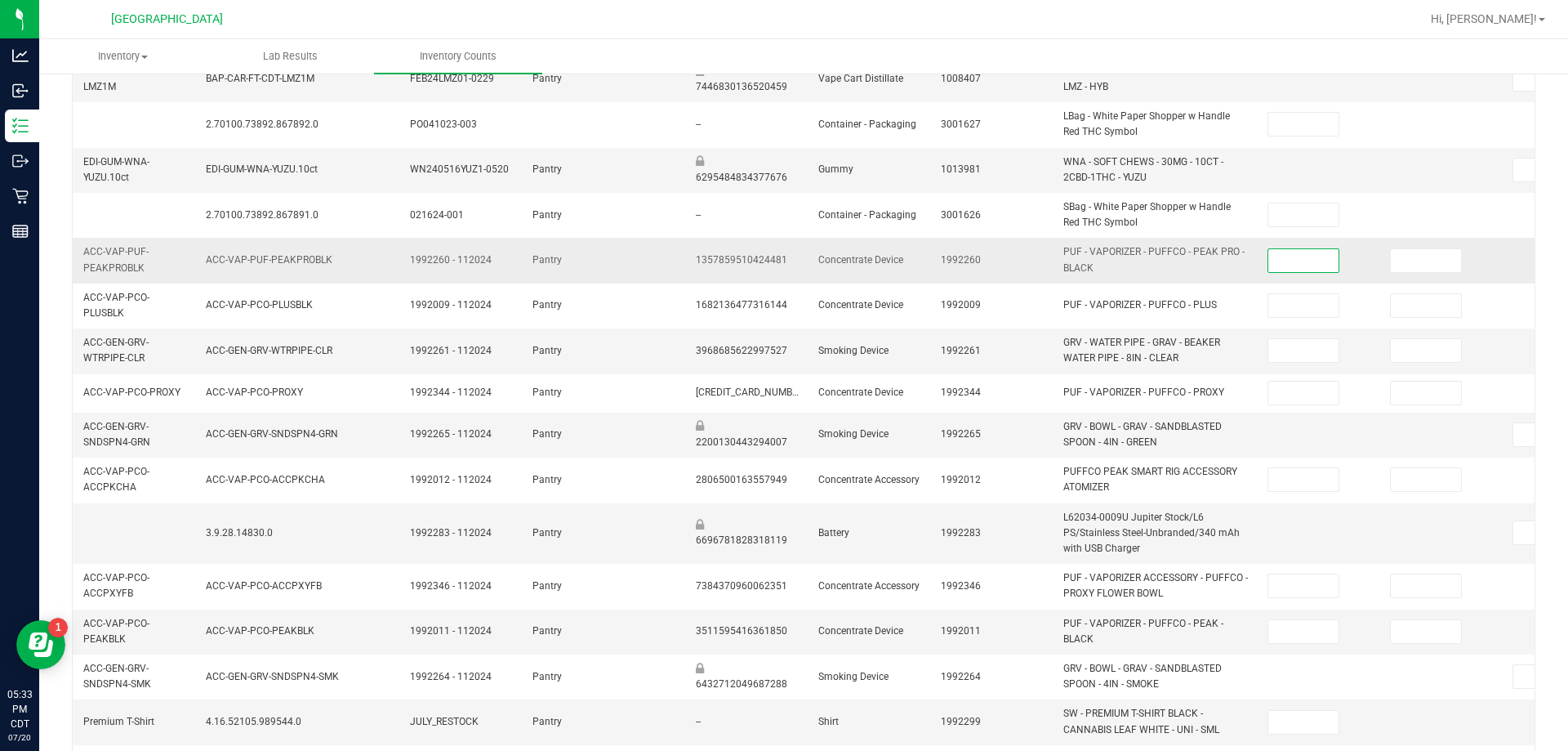click at bounding box center [1303, 261] 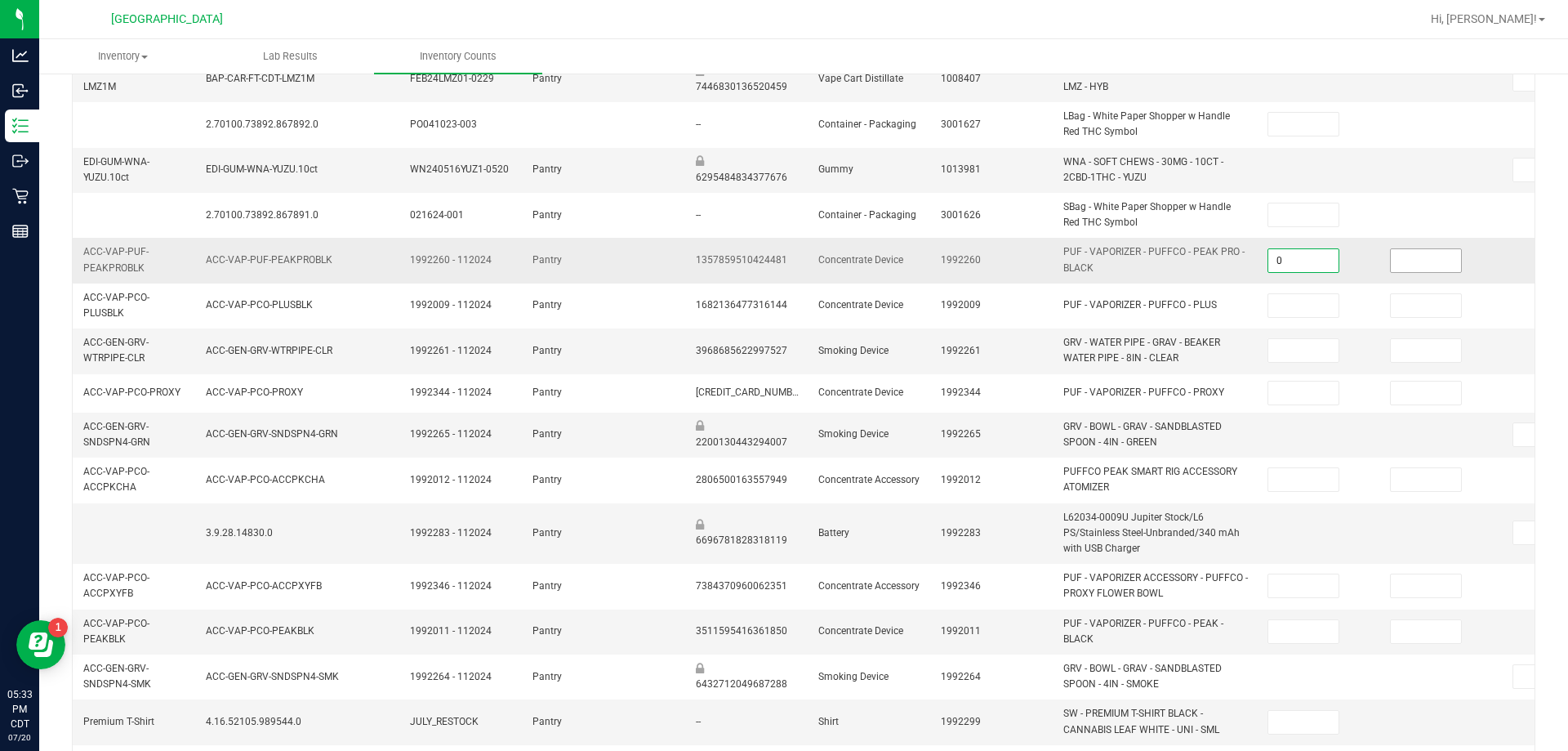 type on "0" 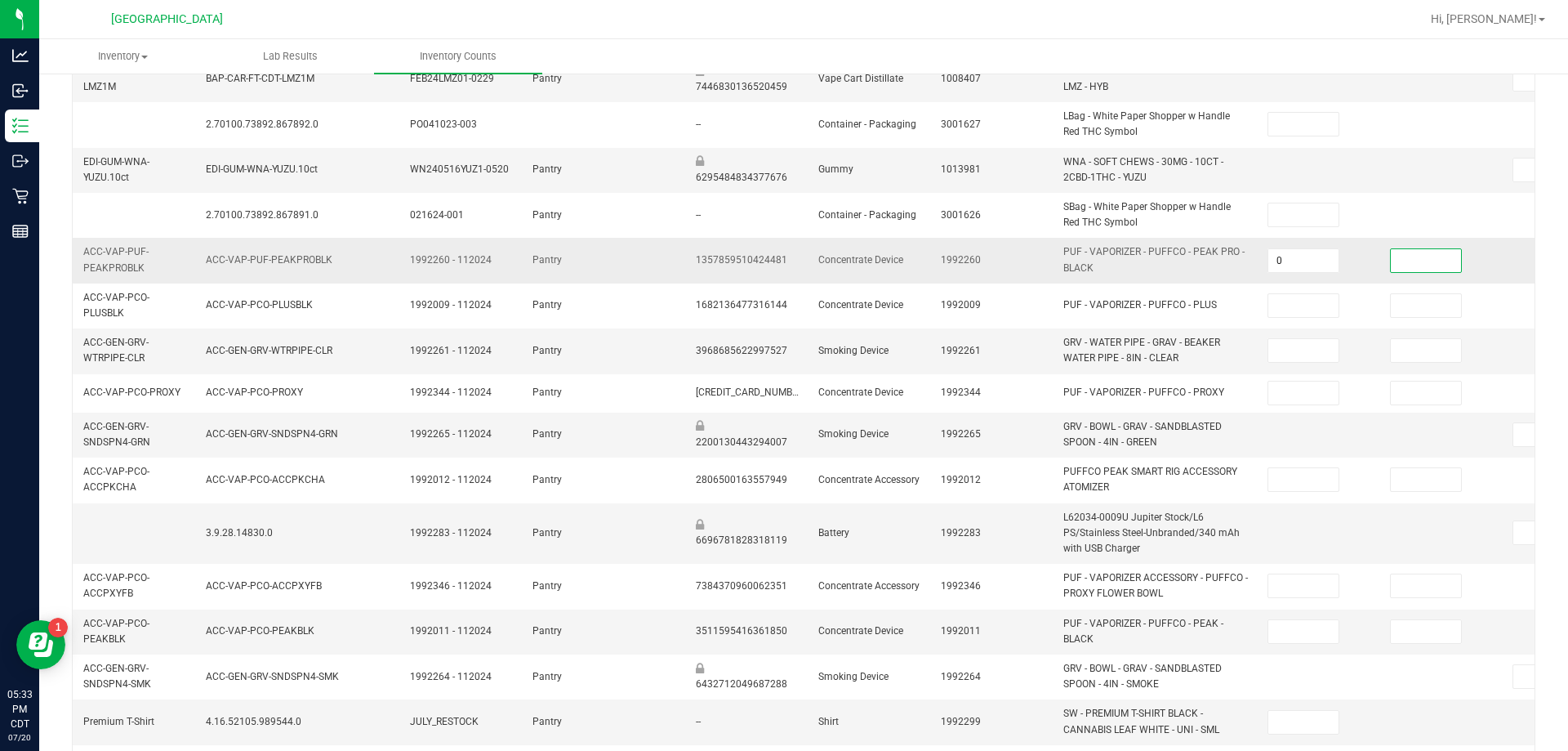 click at bounding box center (1426, 261) 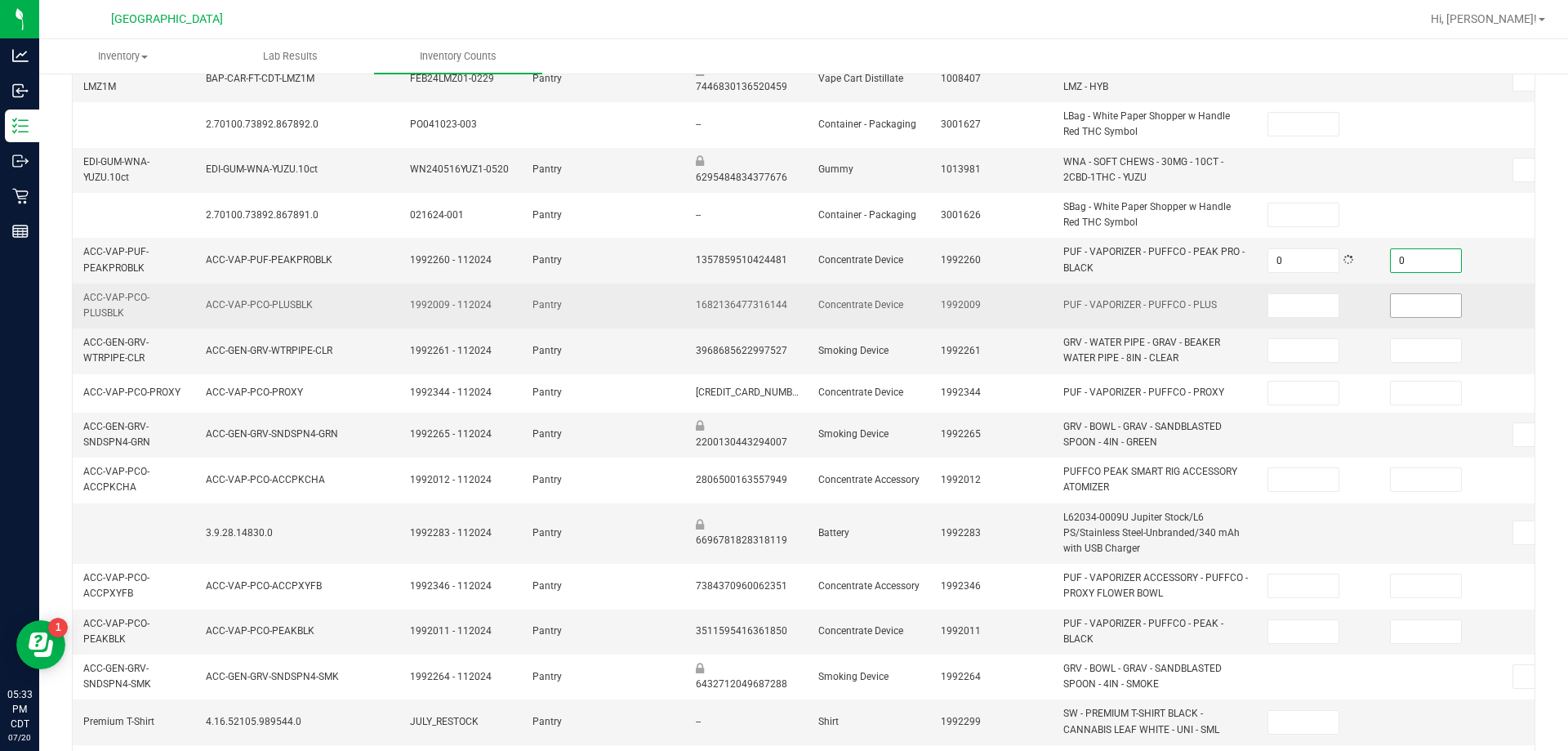 type on "0" 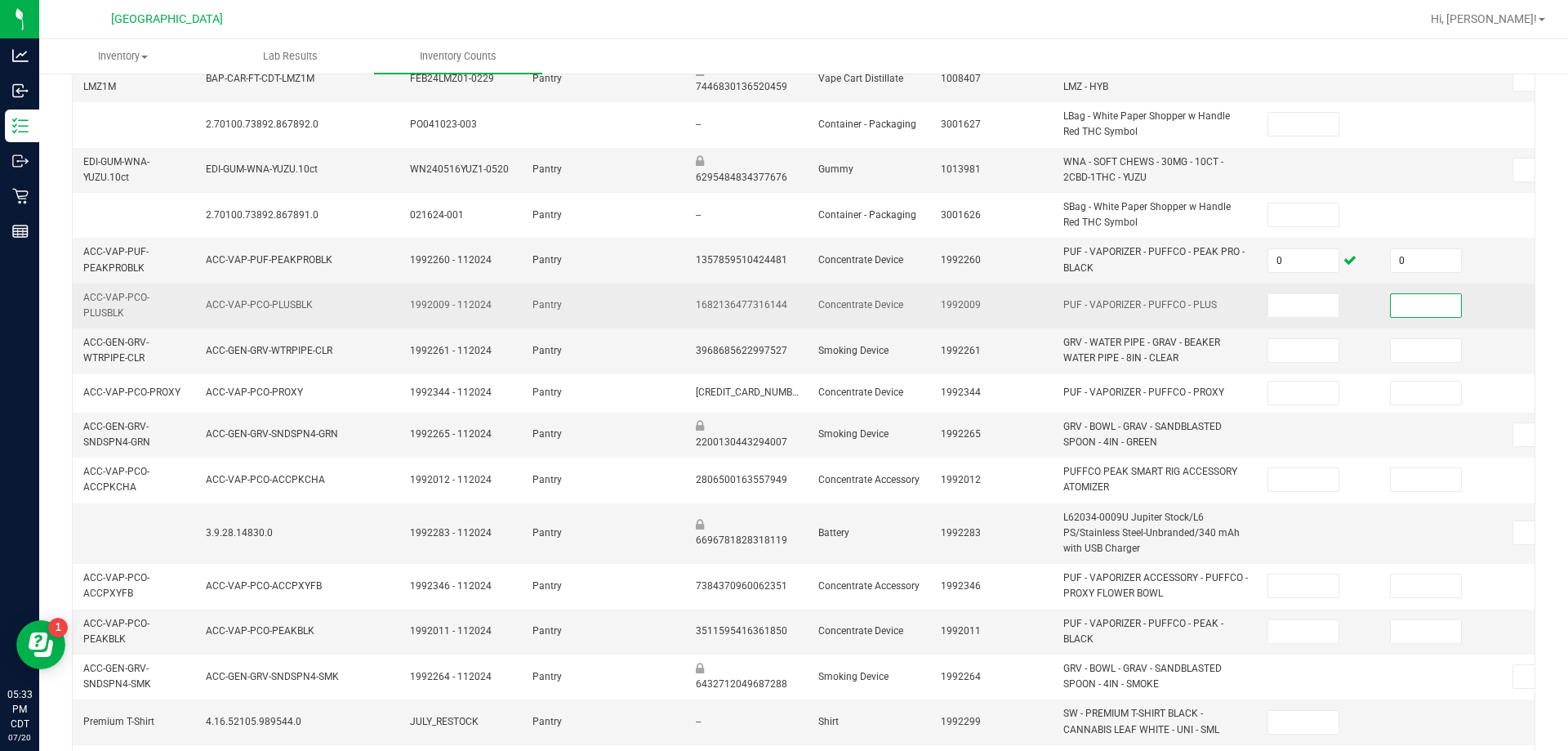 click at bounding box center [1426, 306] 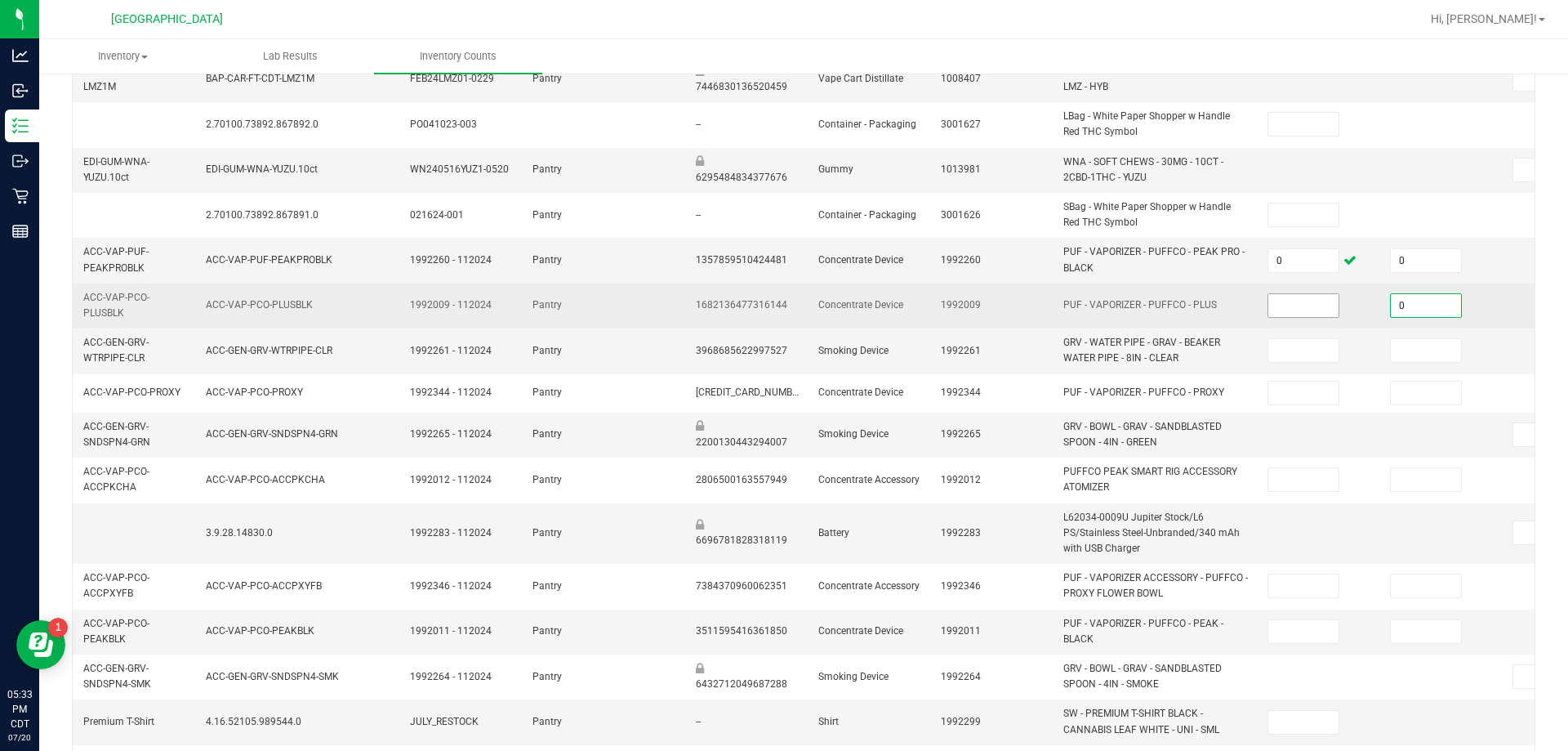 type on "0" 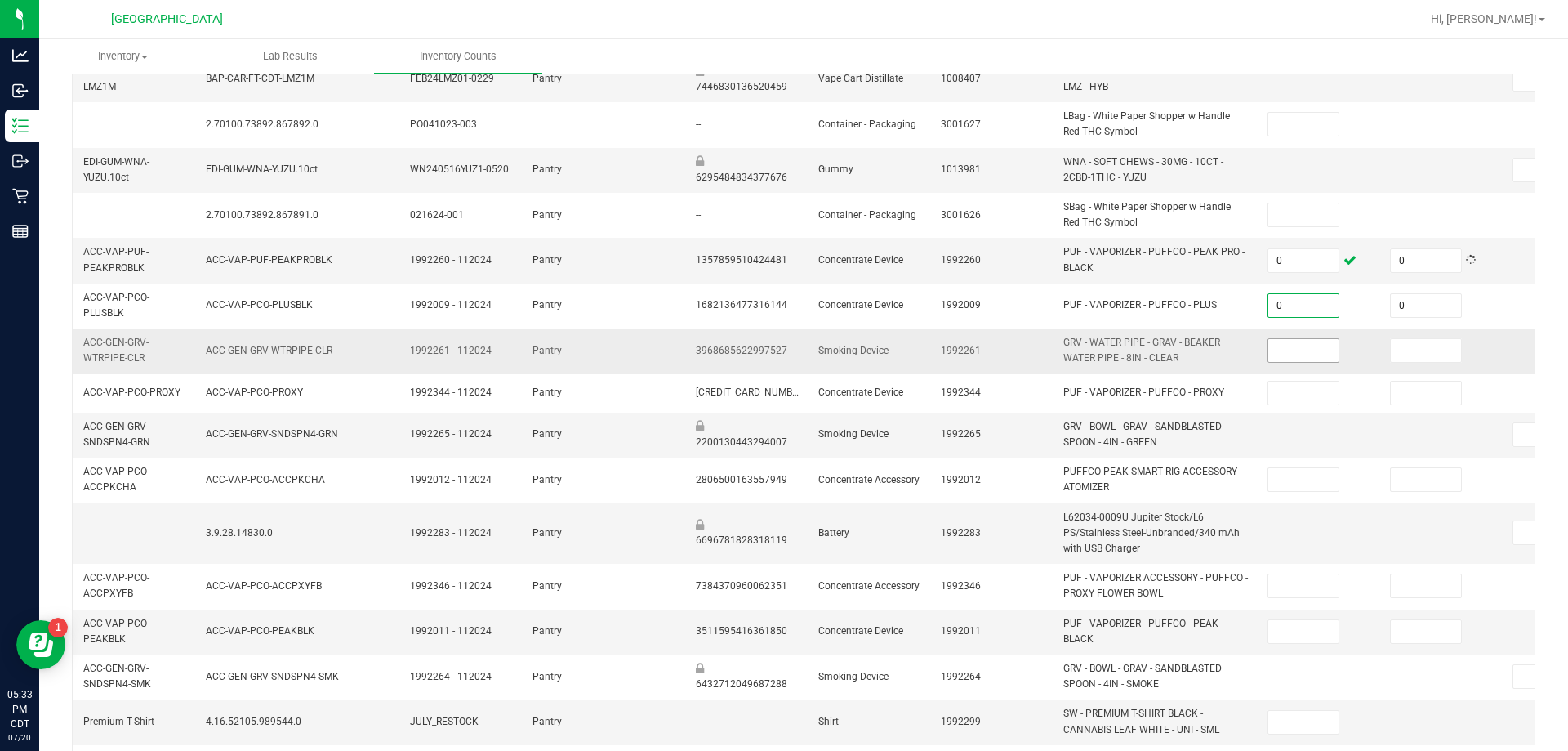 type on "0" 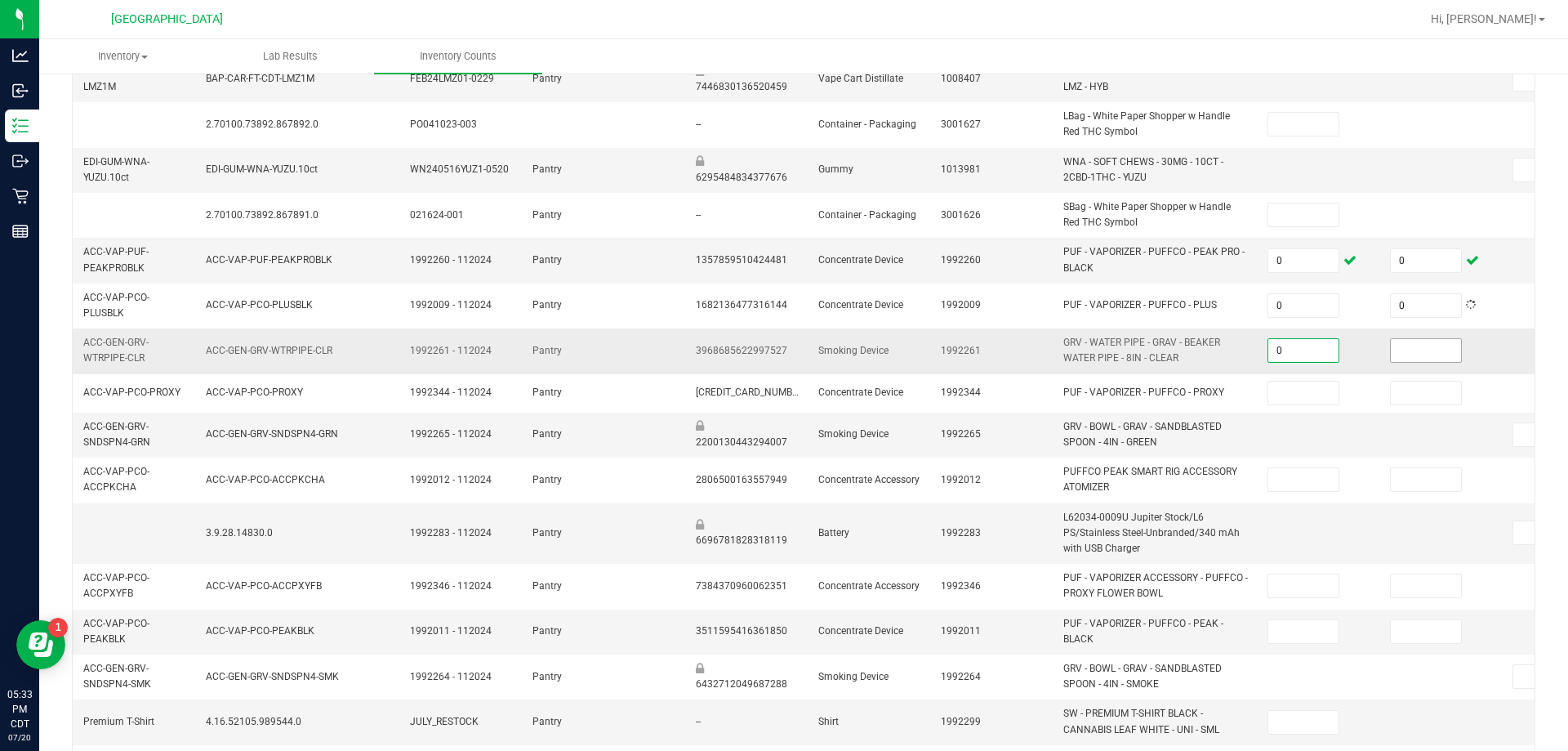 type on "0" 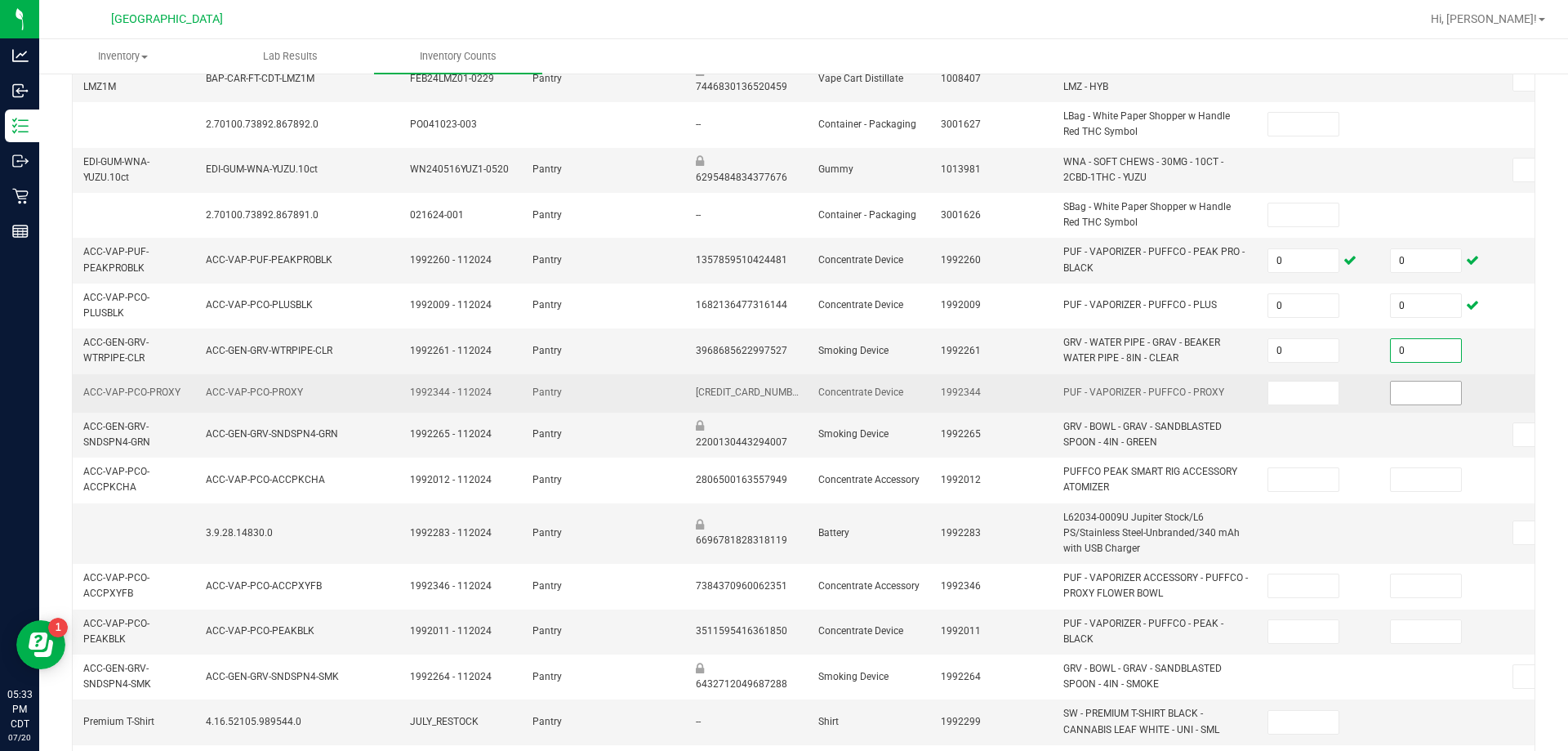 type on "0" 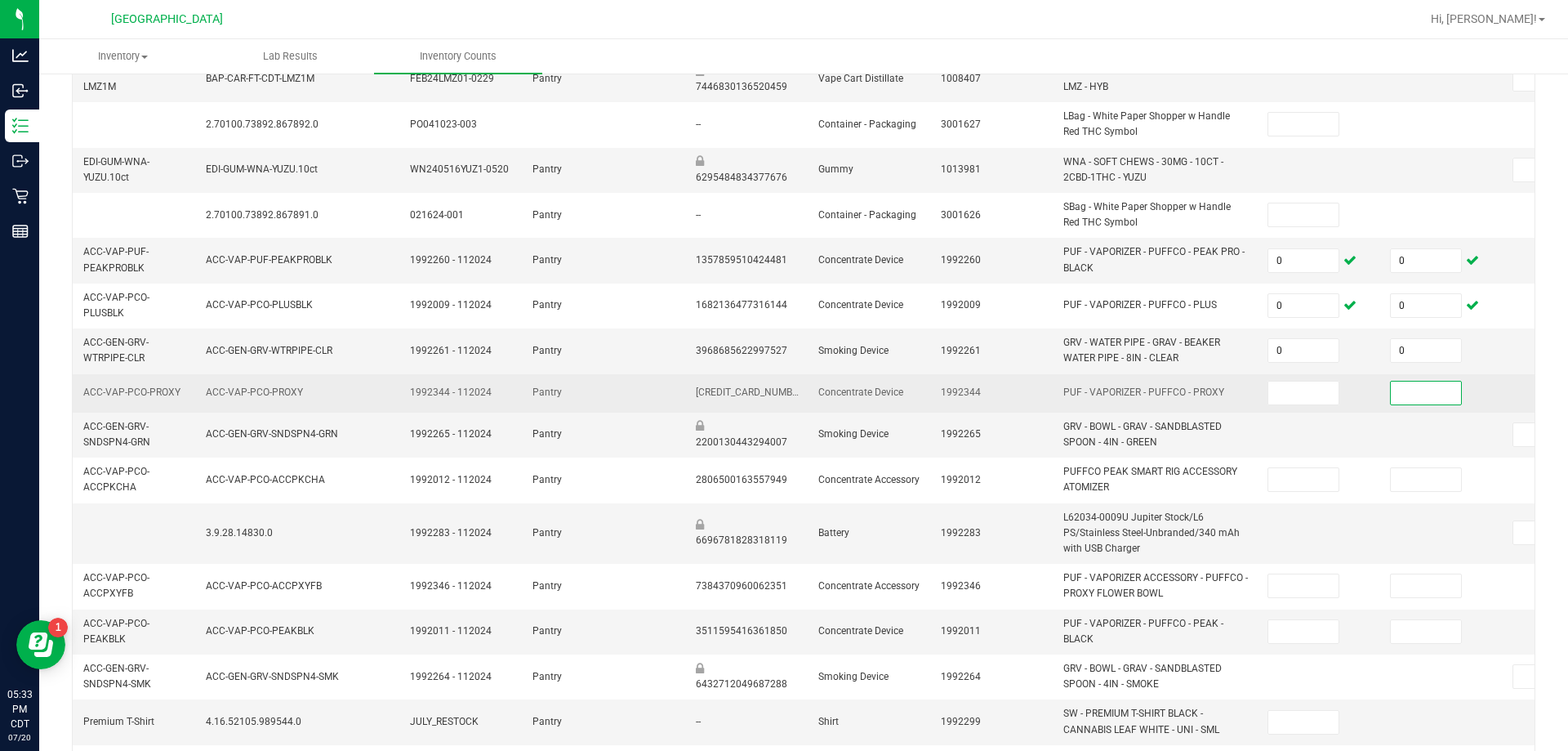 drag, startPoint x: 1411, startPoint y: 389, endPoint x: 1314, endPoint y: 405, distance: 98.31073 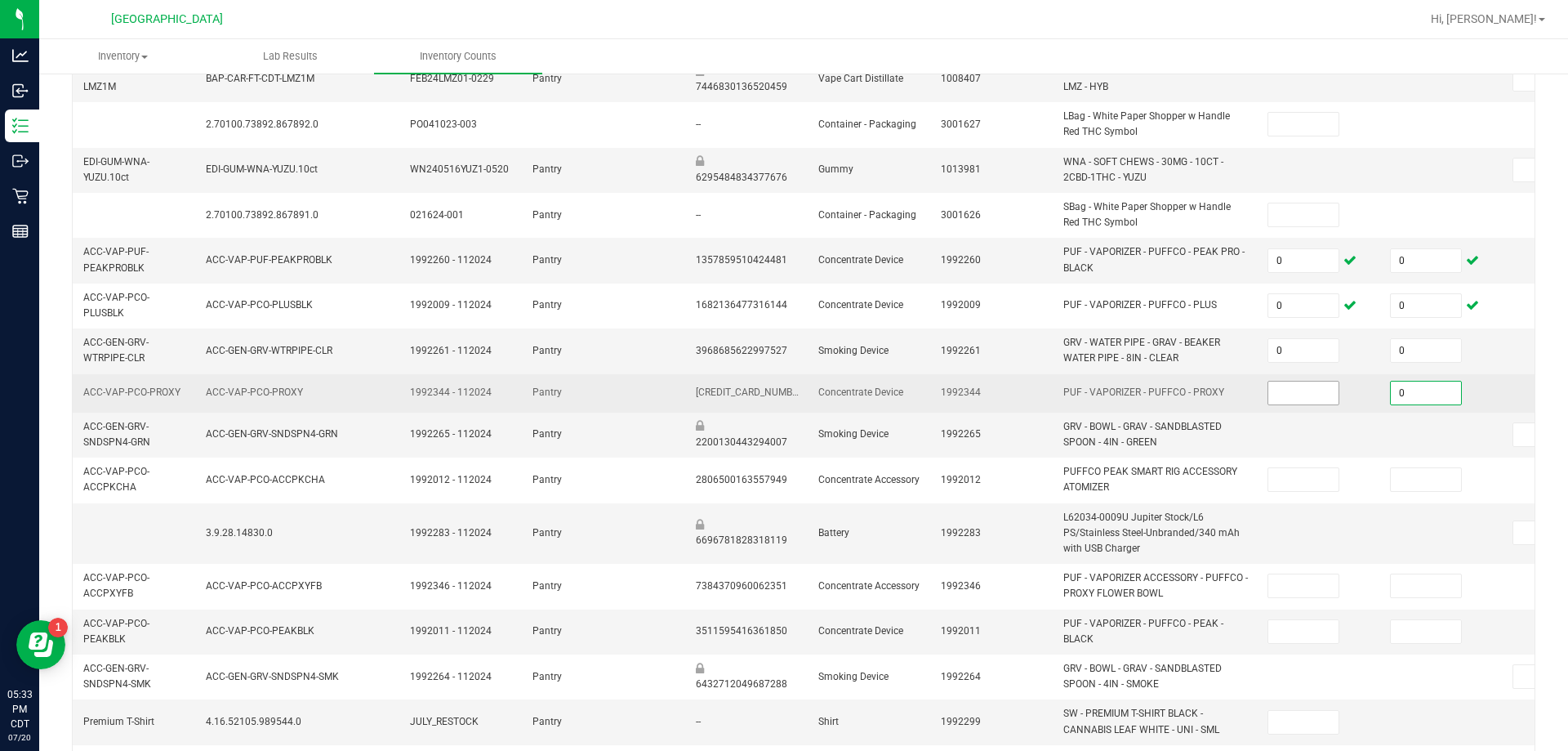 type on "0" 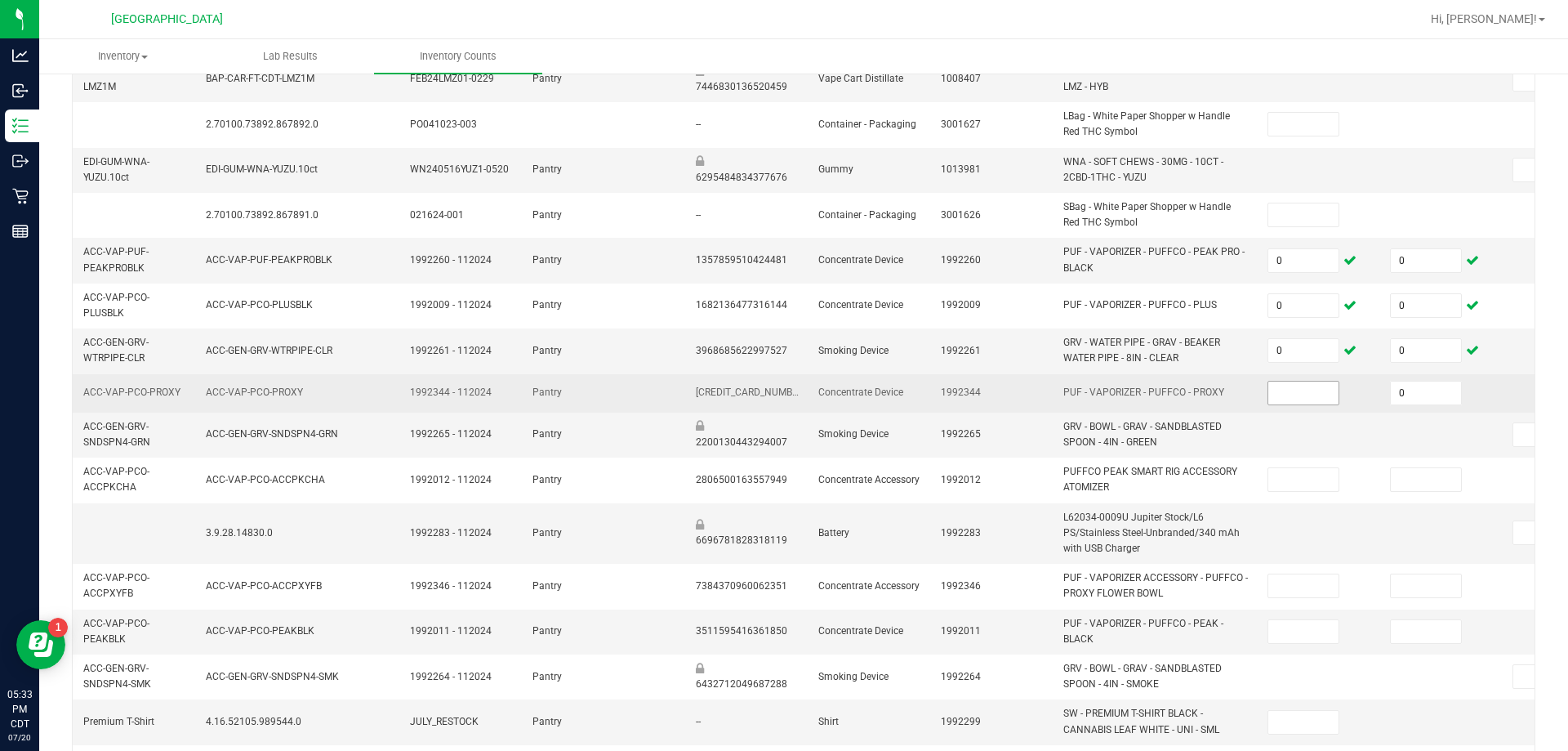 click at bounding box center (1303, 393) 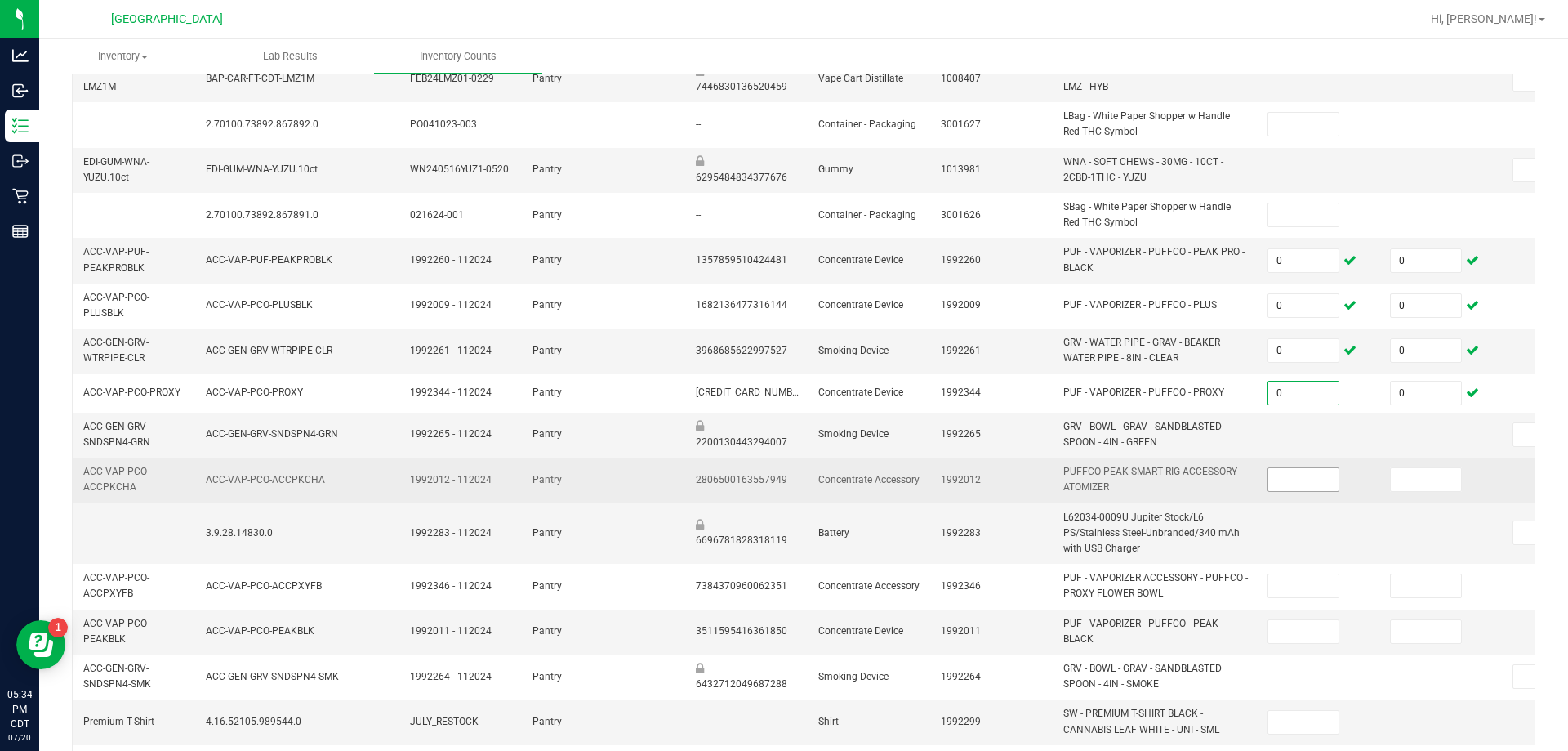 type on "0" 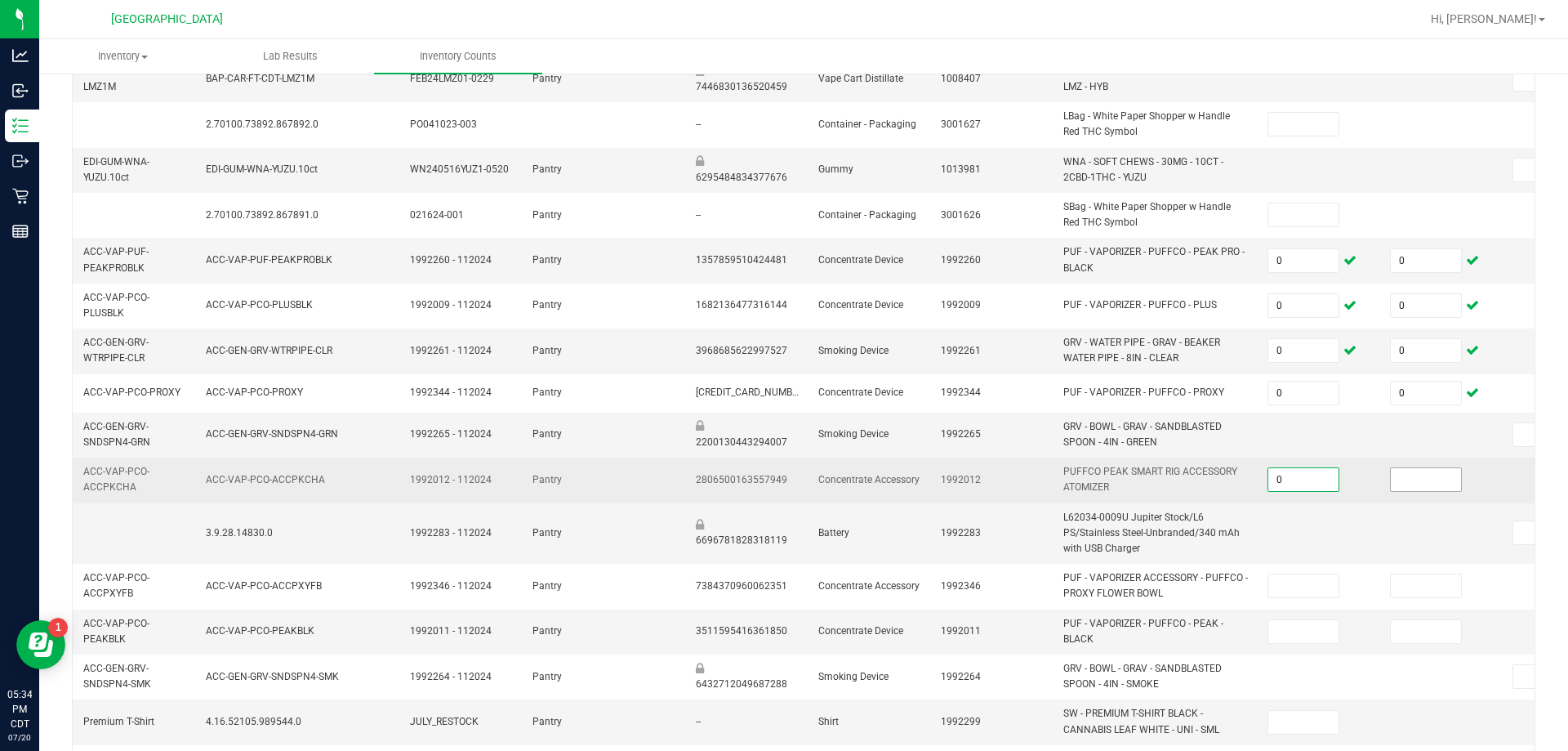 type on "0" 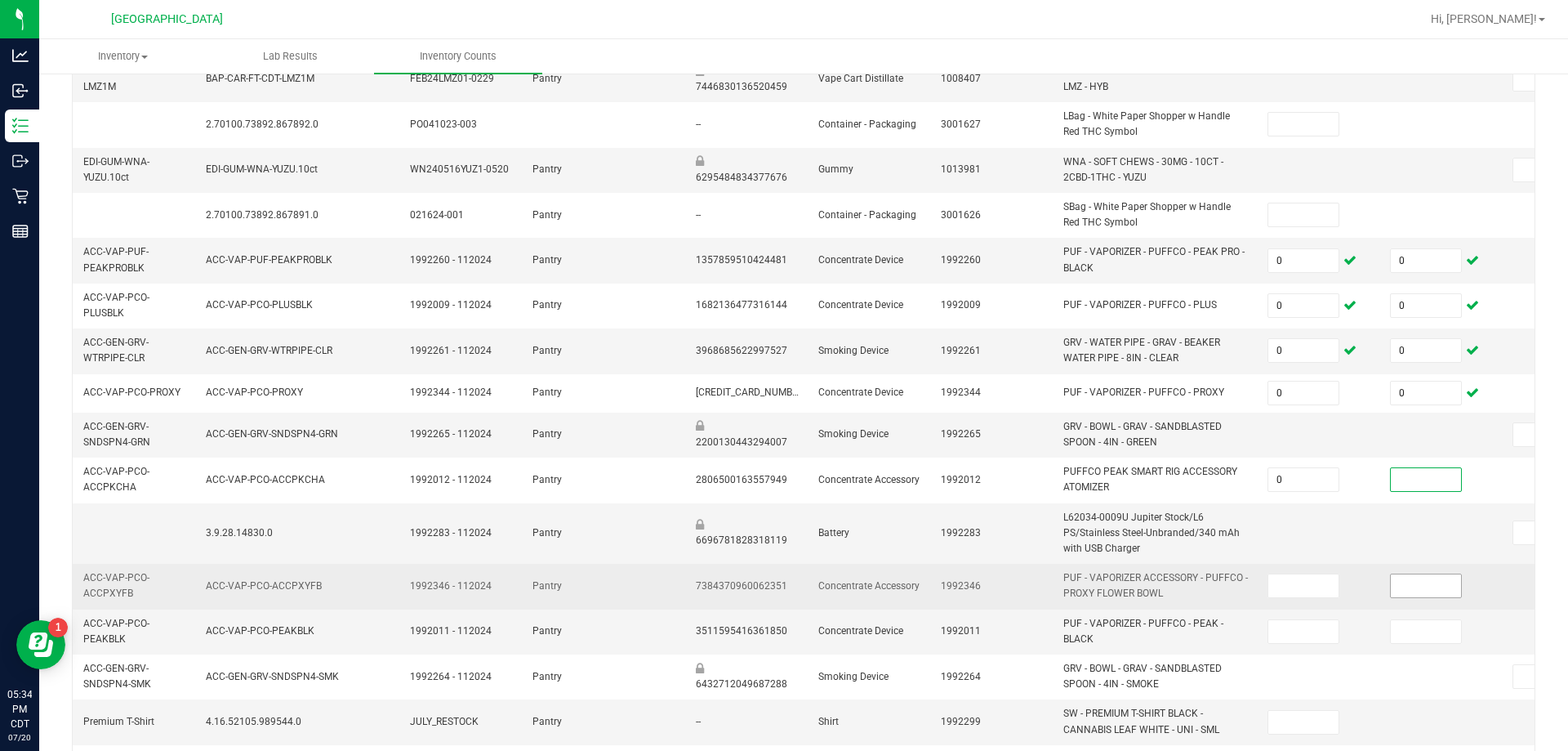 drag, startPoint x: 1410, startPoint y: 481, endPoint x: 1437, endPoint y: 586, distance: 108.41587 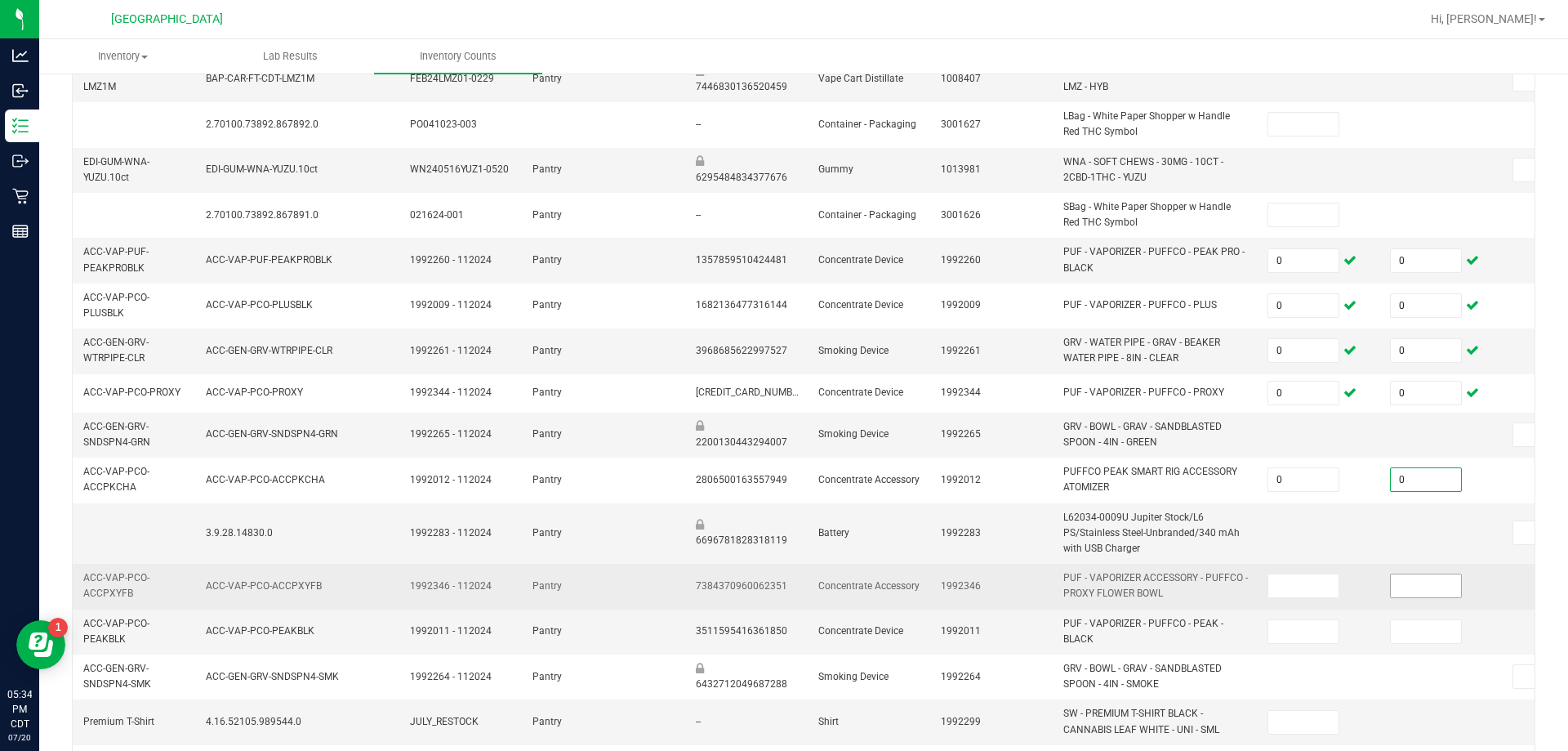 type on "0" 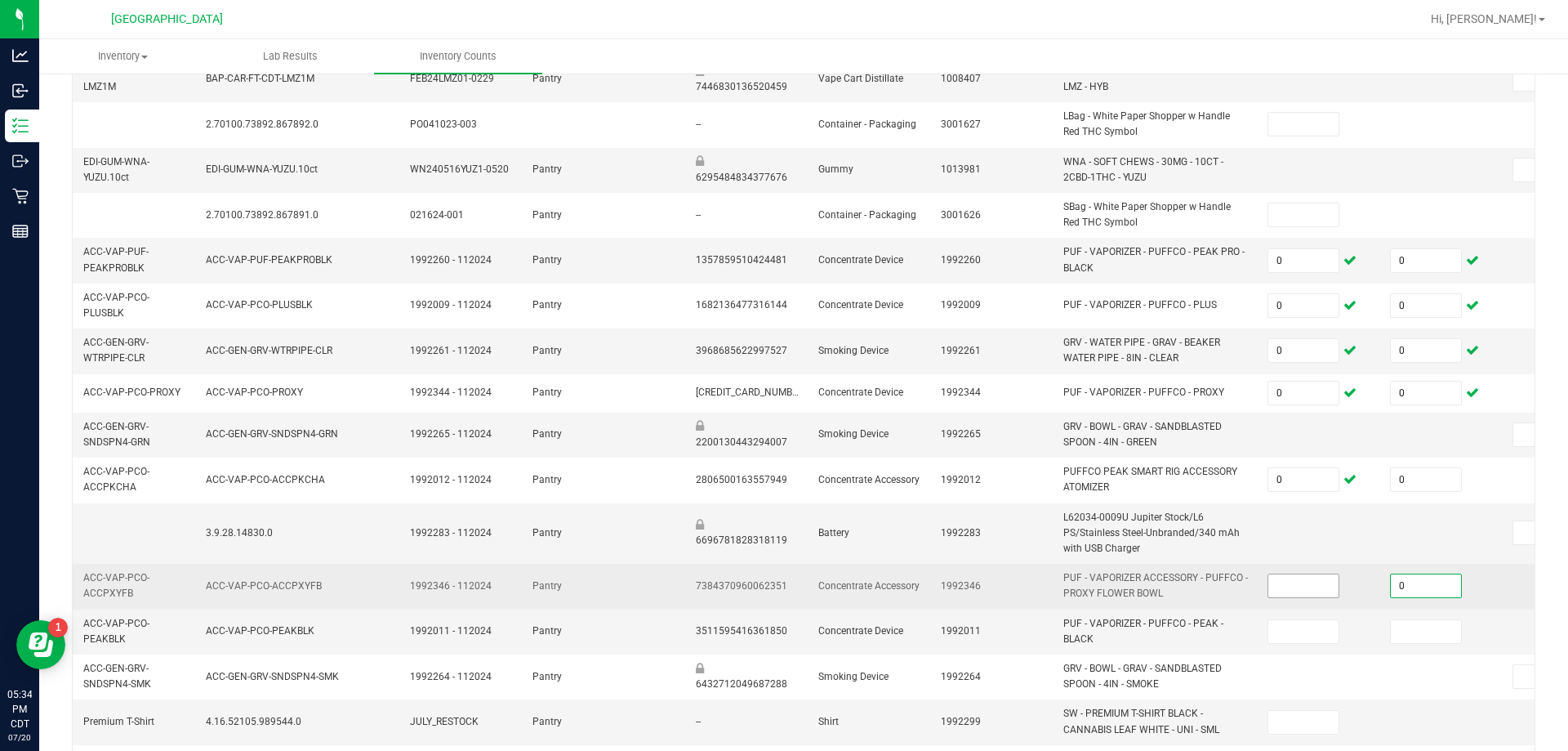 type on "0" 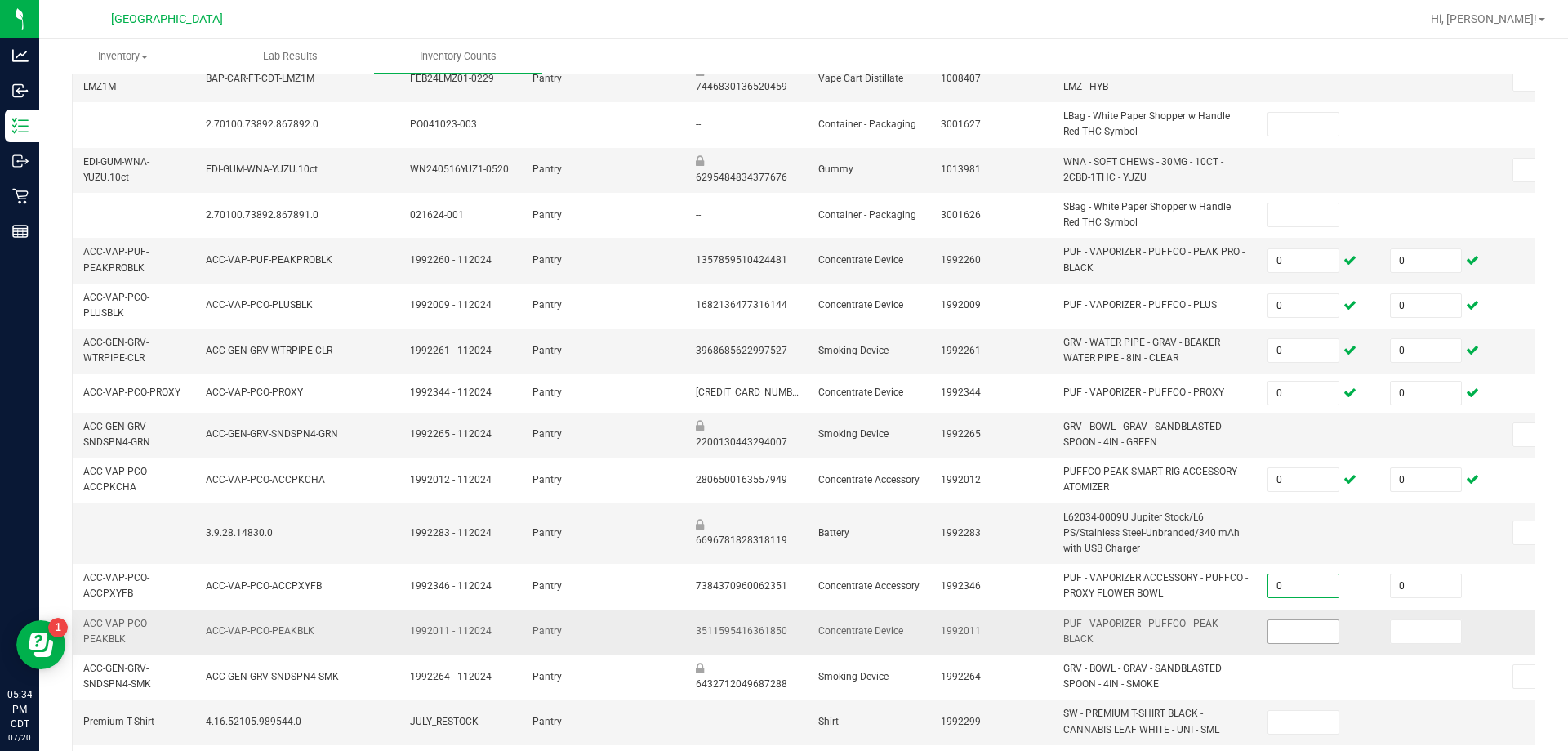 type on "0" 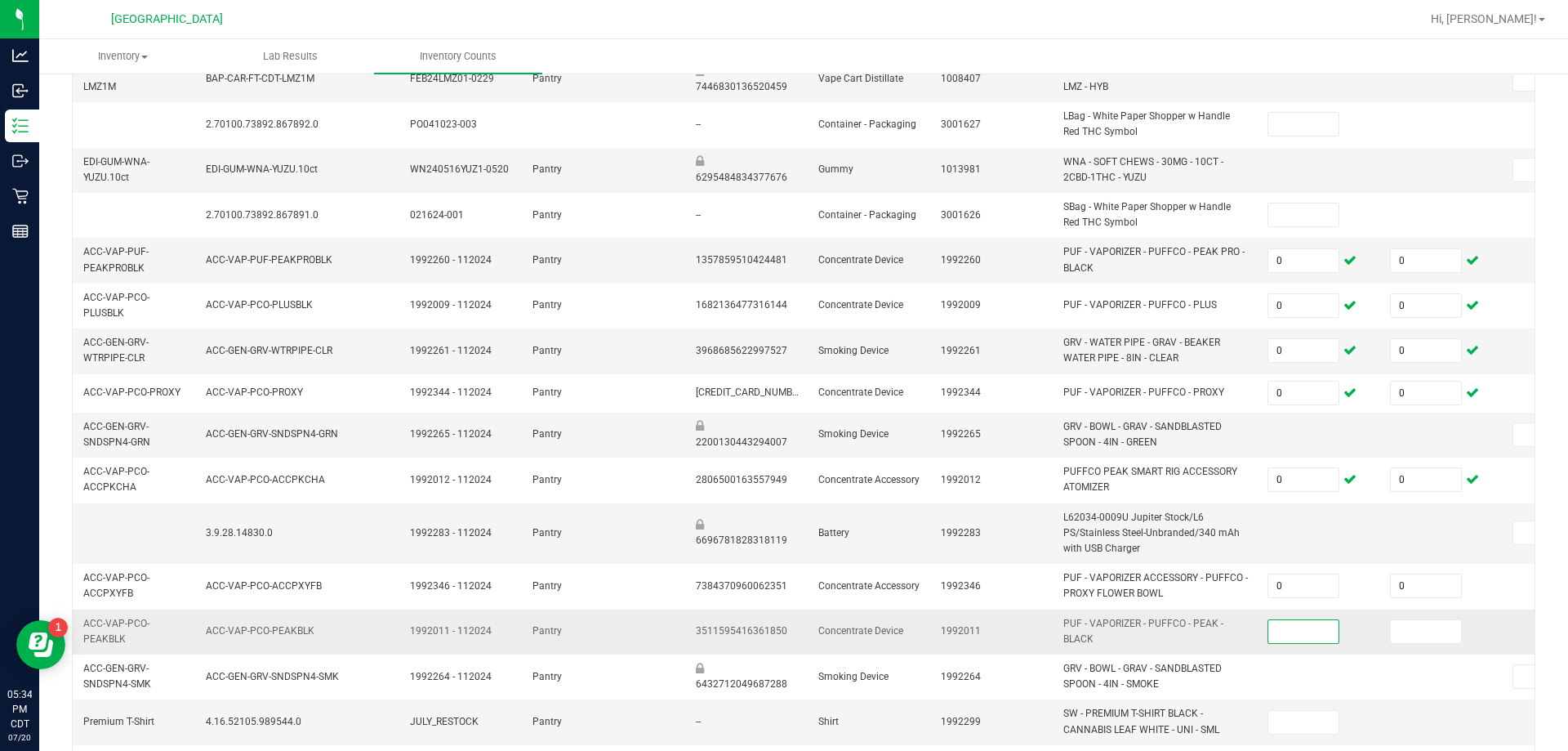 click at bounding box center [1303, 632] 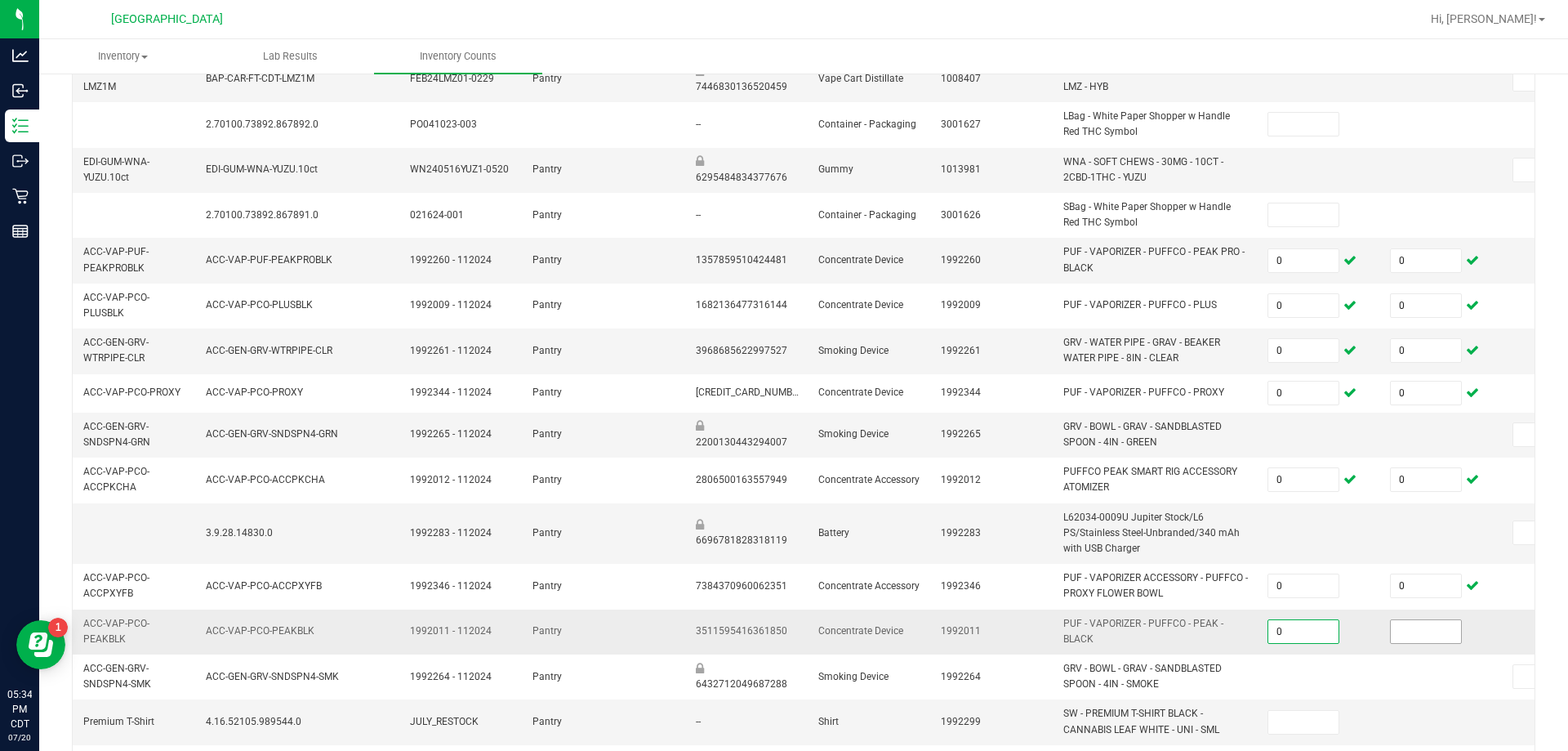 type on "0" 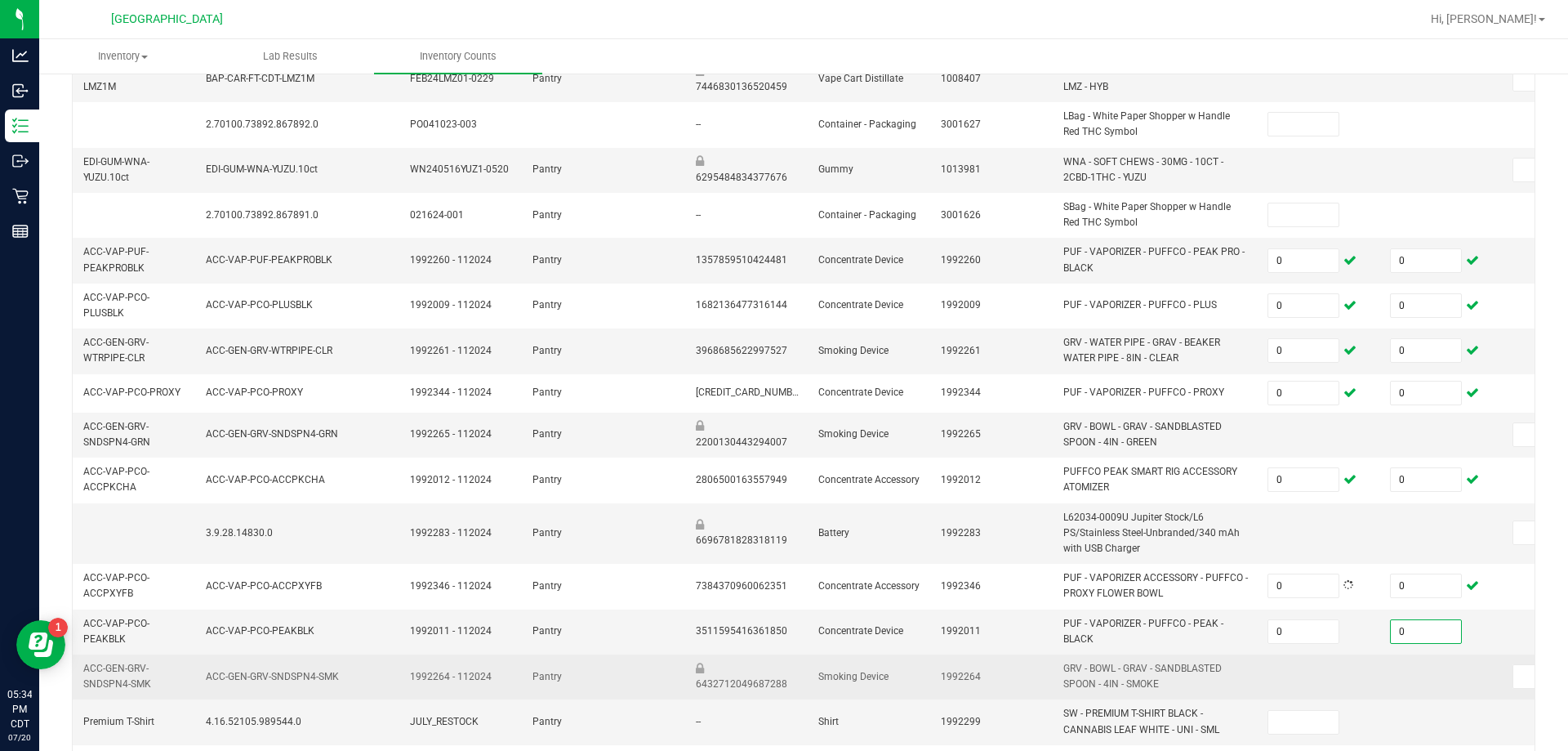 type on "0" 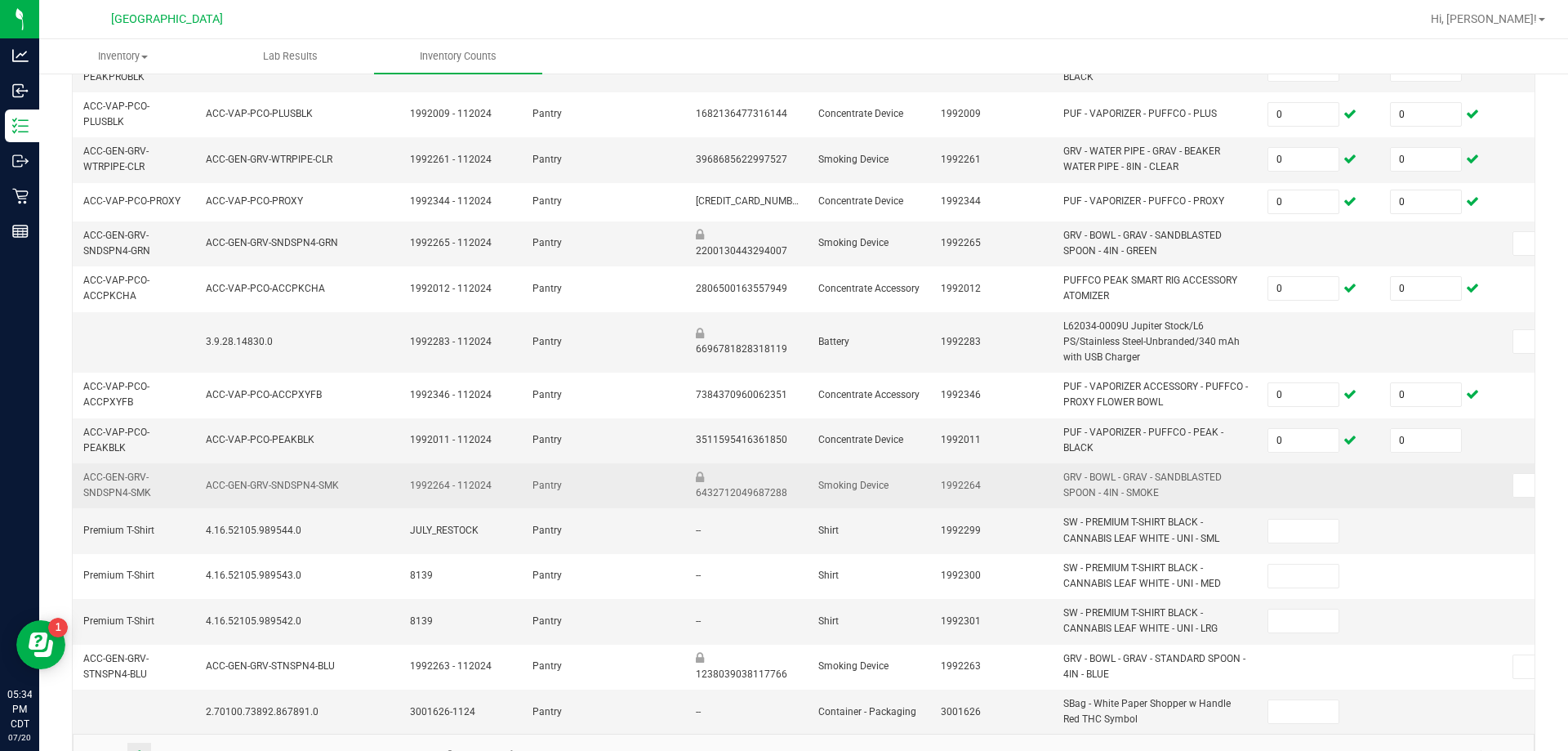 scroll, scrollTop: 490, scrollLeft: 0, axis: vertical 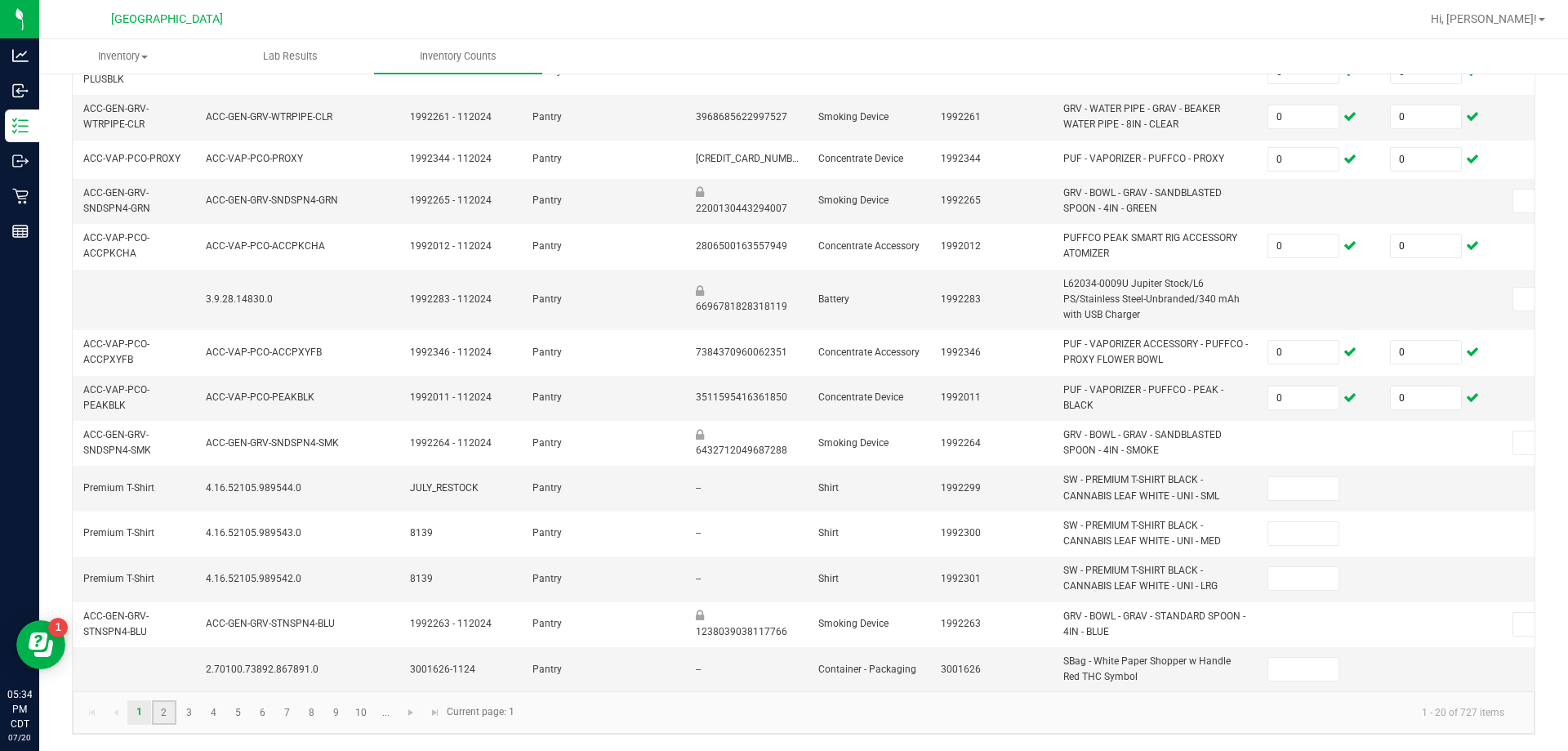 click on "2" 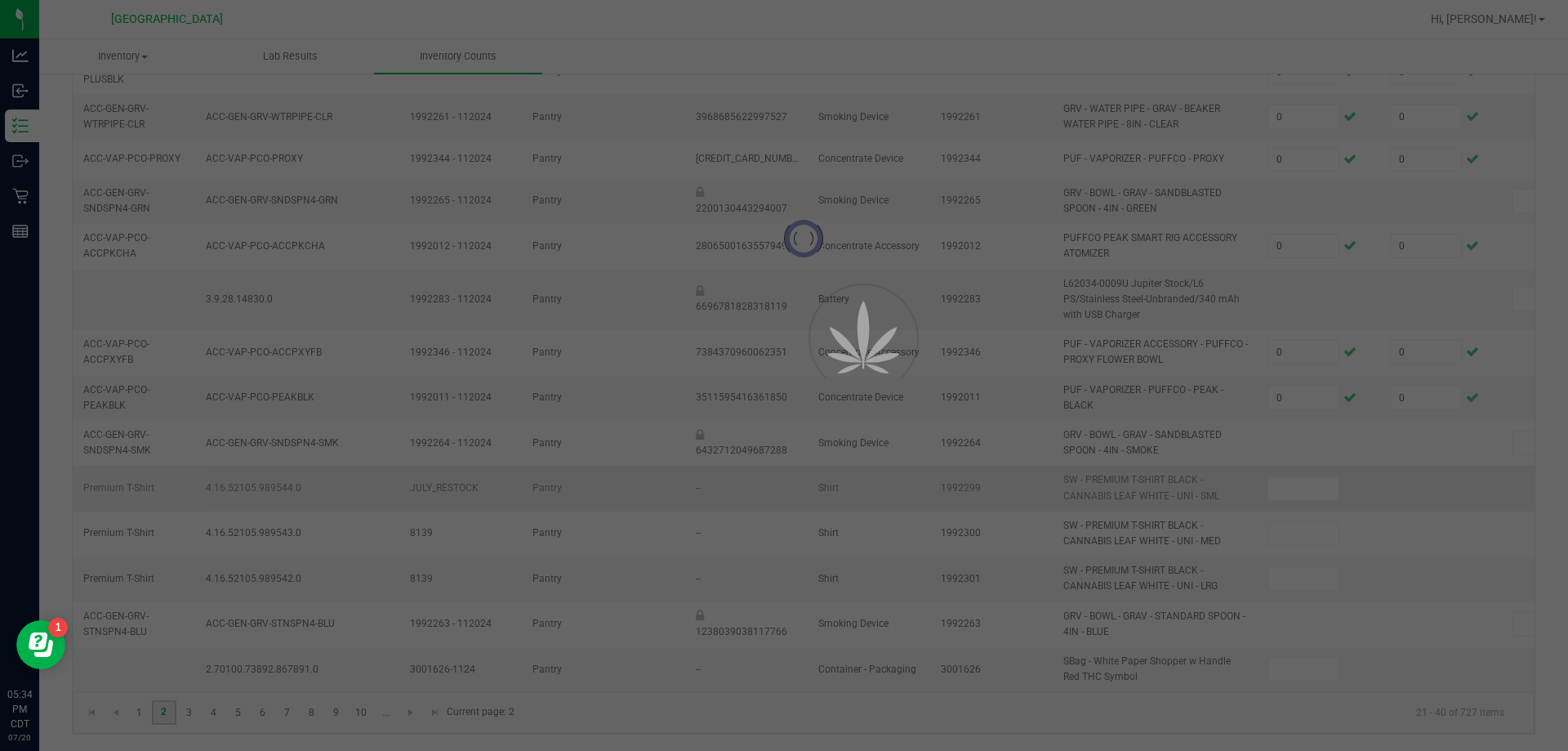 type on "10" 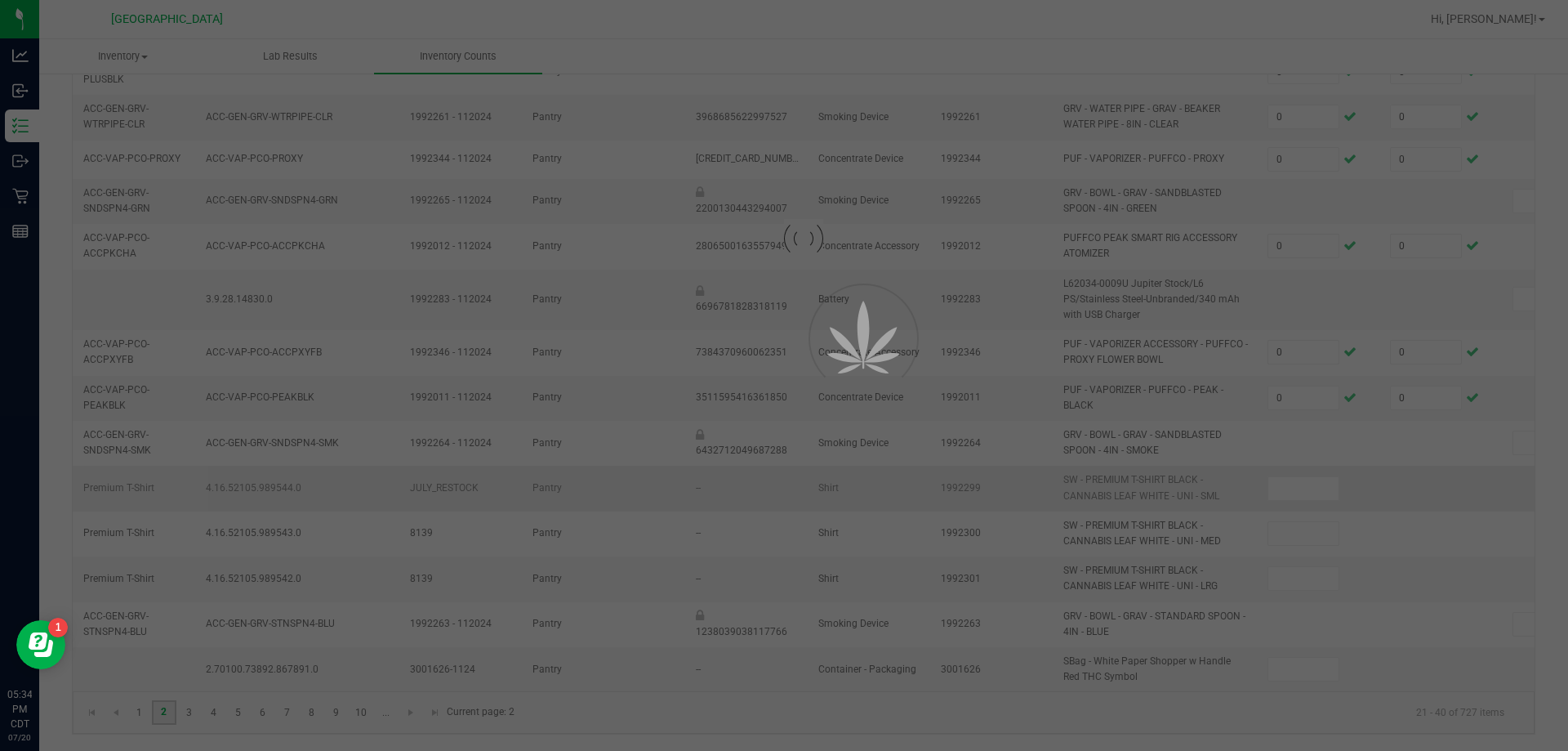 type on "1" 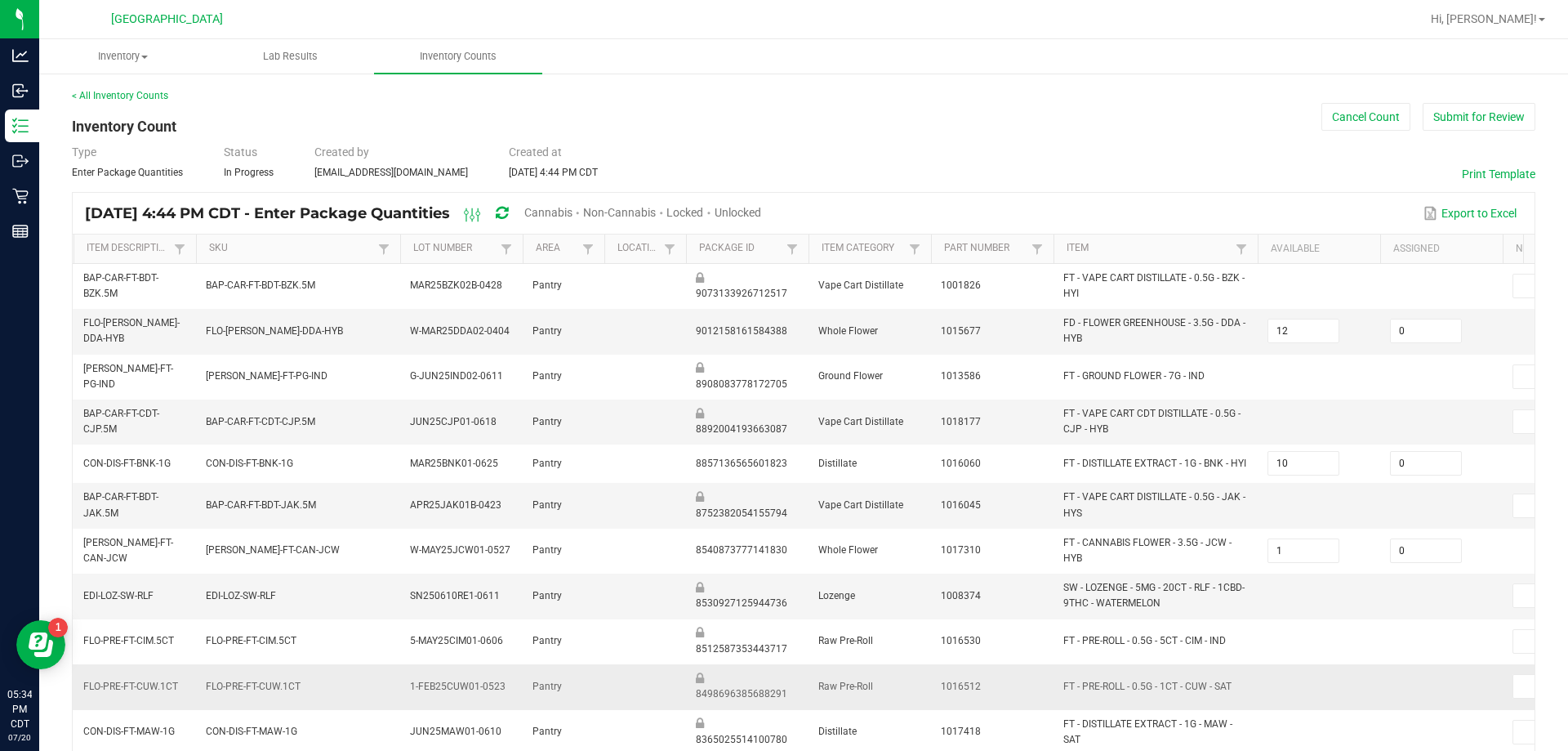 scroll, scrollTop: 476, scrollLeft: 0, axis: vertical 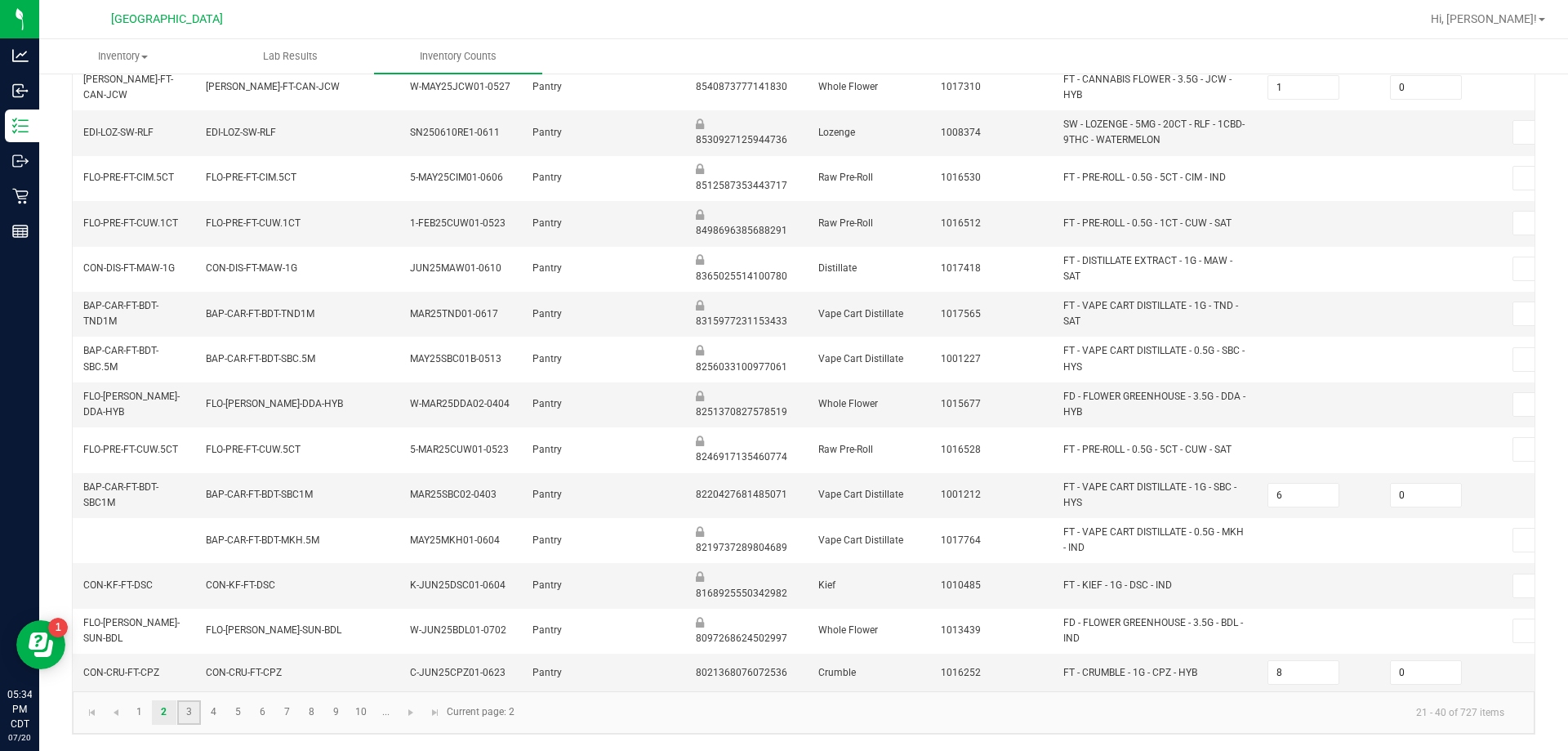 click on "3" 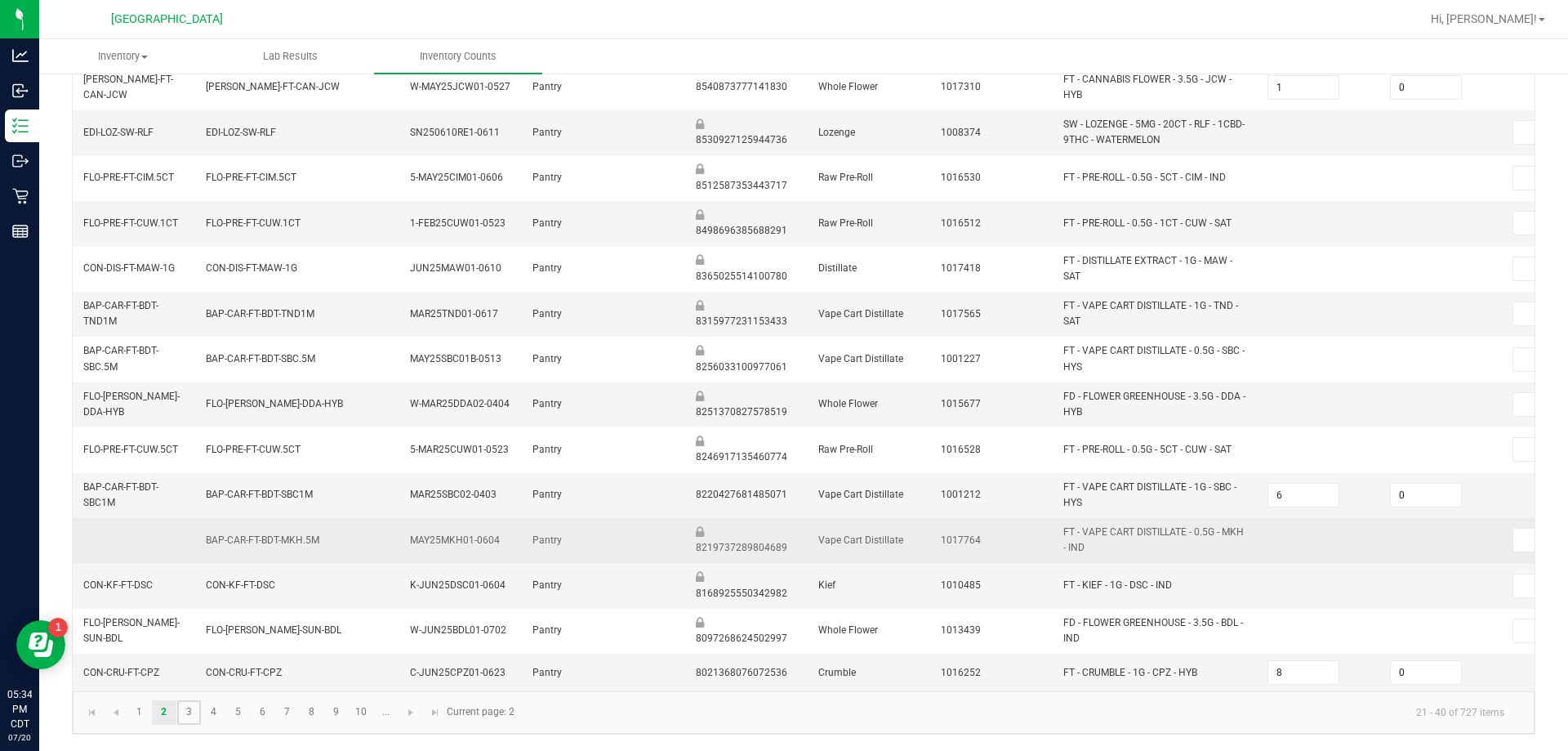 type on "6" 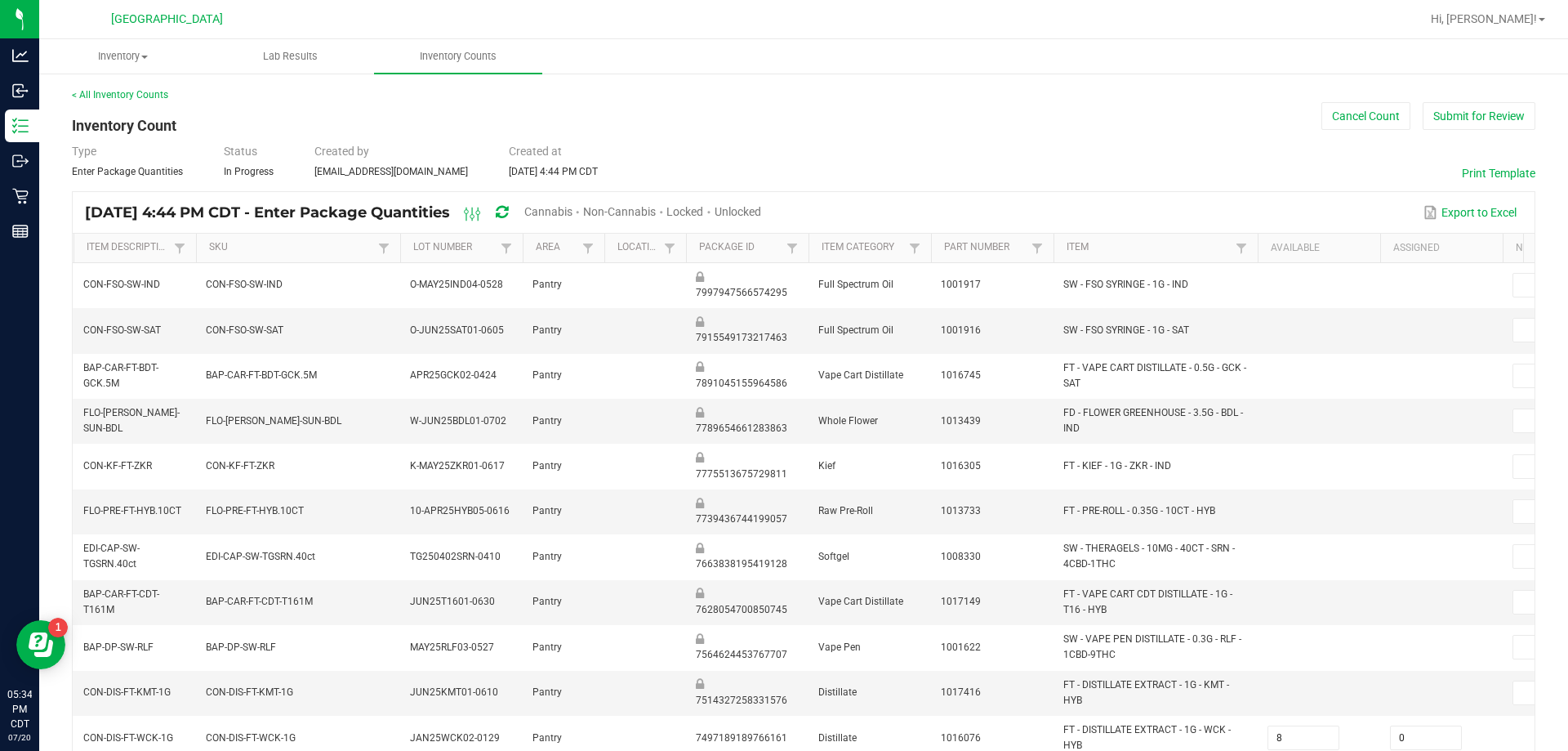 scroll, scrollTop: 482, scrollLeft: 0, axis: vertical 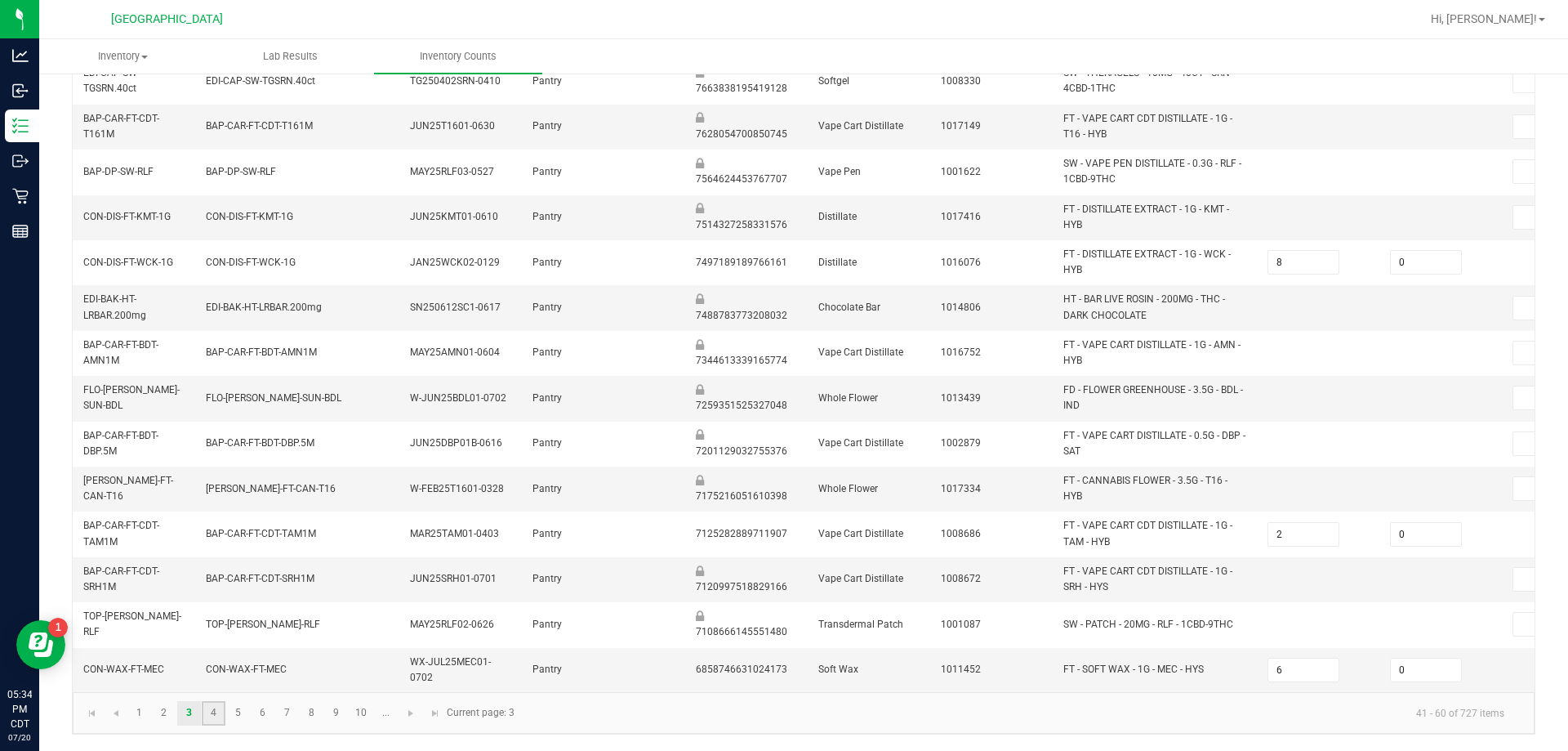 click on "4" 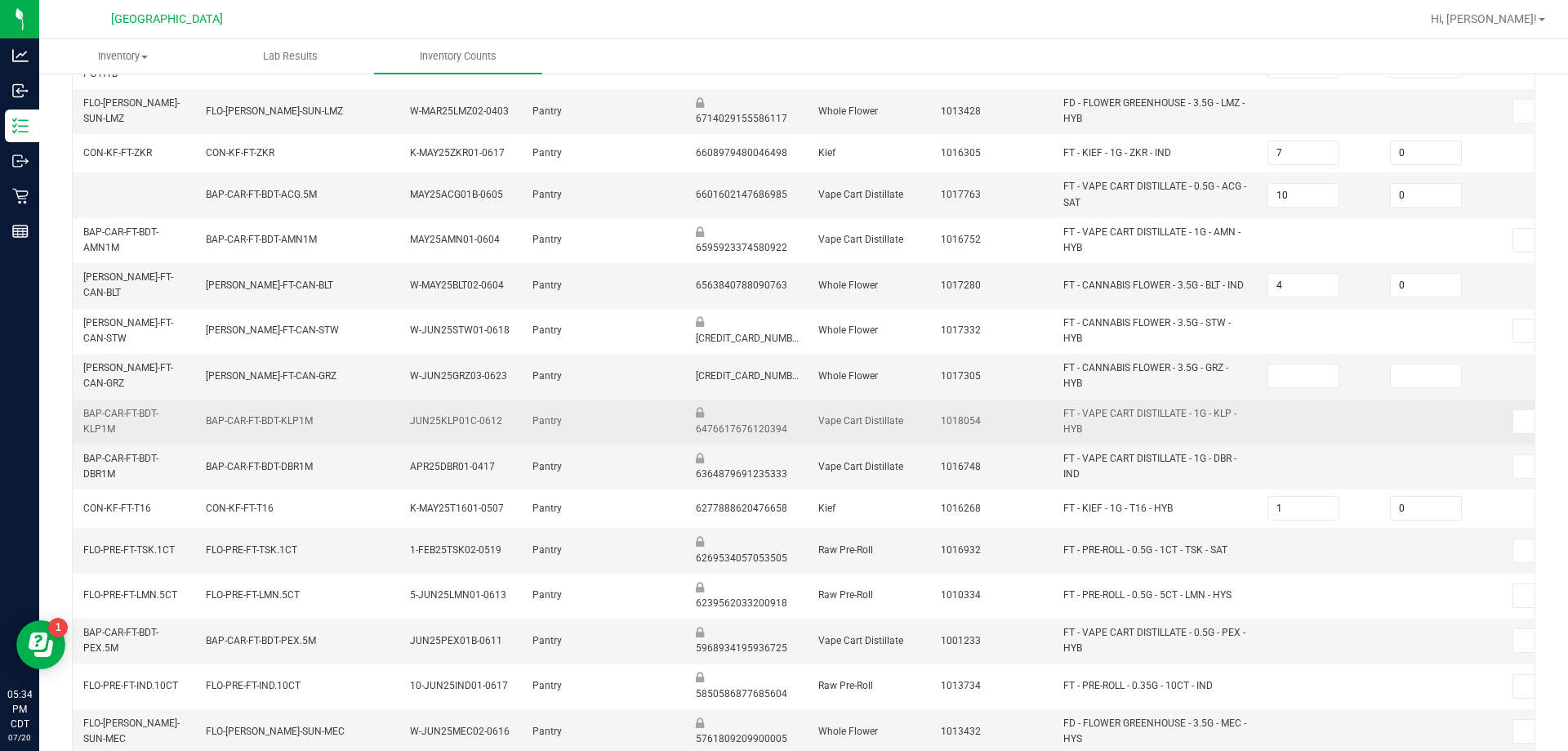 scroll, scrollTop: 327, scrollLeft: 0, axis: vertical 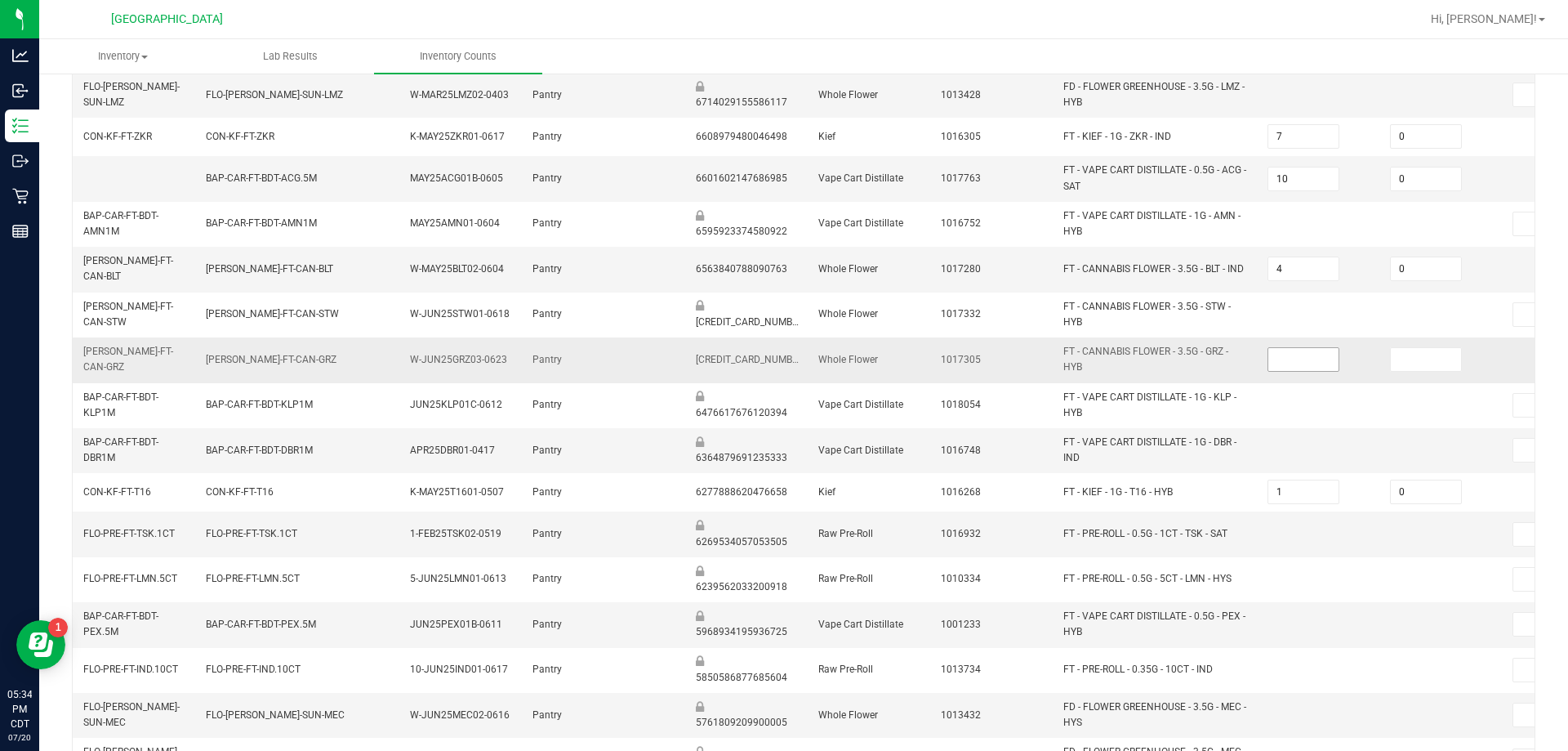 click at bounding box center (1303, 360) 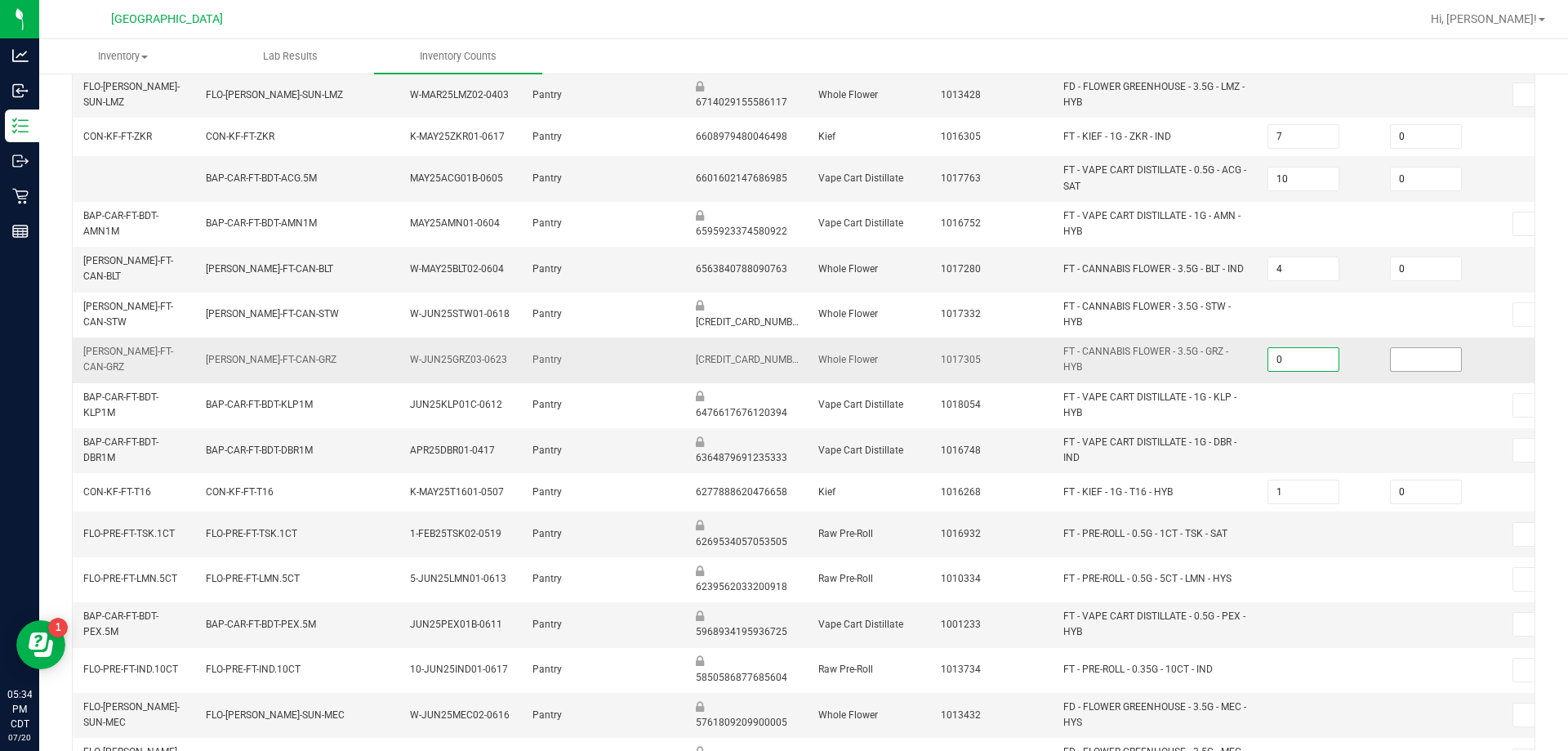 type on "0" 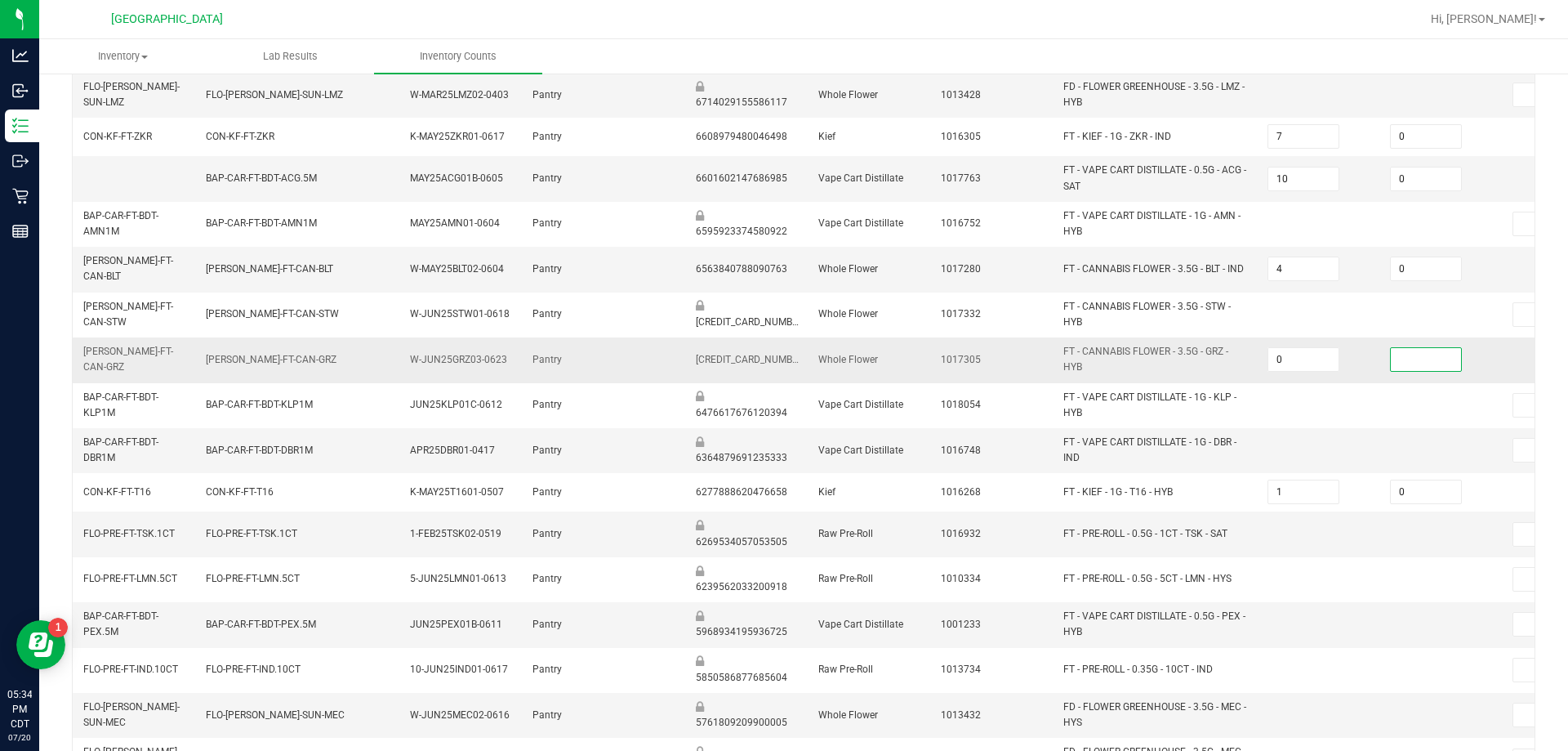 click at bounding box center (1426, 360) 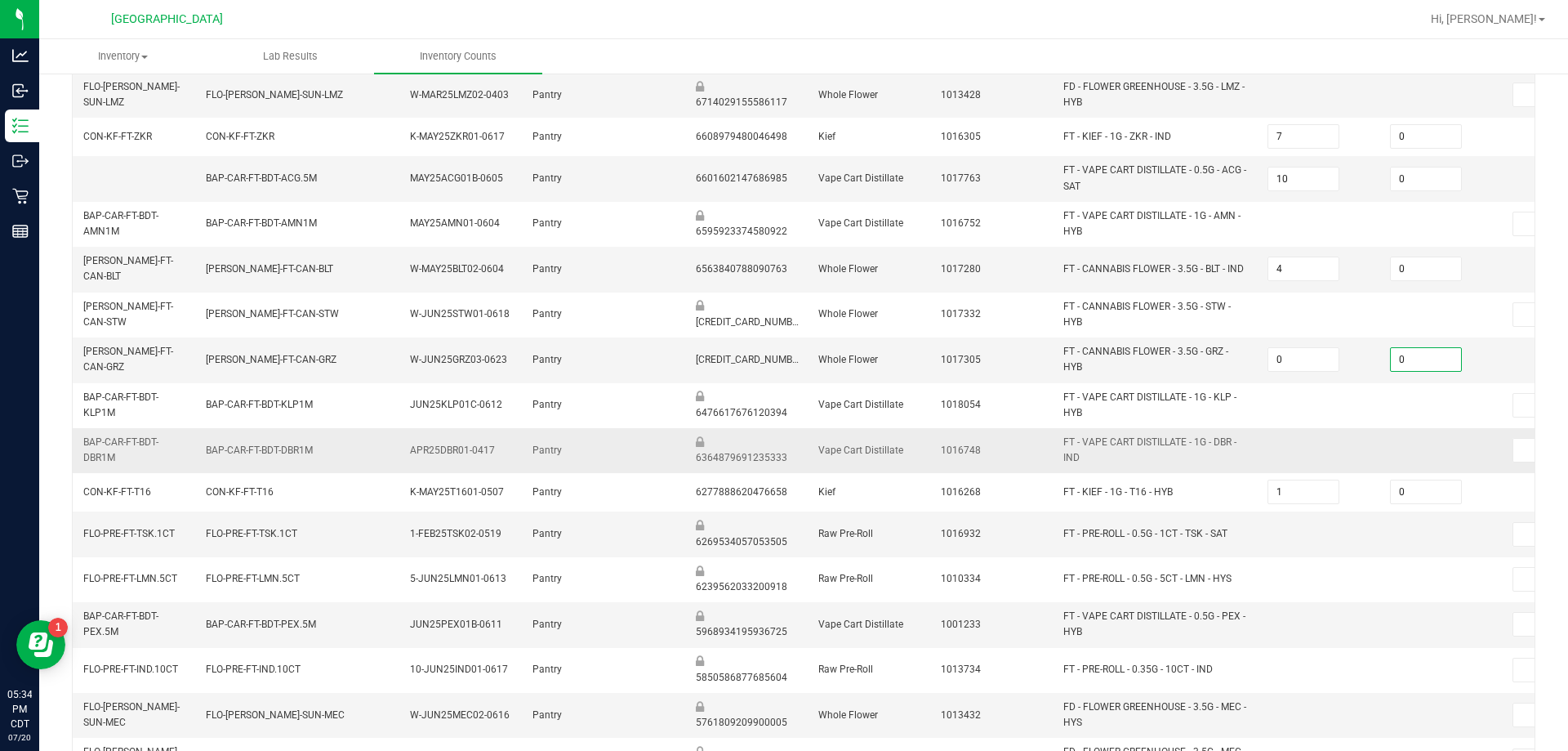 type on "0" 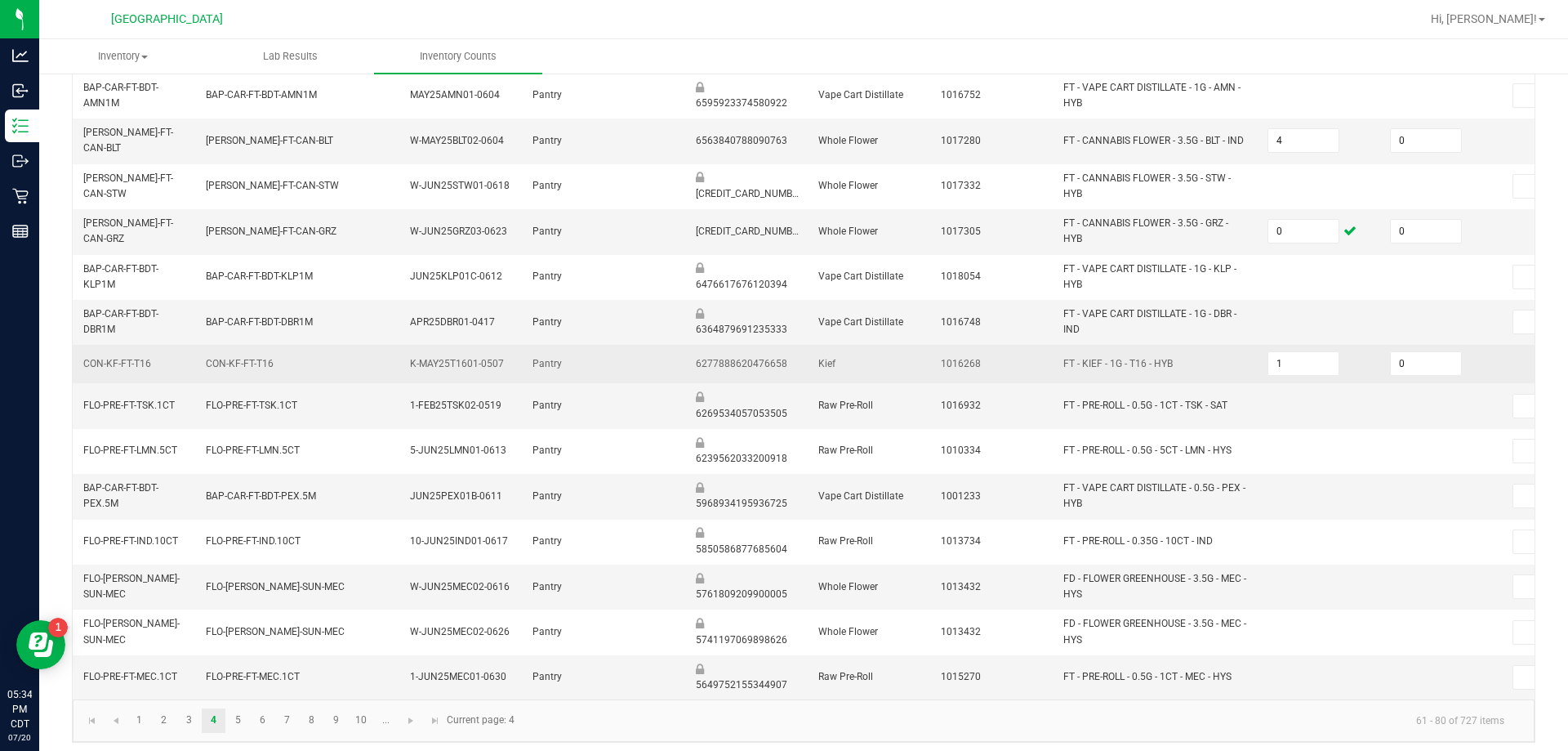 scroll, scrollTop: 462, scrollLeft: 0, axis: vertical 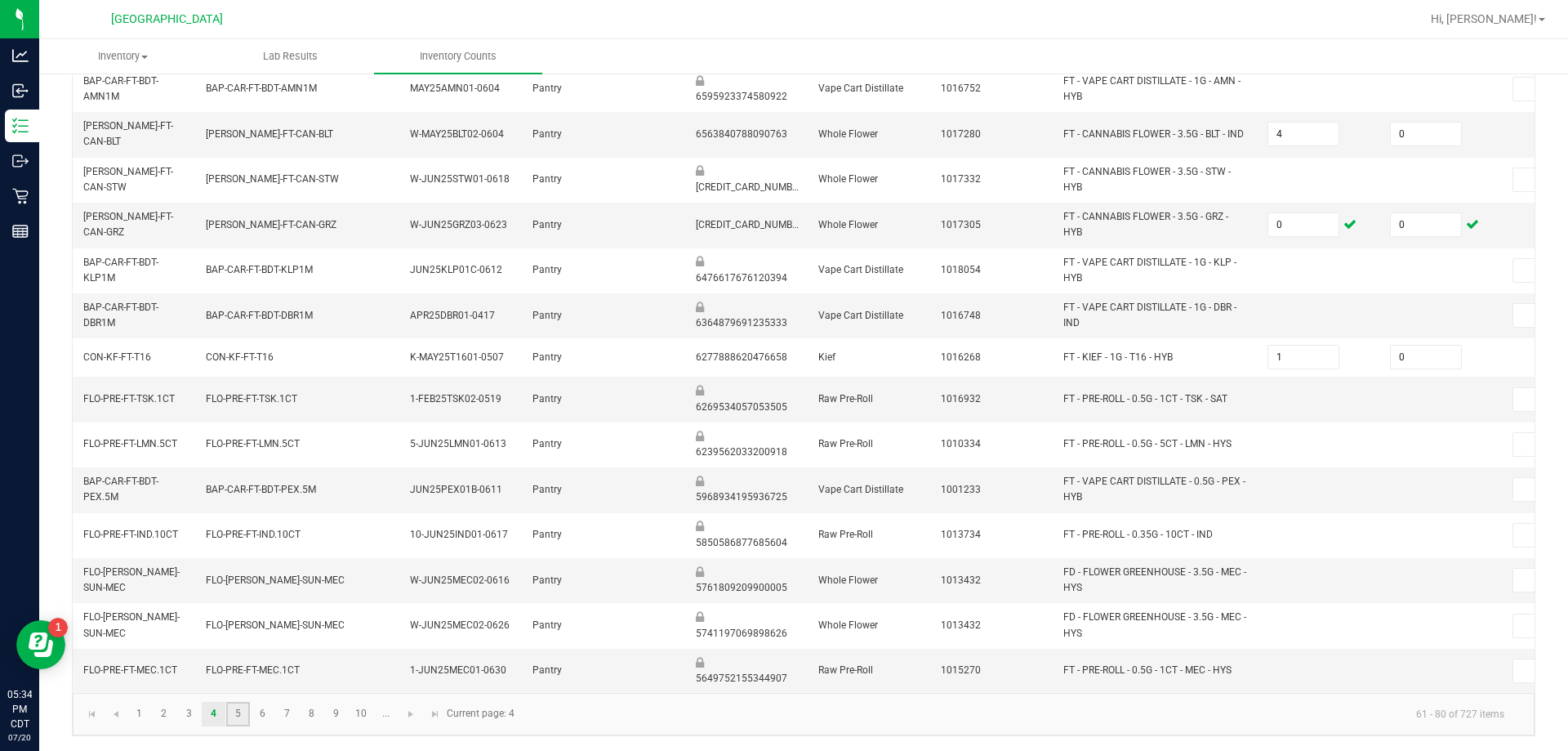 click on "5" 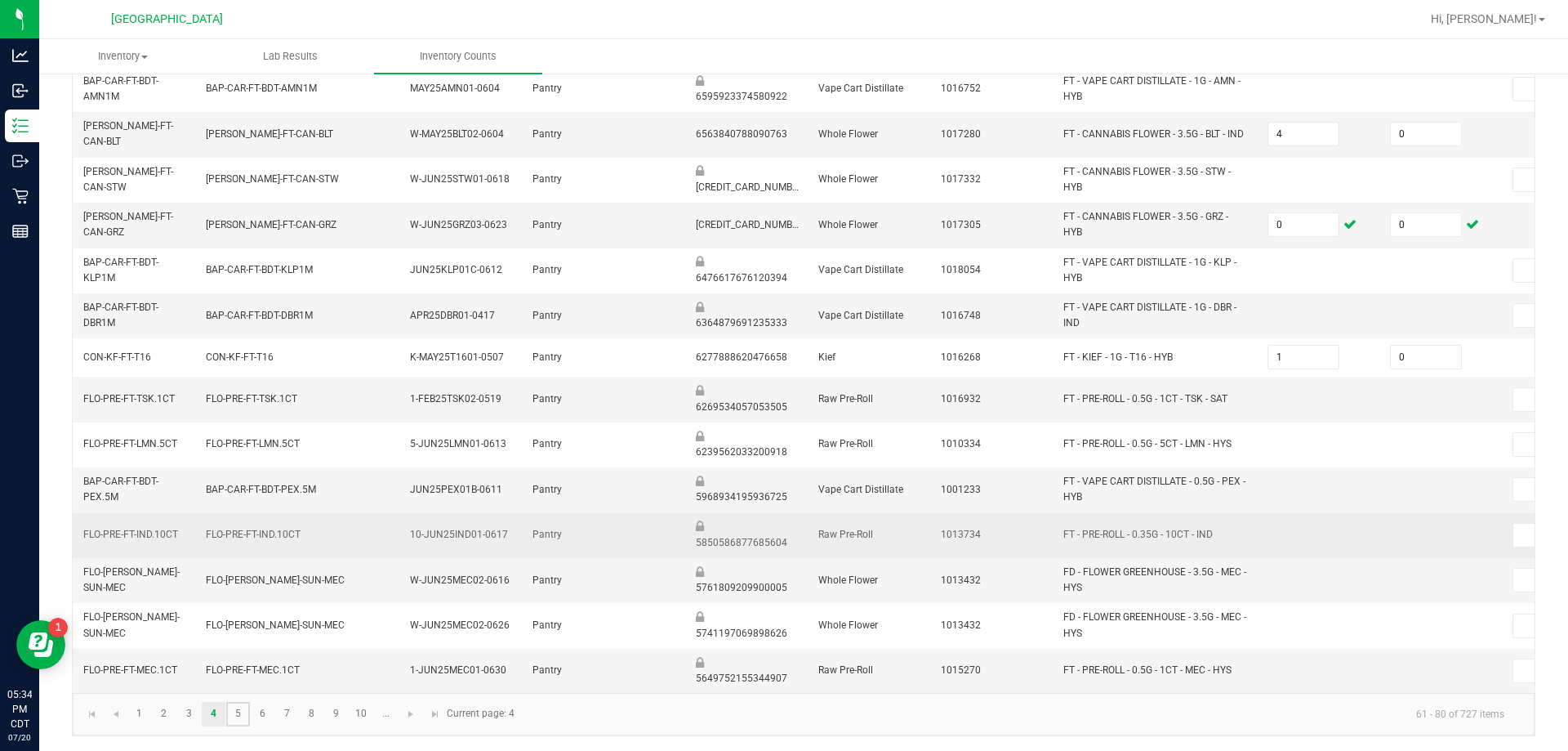 type on "1" 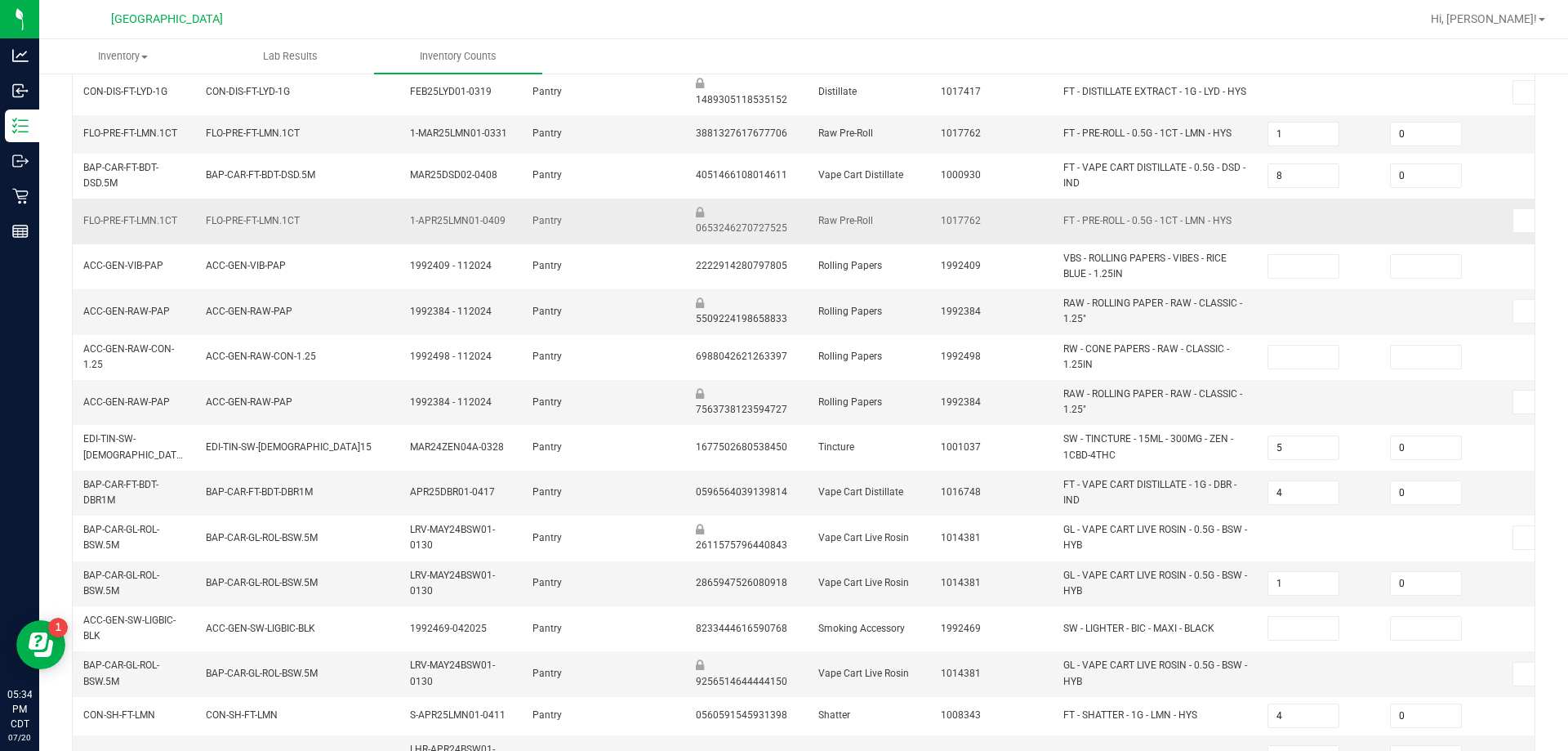 scroll, scrollTop: 409, scrollLeft: 0, axis: vertical 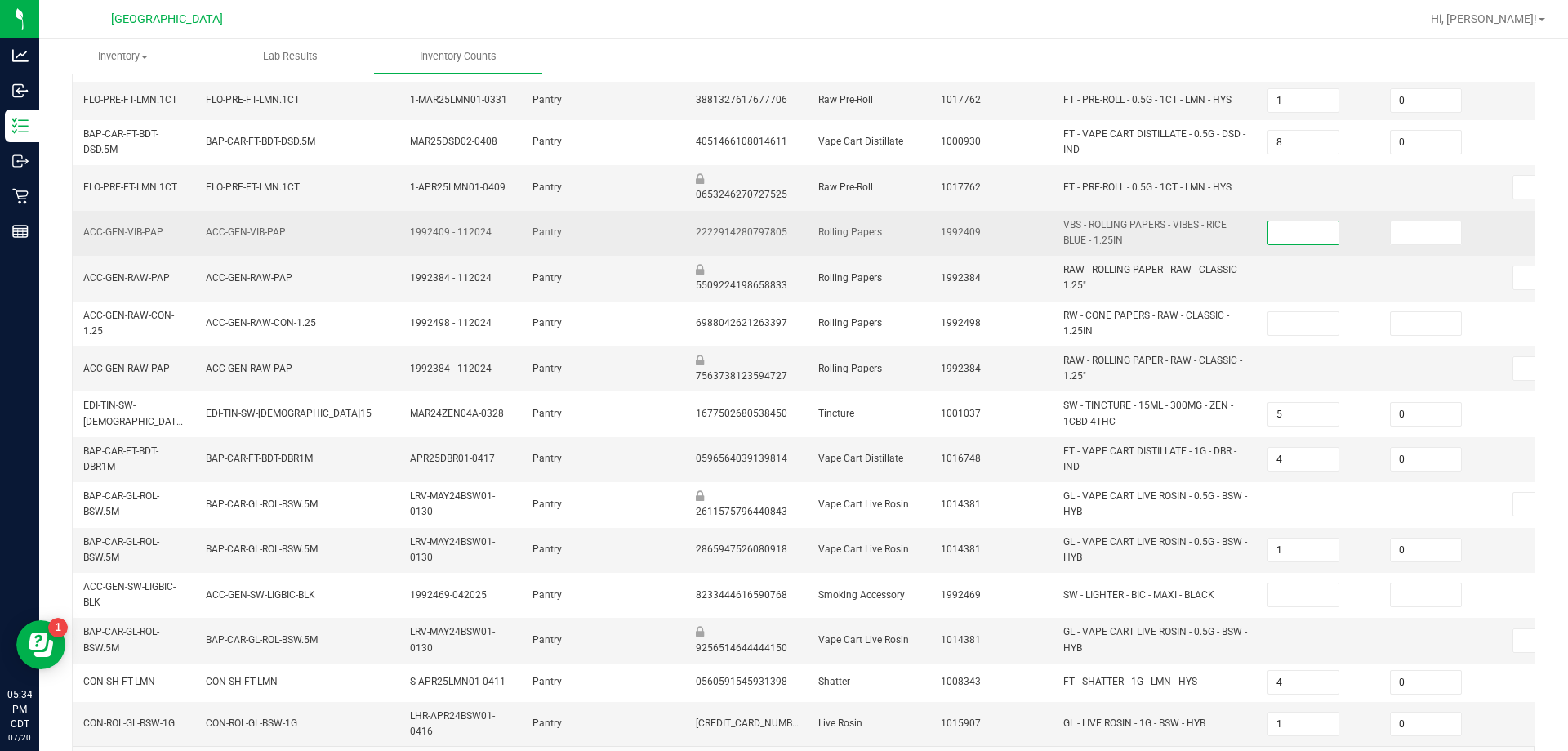 click at bounding box center [1303, 233] 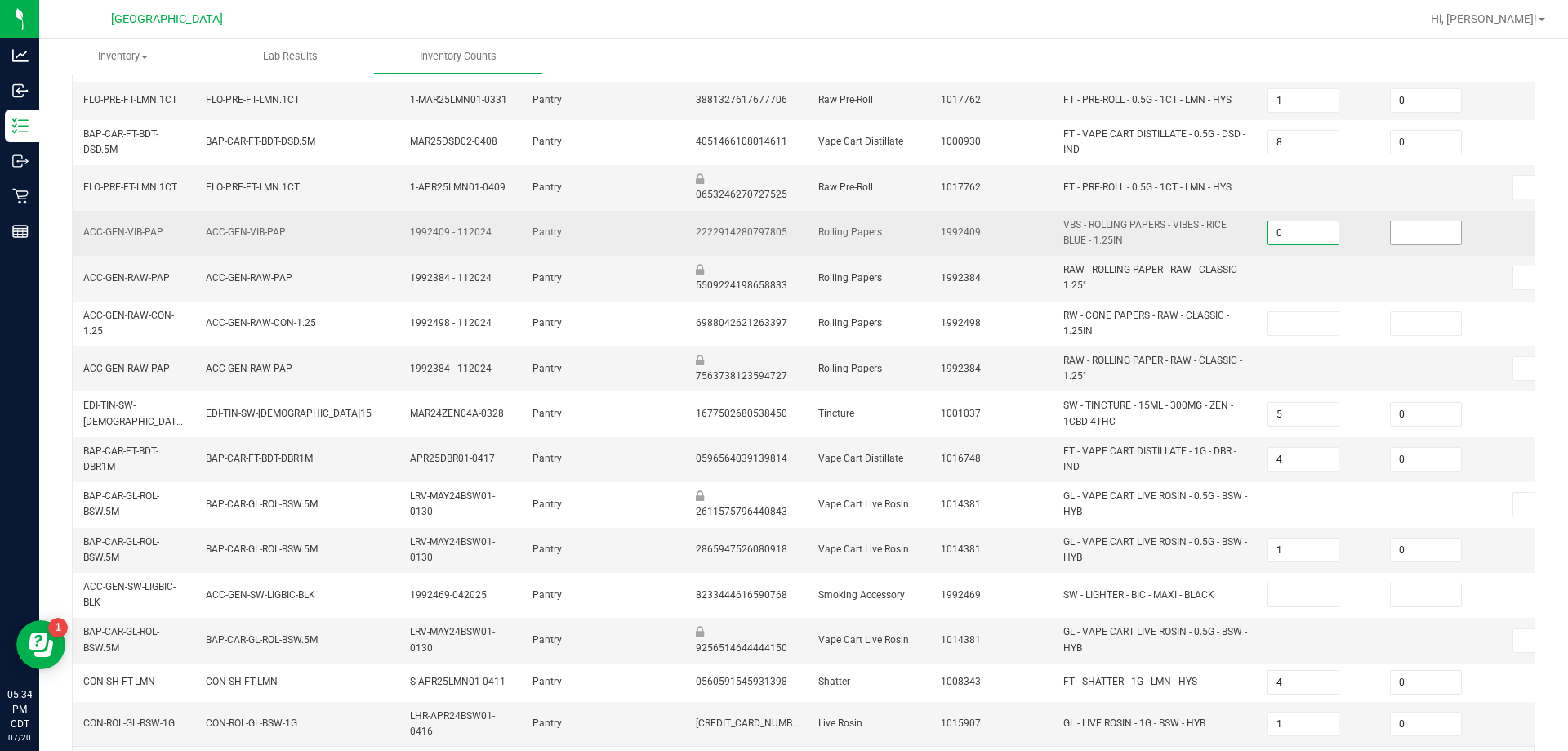 type on "0" 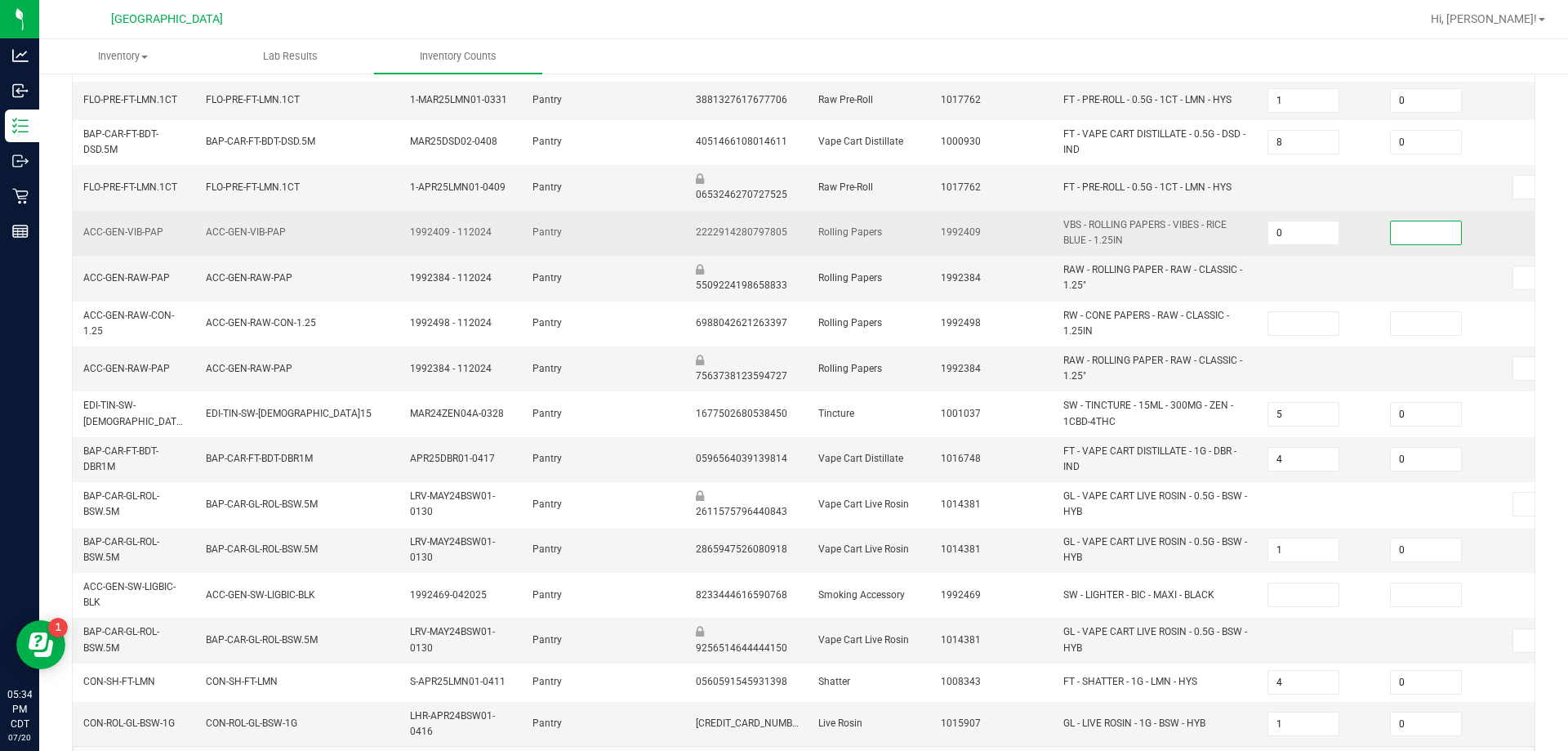 click at bounding box center [1426, 233] 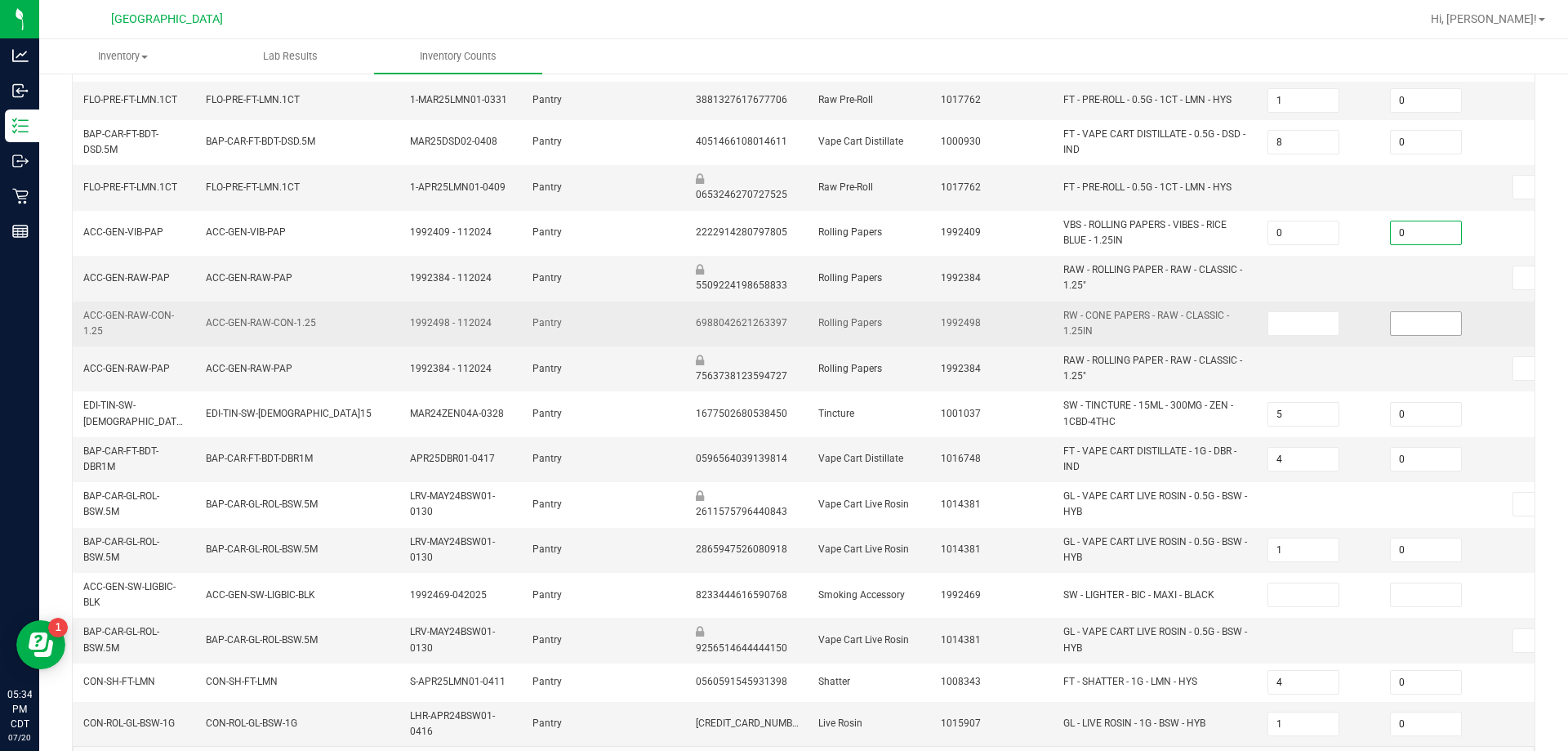 type on "0" 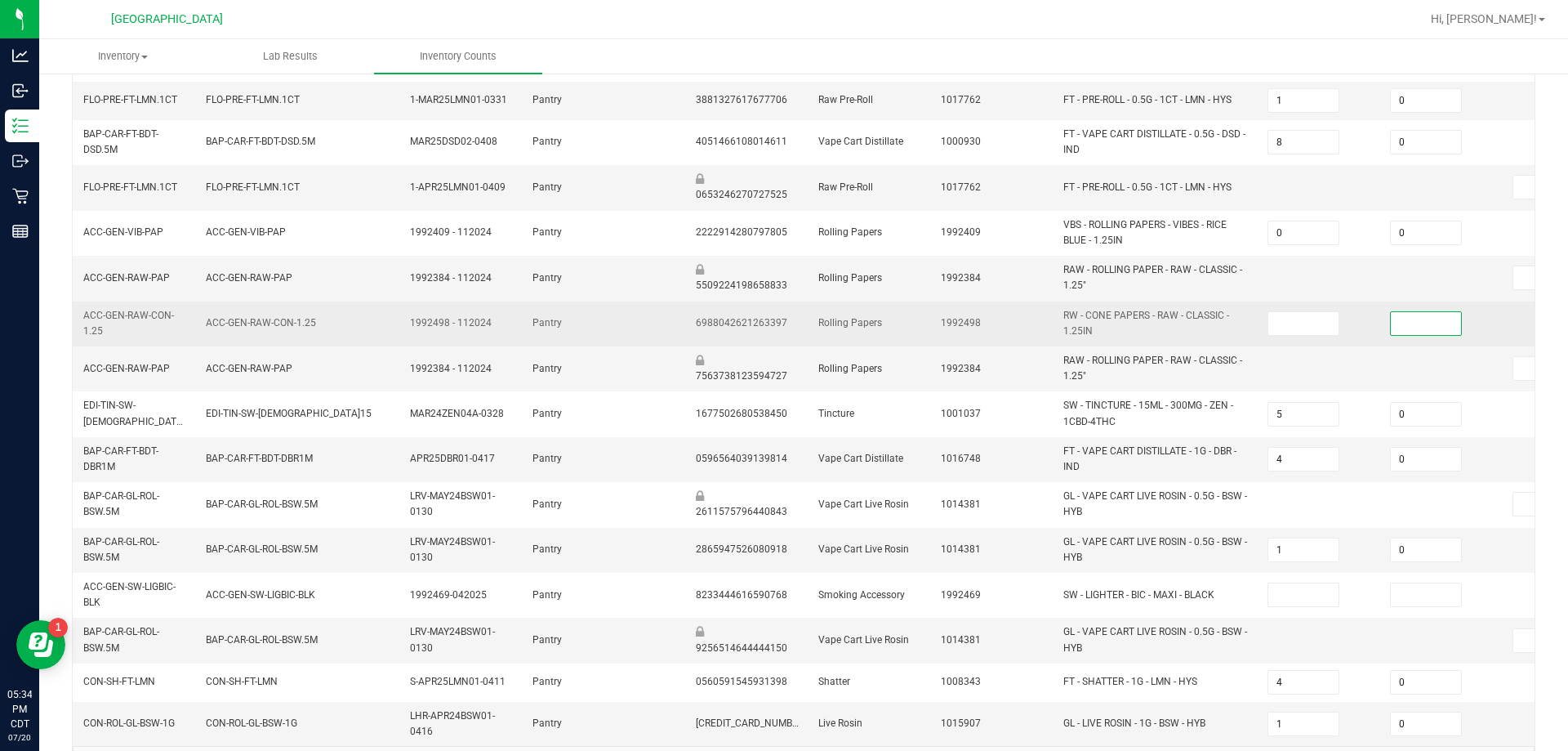 click at bounding box center [1426, 324] 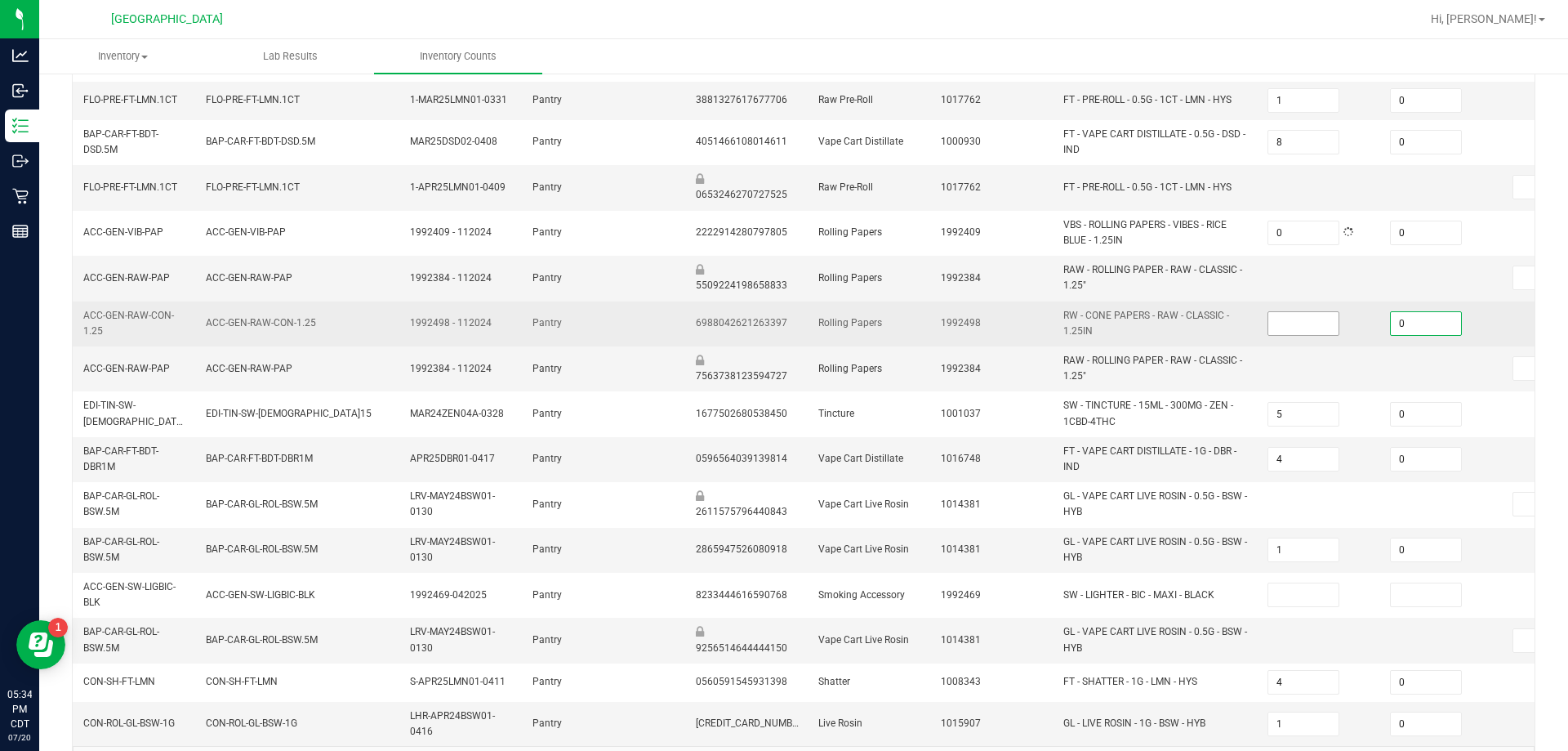 type on "0" 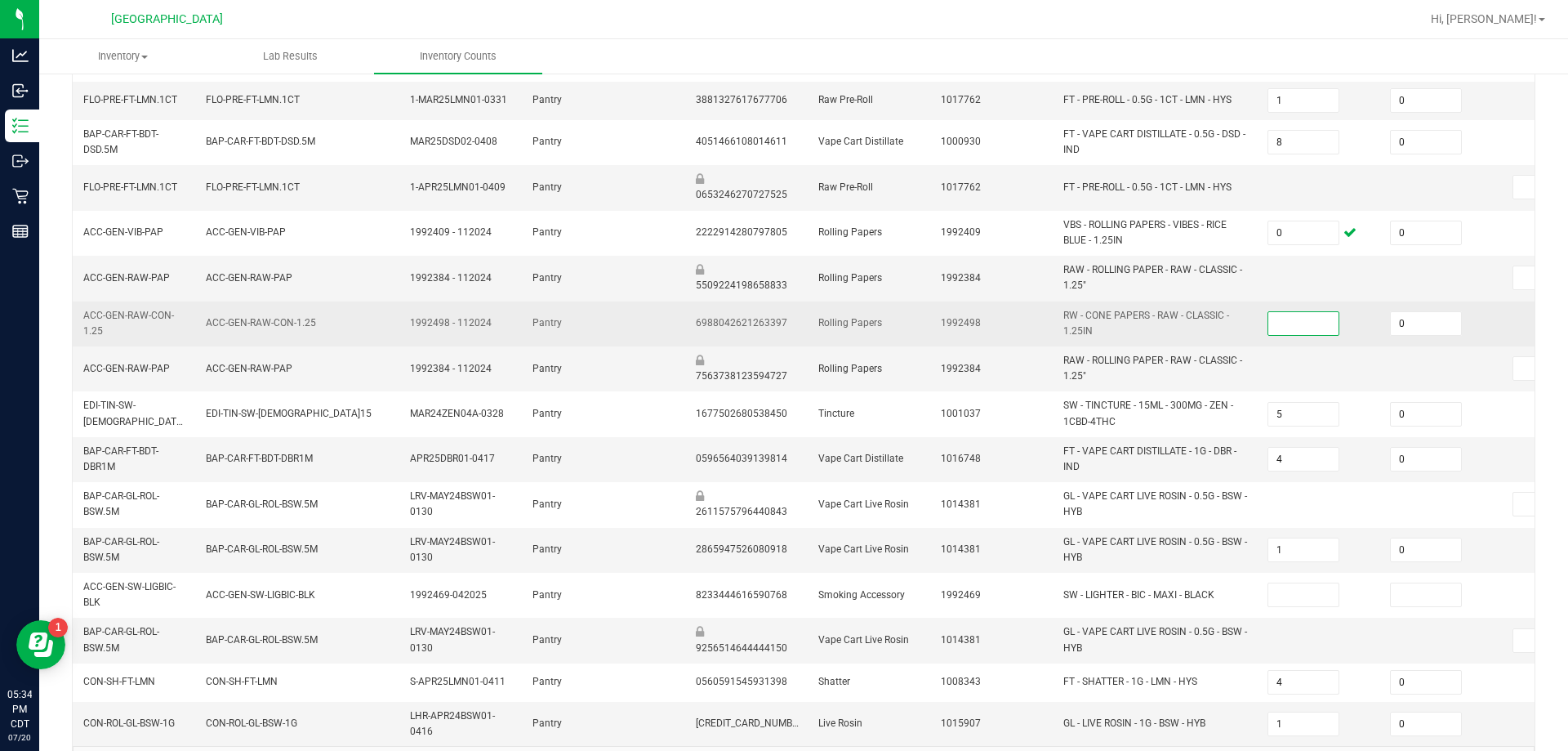 click at bounding box center (1303, 324) 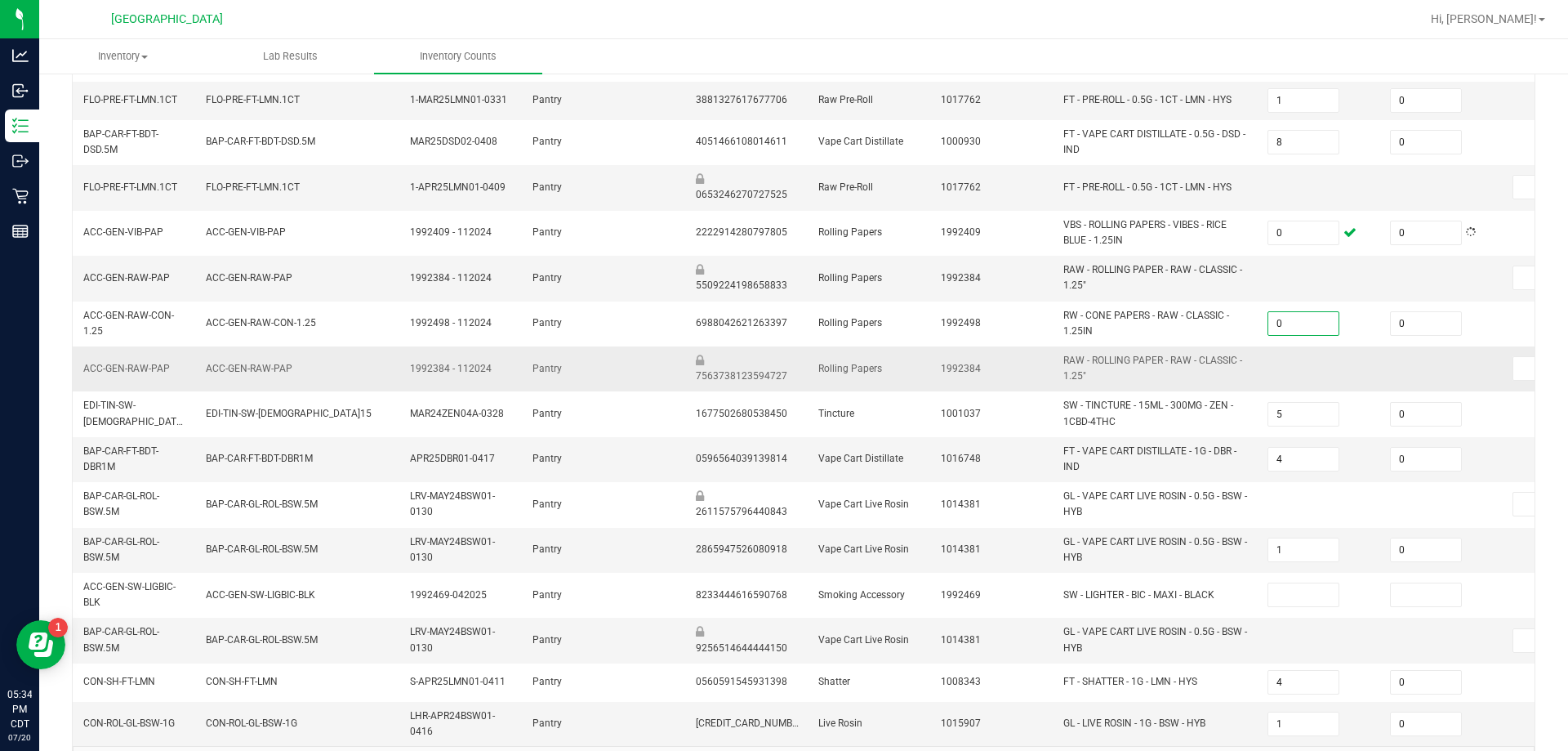type on "0" 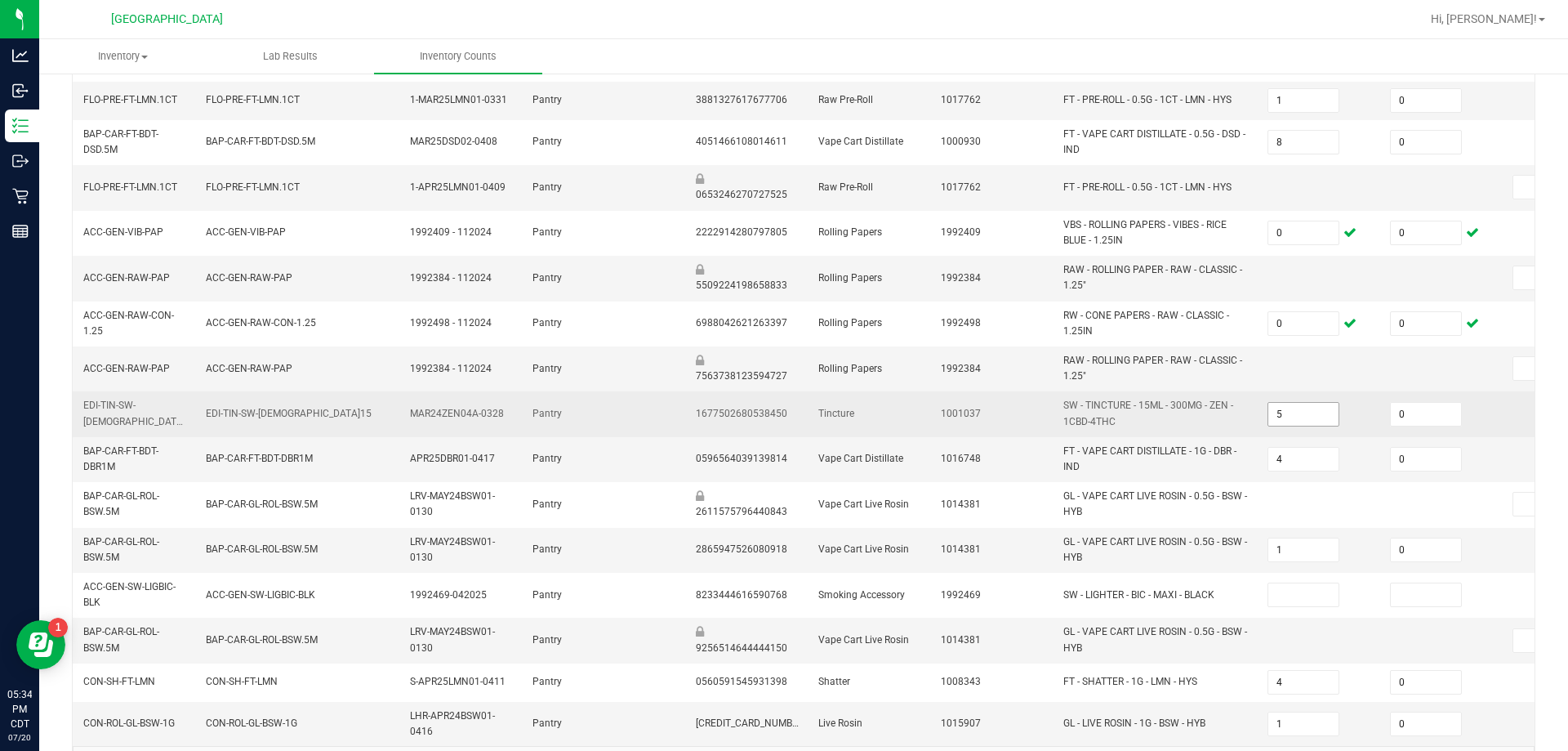 scroll, scrollTop: 476, scrollLeft: 0, axis: vertical 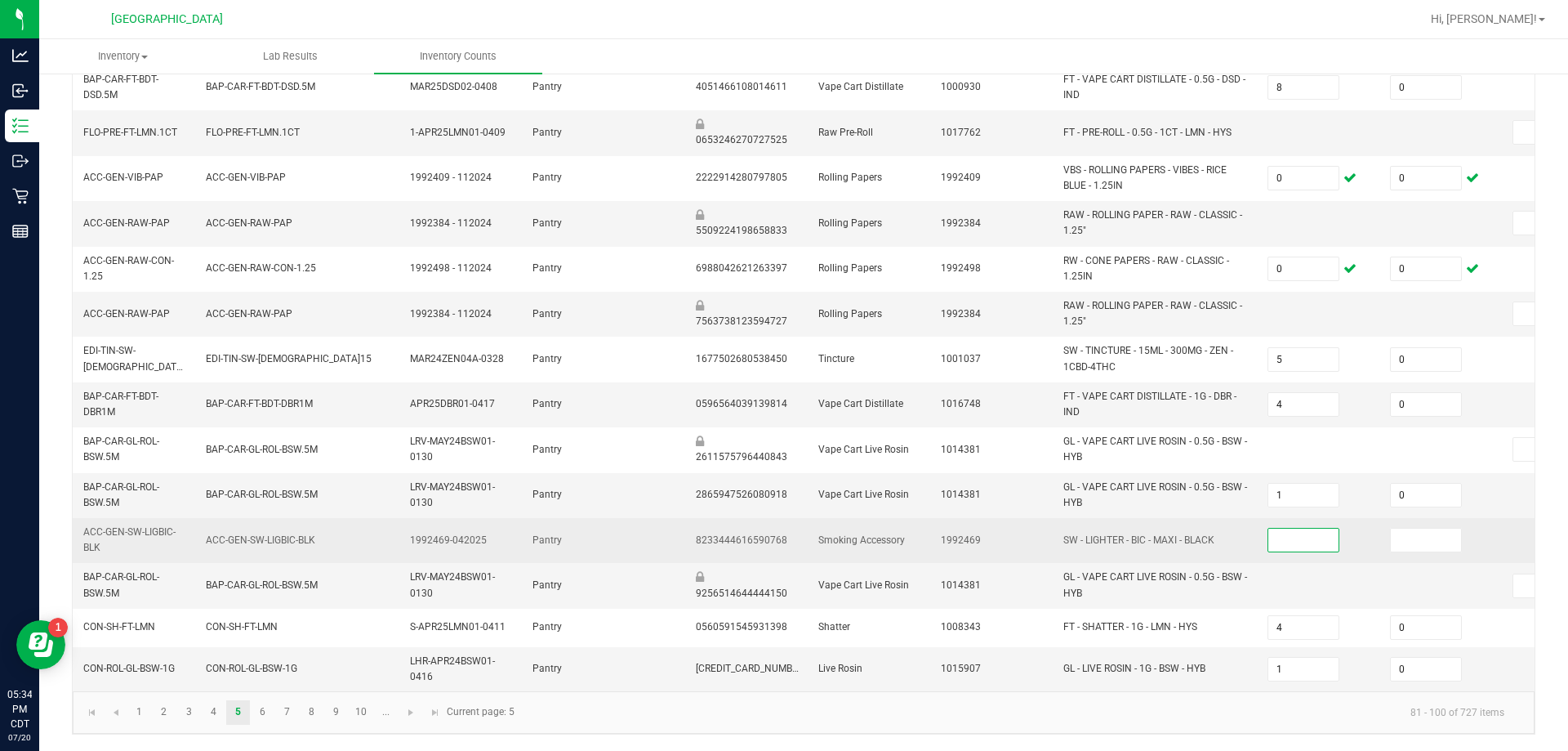 click at bounding box center [1303, 540] 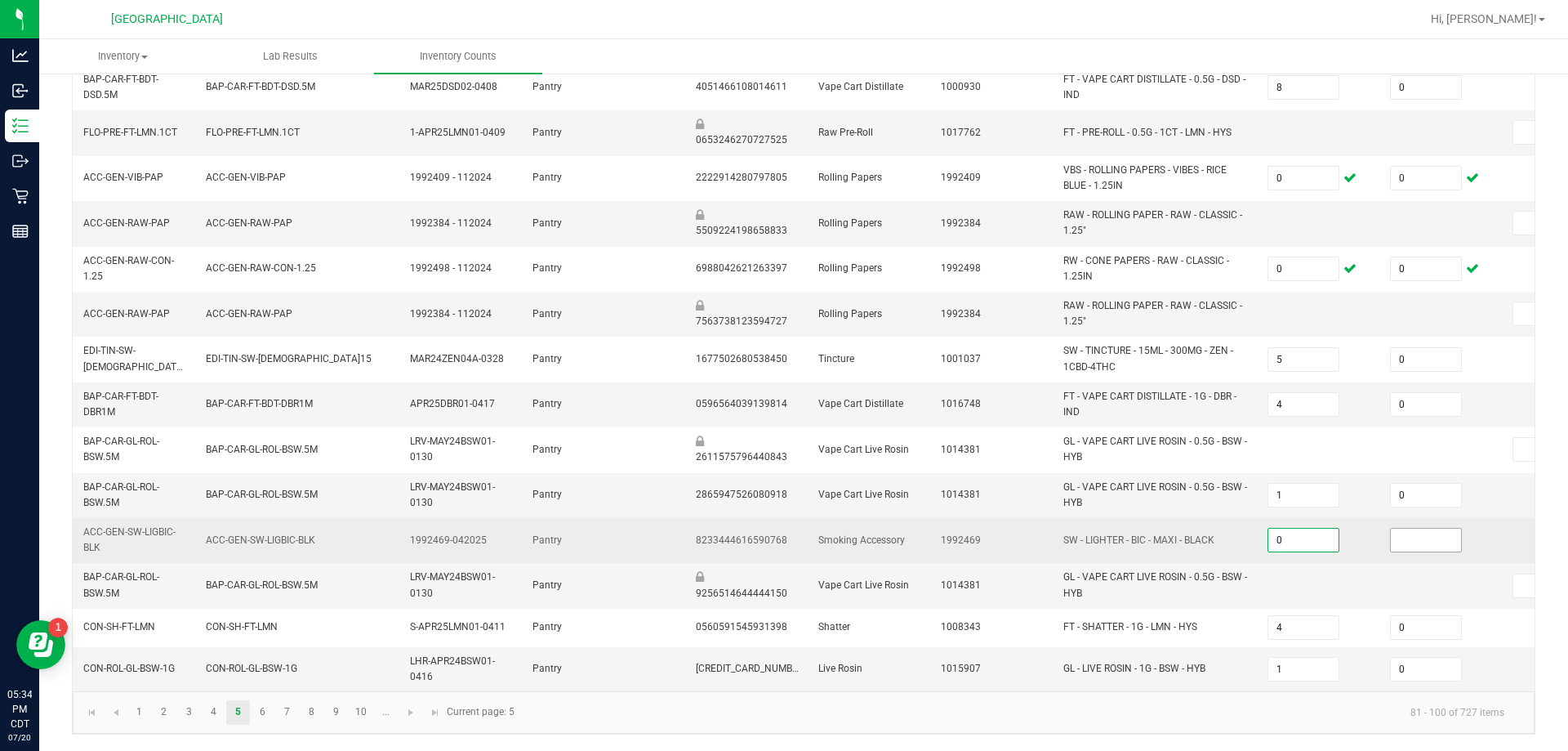 type on "0" 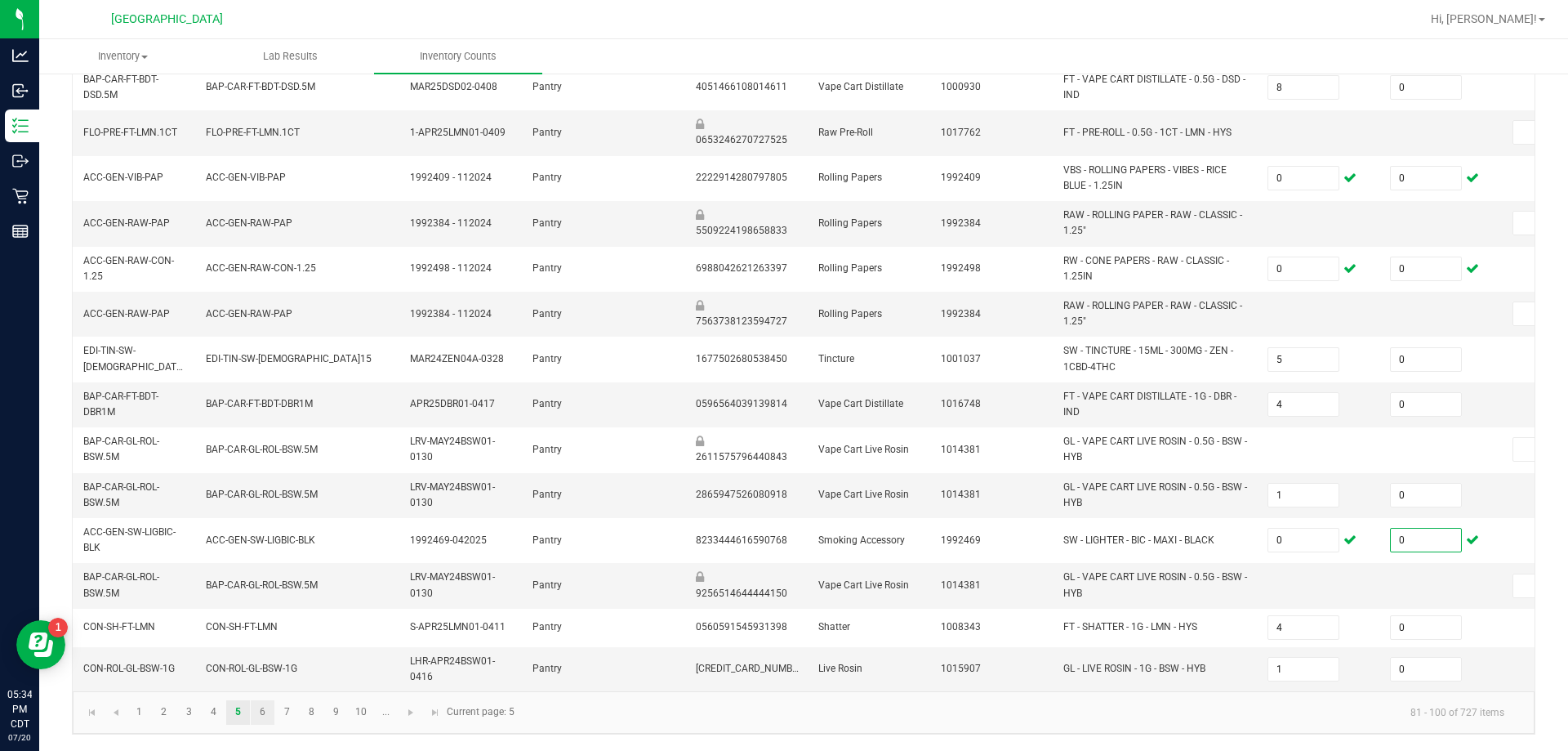 type on "0" 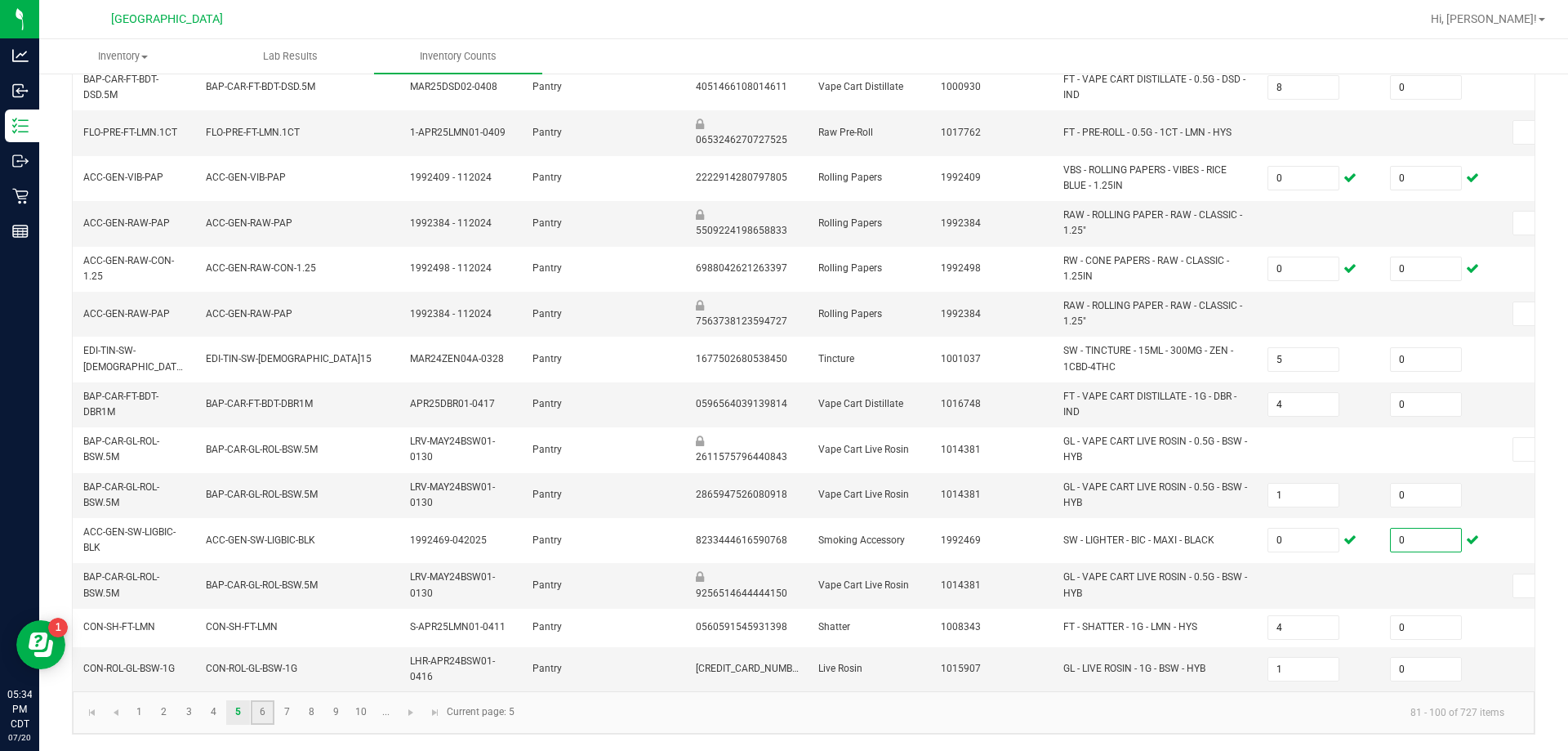 click on "6" 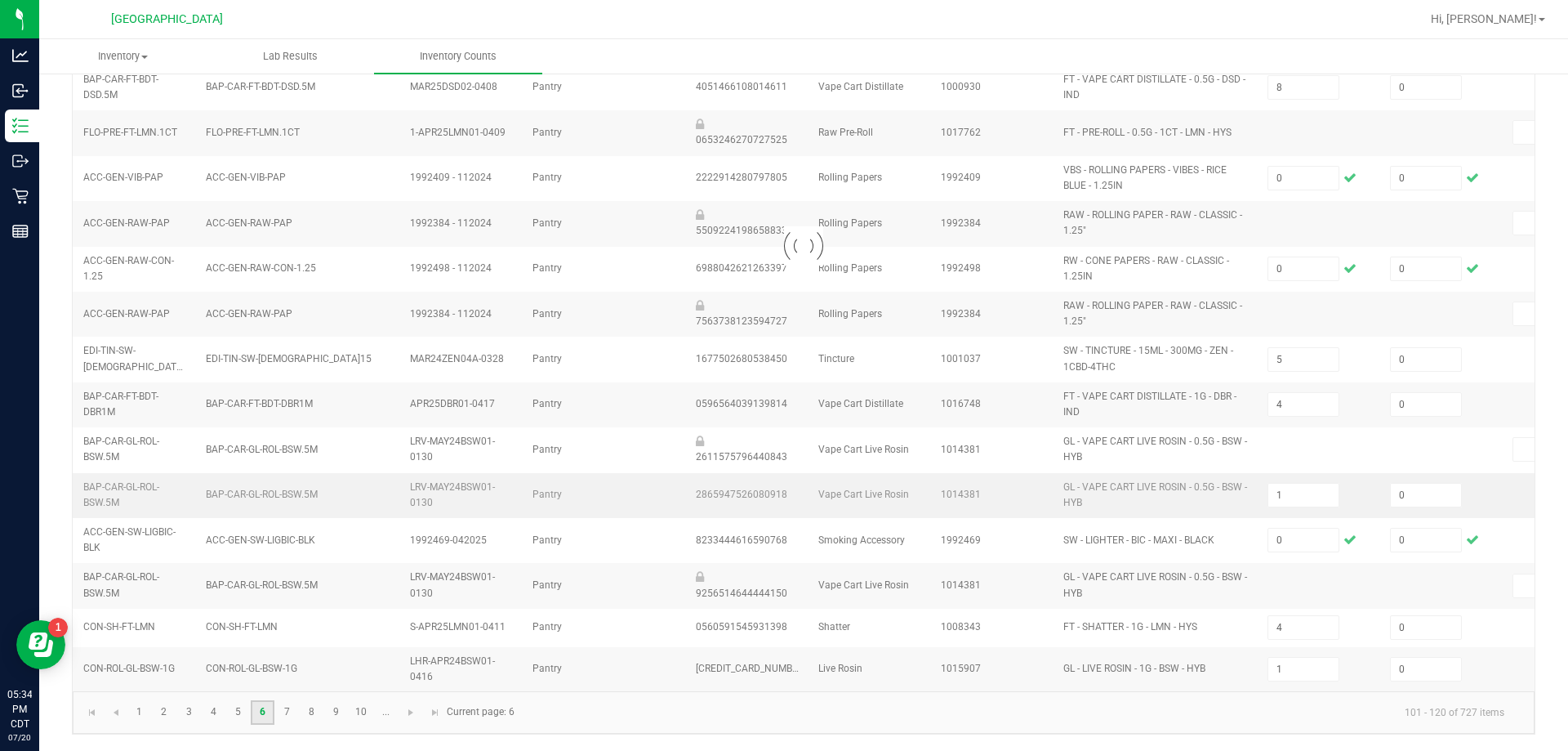 type on "2" 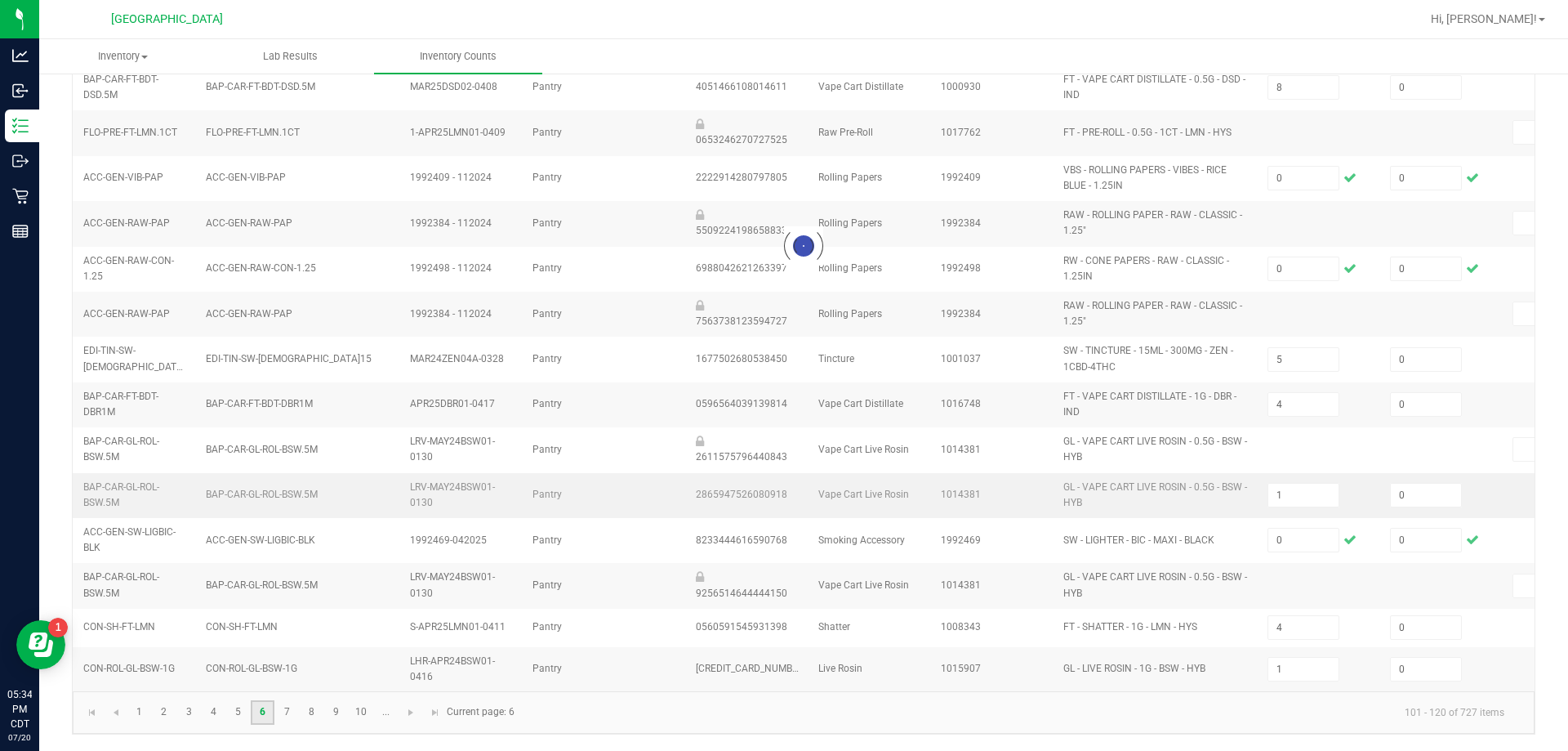 type on "20" 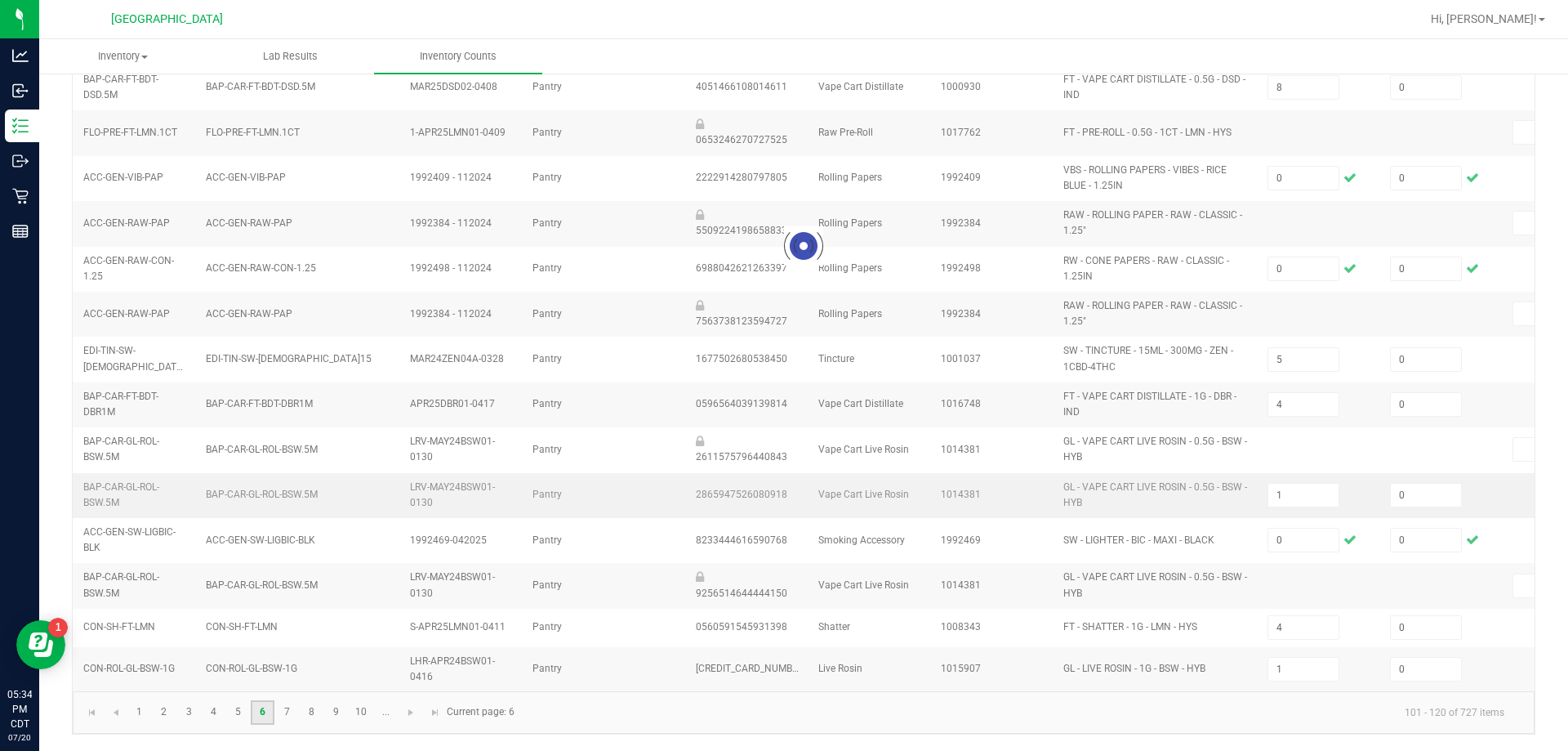 type on "10" 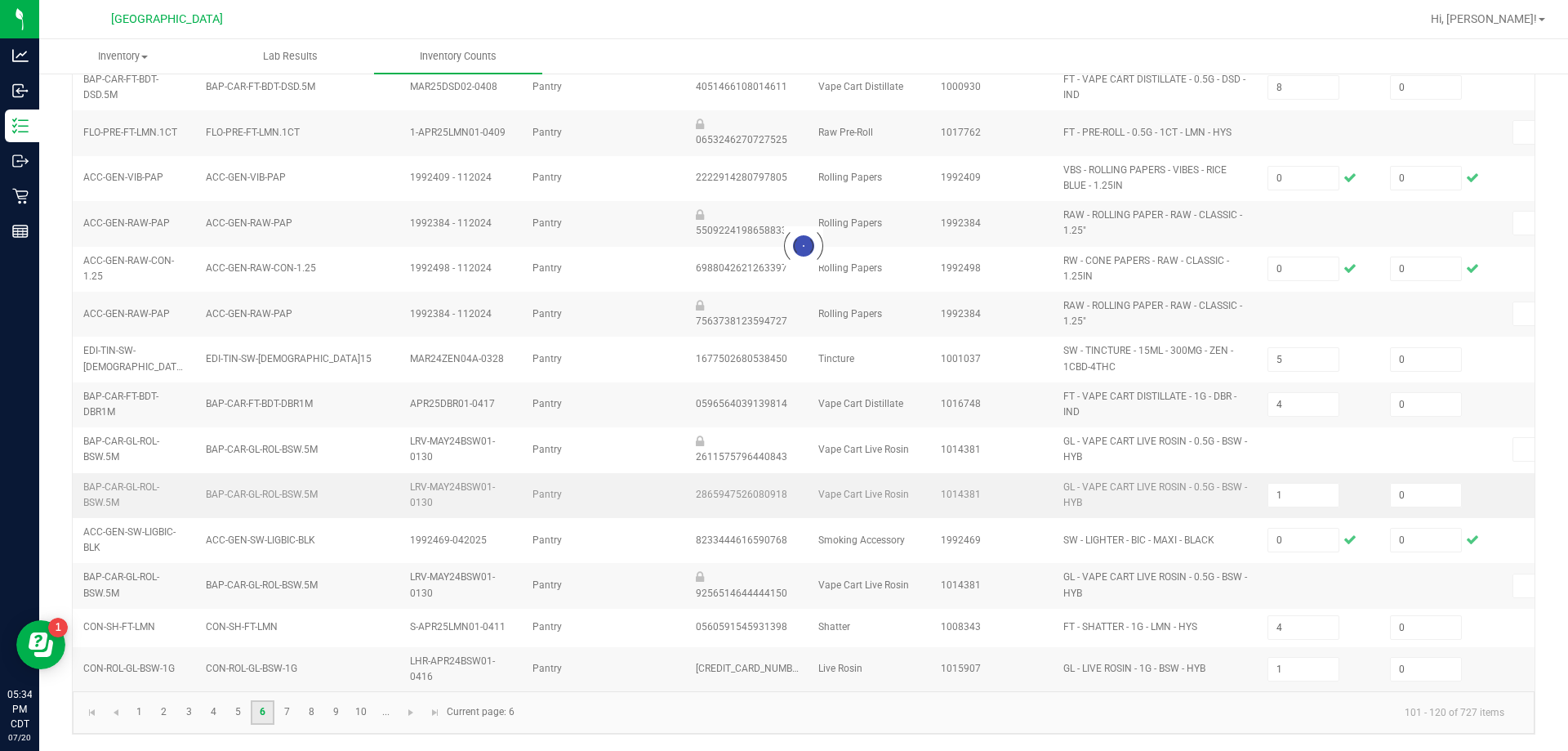 type on "2" 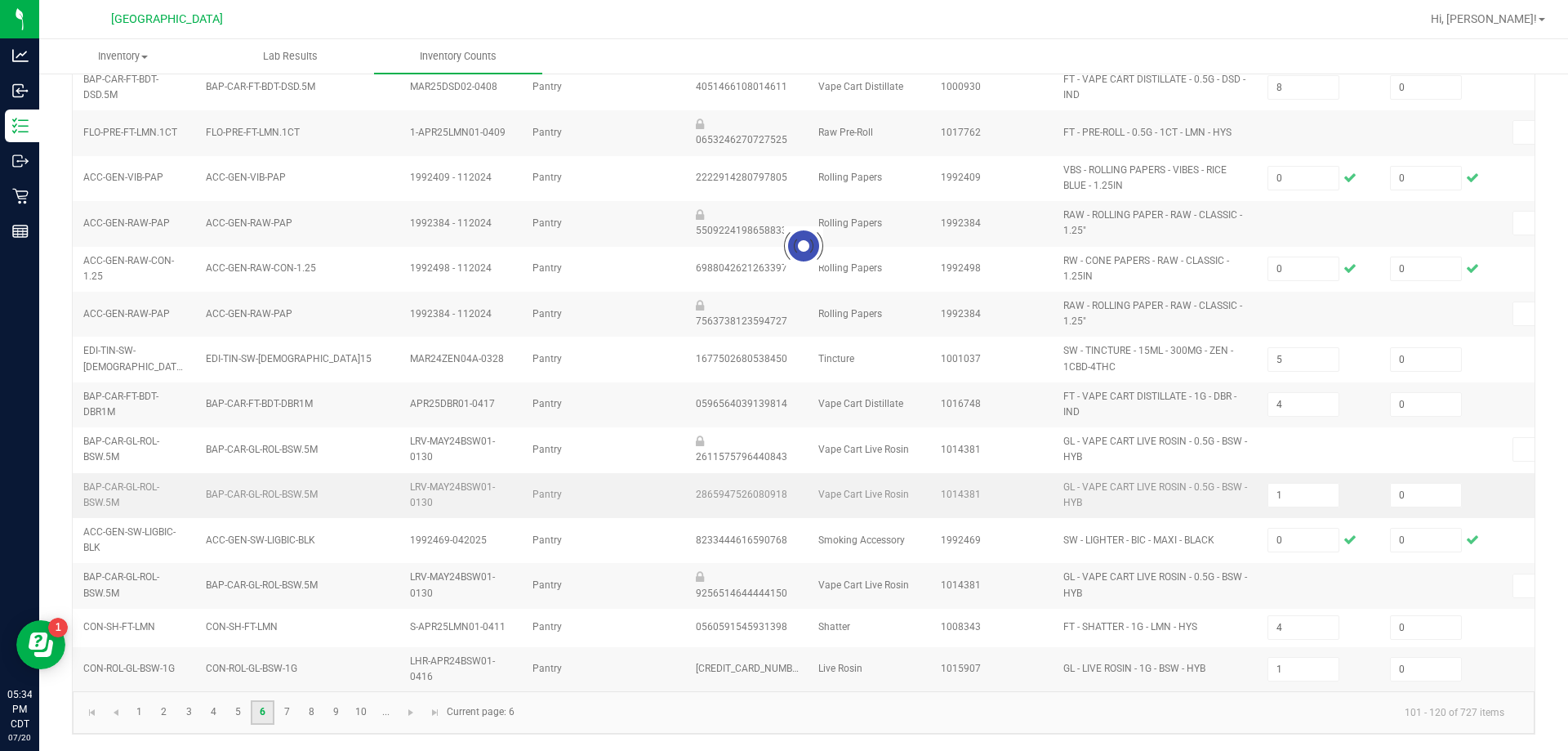 type on "6" 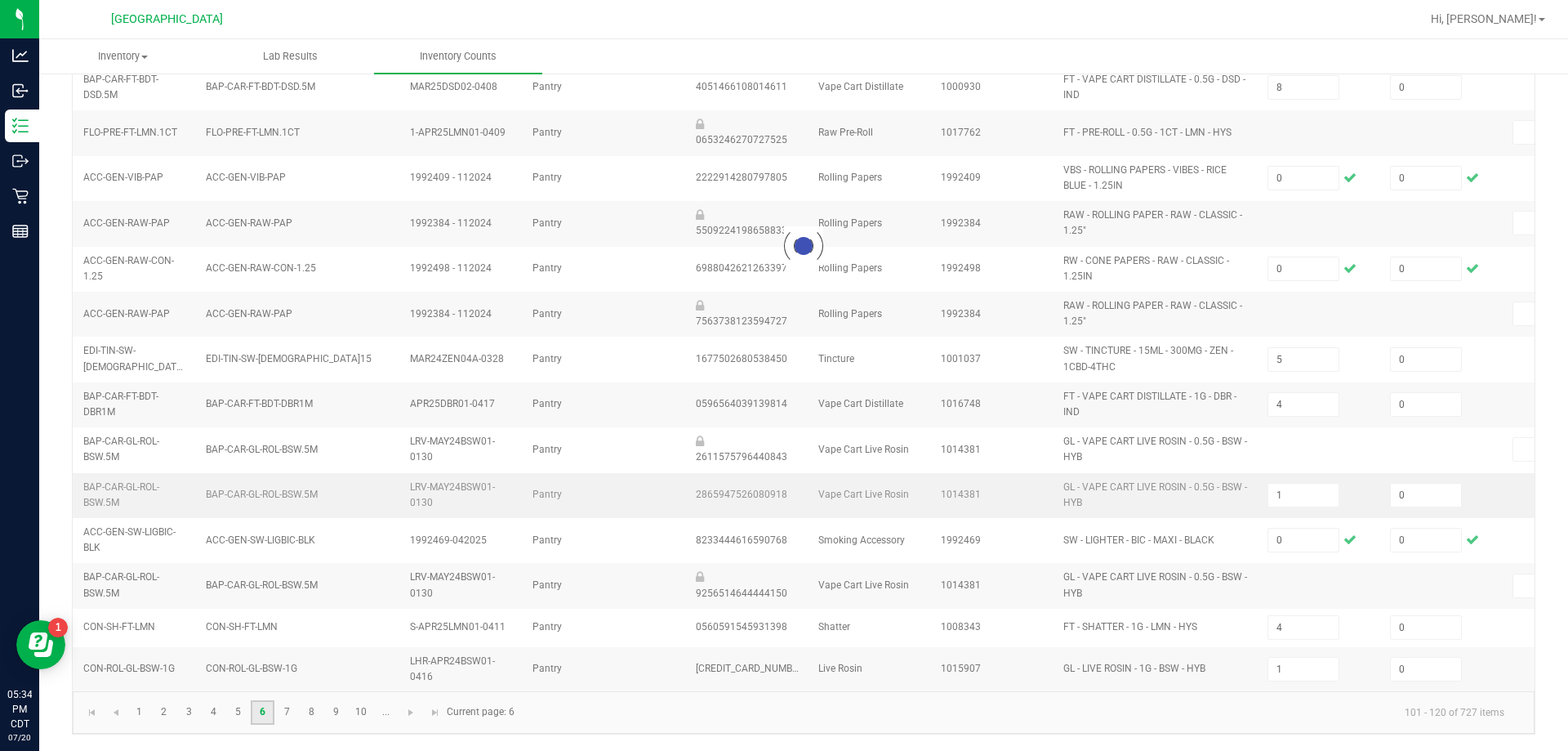 type on "11" 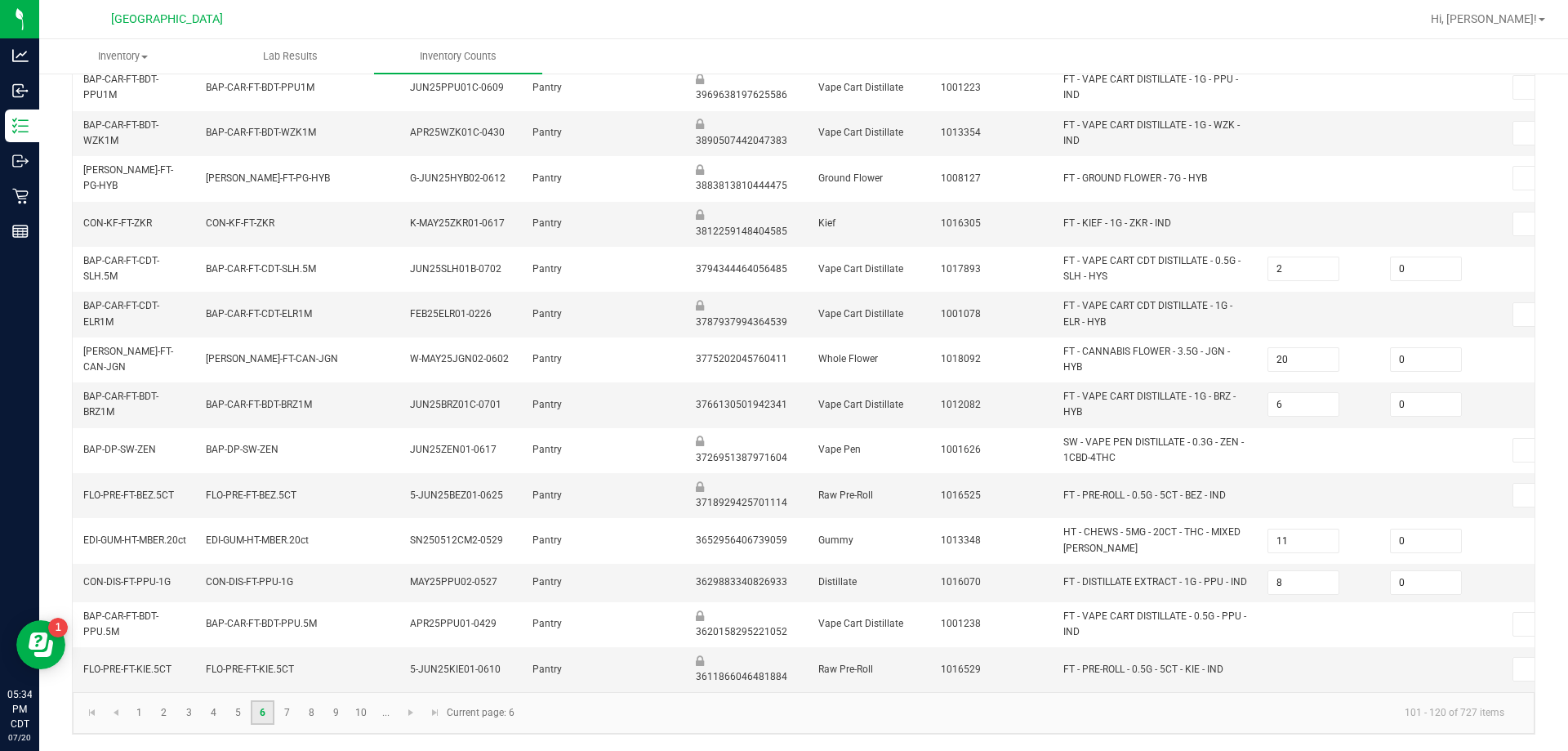 scroll, scrollTop: 482, scrollLeft: 0, axis: vertical 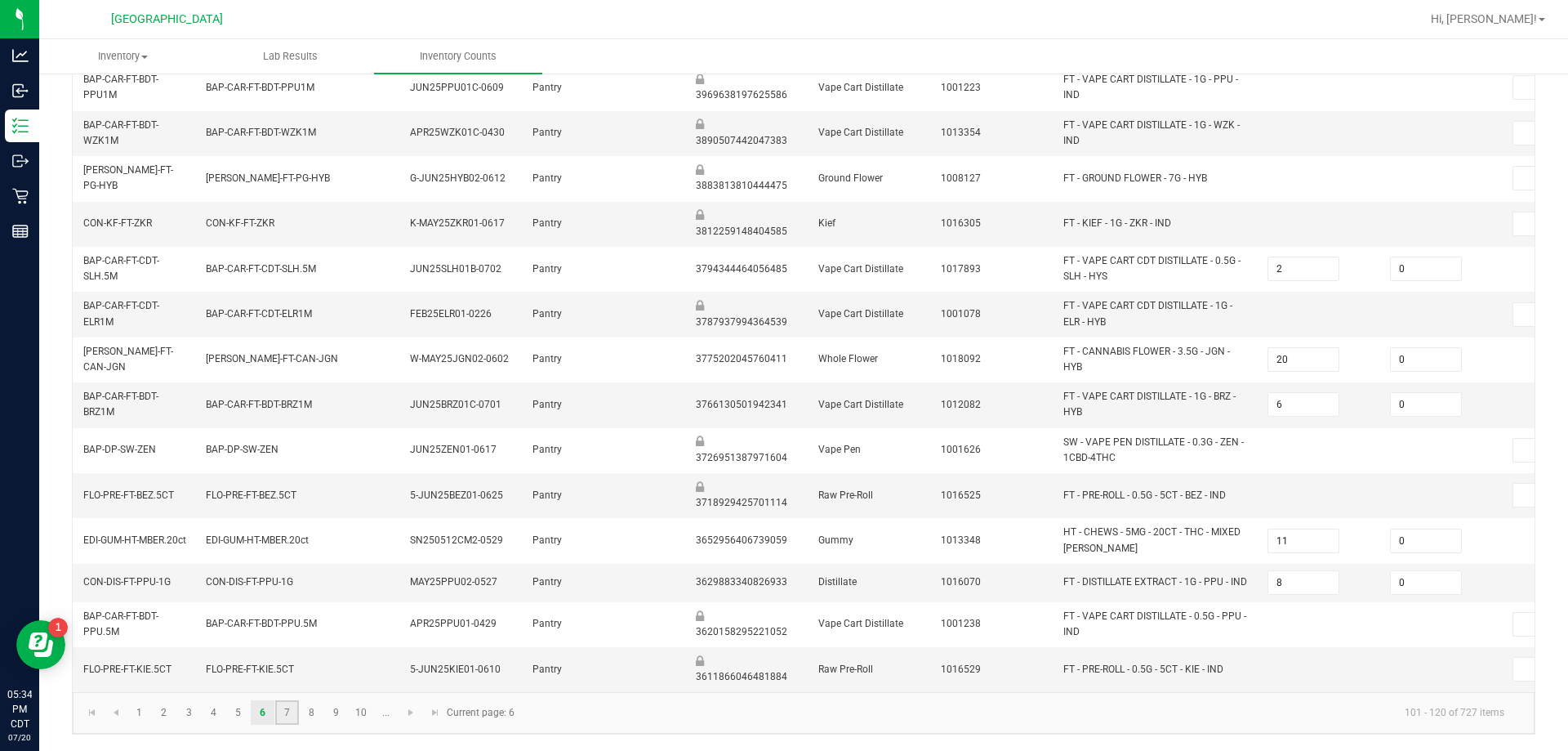 click on "7" 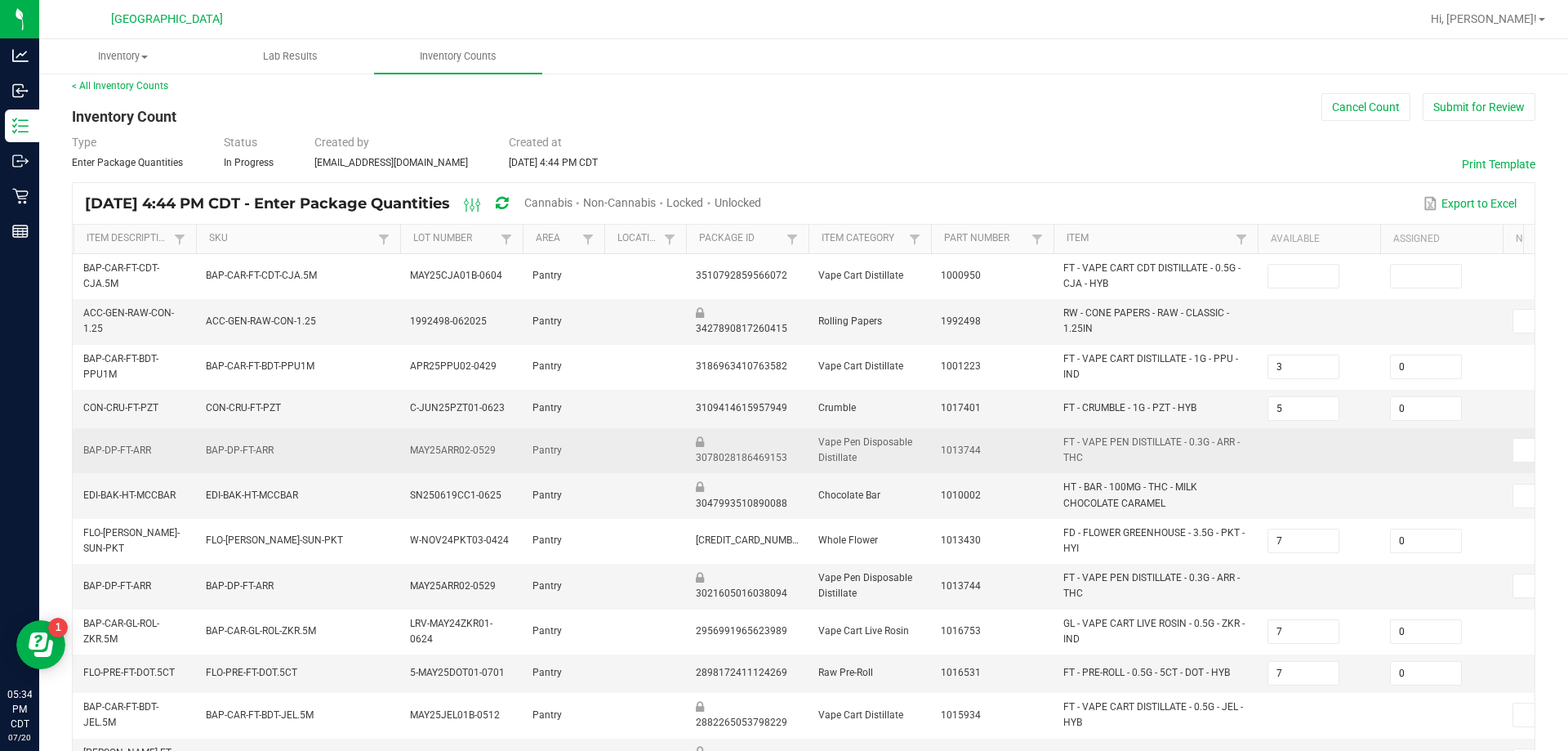 scroll, scrollTop: 0, scrollLeft: 0, axis: both 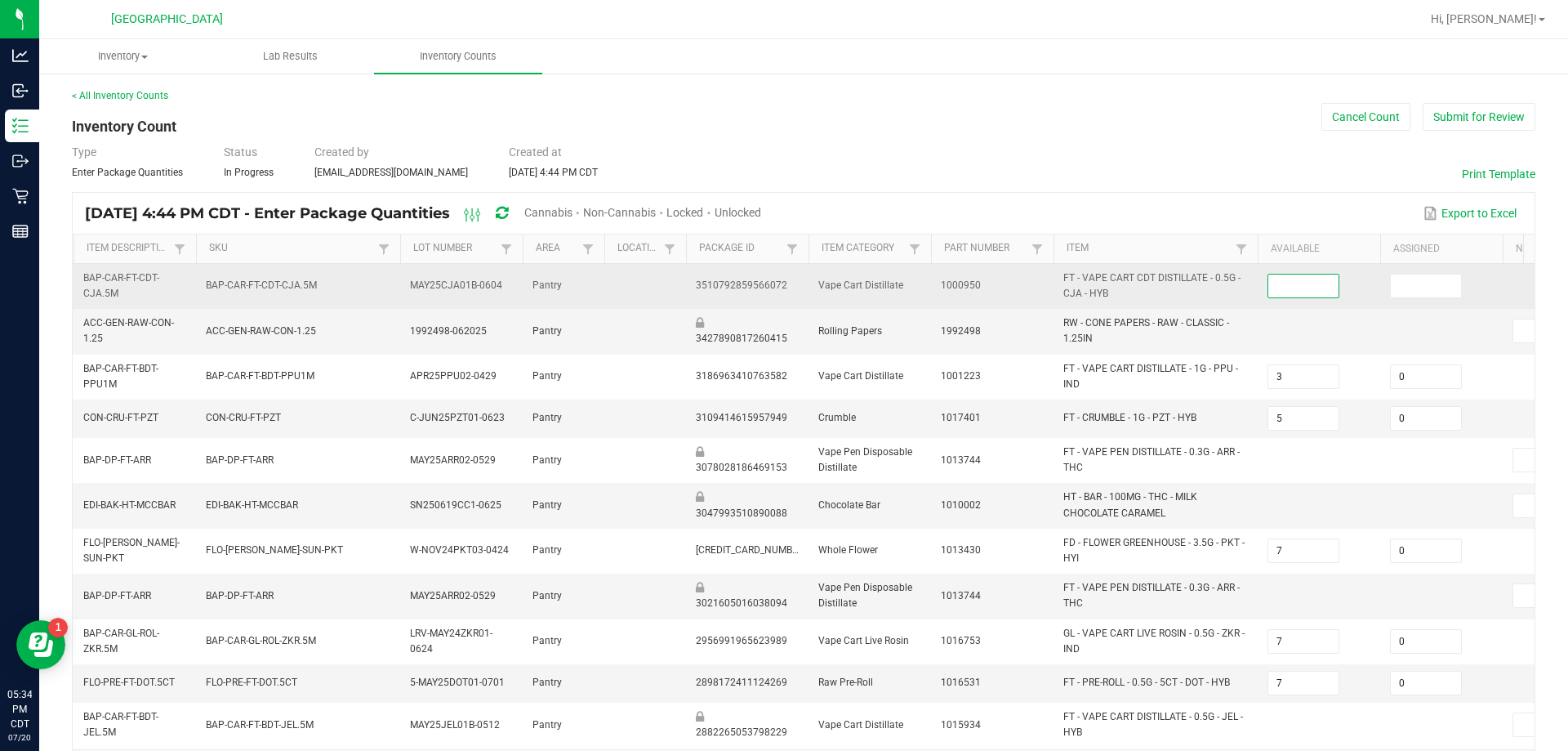 click at bounding box center (1303, 286) 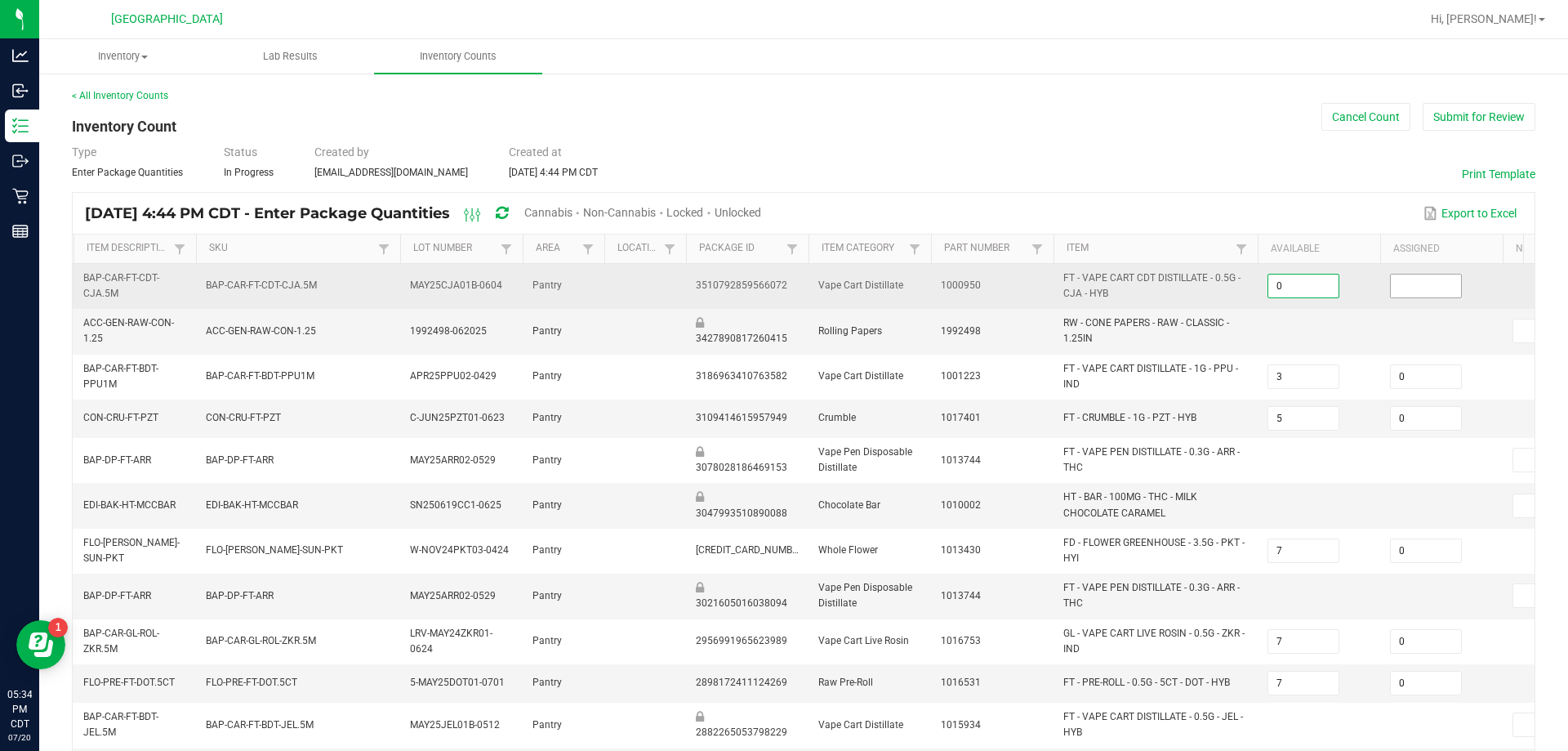 type on "0" 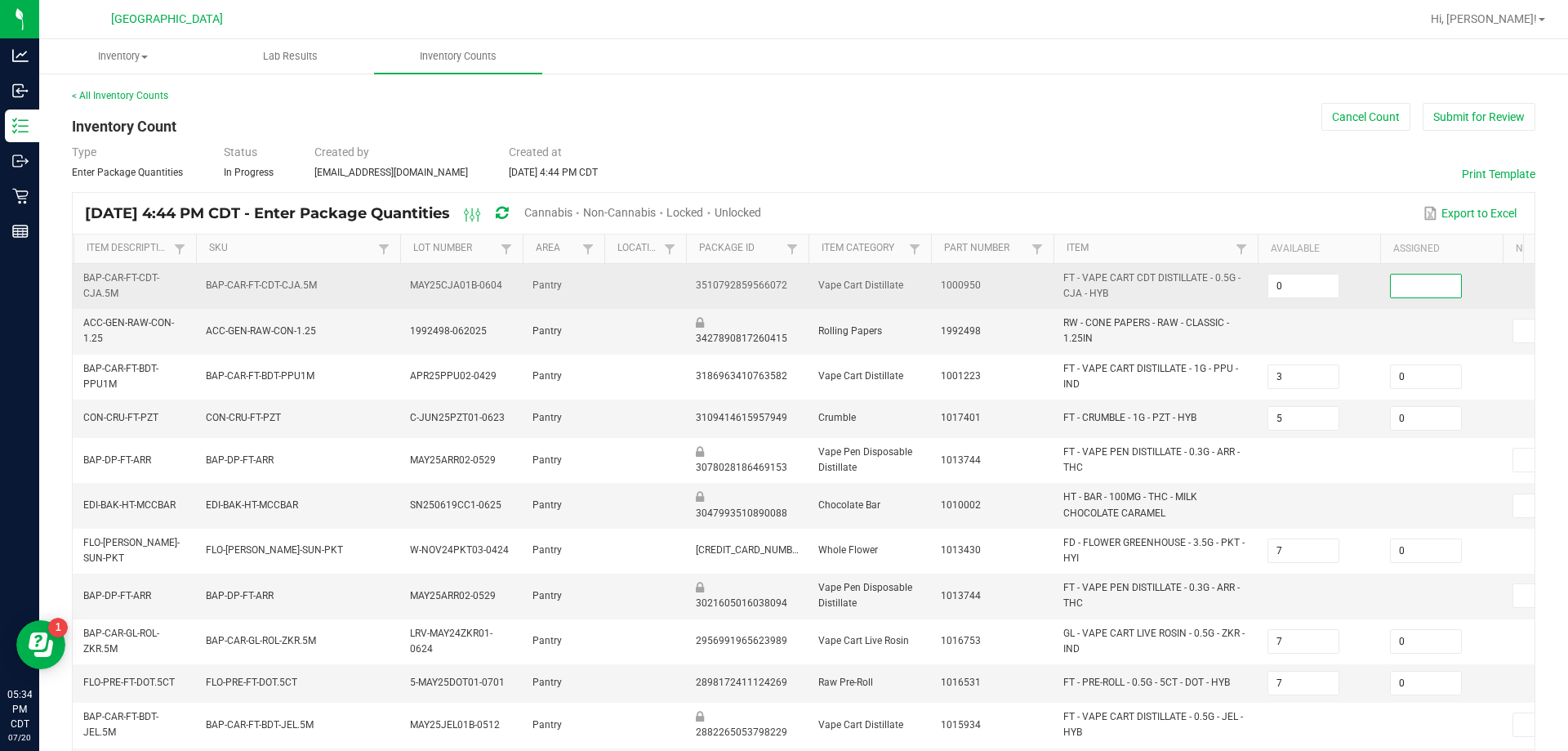 click at bounding box center [1426, 286] 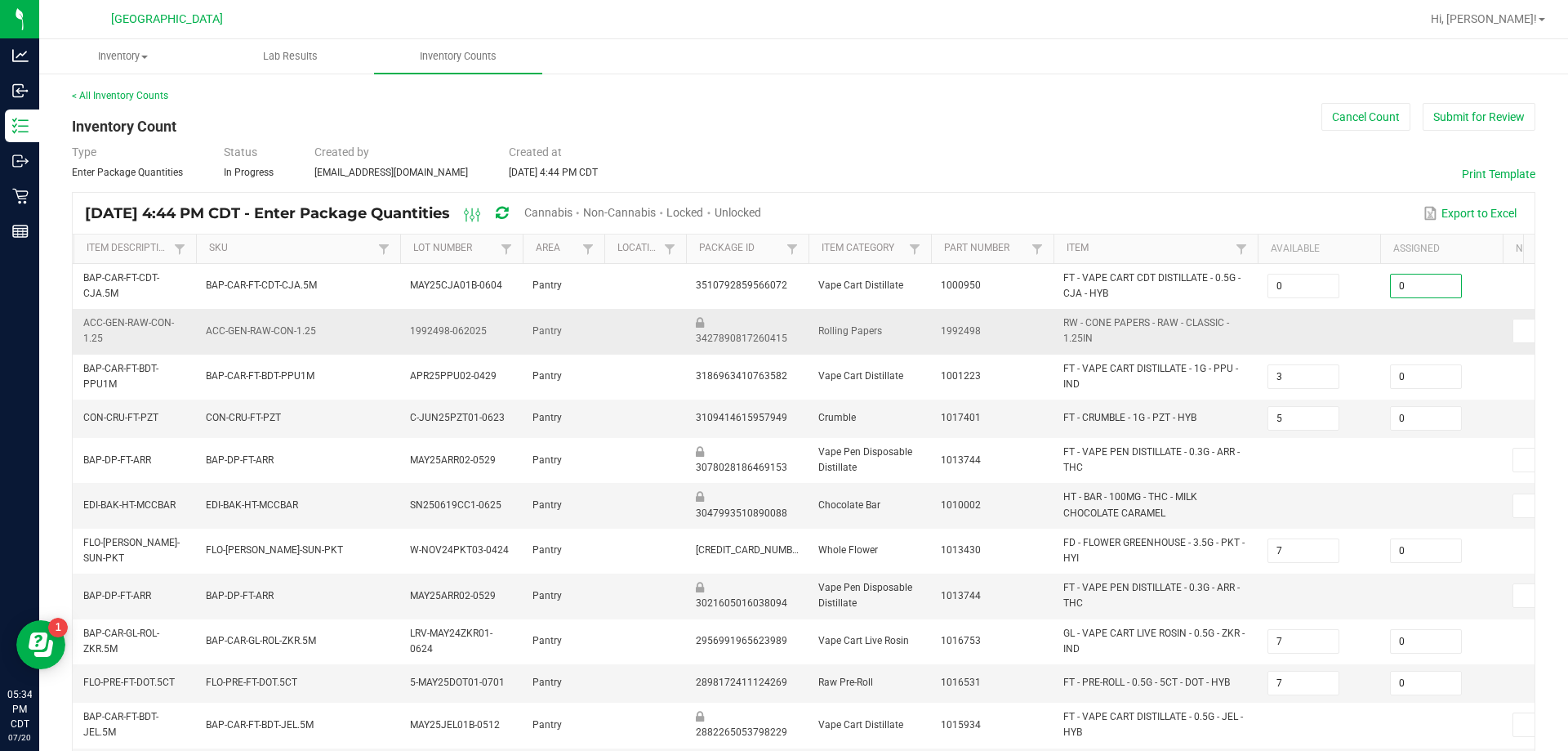 type on "0" 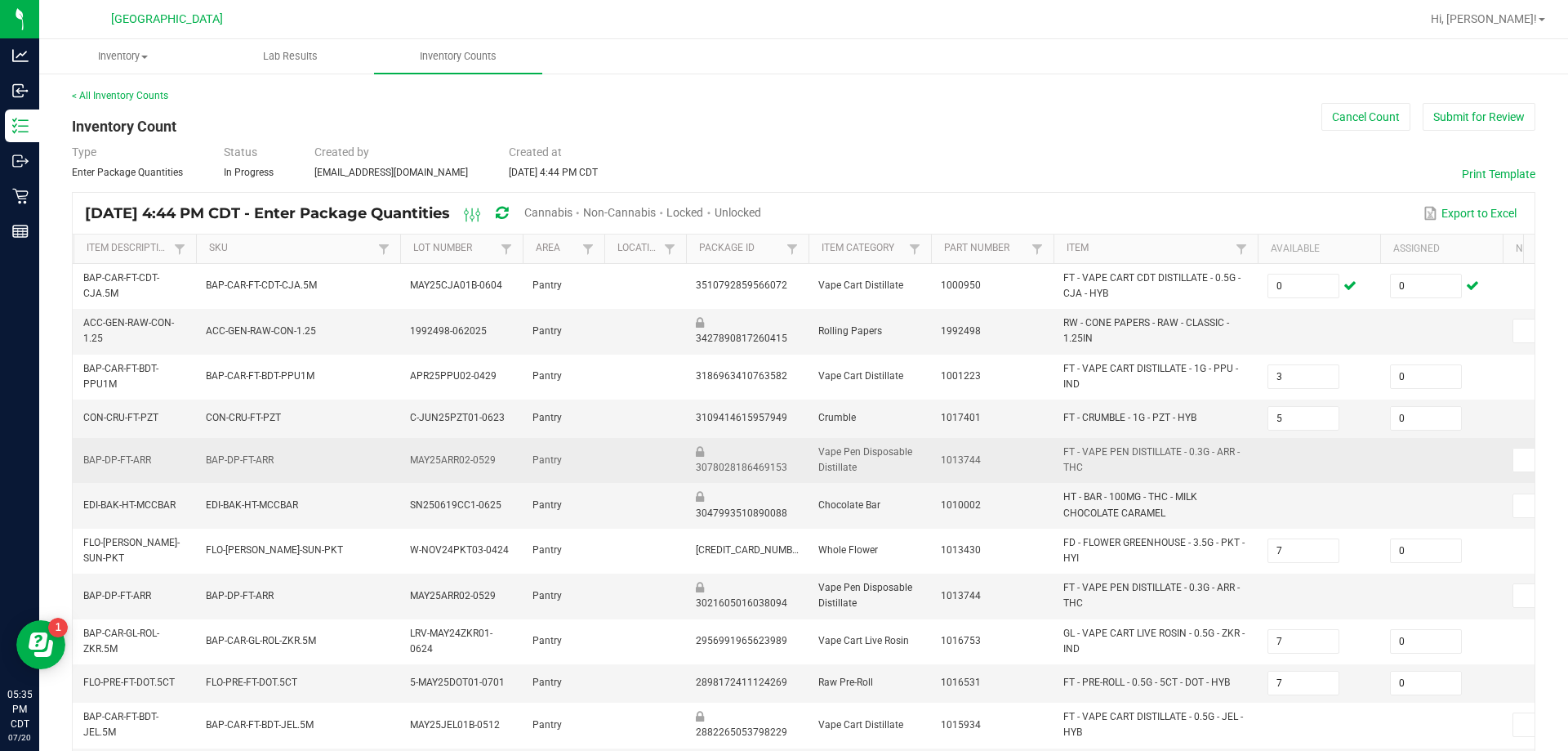 click at bounding box center (1319, 460) 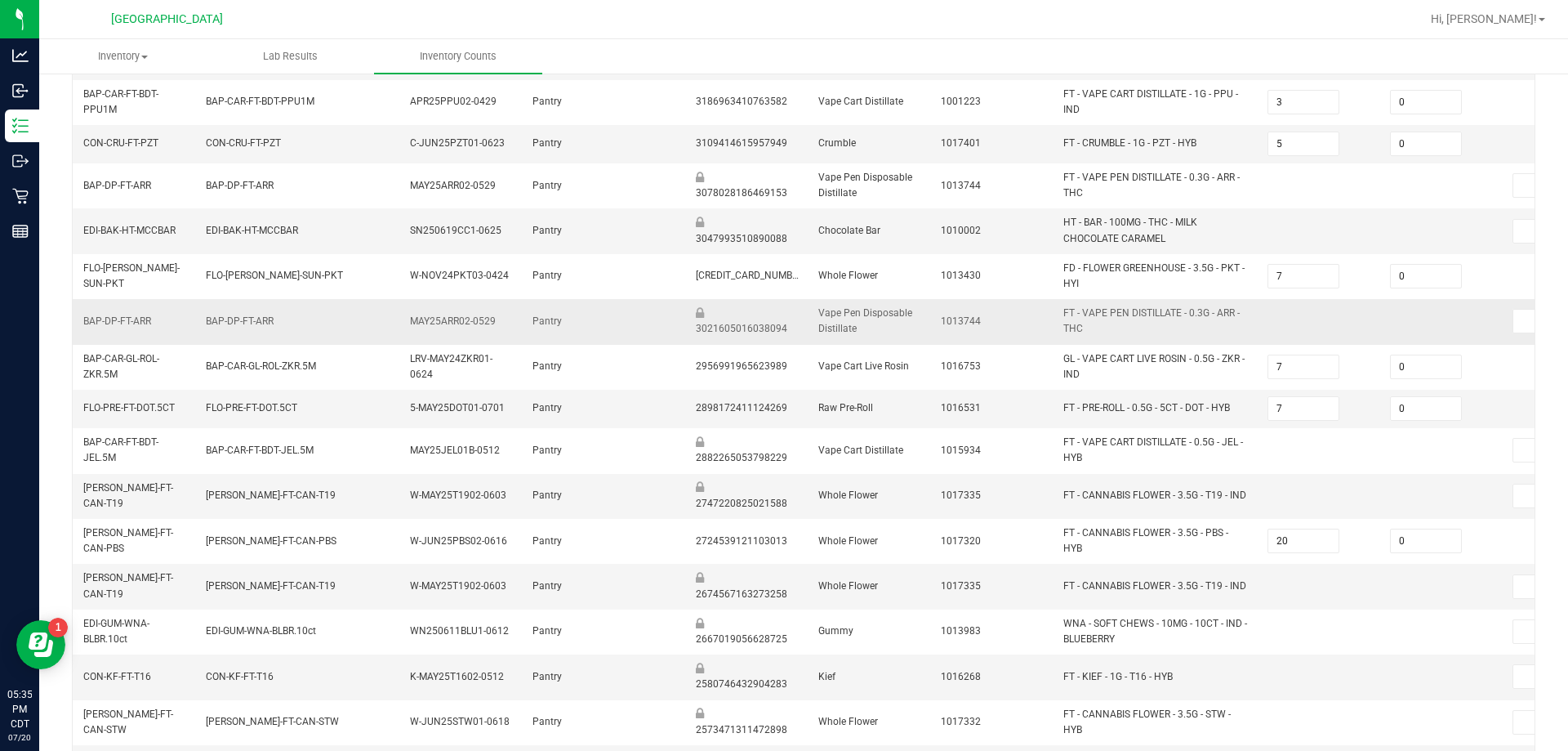scroll, scrollTop: 468, scrollLeft: 0, axis: vertical 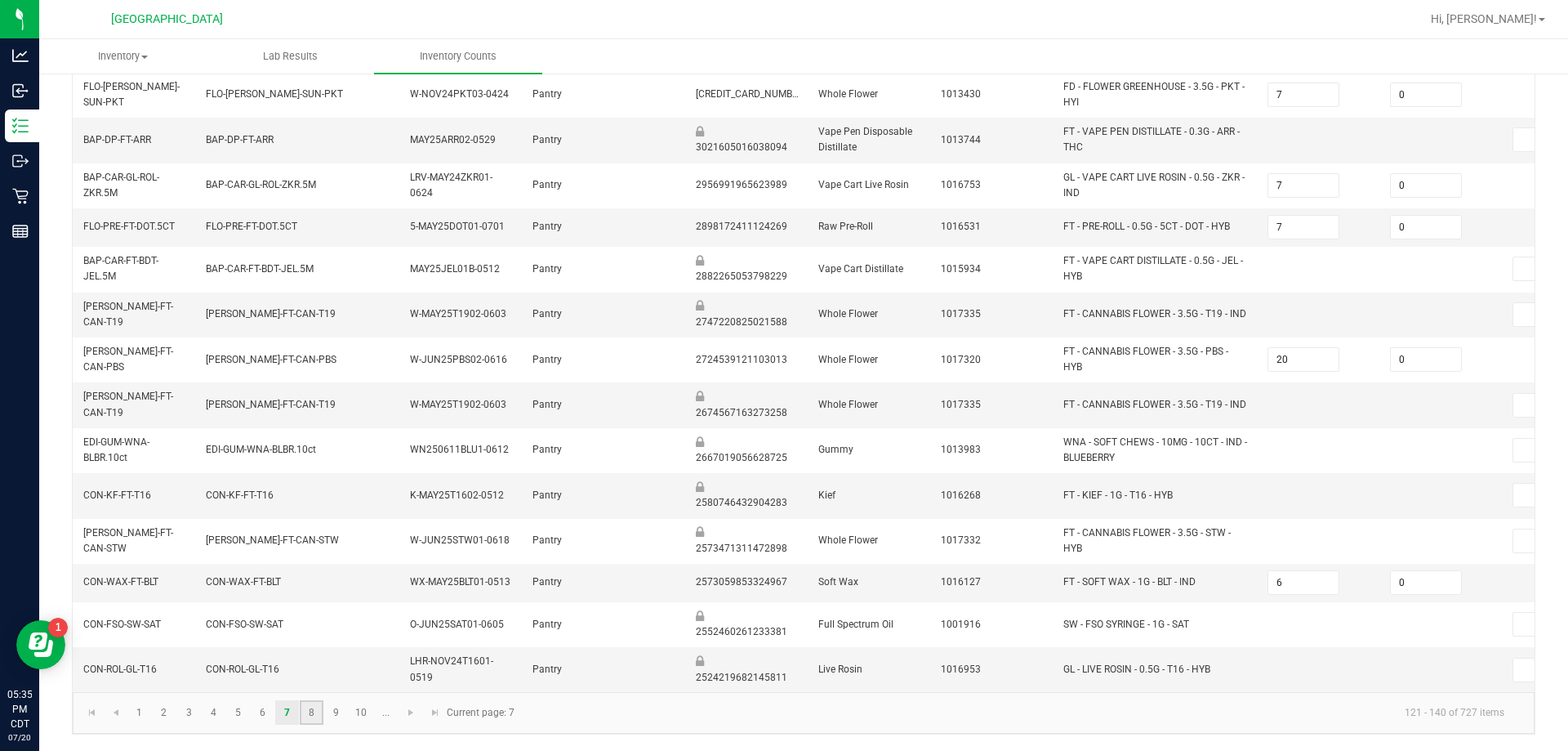 click on "8" 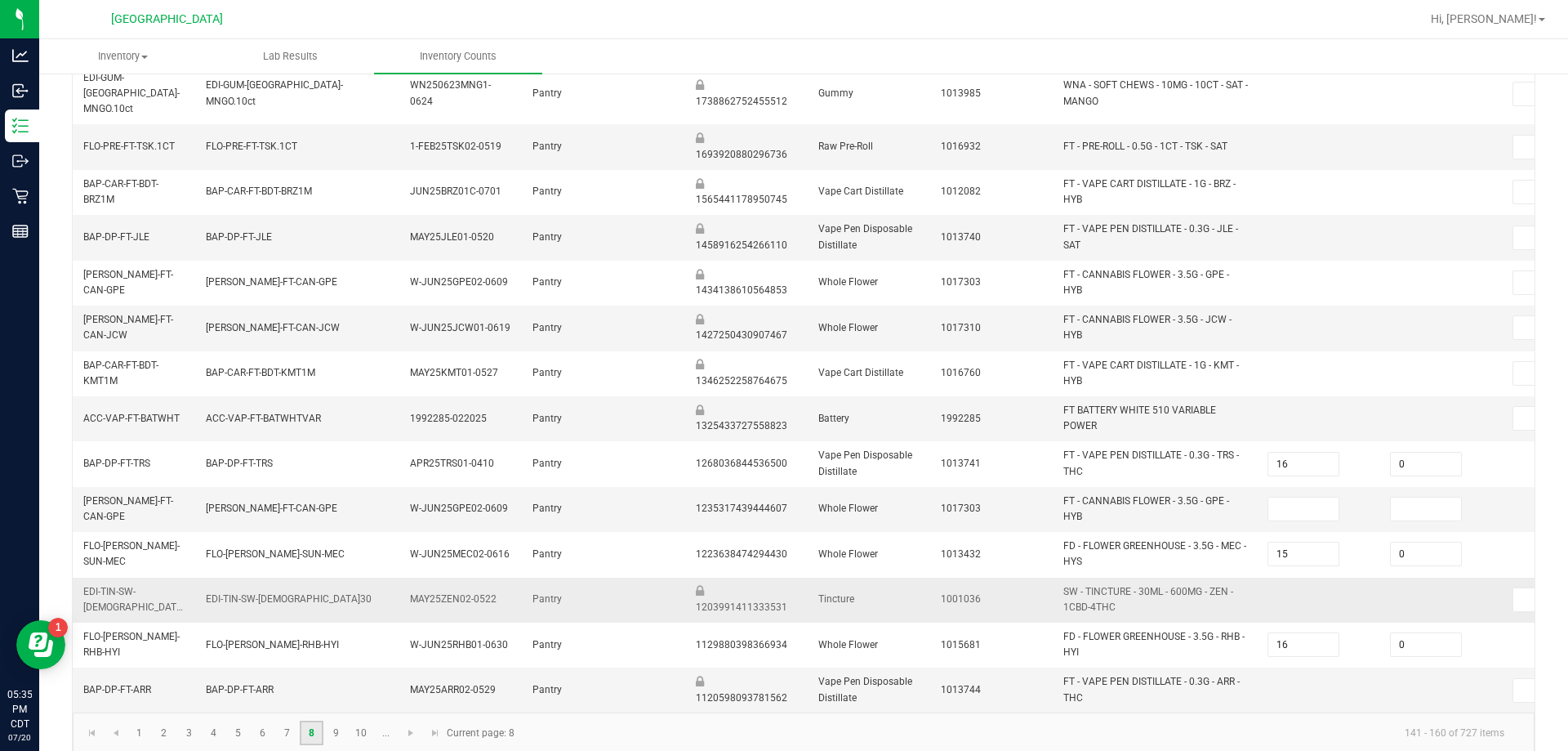 scroll, scrollTop: 482, scrollLeft: 0, axis: vertical 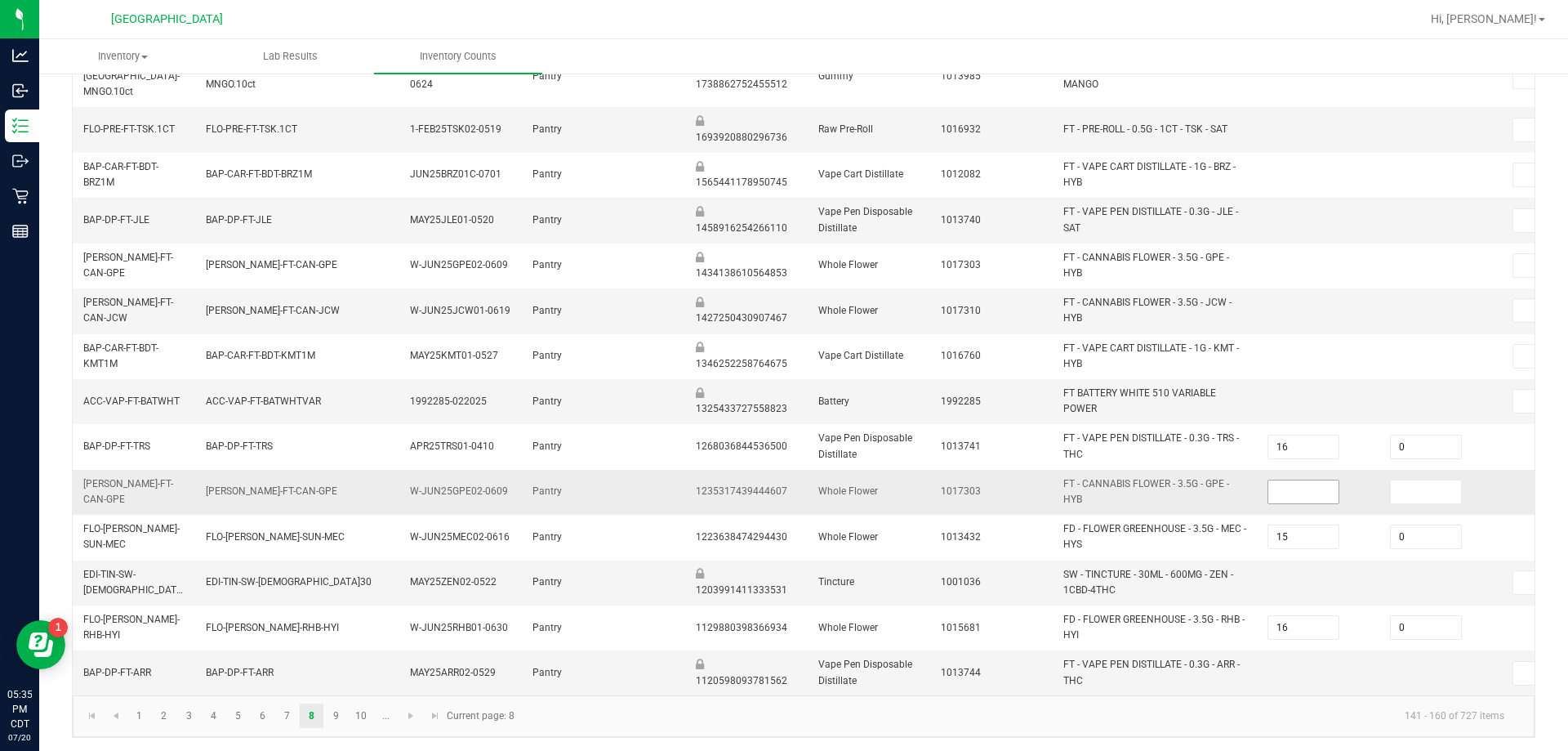 click at bounding box center [1303, 492] 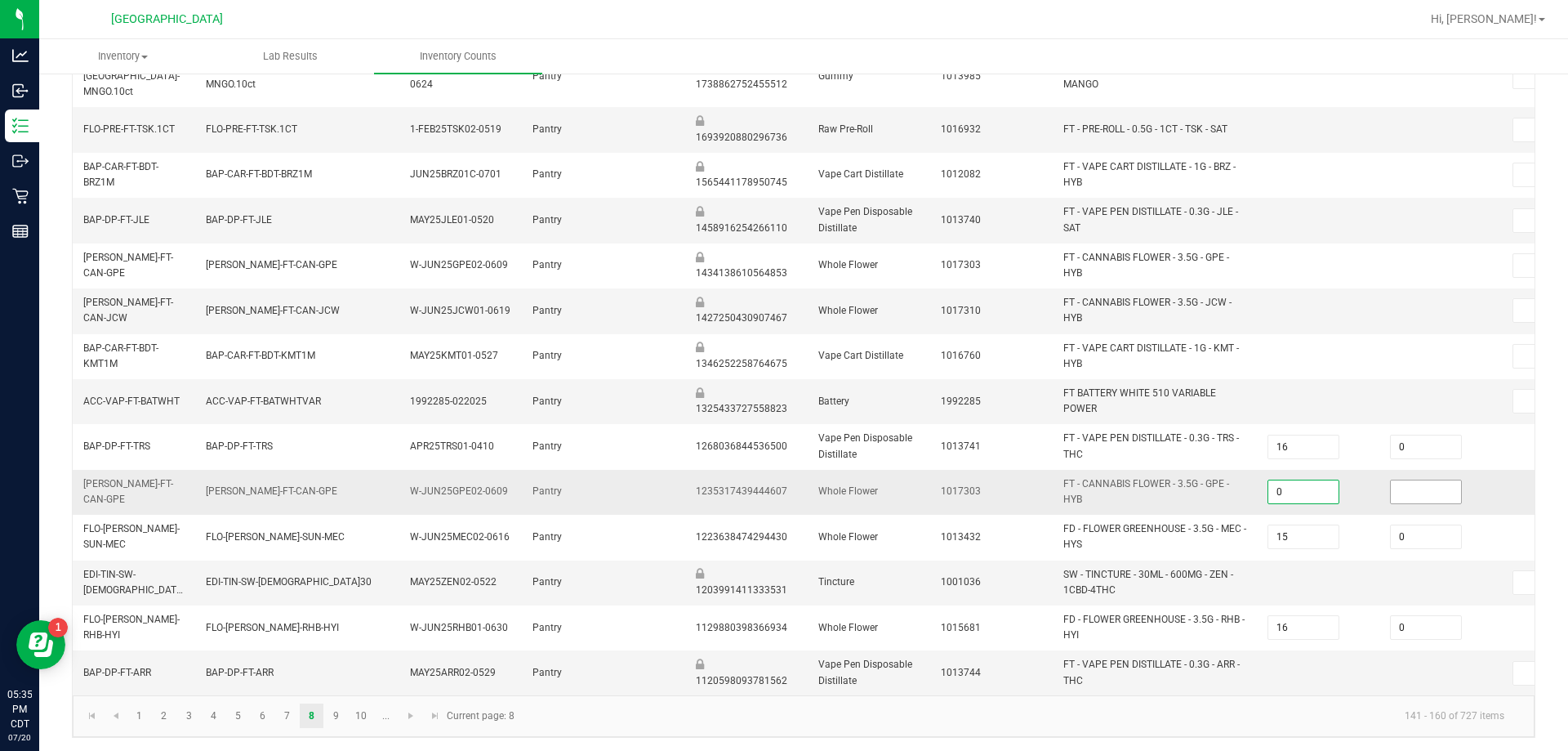 type on "0" 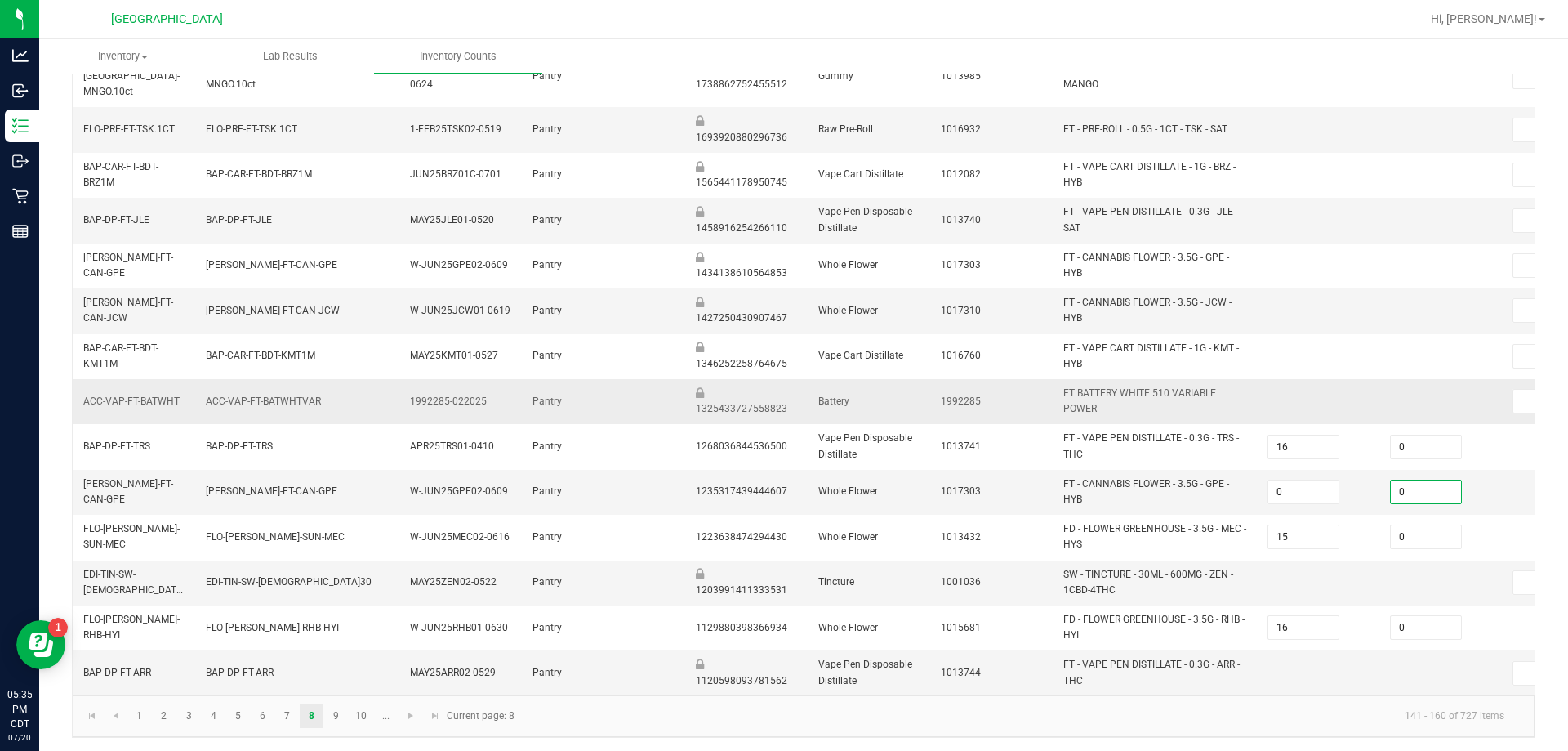 type on "0" 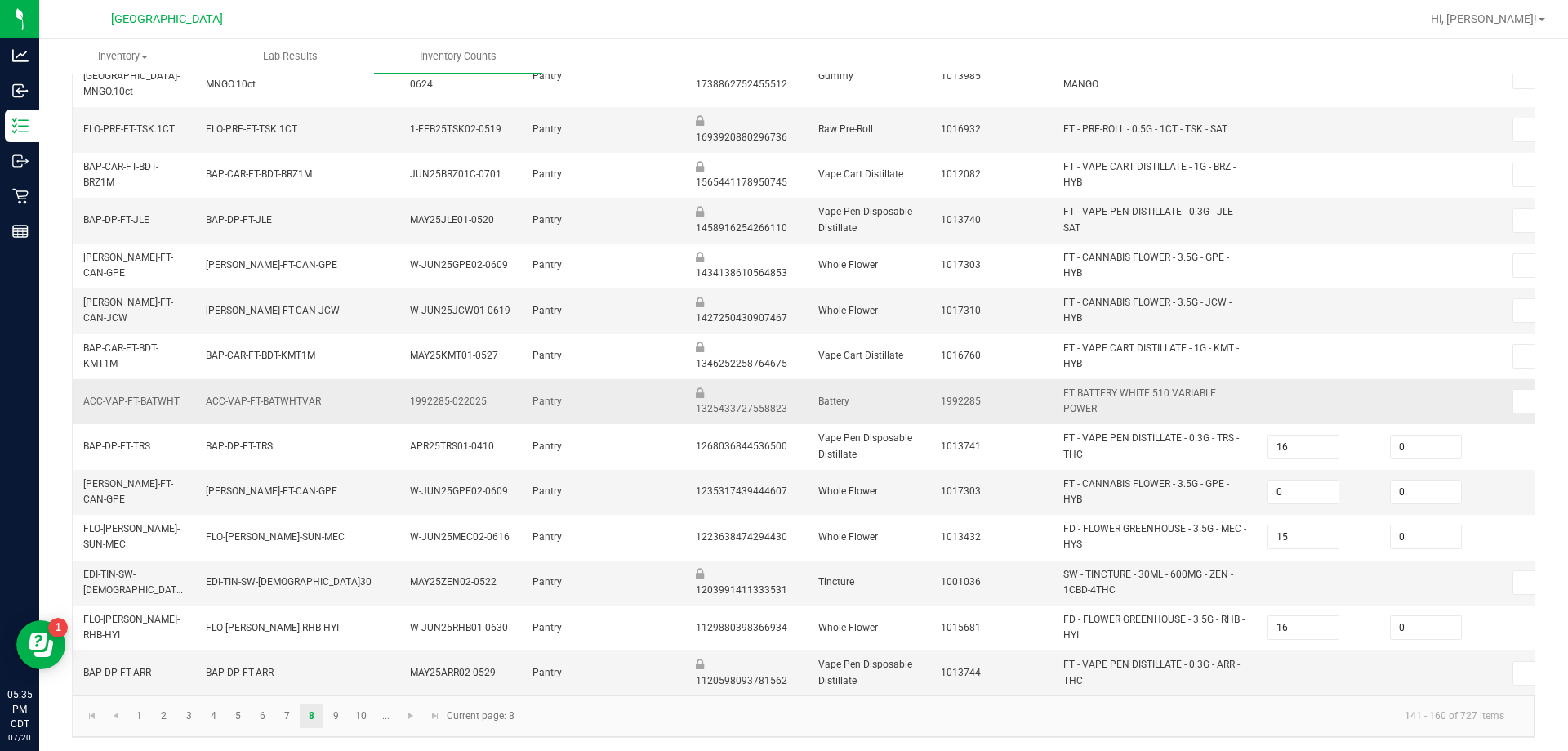 click at bounding box center (1441, 401) 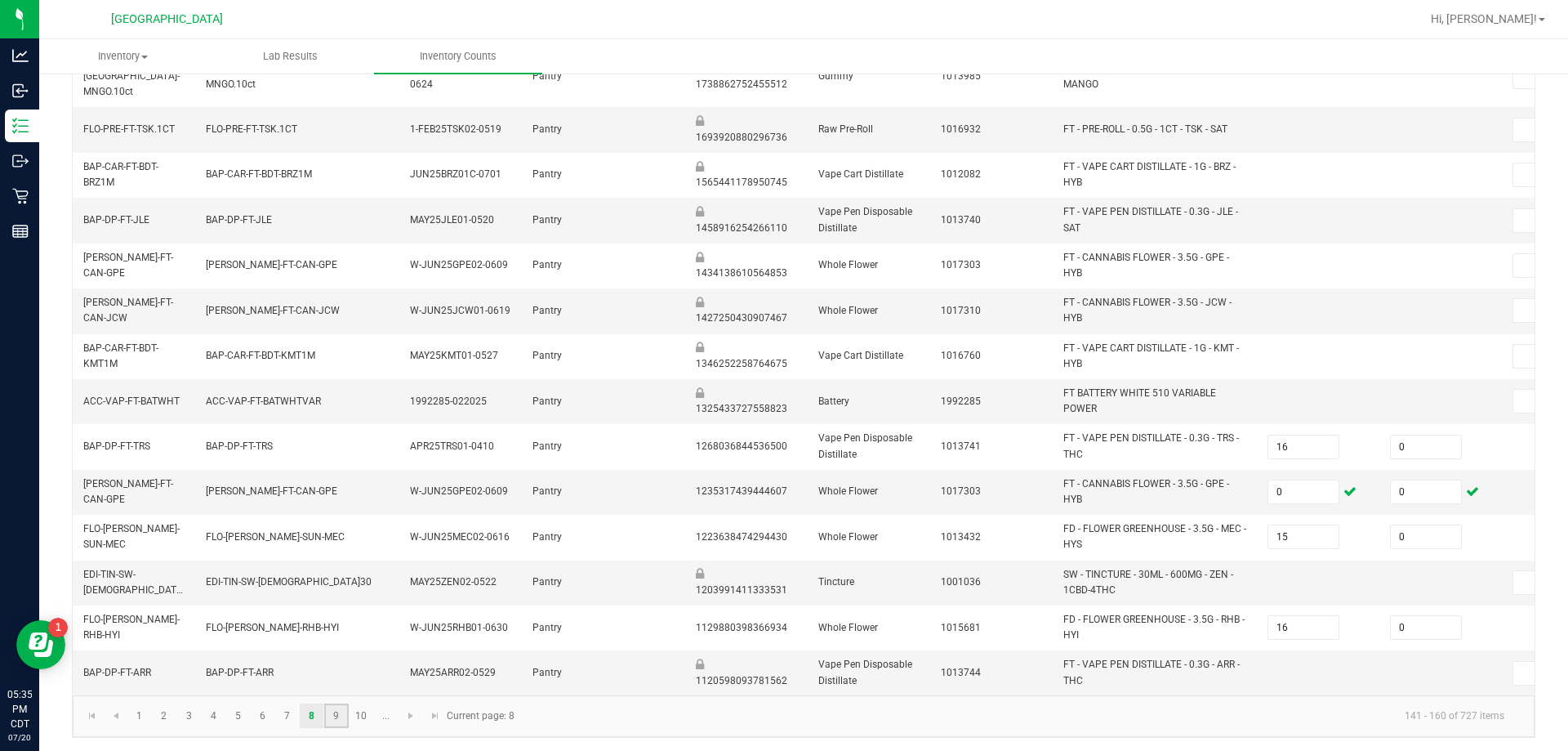 click on "9" 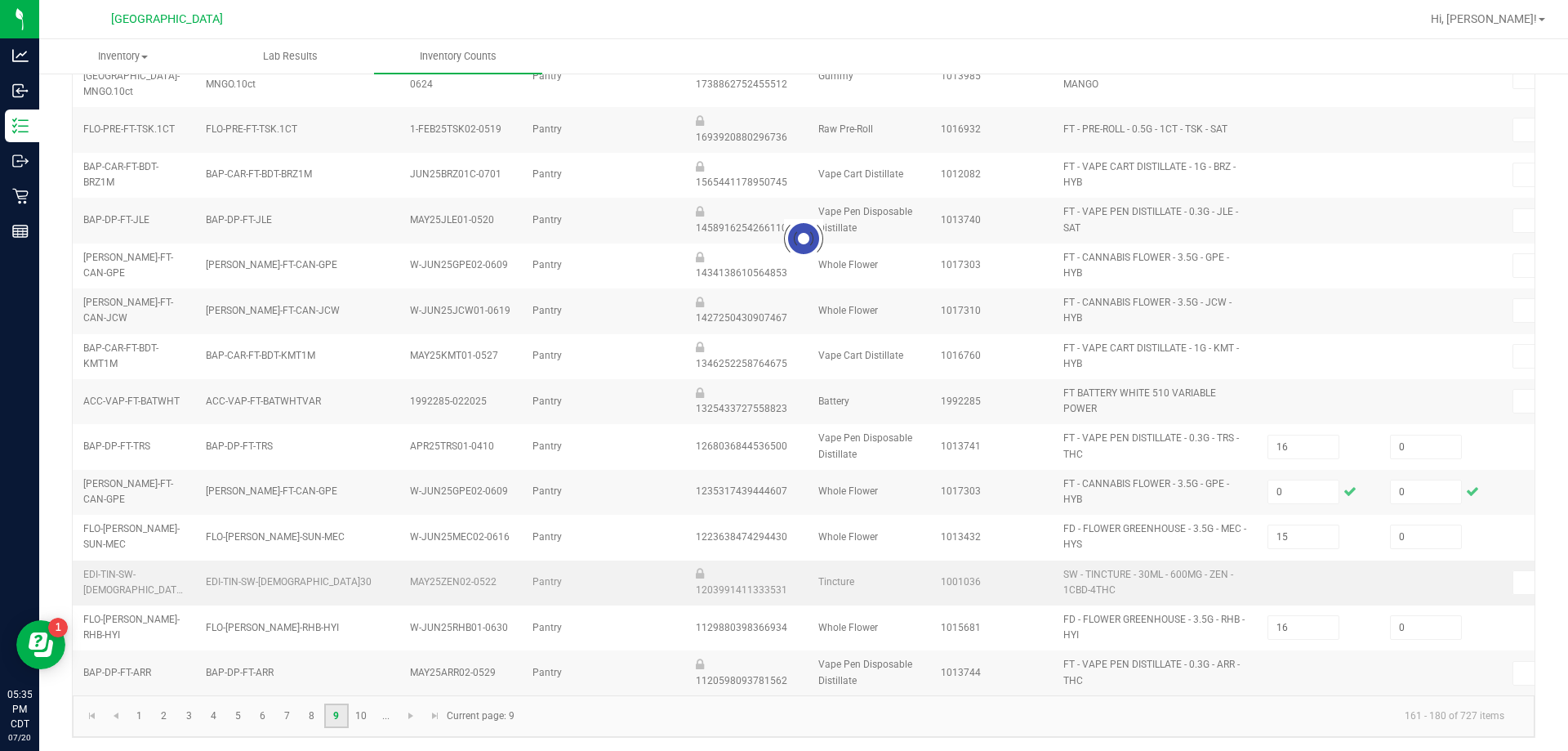 type on "8" 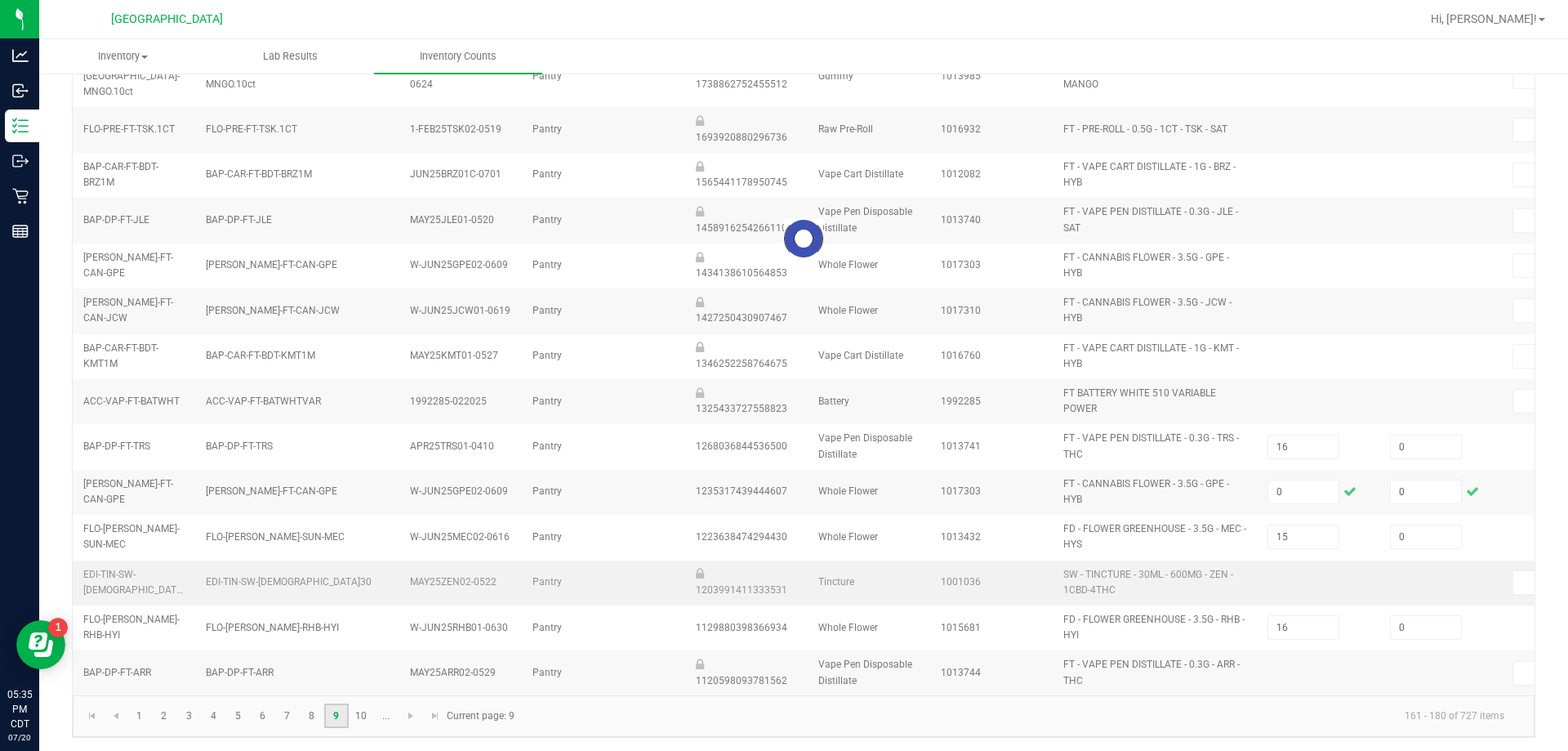 type on "24" 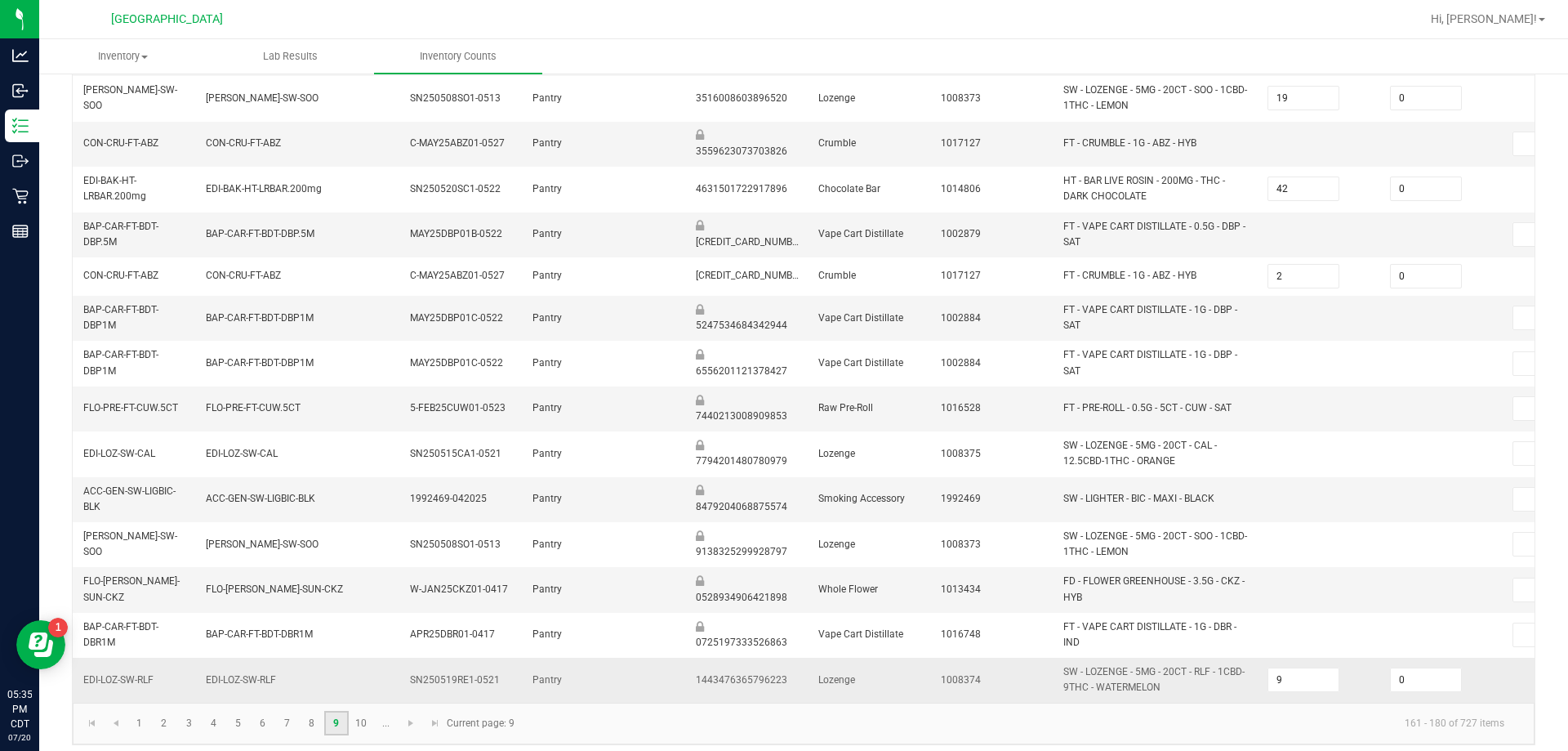 scroll, scrollTop: 482, scrollLeft: 0, axis: vertical 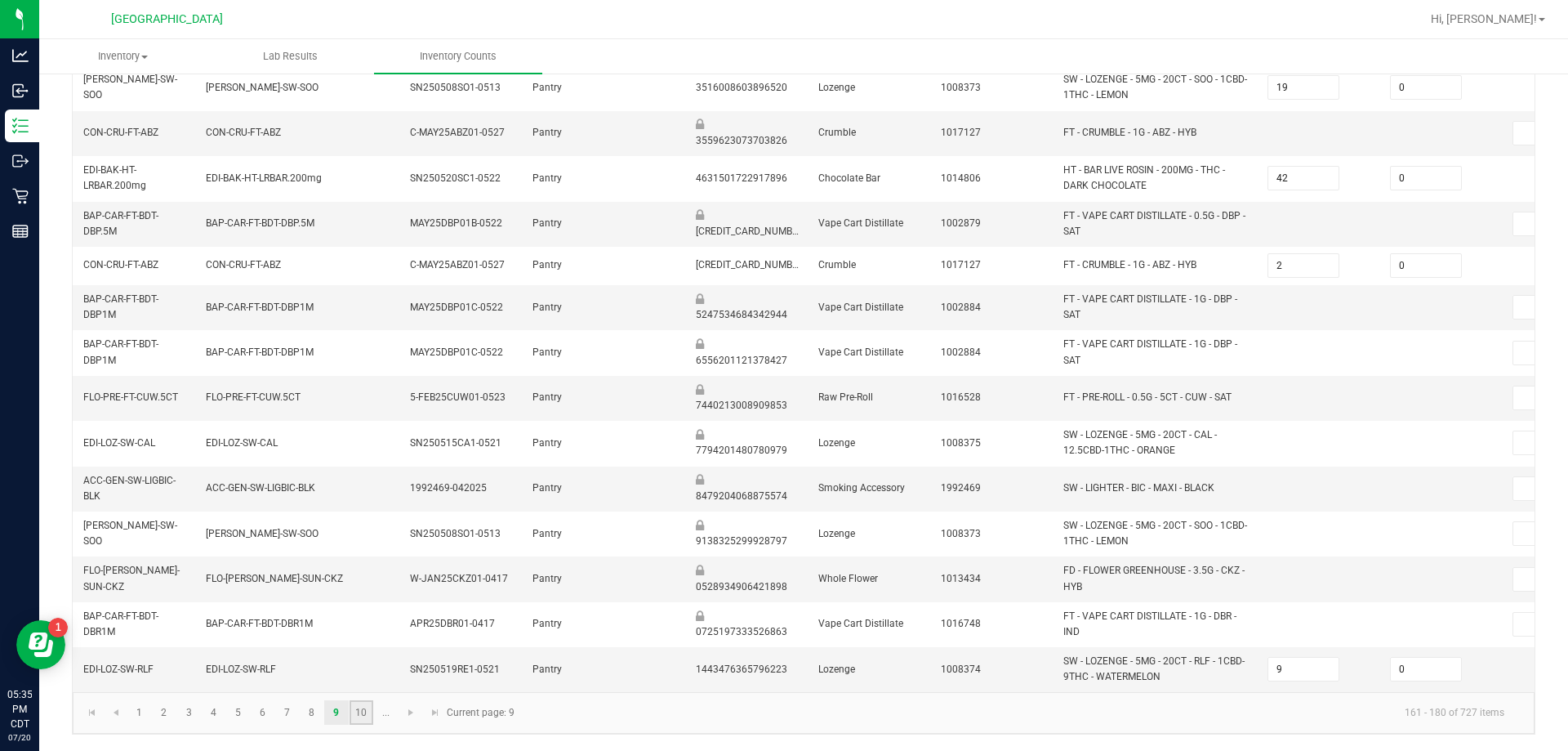 click on "10" 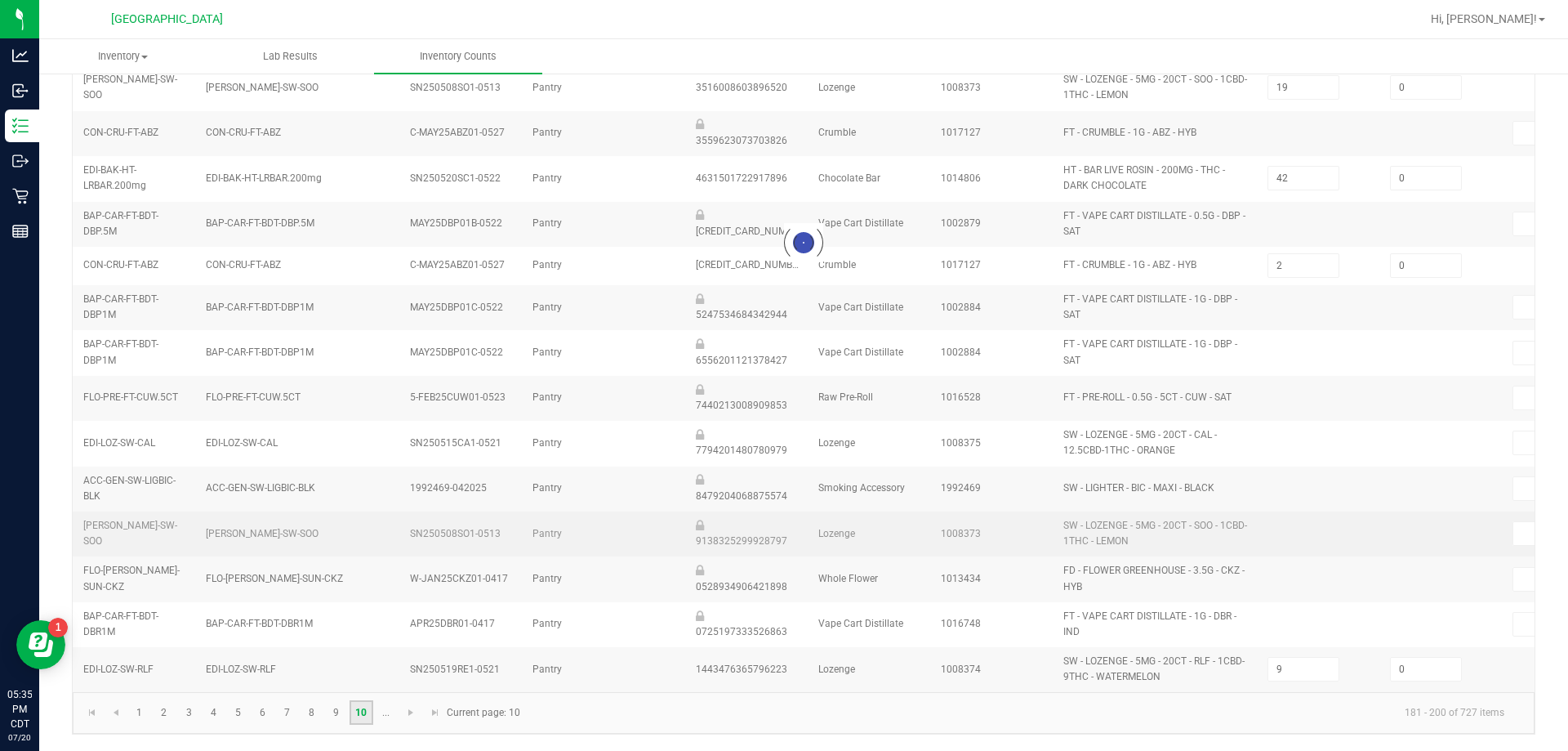 type on "8" 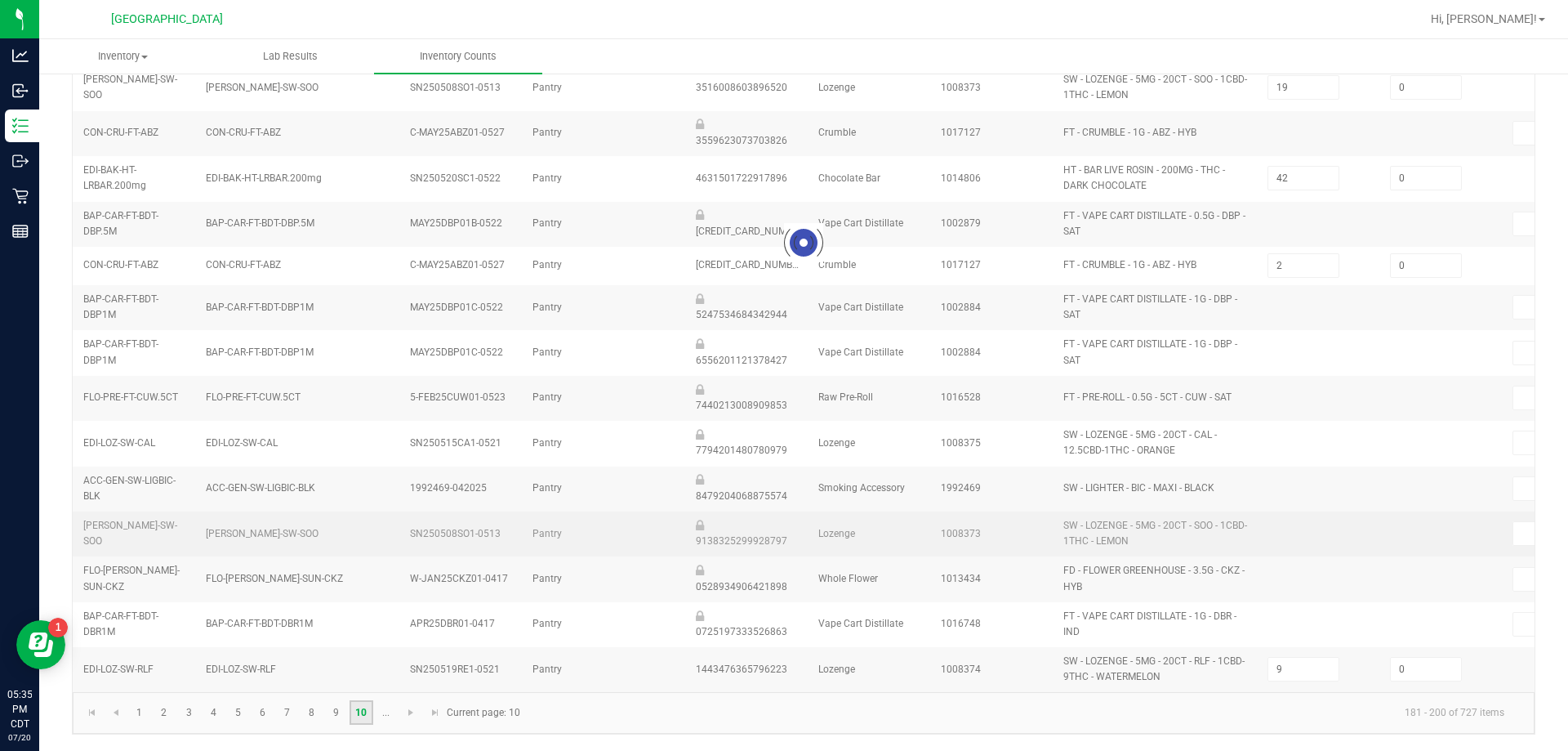 type on "2" 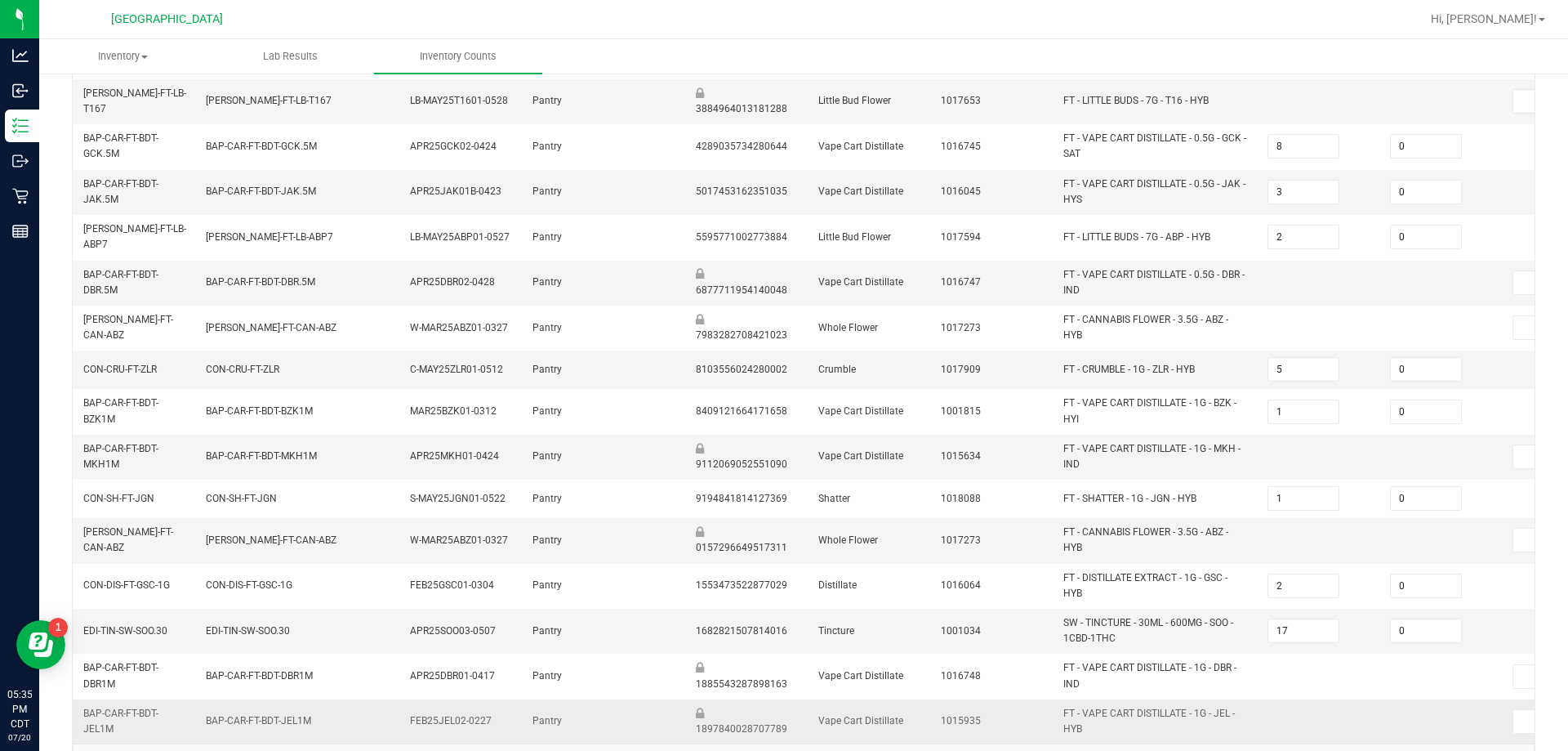 scroll, scrollTop: 468, scrollLeft: 0, axis: vertical 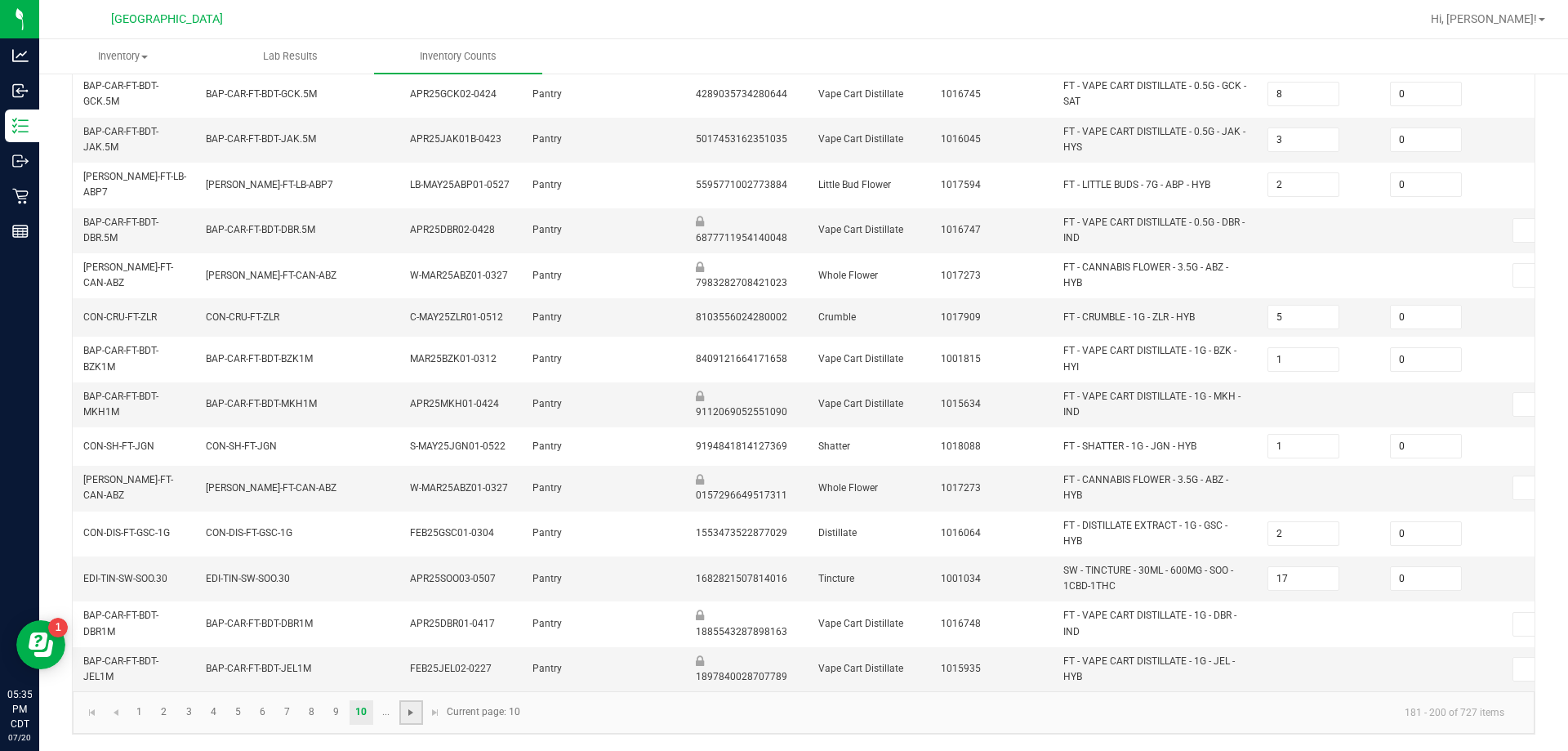 click 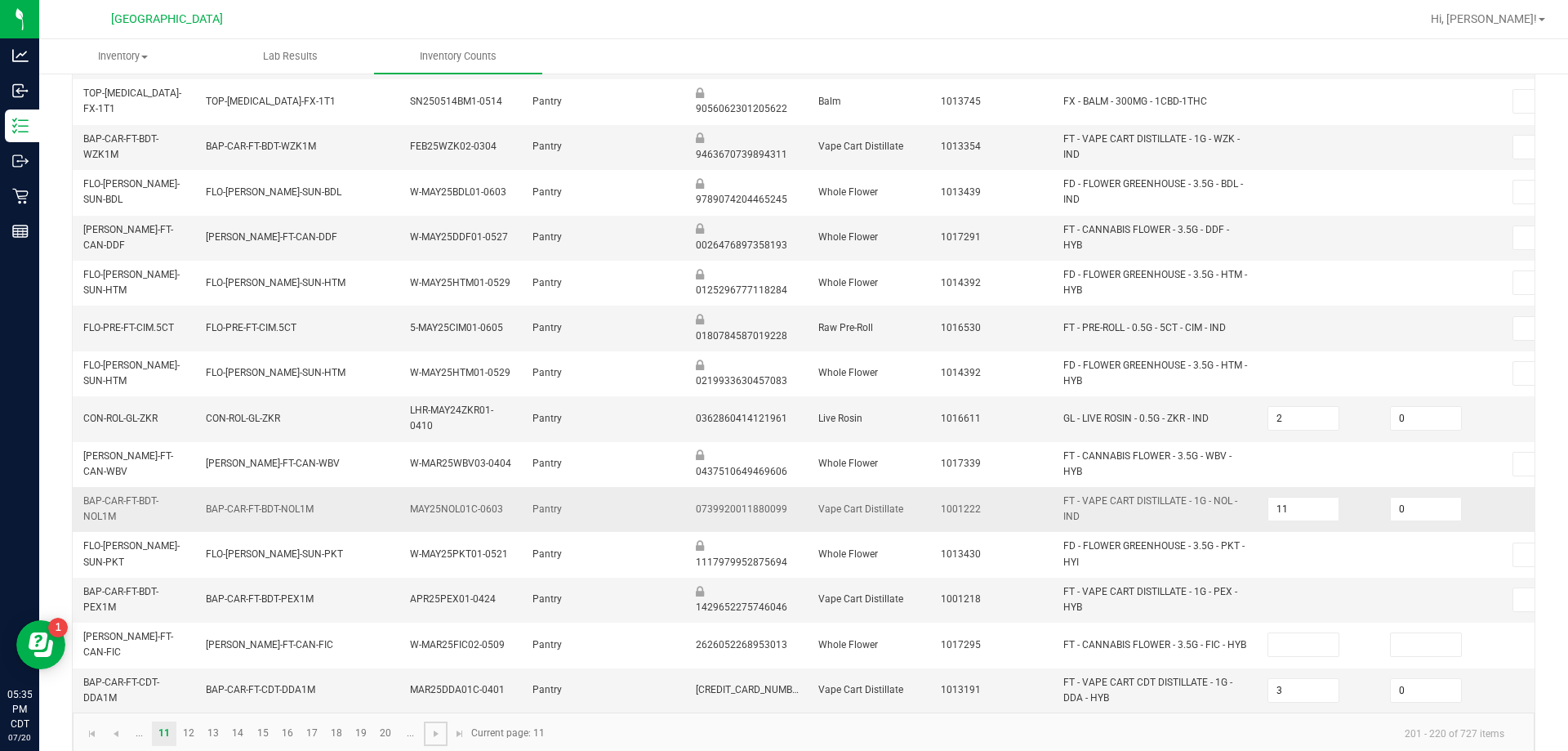 scroll, scrollTop: 482, scrollLeft: 0, axis: vertical 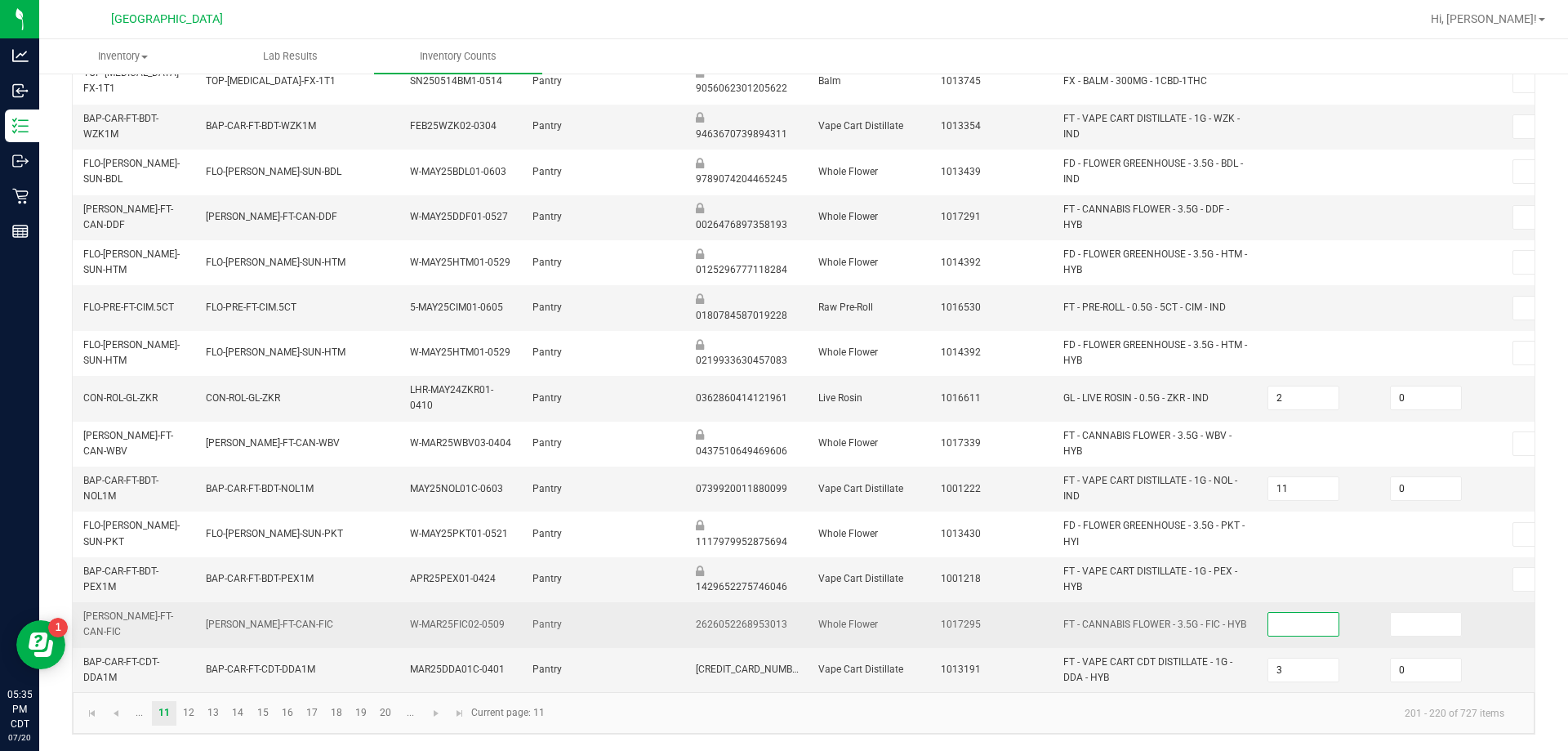 click at bounding box center (1303, 624) 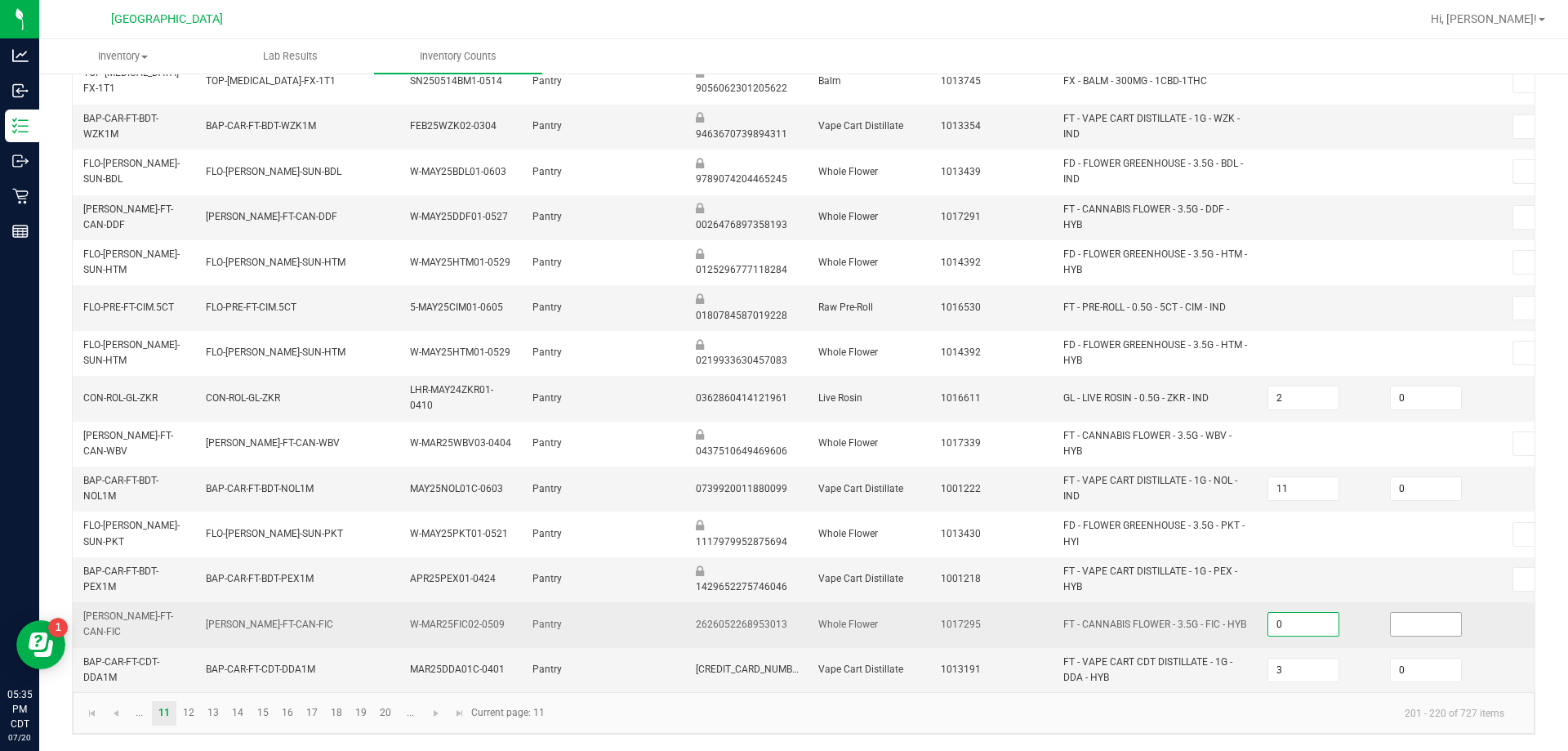 type on "0" 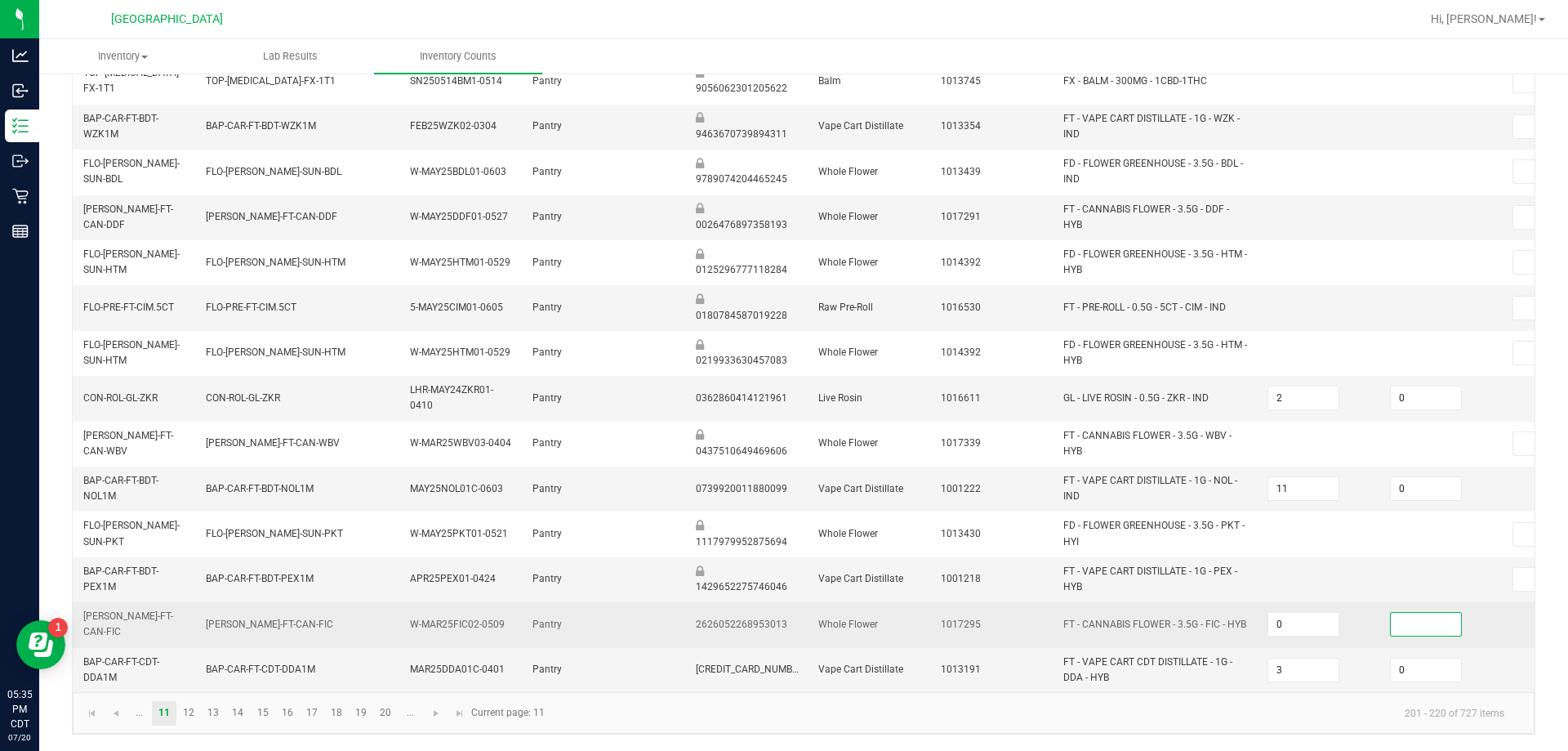 click at bounding box center [1426, 624] 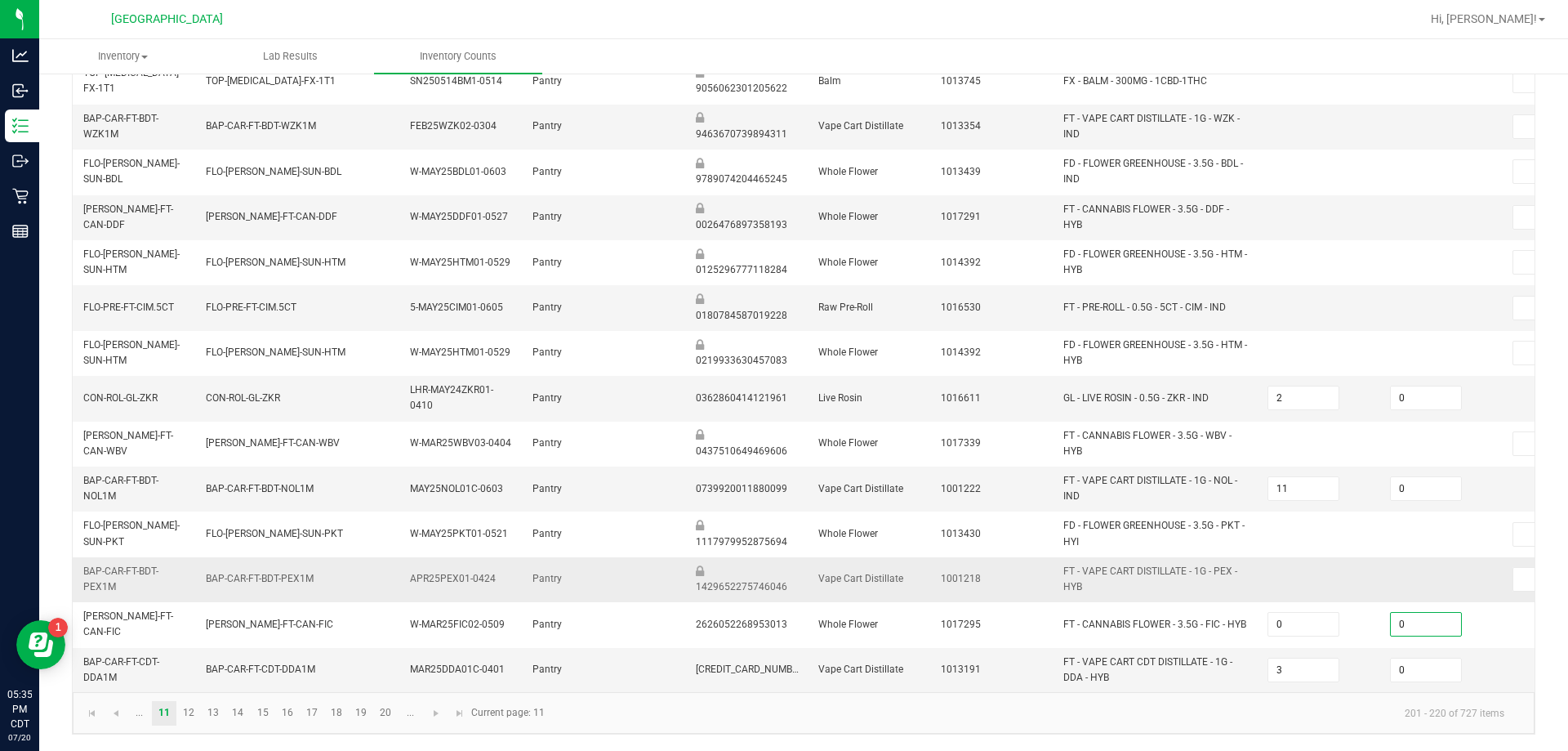 type on "0" 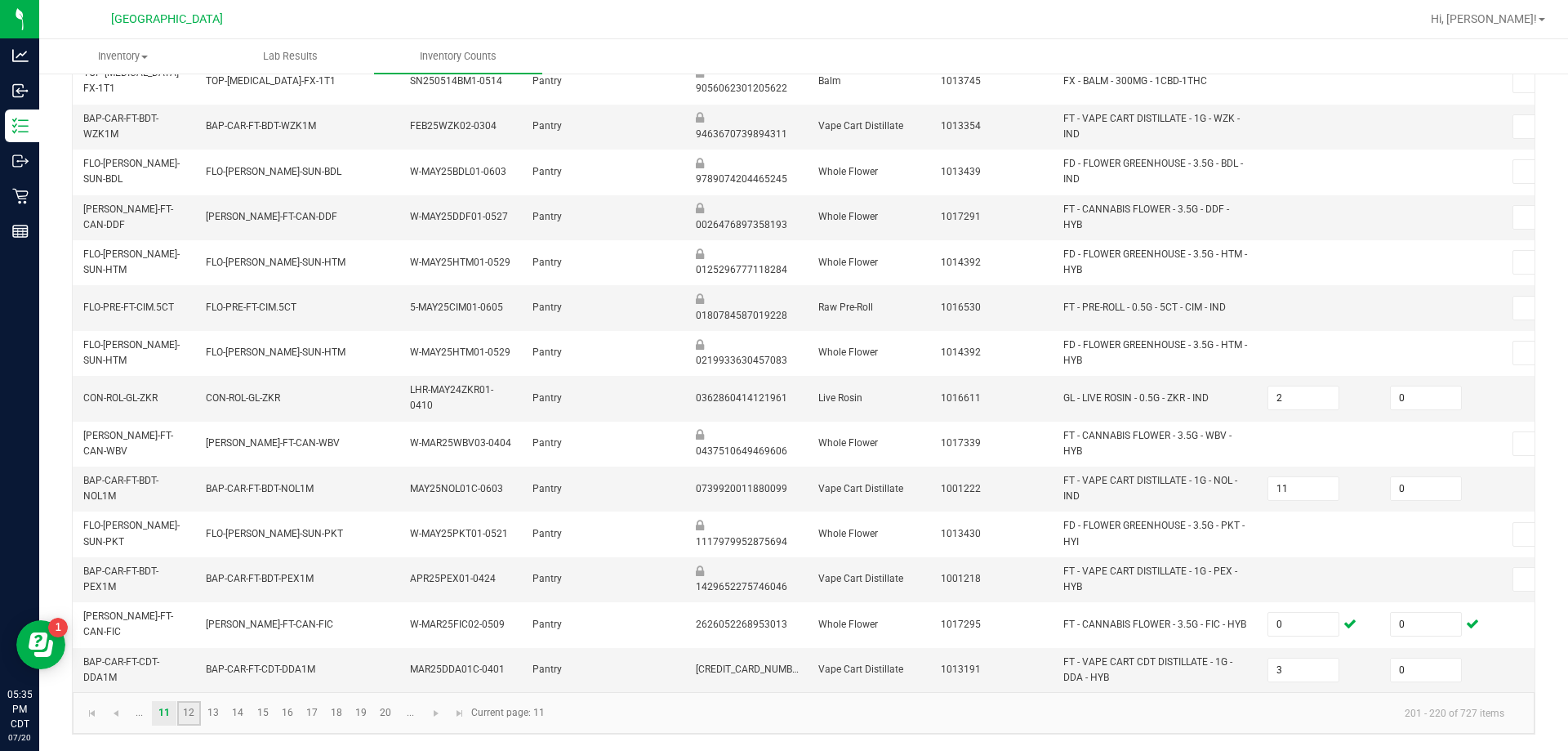 click on "12" 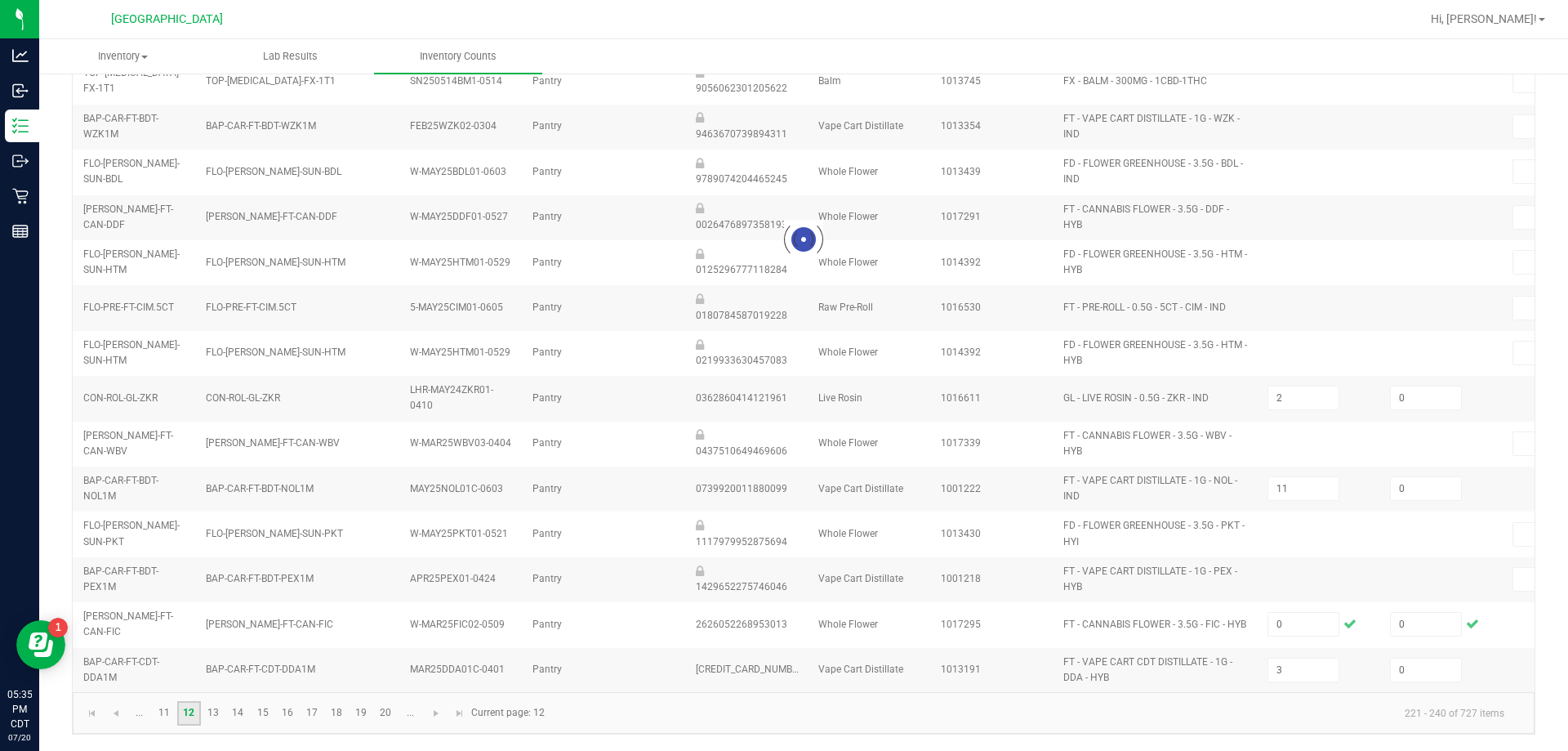 type on "4" 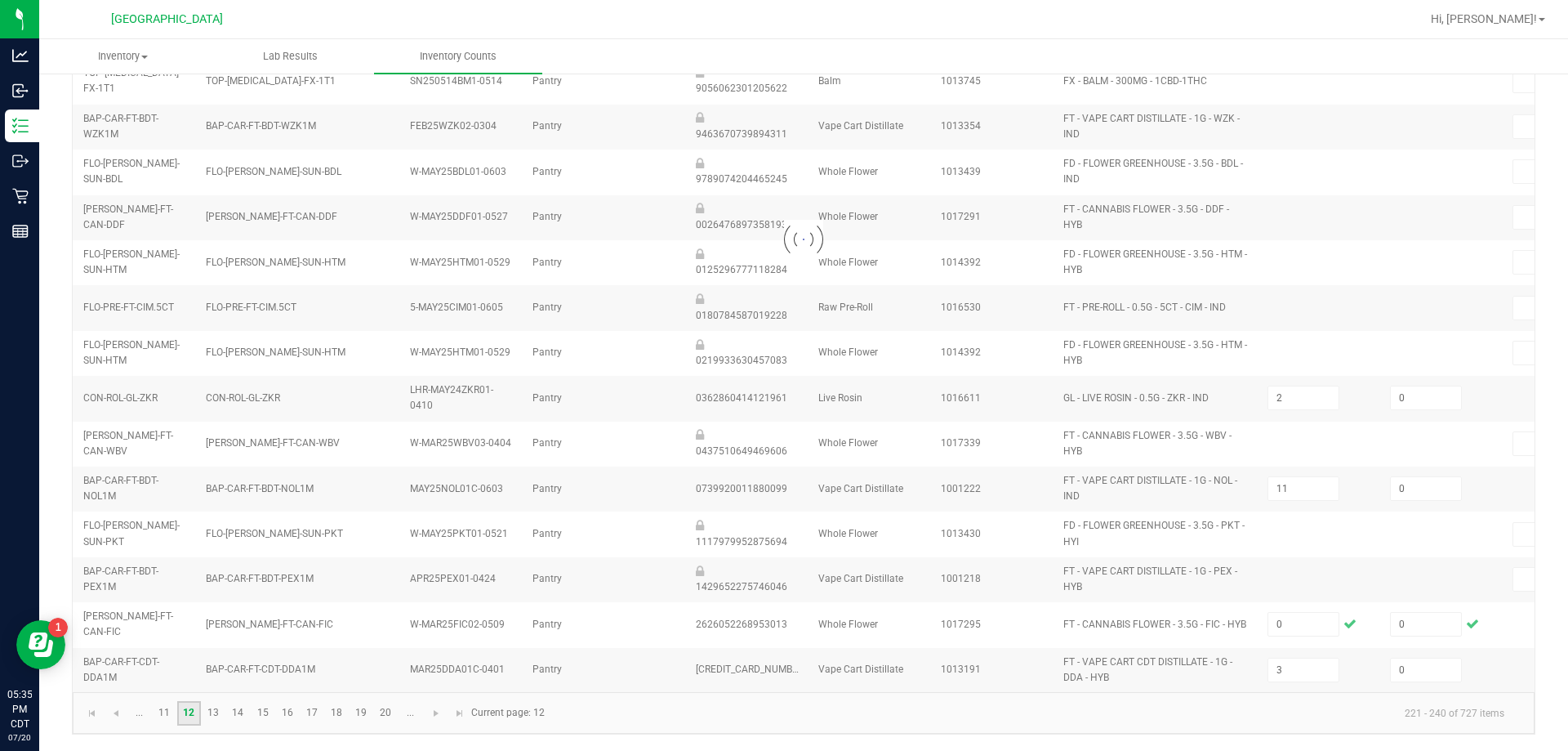 type on "1" 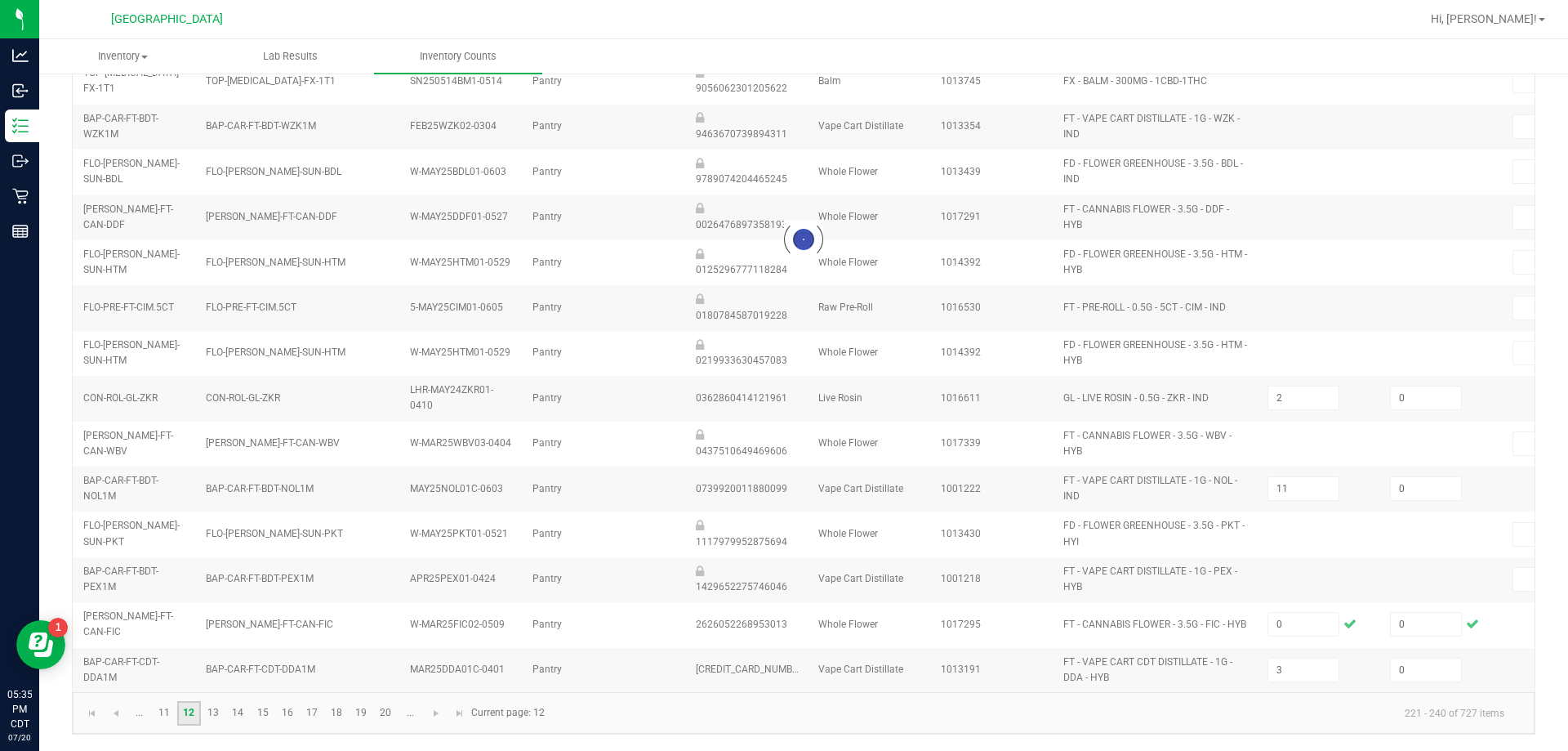 type on "12" 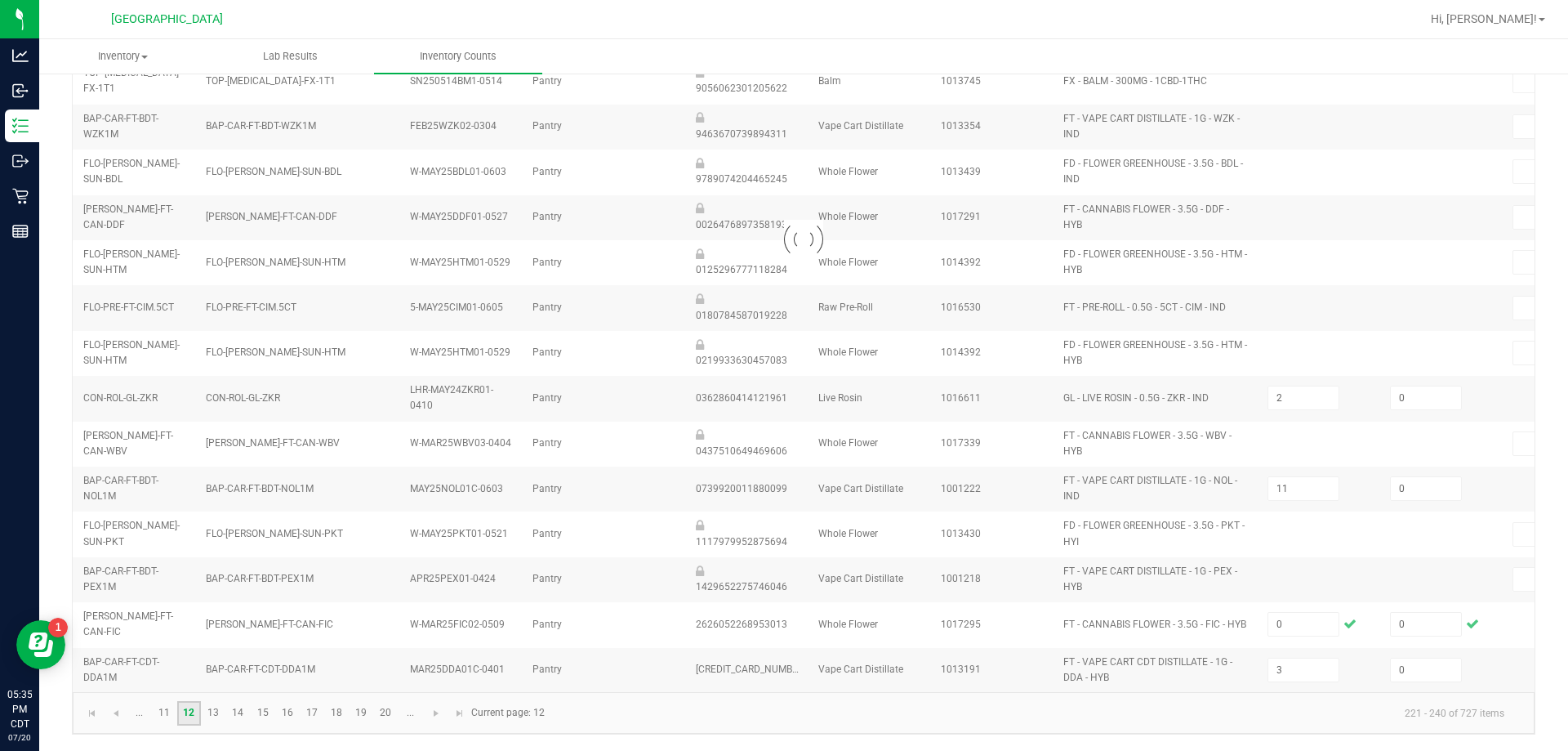 type 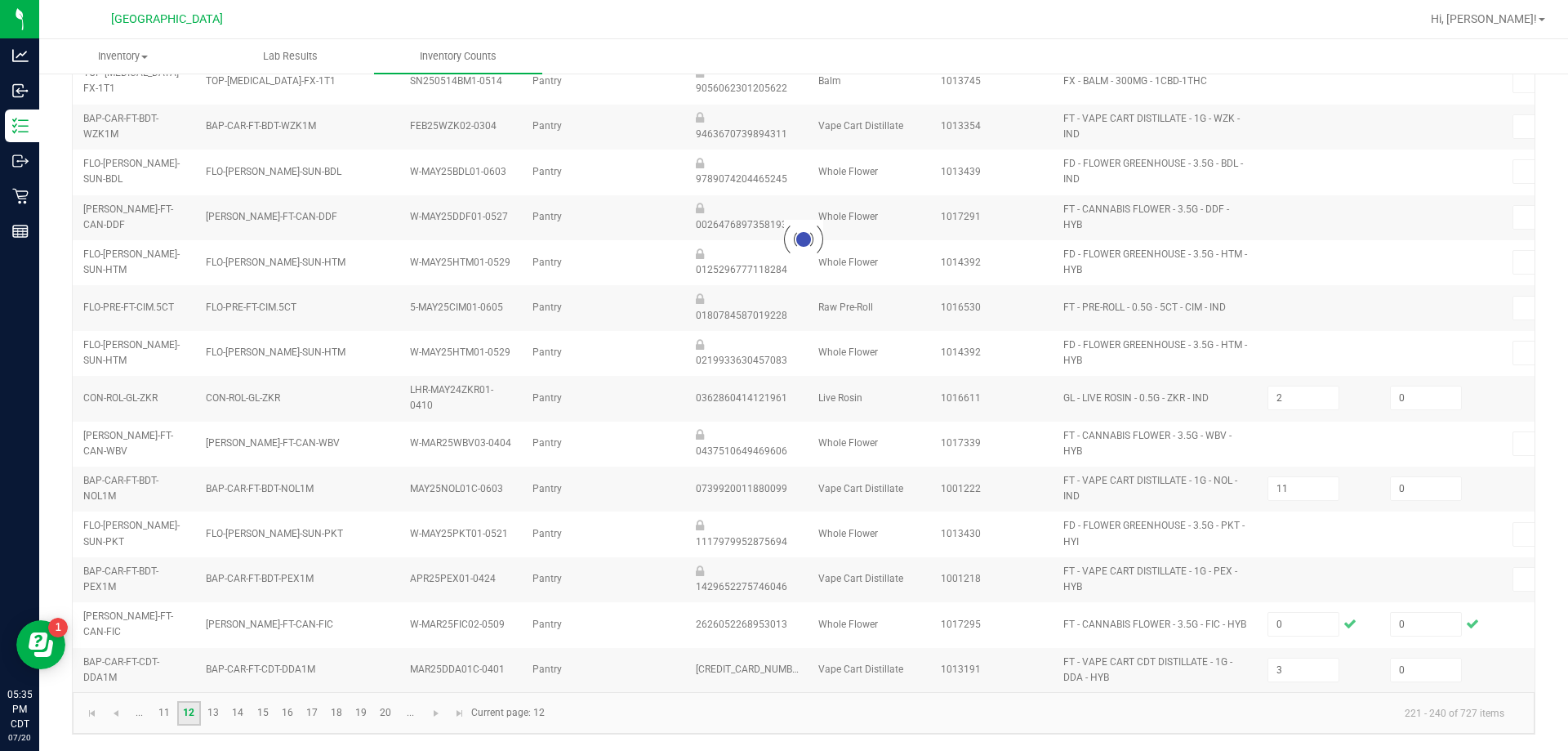 type 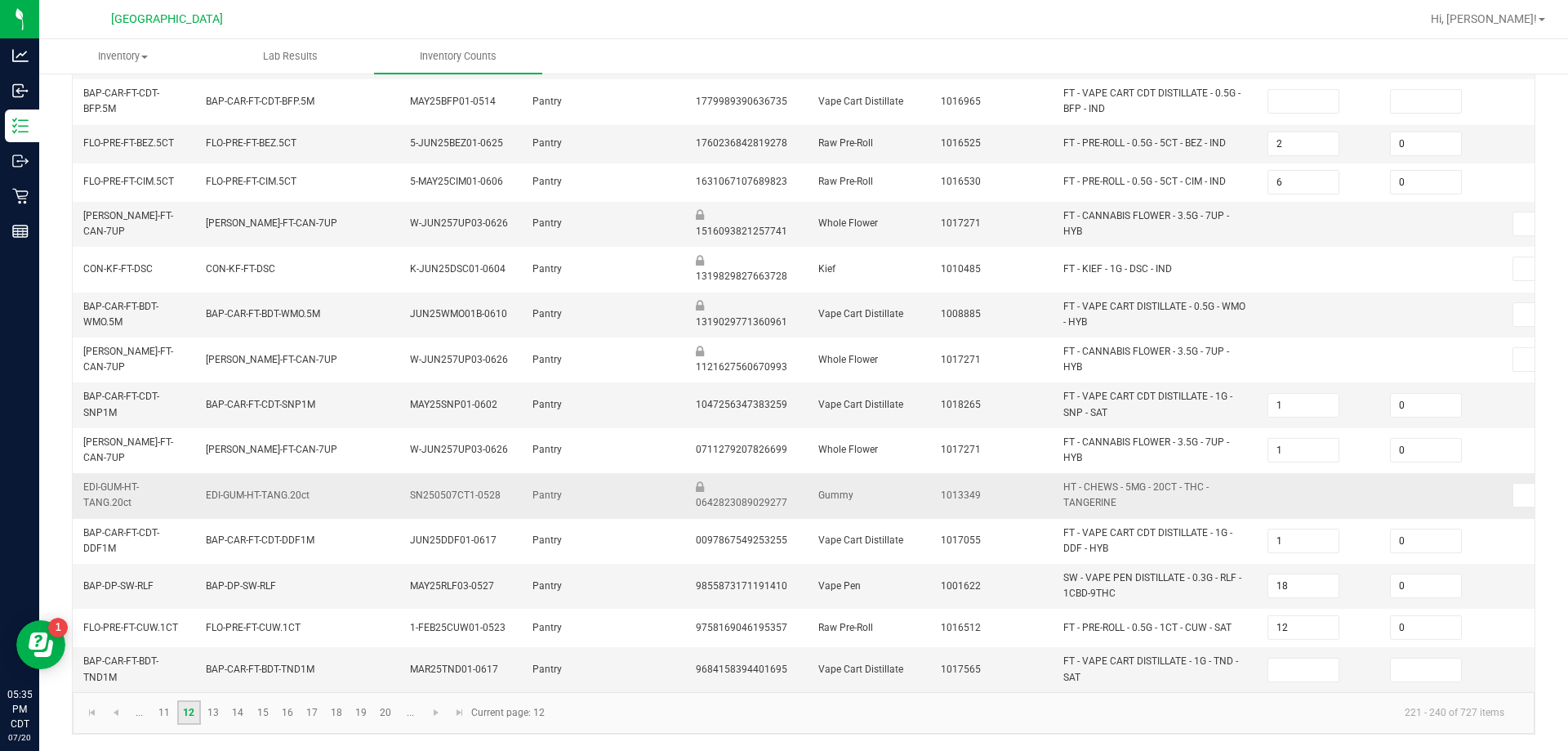 scroll, scrollTop: 468, scrollLeft: 0, axis: vertical 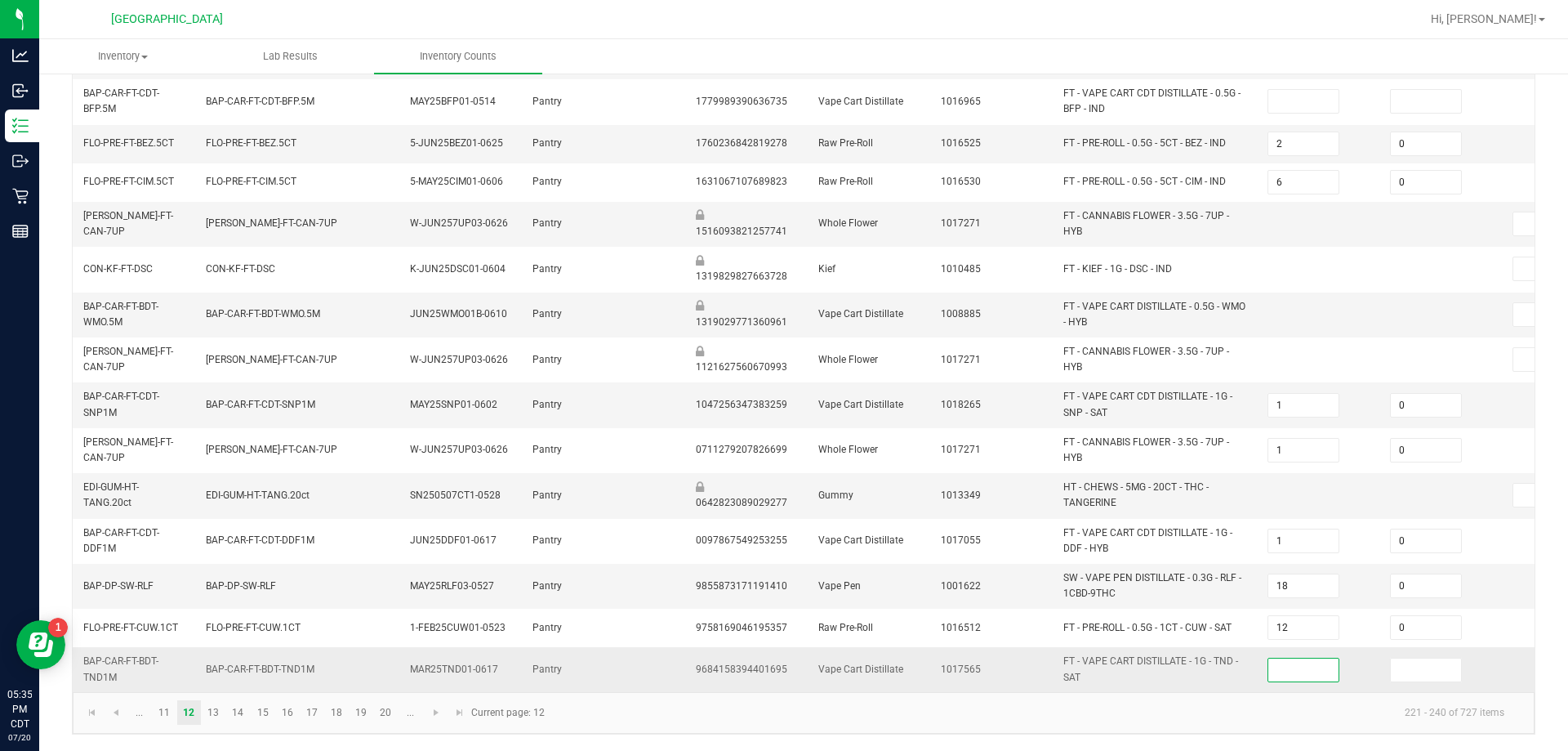 click at bounding box center [1303, 670] 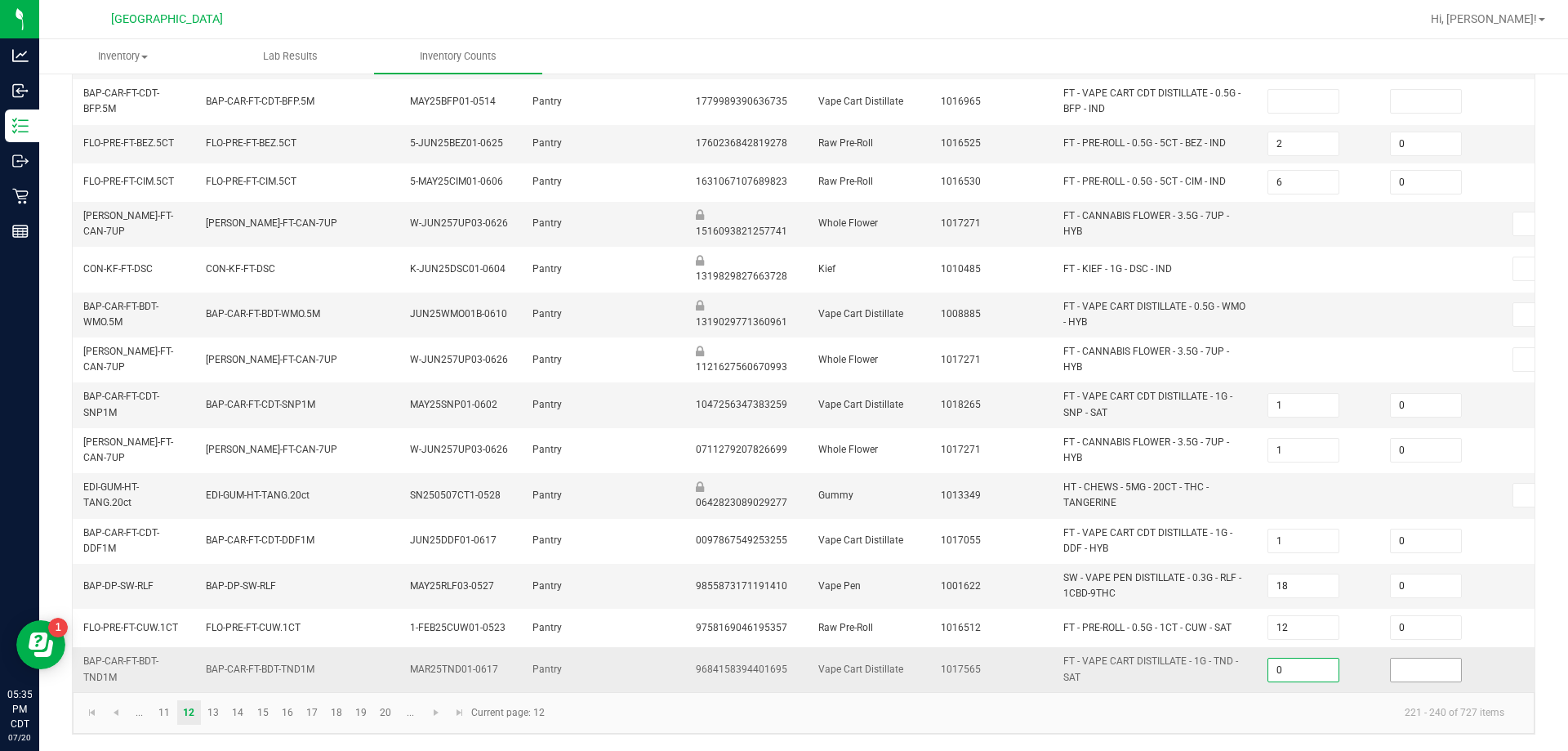 type on "0" 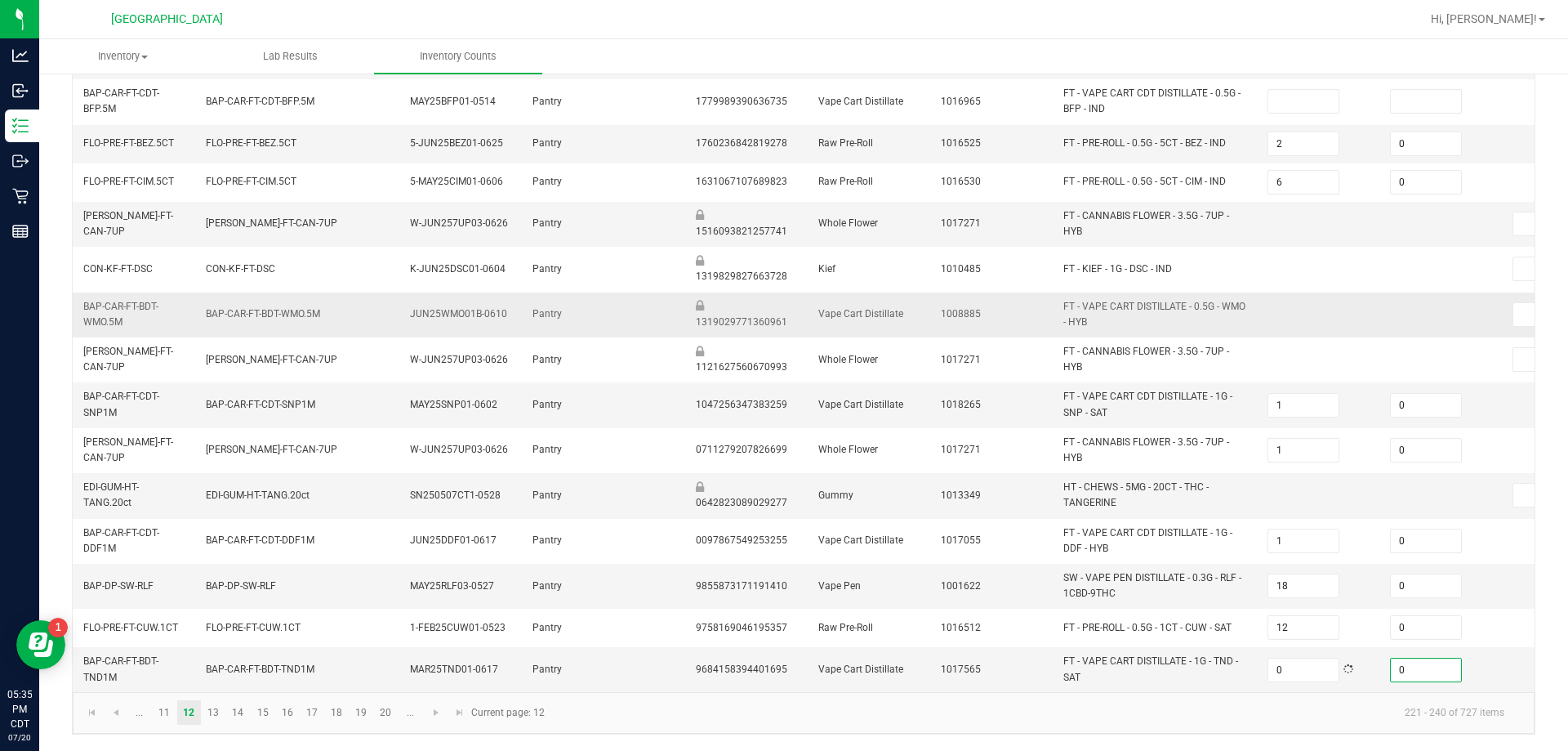 type on "0" 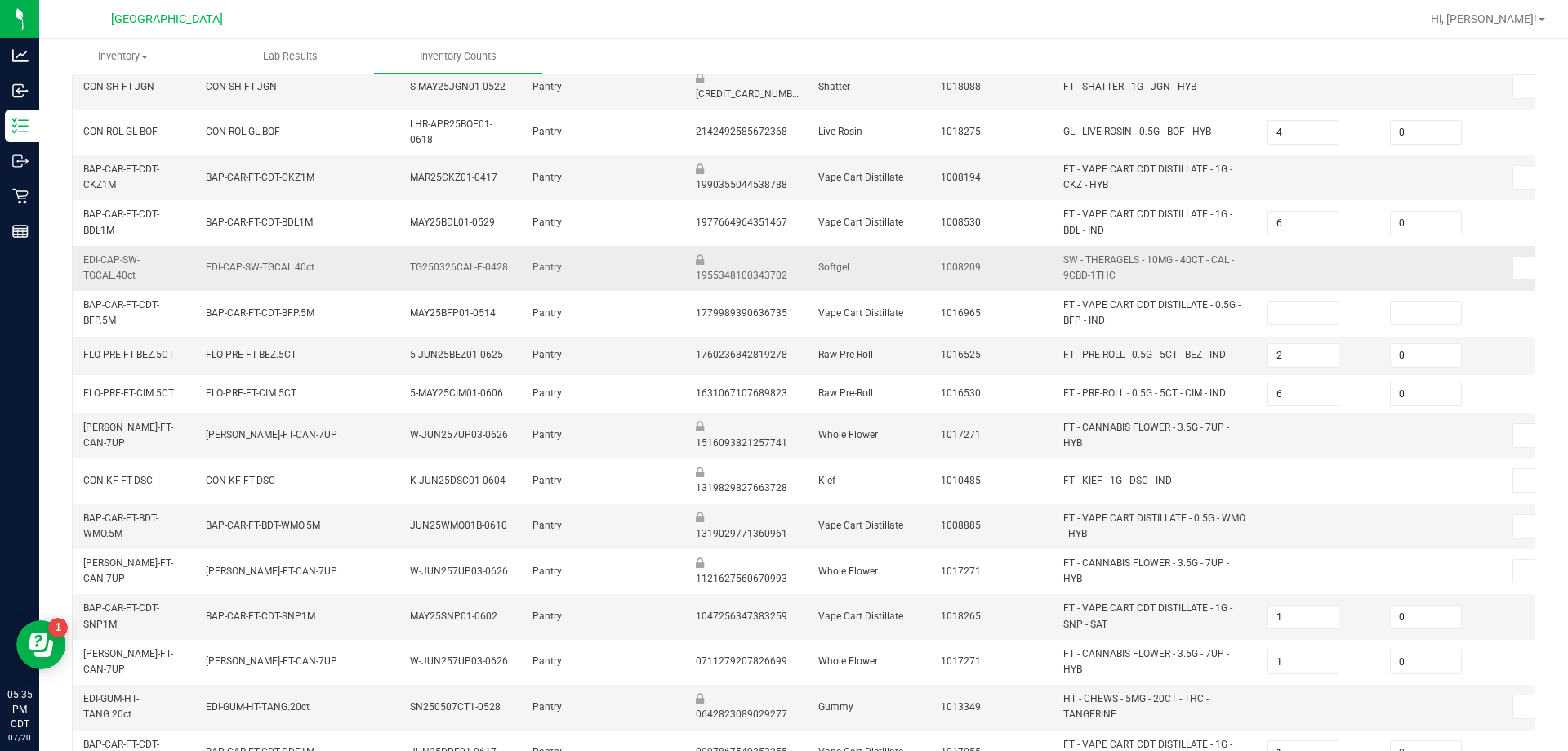 scroll, scrollTop: 223, scrollLeft: 0, axis: vertical 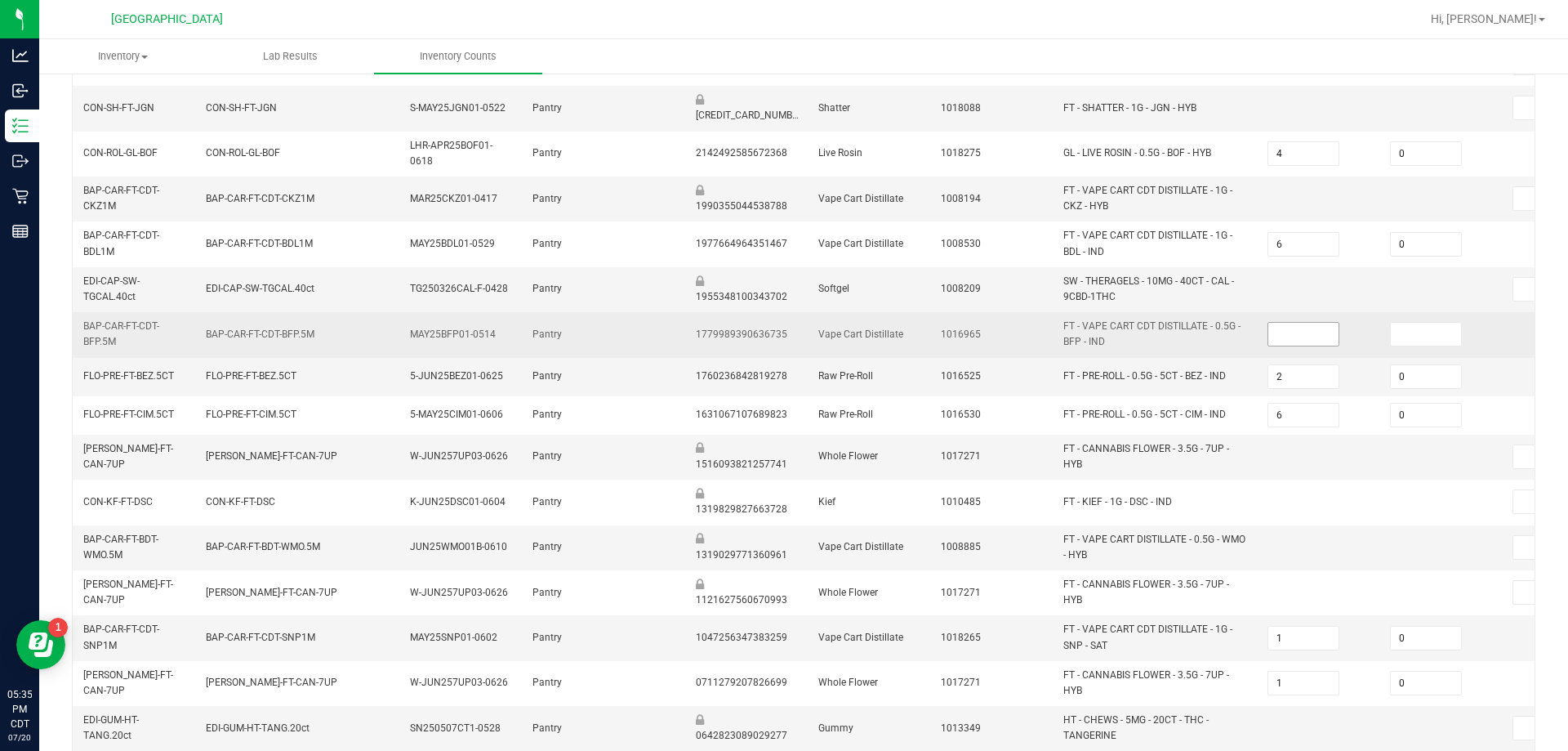 click at bounding box center [1303, 334] 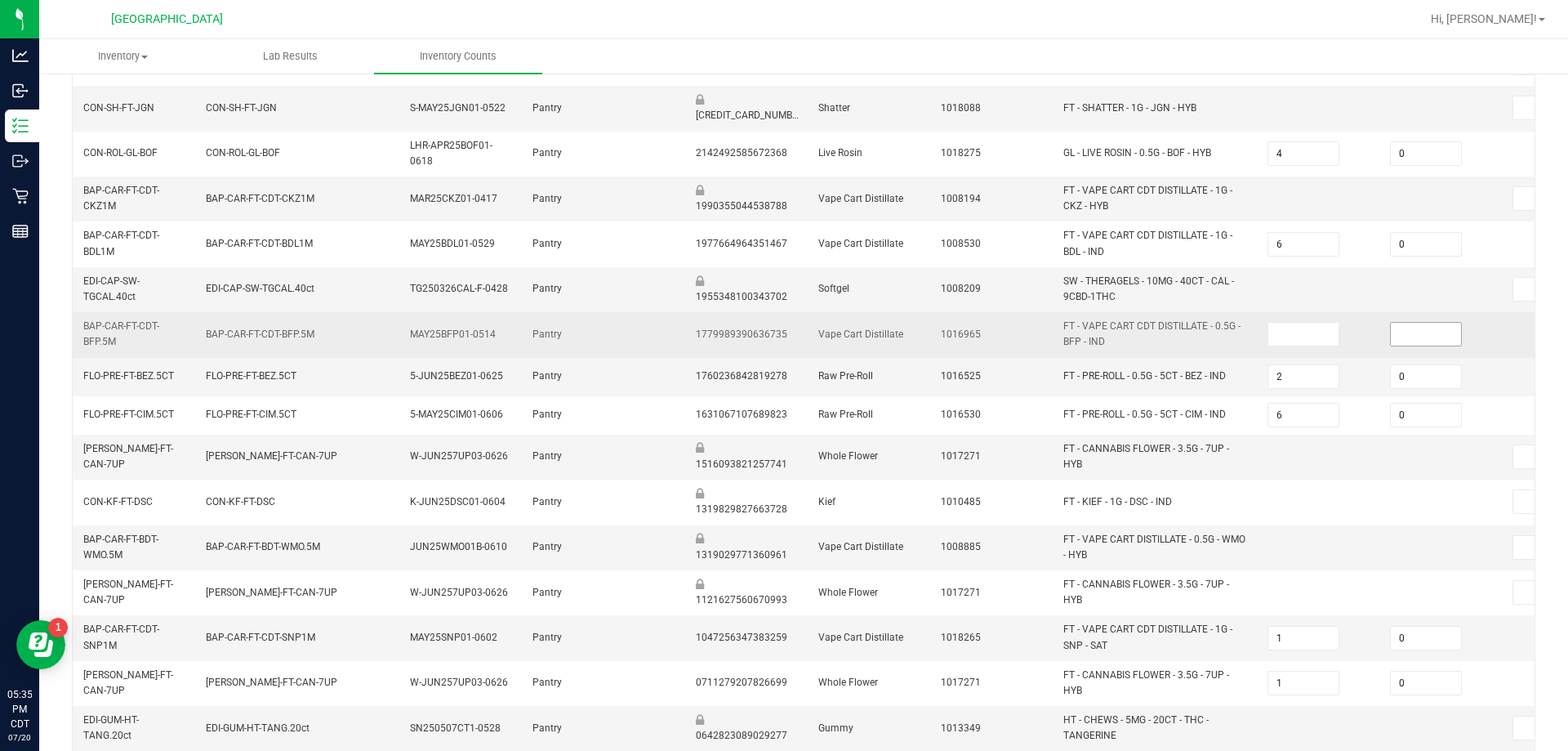 click at bounding box center [1426, 334] 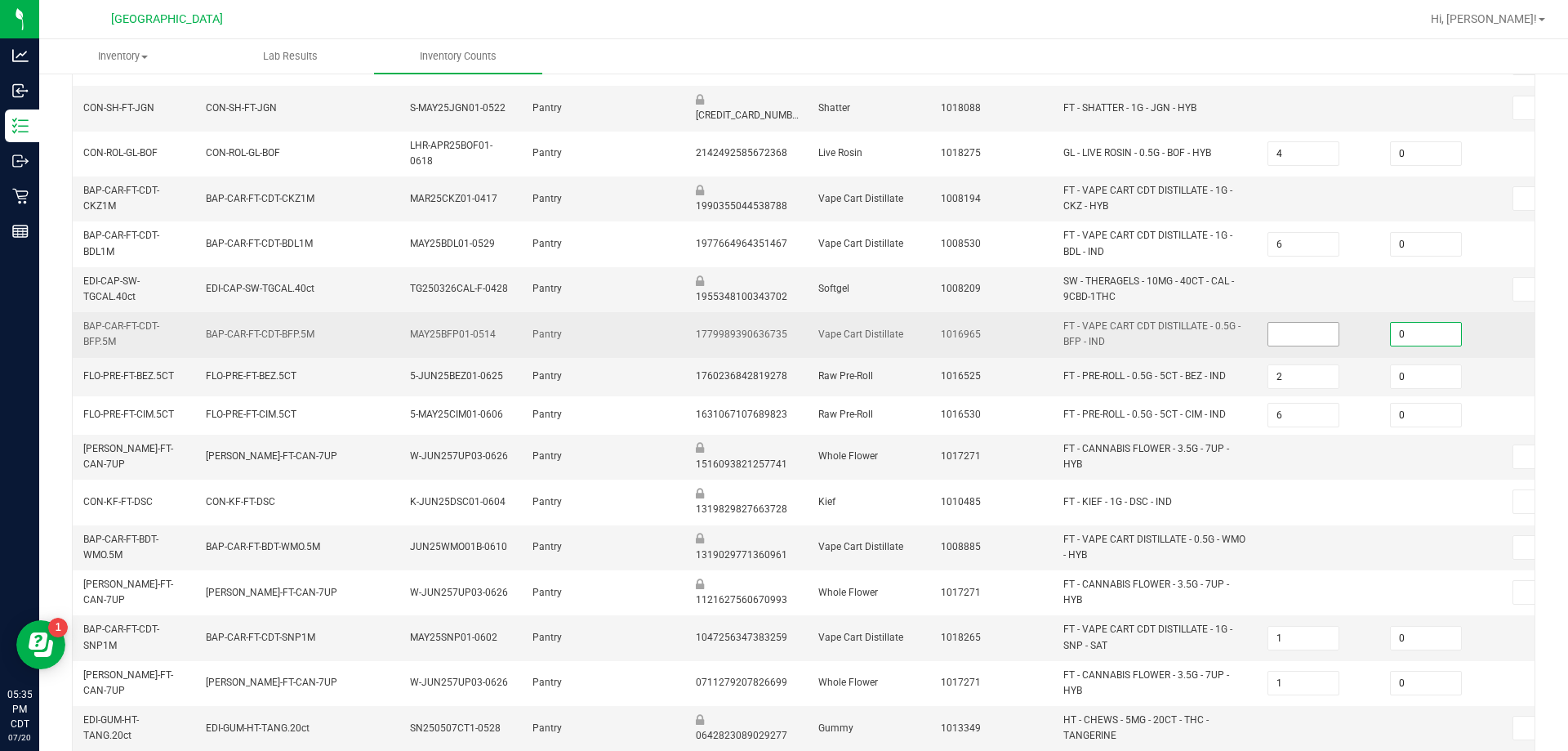 type on "0" 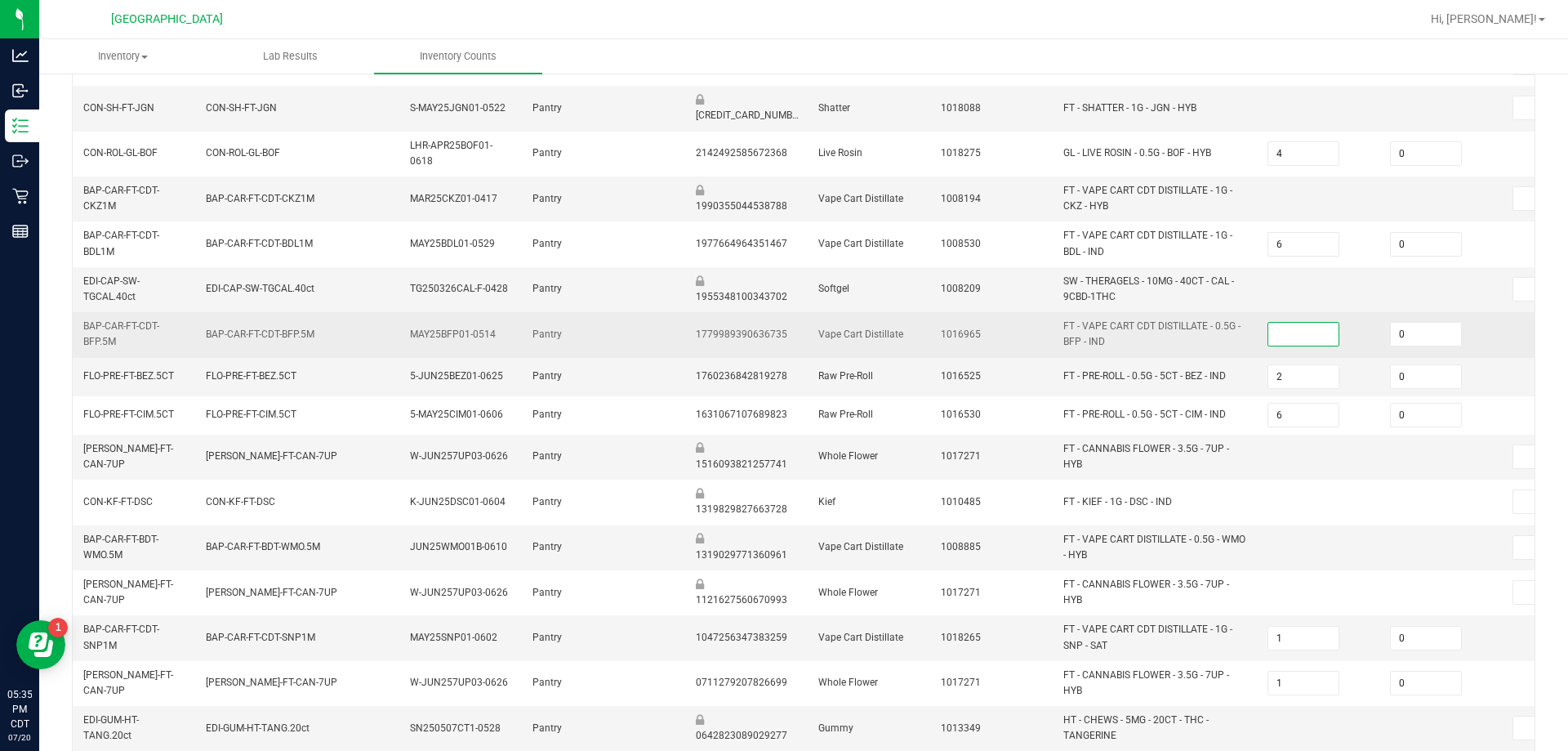 drag, startPoint x: 1325, startPoint y: 331, endPoint x: 1324, endPoint y: 295, distance: 36.01389 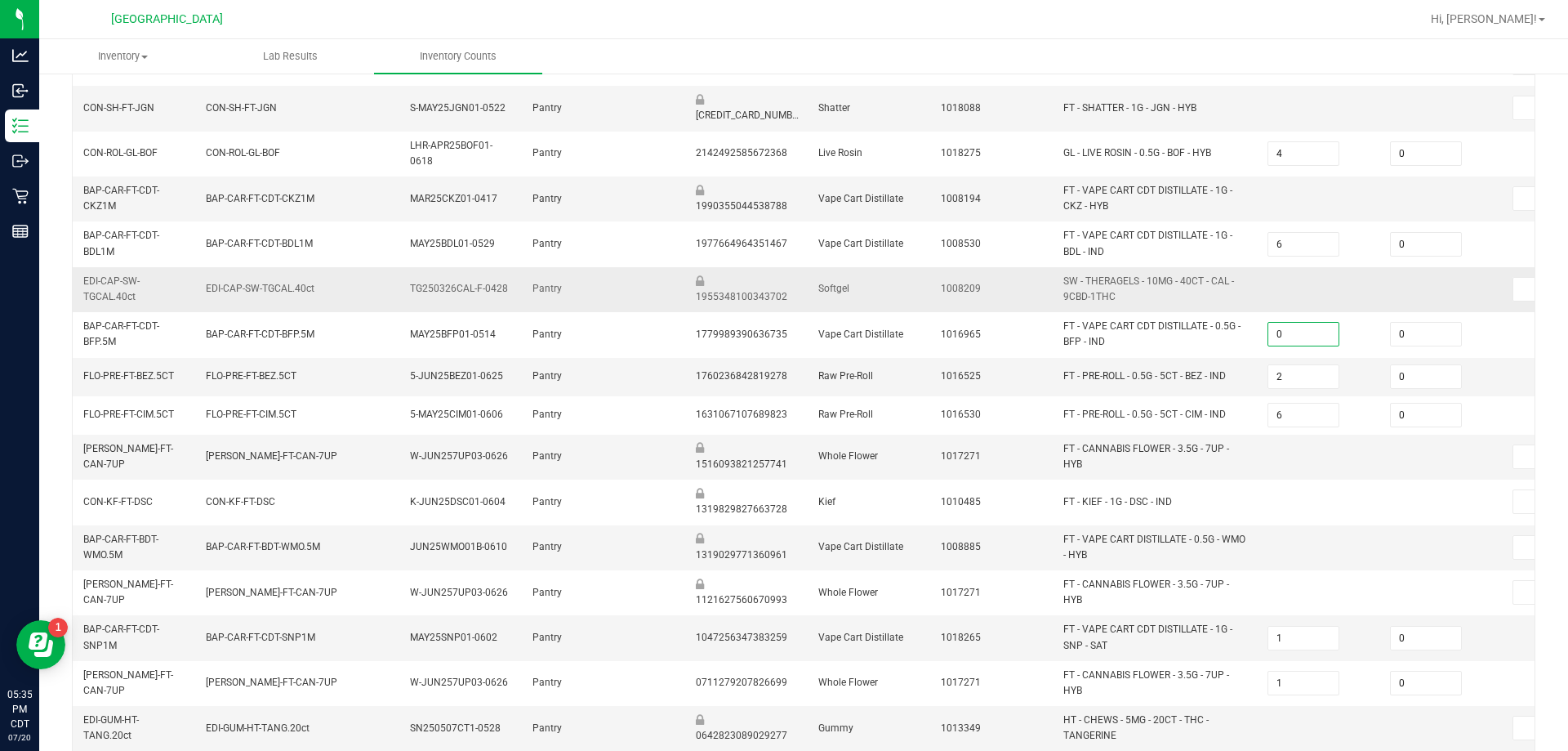 type on "0" 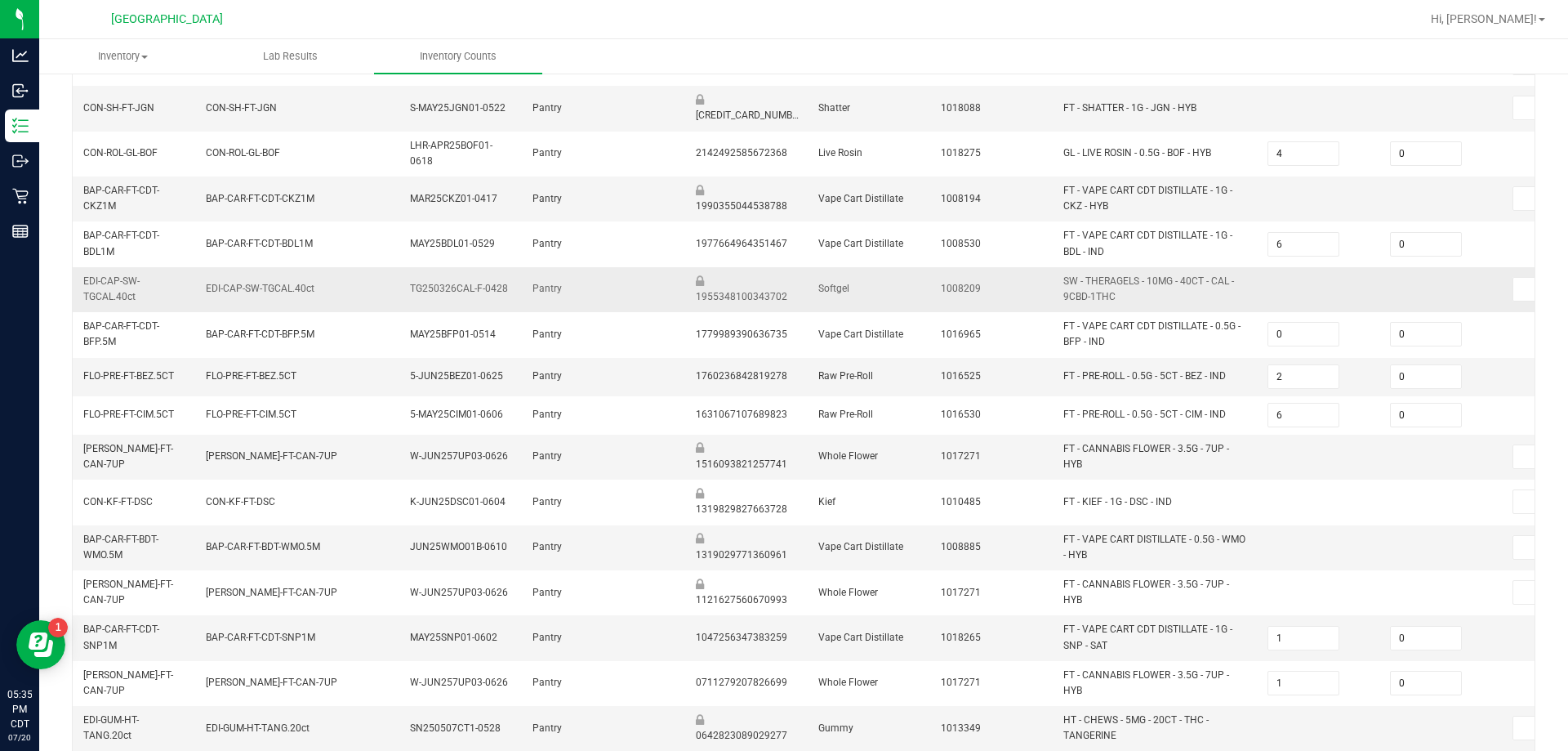 click at bounding box center [1319, 289] 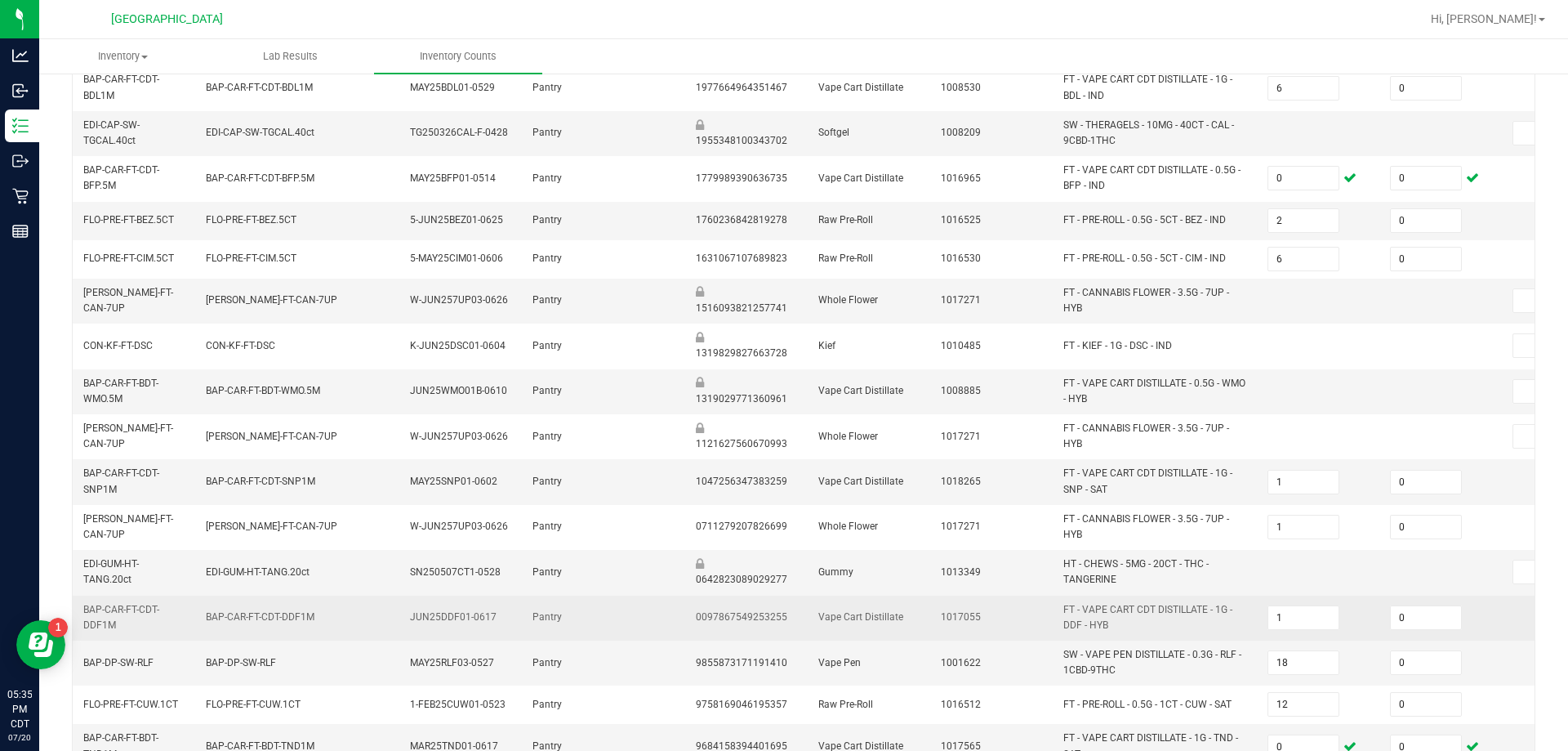 scroll, scrollTop: 468, scrollLeft: 0, axis: vertical 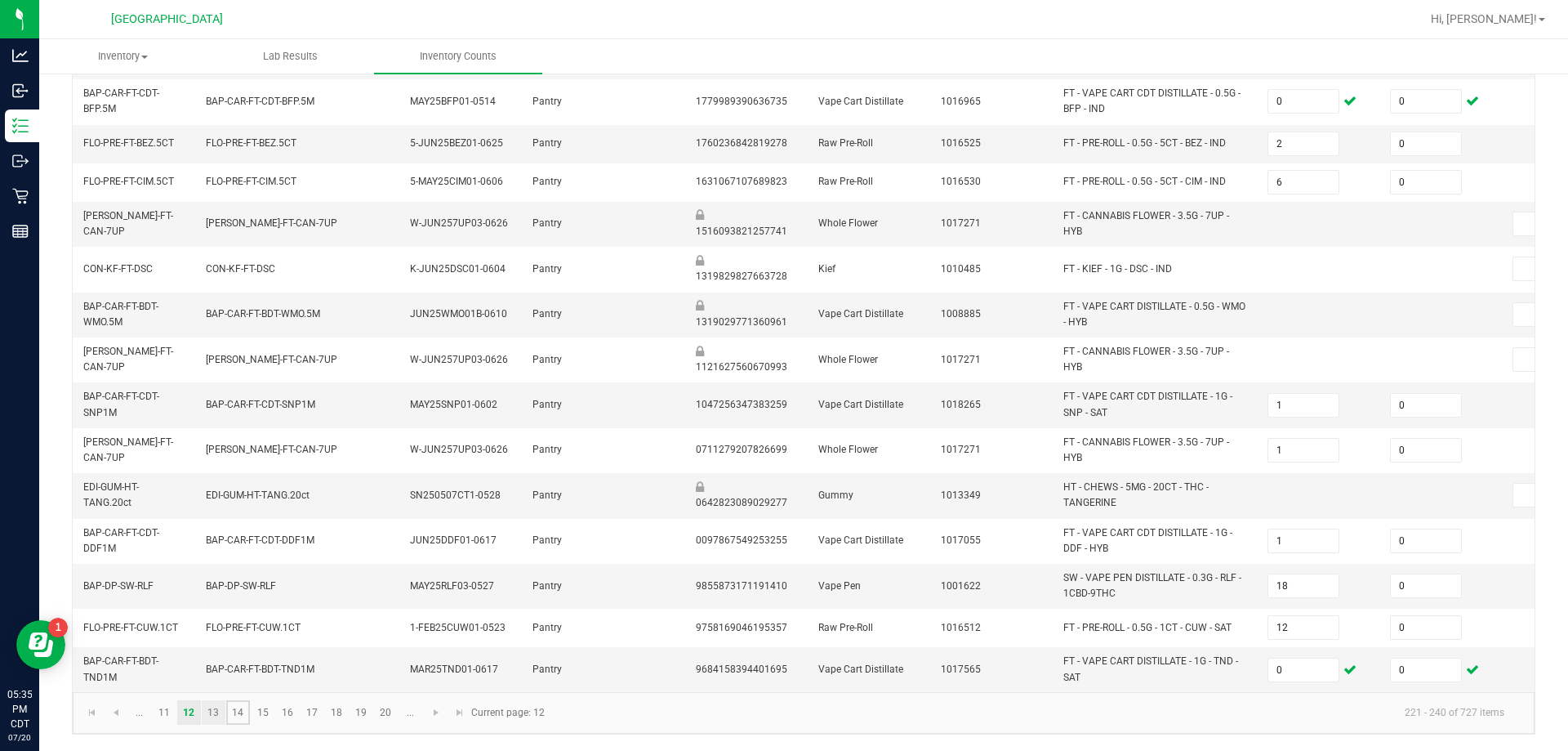 click on "14" 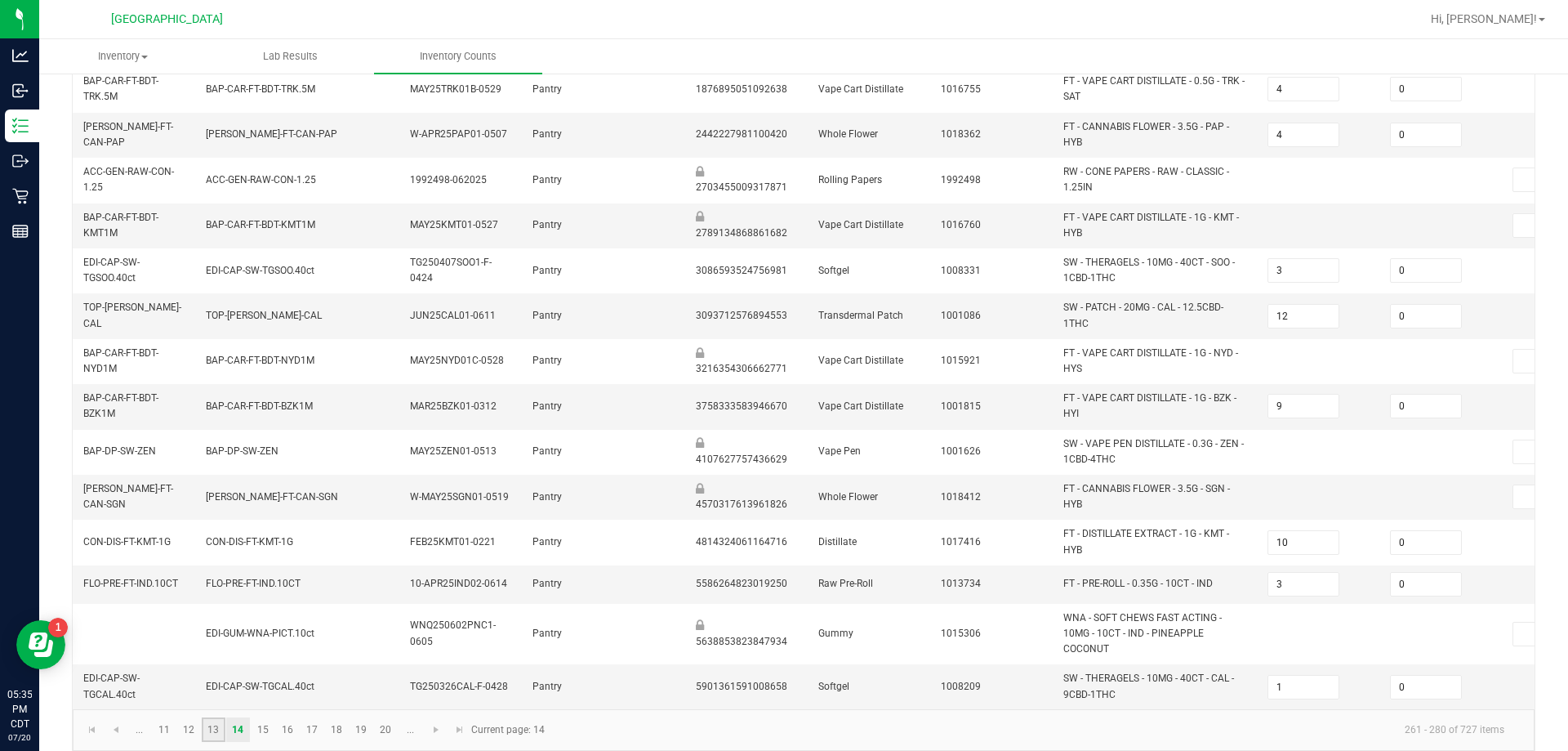 click on "13" 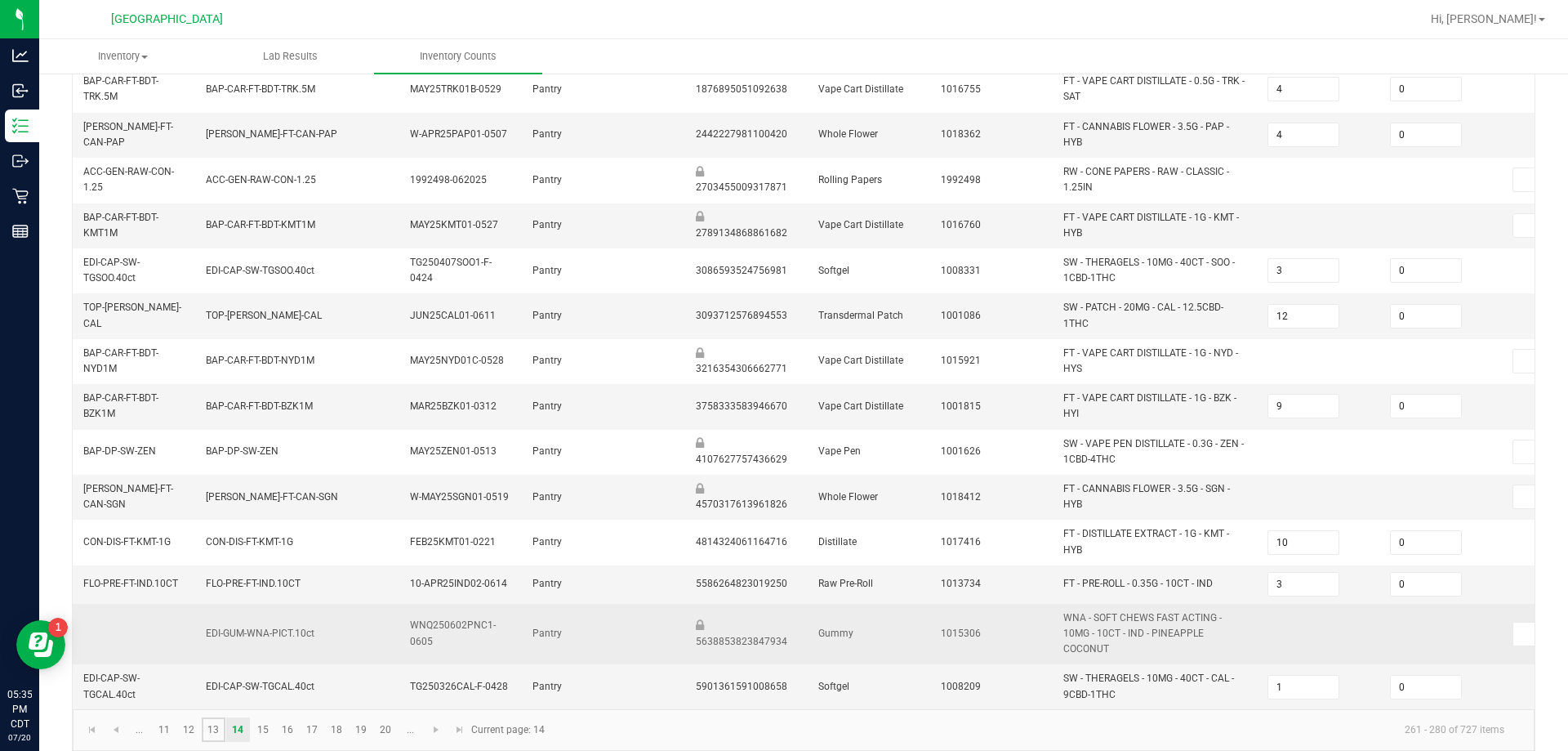 type 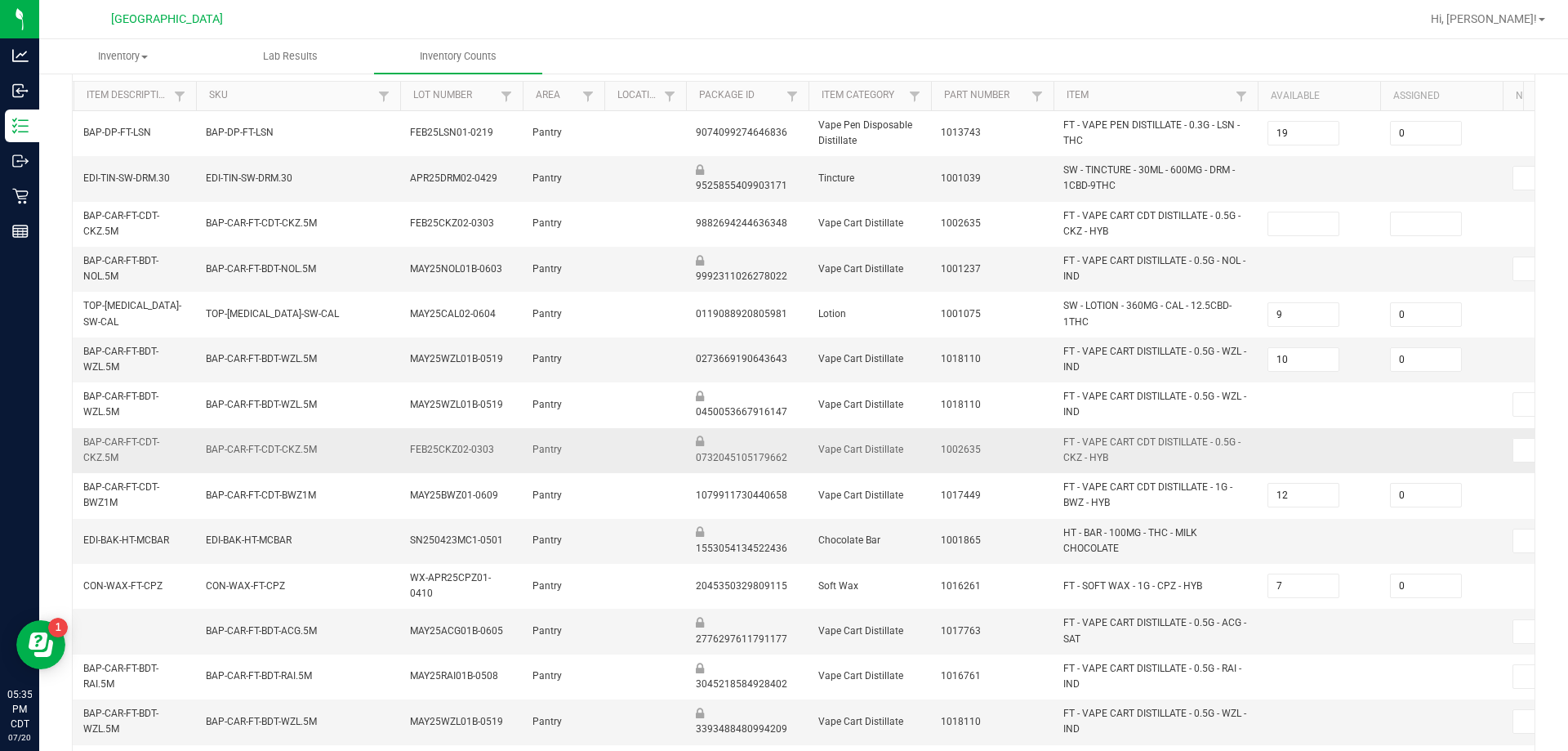 scroll, scrollTop: 141, scrollLeft: 0, axis: vertical 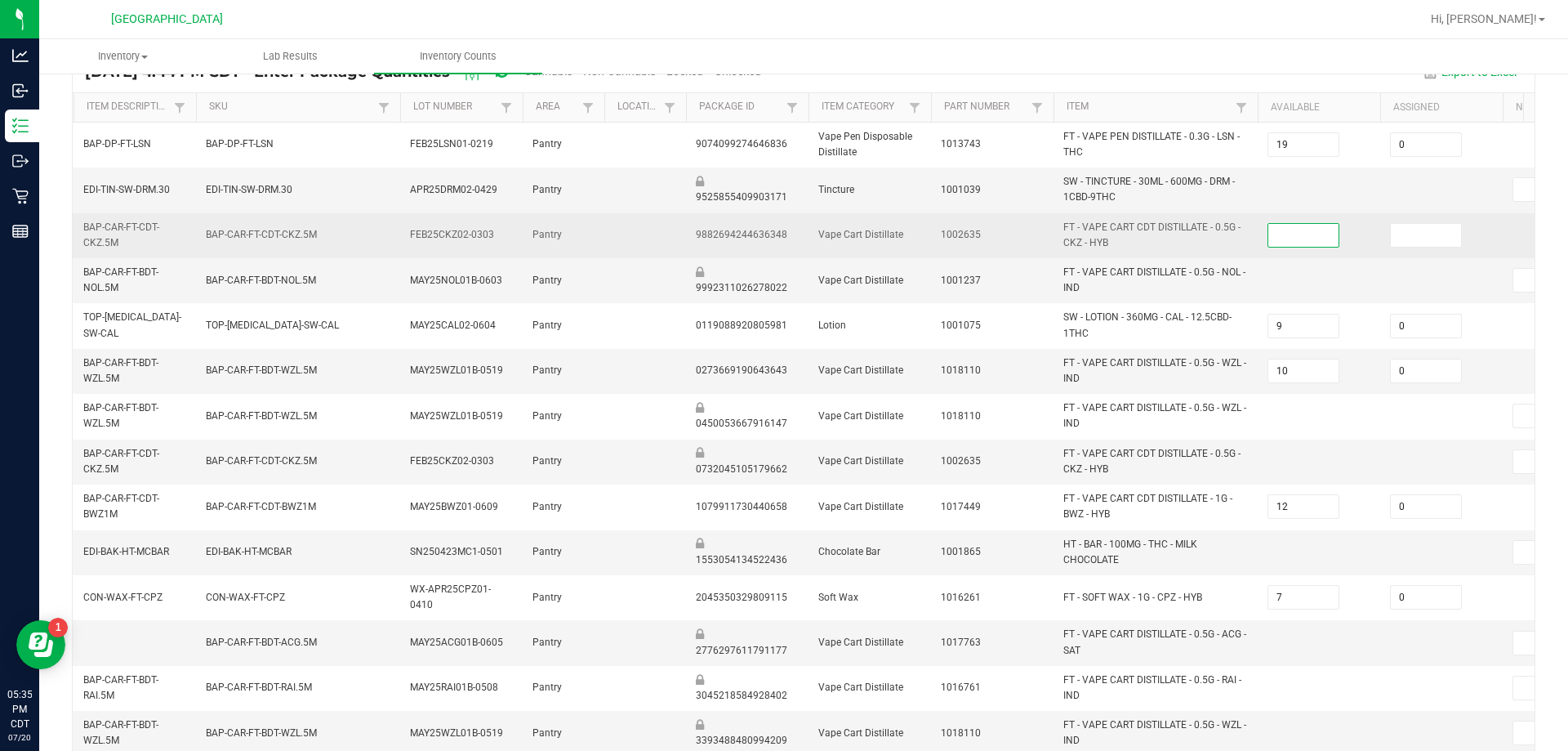click at bounding box center [1303, 235] 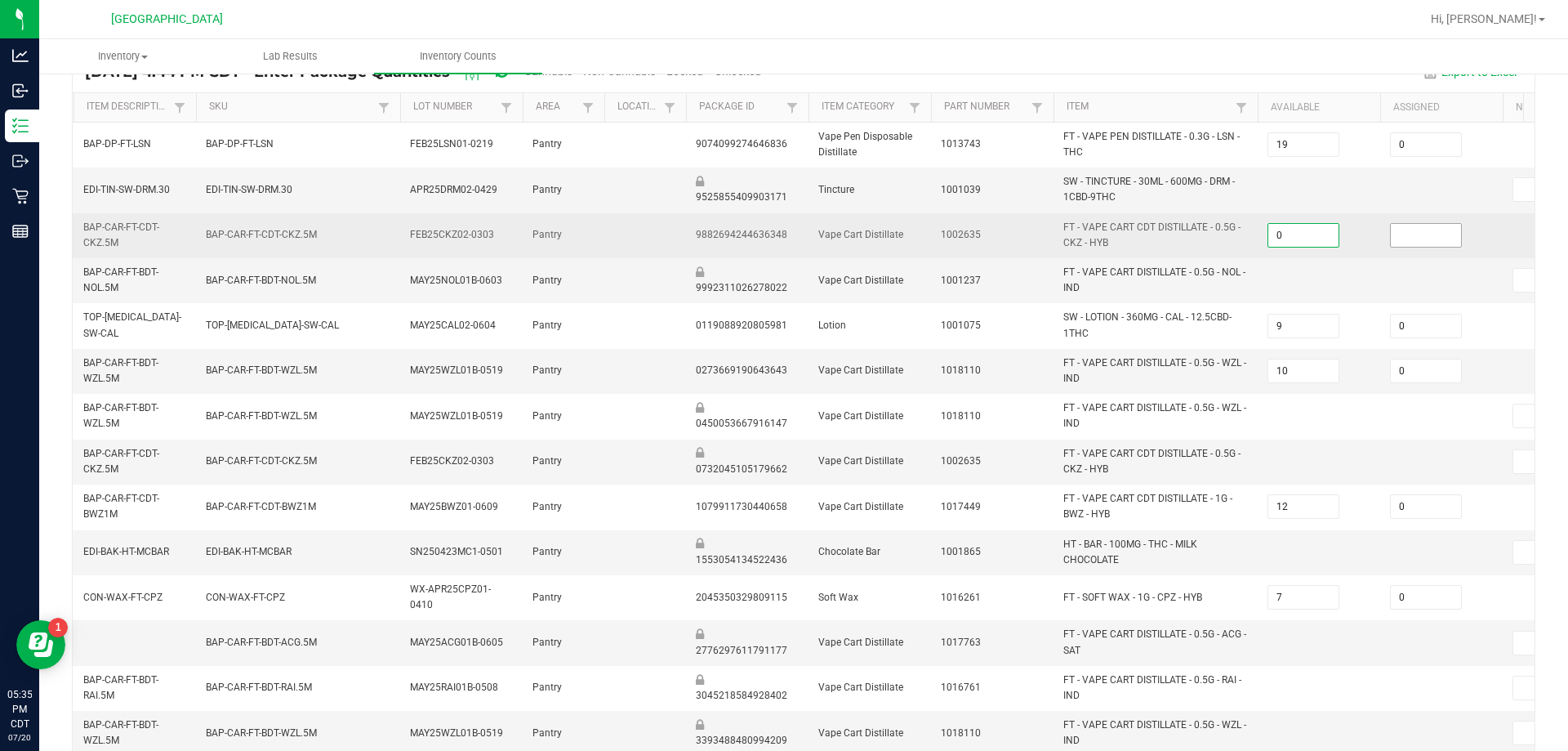 type on "0" 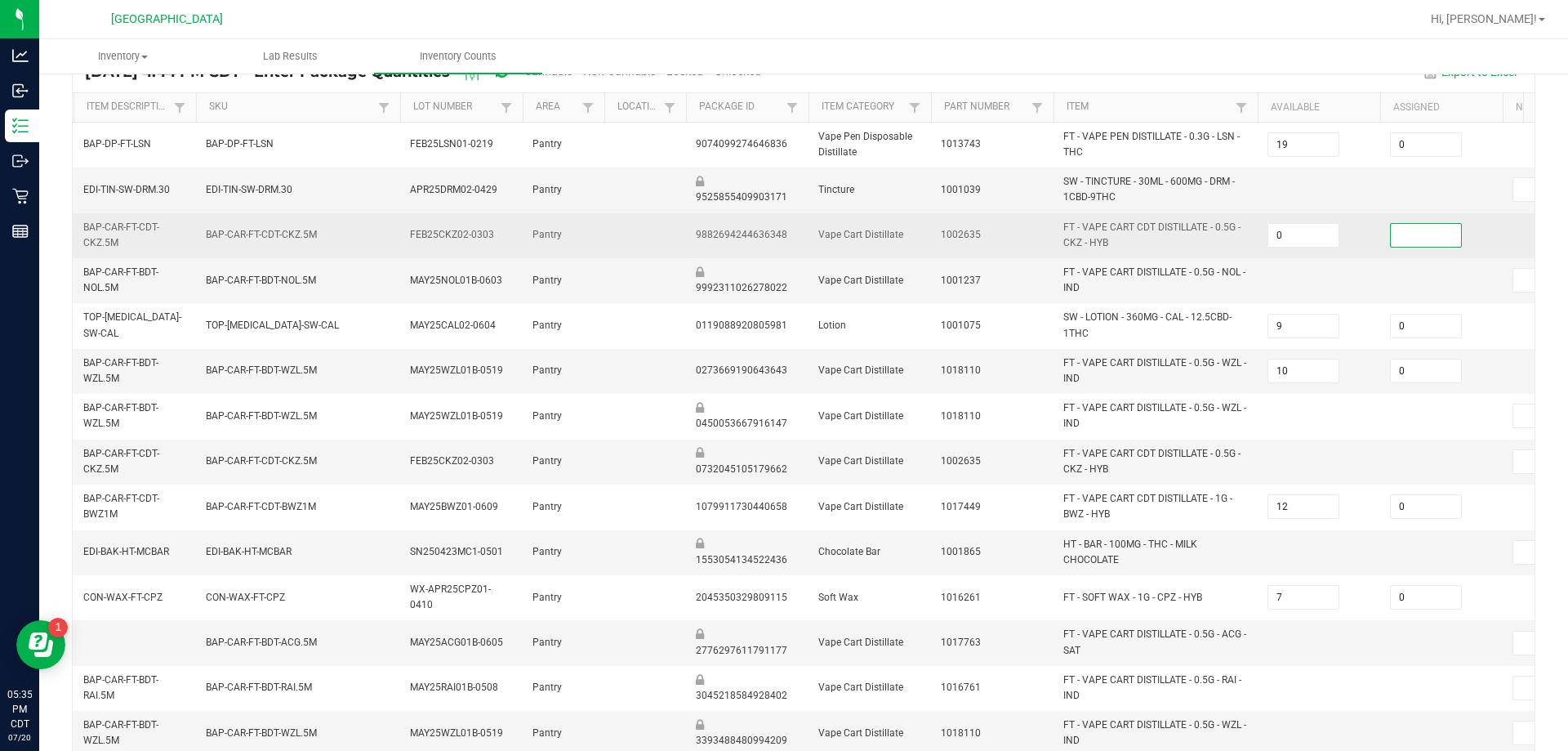 click at bounding box center (1426, 235) 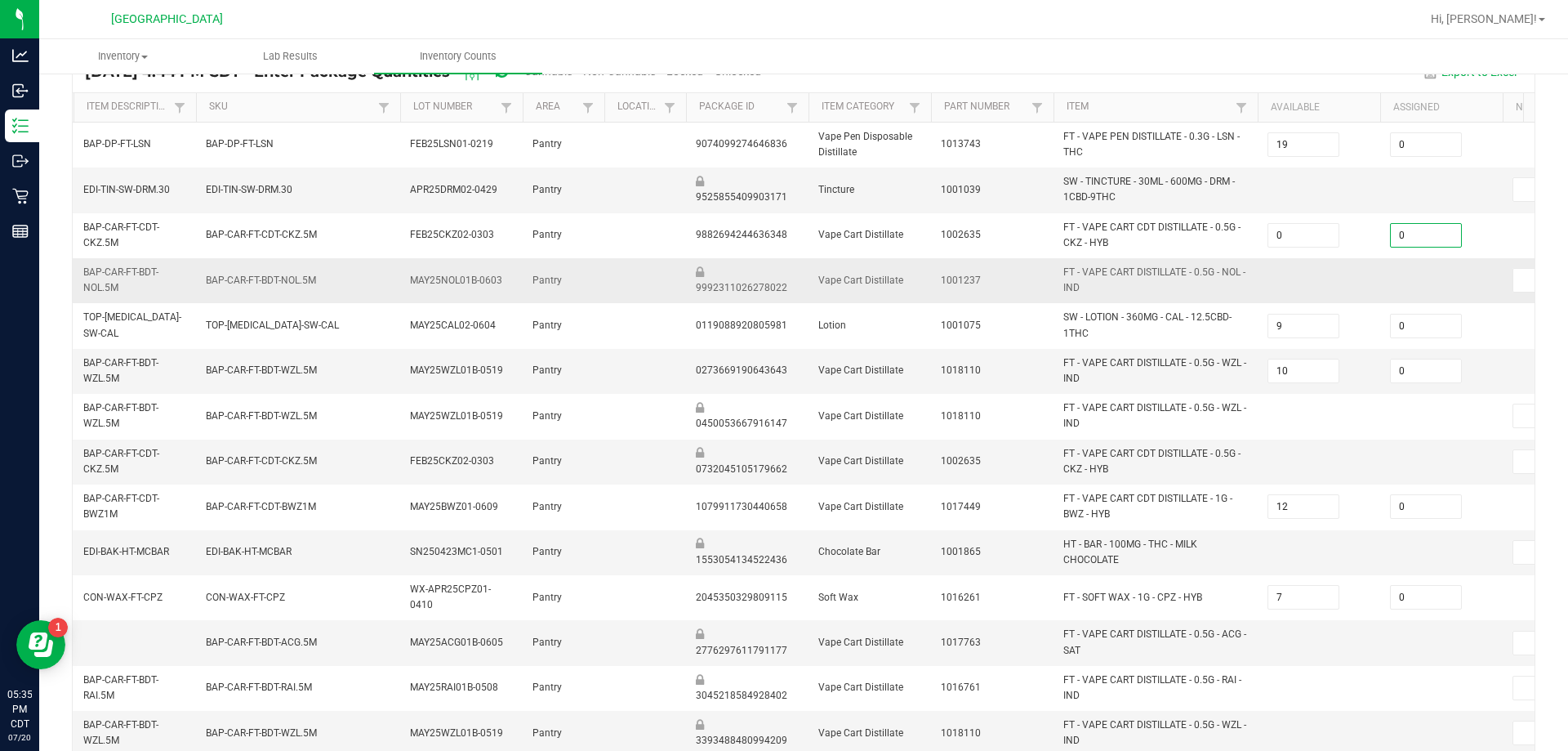 type on "0" 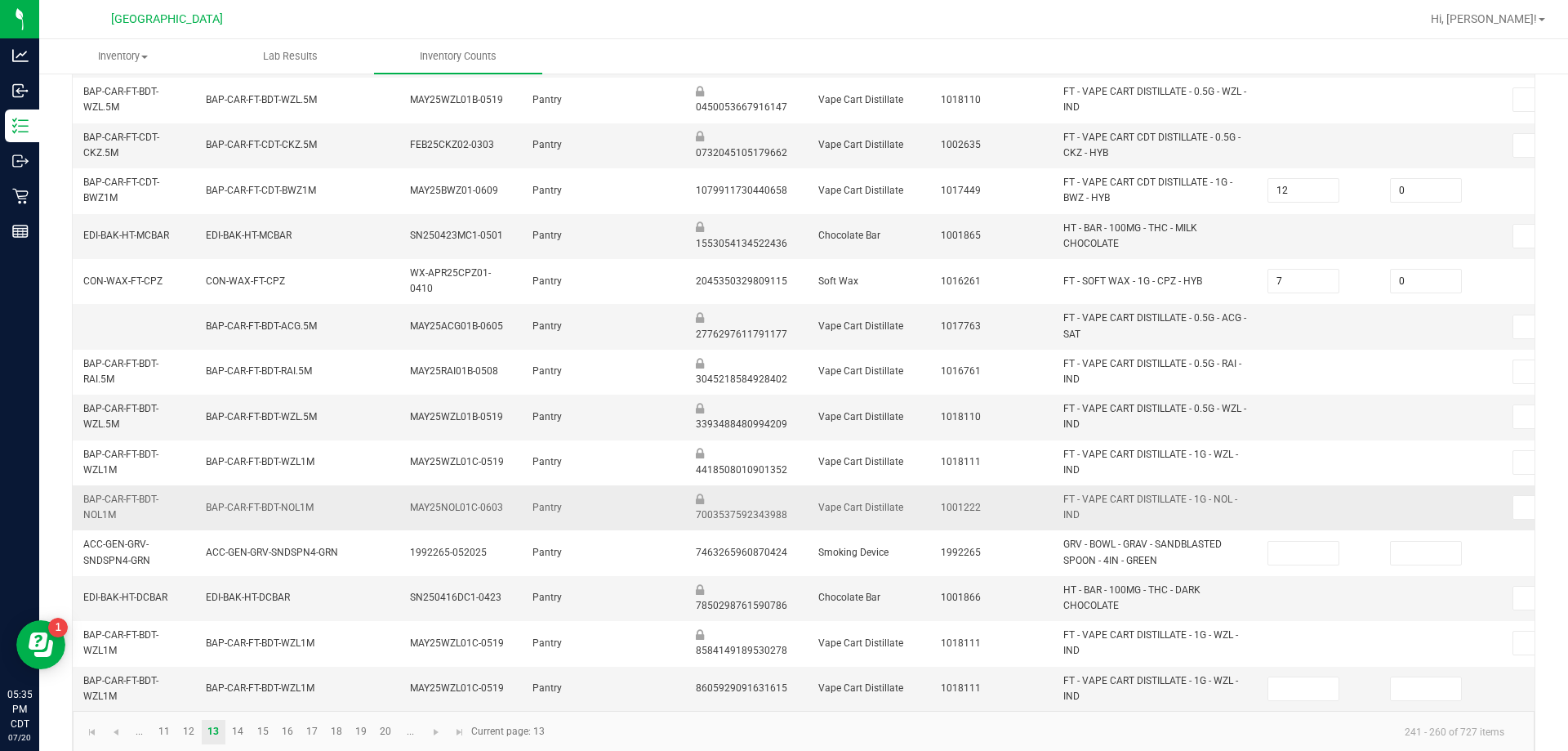 scroll, scrollTop: 468, scrollLeft: 0, axis: vertical 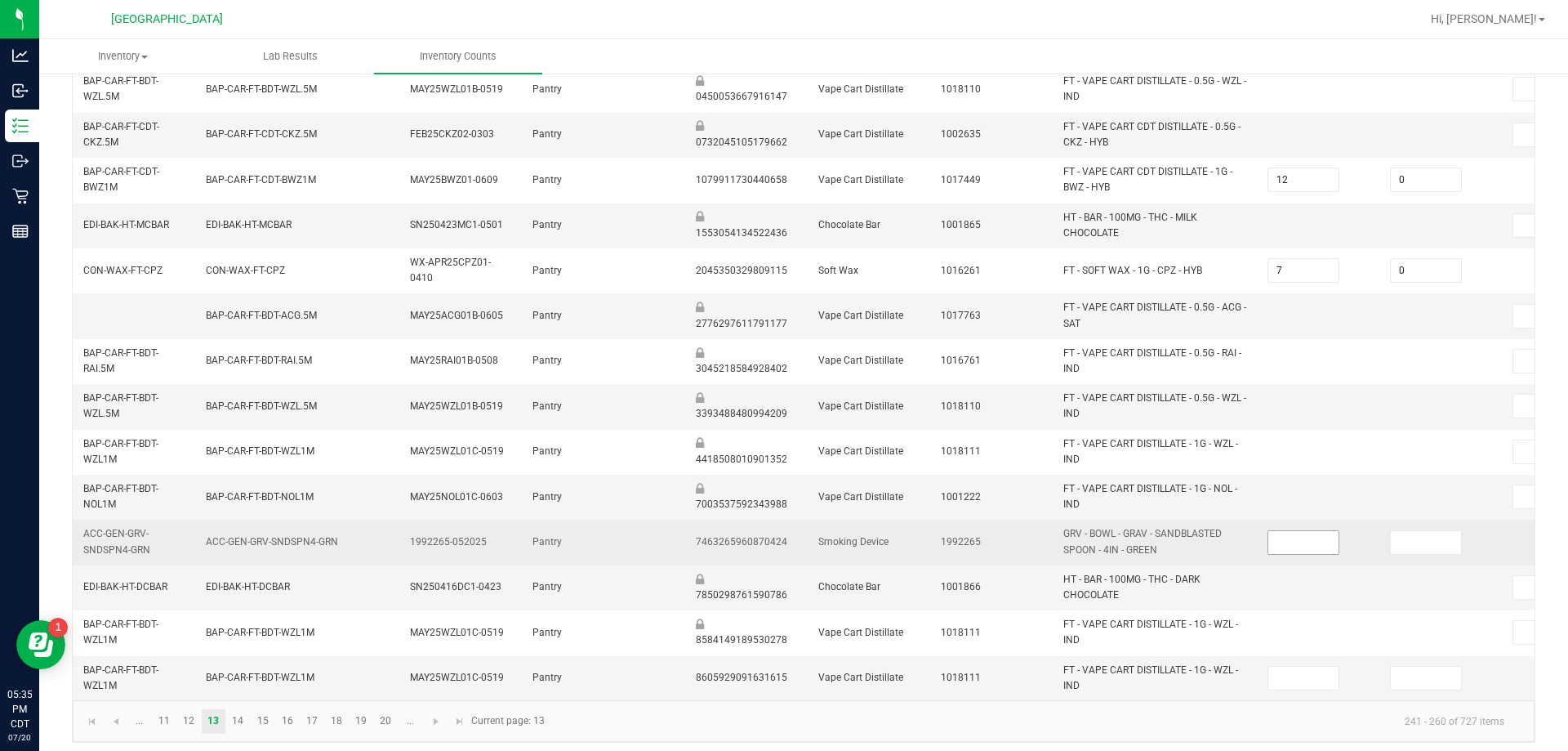 click at bounding box center [1303, 543] 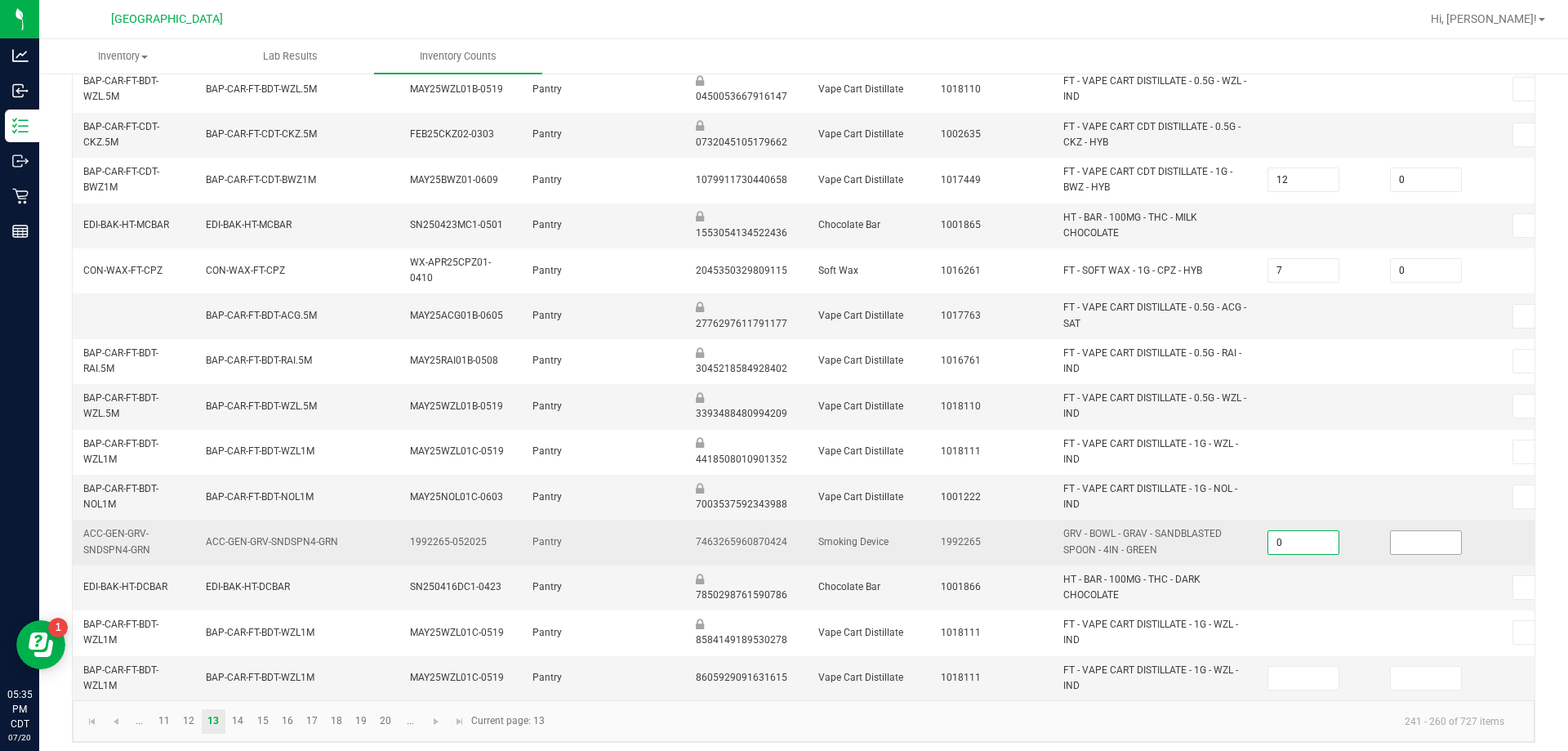 type on "0" 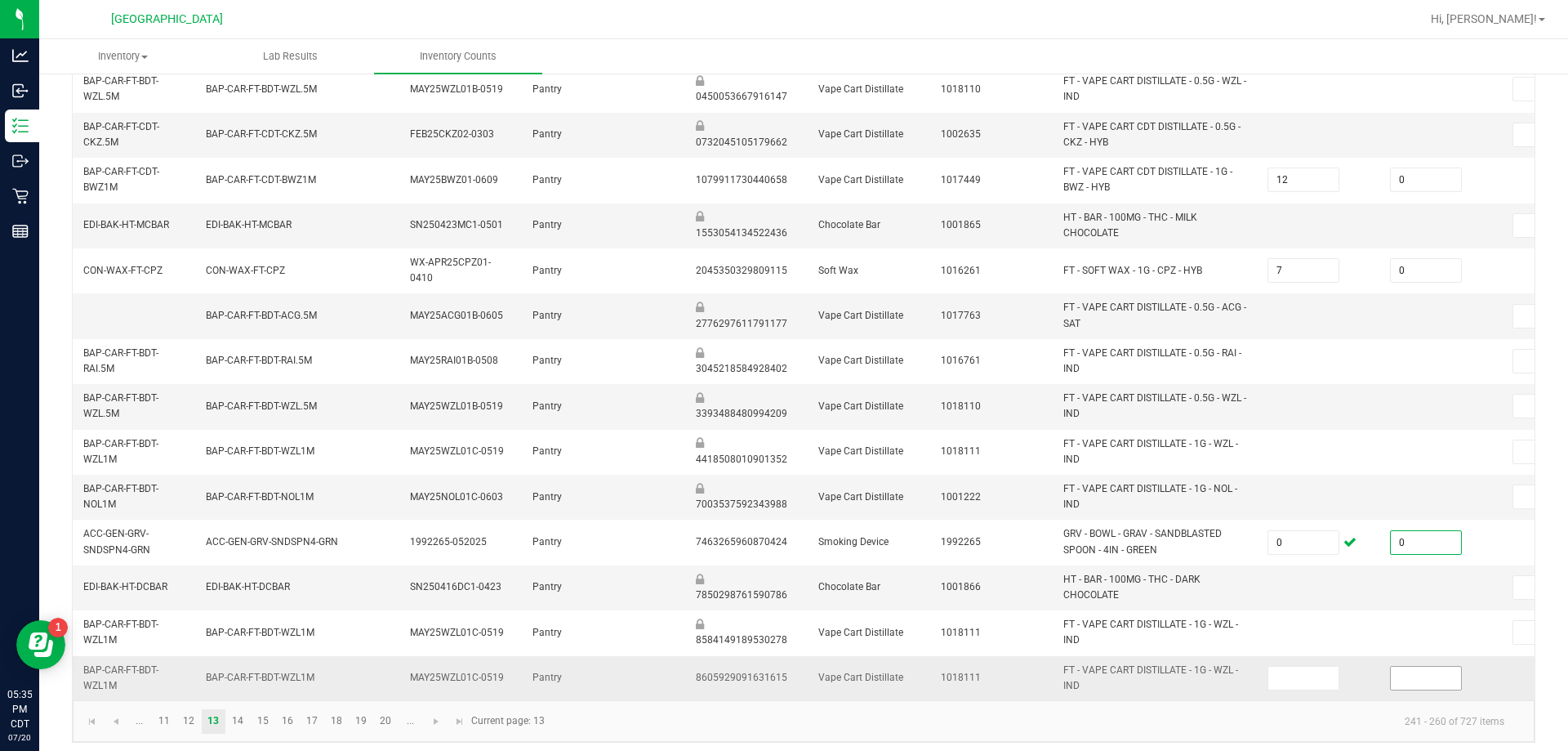 type on "0" 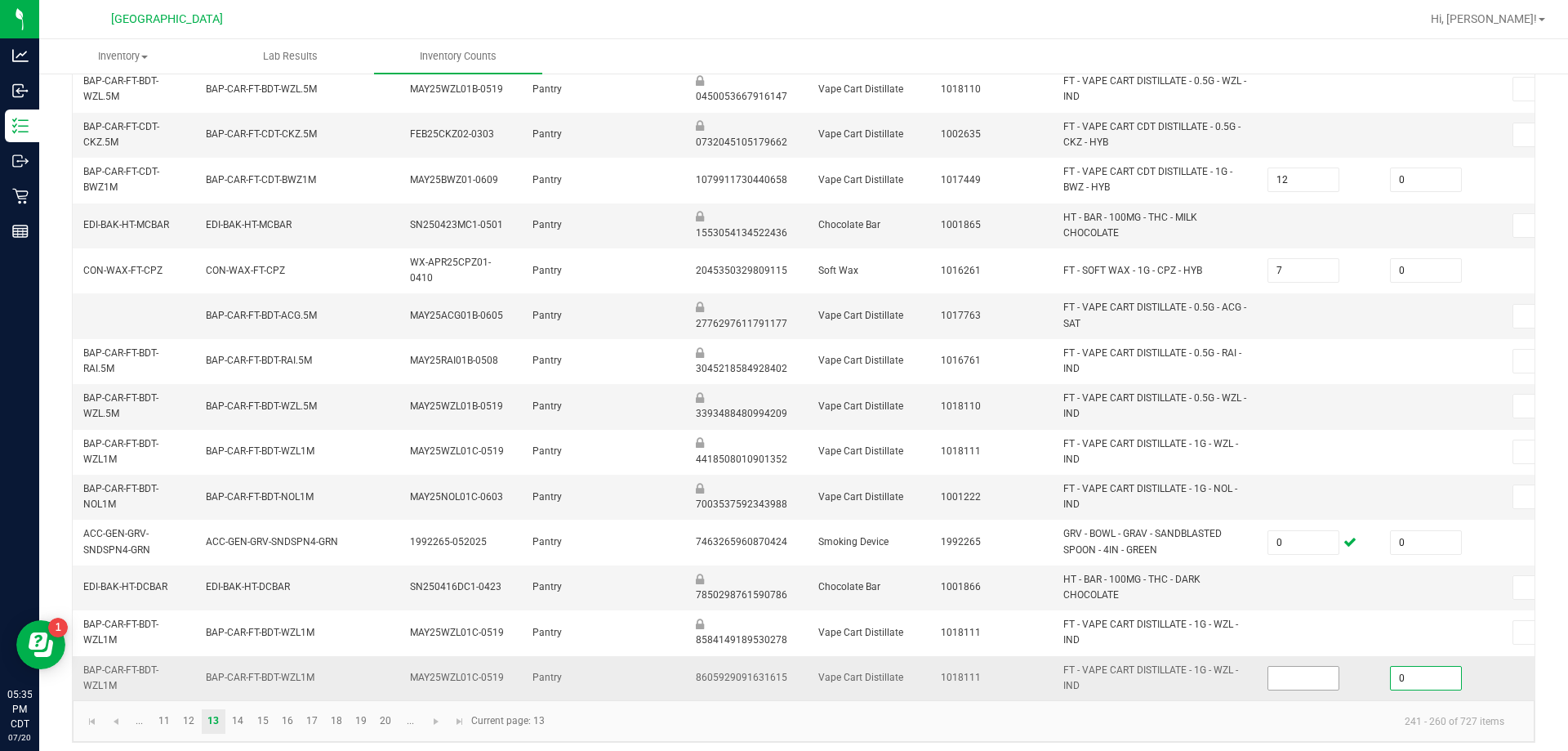 type on "0" 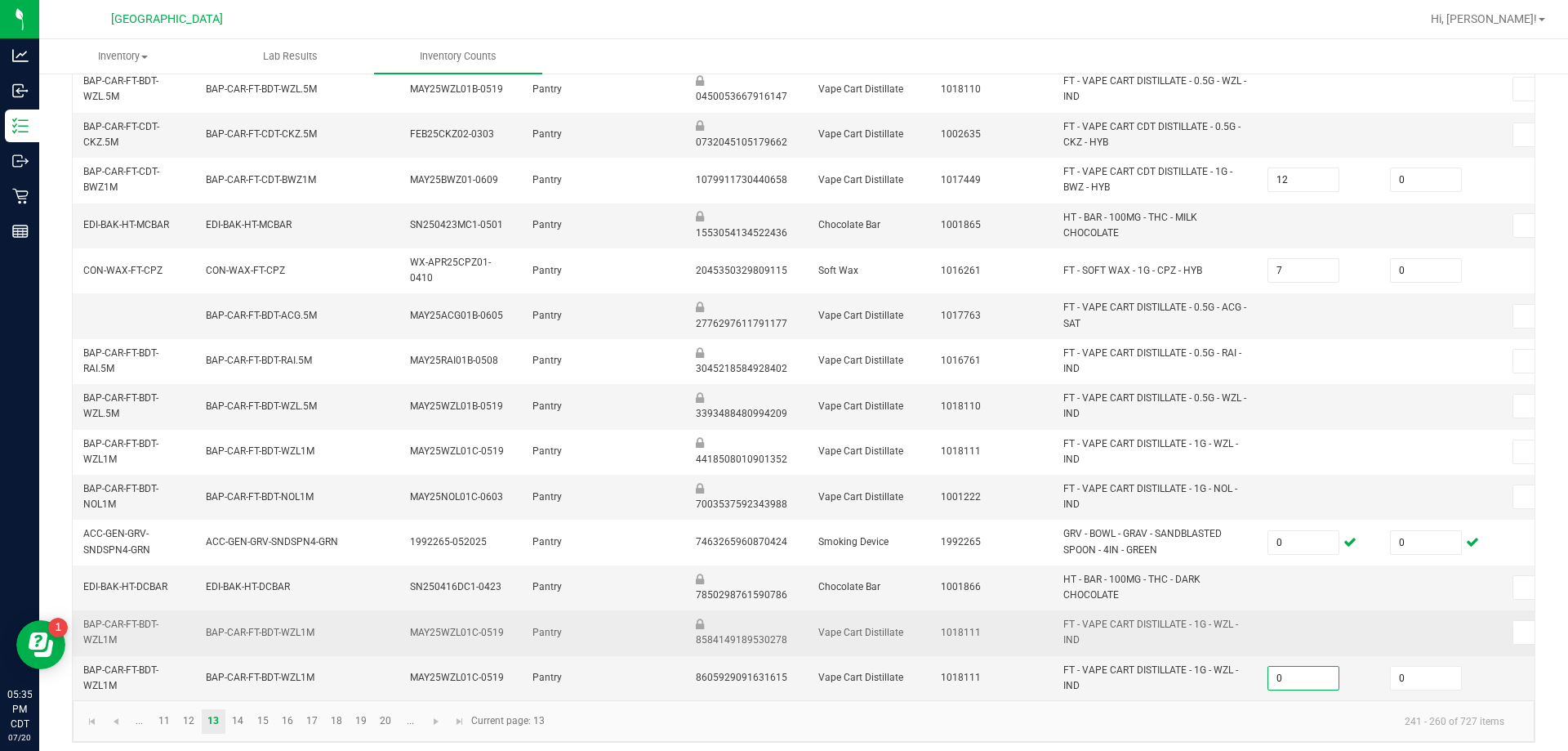 type on "0" 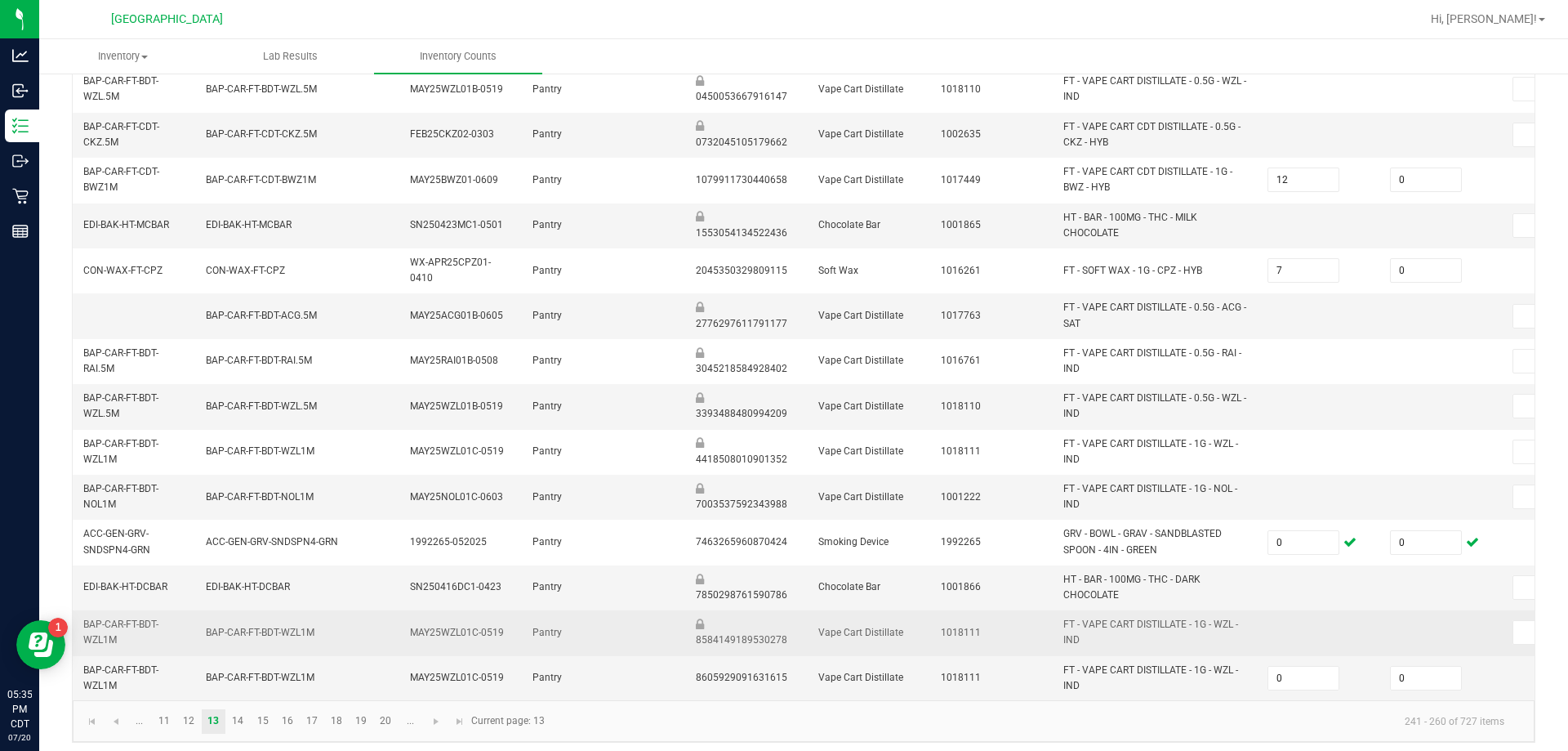 click at bounding box center [1319, 633] 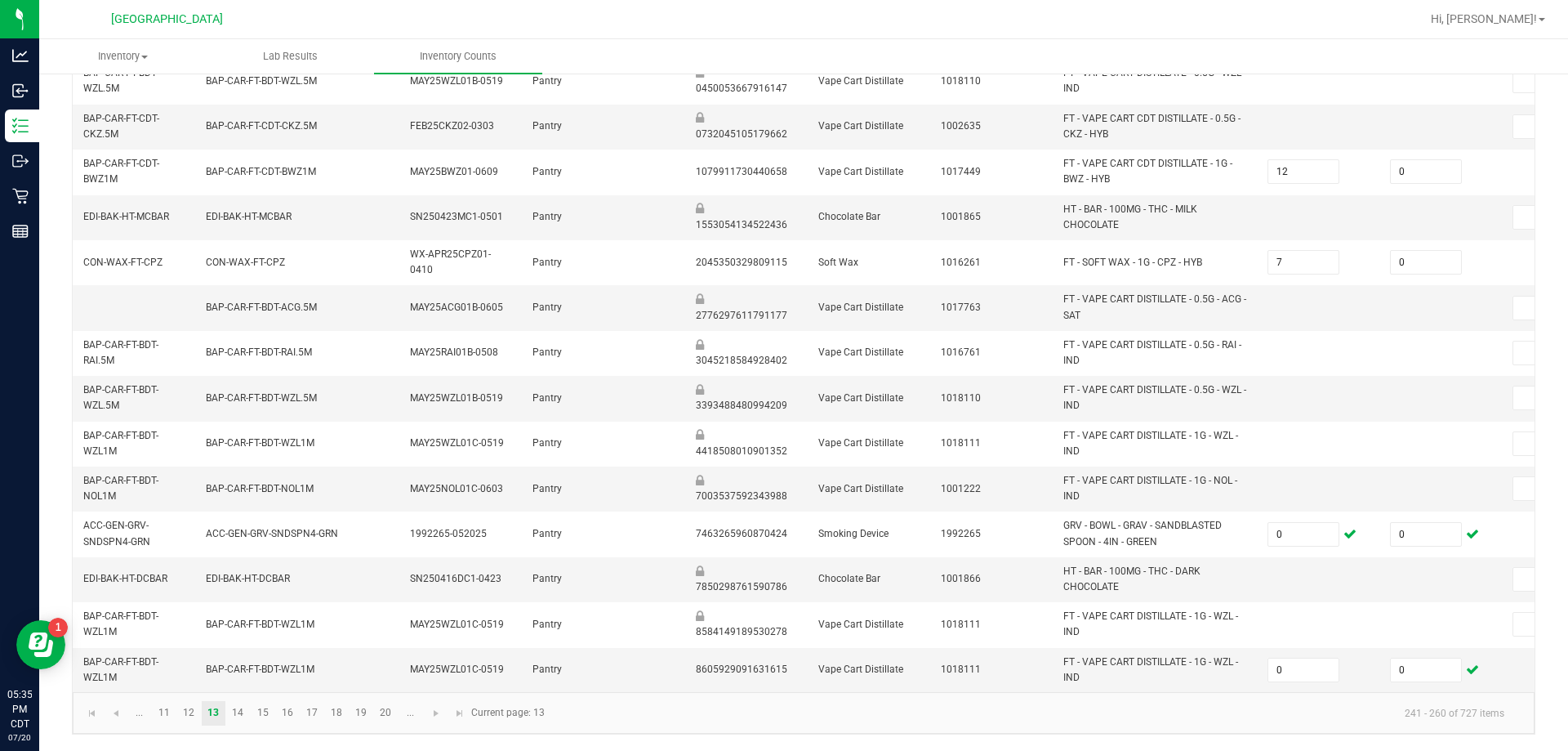 scroll, scrollTop: 482, scrollLeft: 0, axis: vertical 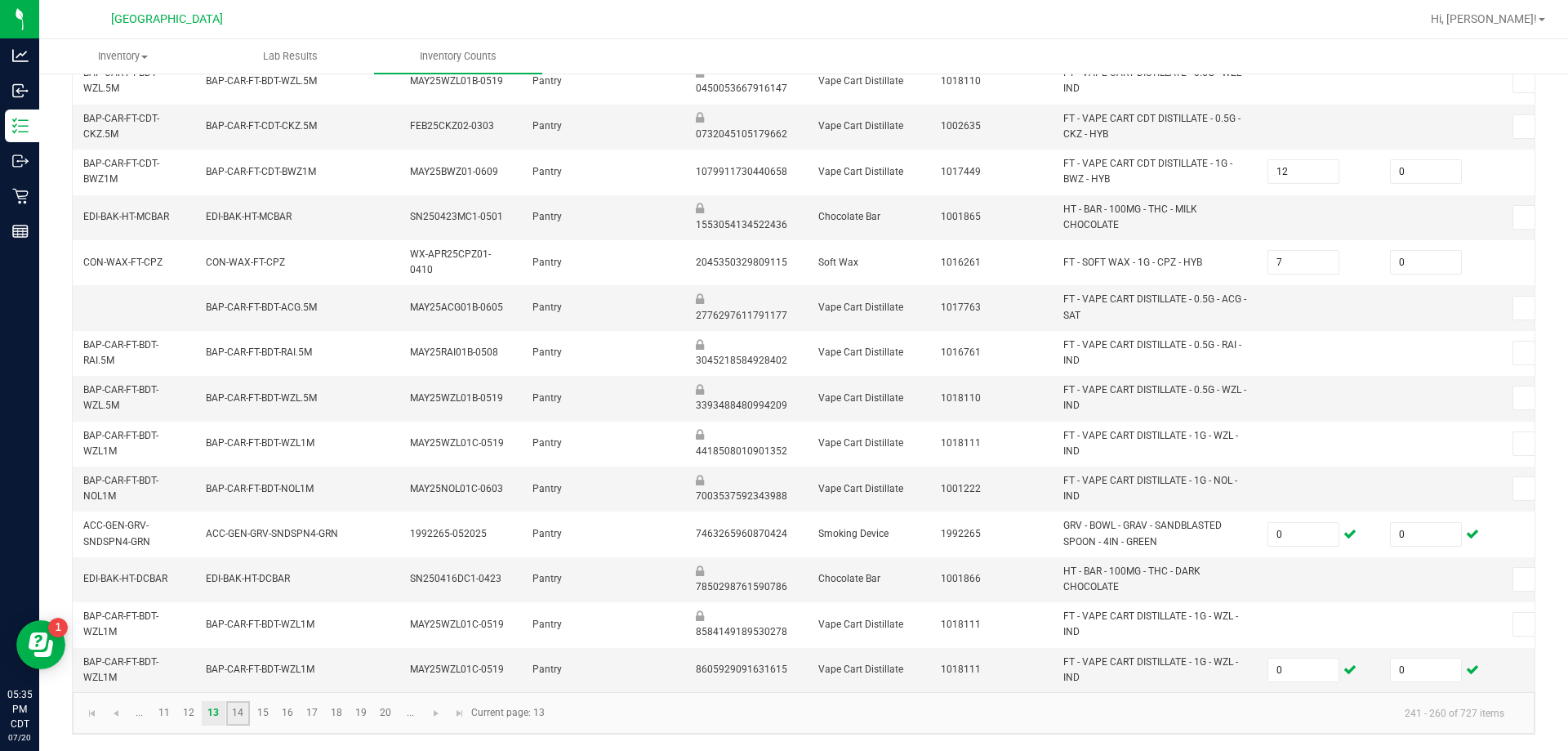 click on "14" 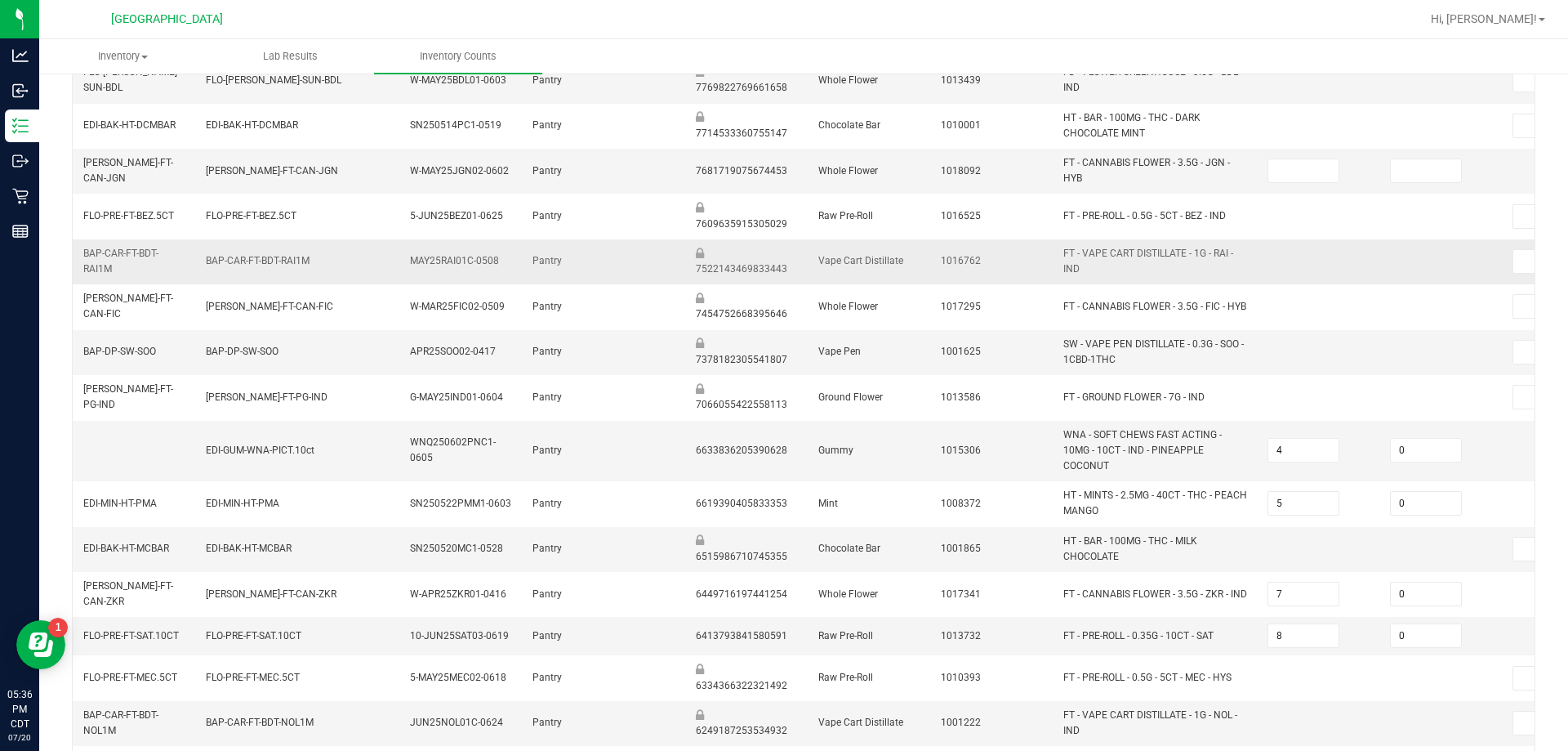 scroll, scrollTop: 155, scrollLeft: 0, axis: vertical 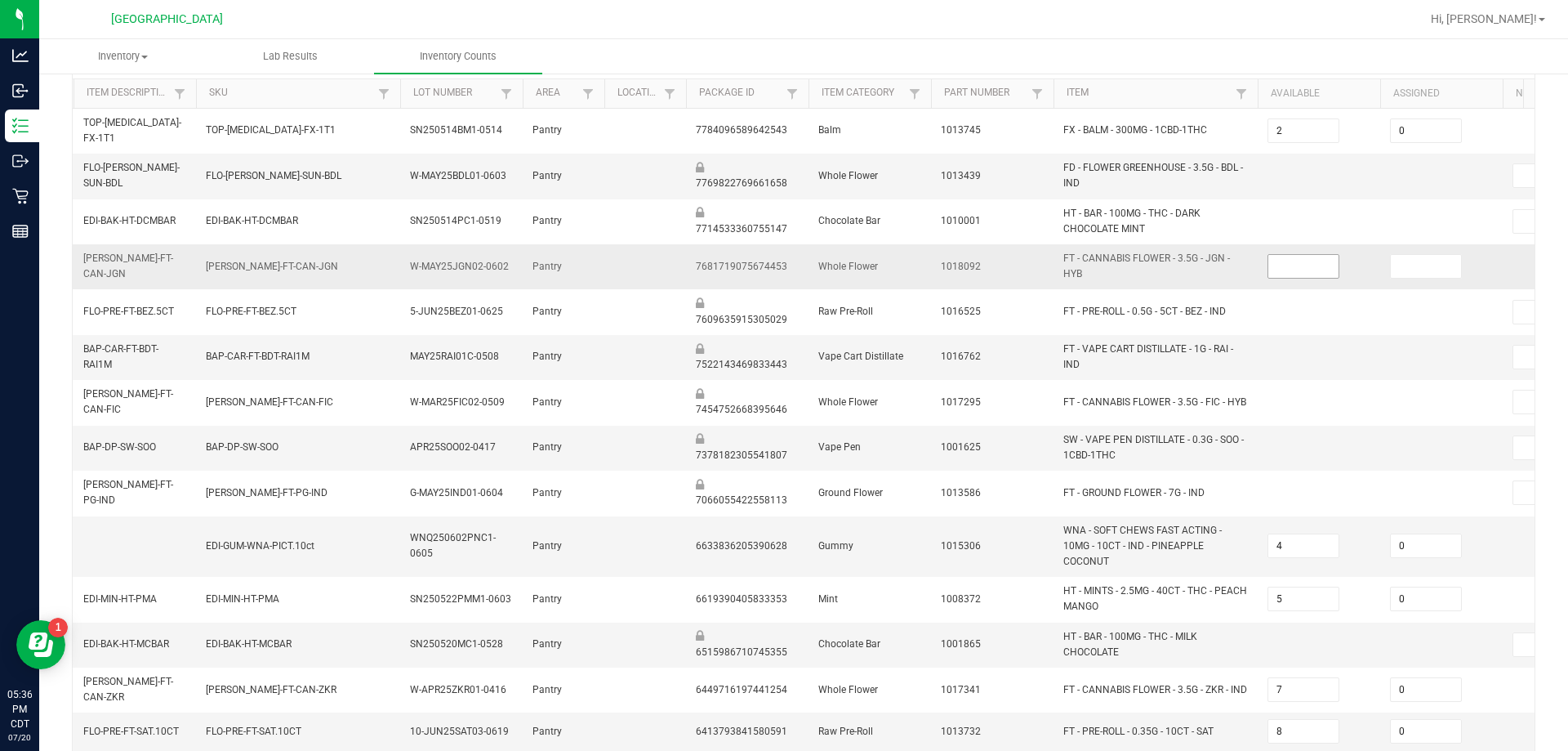 click at bounding box center (1303, 266) 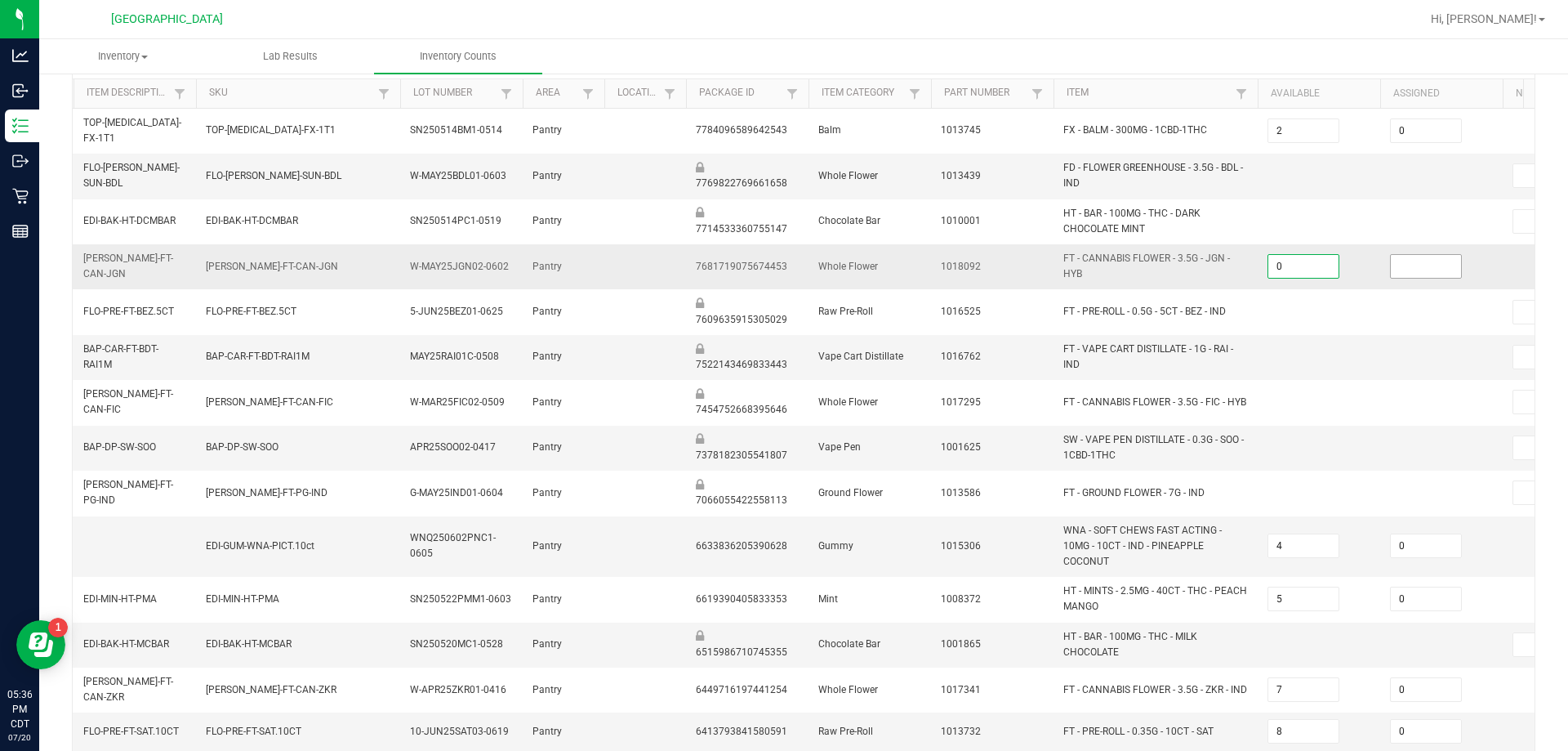type on "0" 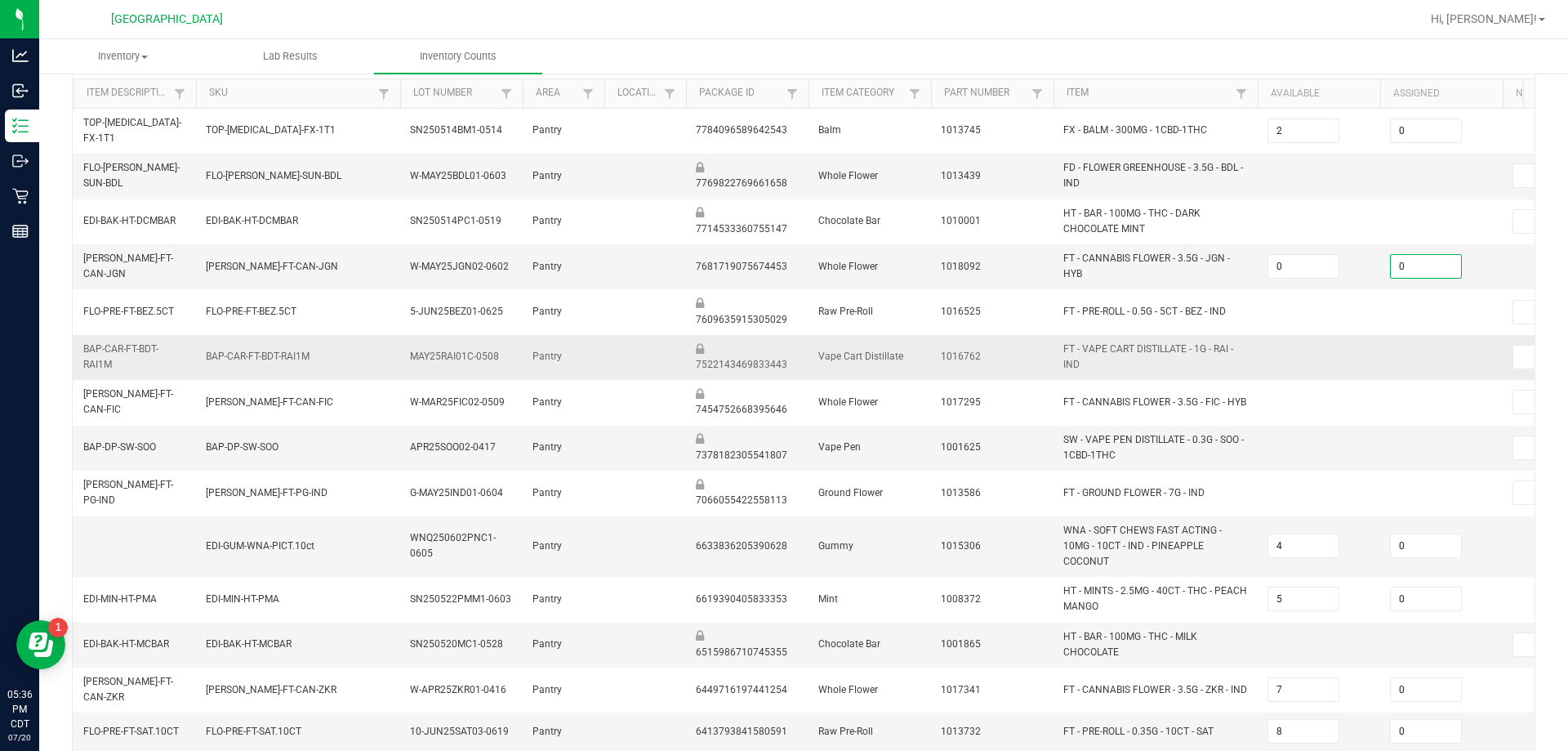 type on "0" 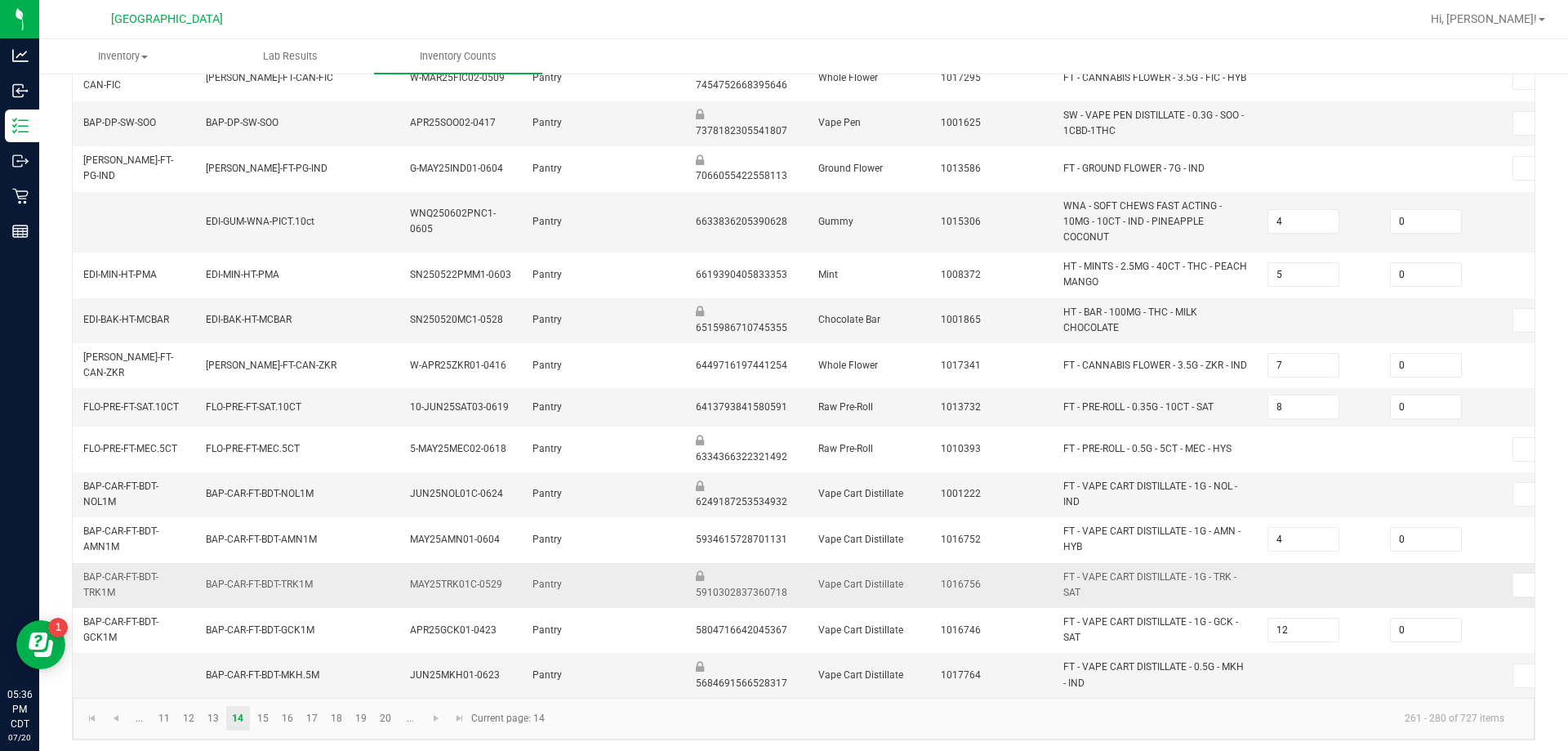 scroll, scrollTop: 484, scrollLeft: 0, axis: vertical 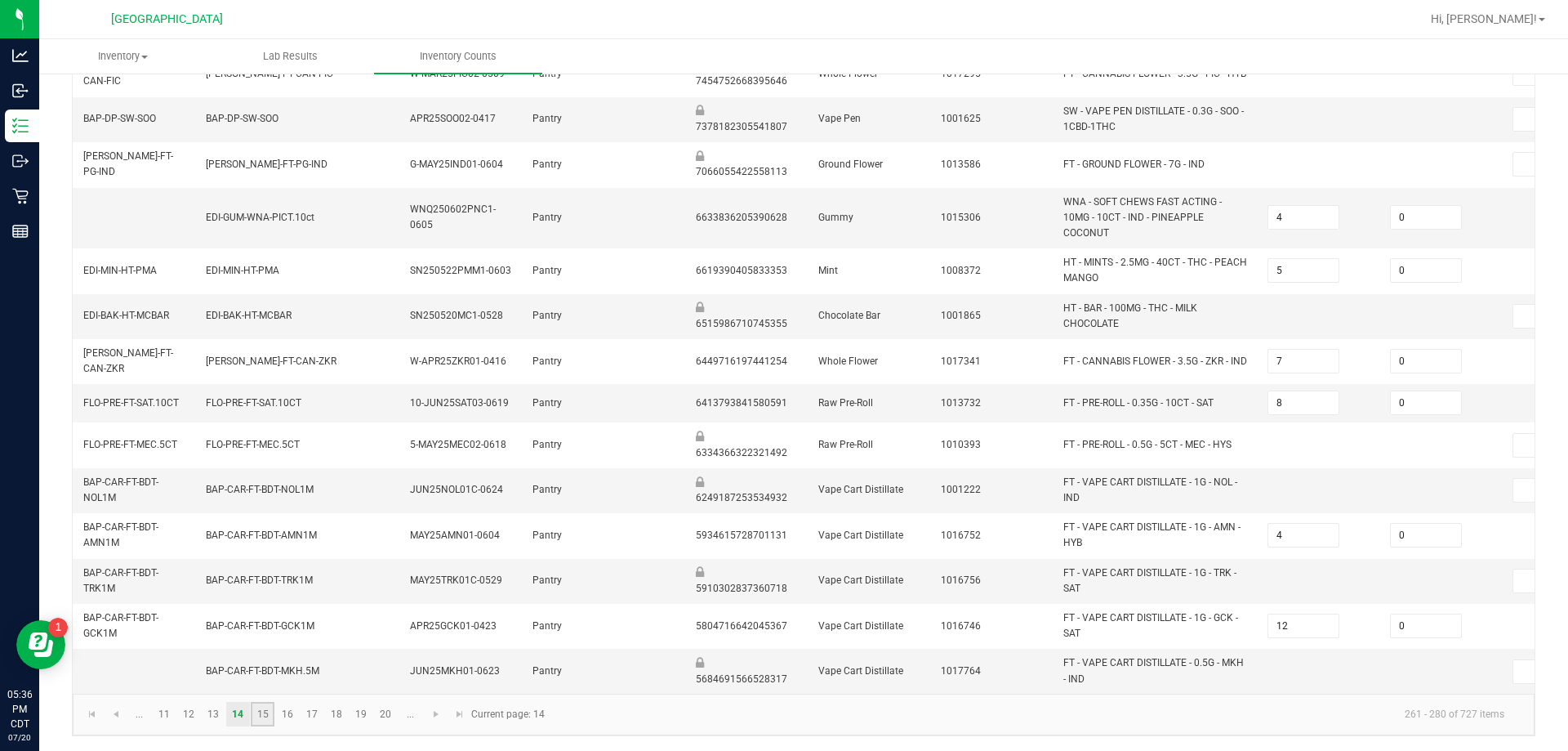 click on "15" 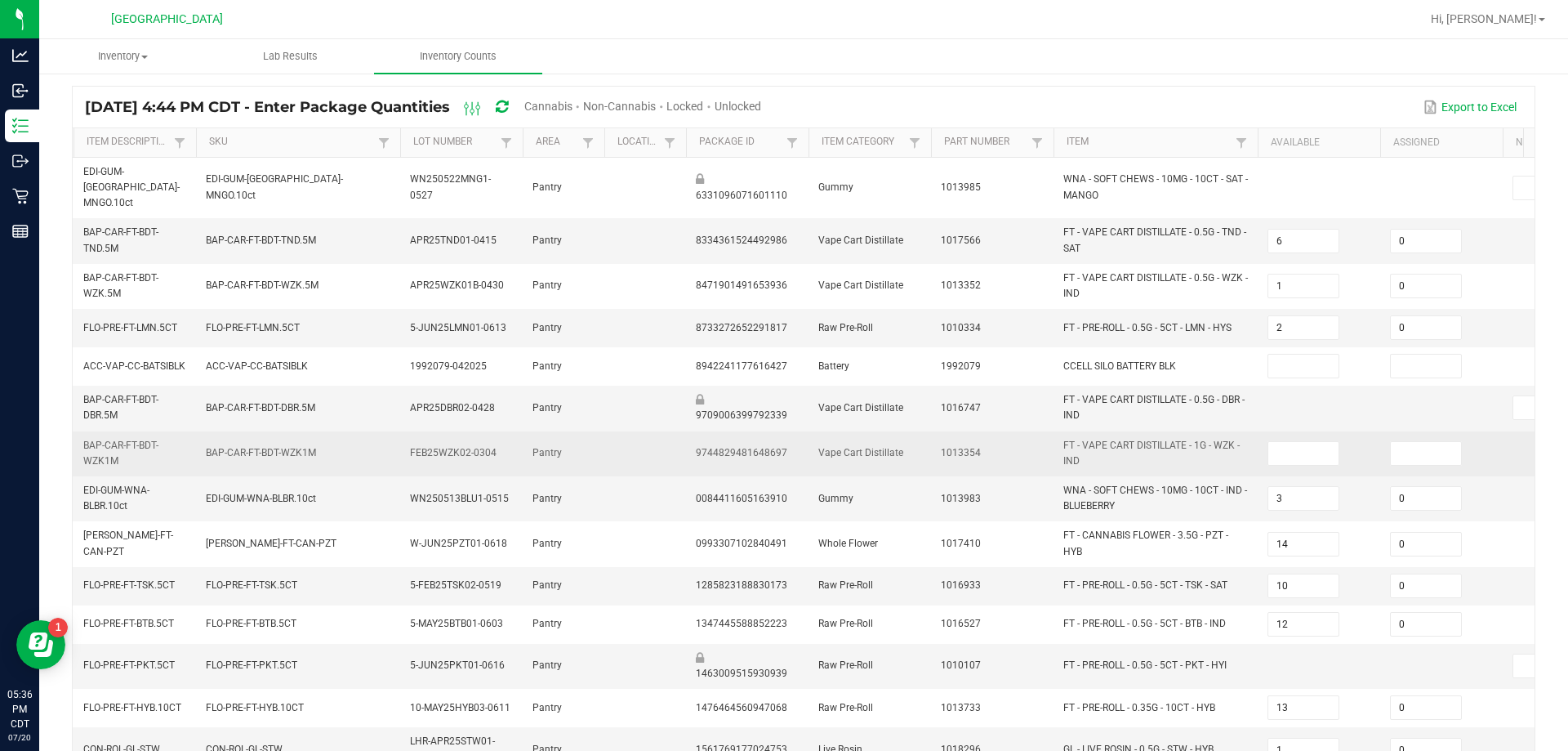 scroll, scrollTop: 196, scrollLeft: 0, axis: vertical 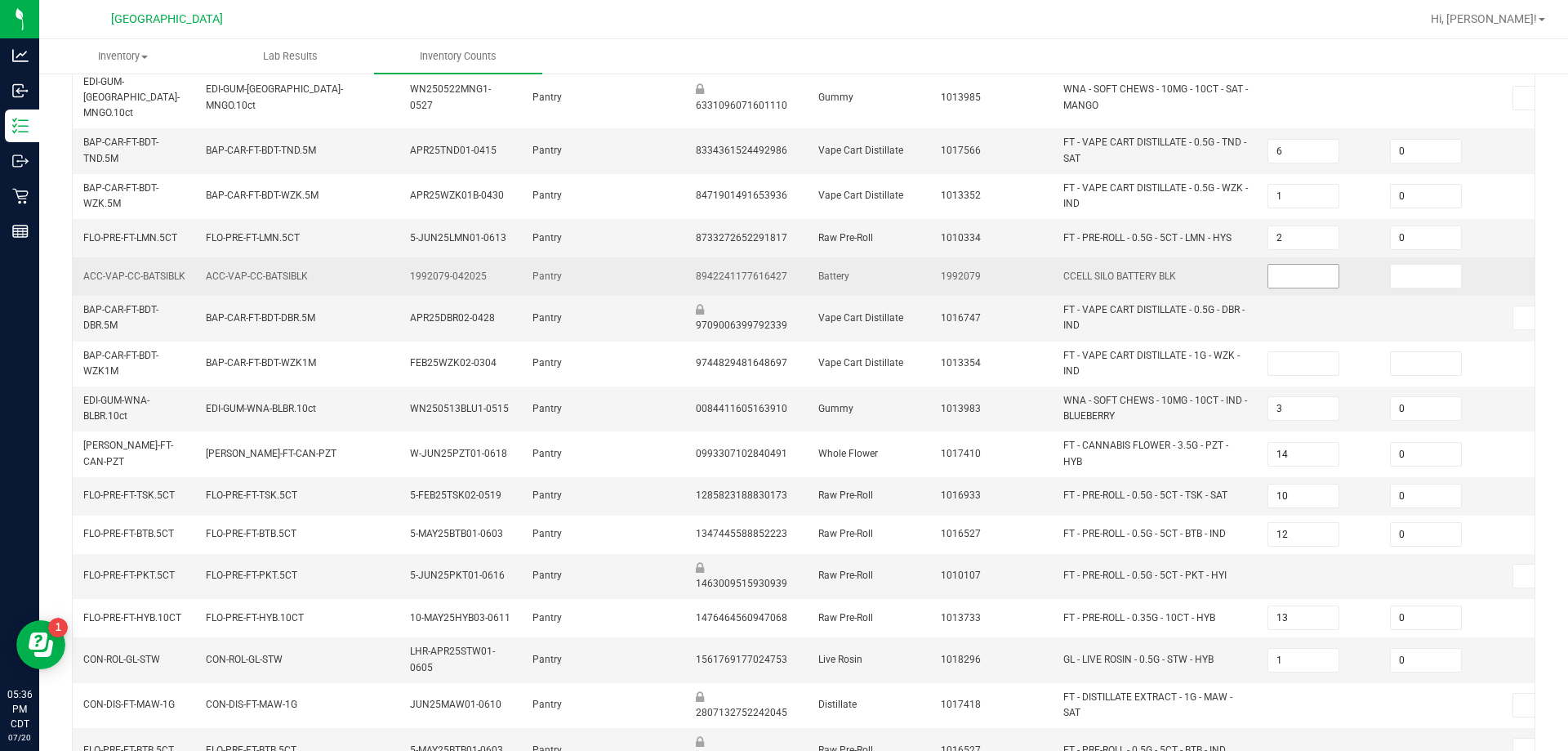 click at bounding box center [1303, 276] 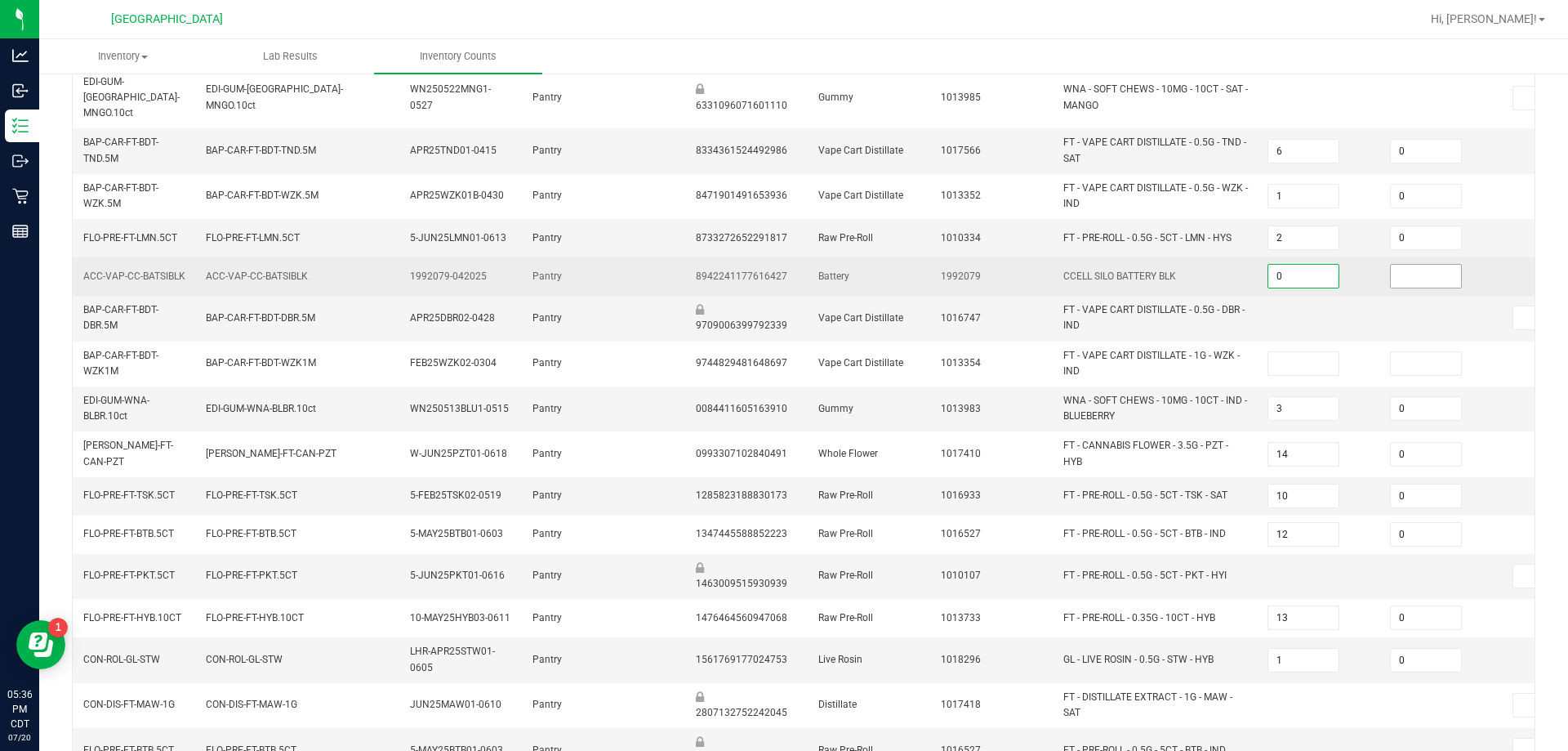 type on "0" 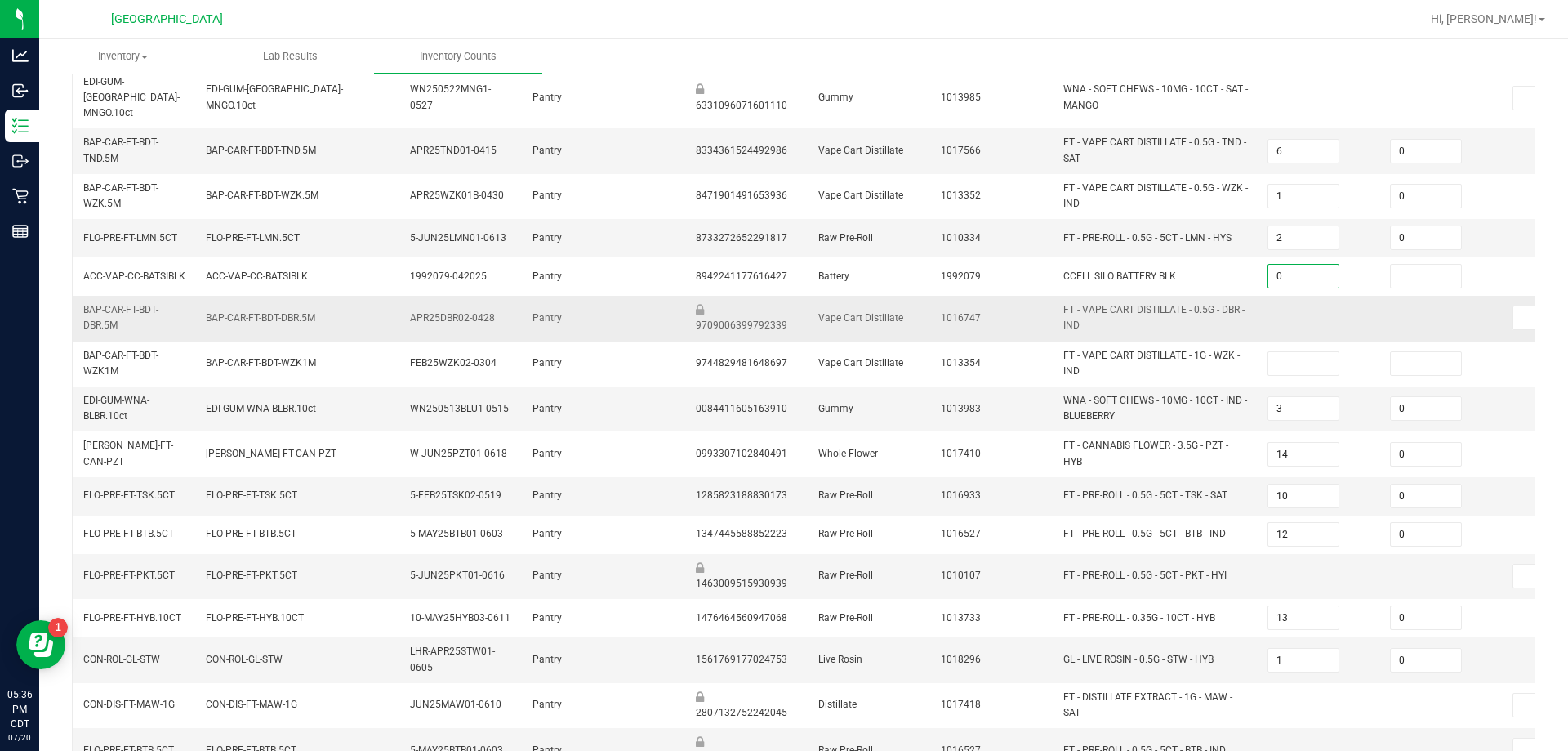 drag, startPoint x: 1406, startPoint y: 257, endPoint x: 1418, endPoint y: 306, distance: 50.44799 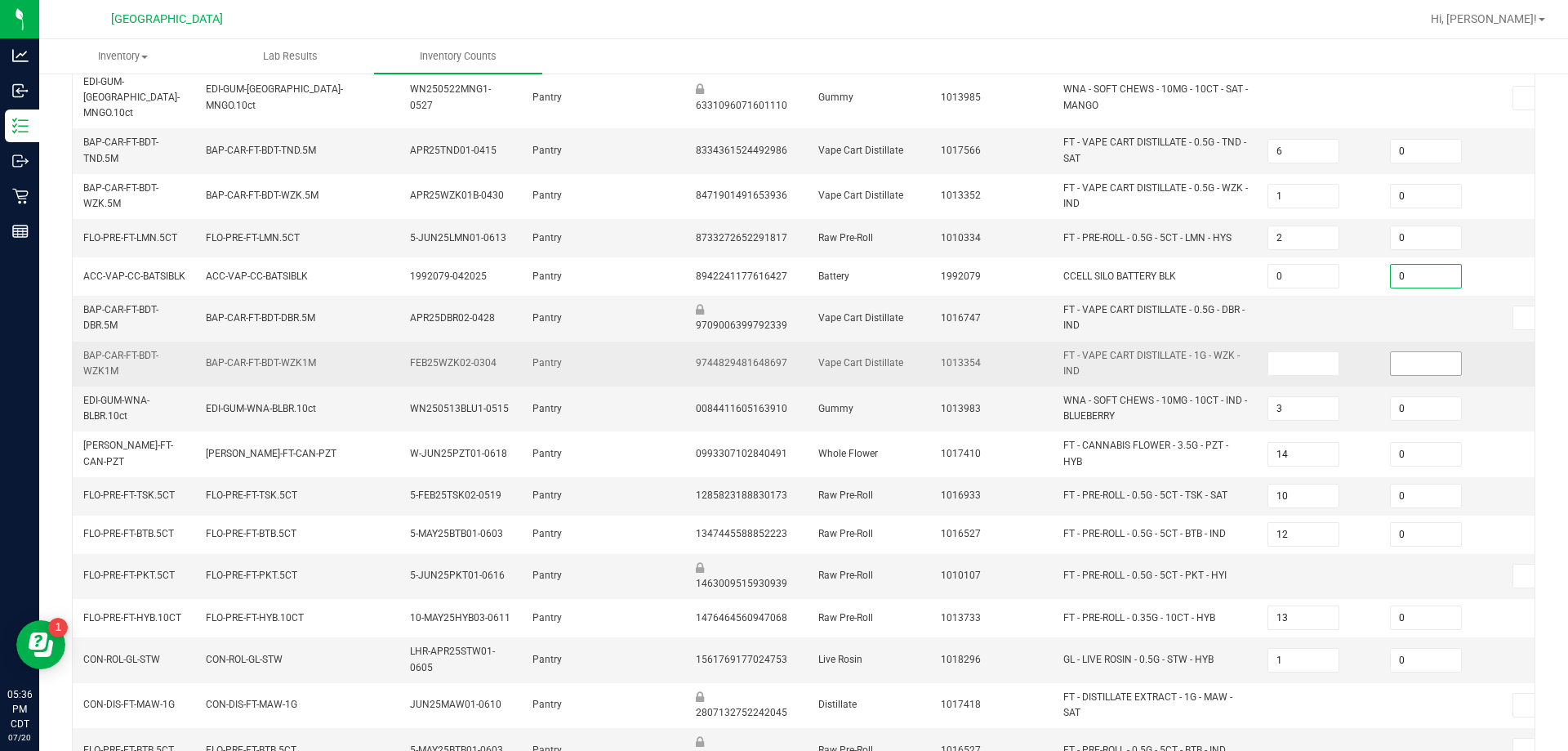 type on "0" 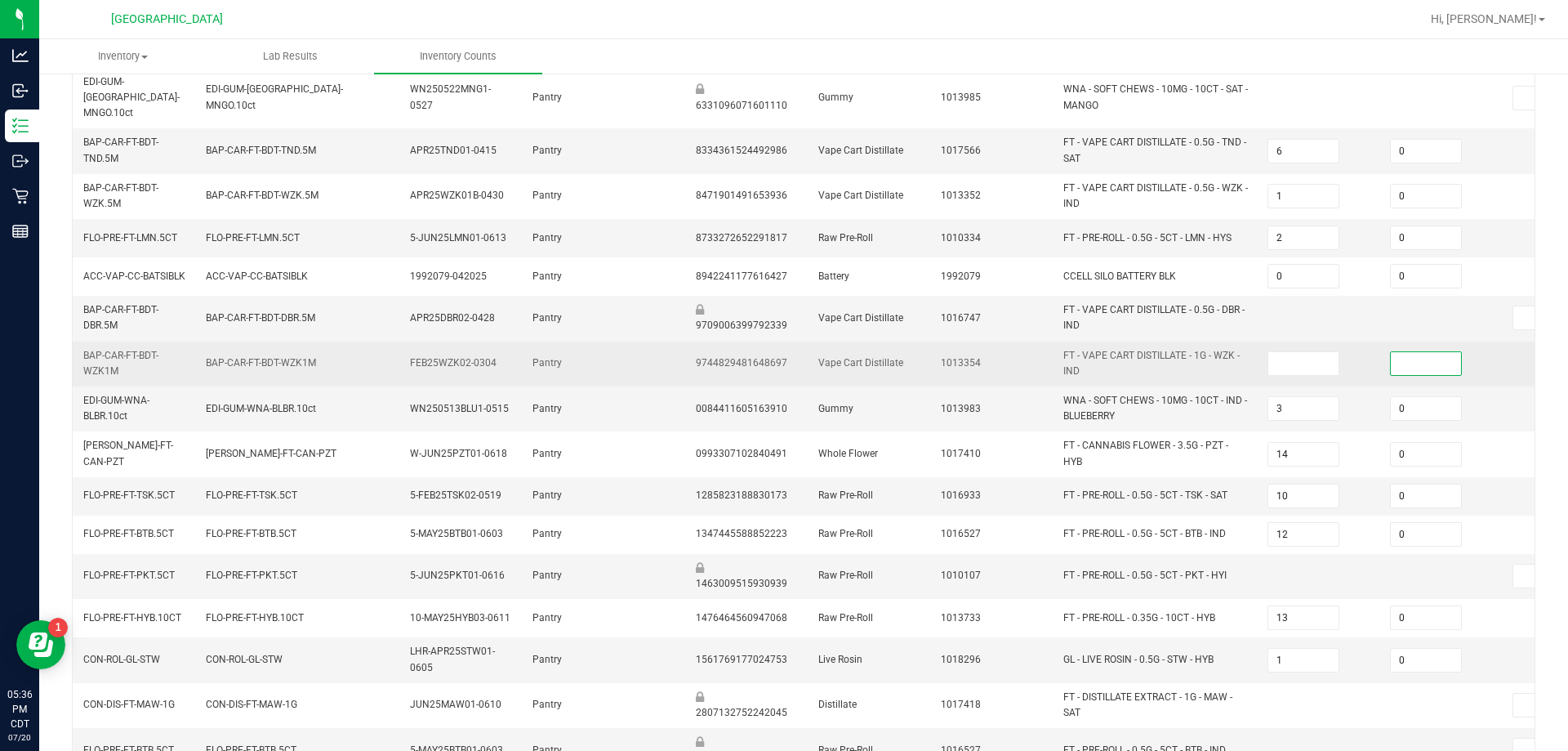 click at bounding box center [1426, 364] 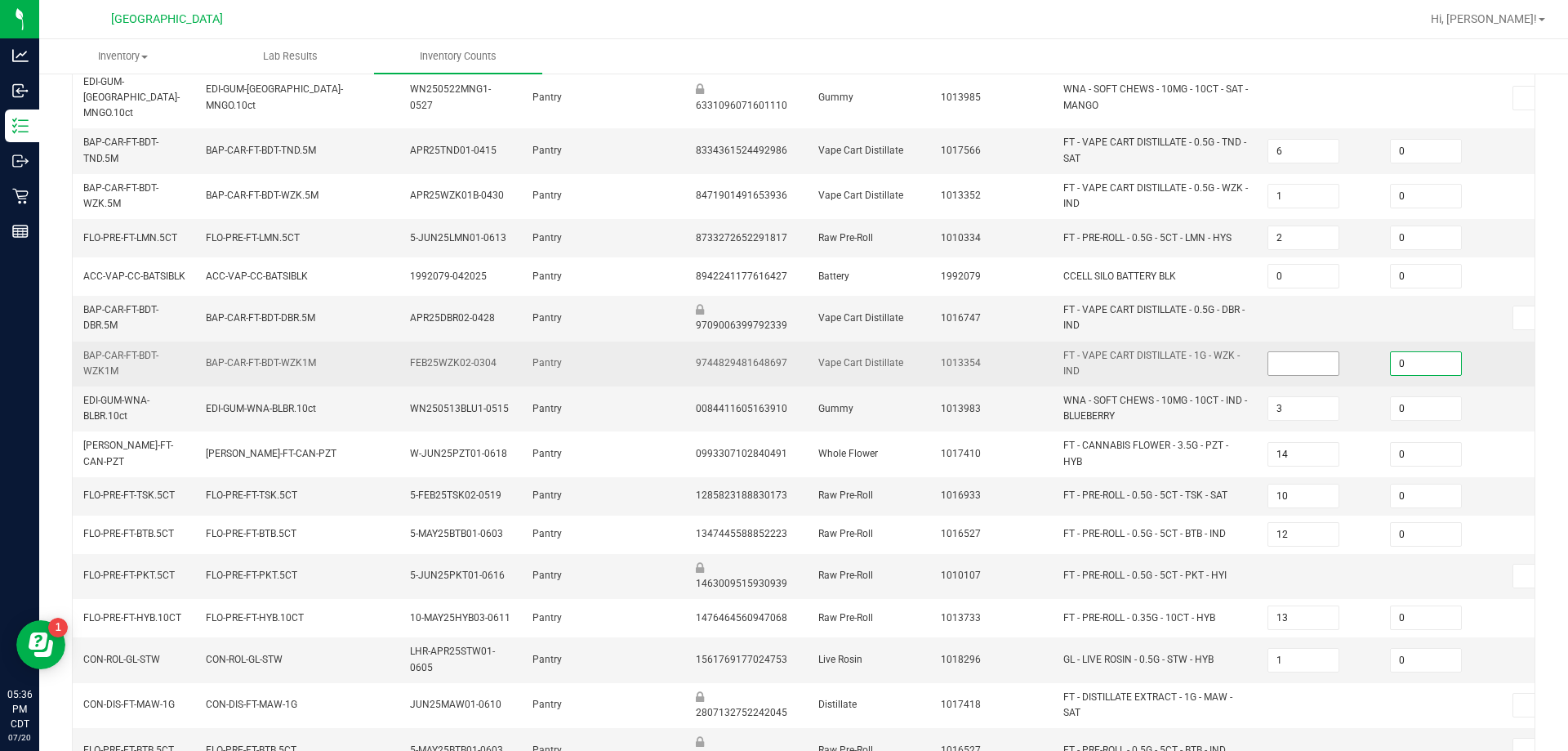 type on "0" 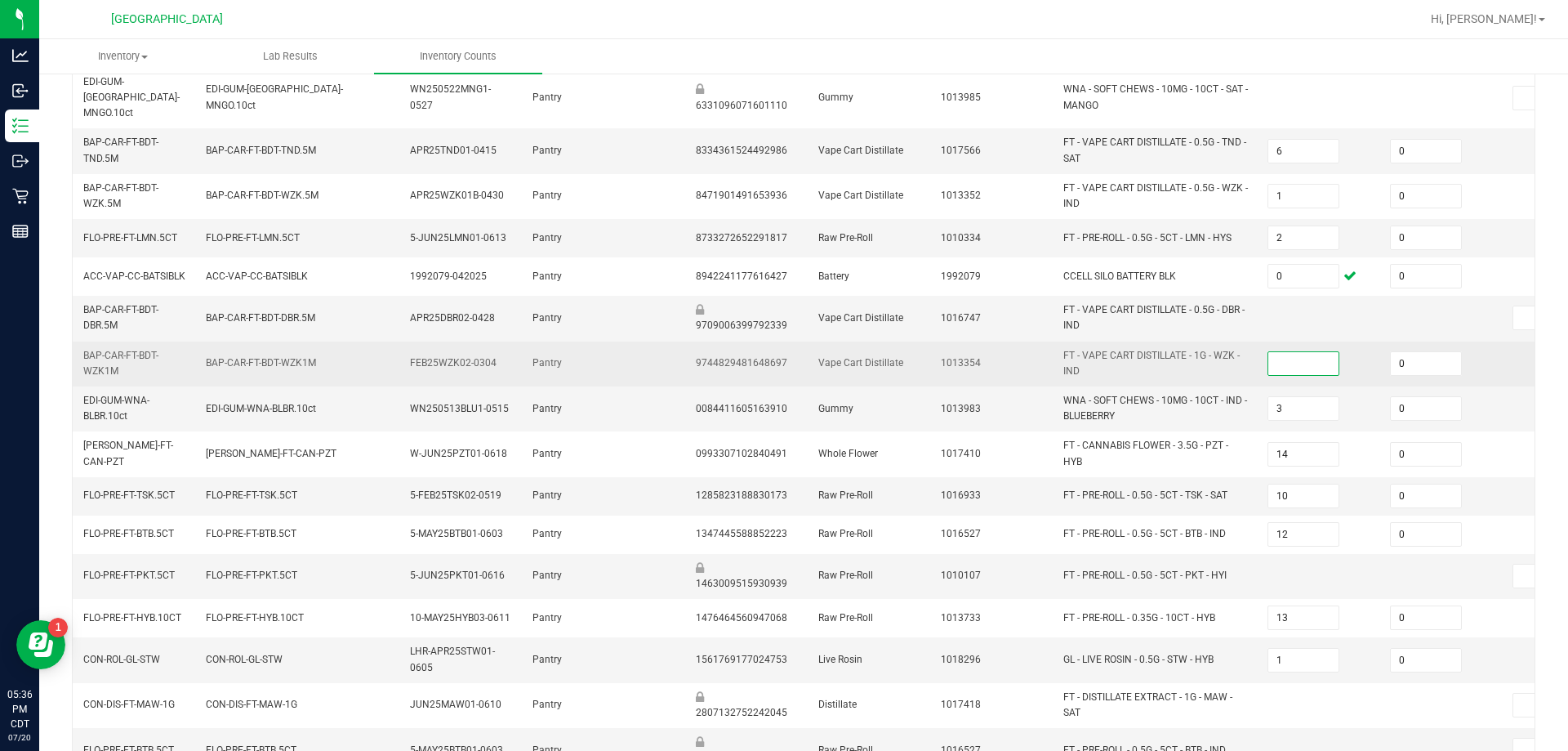 click at bounding box center [1303, 364] 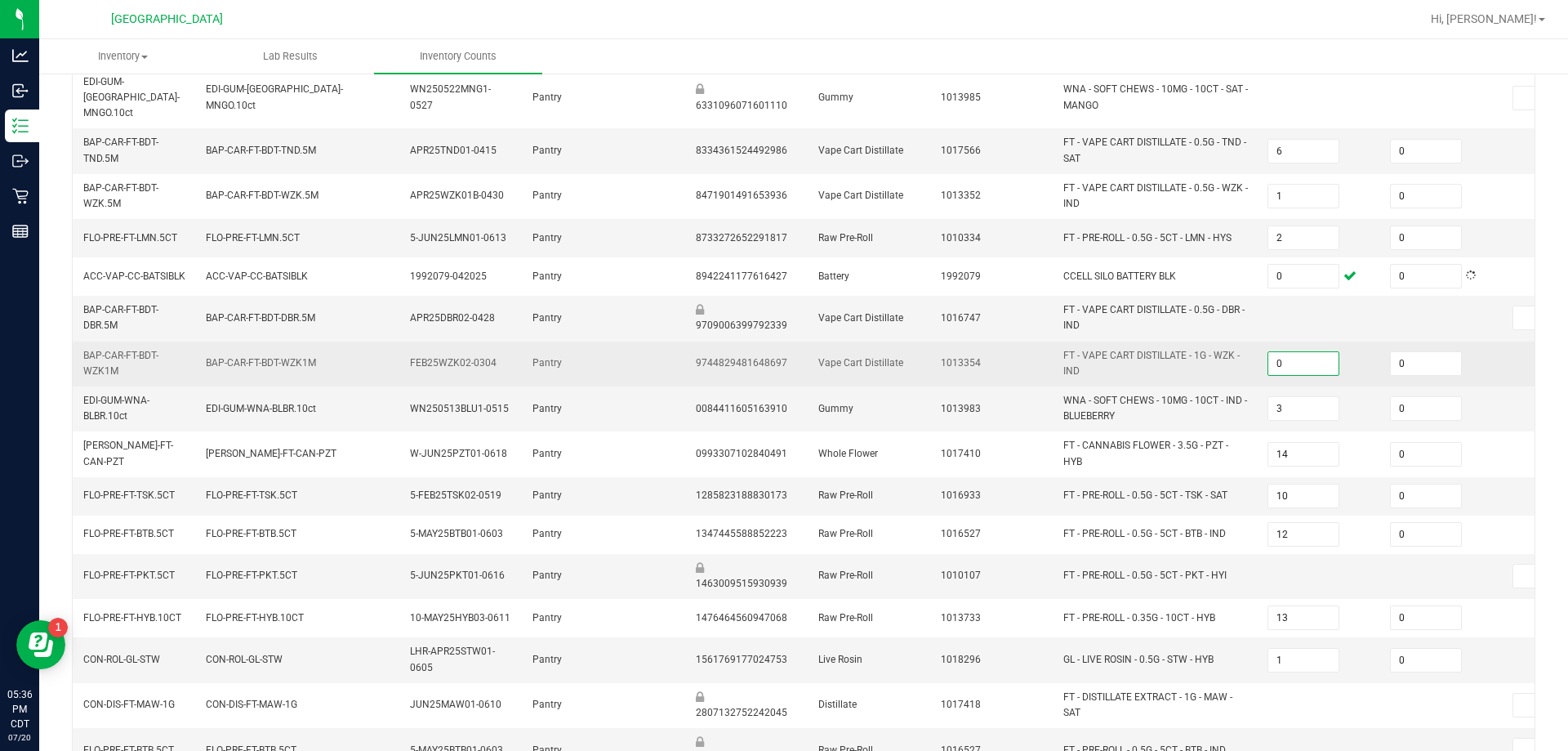 type on "0" 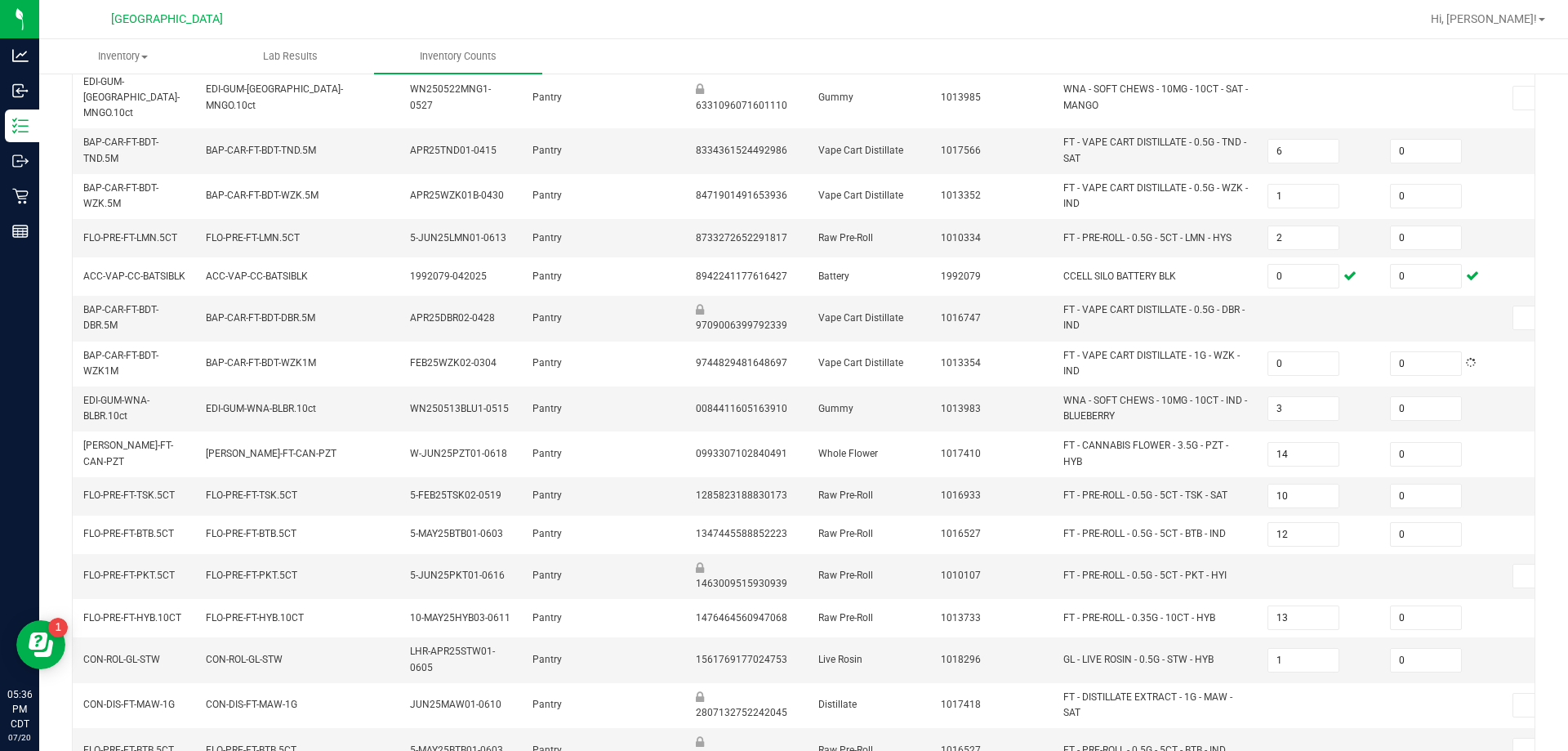 scroll, scrollTop: 441, scrollLeft: 0, axis: vertical 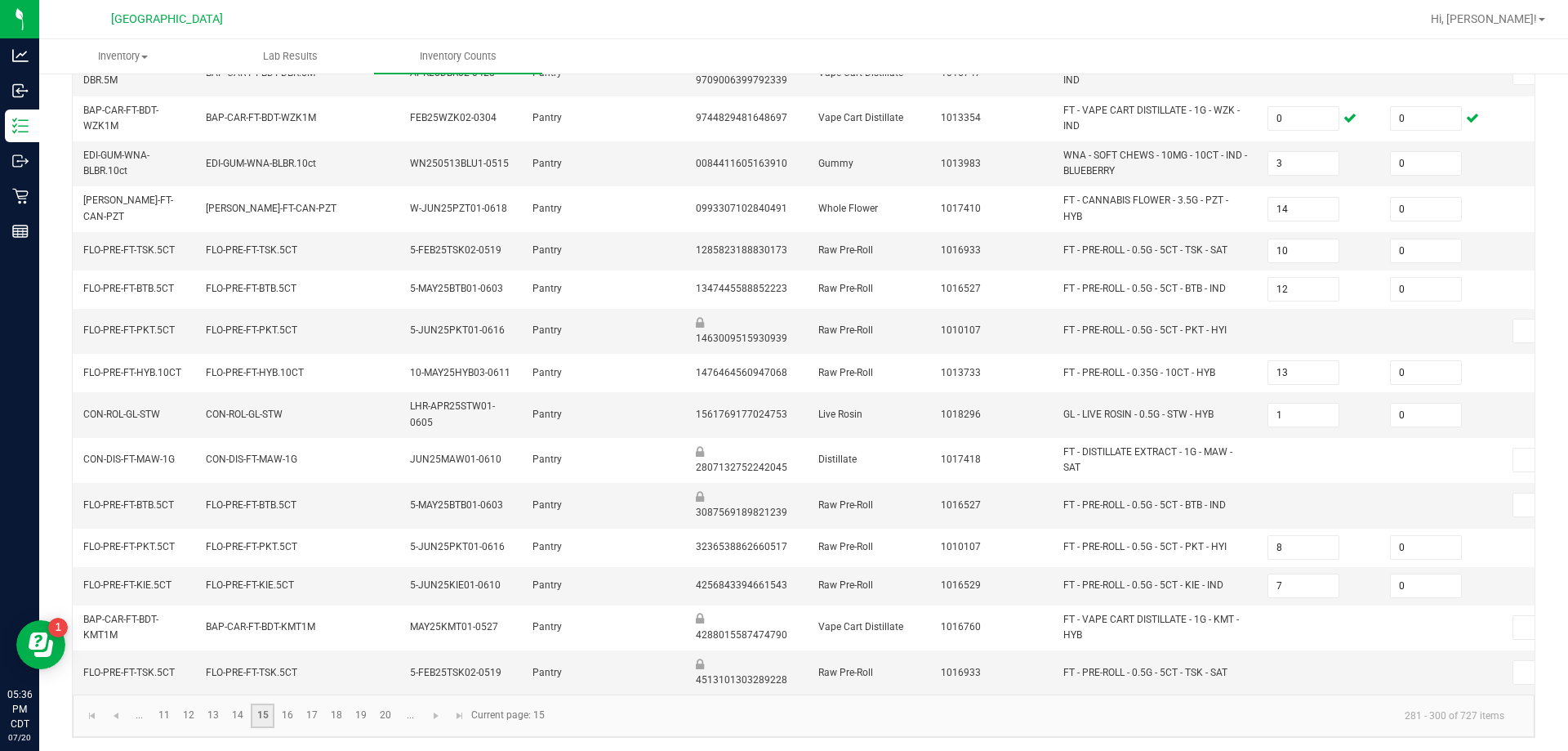 click on "15" 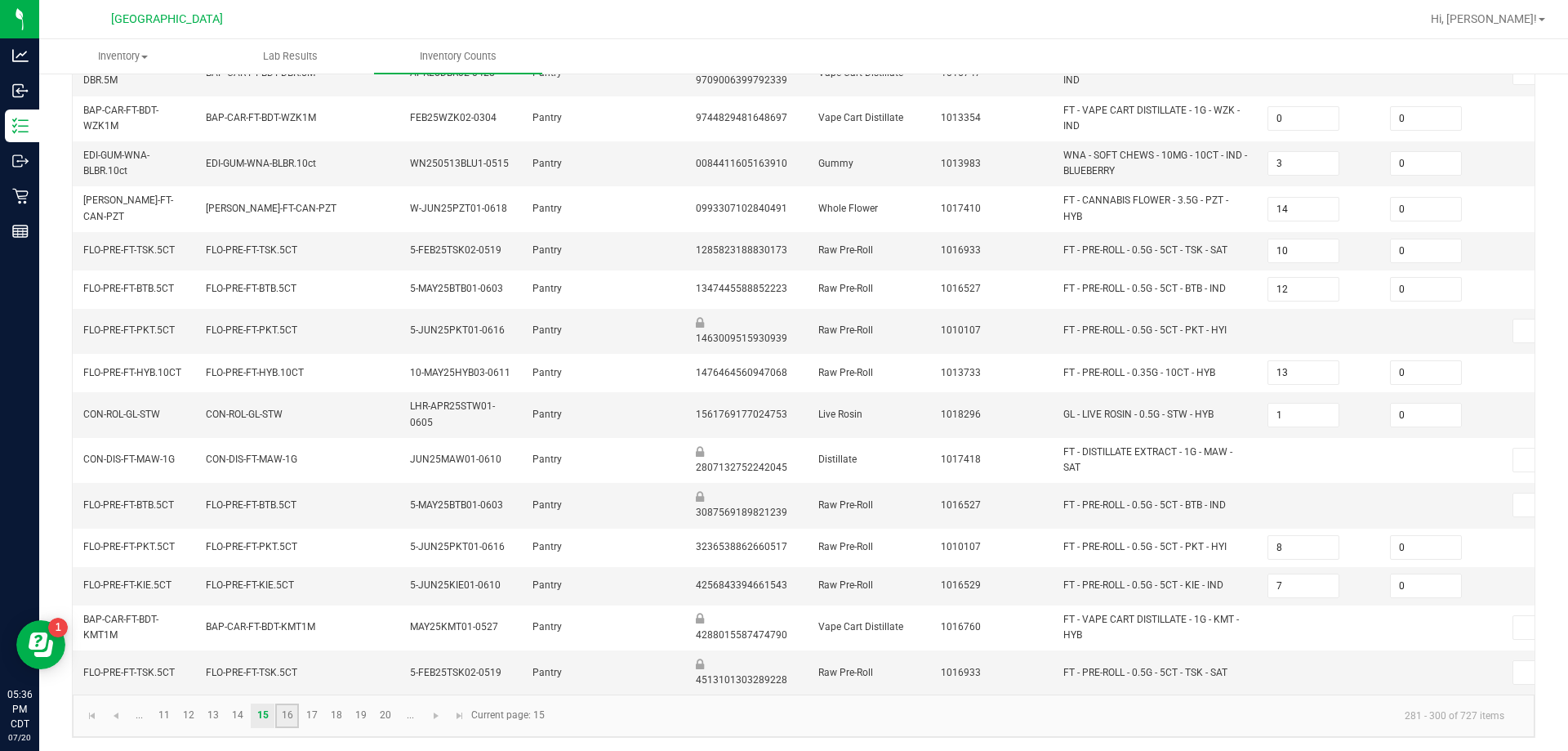 click on "16" 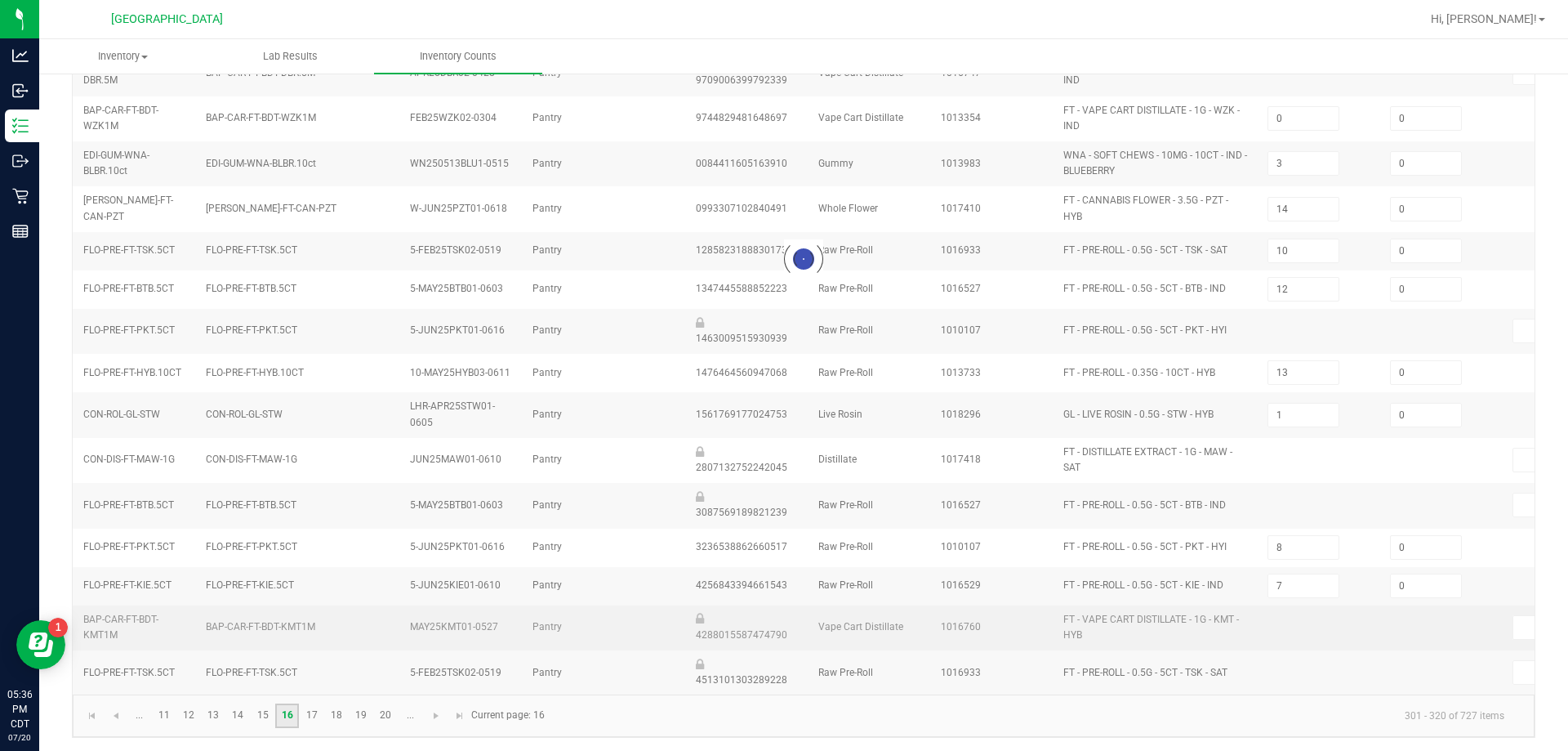 type on "9" 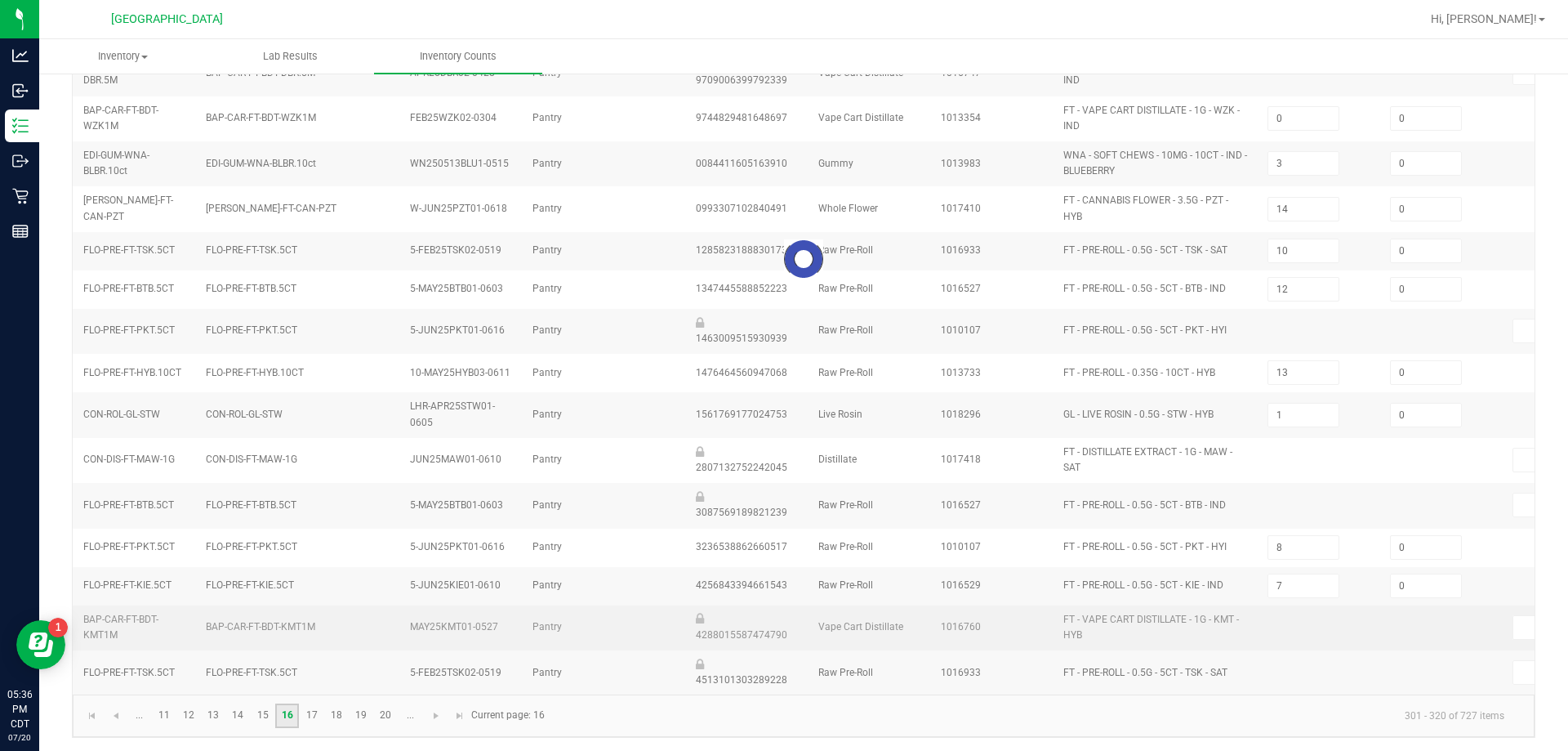 type on "5" 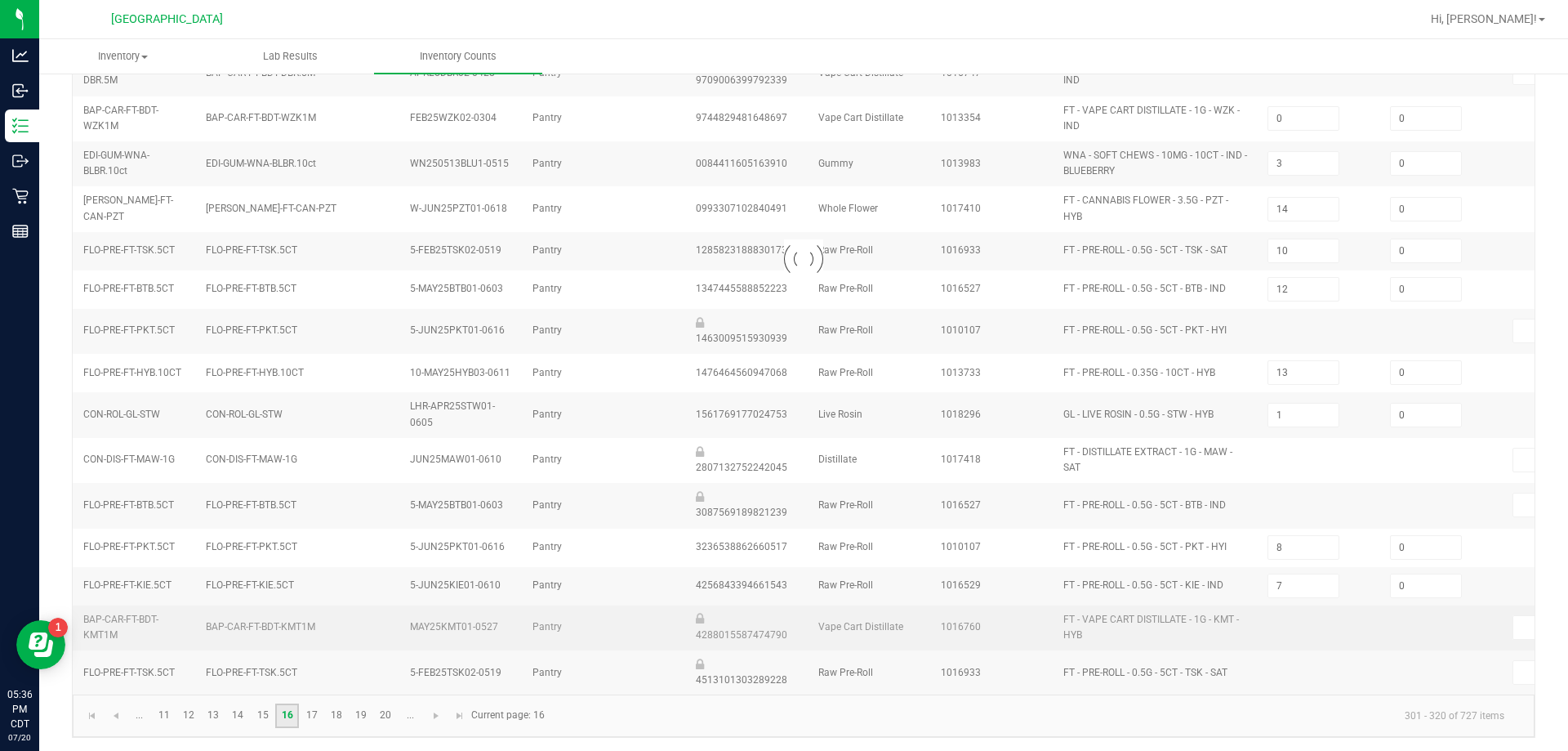 type on "23" 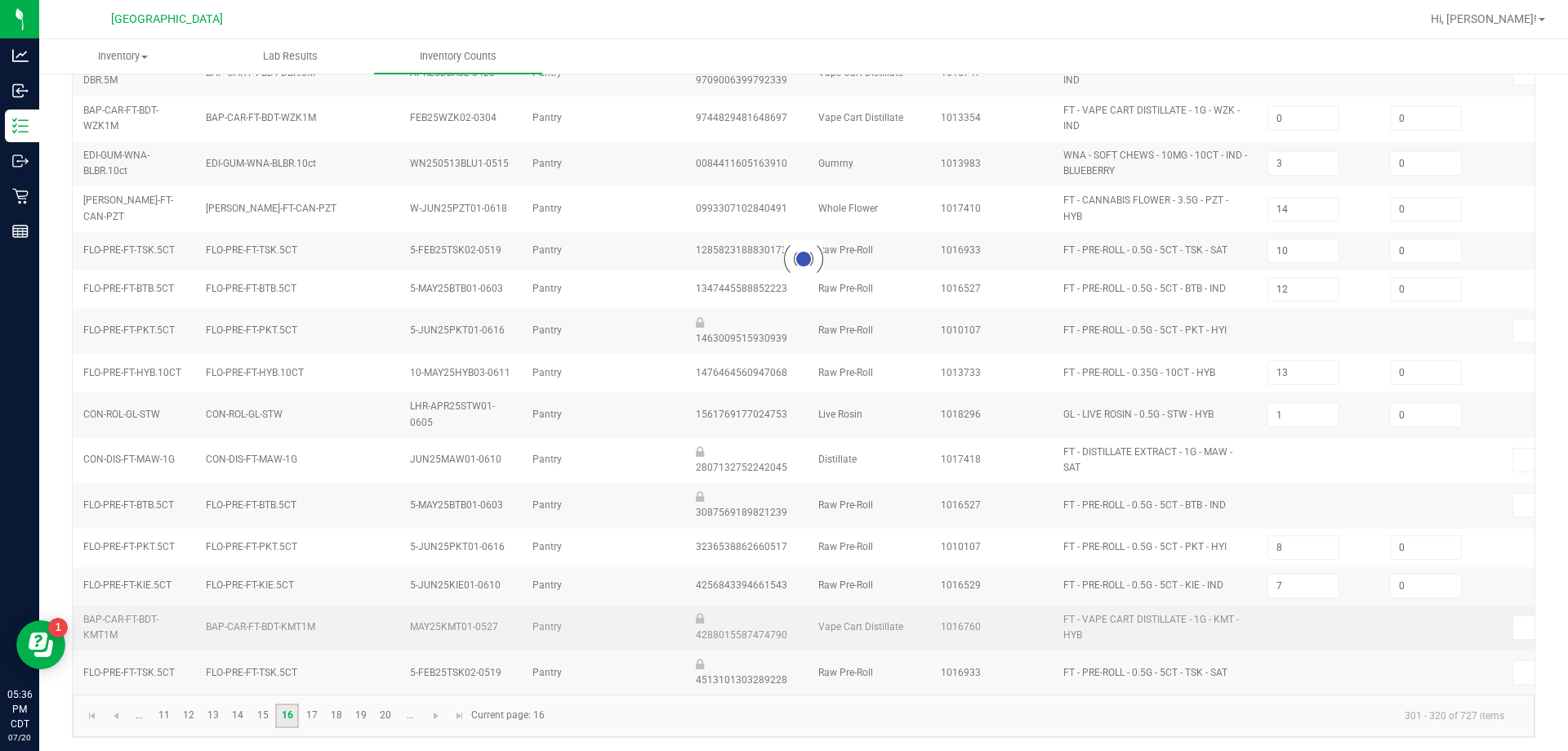 type on "5" 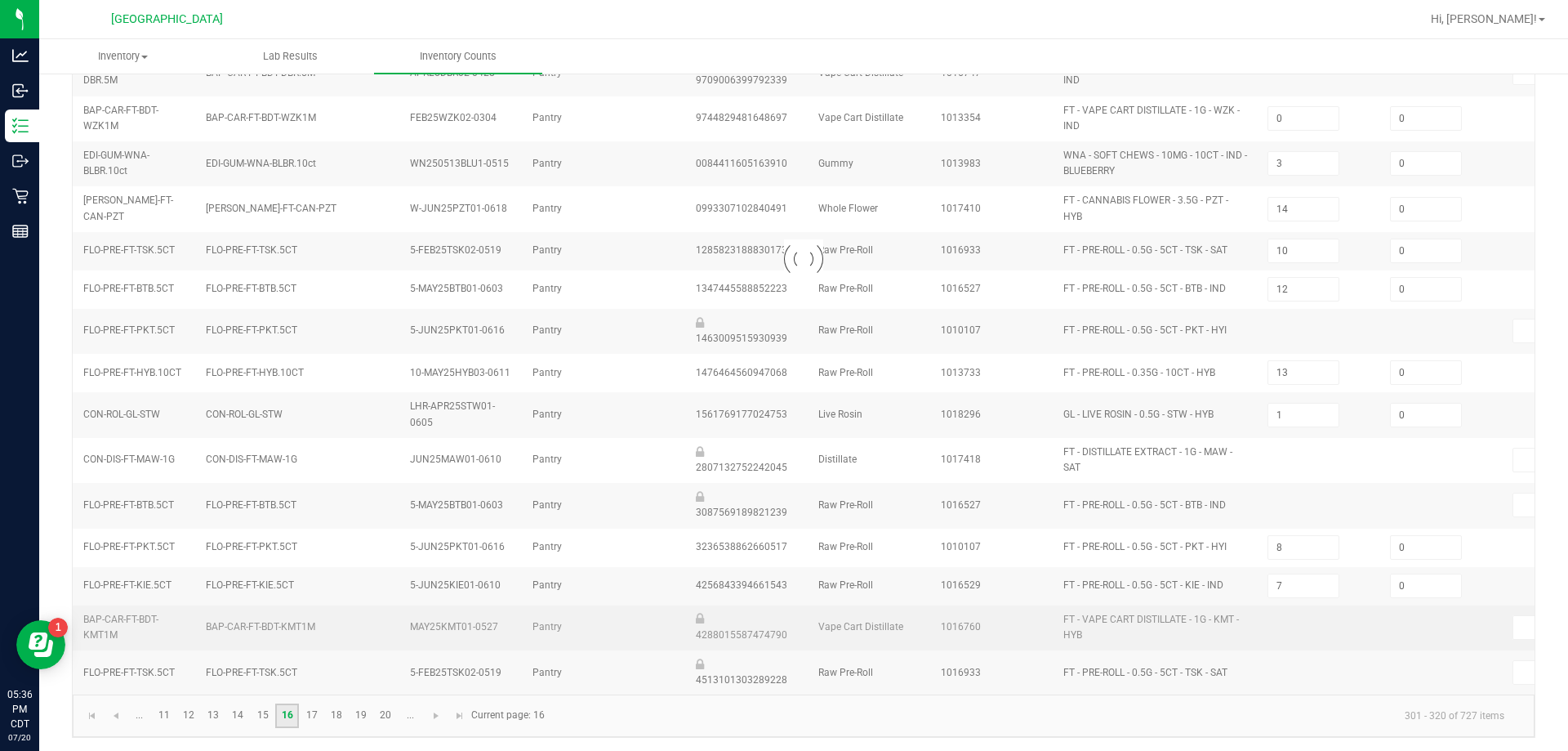 type on "5" 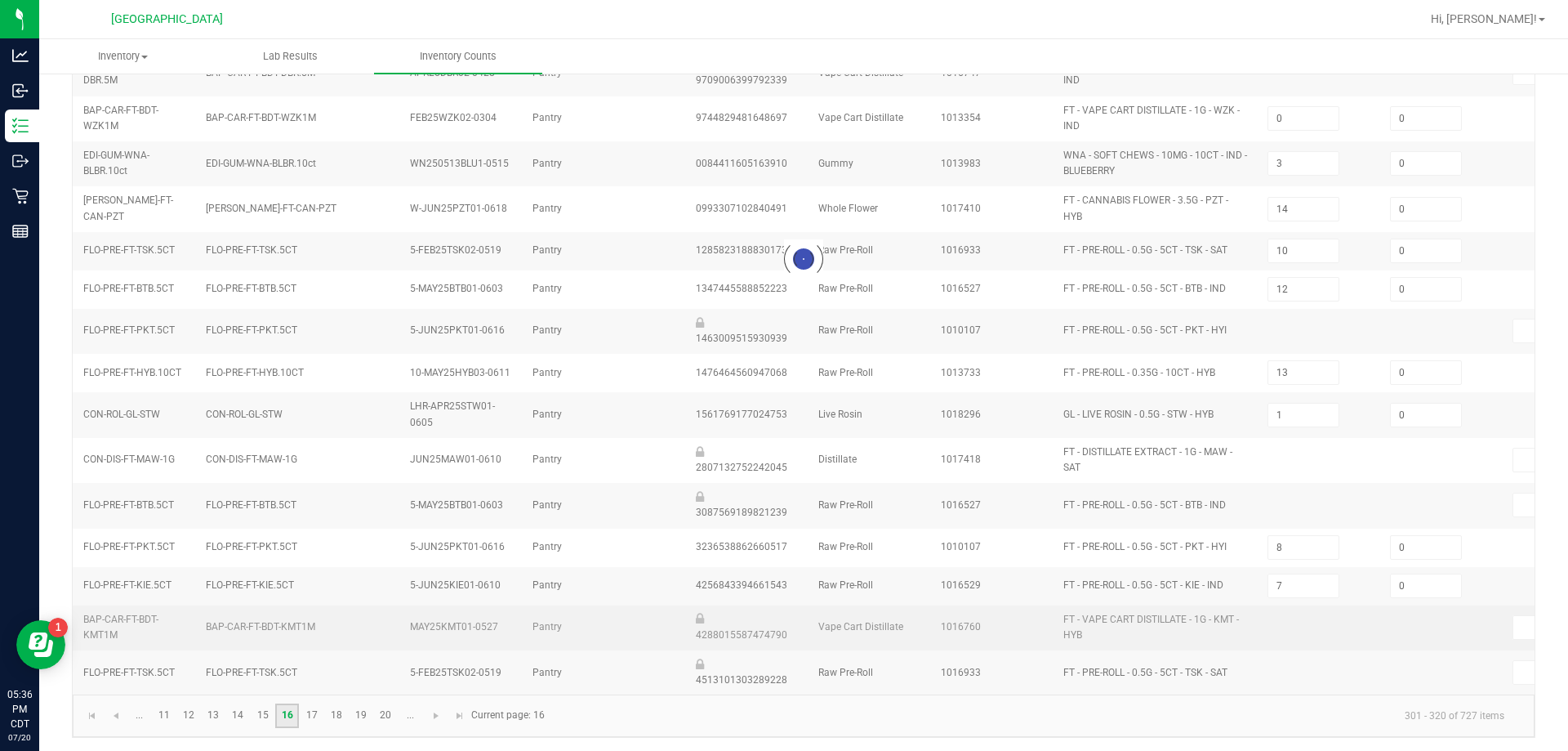 type on "2" 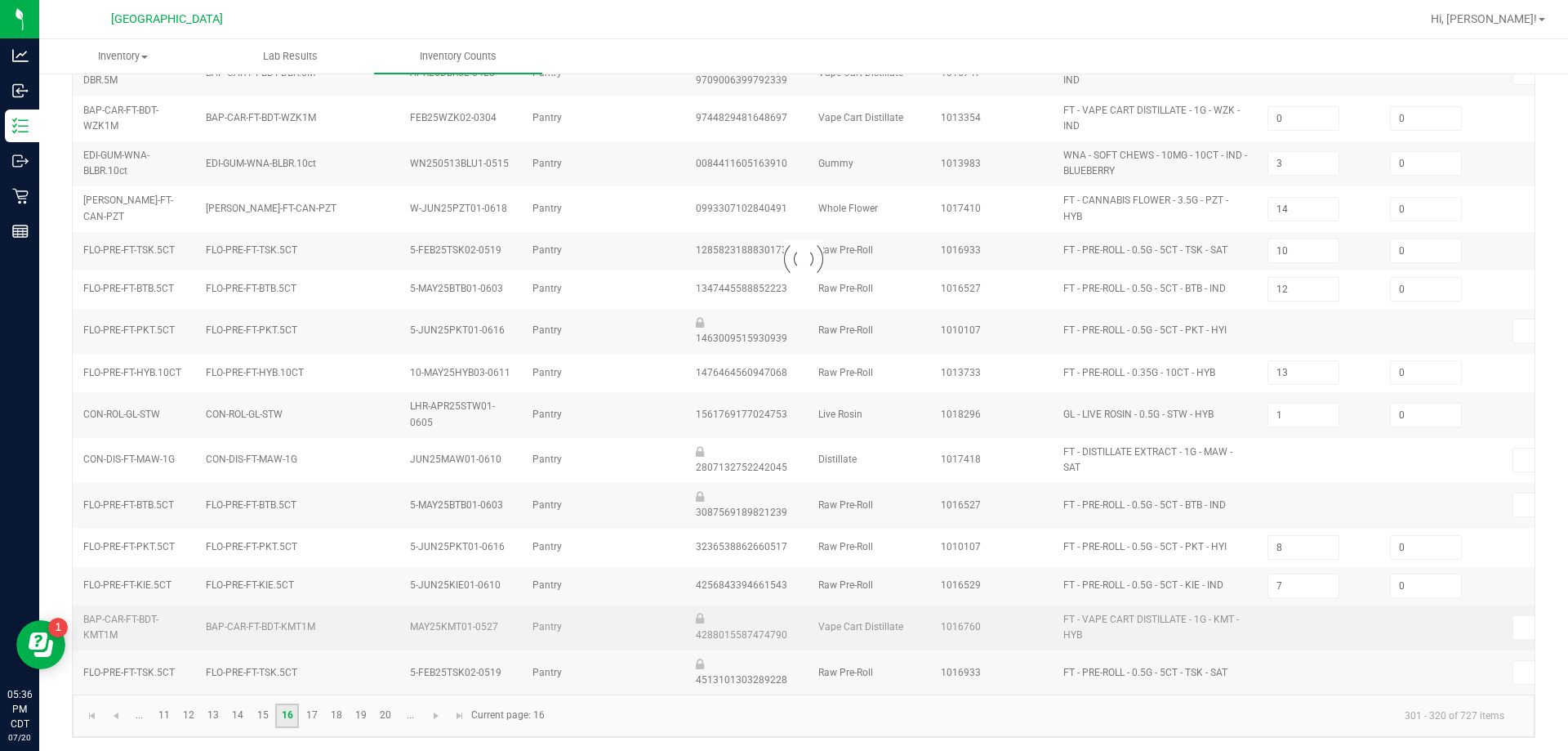 type on "13" 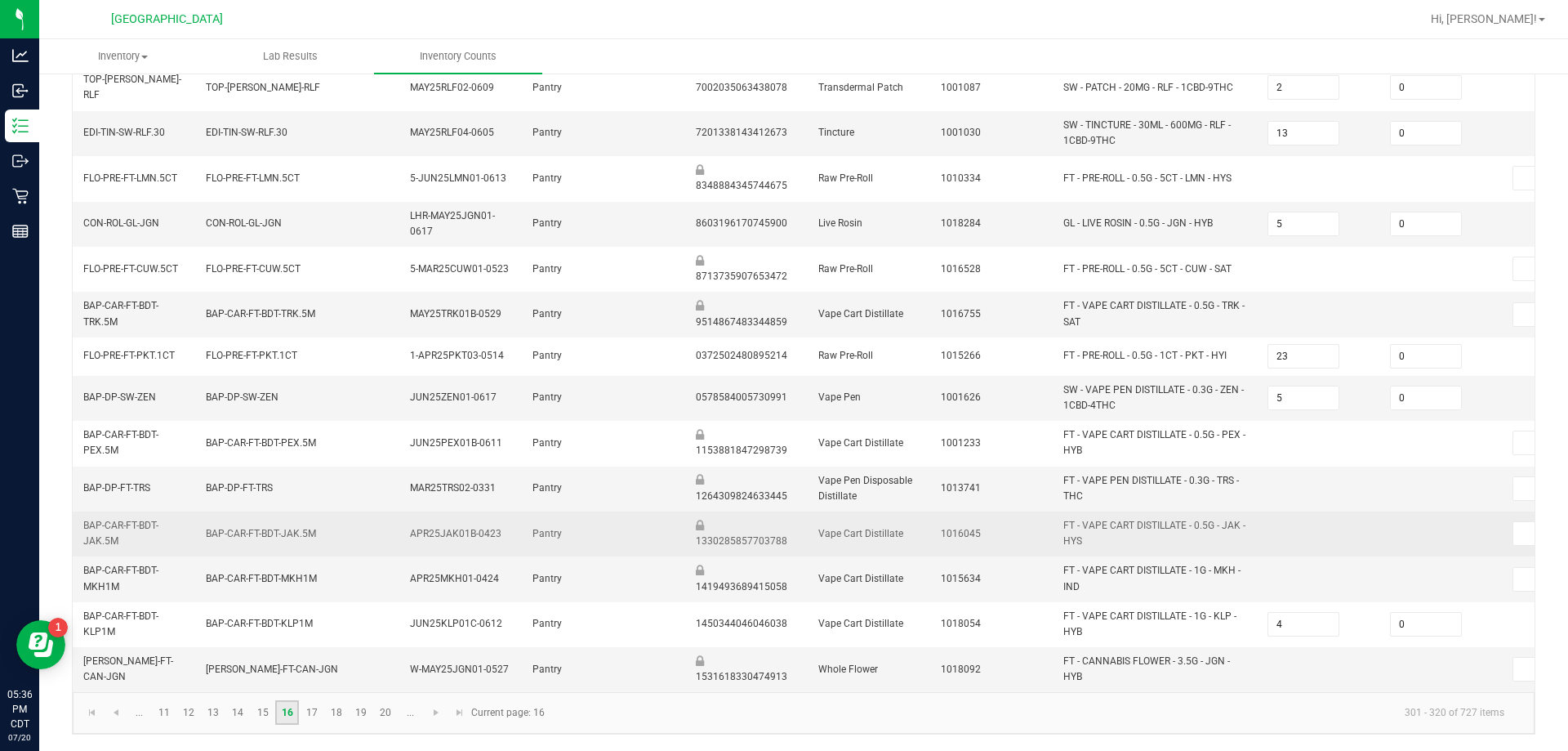 scroll, scrollTop: 476, scrollLeft: 0, axis: vertical 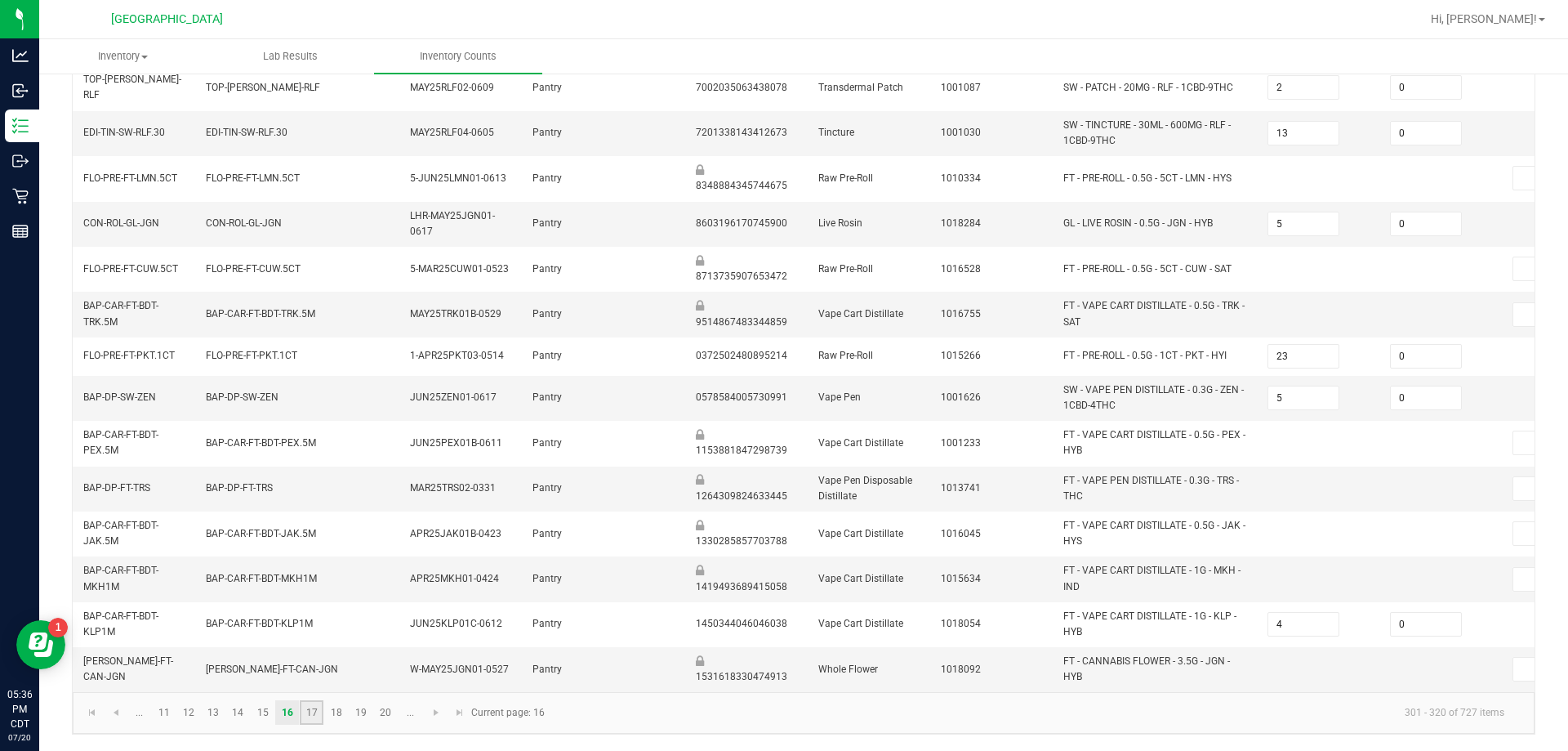 click on "17" 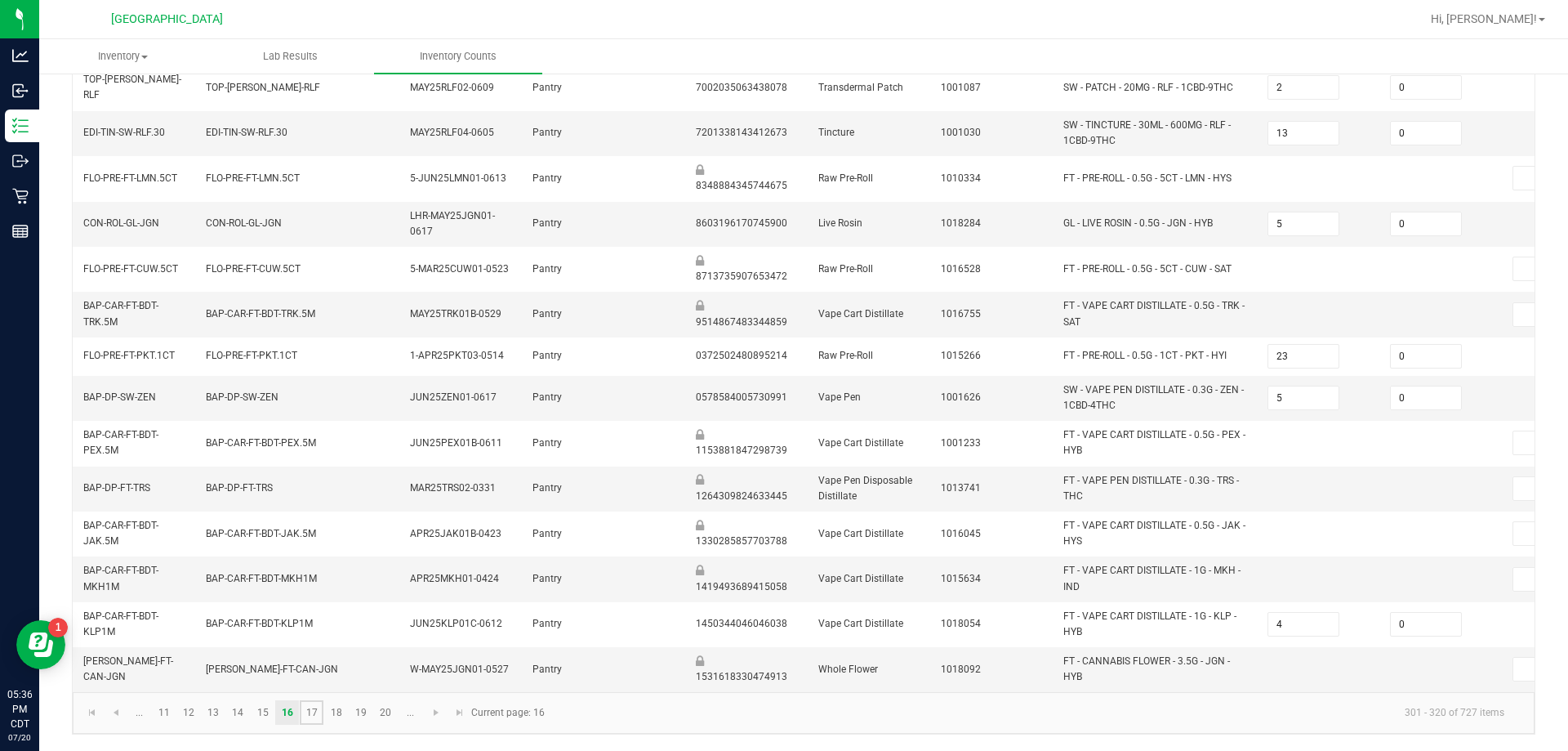 type on "2" 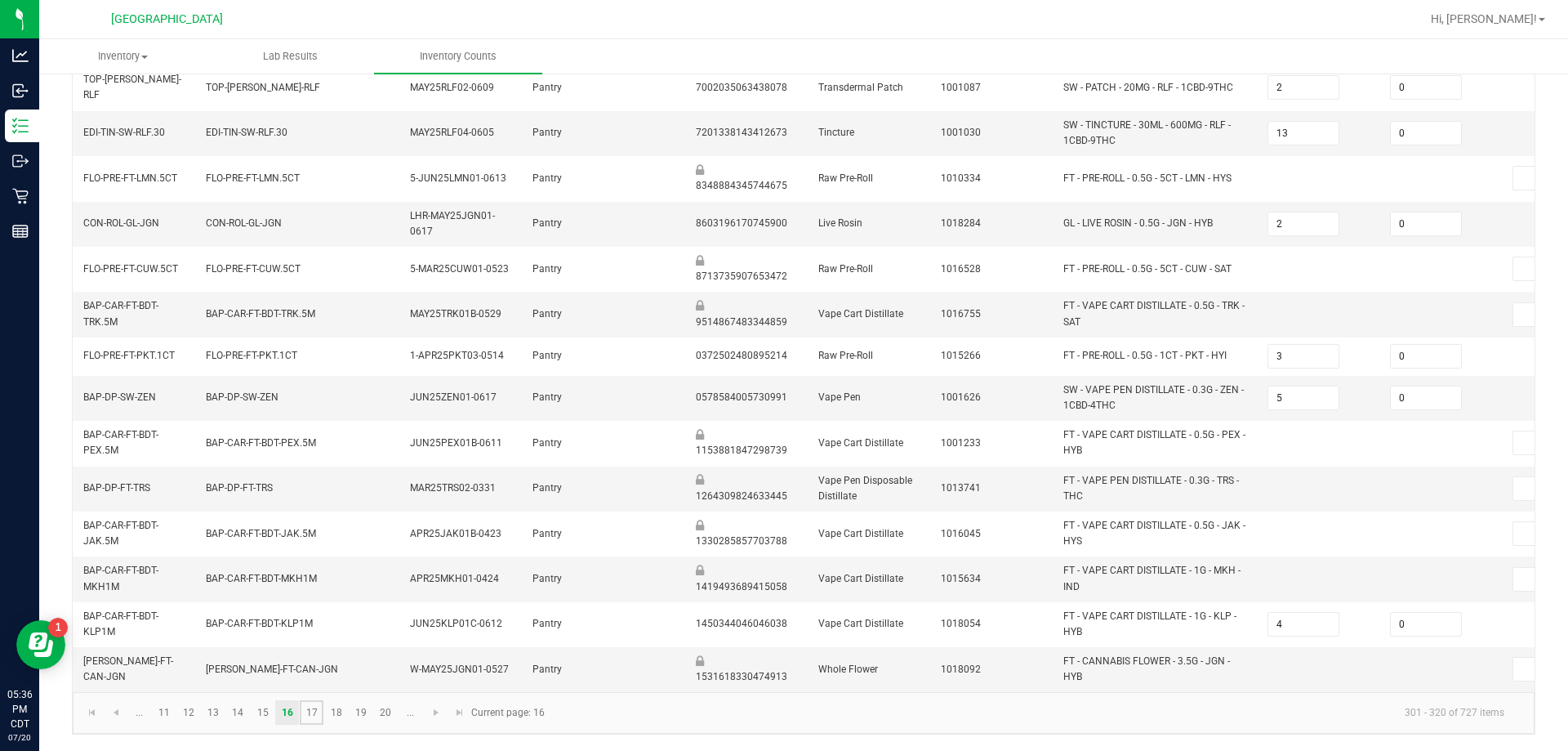 type on "36" 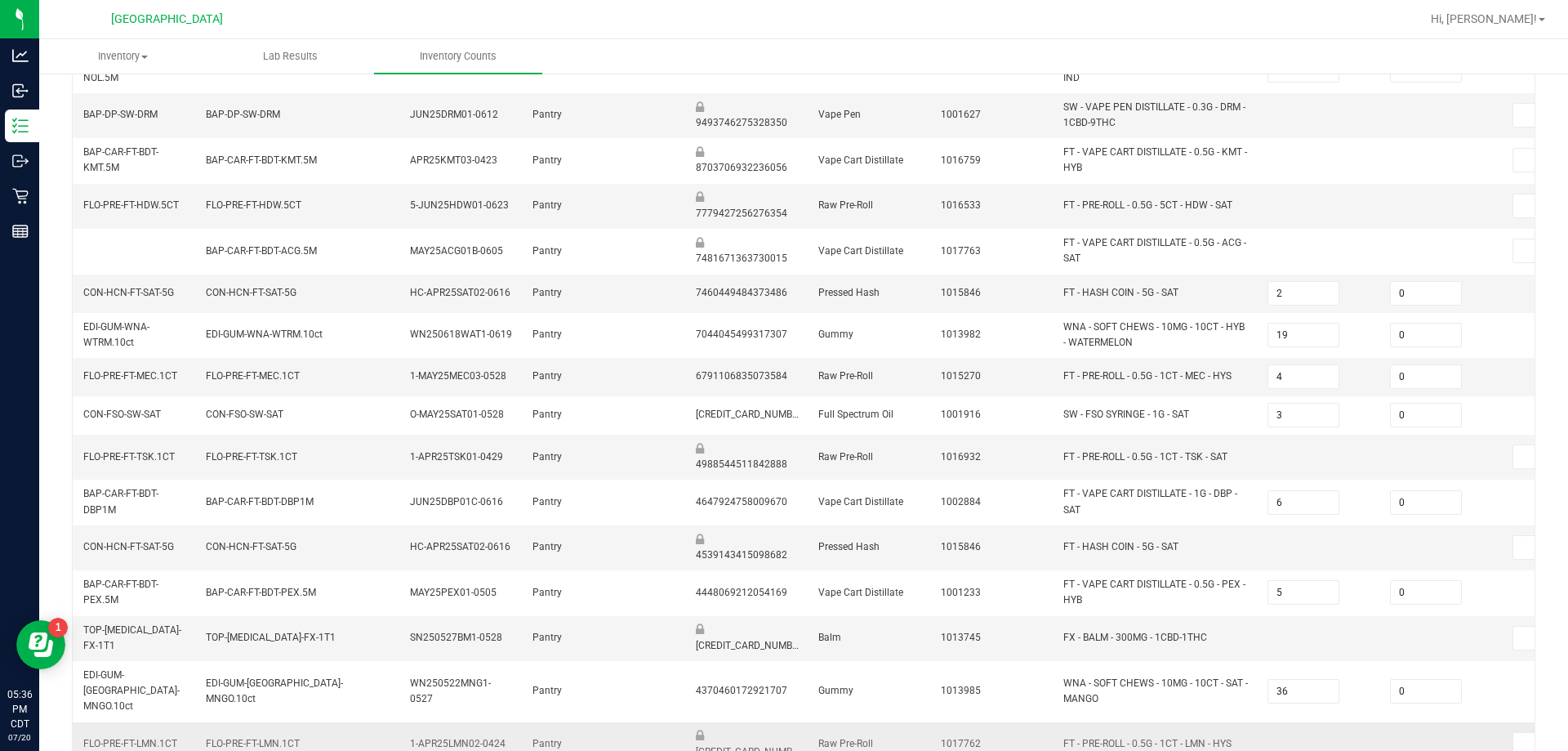 scroll, scrollTop: 468, scrollLeft: 0, axis: vertical 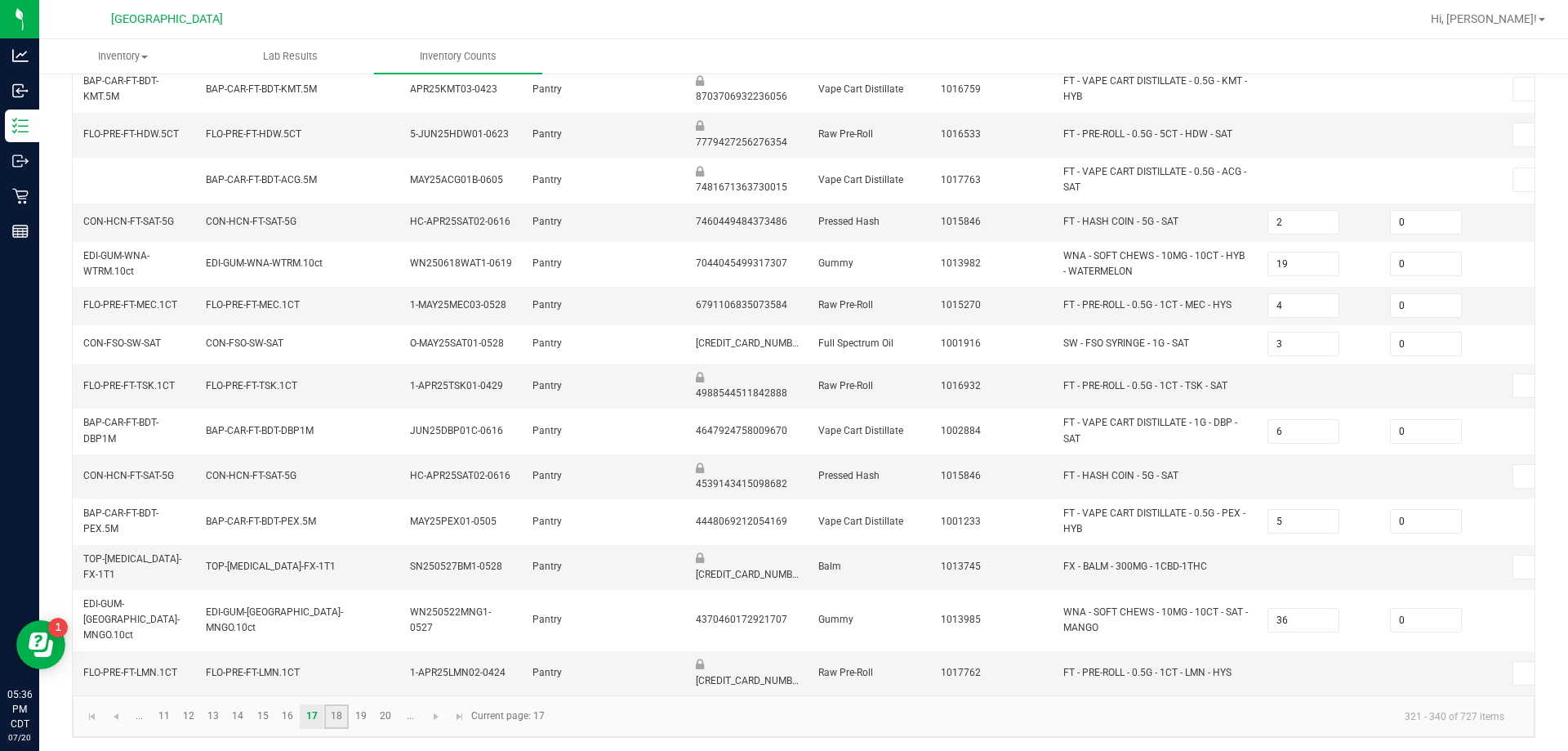 click on "18" 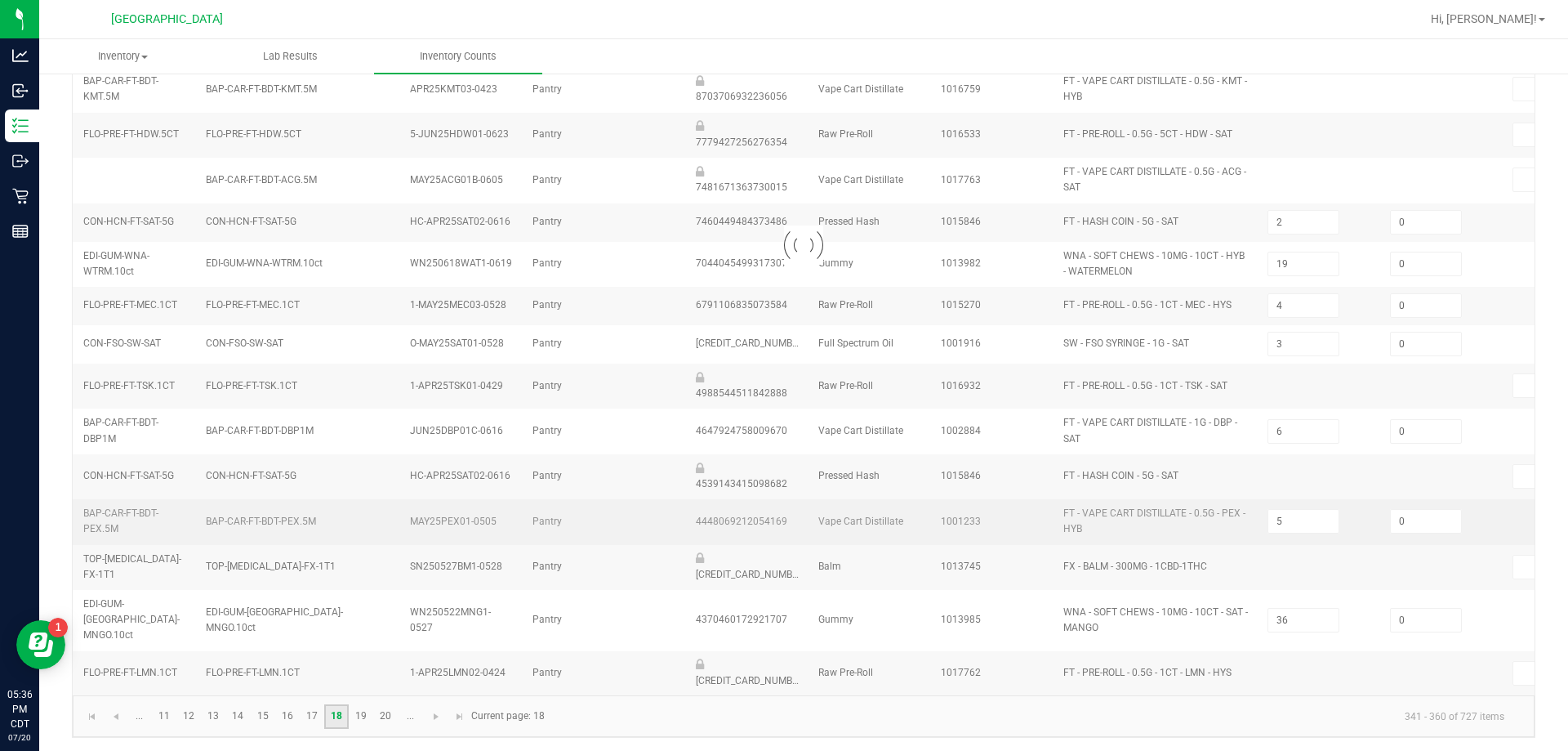 type on "3" 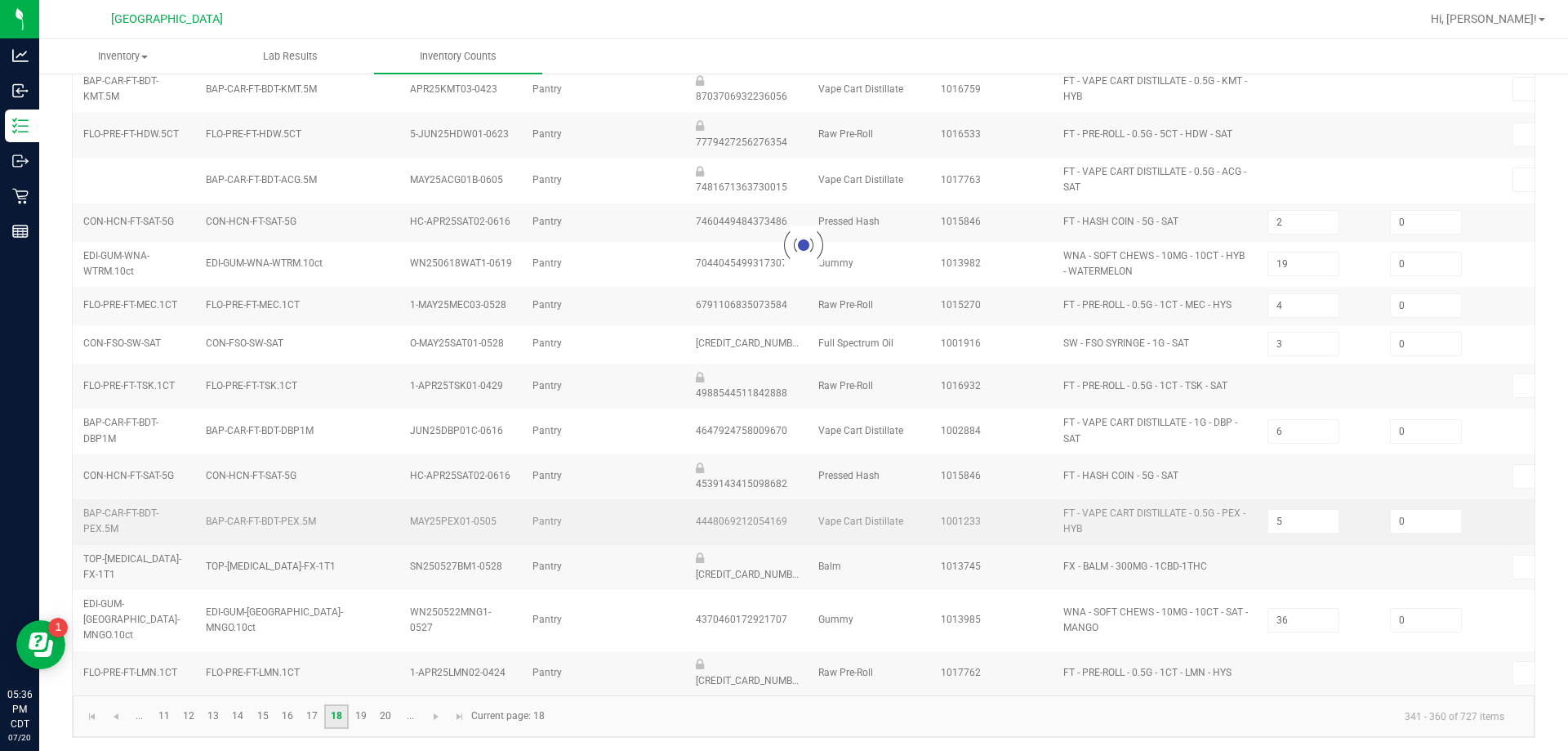 type on "4" 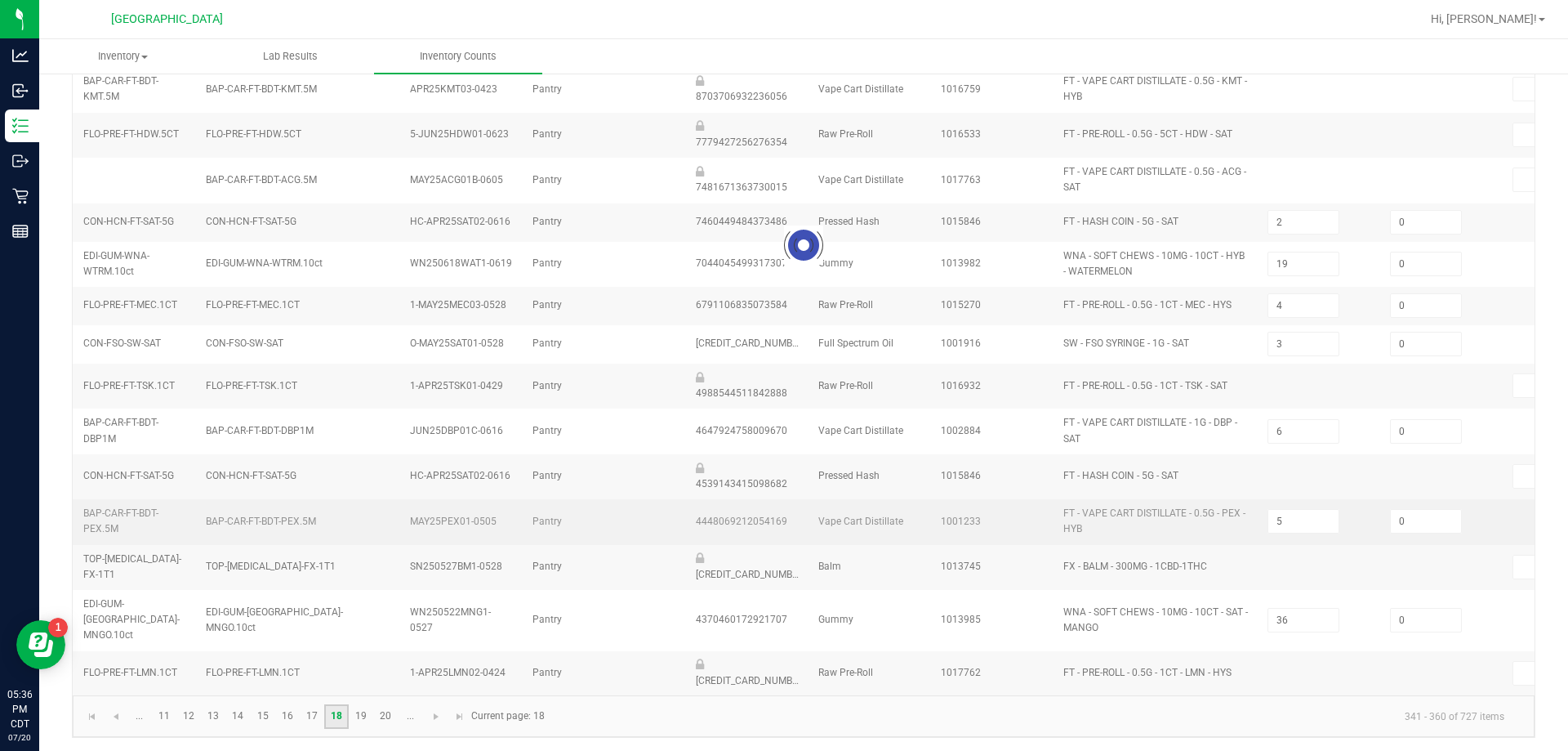 type 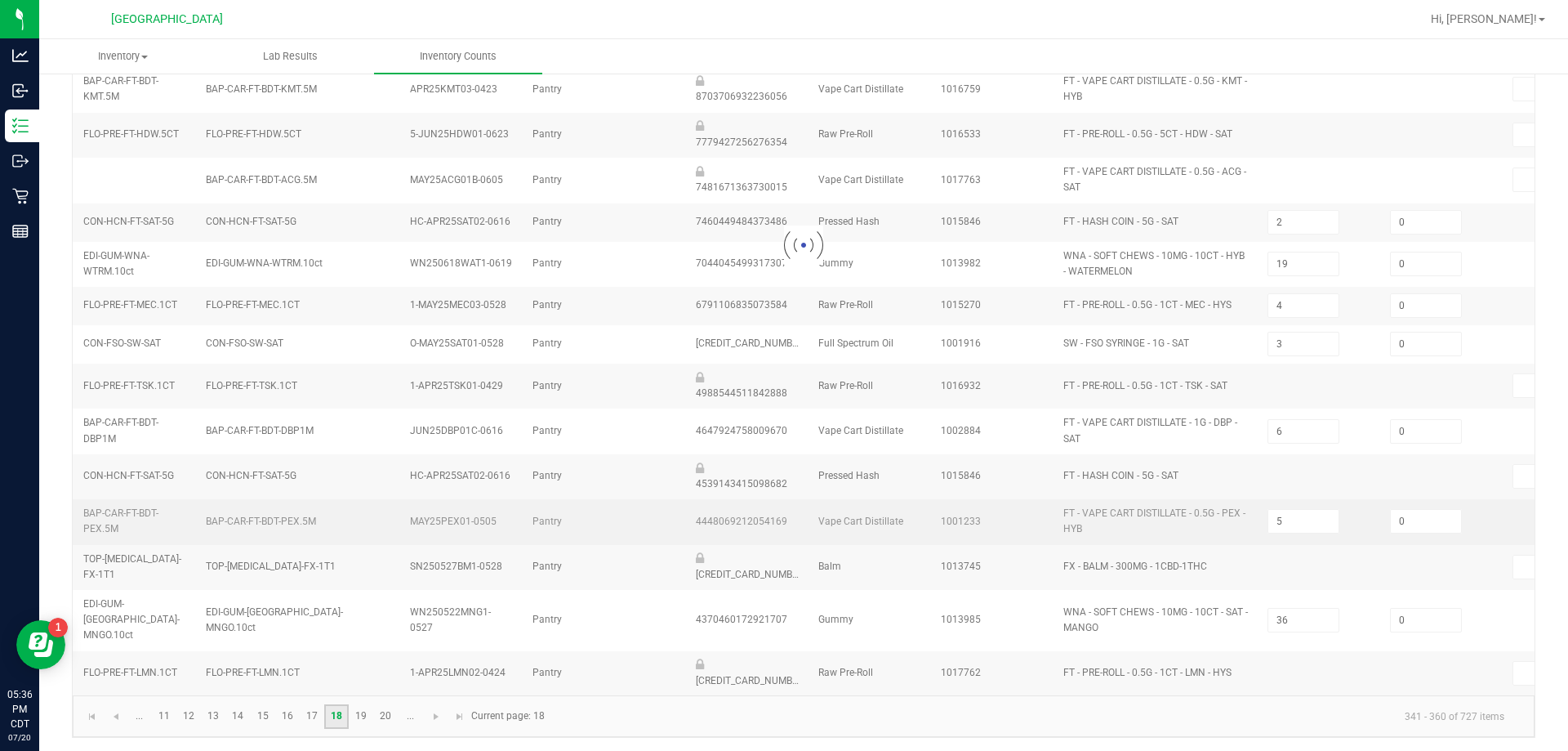 type 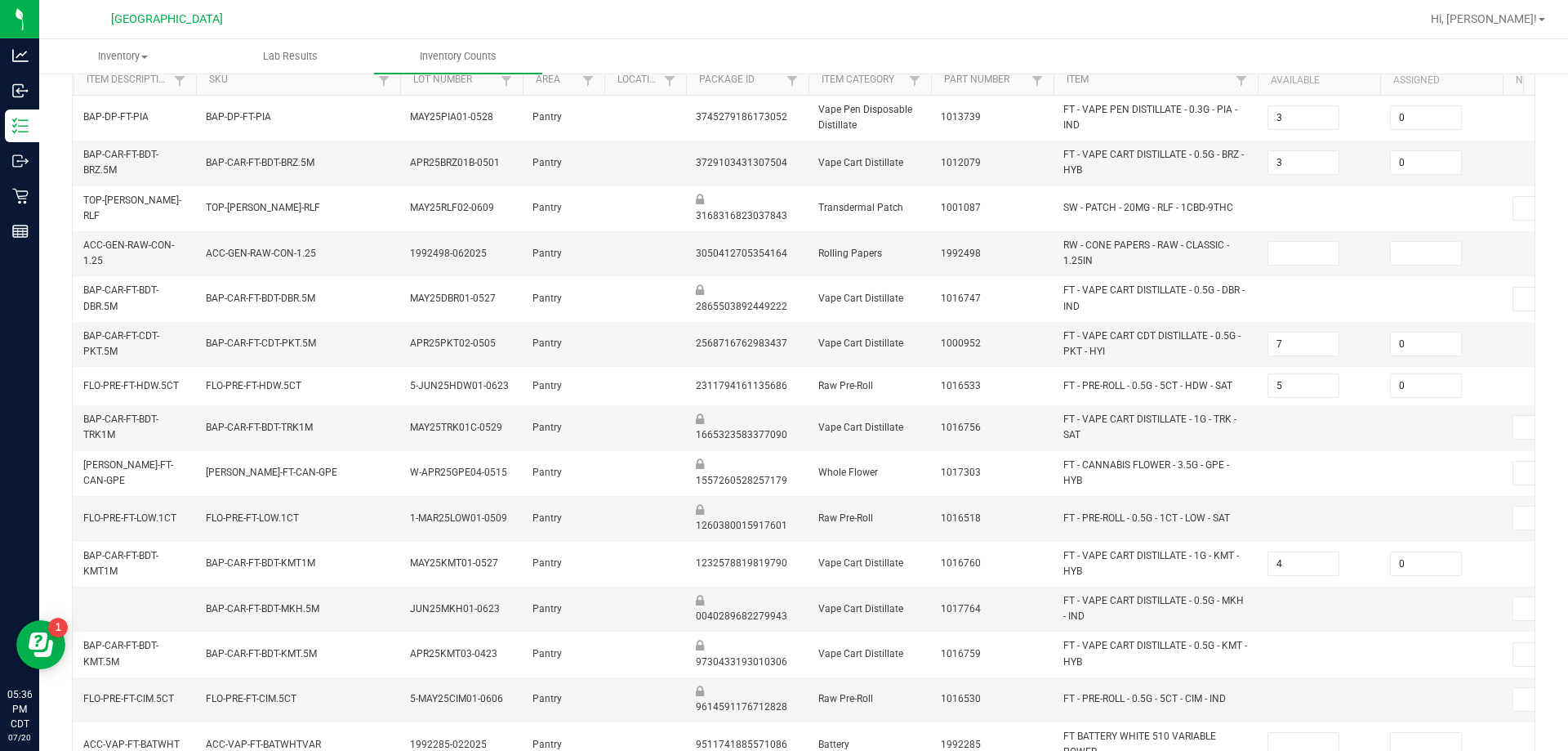 scroll, scrollTop: 141, scrollLeft: 0, axis: vertical 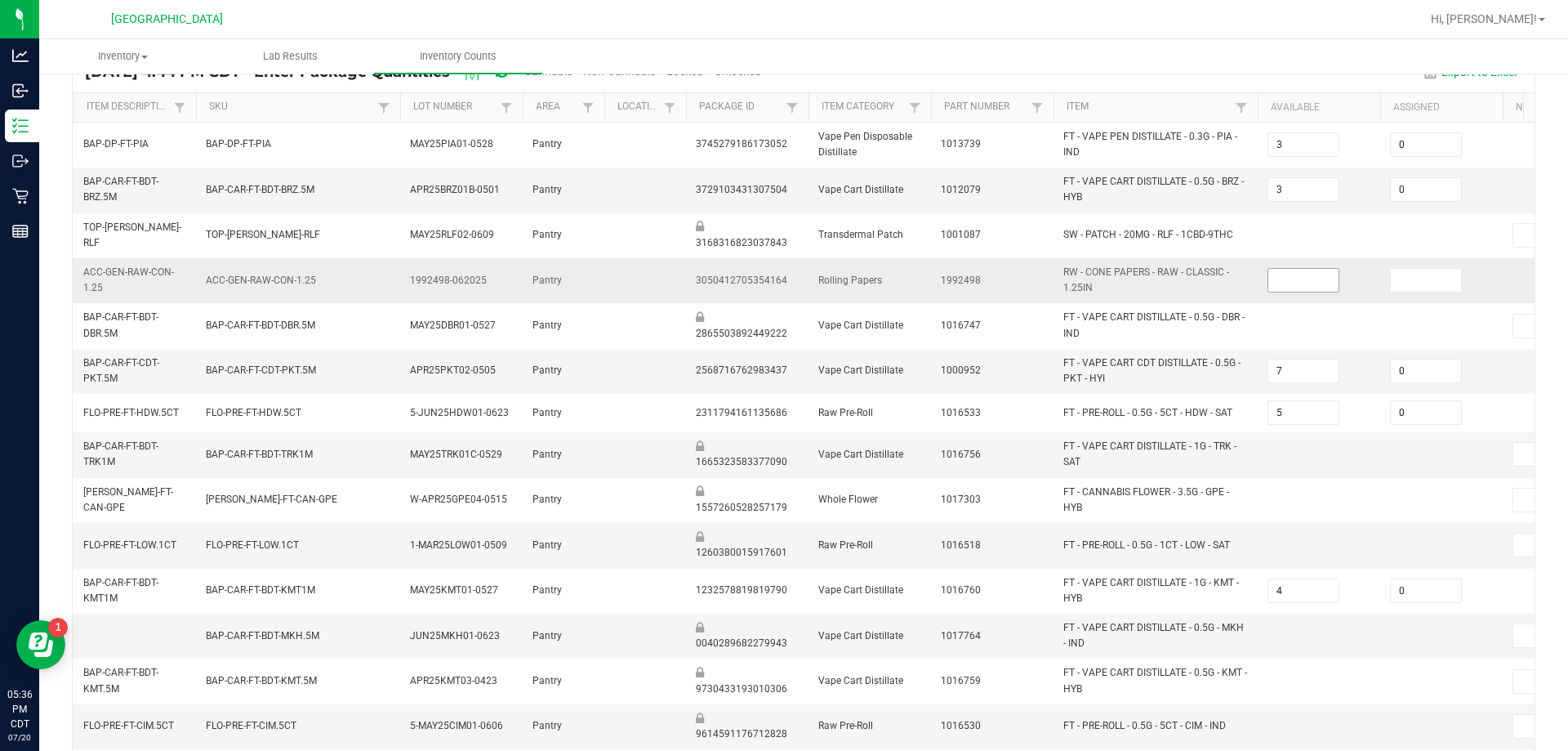 click at bounding box center (1303, 280) 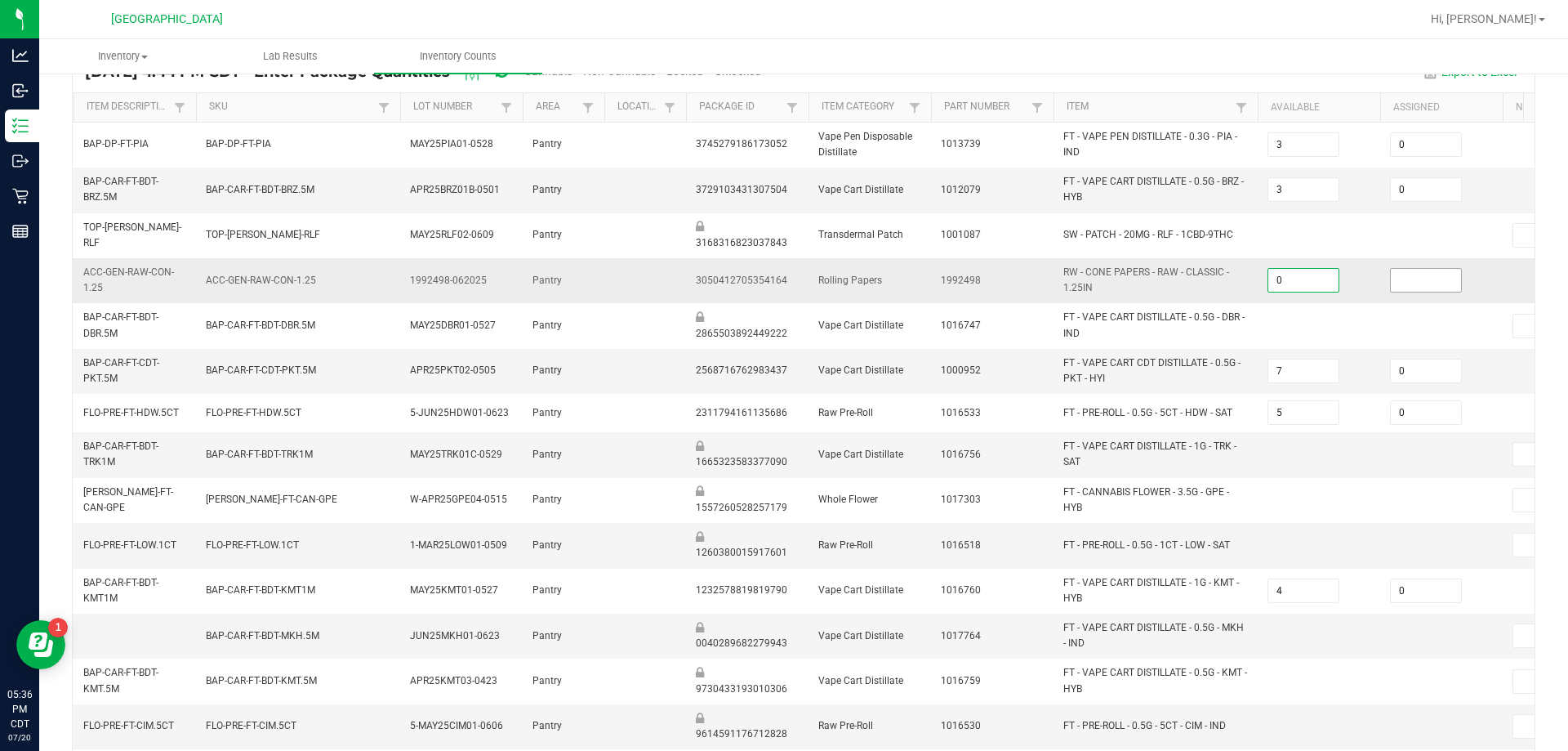 type on "0" 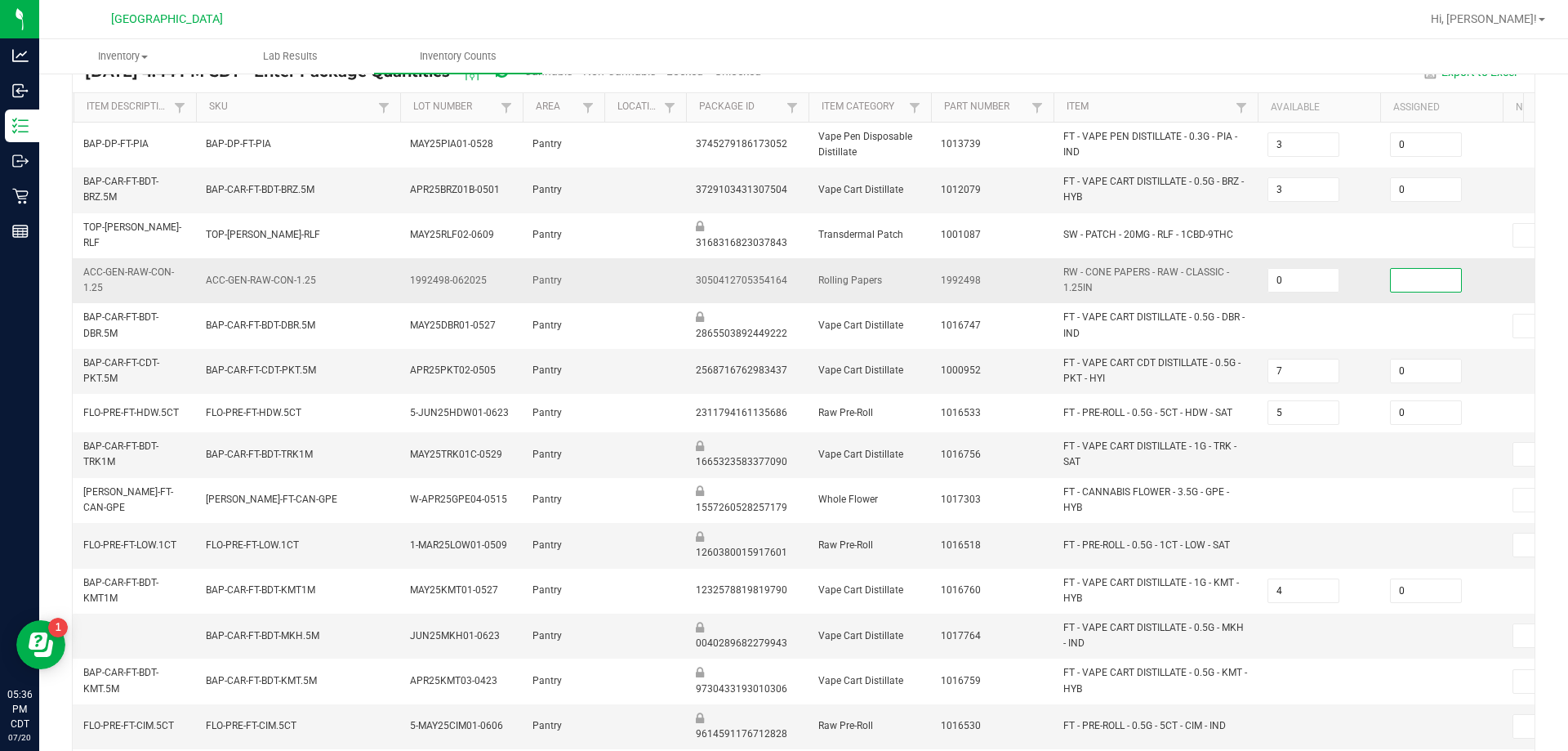 click at bounding box center [1426, 280] 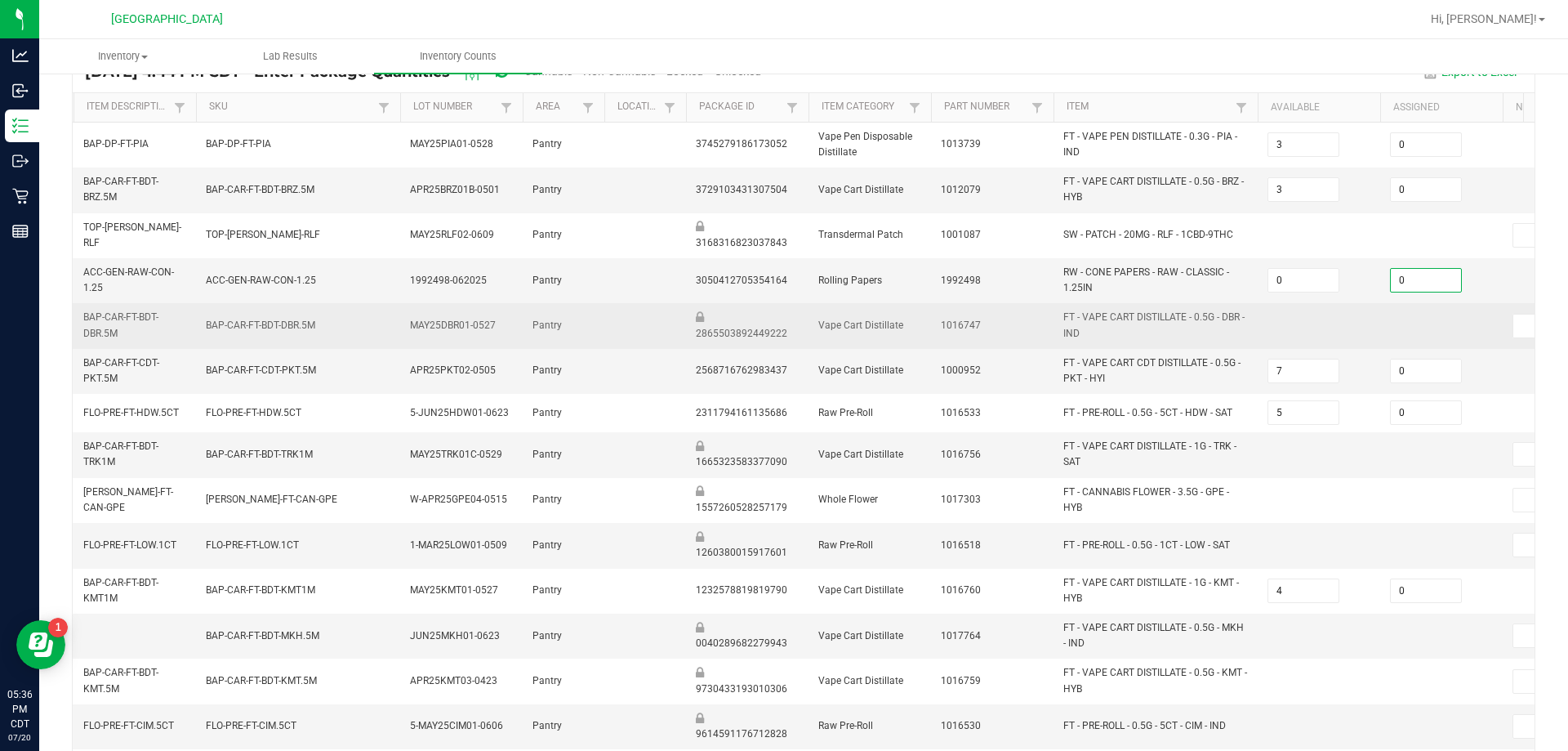 type on "0" 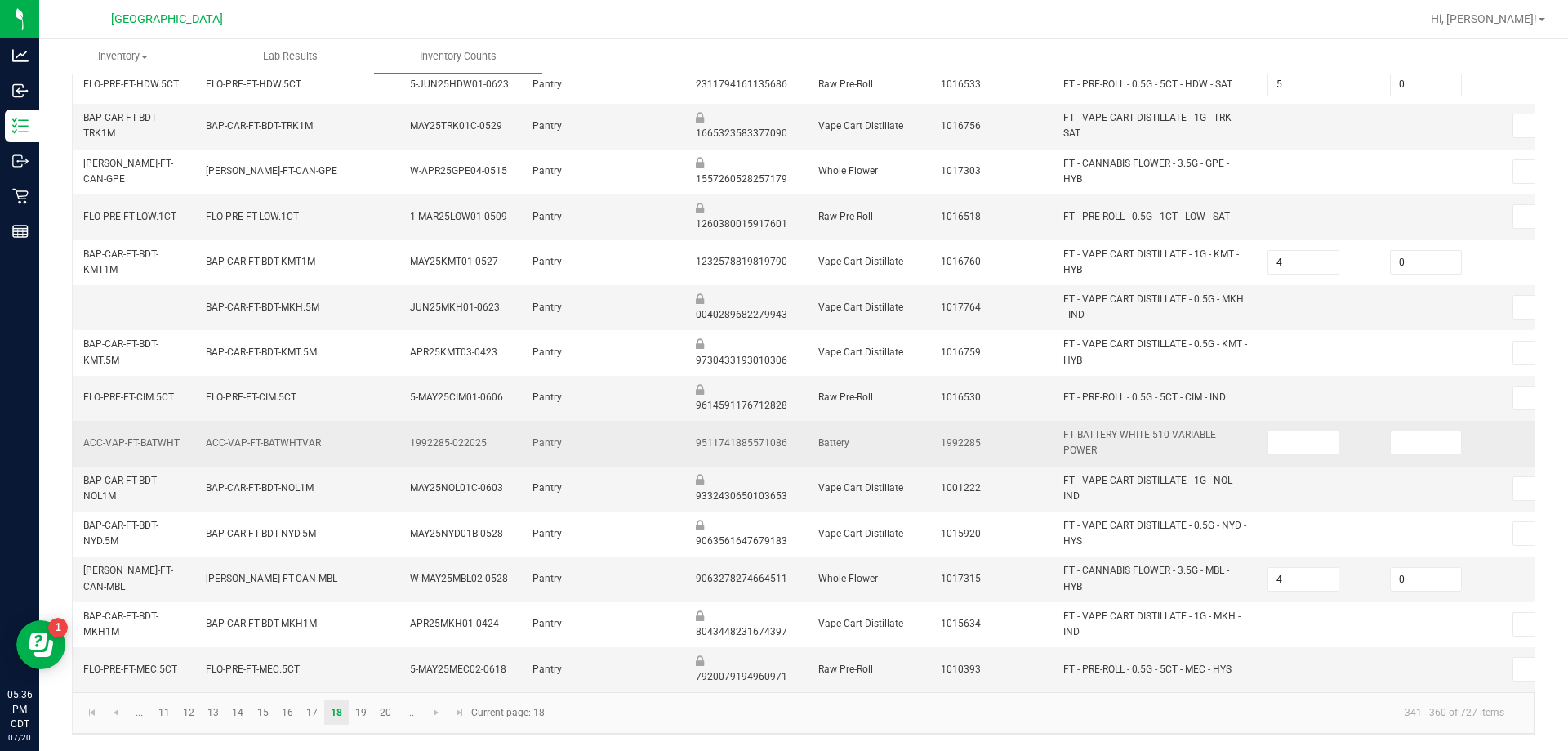 scroll, scrollTop: 482, scrollLeft: 0, axis: vertical 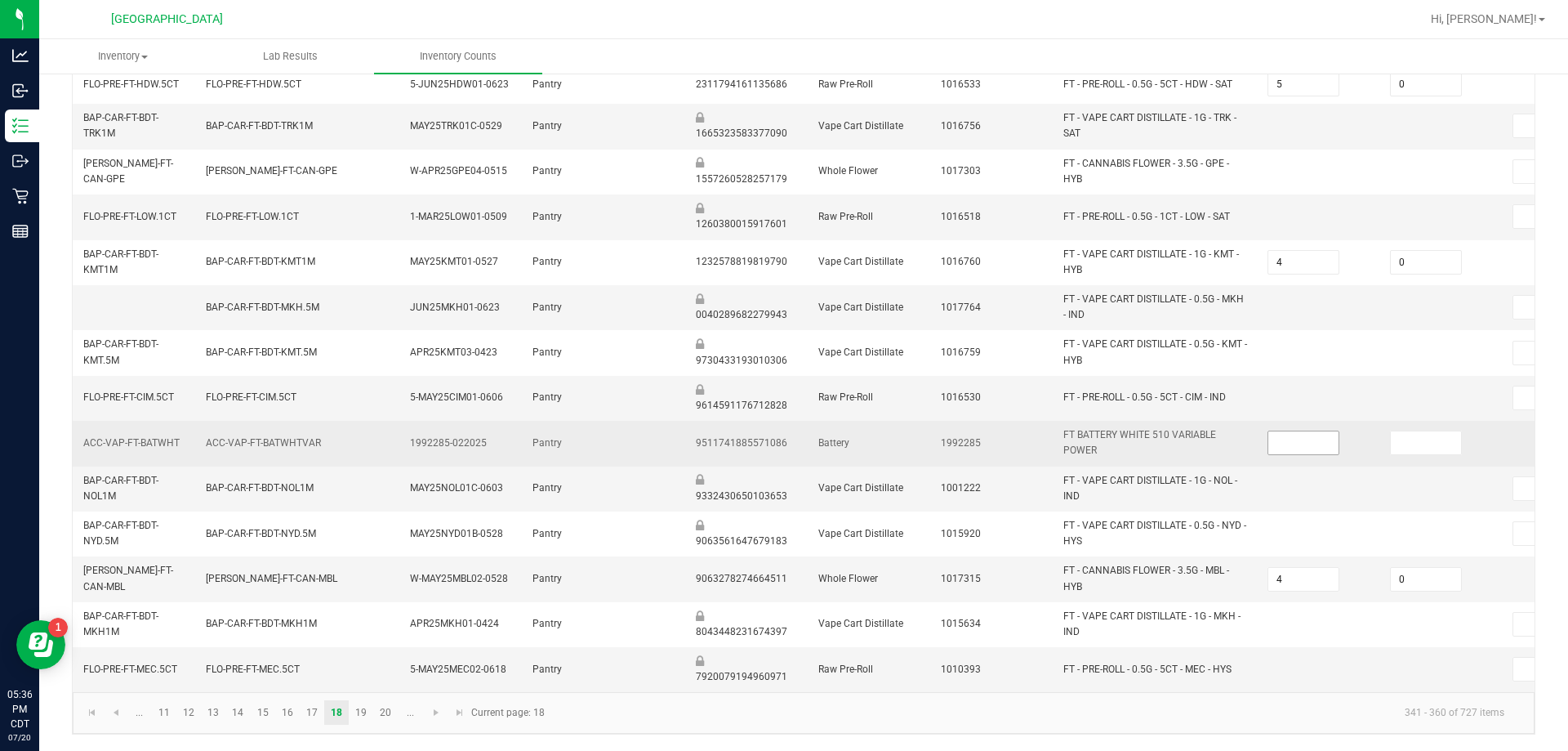 click at bounding box center [1303, 443] 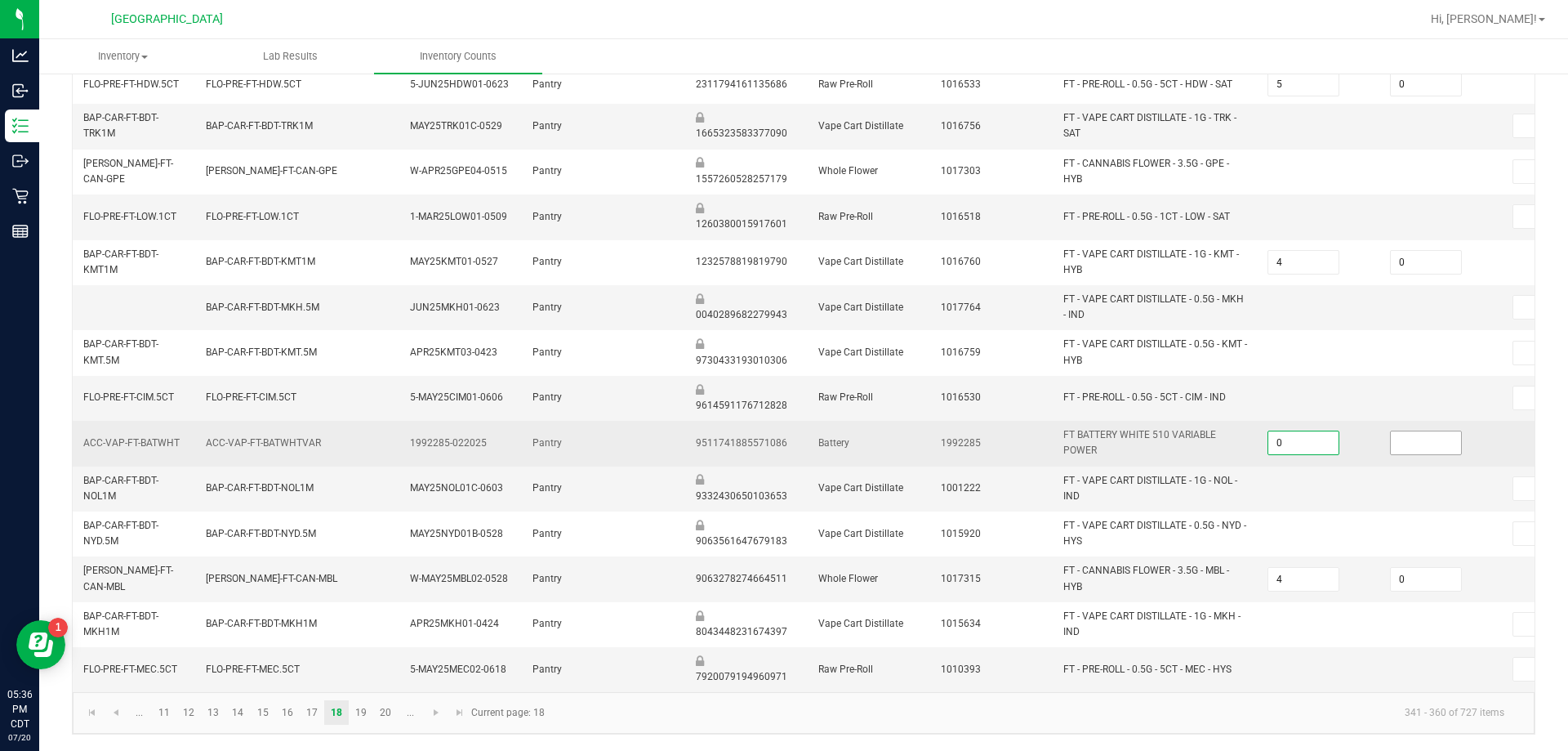 type on "0" 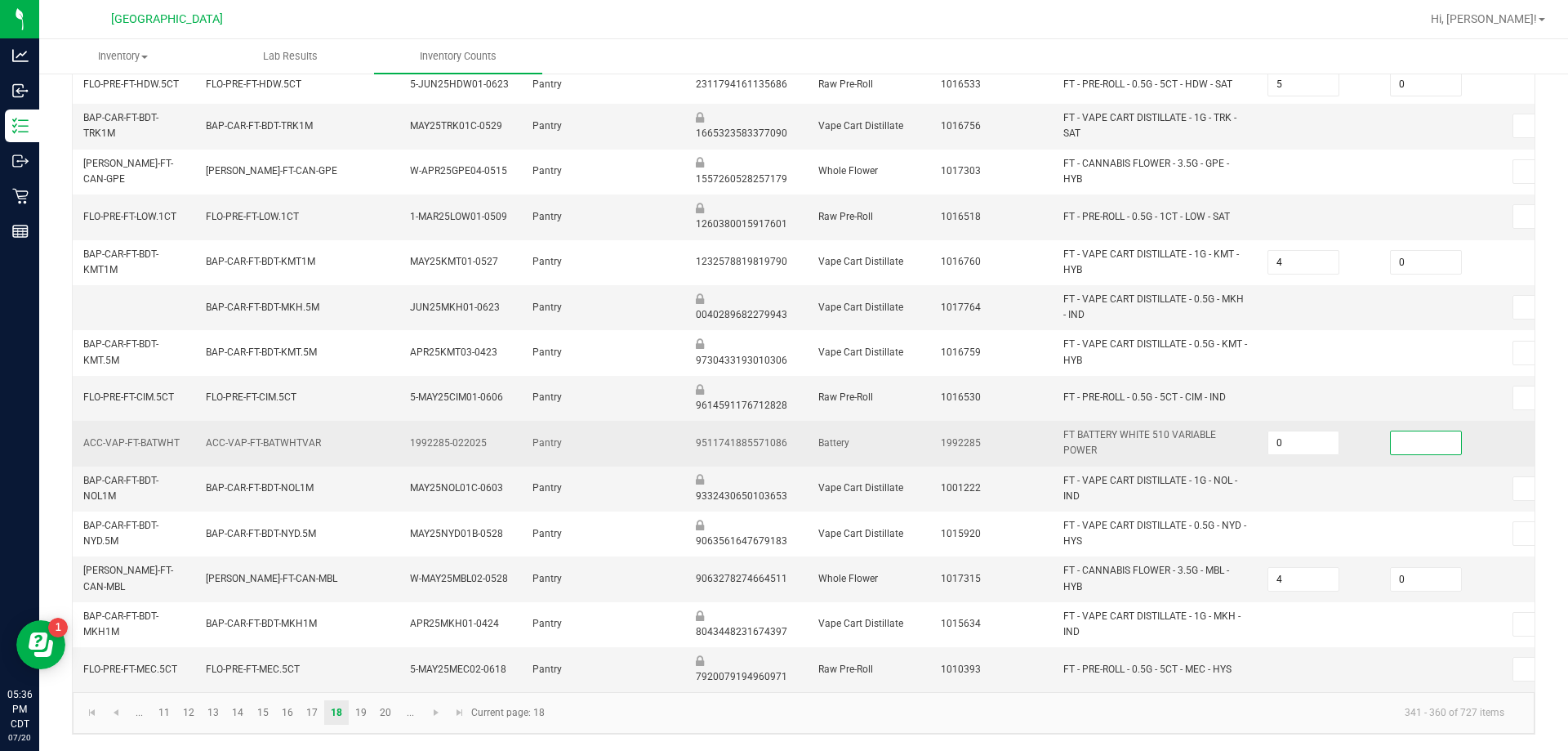 click at bounding box center [1426, 443] 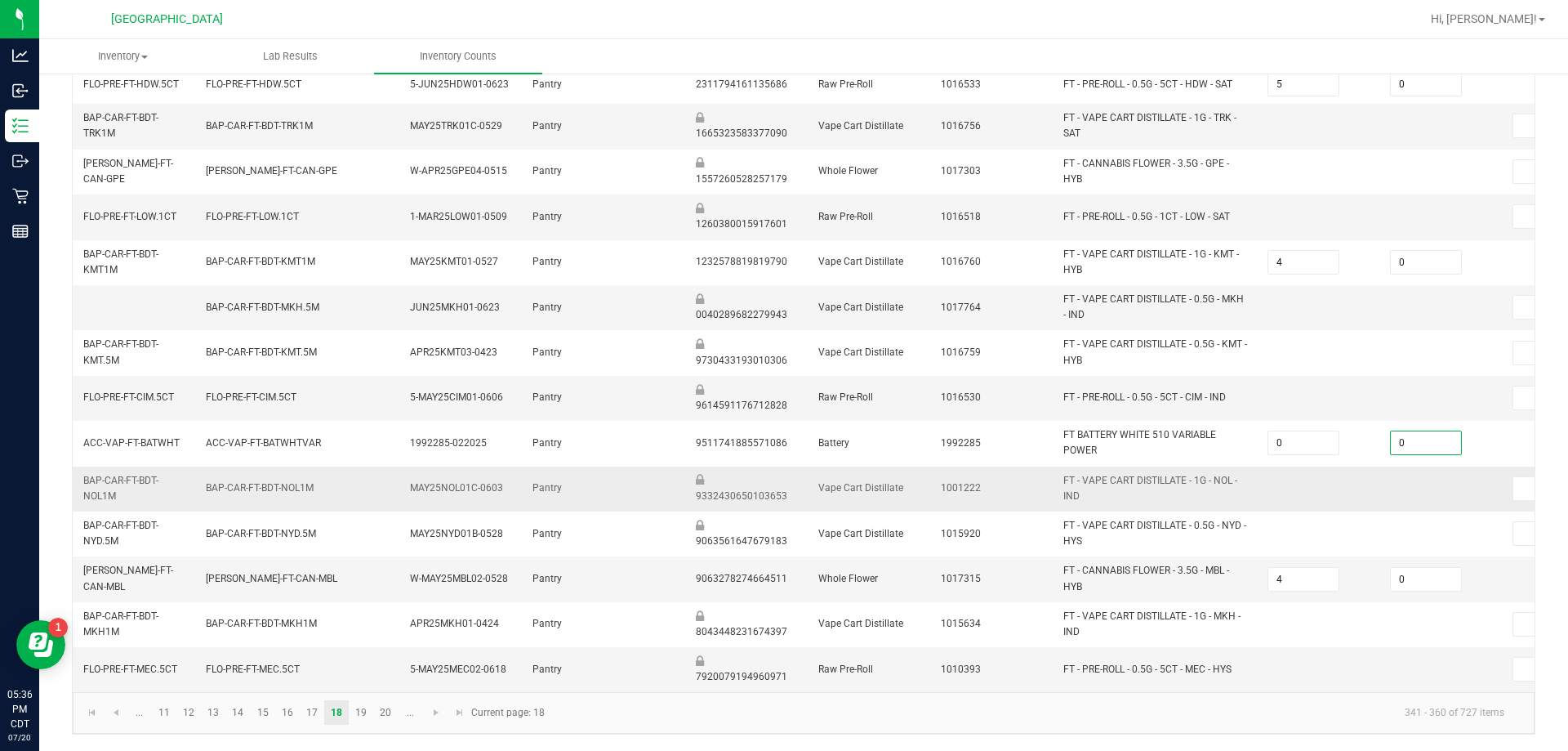 type on "0" 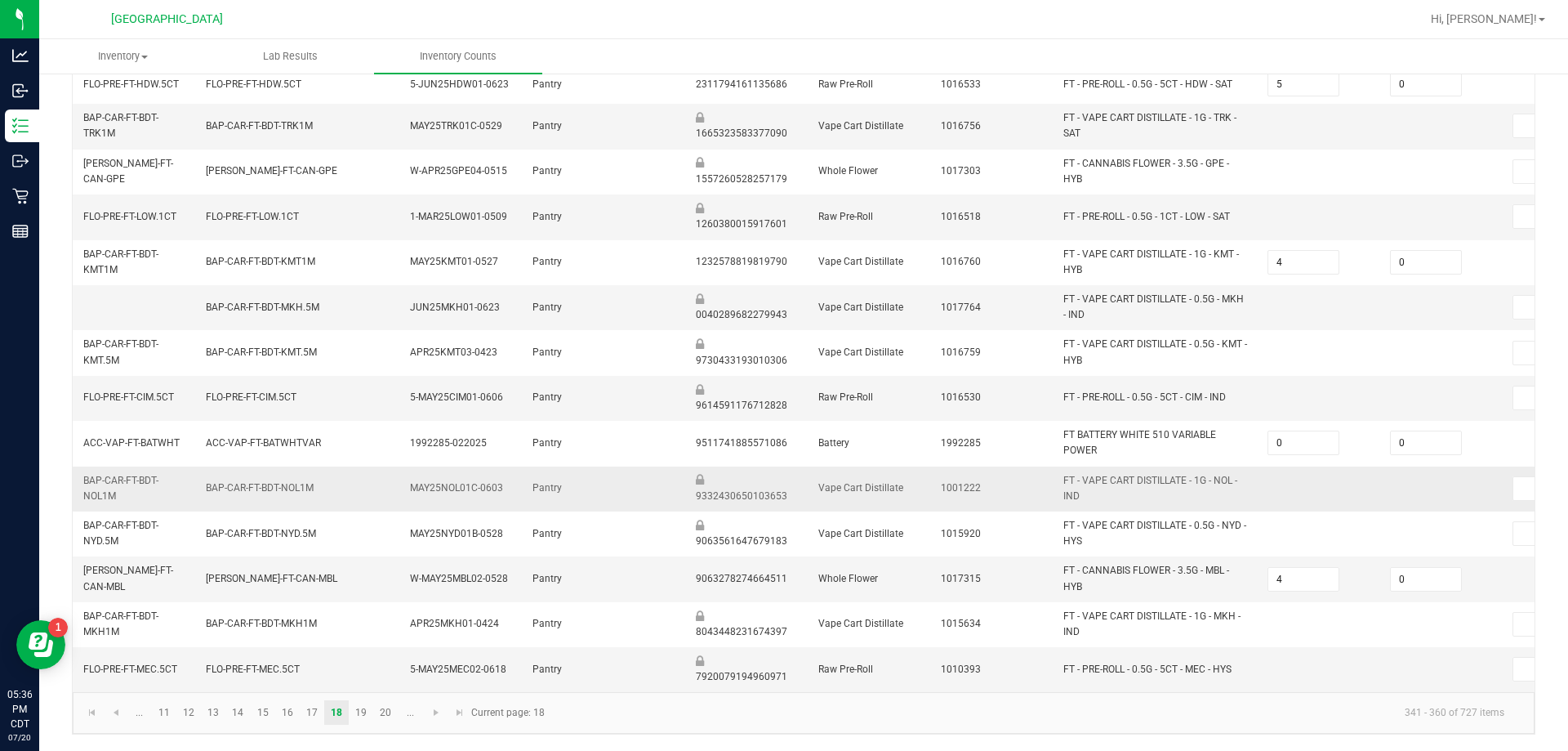 click at bounding box center [1441, 489] 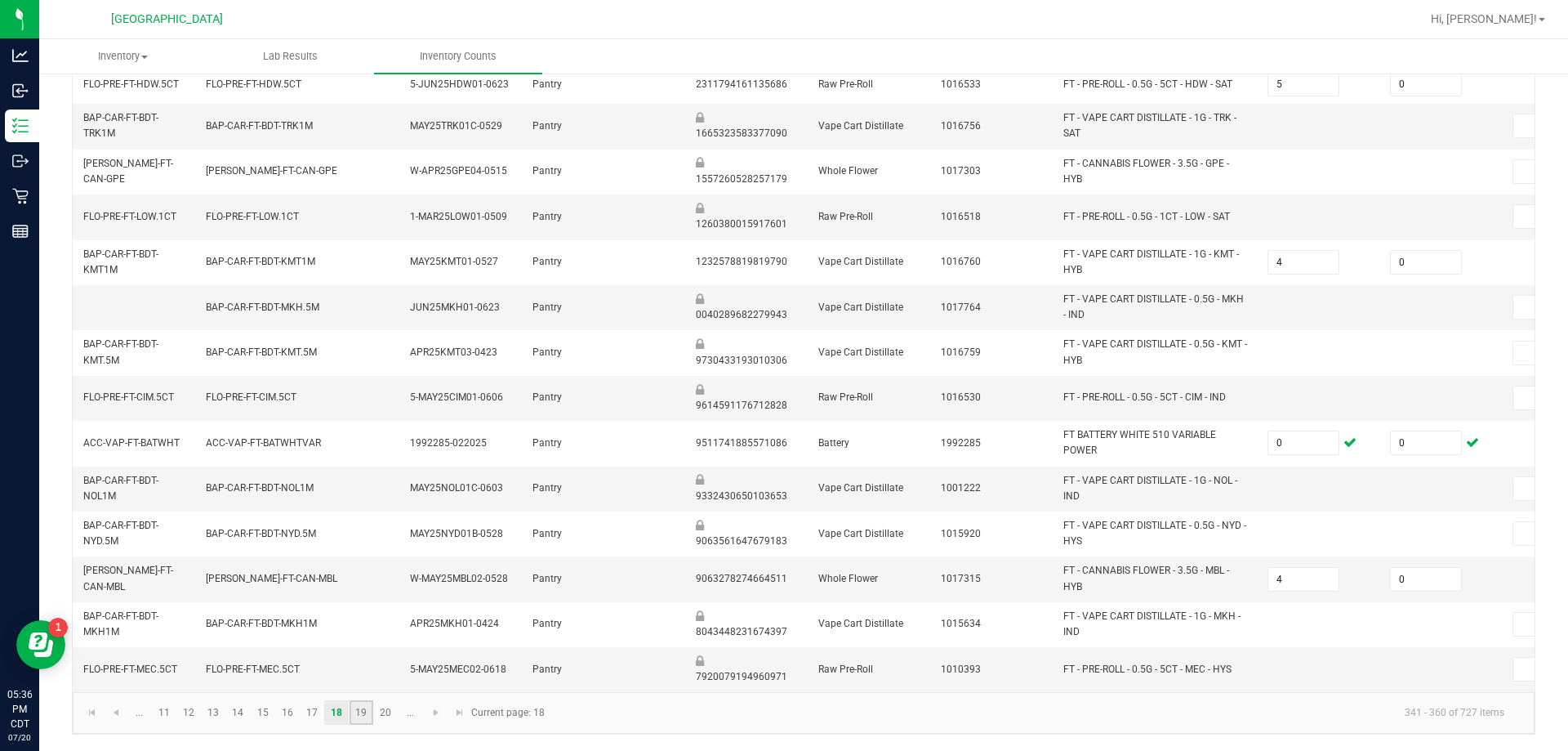 click on "19" 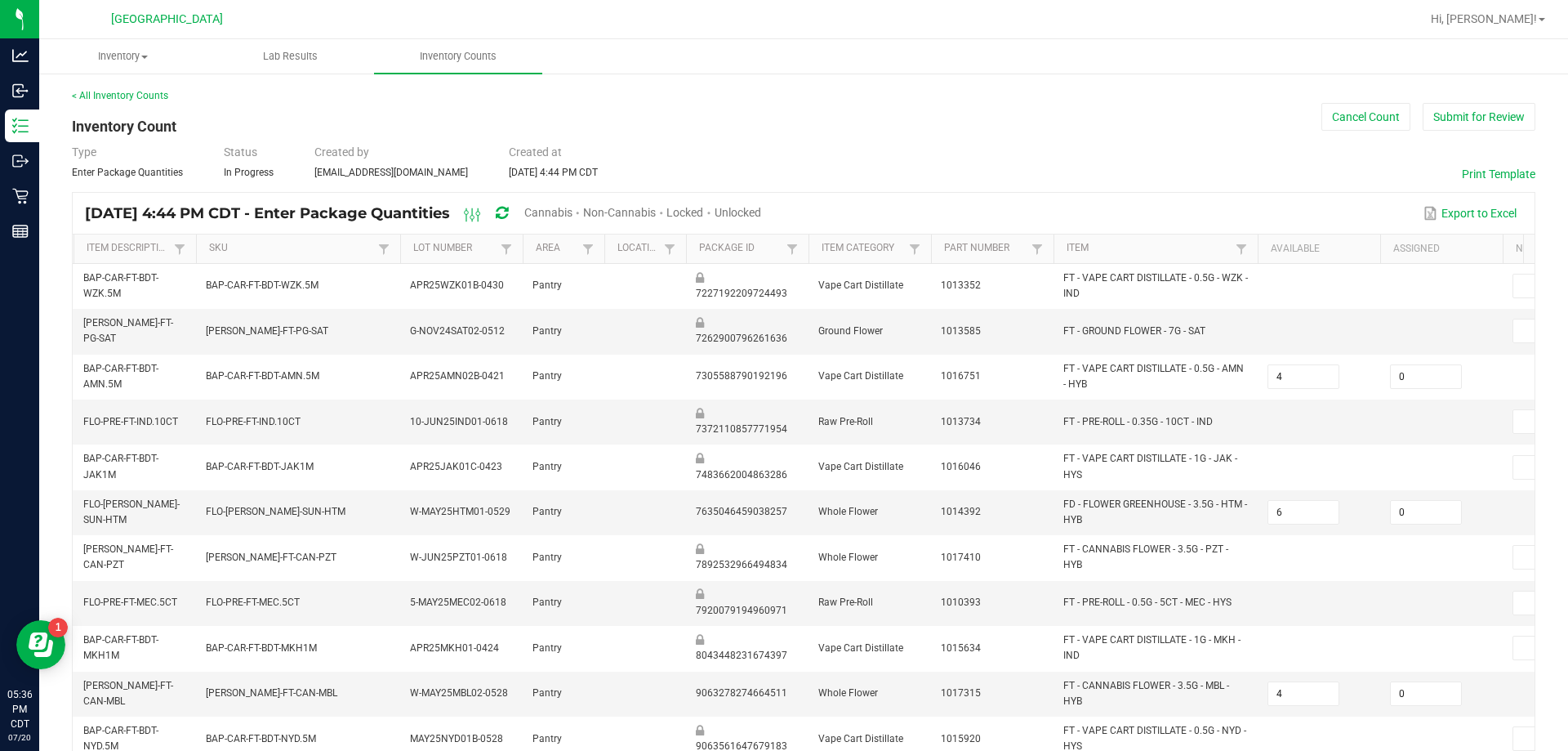 scroll, scrollTop: 489, scrollLeft: 0, axis: vertical 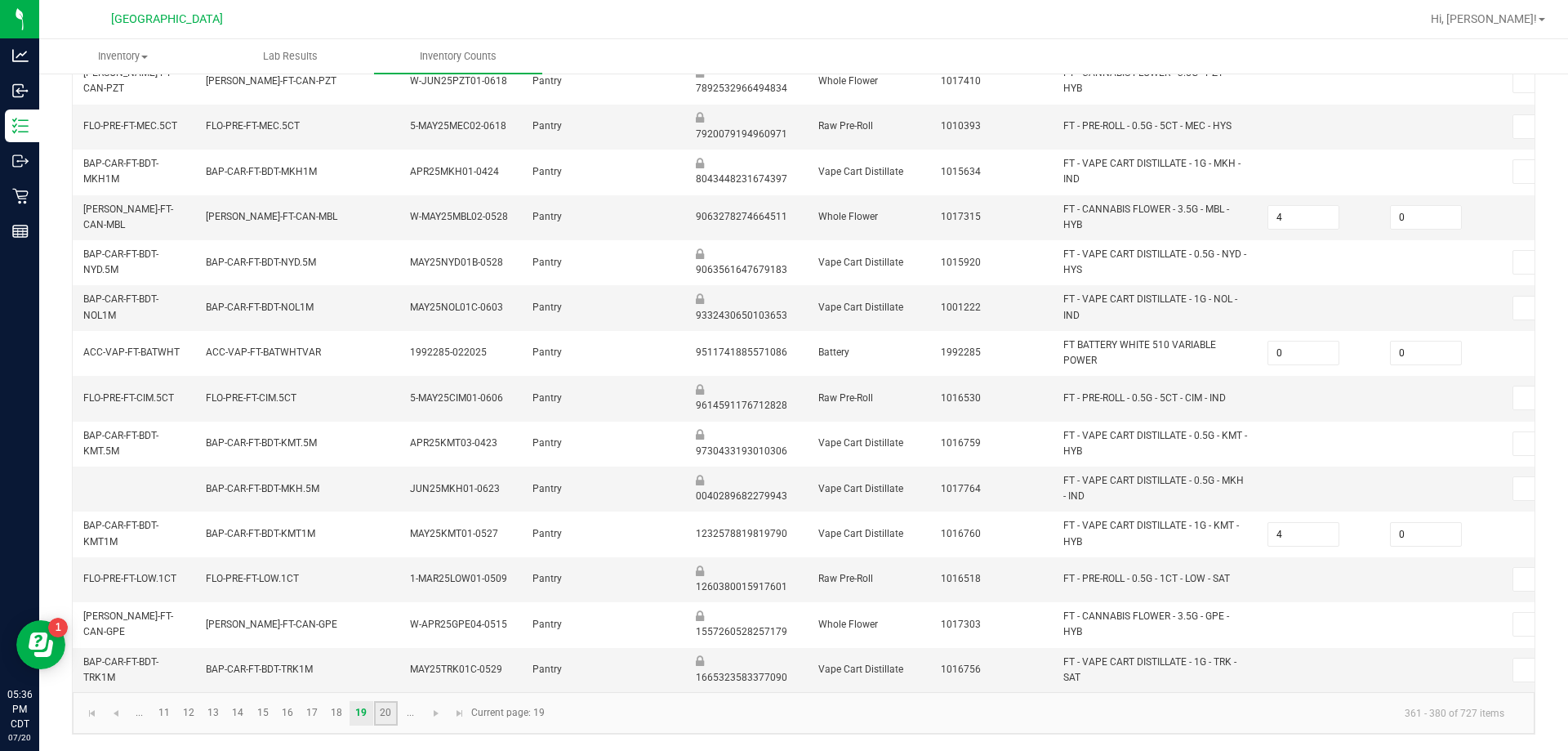 click on "20" 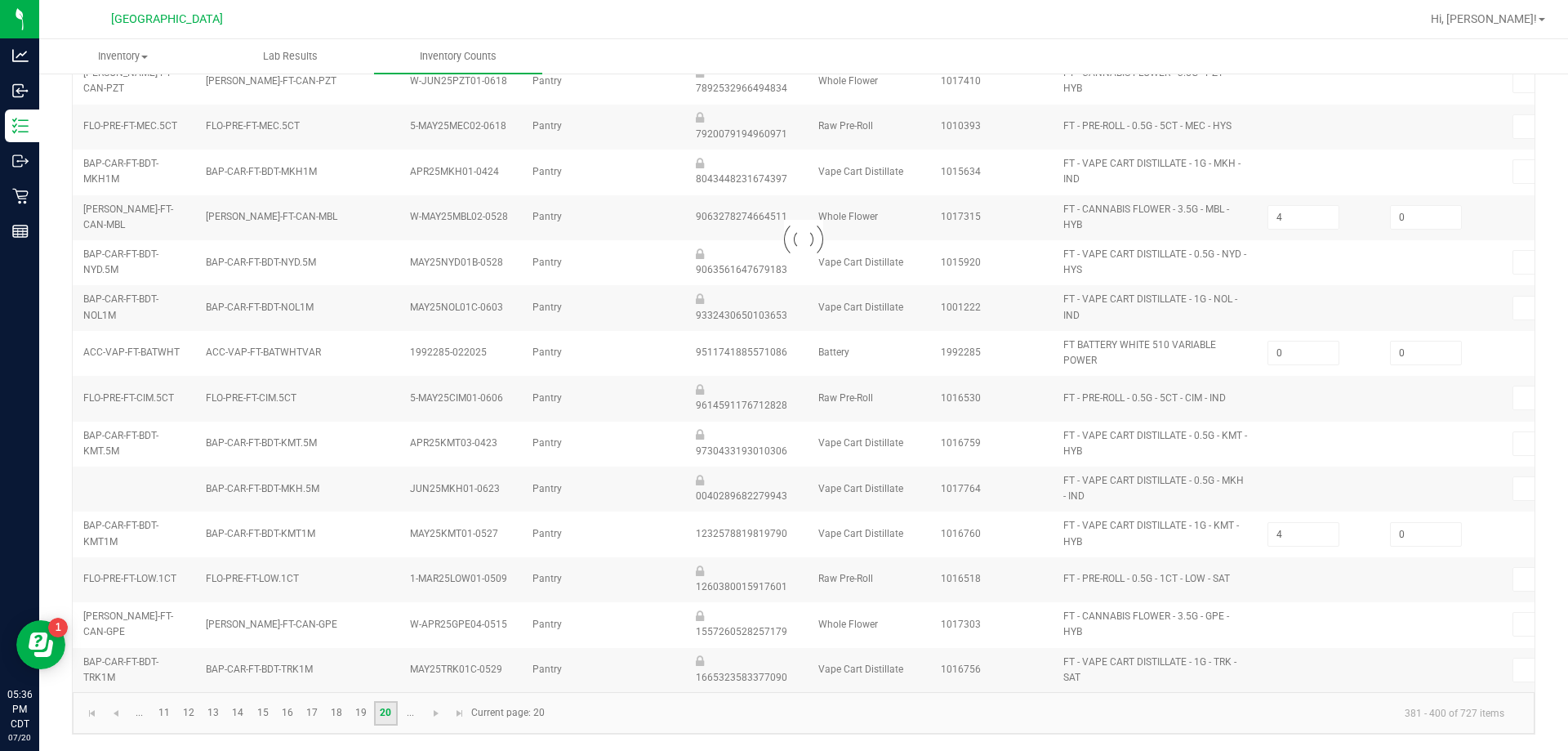 type on "3" 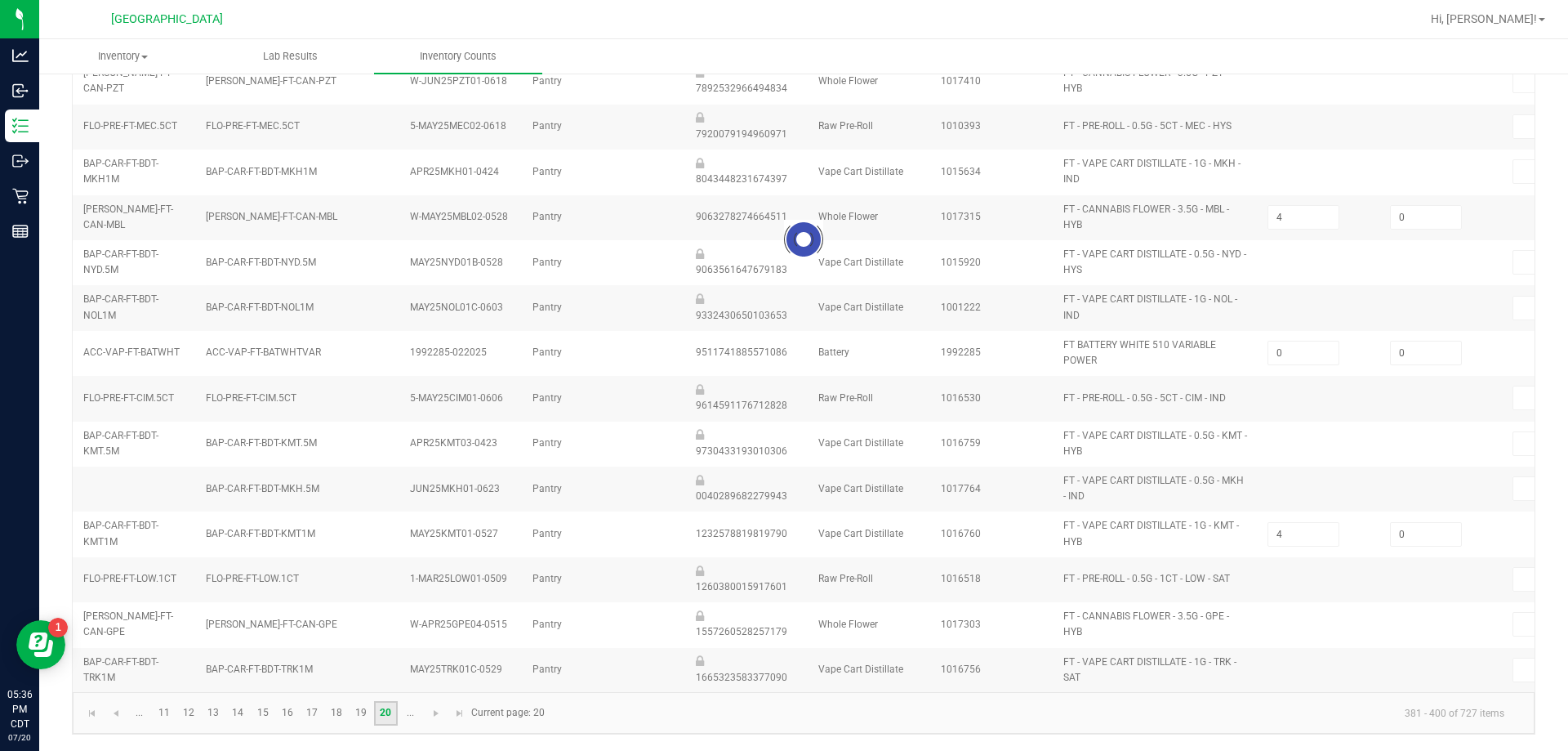 type on "6" 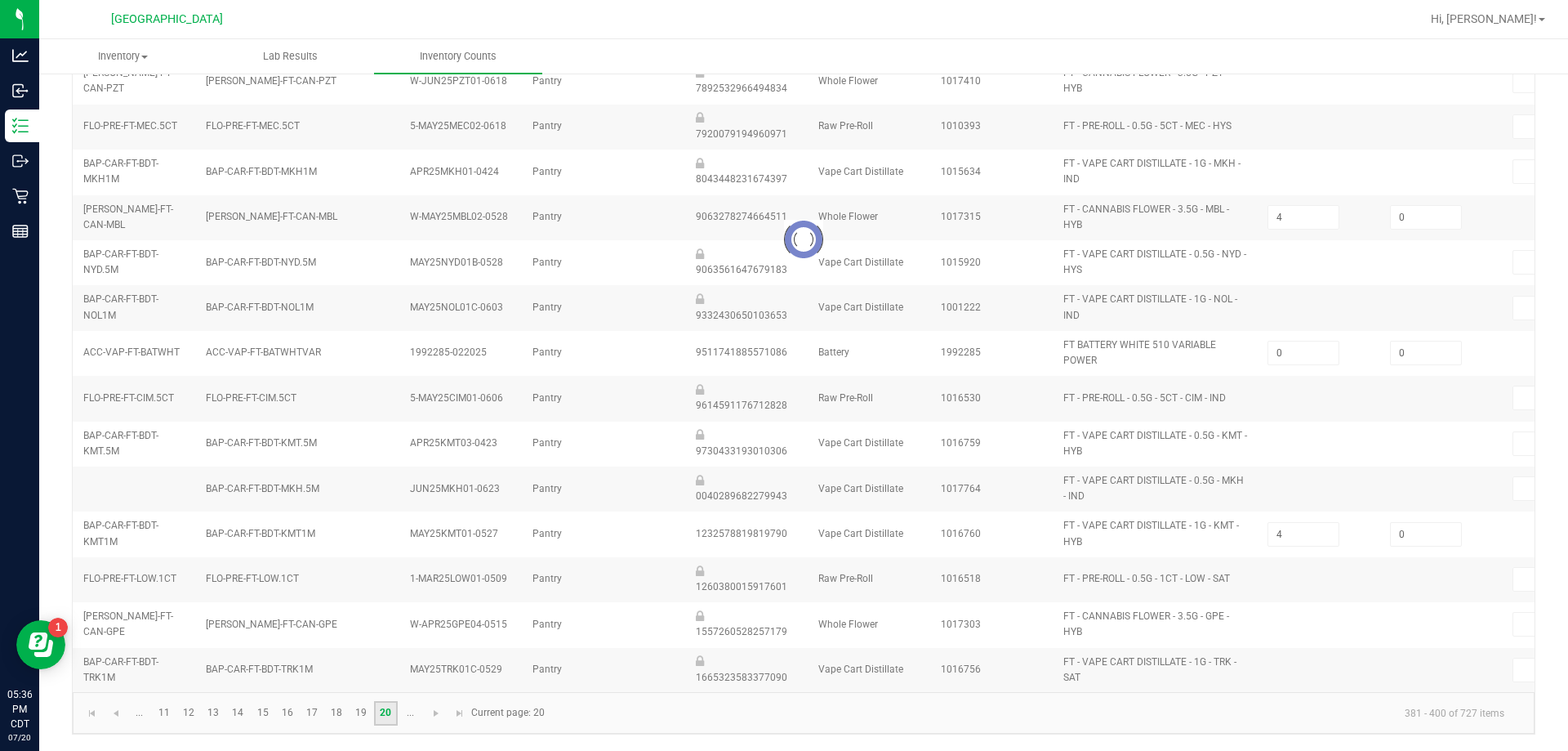 type on "19" 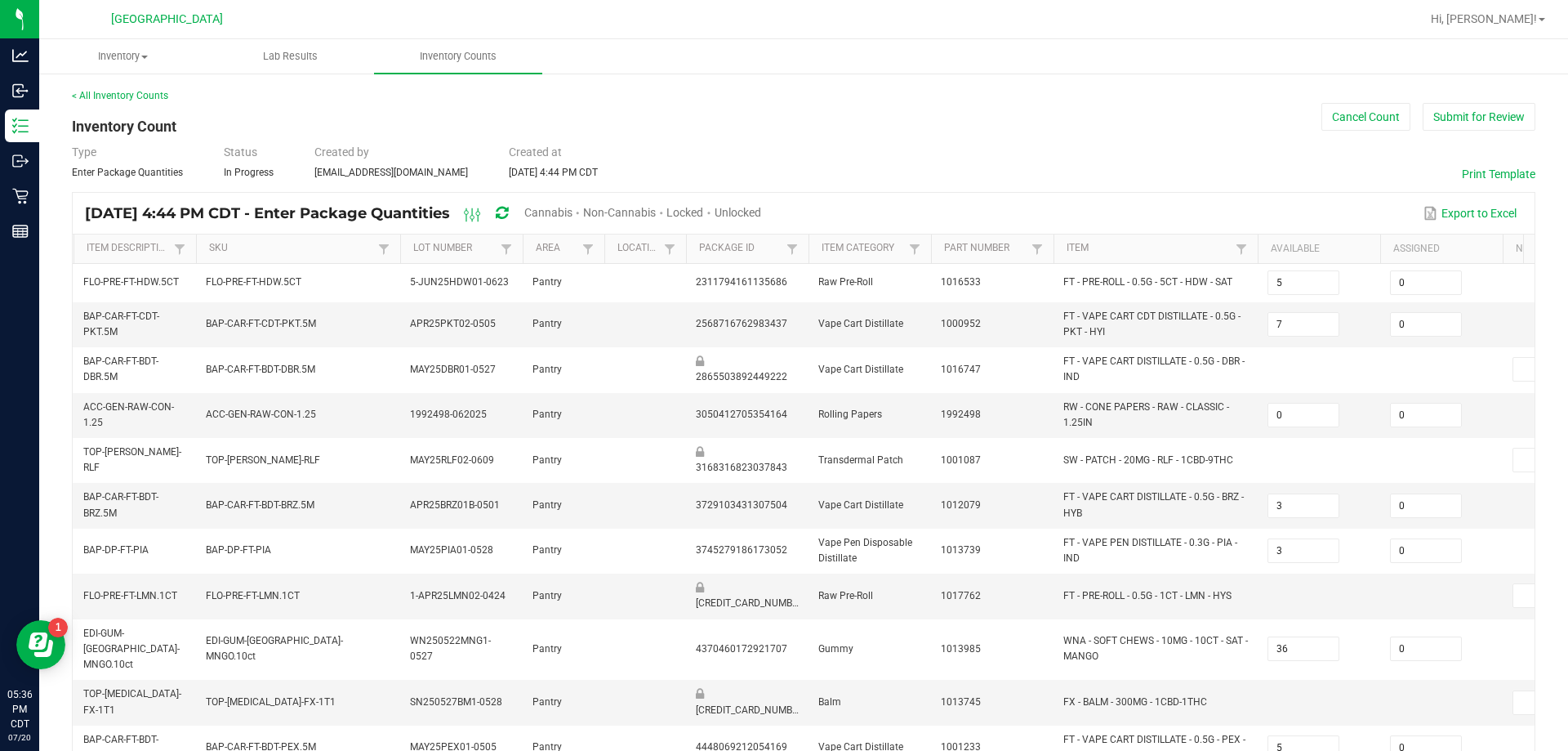 scroll, scrollTop: 462, scrollLeft: 0, axis: vertical 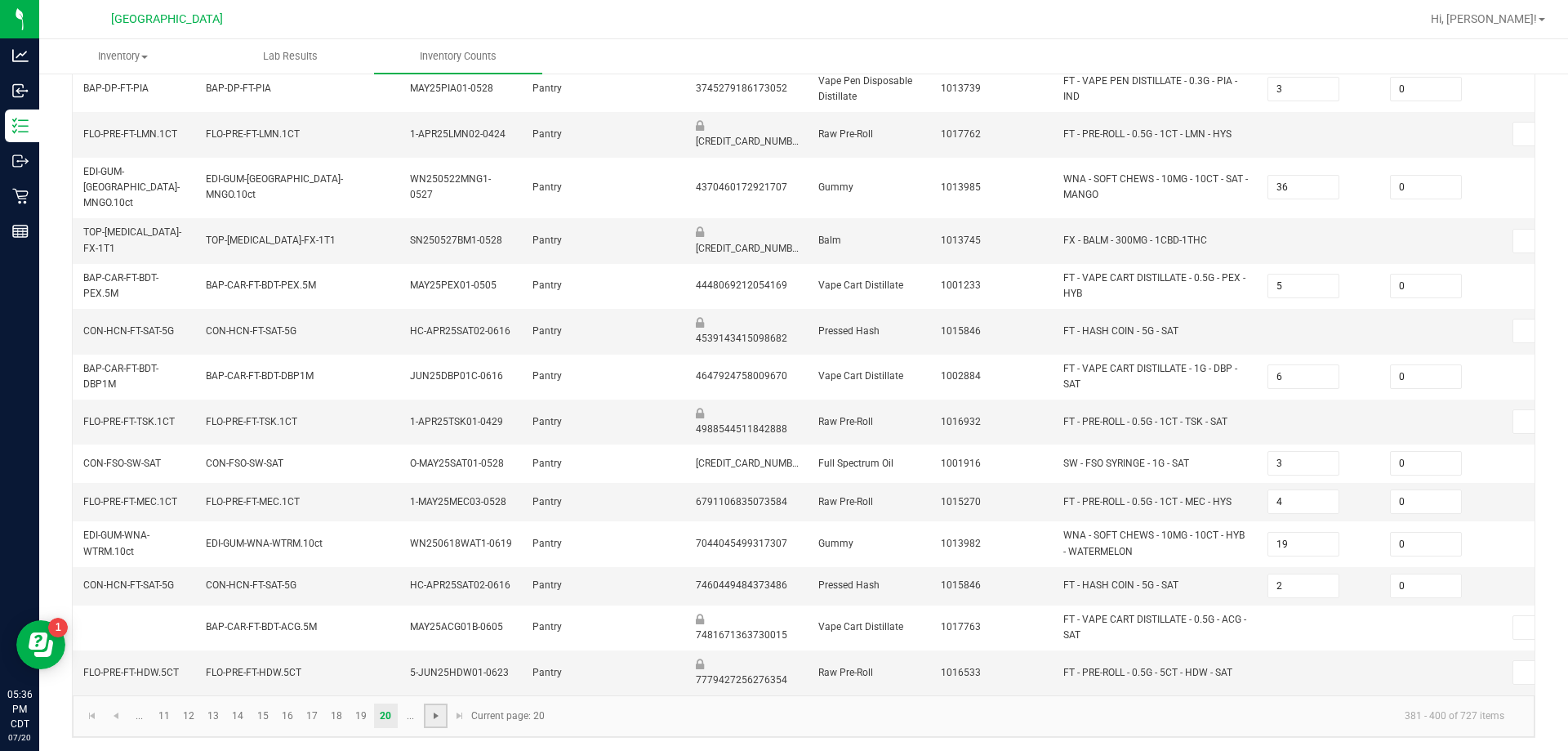 click 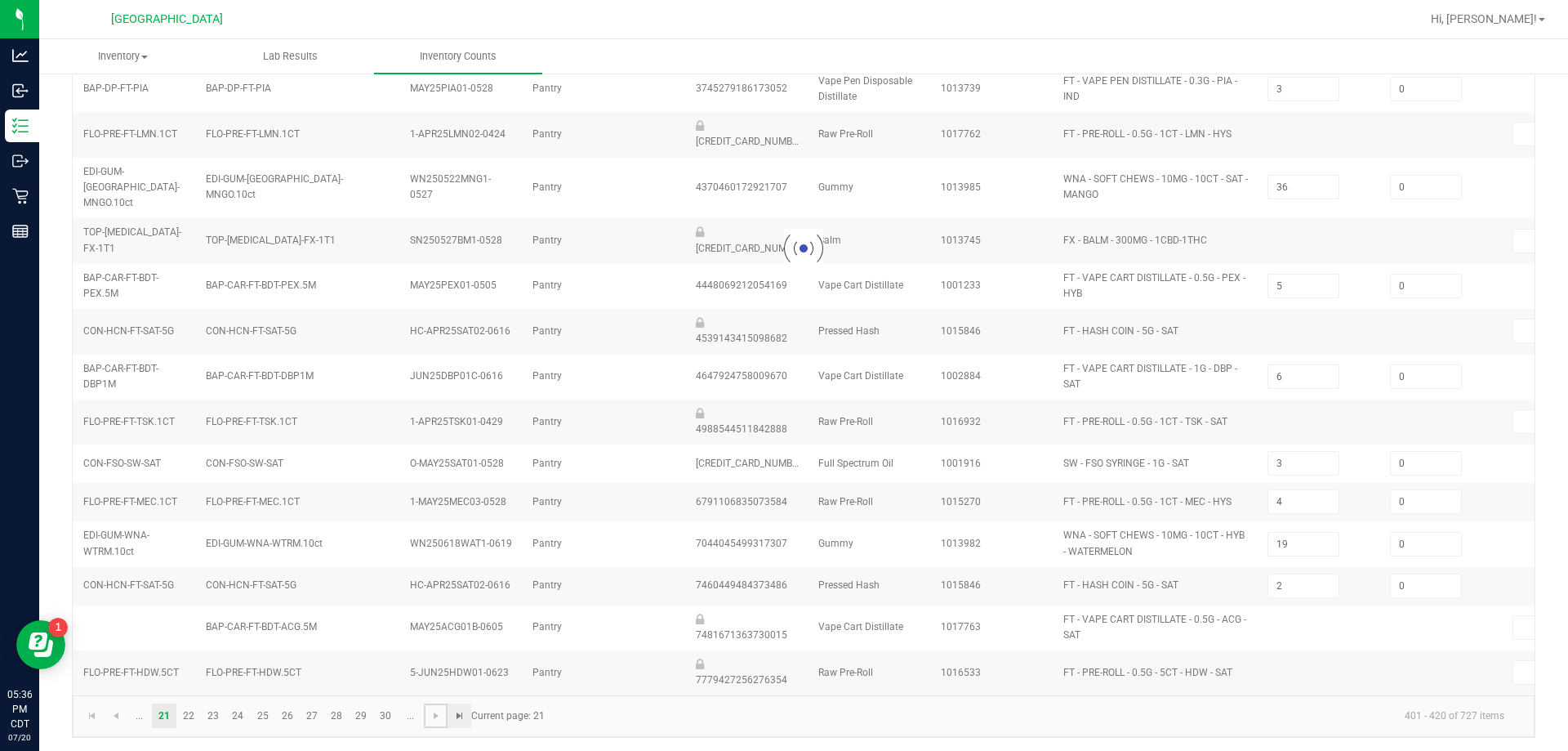 type on "2" 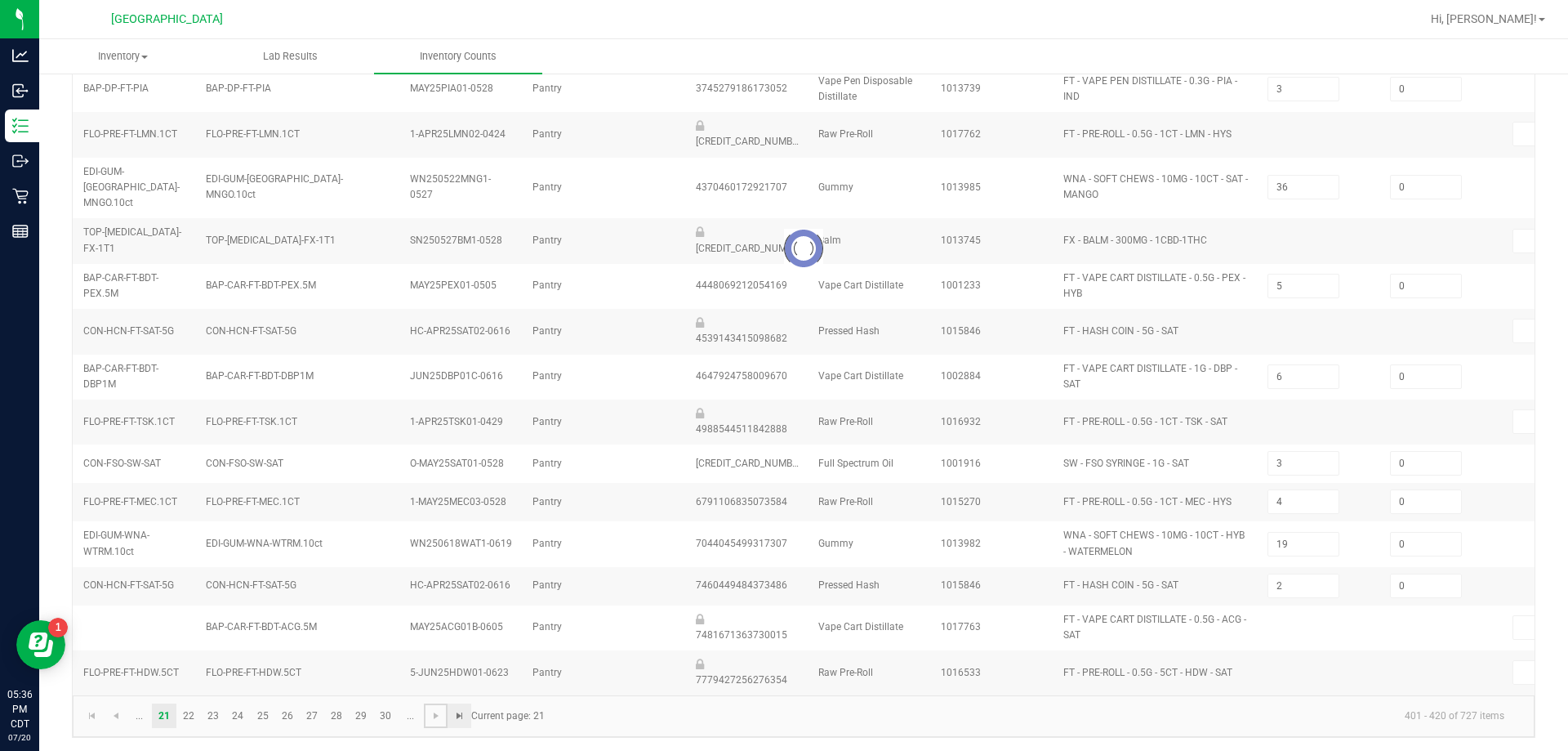 type on "2" 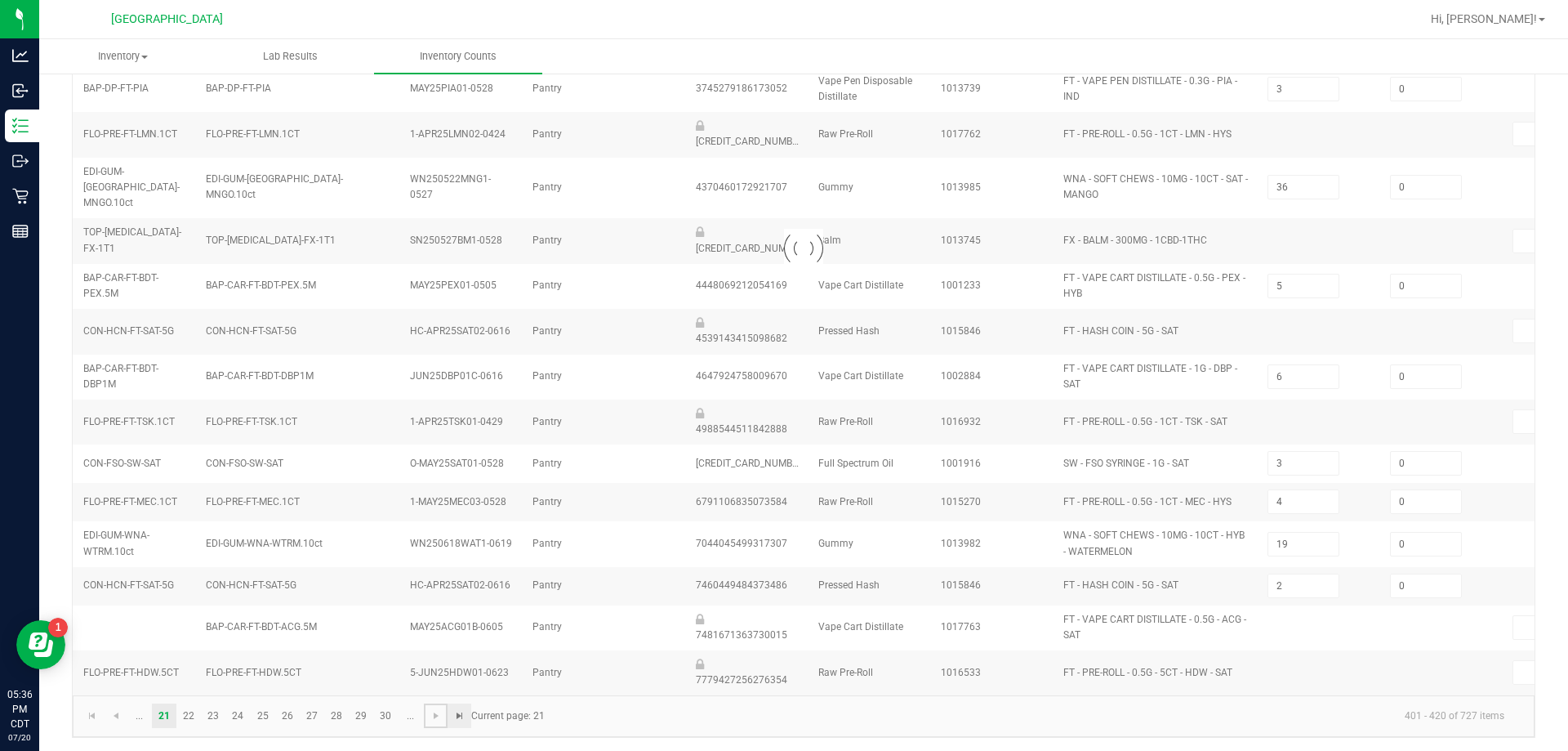 type on "12" 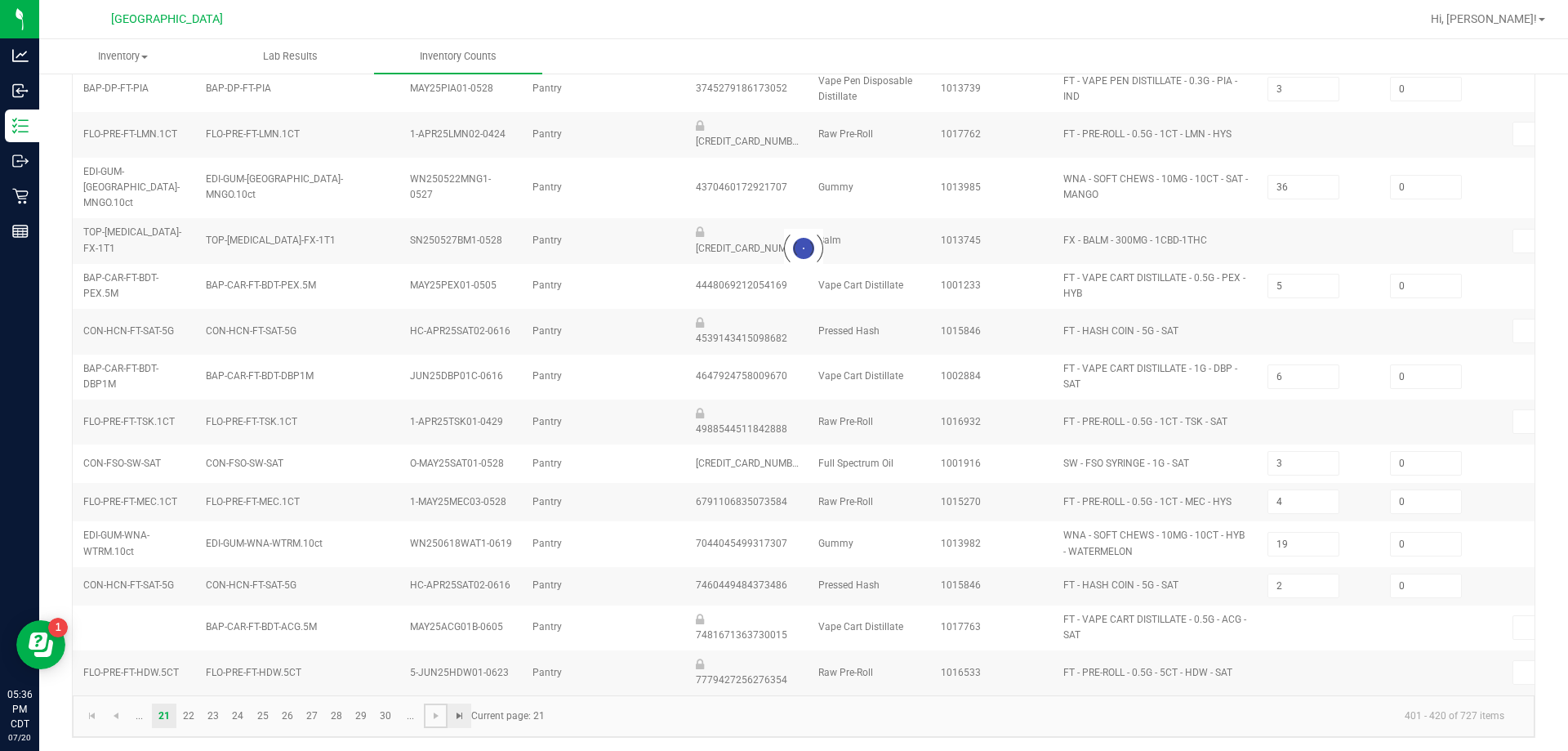 type on "5" 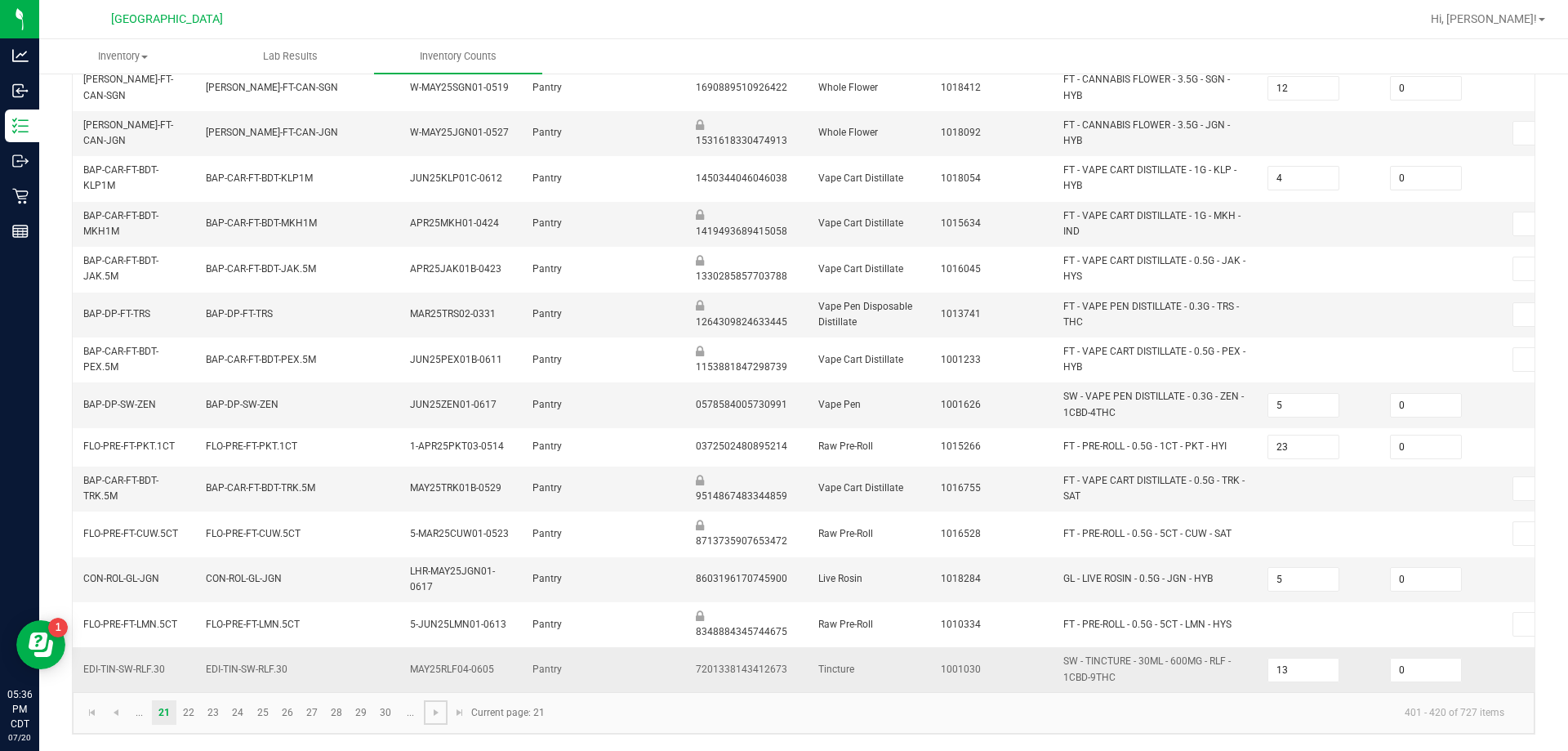 scroll, scrollTop: 468, scrollLeft: 0, axis: vertical 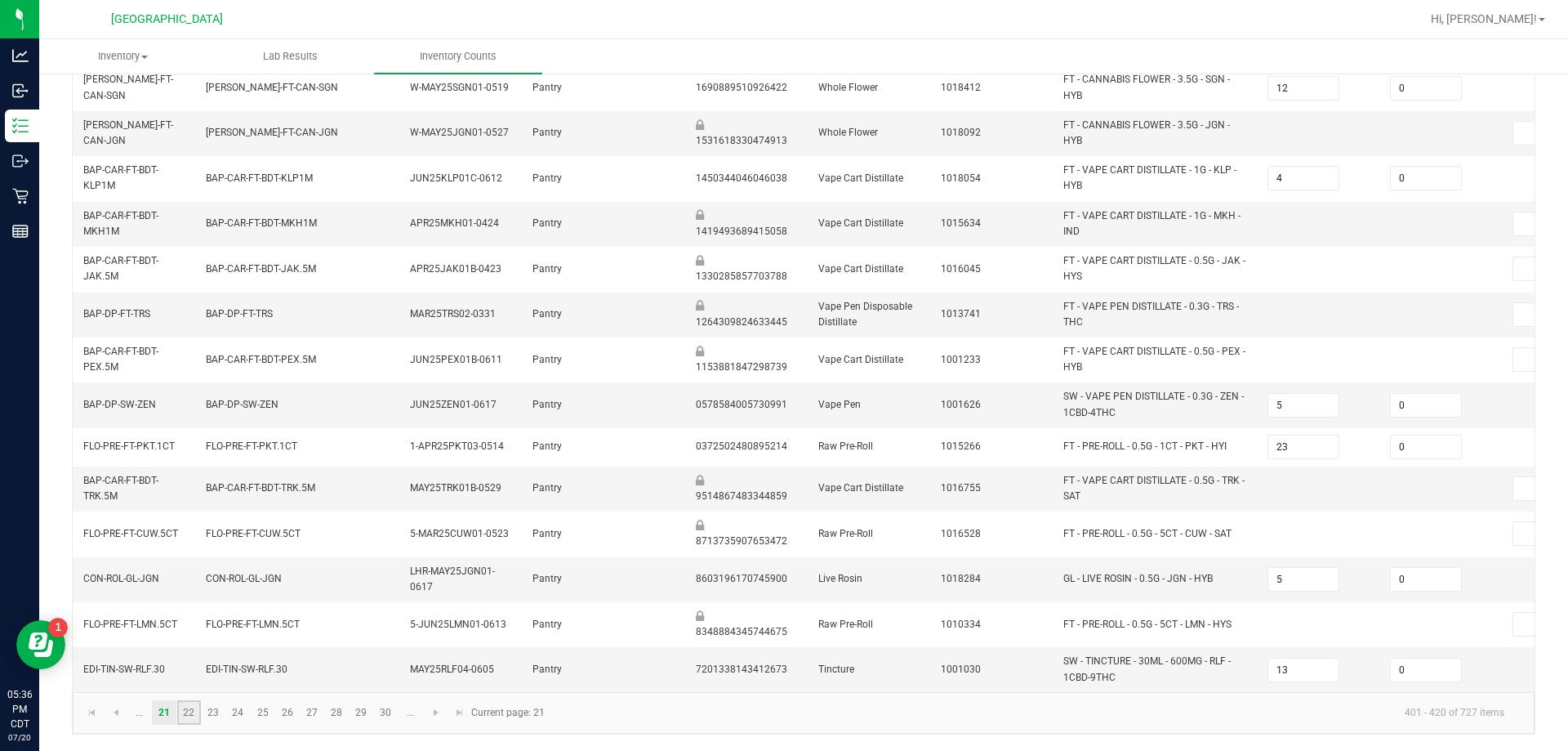 click on "22" 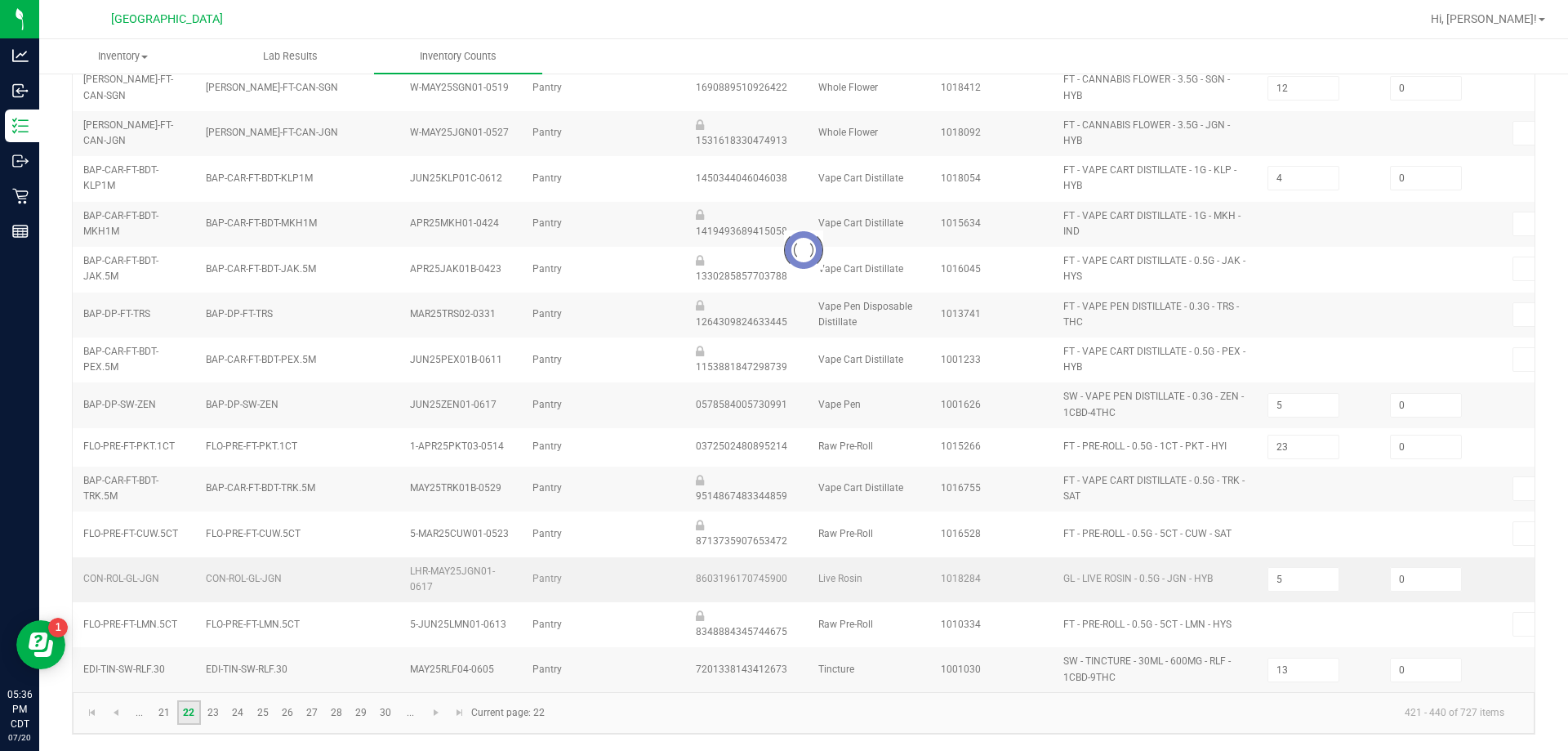 type on "1" 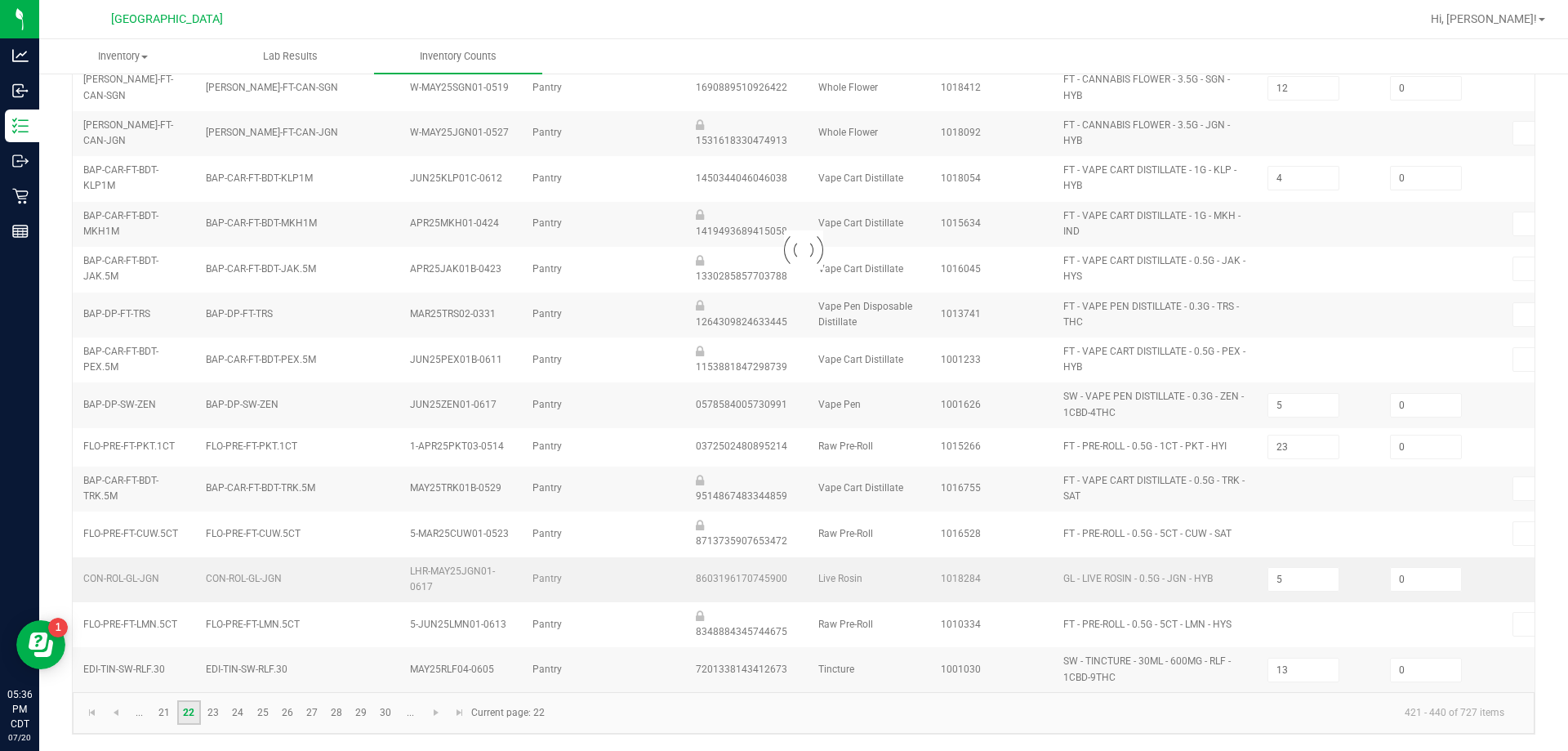 type on "11" 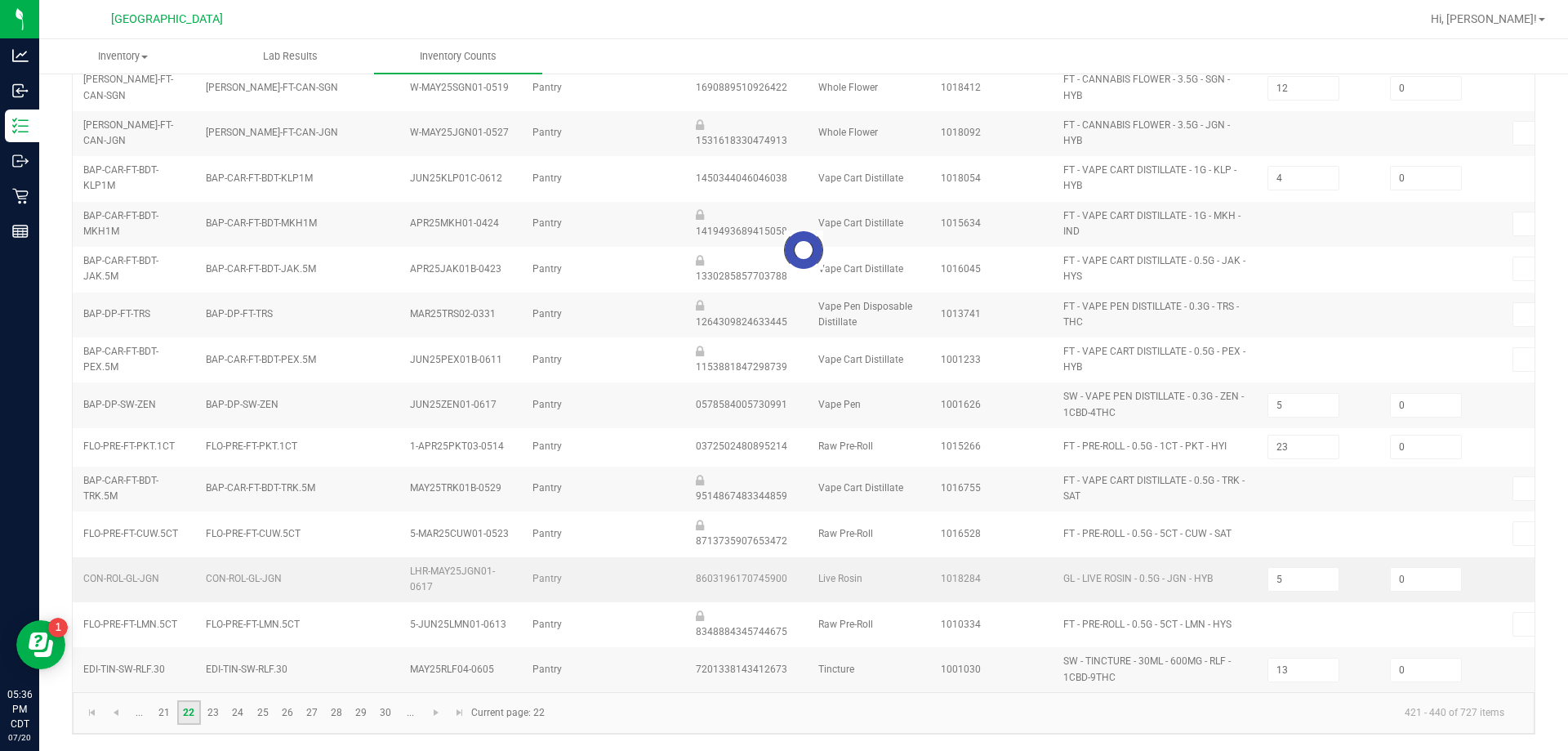 type on "17" 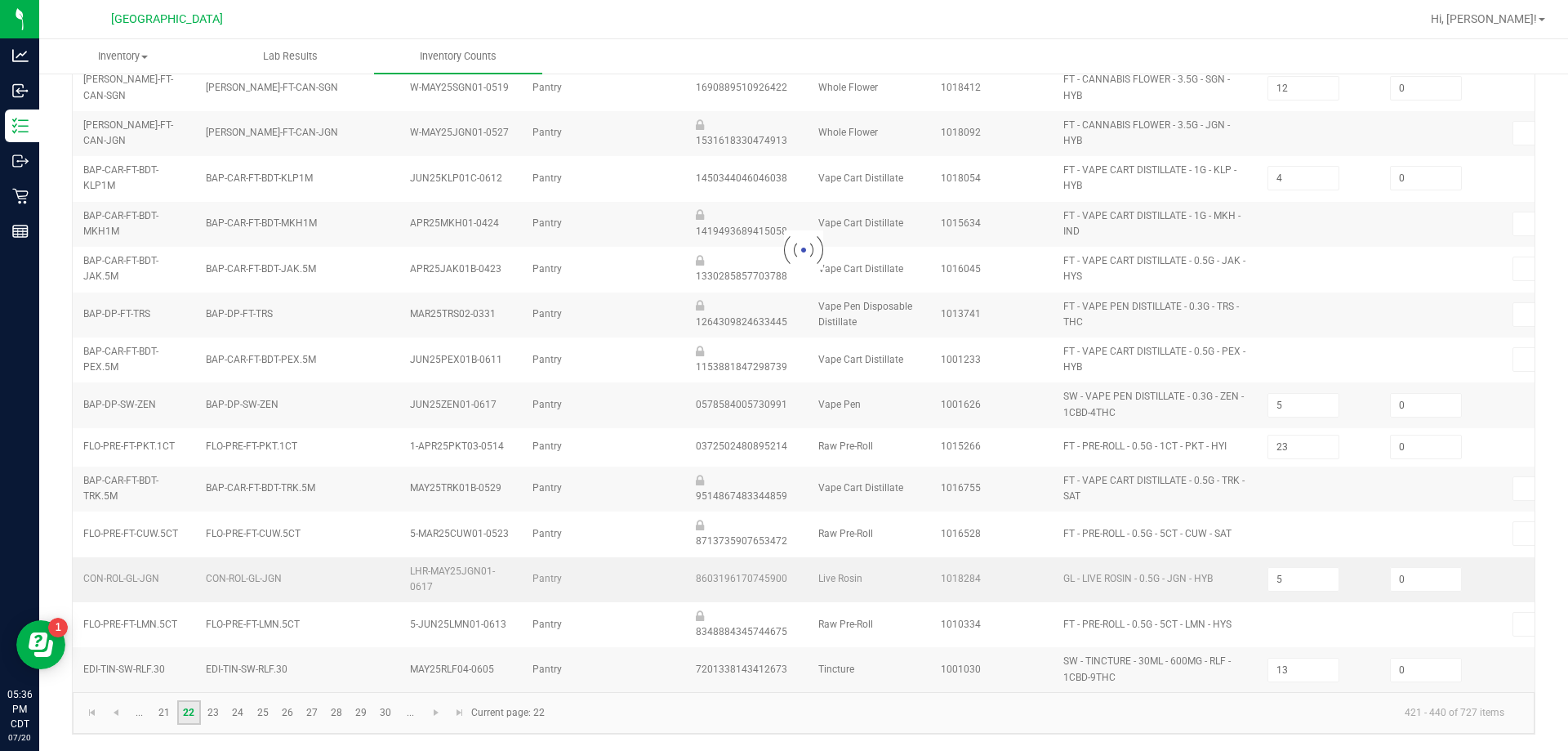 type on "2" 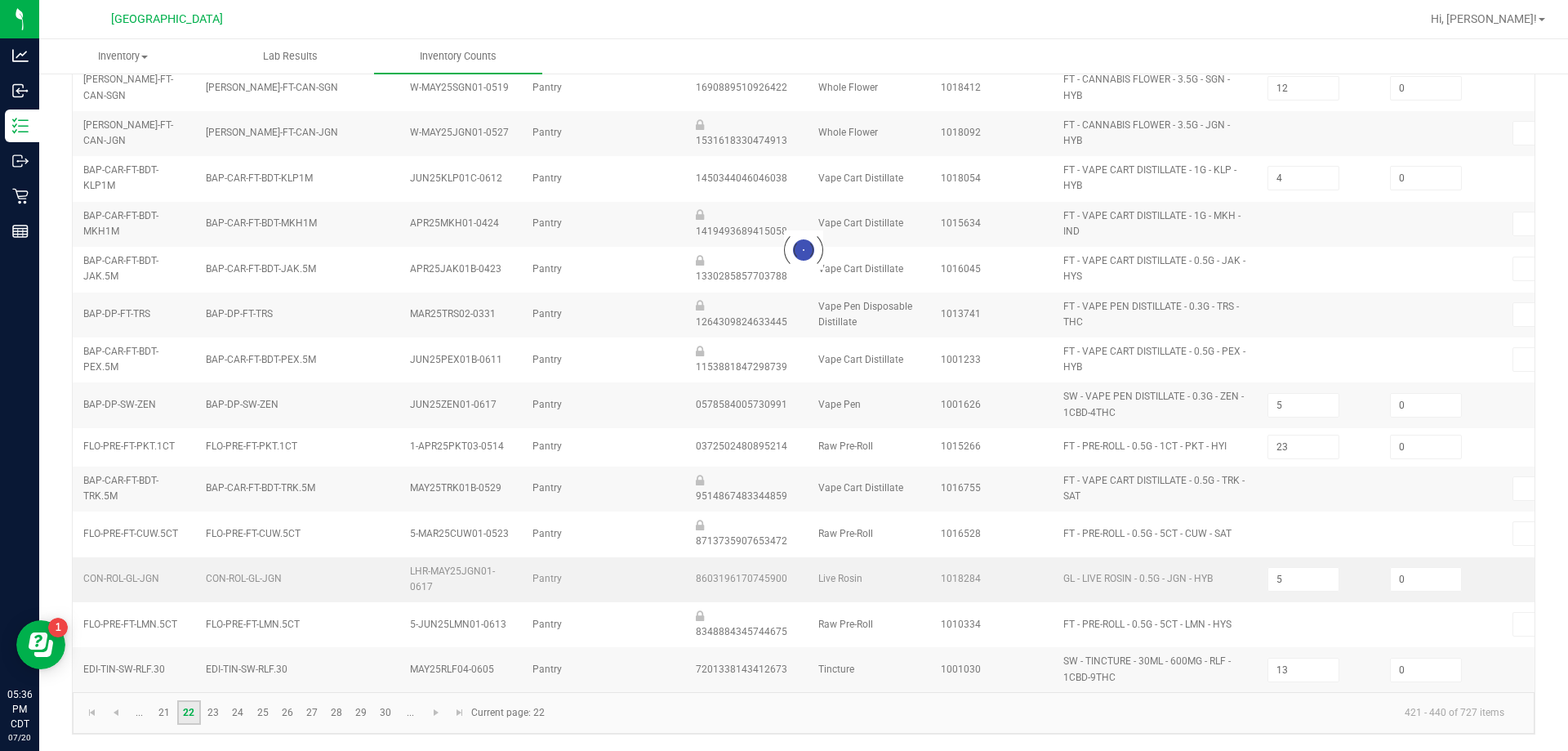 type on "6" 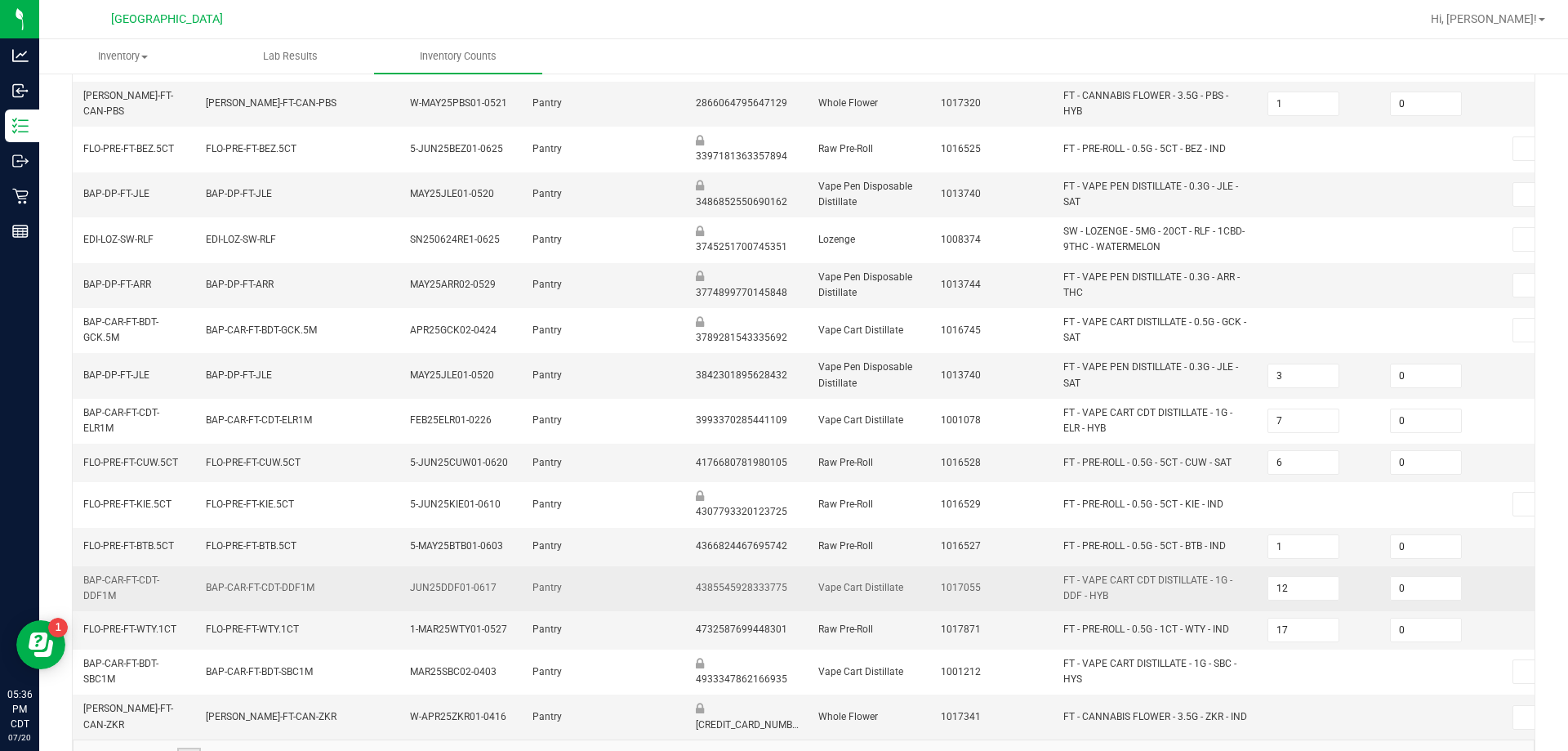scroll, scrollTop: 468, scrollLeft: 0, axis: vertical 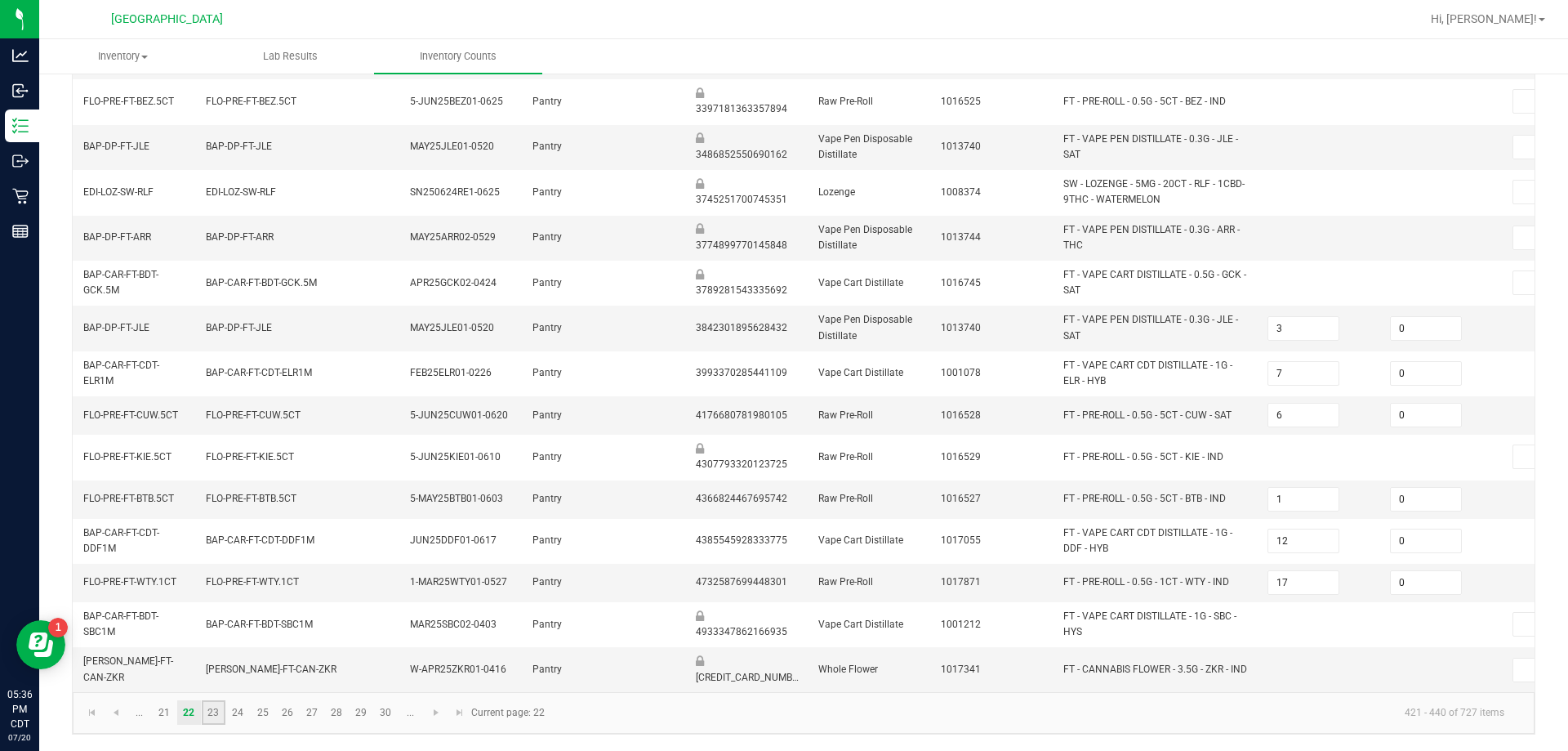 click on "23" 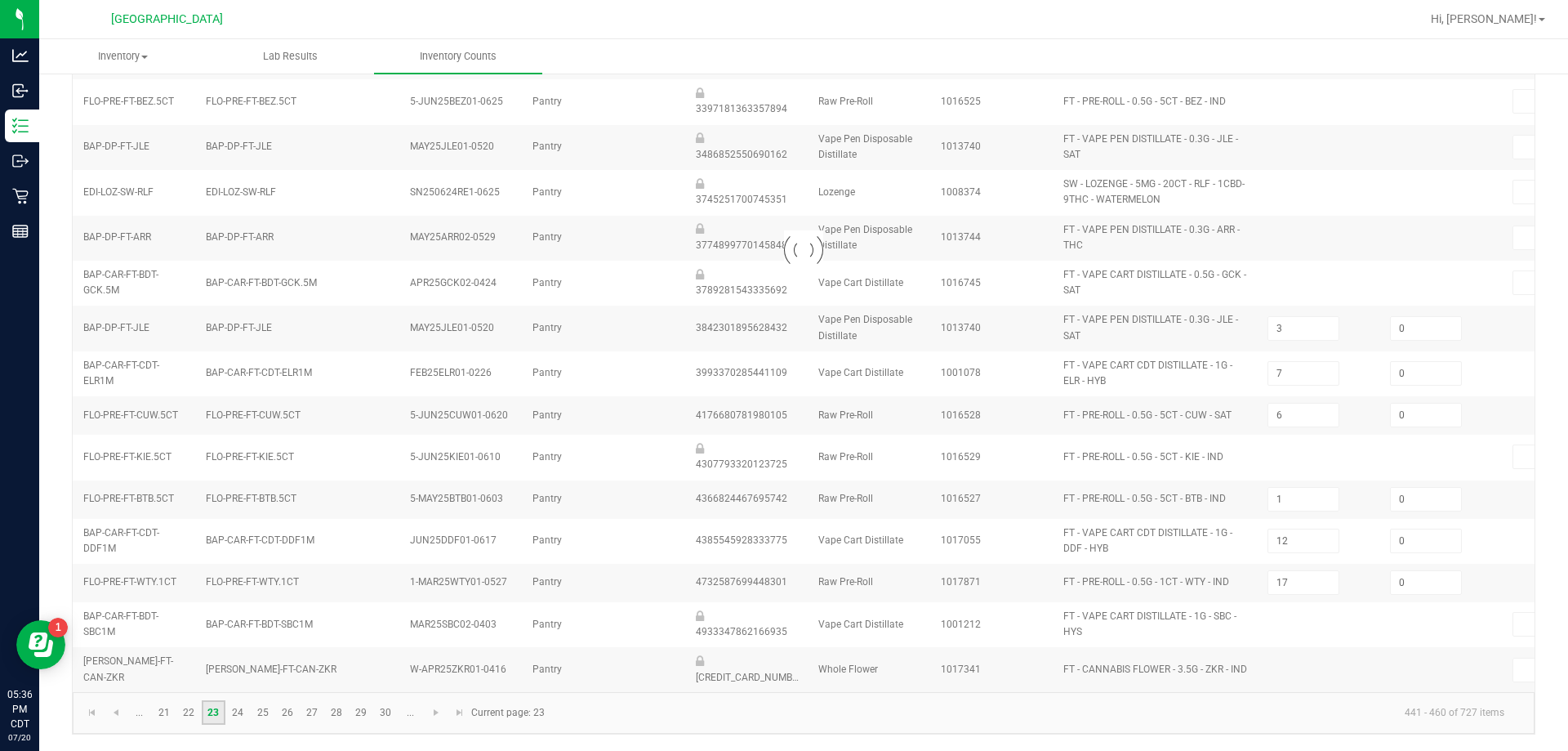 type on "6" 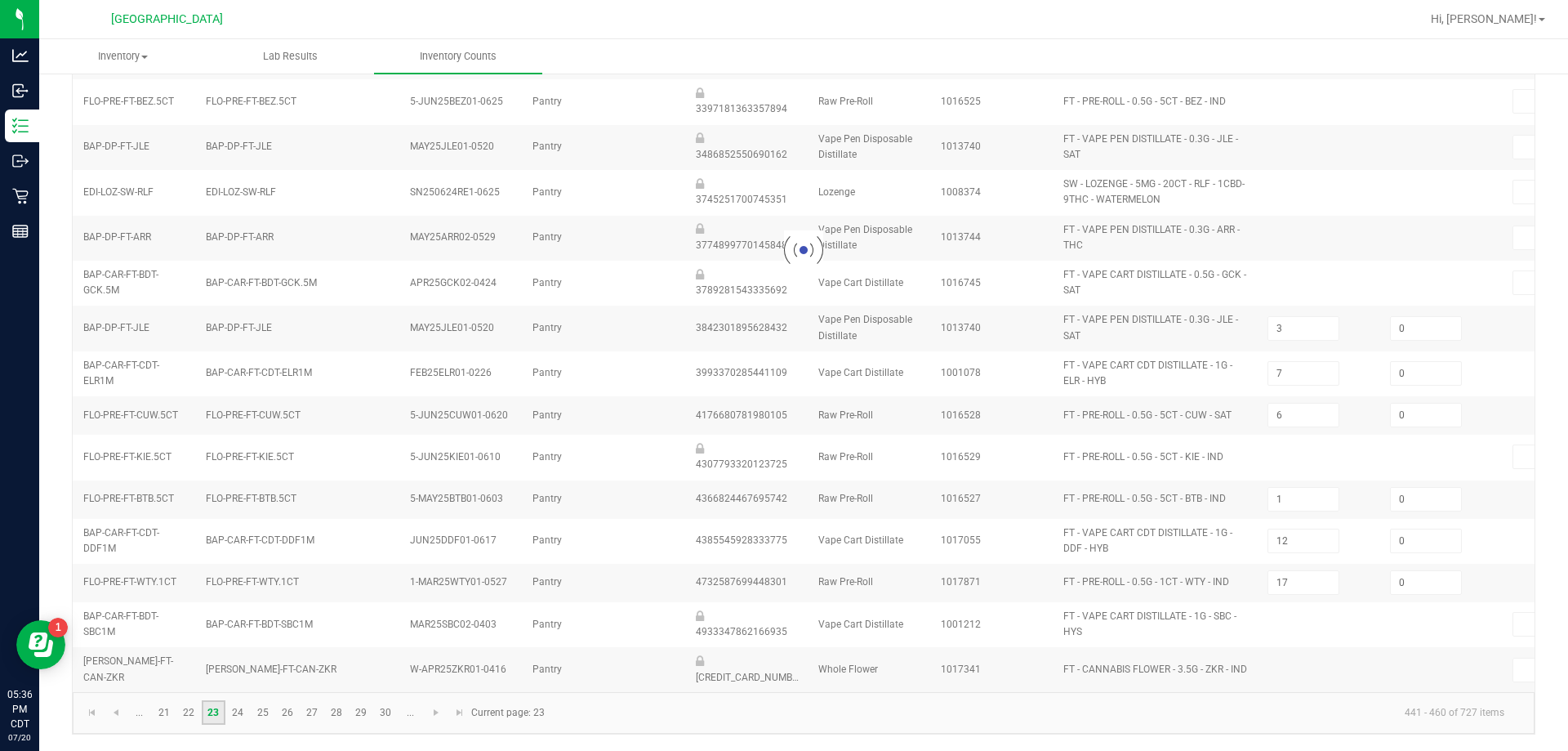 type on "0" 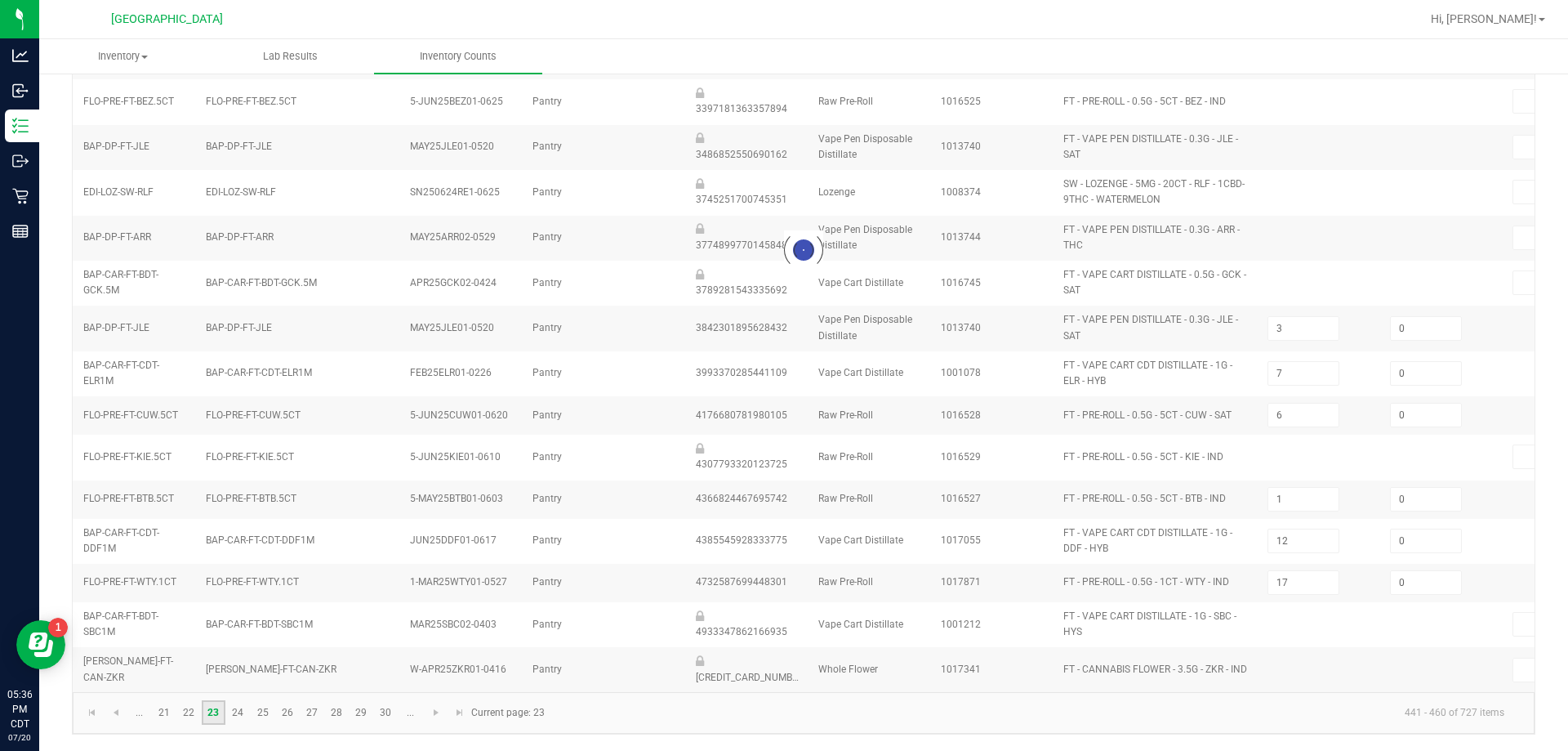 type on "0" 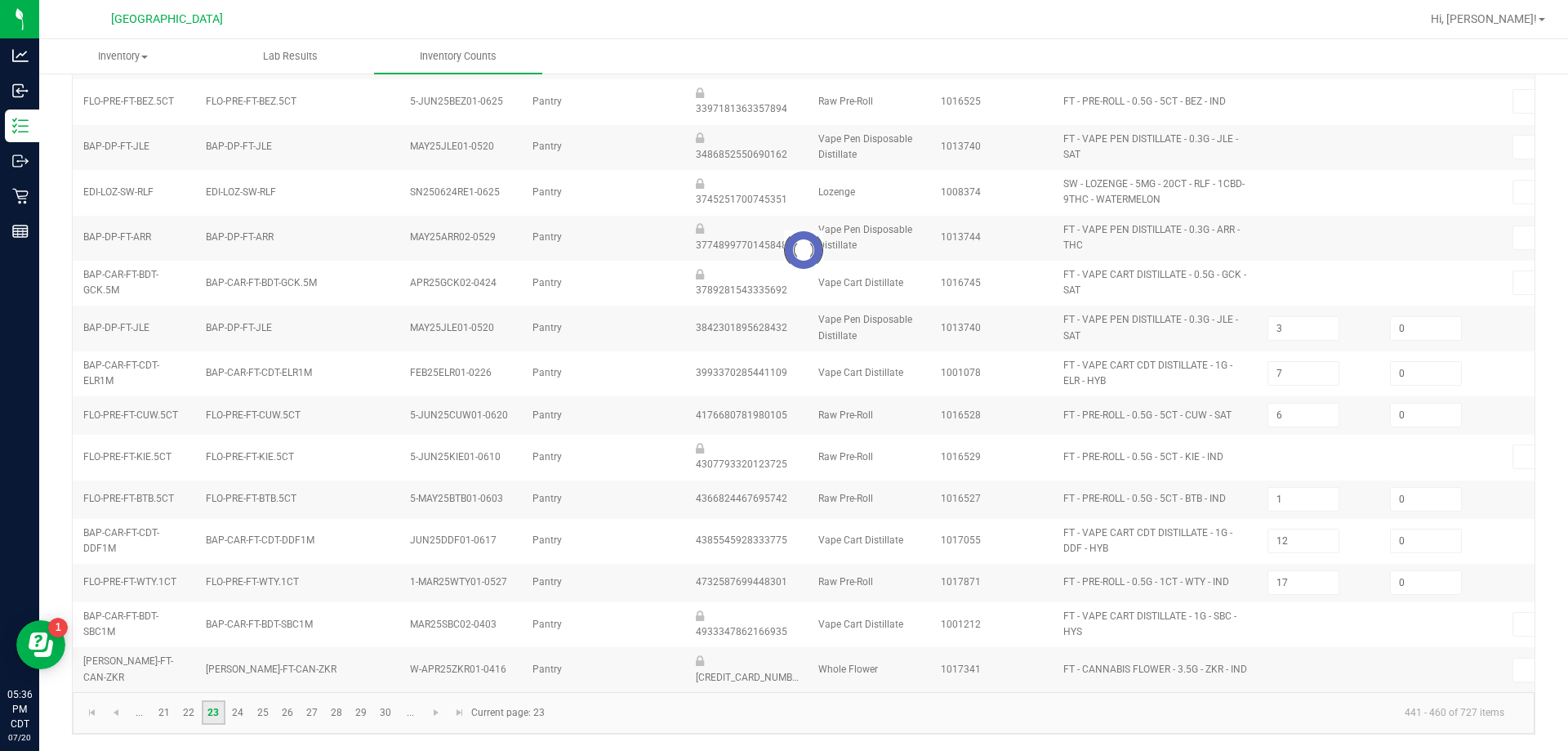 type on "9" 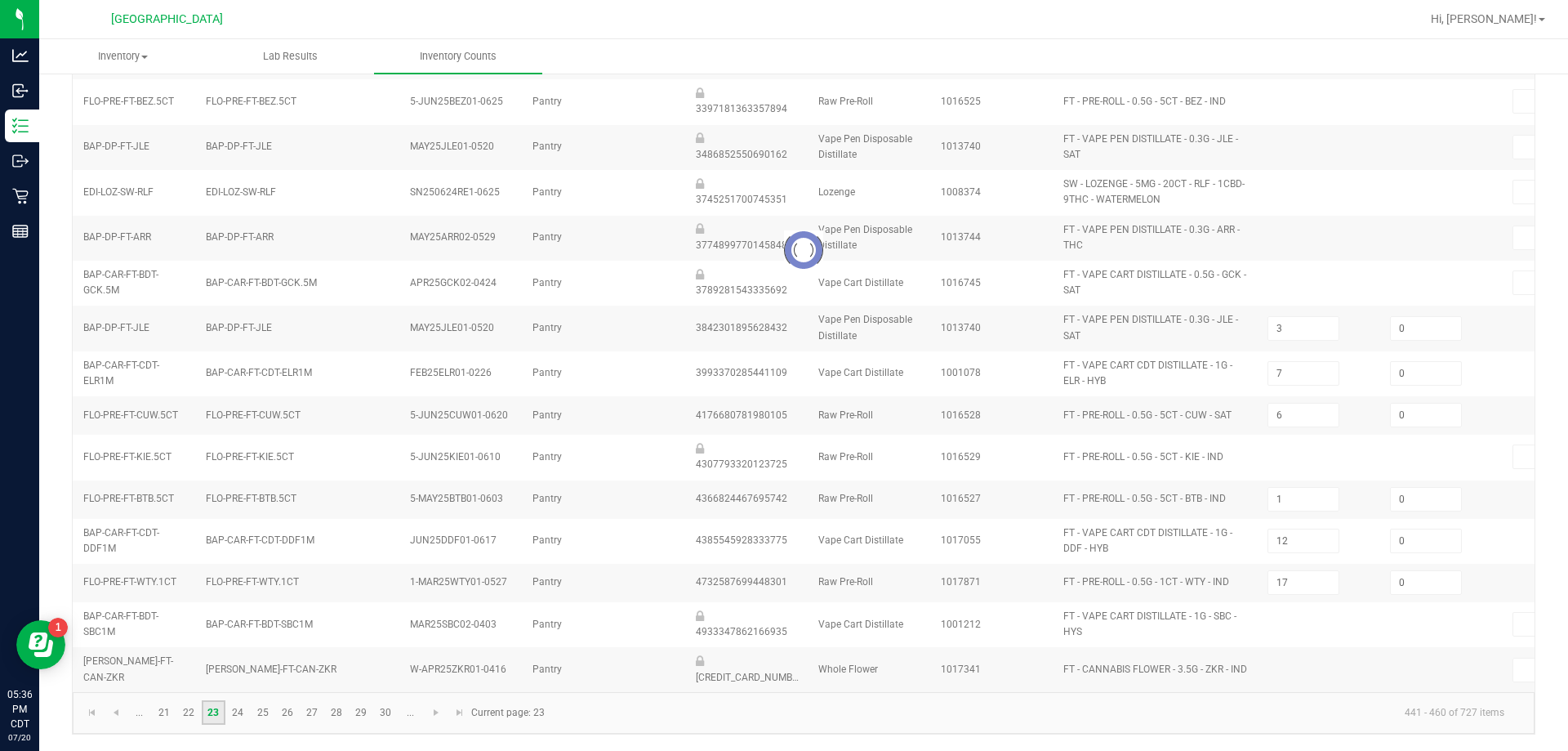 type on "12" 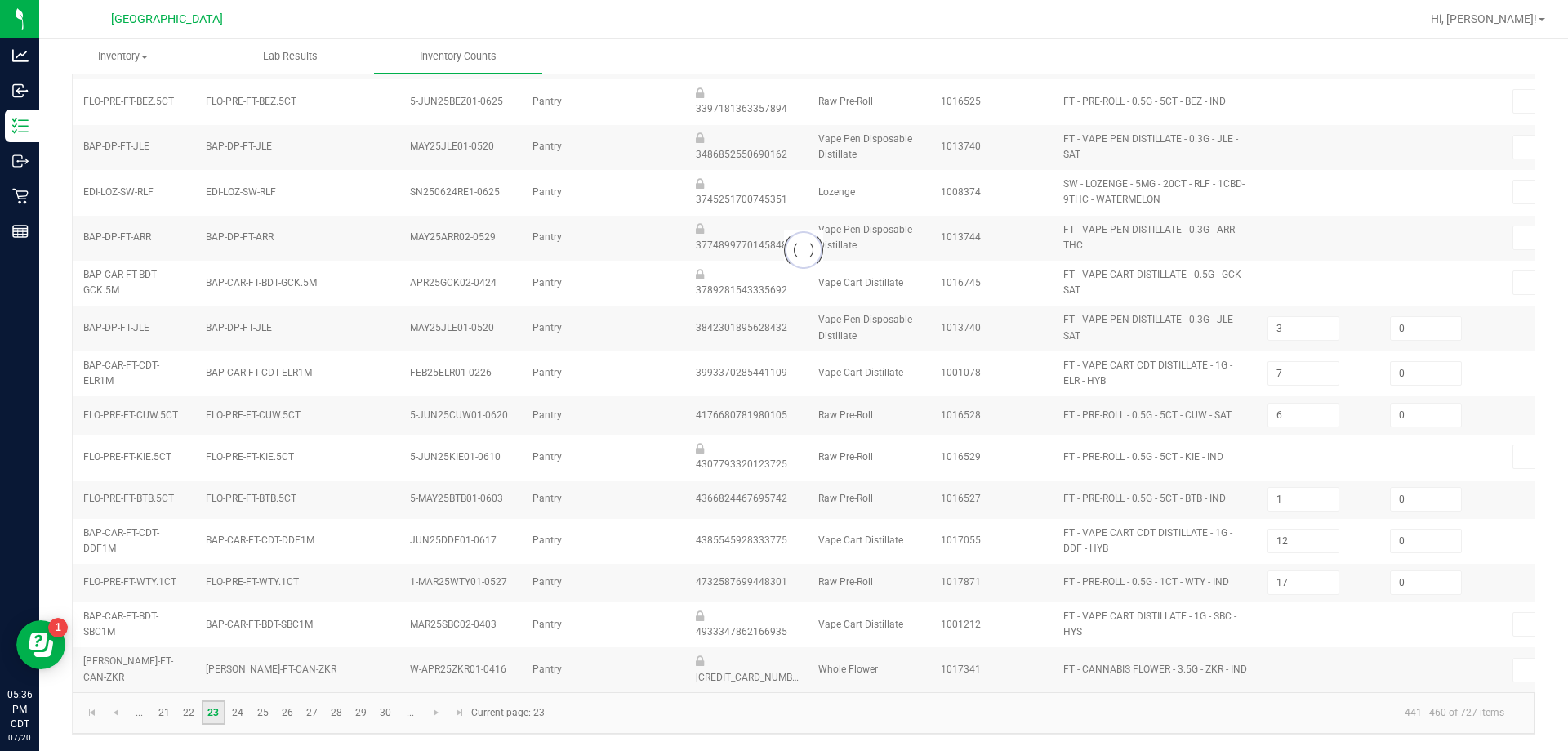 type on "3" 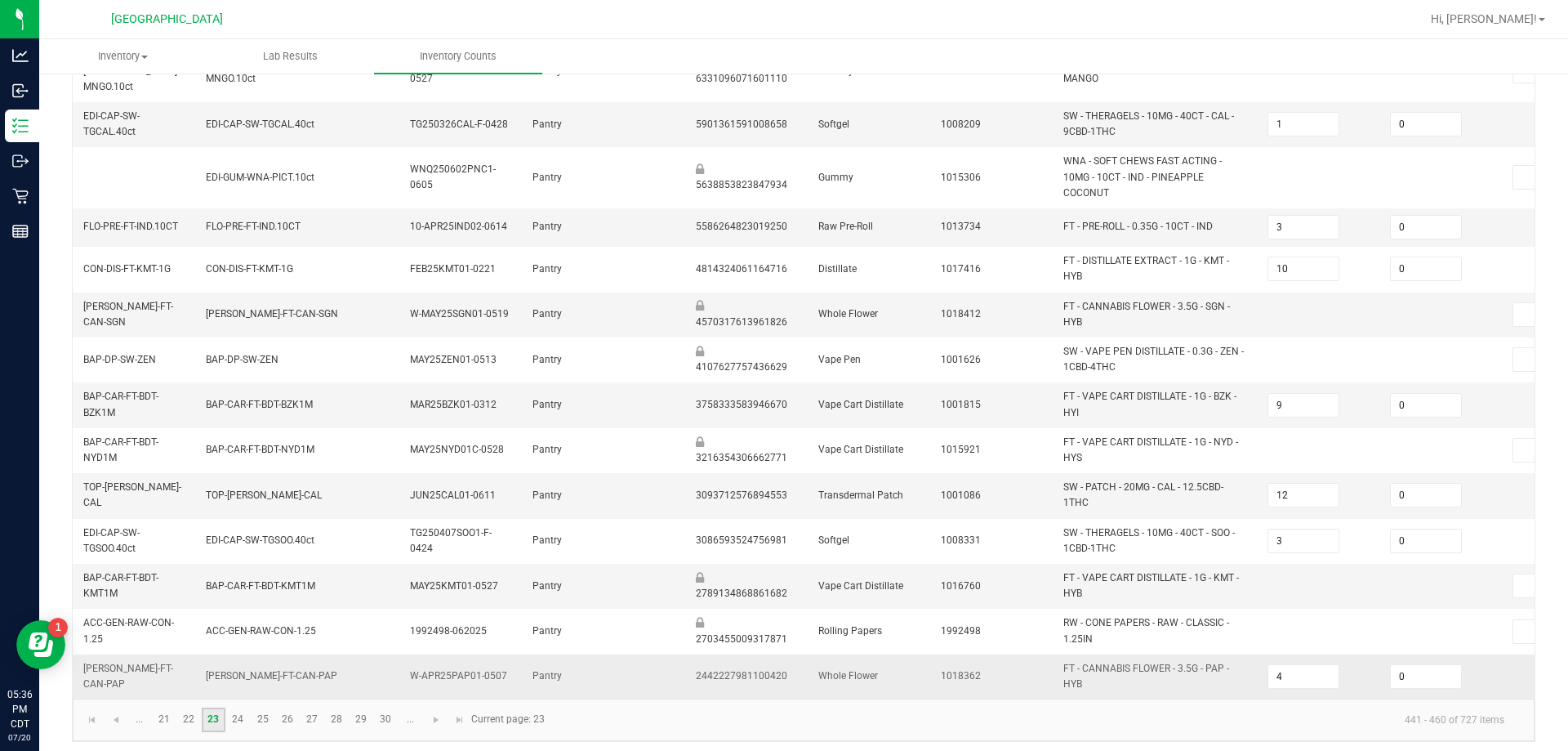 scroll, scrollTop: 484, scrollLeft: 0, axis: vertical 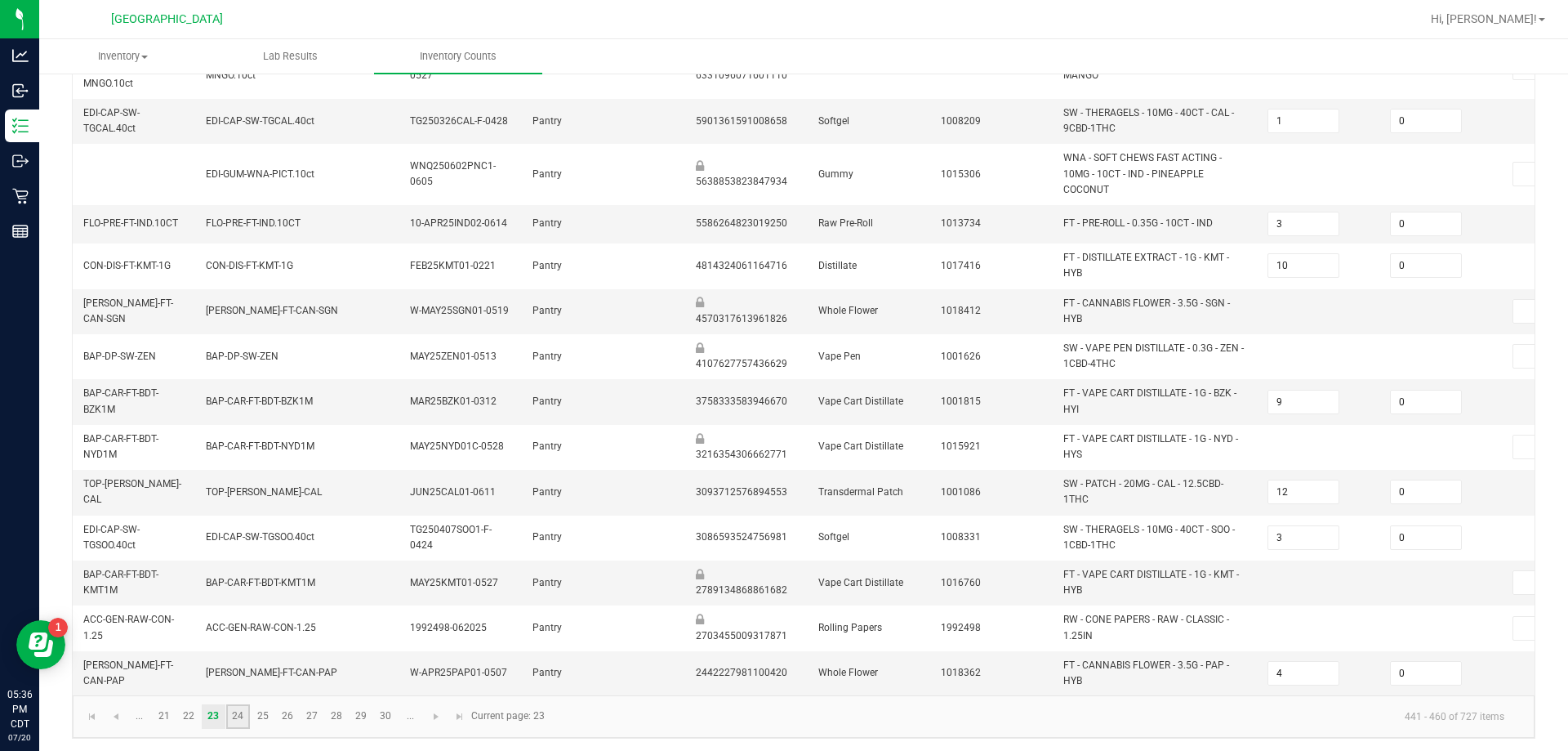 click on "24" 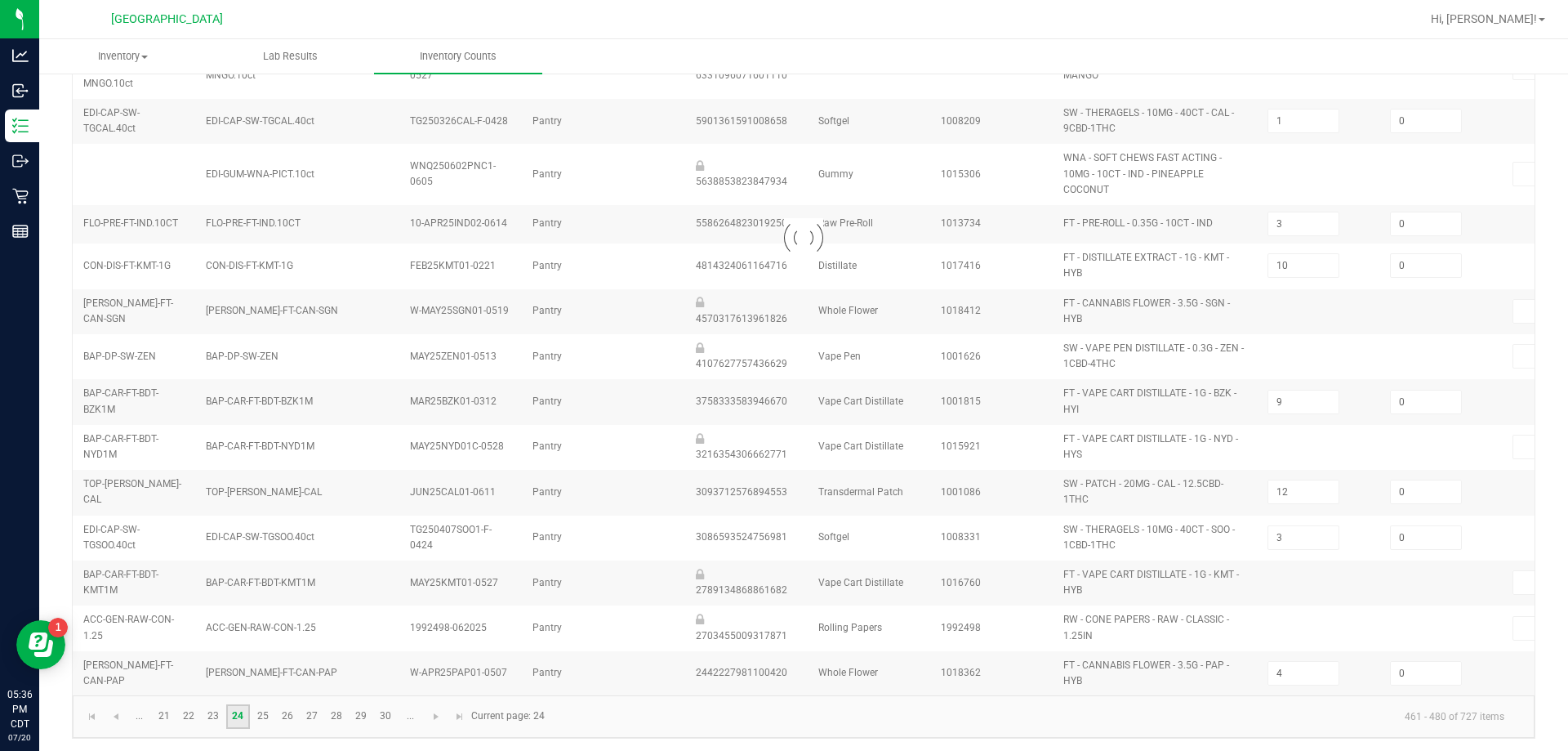 type on "1" 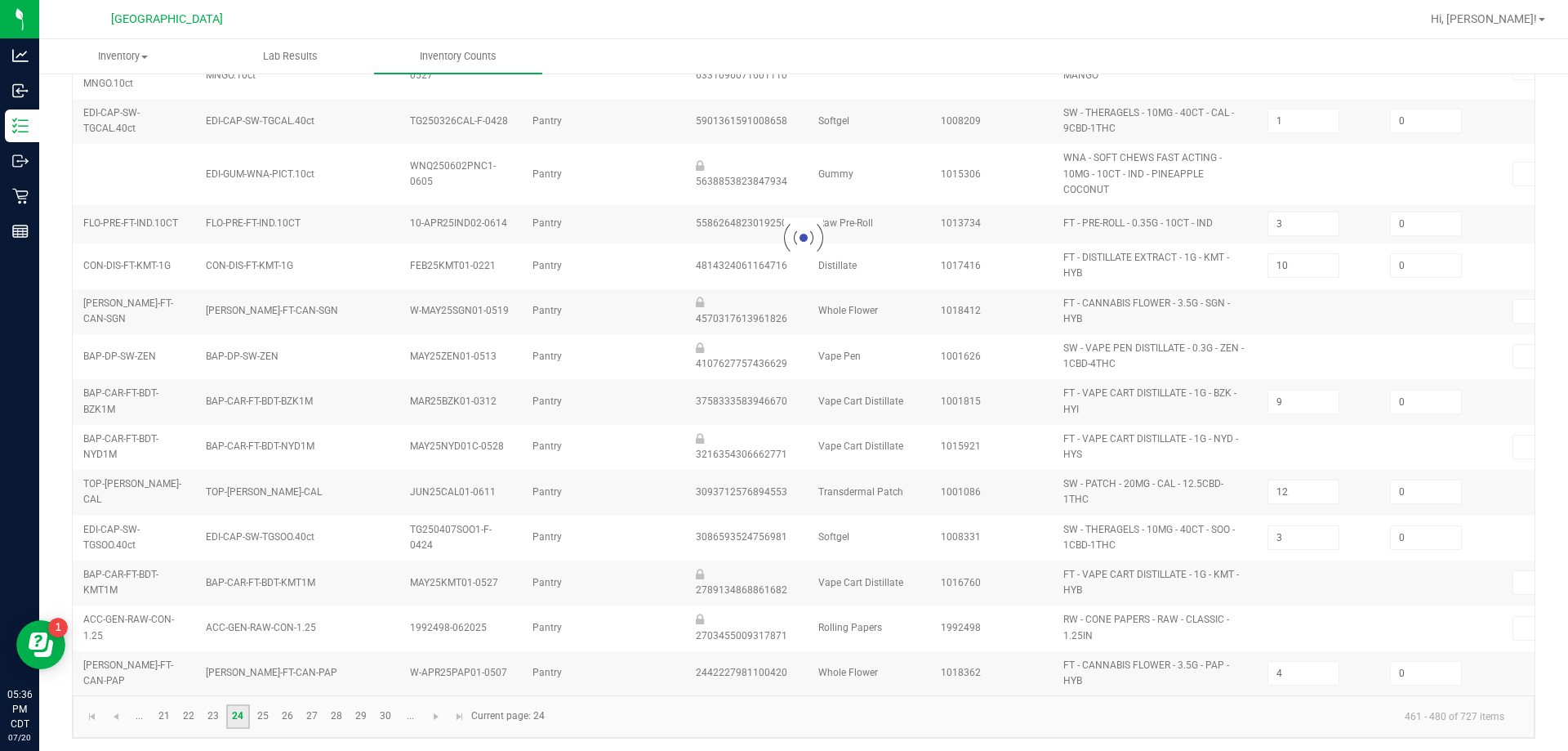 type on "4" 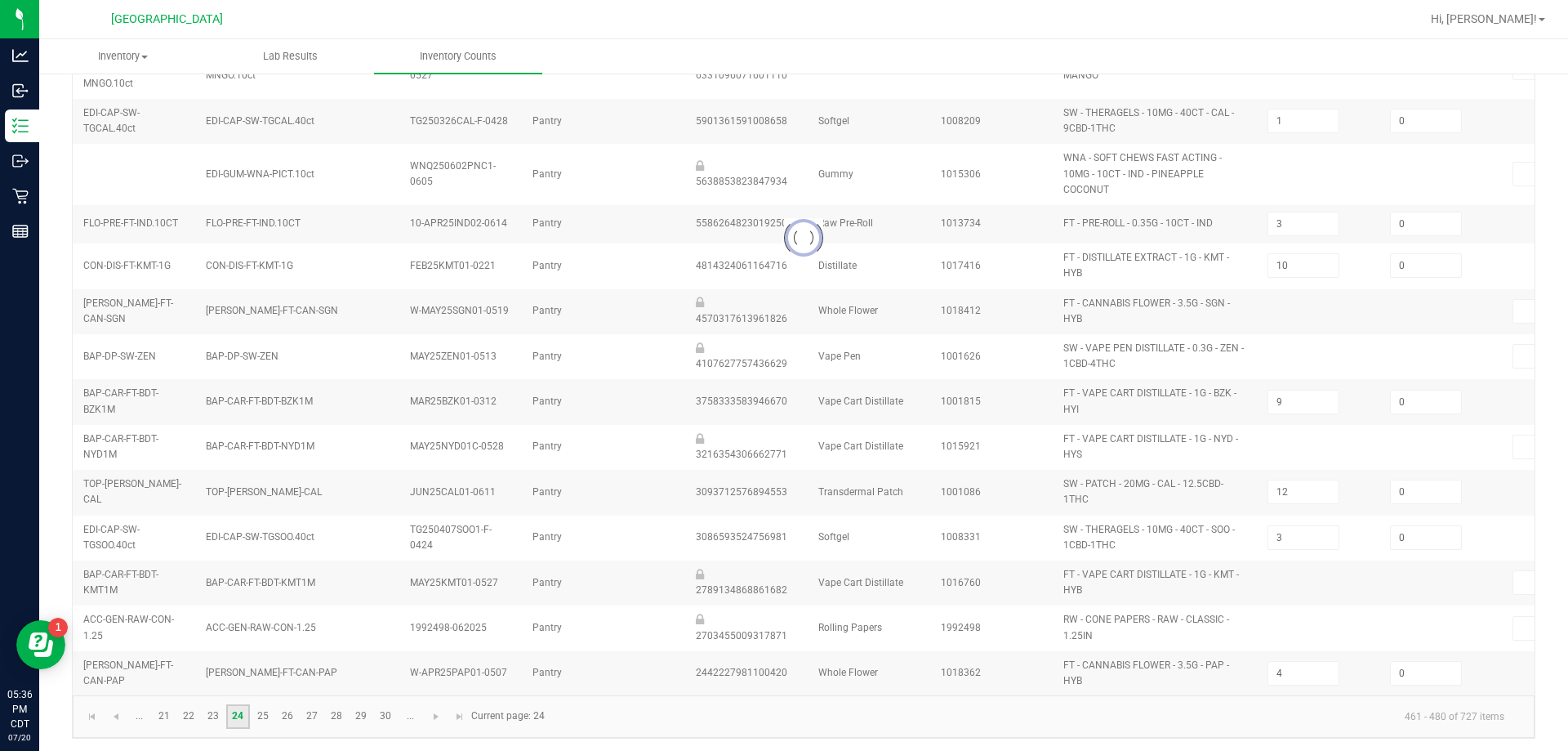 type on "7" 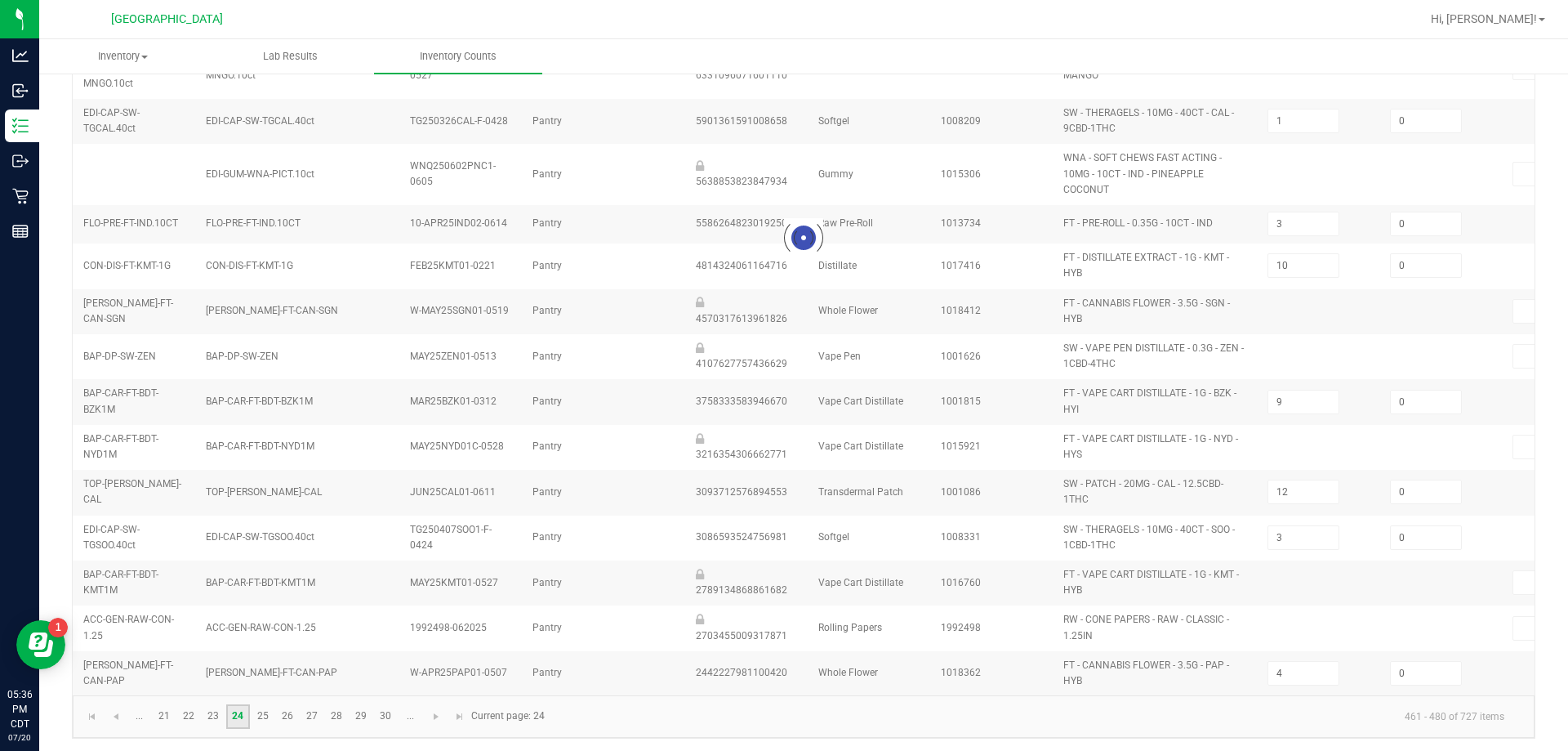 type on "0" 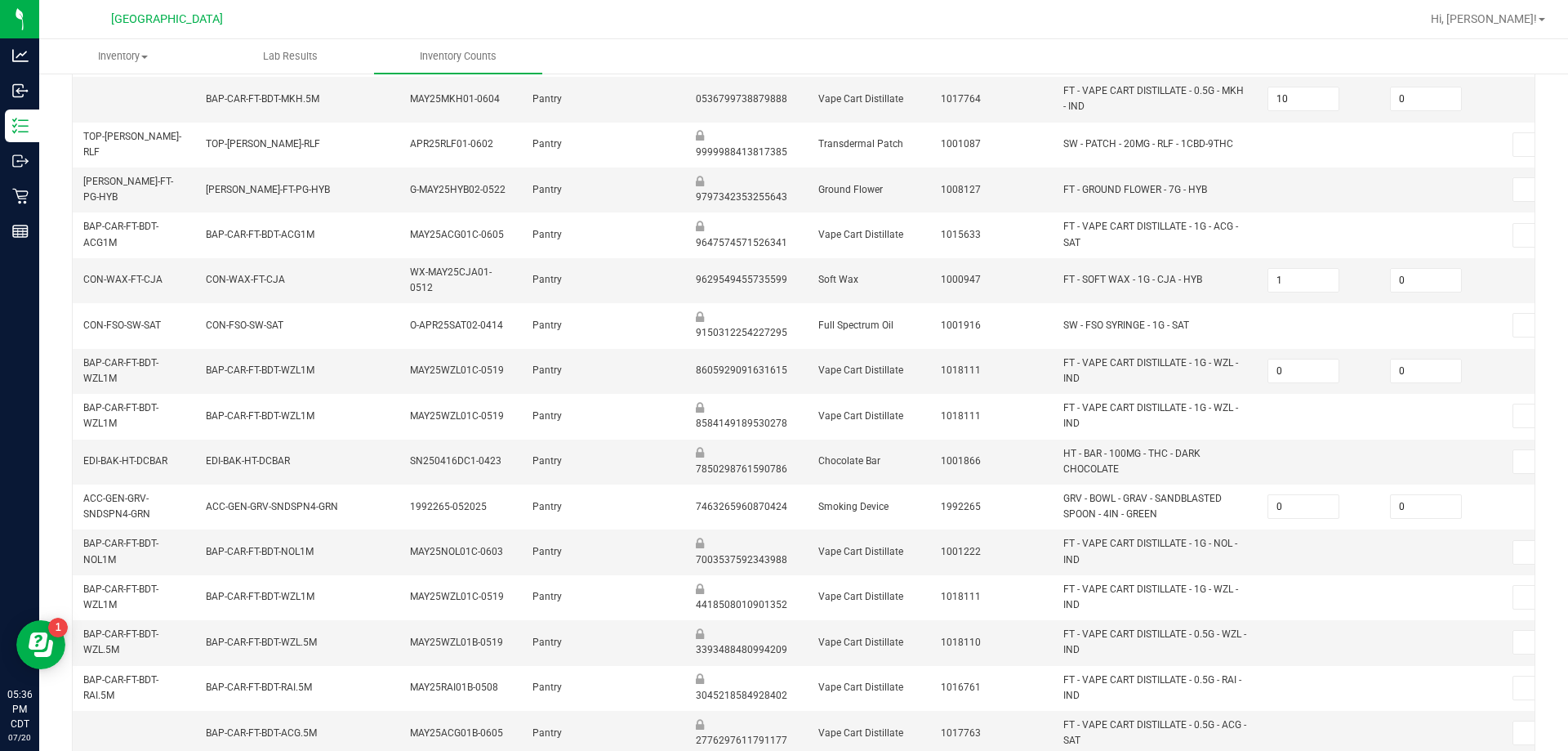 scroll, scrollTop: 476, scrollLeft: 0, axis: vertical 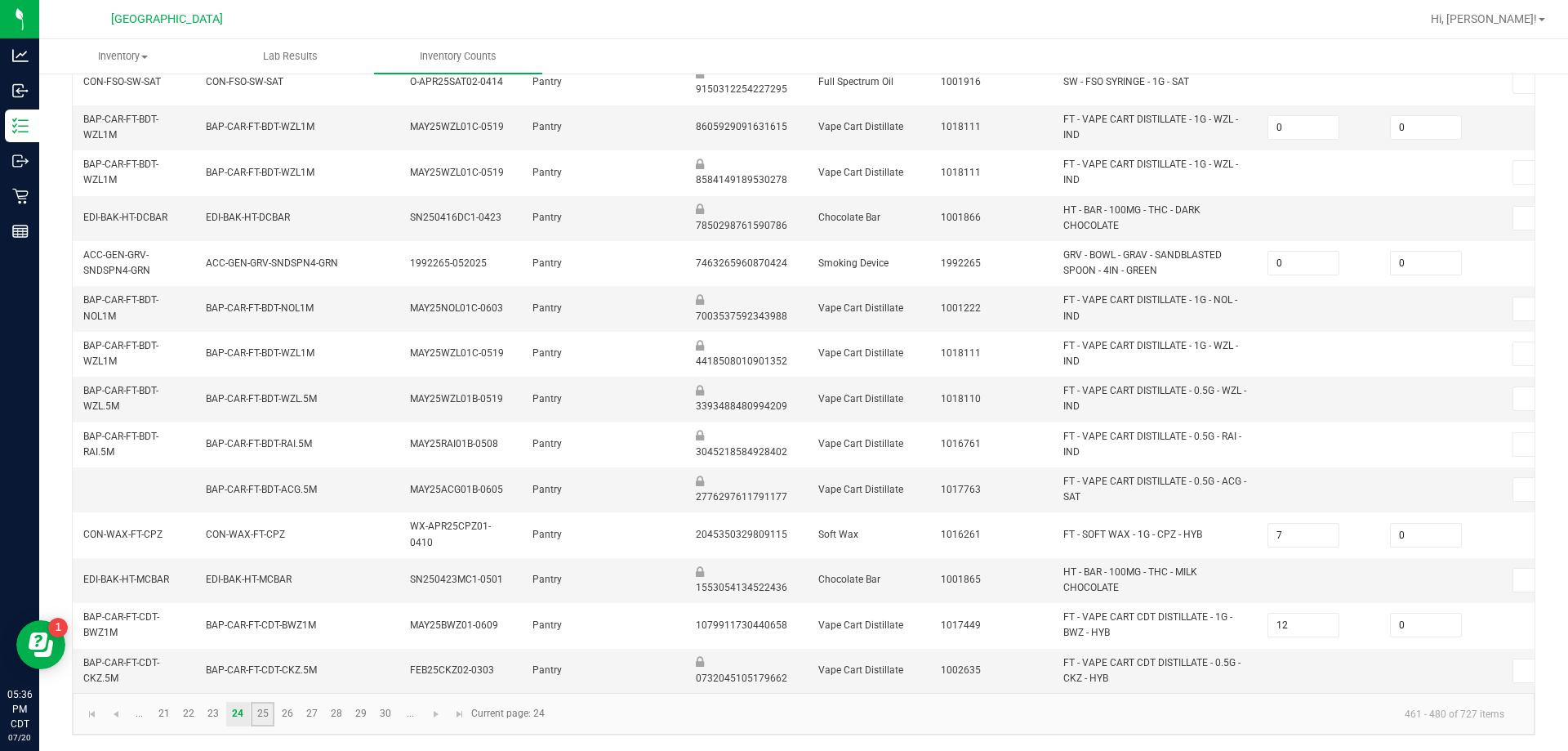 click on "25" 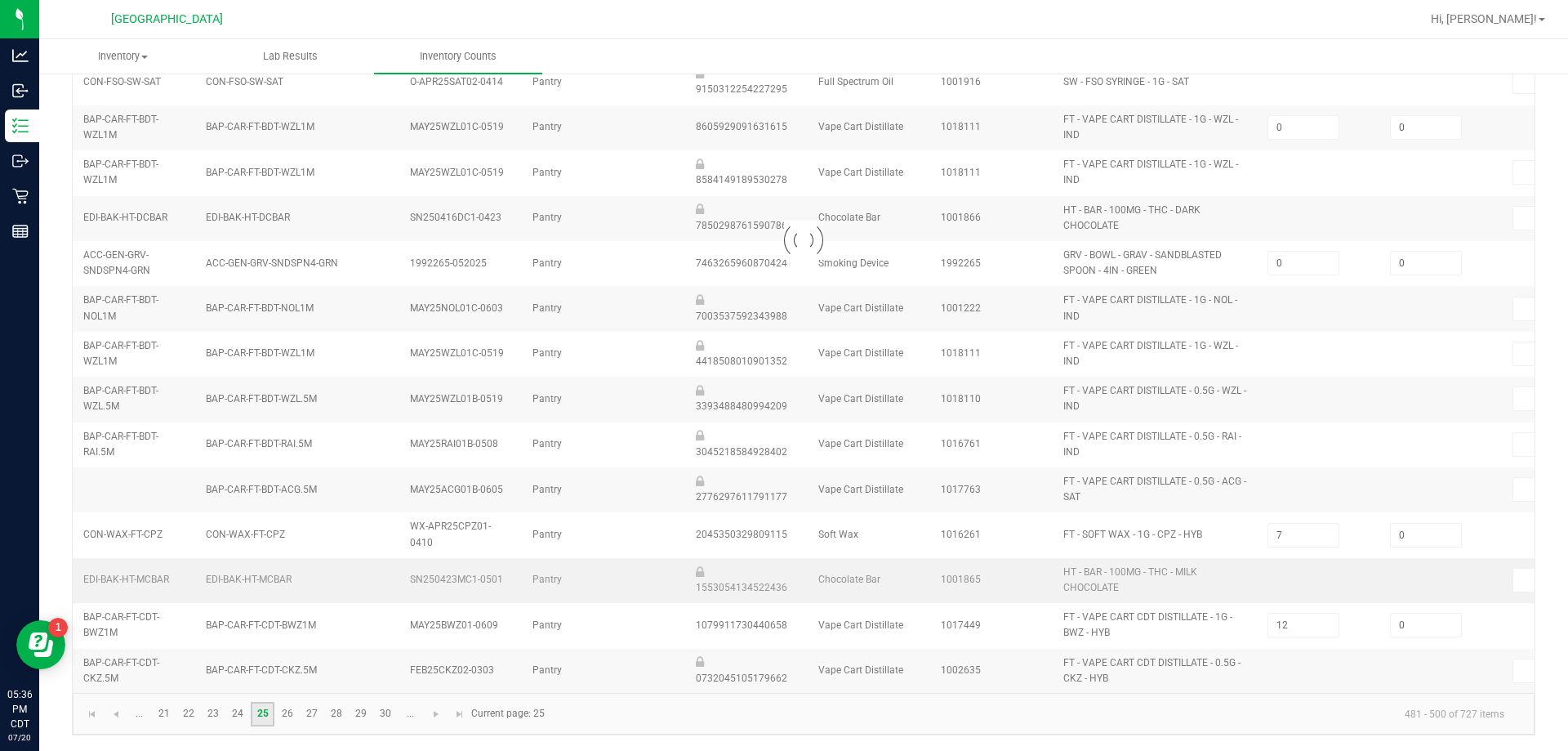 type on "1" 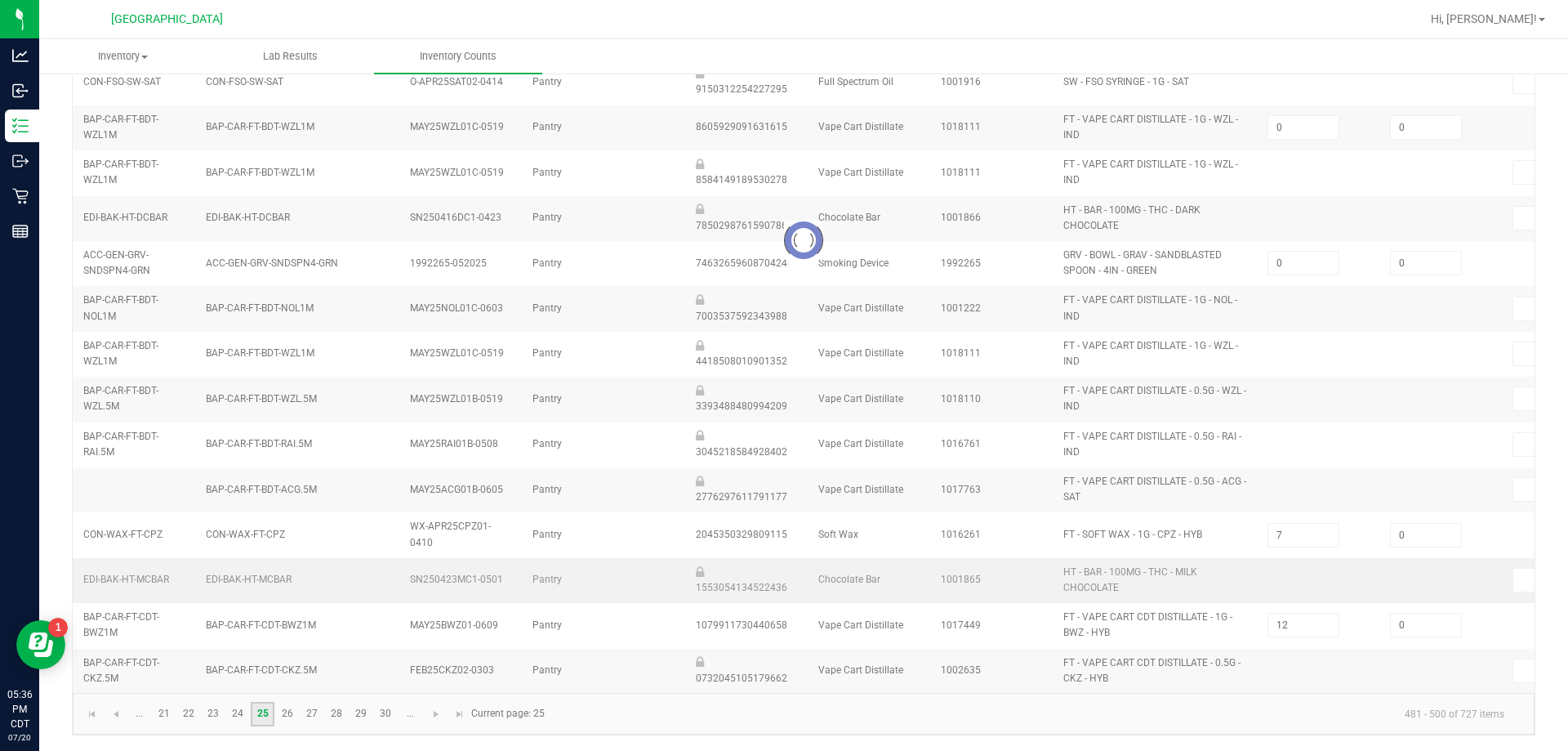 type on "6" 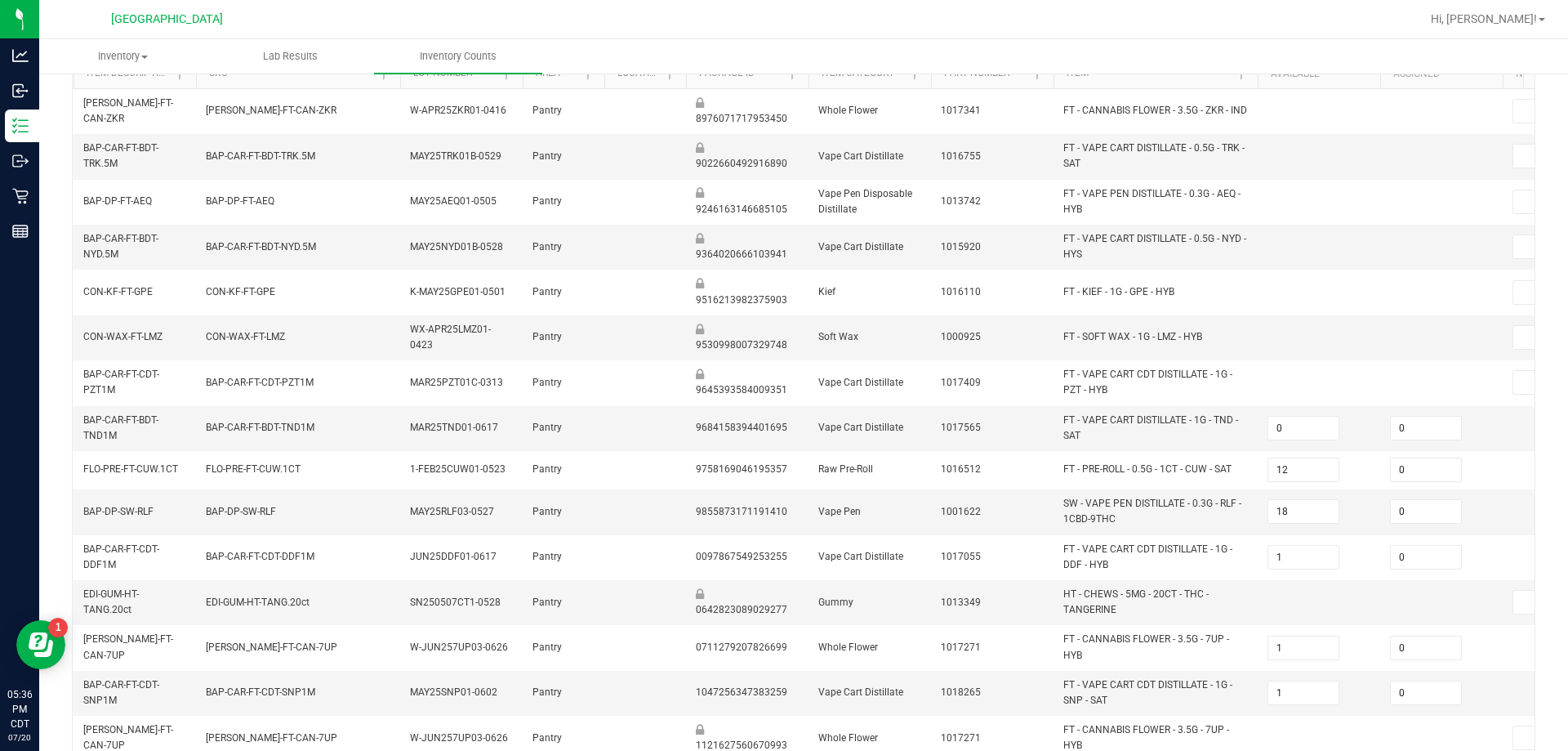 scroll, scrollTop: 468, scrollLeft: 0, axis: vertical 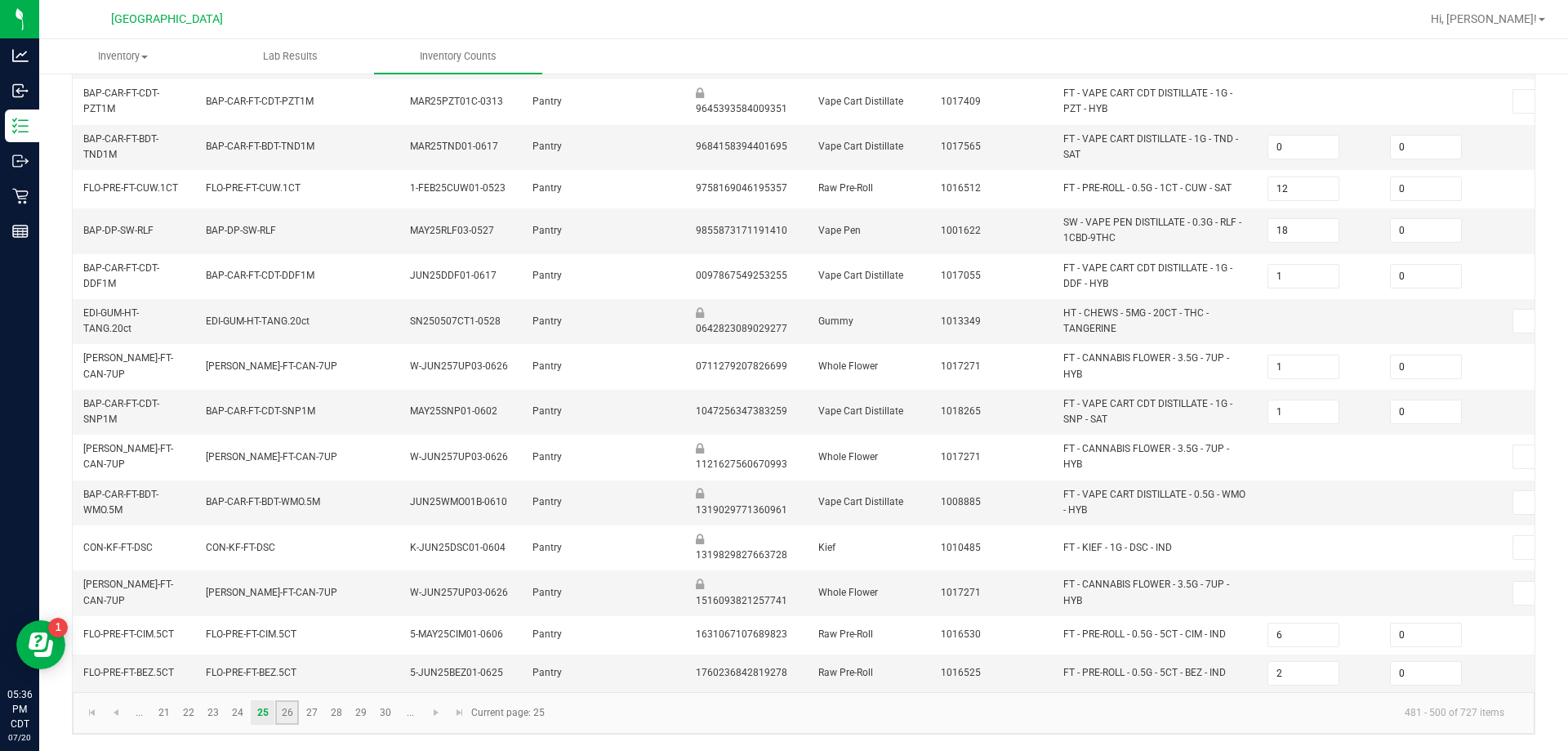 click on "26" 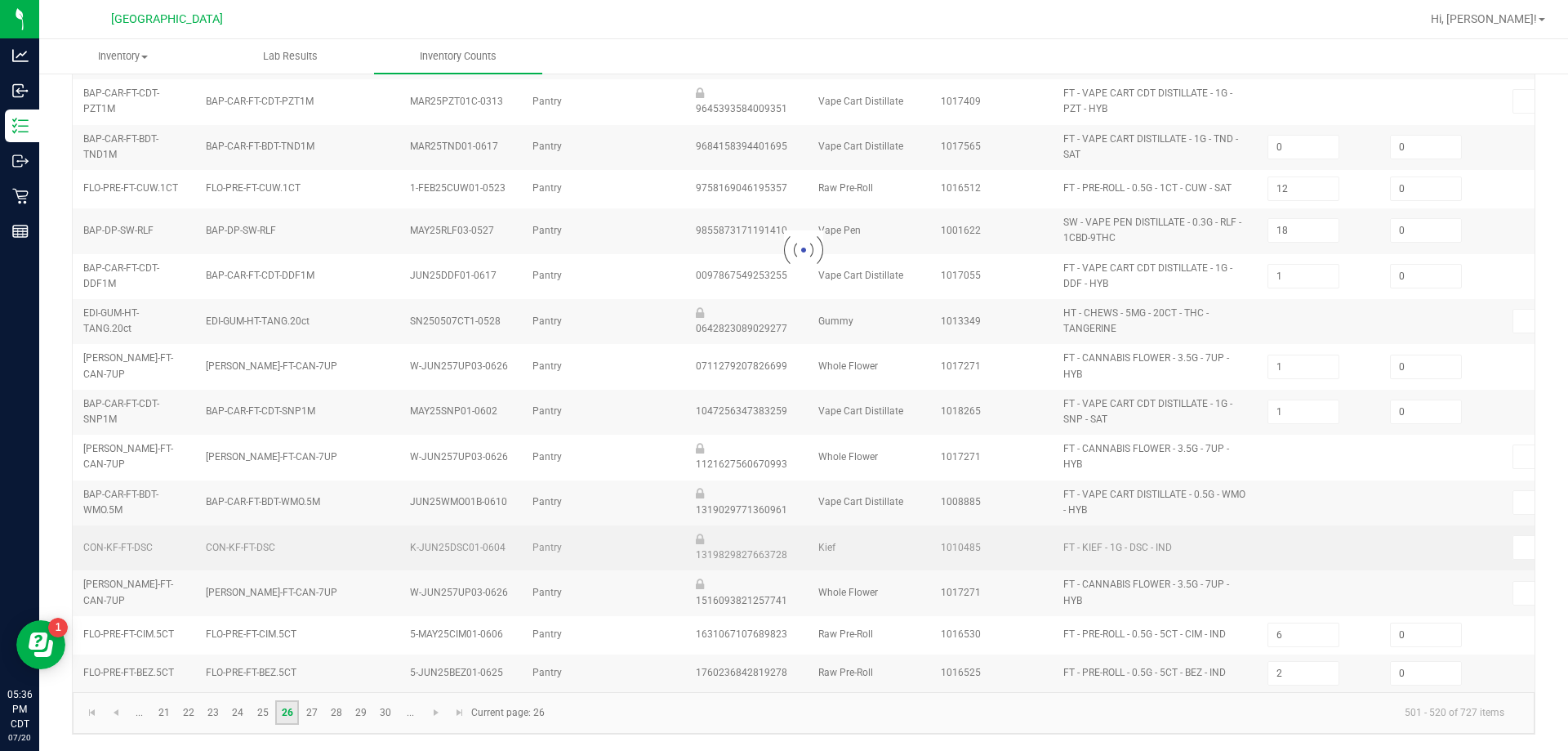 type on "3" 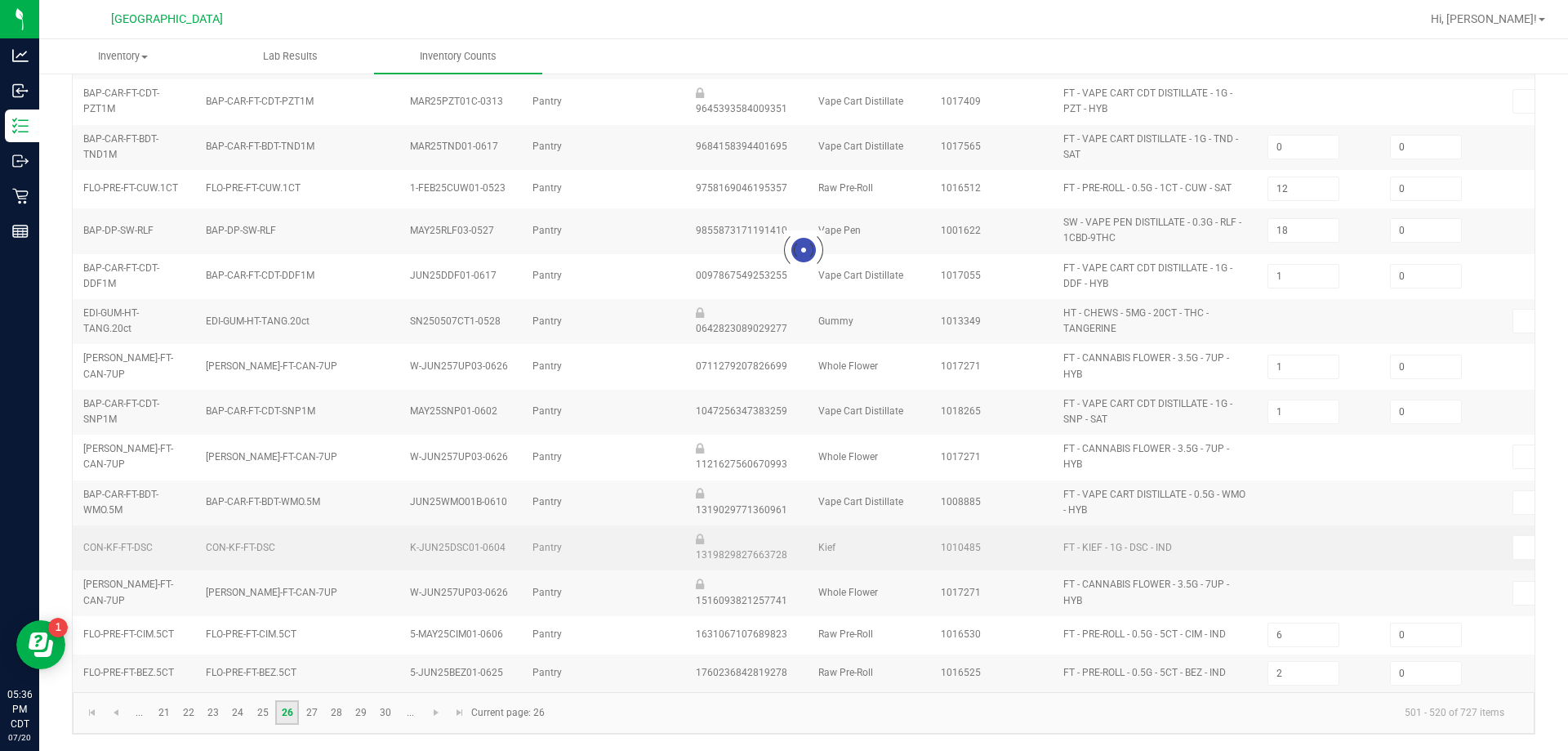 type on "0" 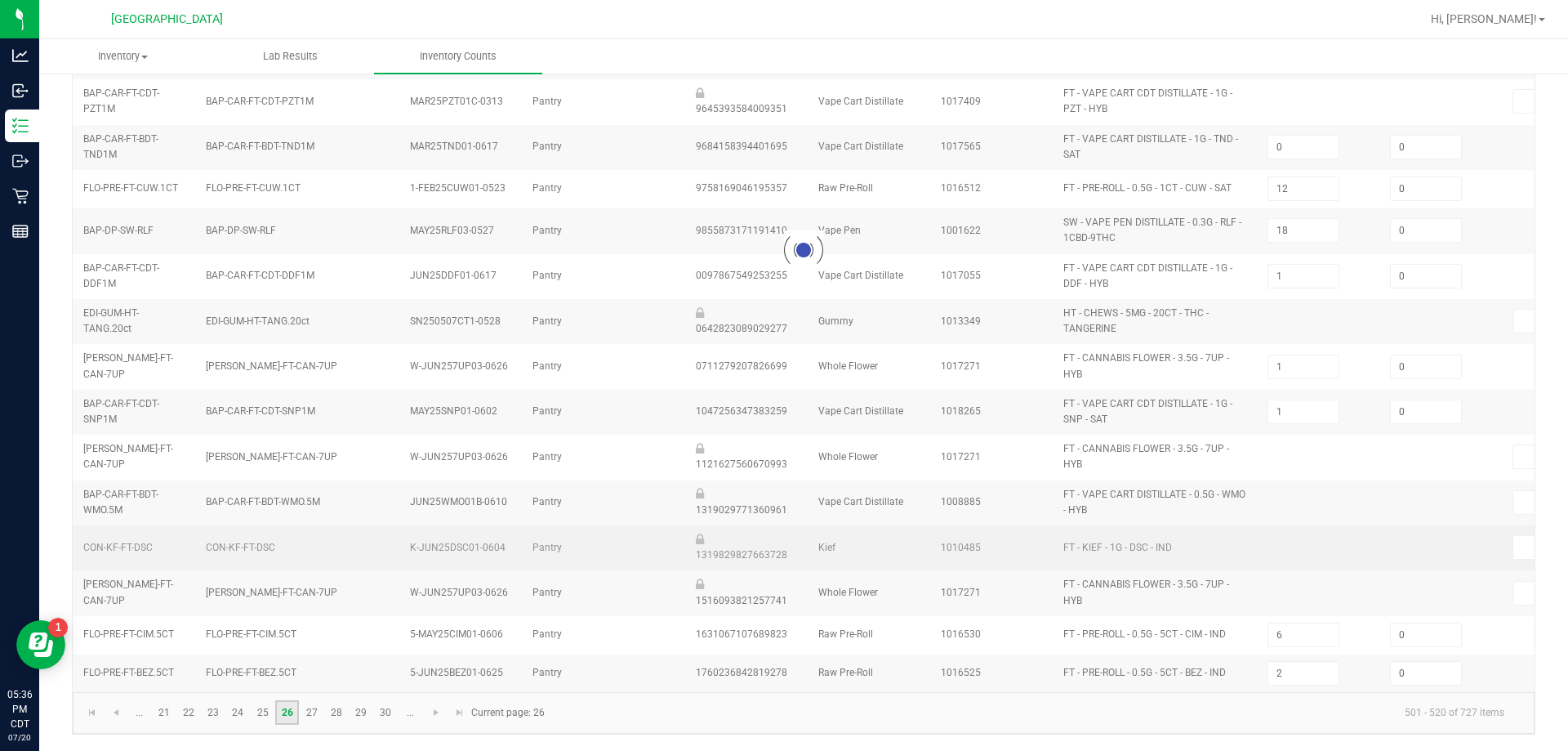 type on "2" 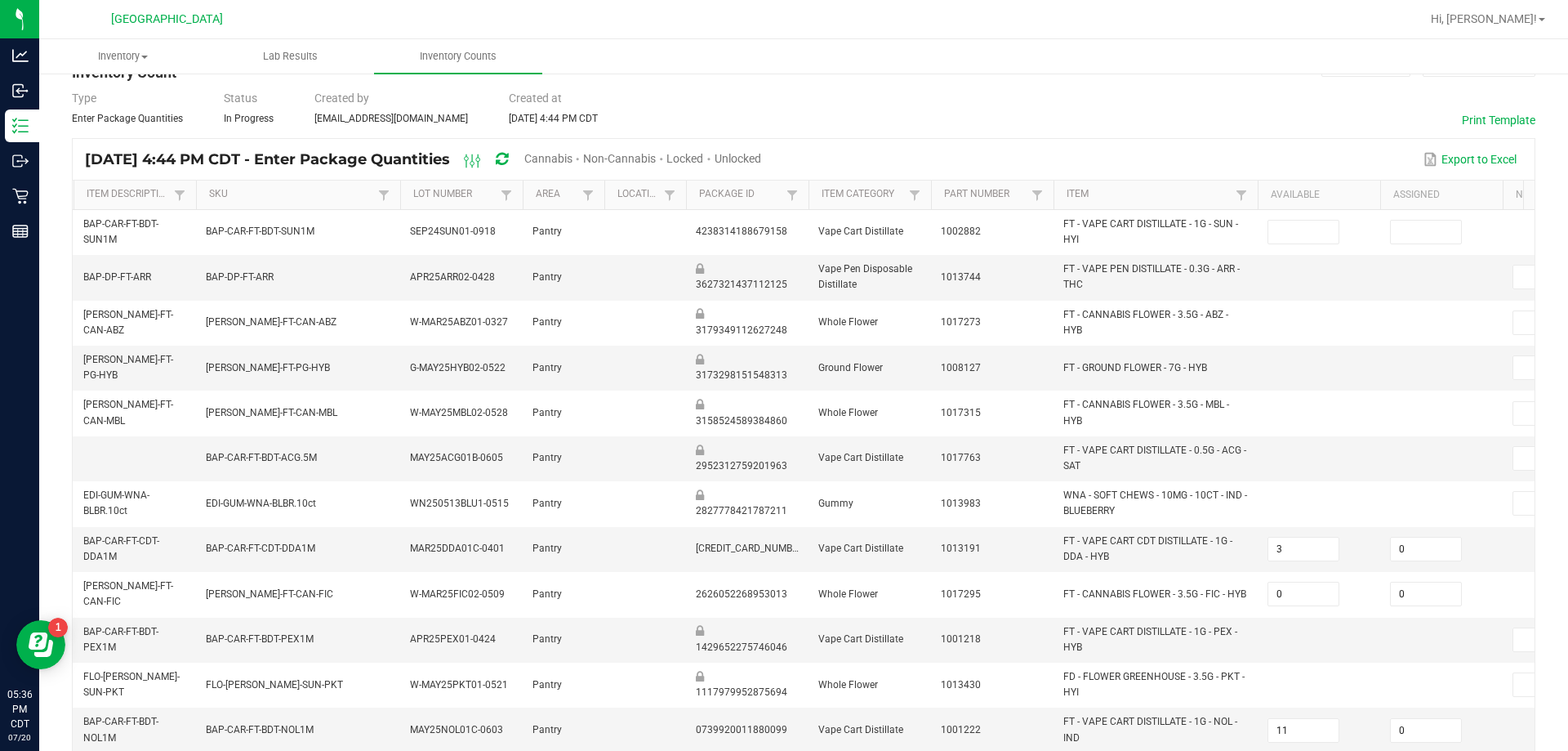 scroll, scrollTop: 0, scrollLeft: 0, axis: both 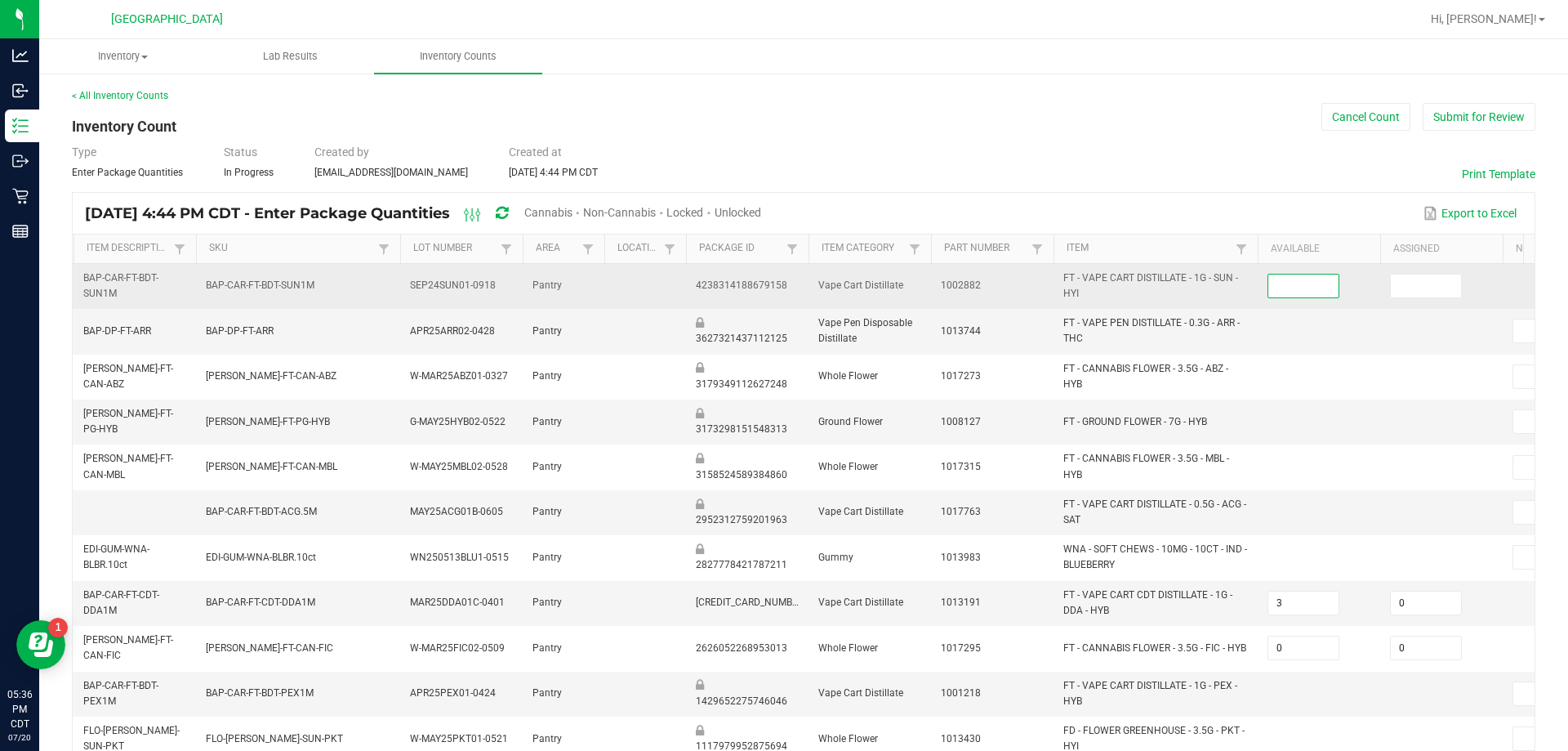 click at bounding box center (1303, 286) 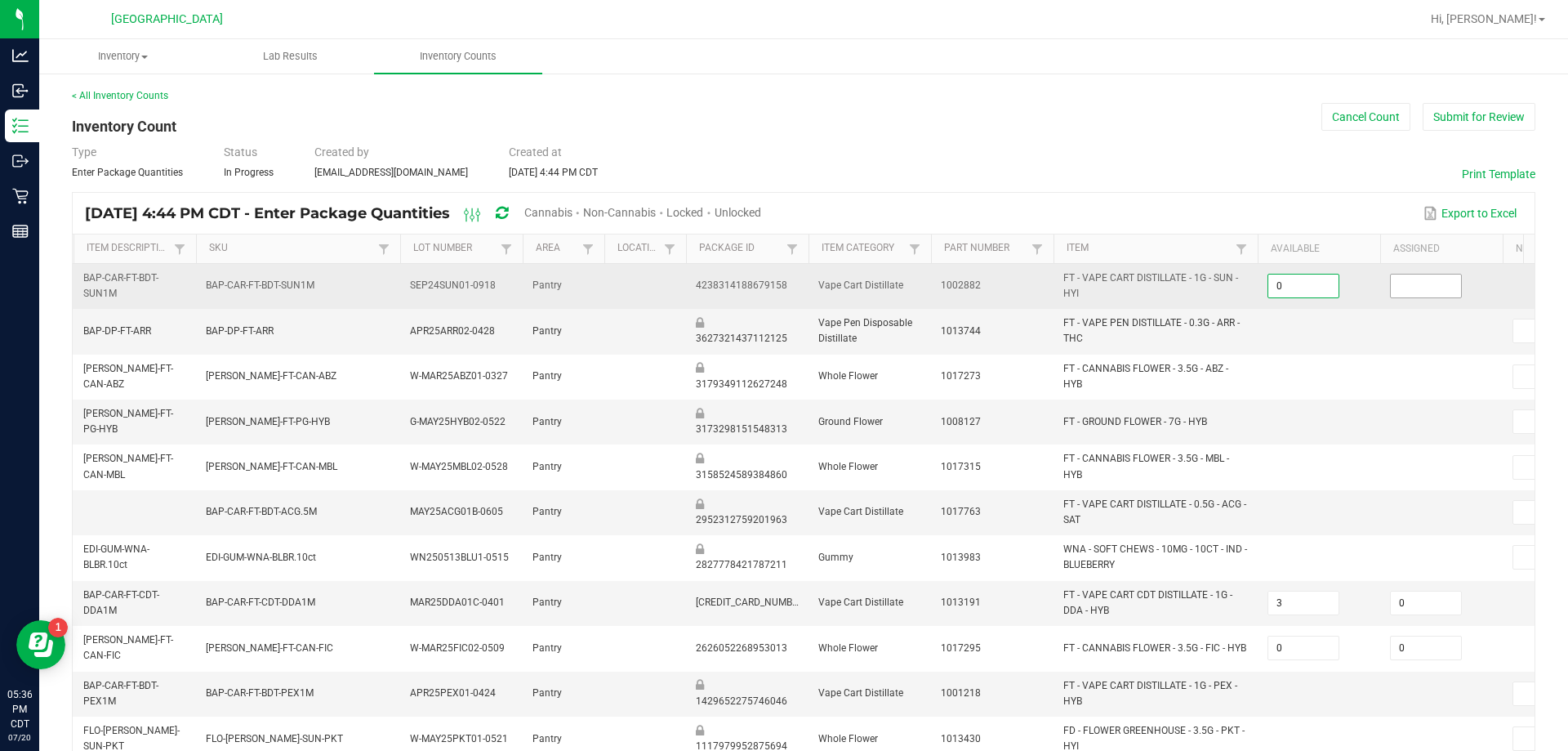 type on "0" 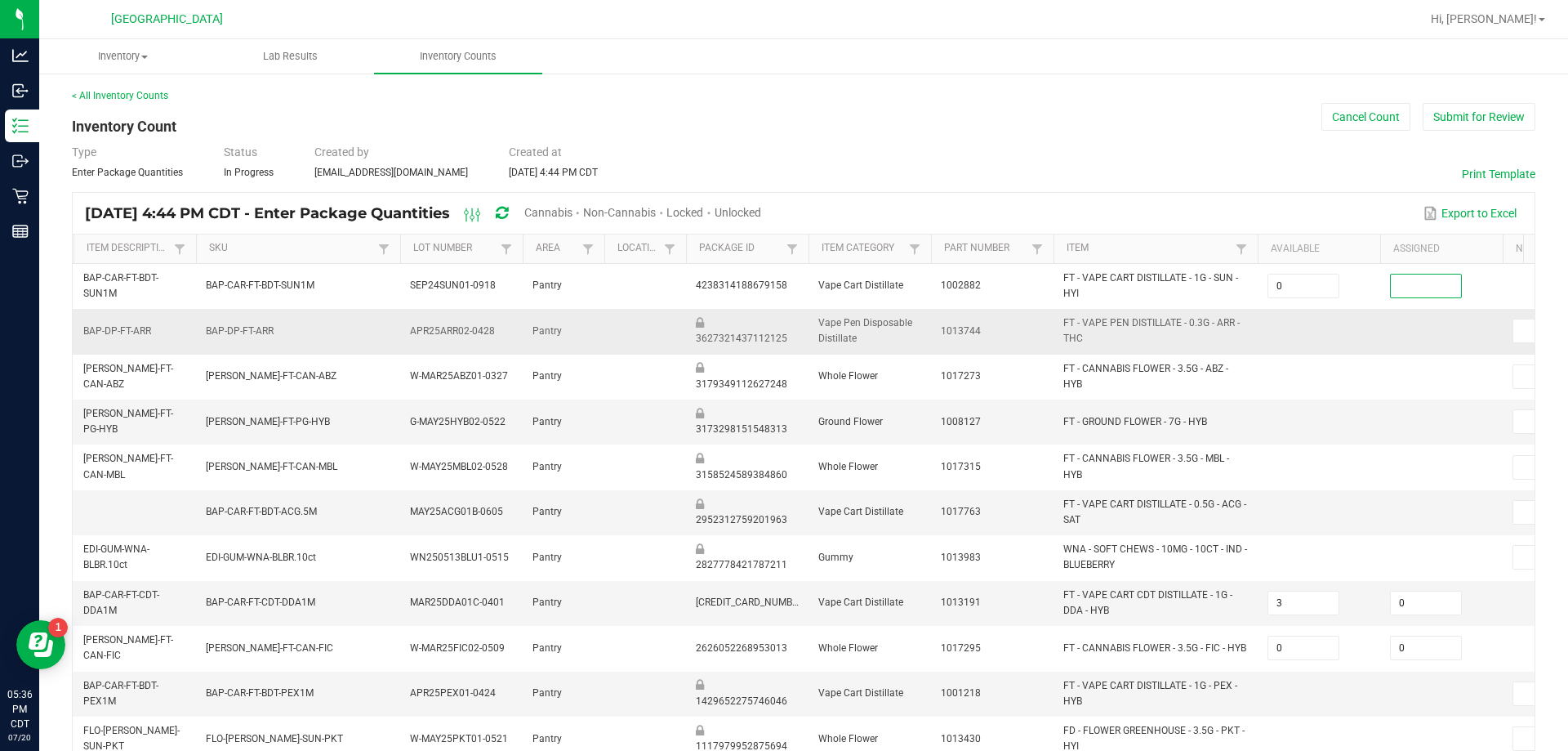 drag, startPoint x: 1416, startPoint y: 285, endPoint x: 1414, endPoint y: 342, distance: 57.035077 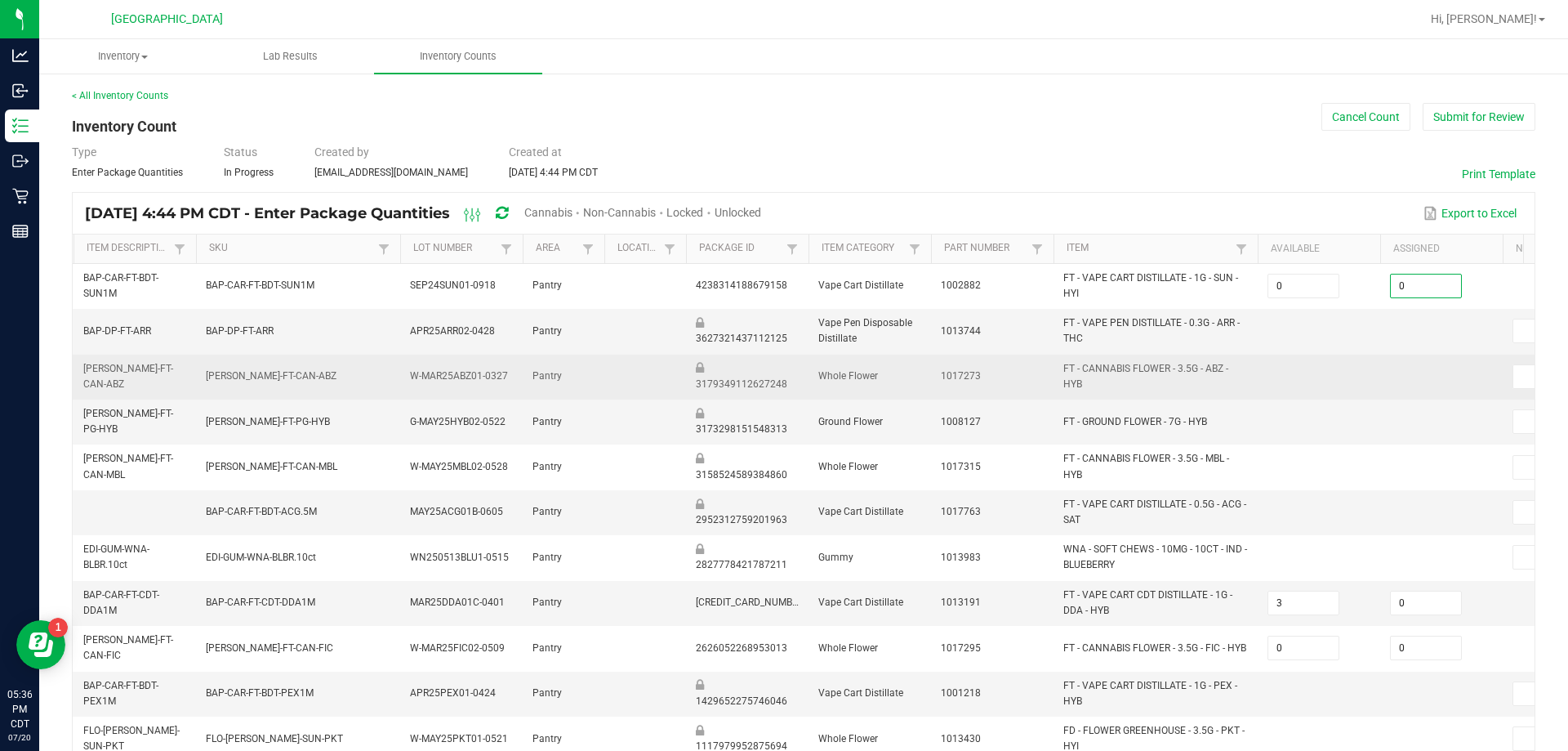 type on "0" 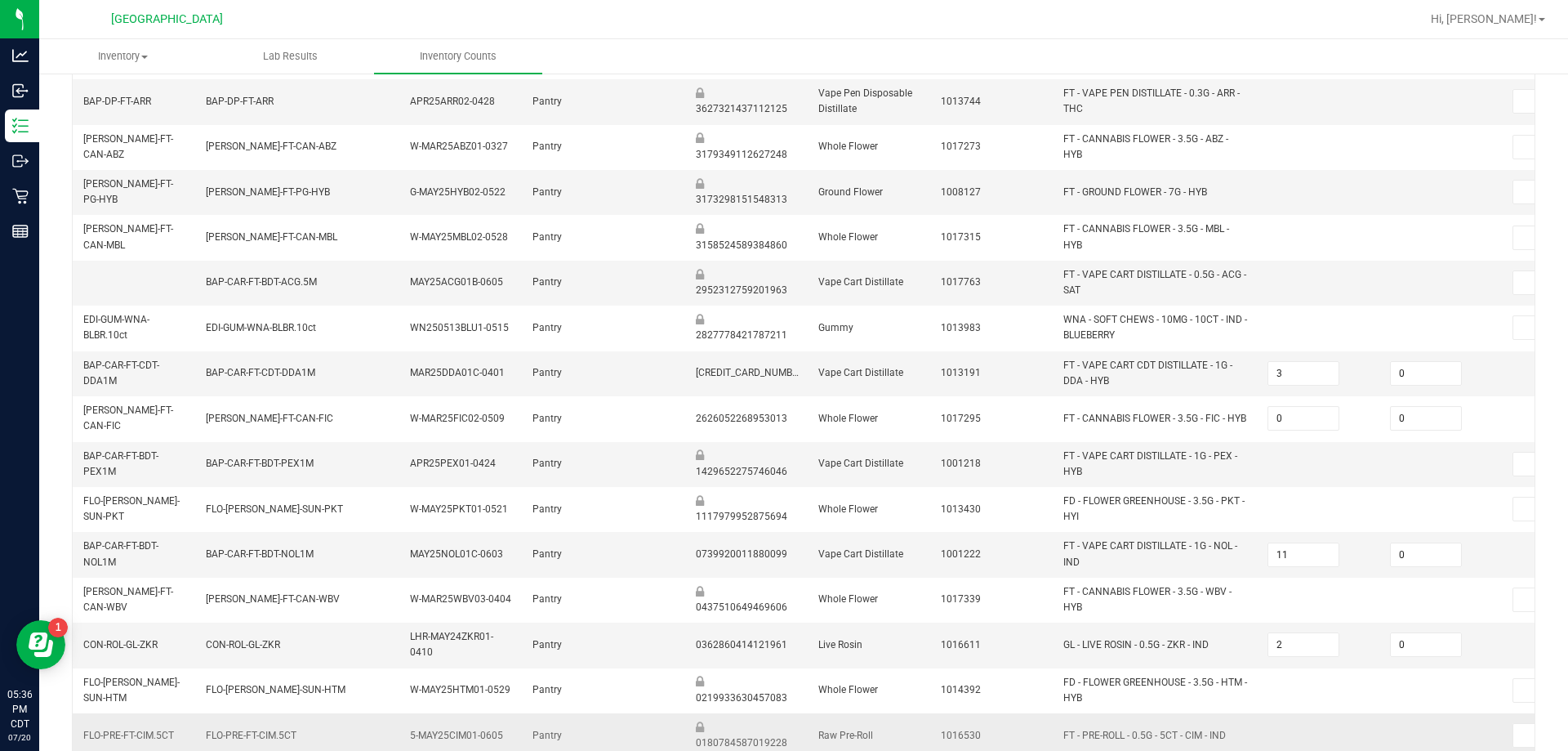 scroll, scrollTop: 482, scrollLeft: 0, axis: vertical 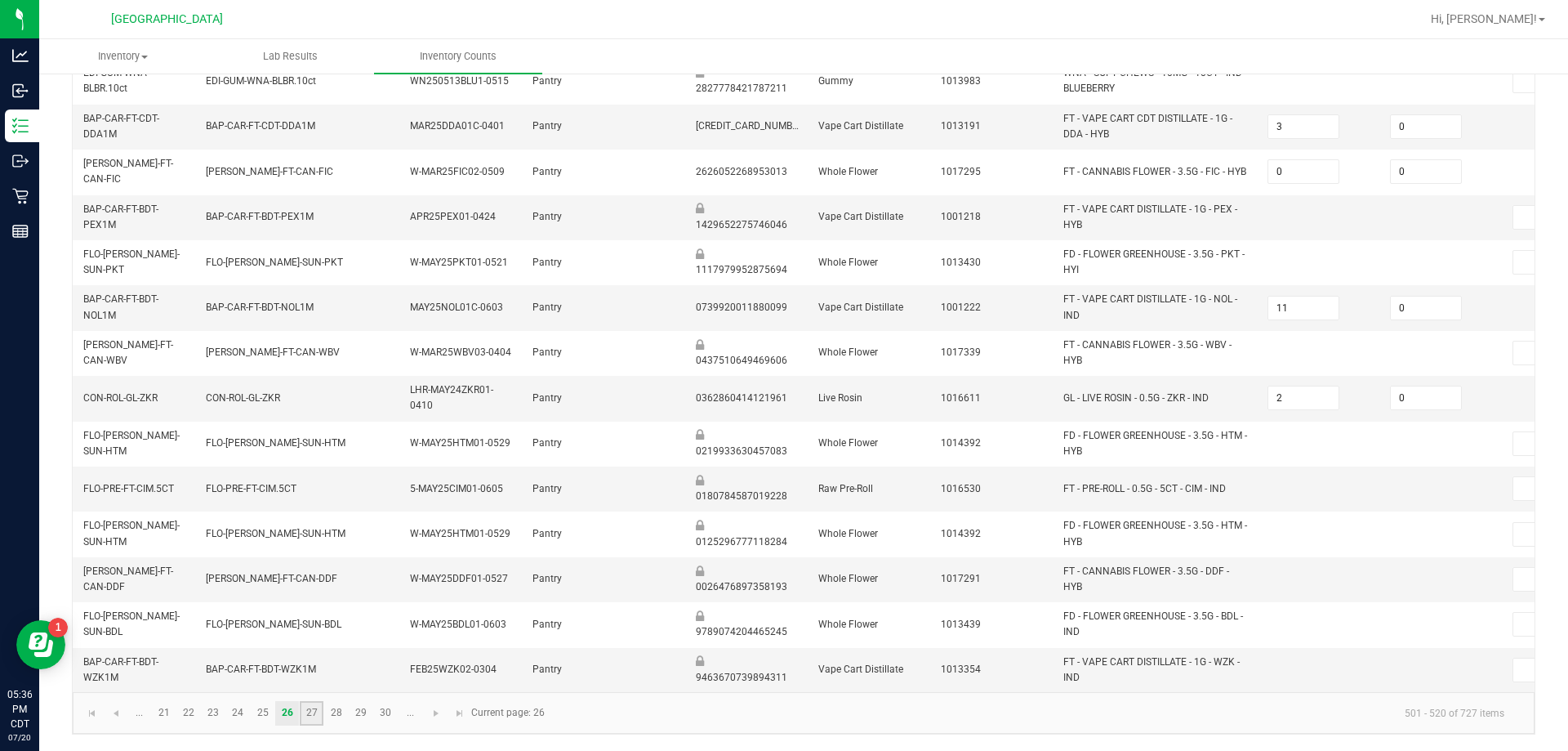 click on "27" 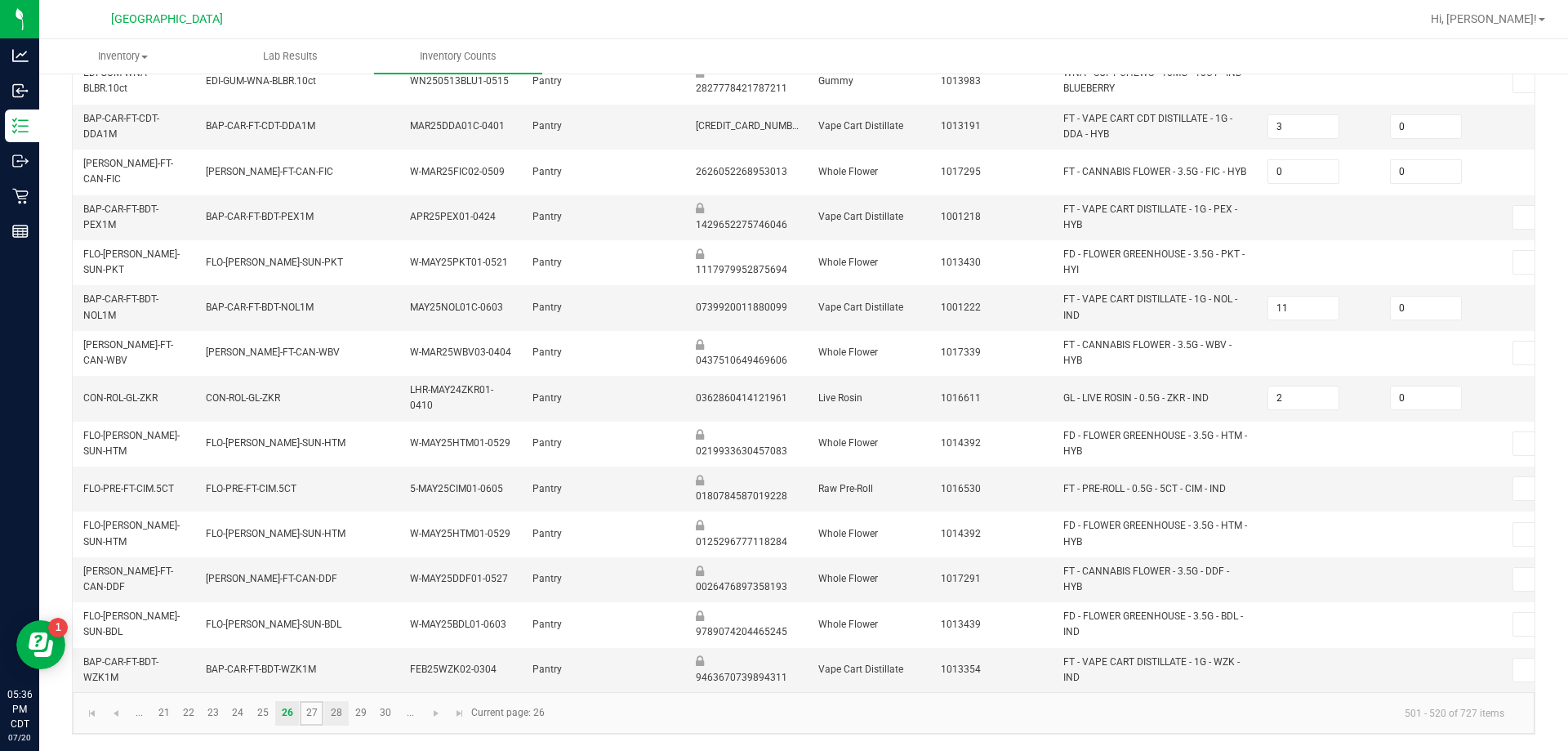 type on "6" 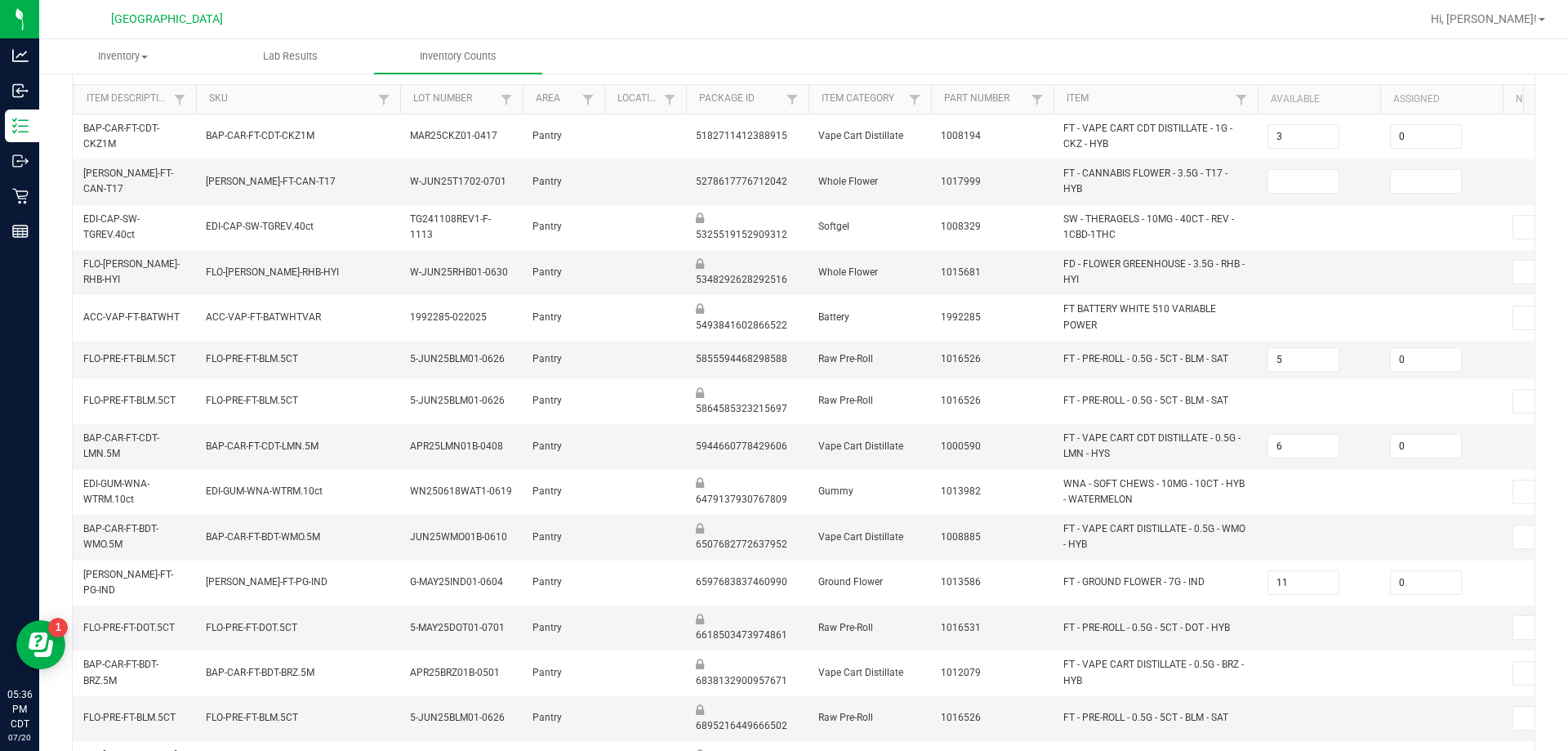 scroll, scrollTop: 149, scrollLeft: 0, axis: vertical 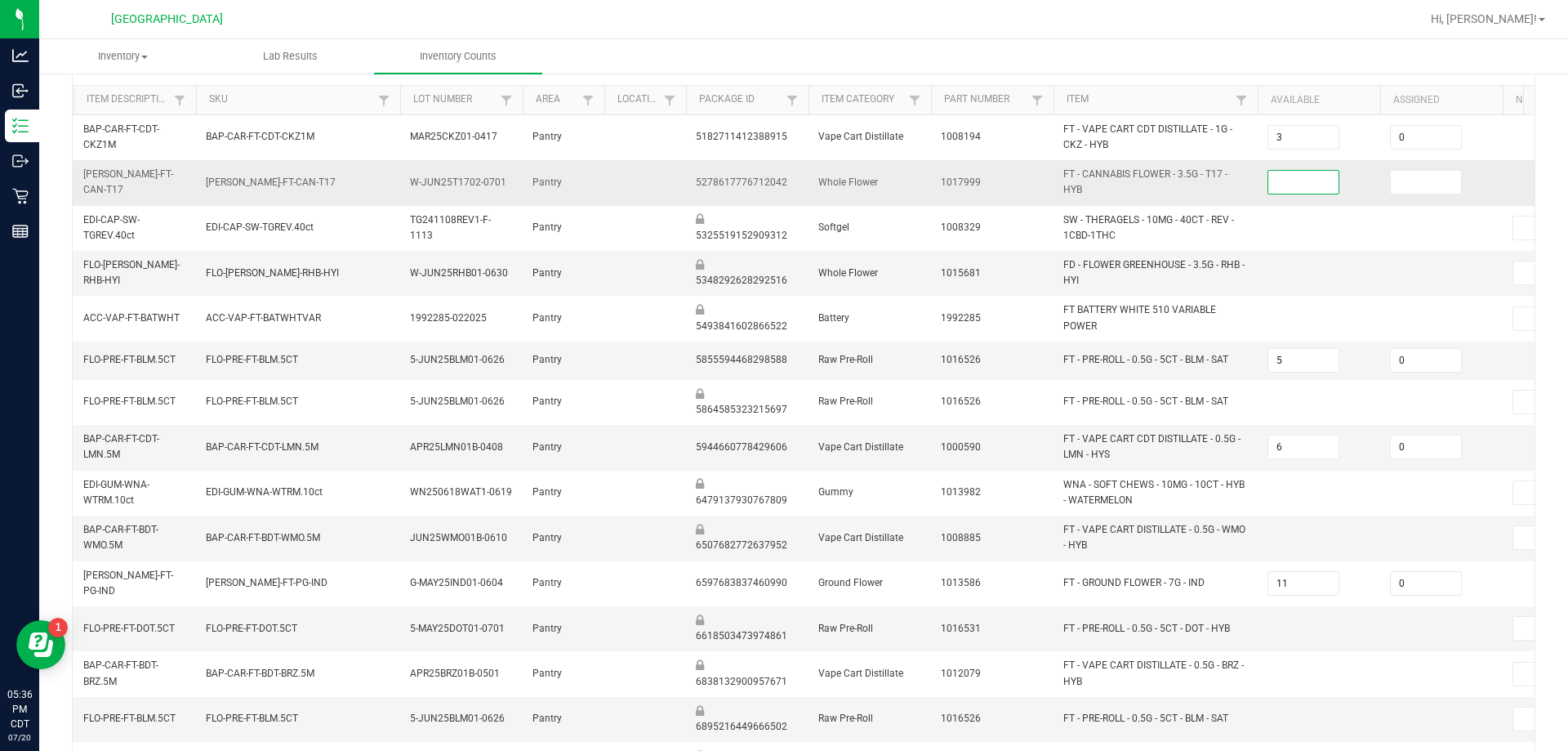 click at bounding box center (1303, 182) 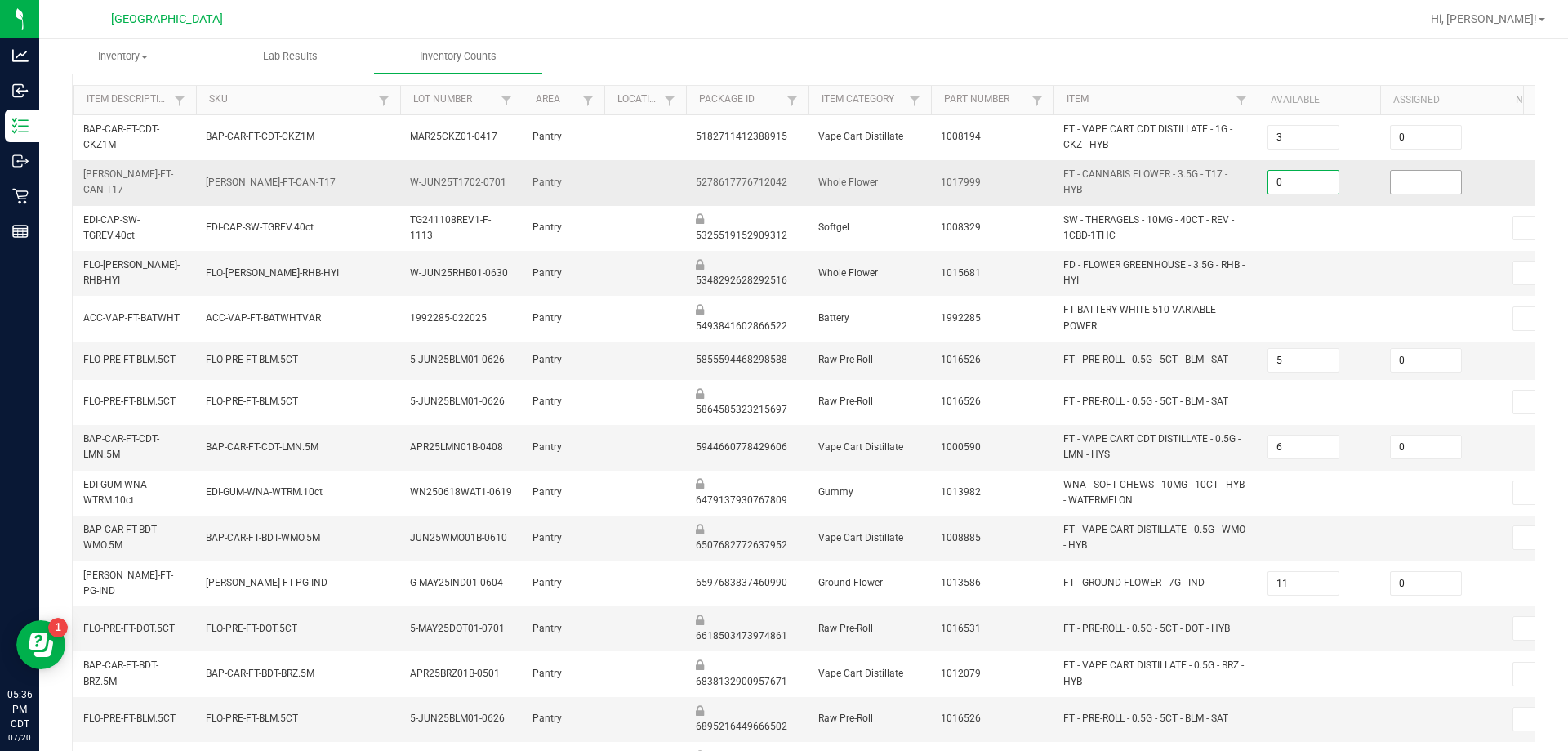 type on "0" 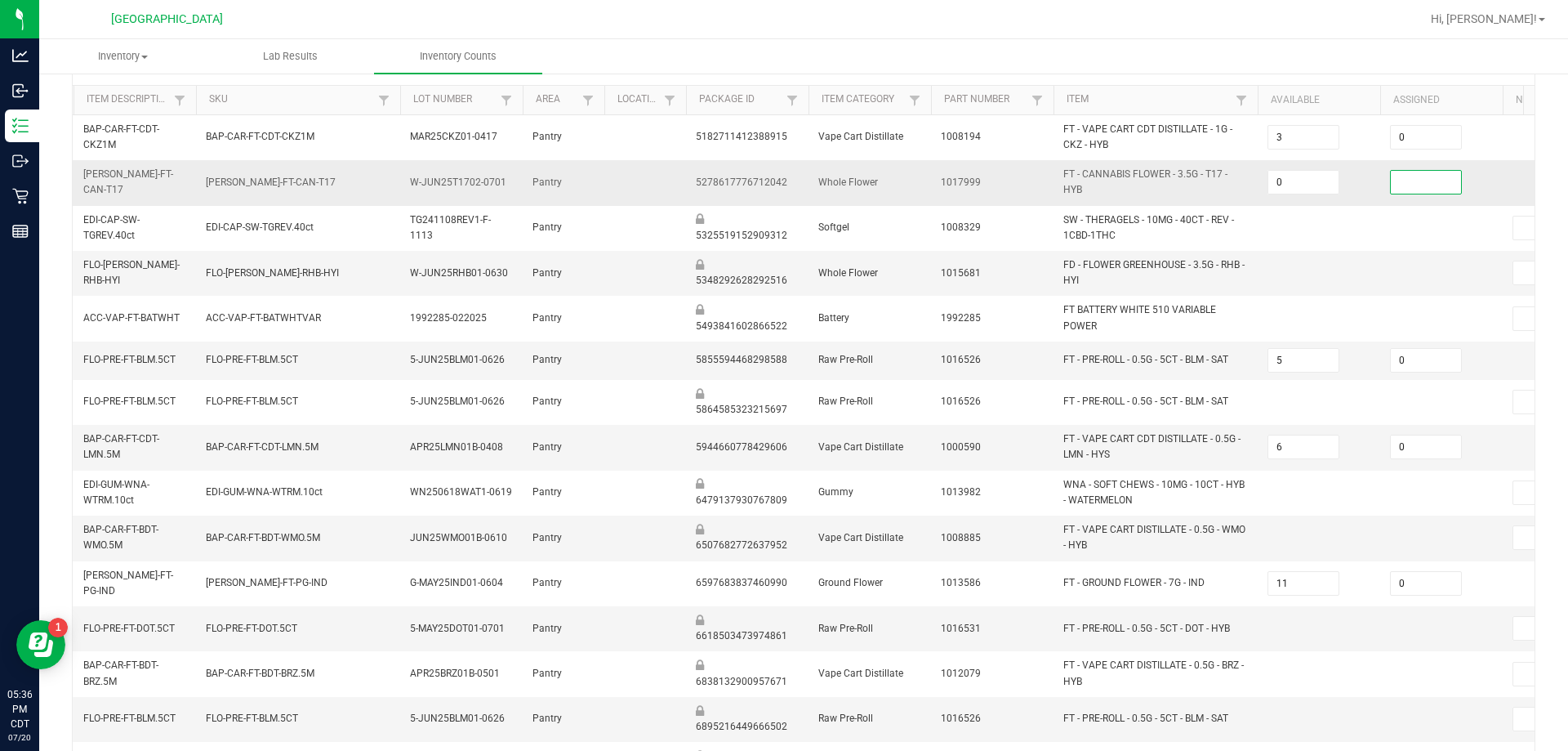 click at bounding box center (1426, 182) 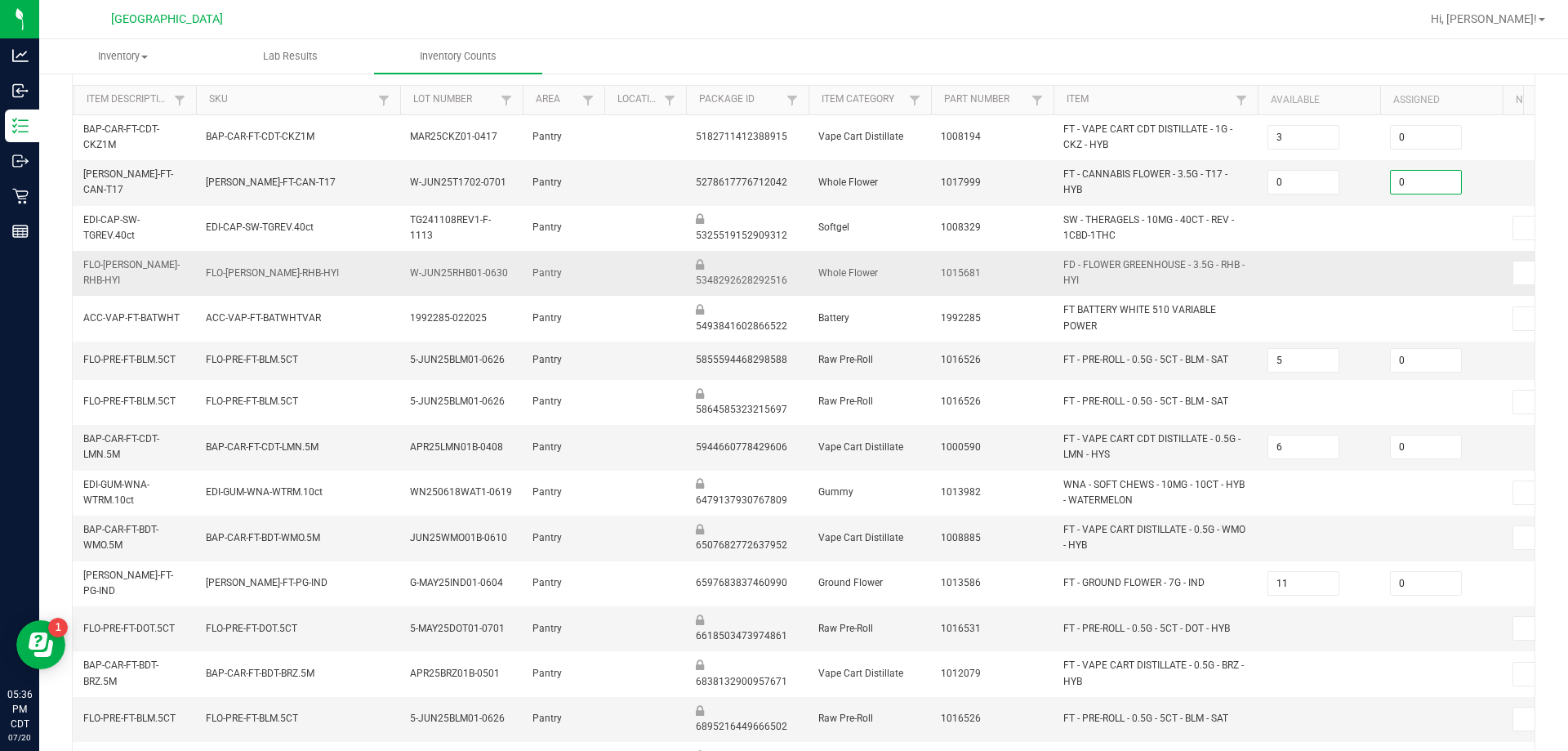 type on "0" 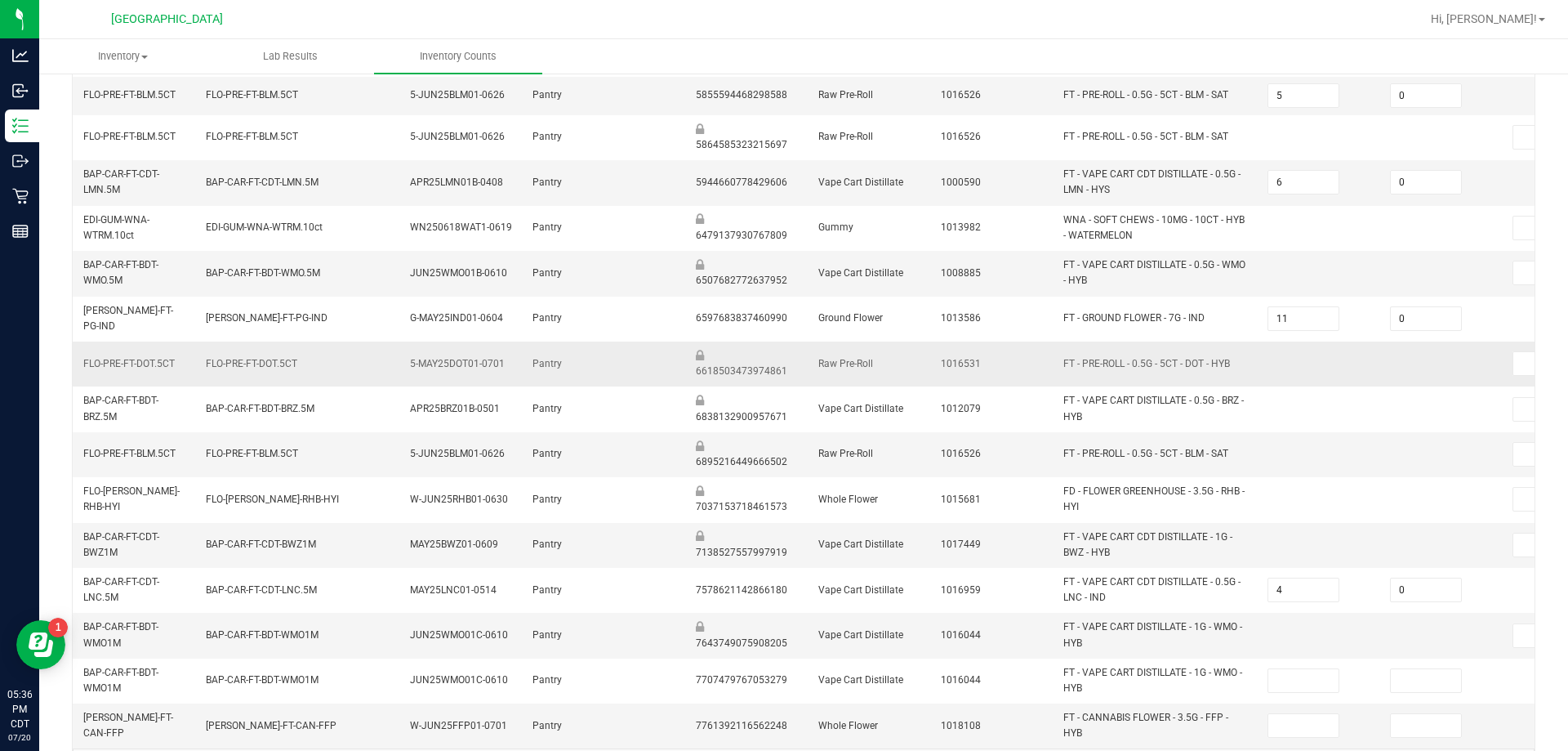 scroll, scrollTop: 476, scrollLeft: 0, axis: vertical 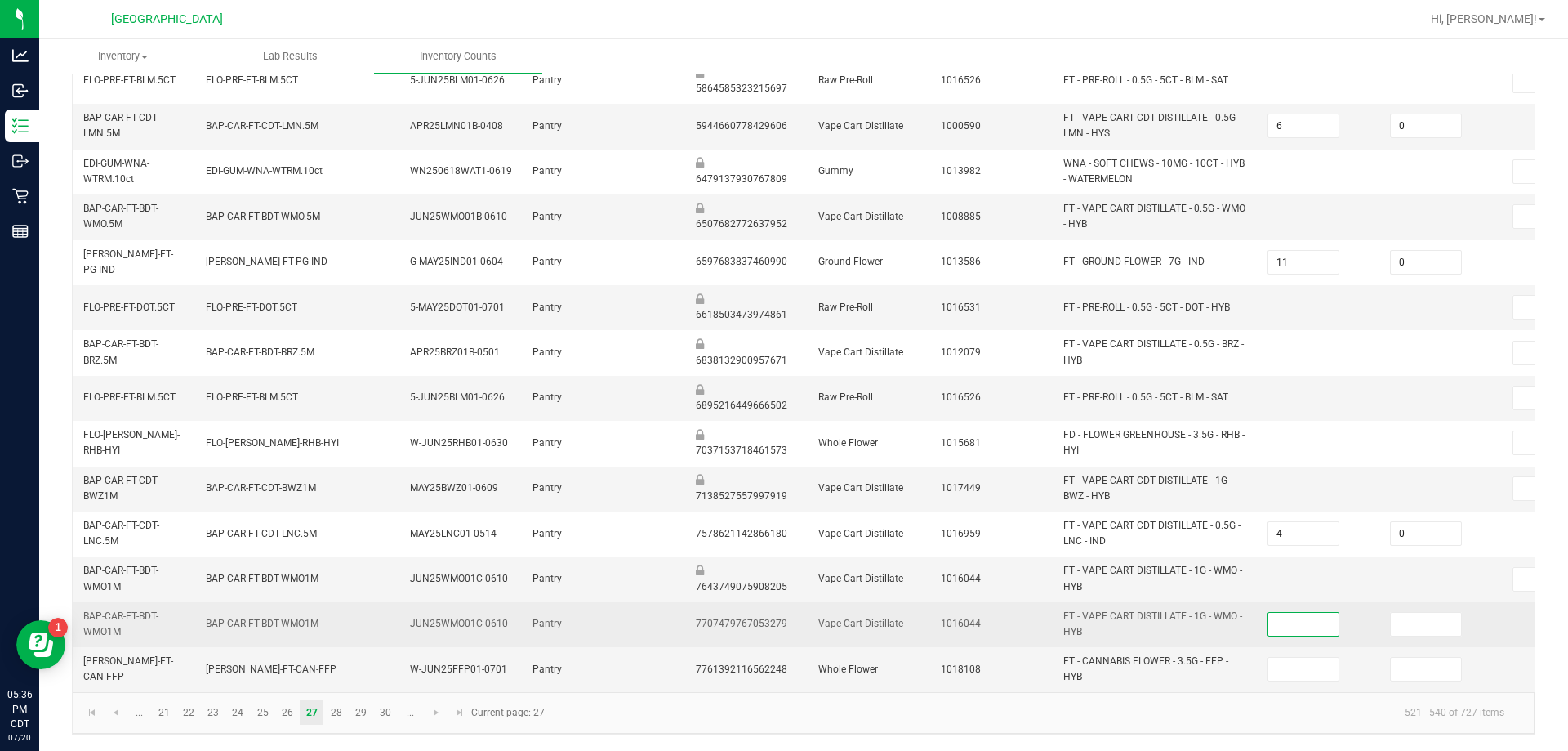 click at bounding box center [1303, 624] 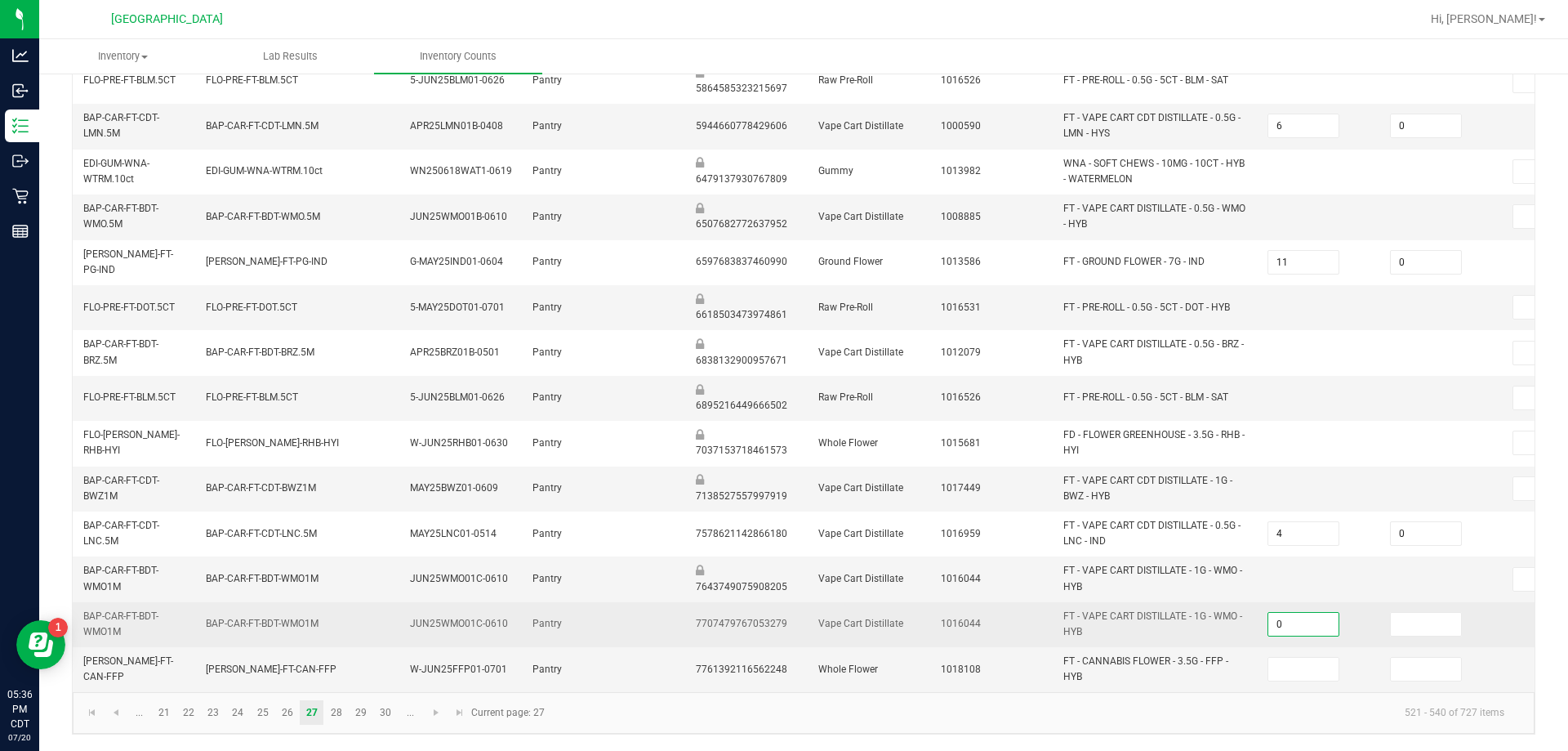 type on "0" 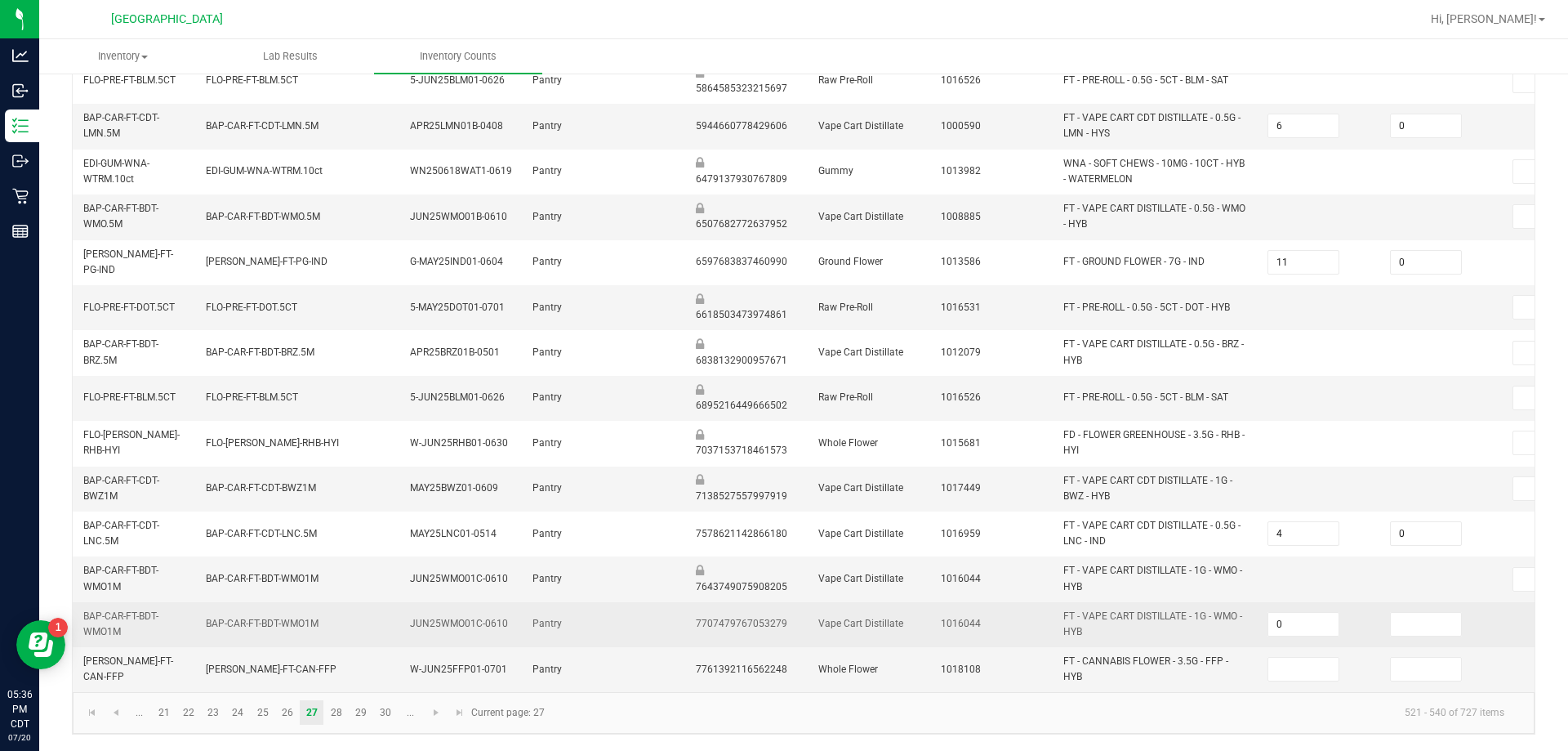 click at bounding box center (1441, 624) 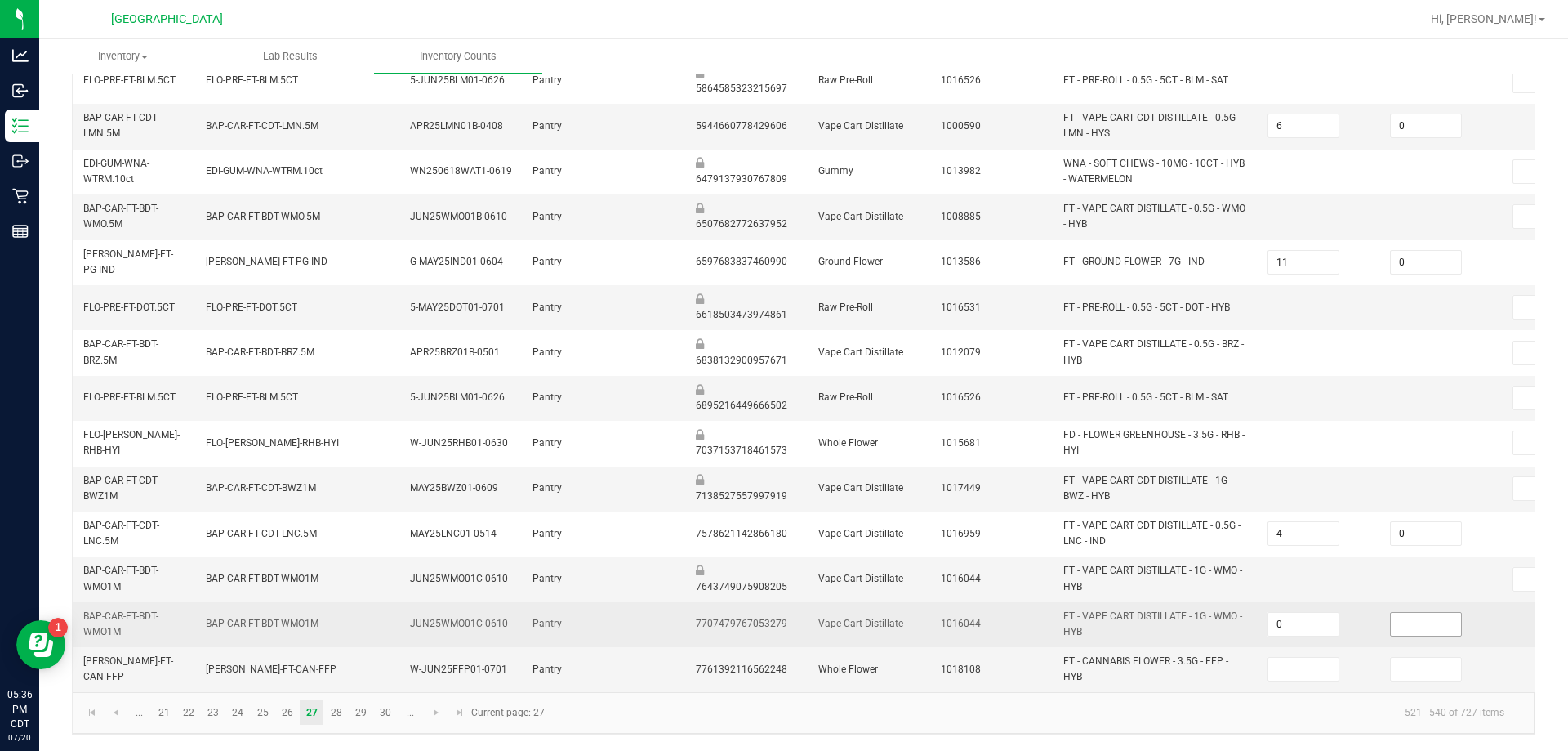 click at bounding box center [1426, 624] 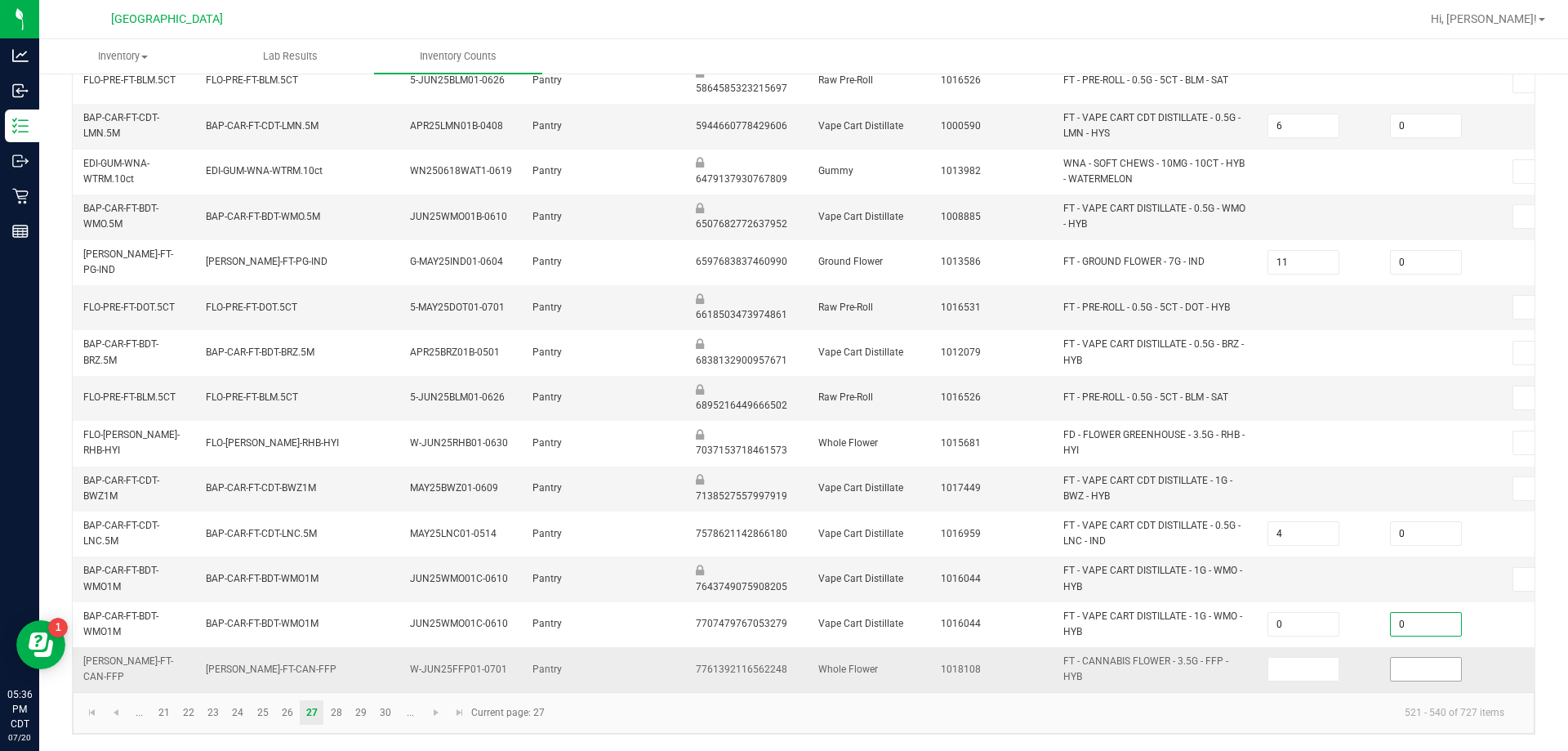 type on "0" 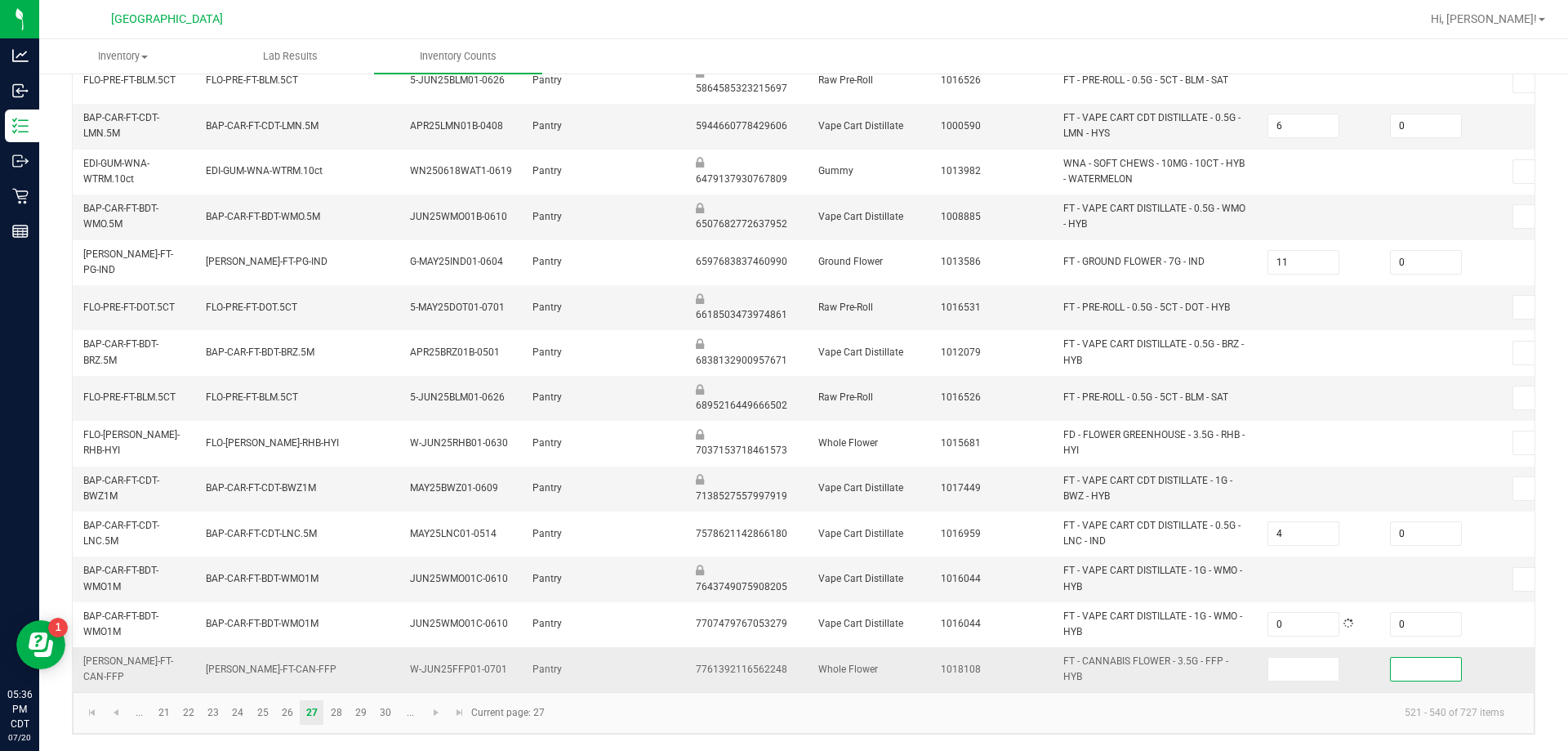 click at bounding box center [1426, 669] 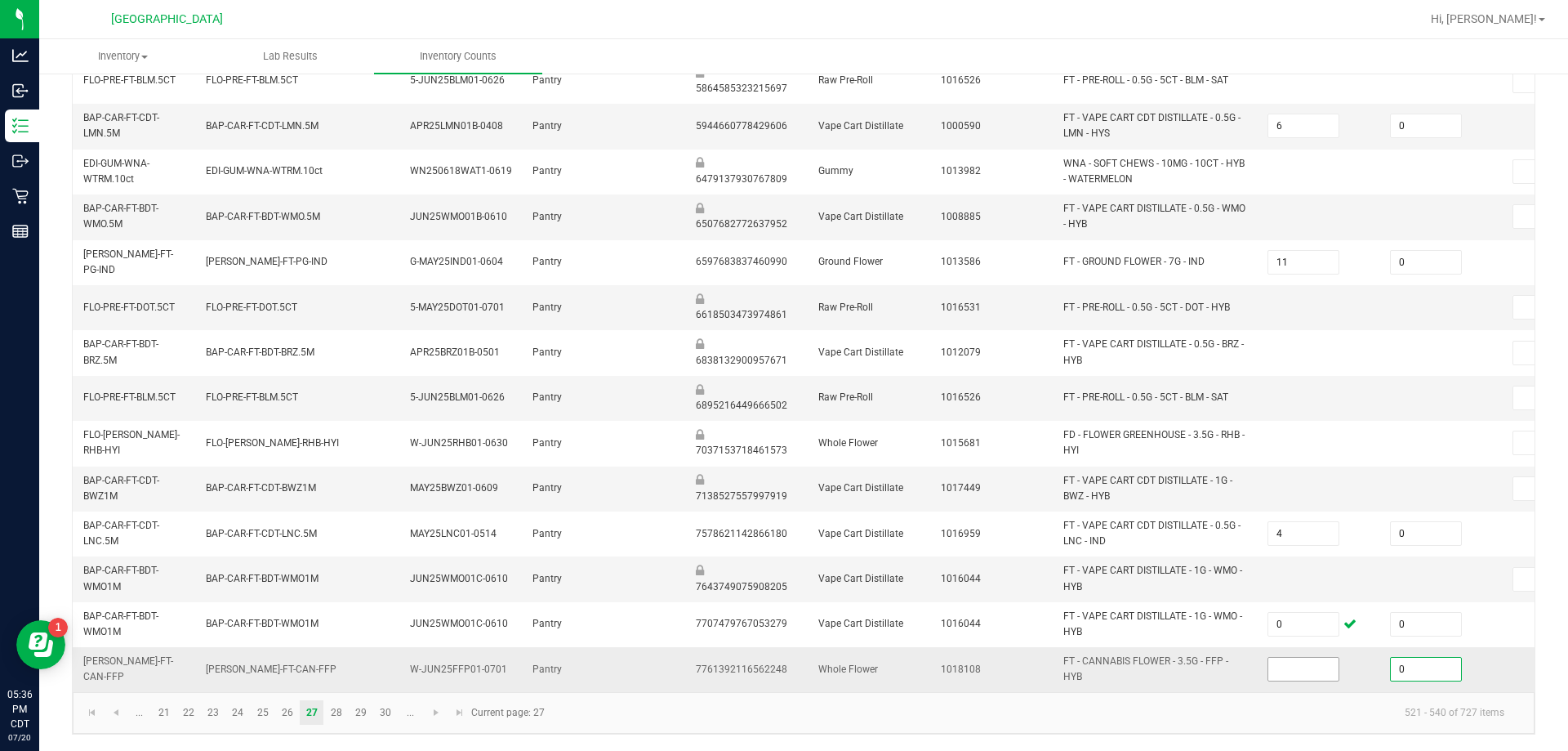 type on "0" 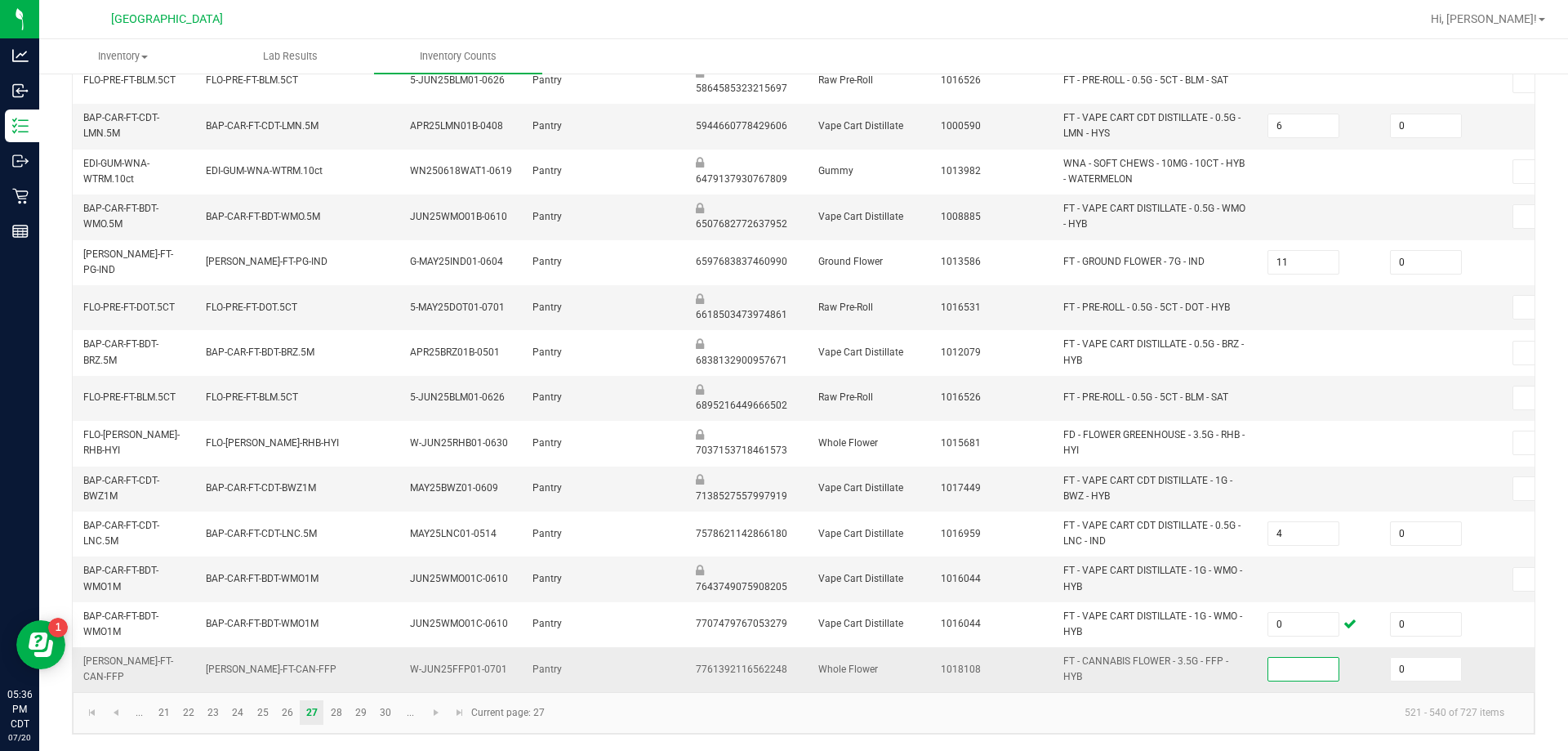click at bounding box center [1303, 669] 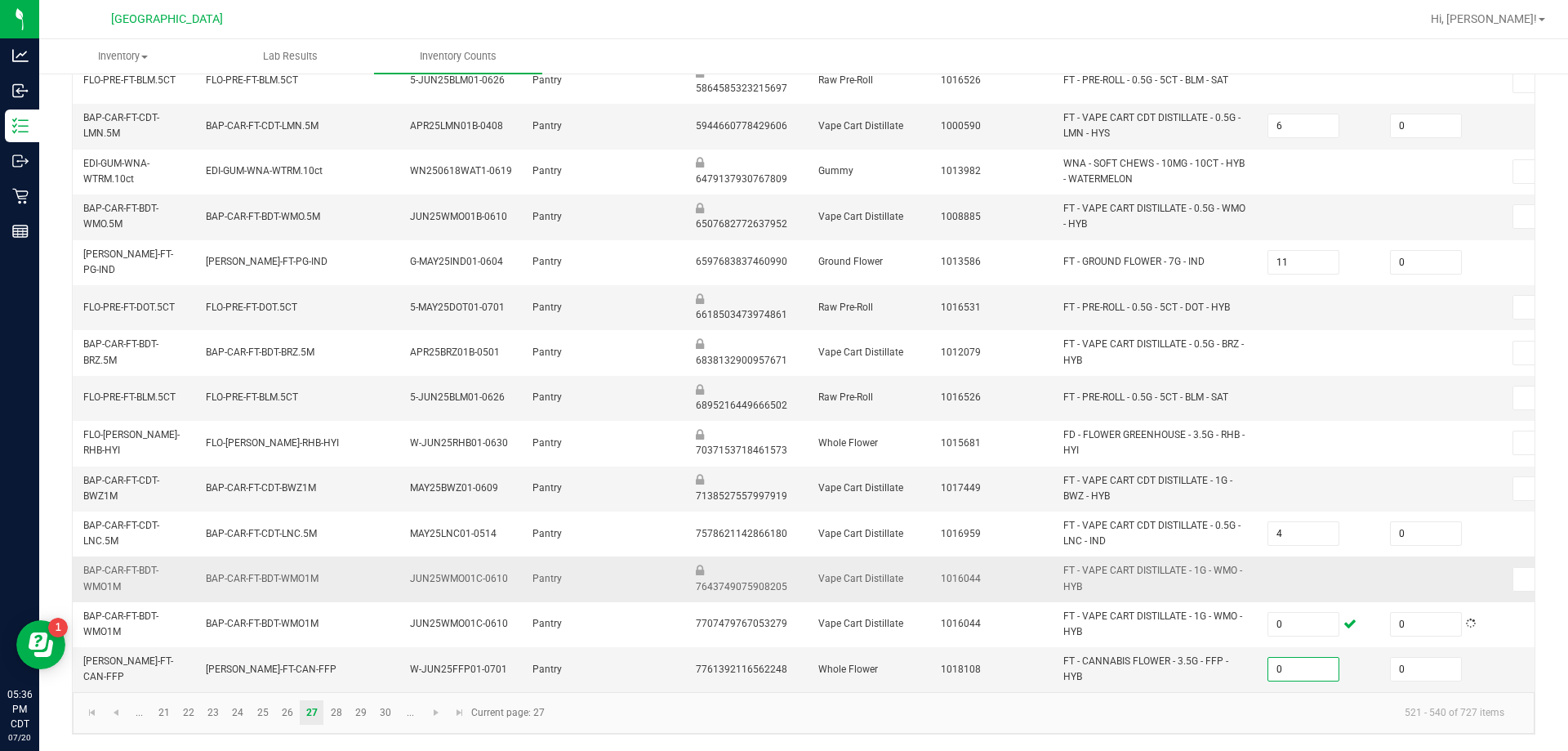 type on "0" 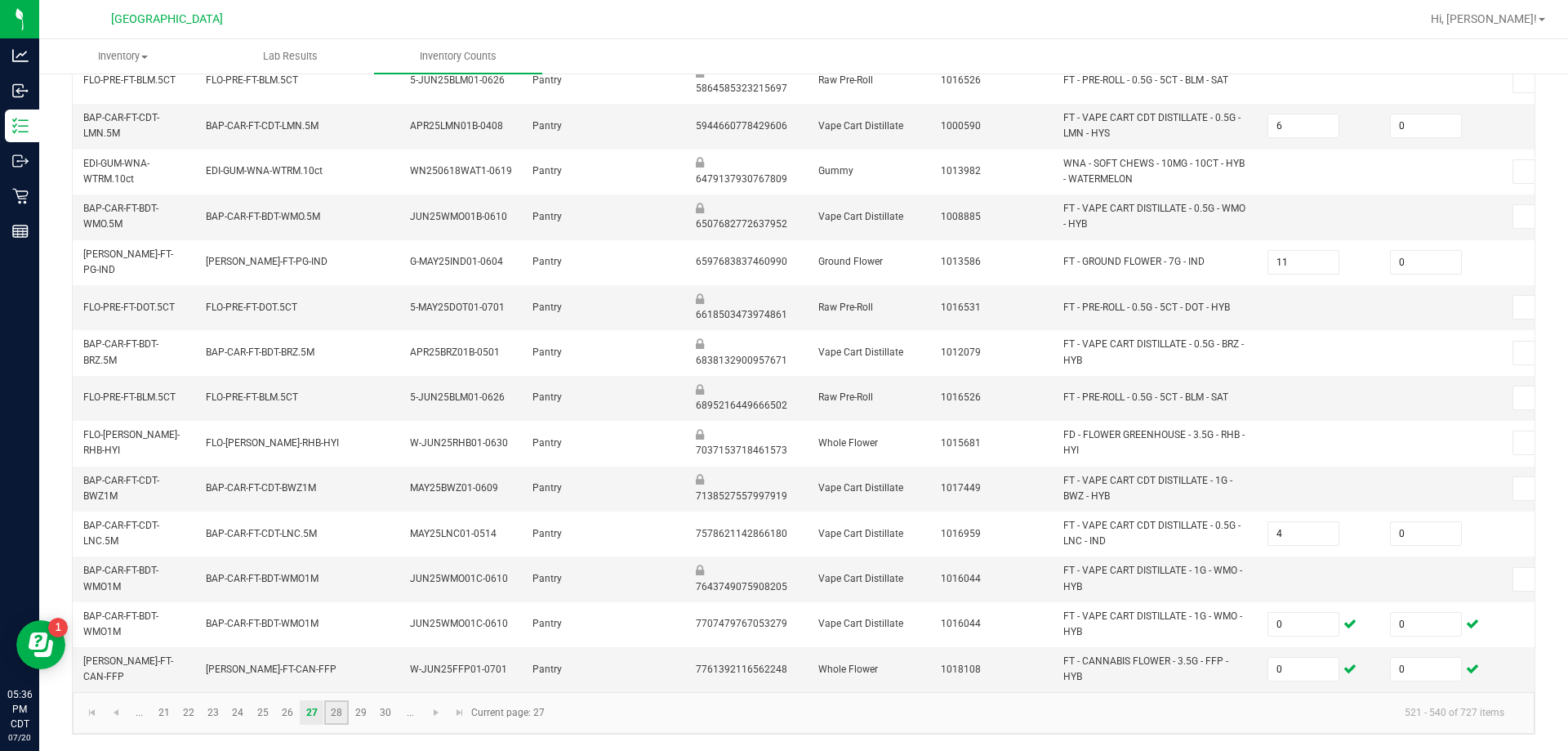 click on "28" 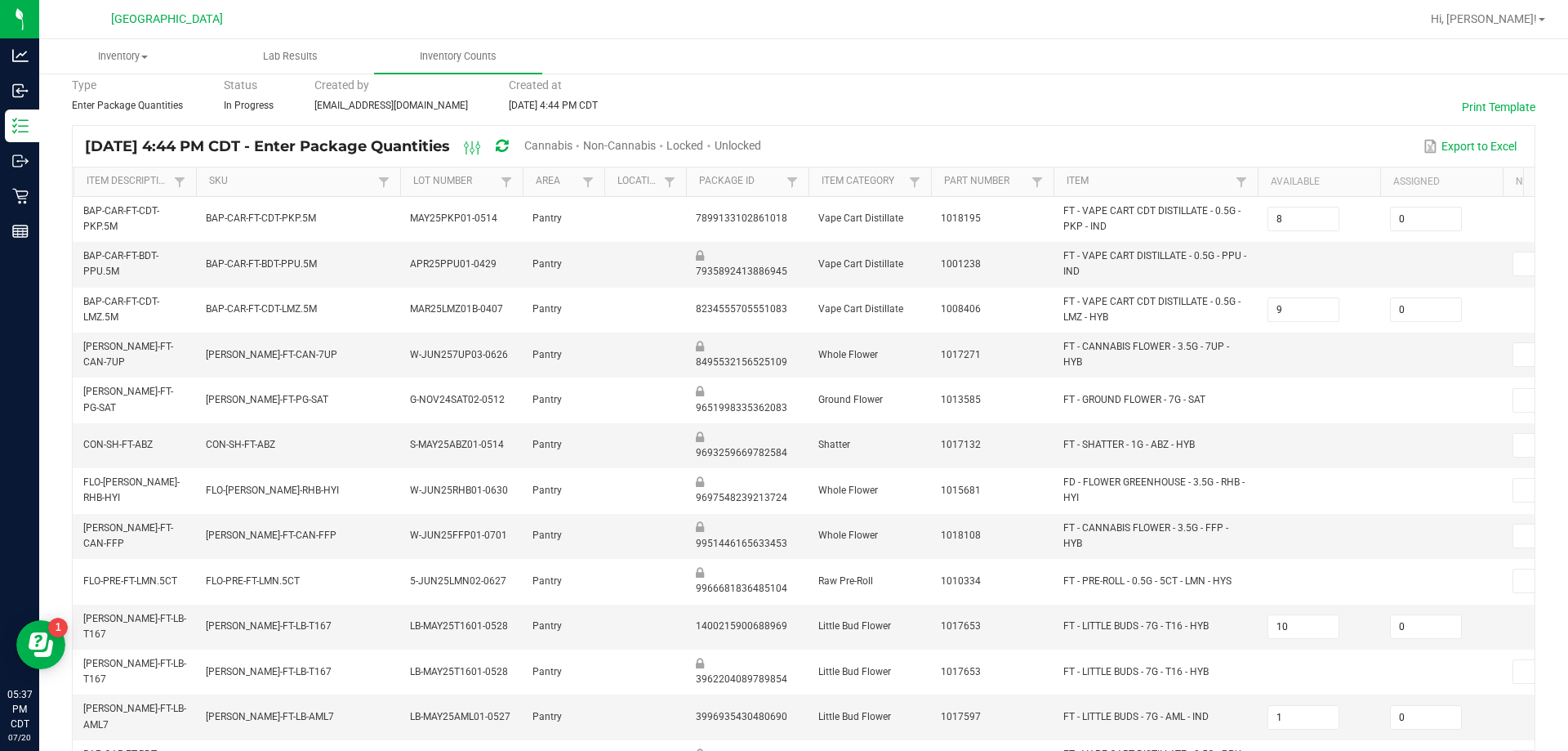 scroll, scrollTop: 476, scrollLeft: 0, axis: vertical 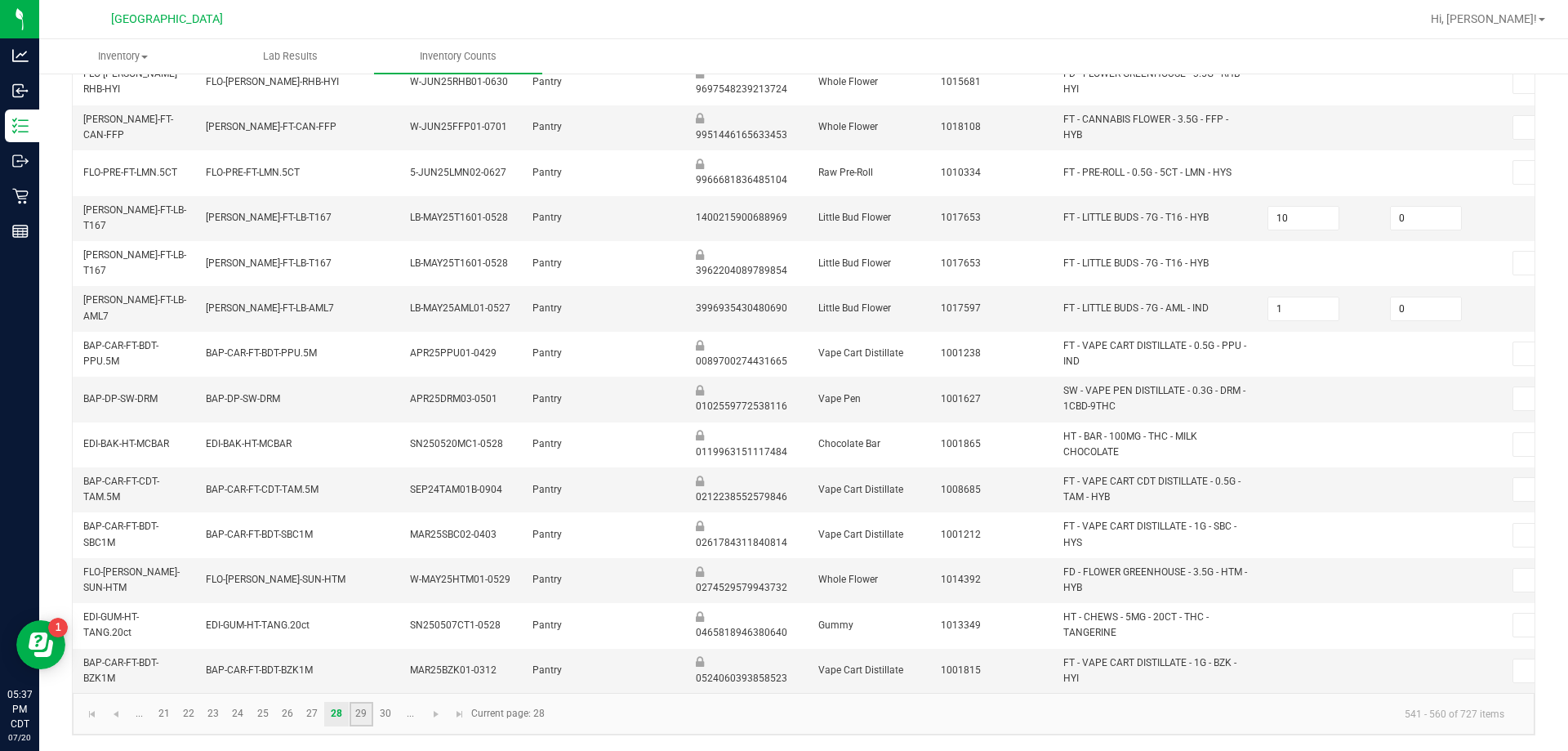 click on "29" 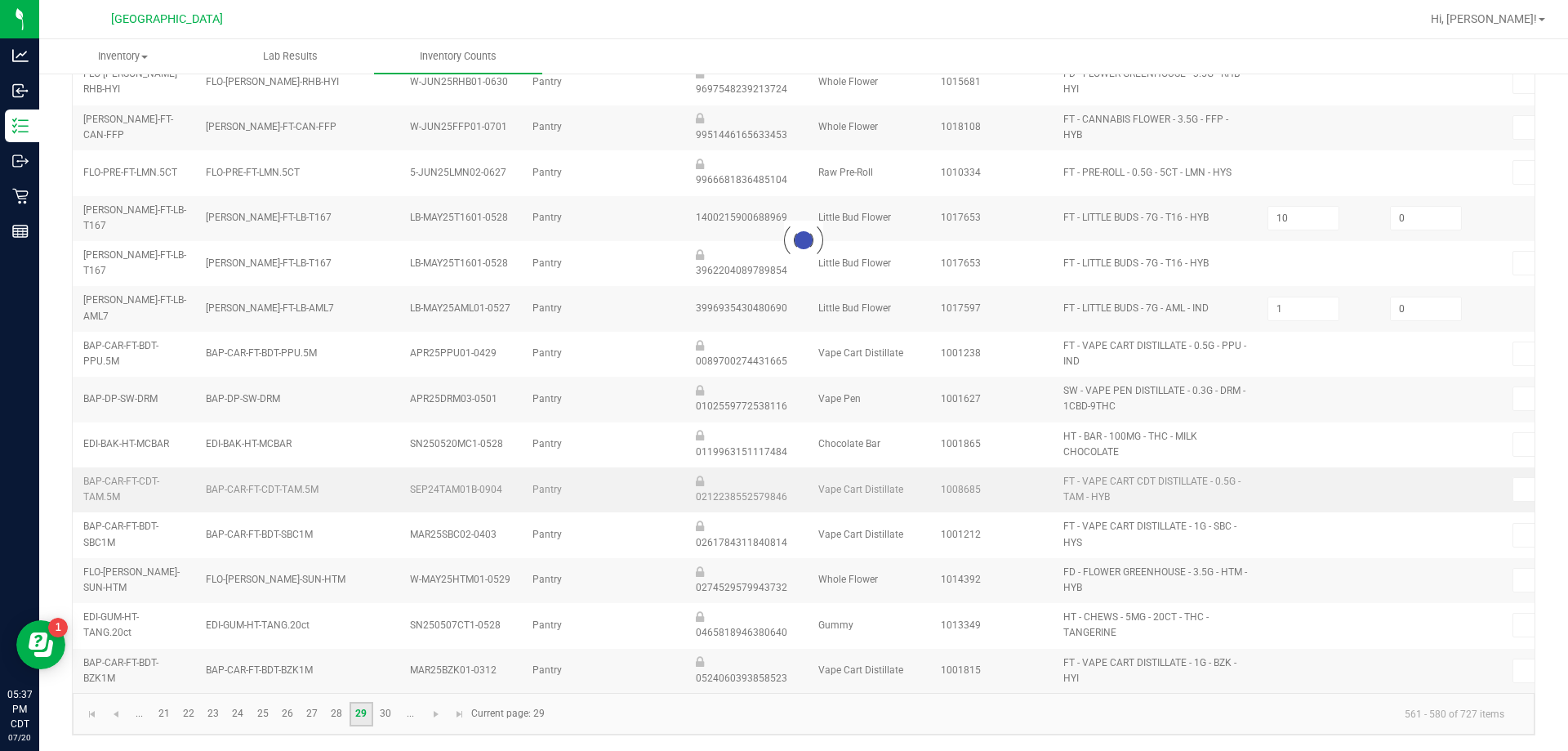 type on "19" 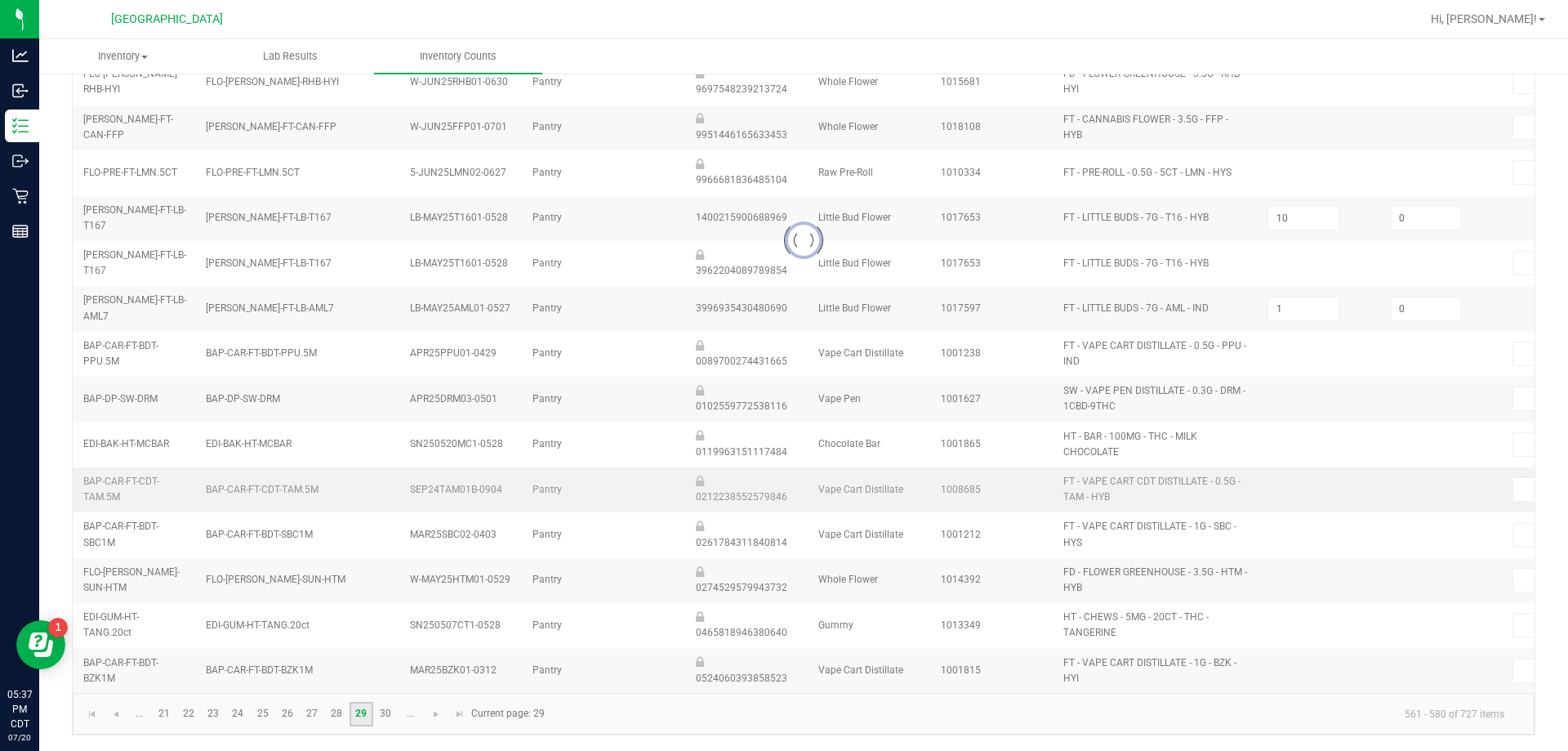 type on "12" 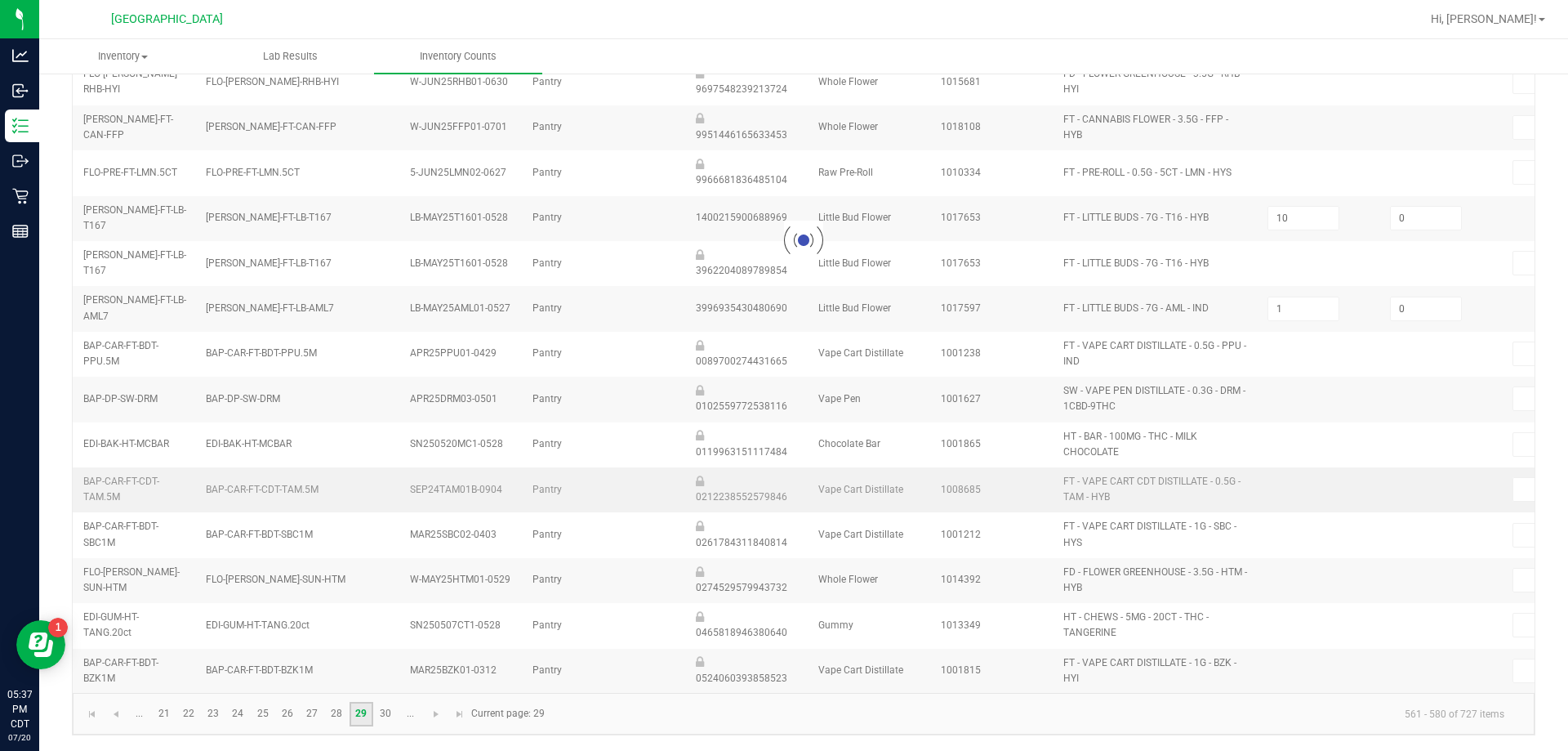 type on "6" 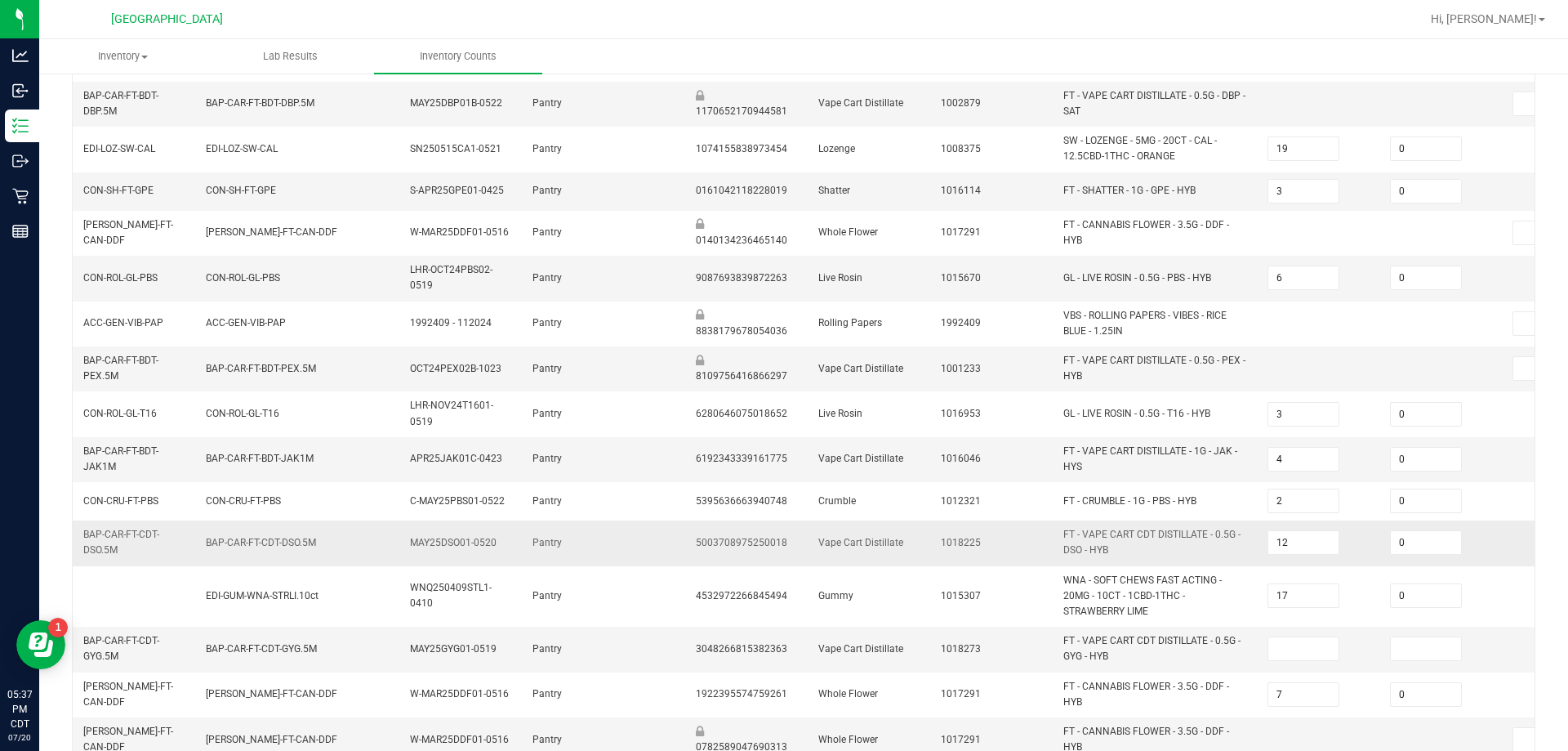 scroll, scrollTop: 491, scrollLeft: 0, axis: vertical 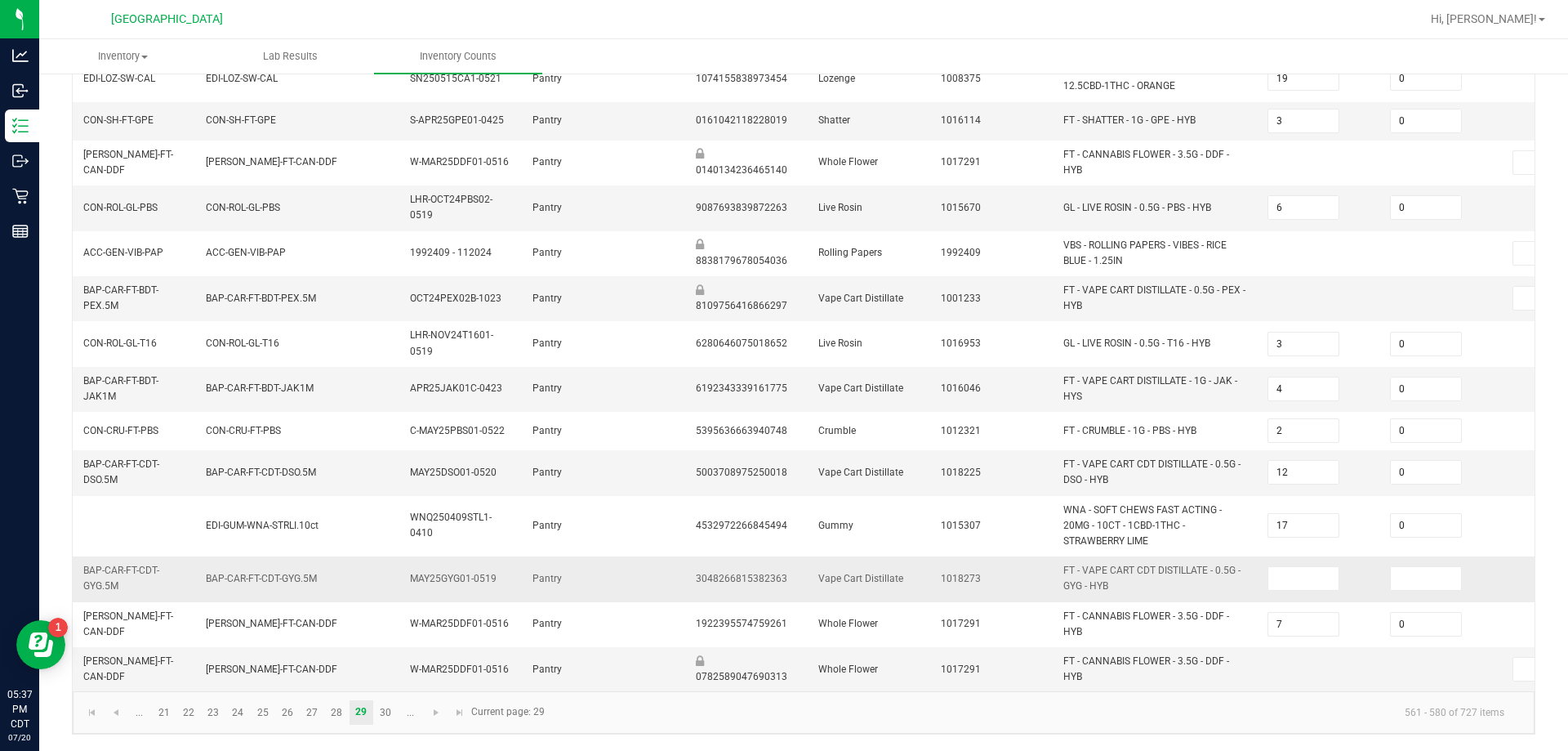 click at bounding box center [1319, 579] 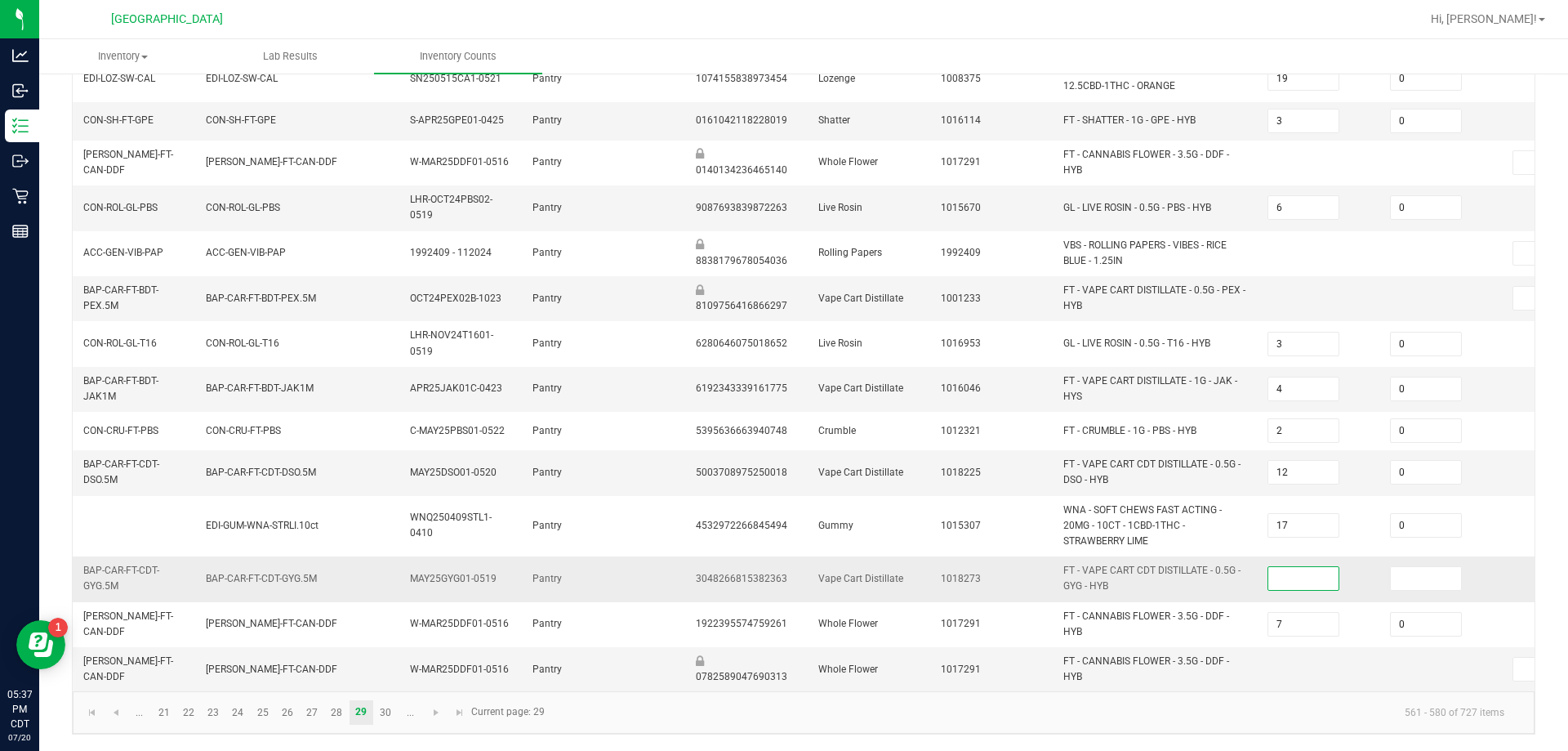 click at bounding box center (1303, 579) 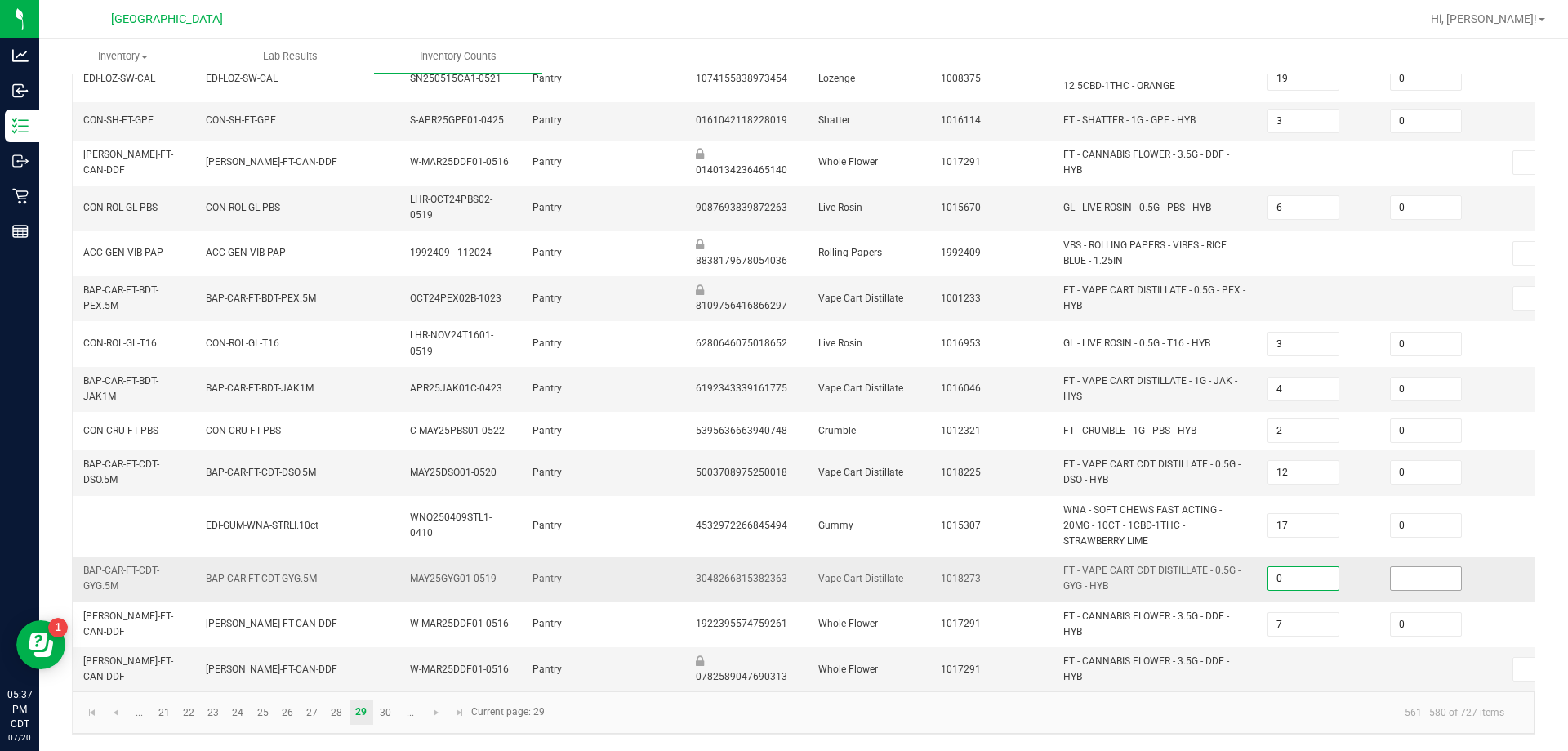 type on "0" 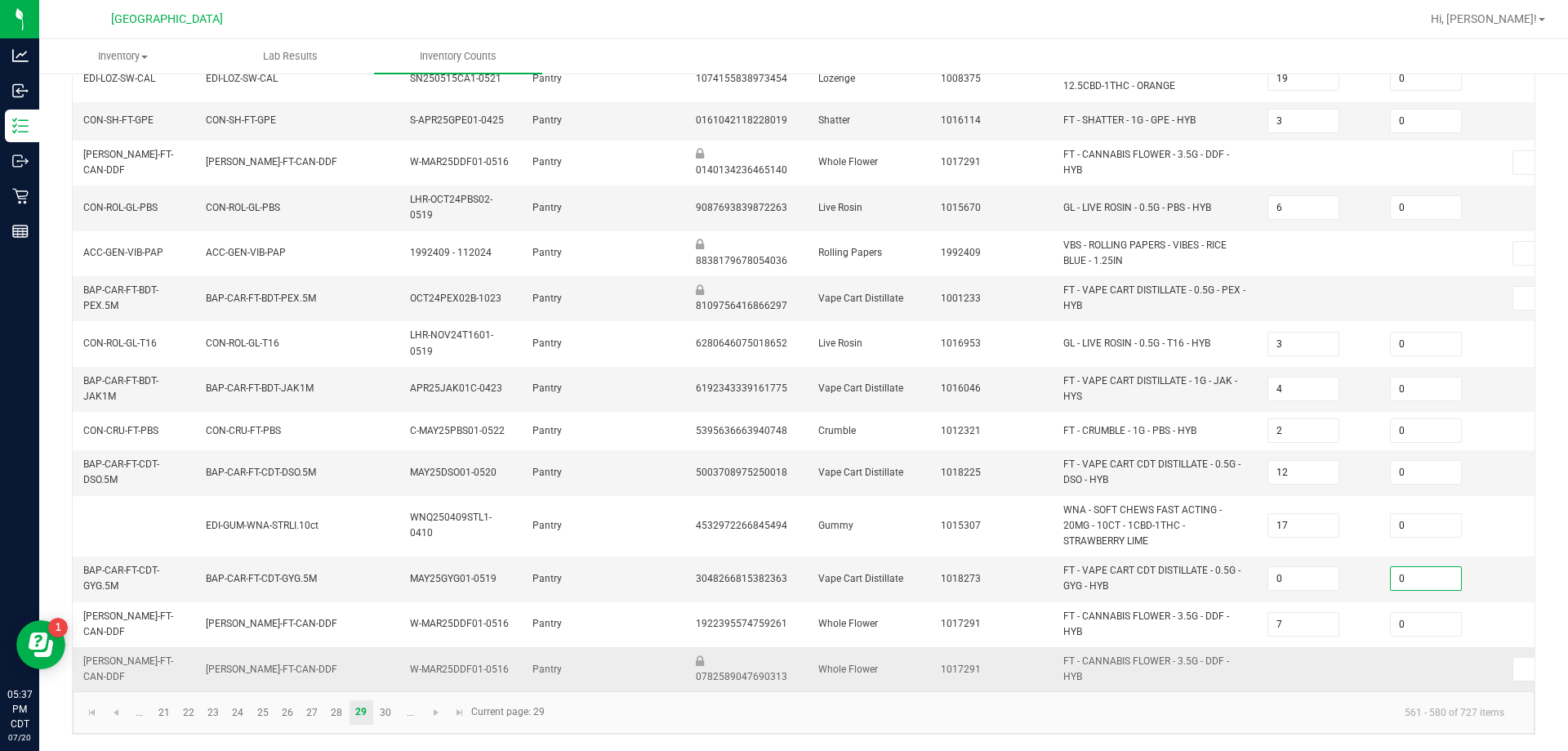 type on "0" 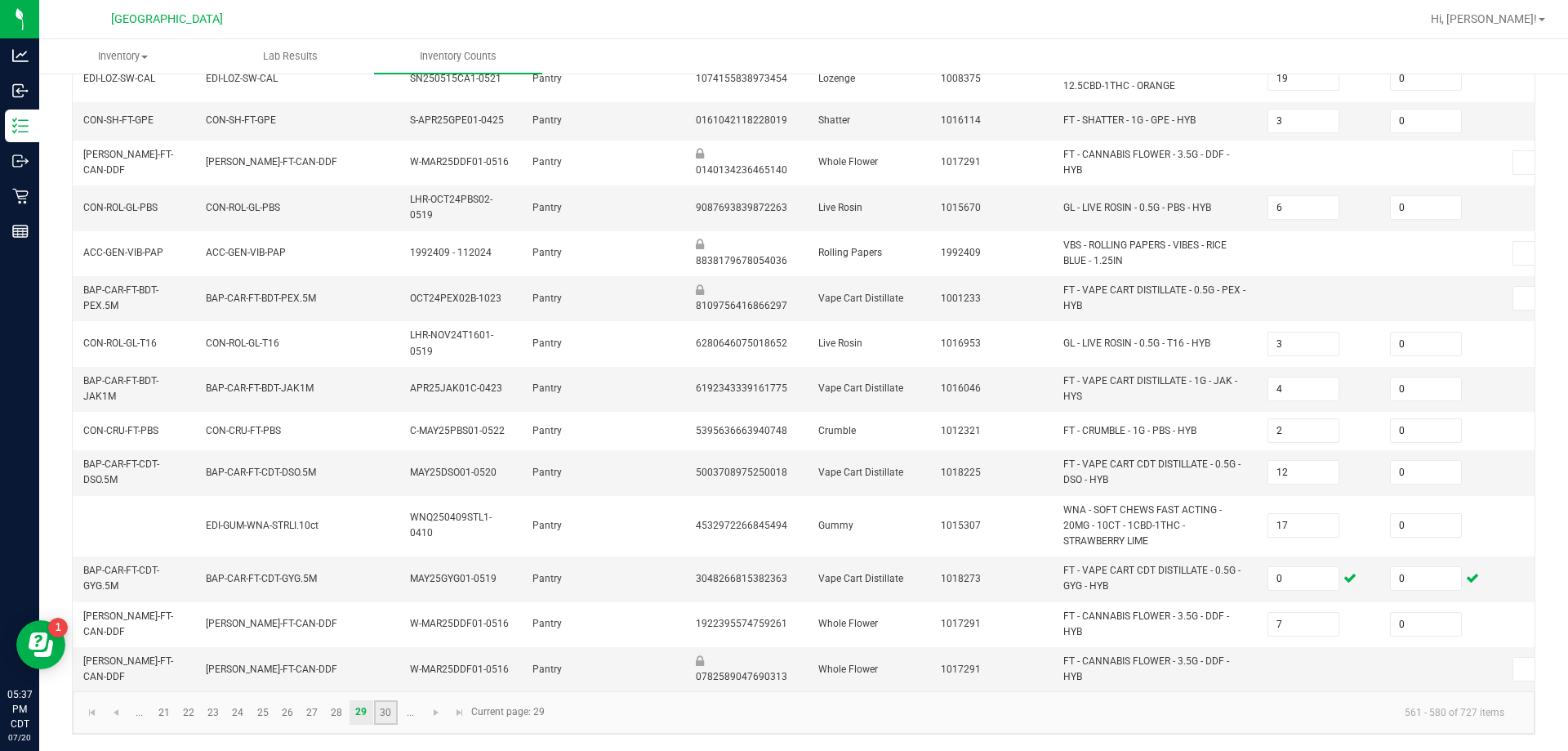 click on "30" 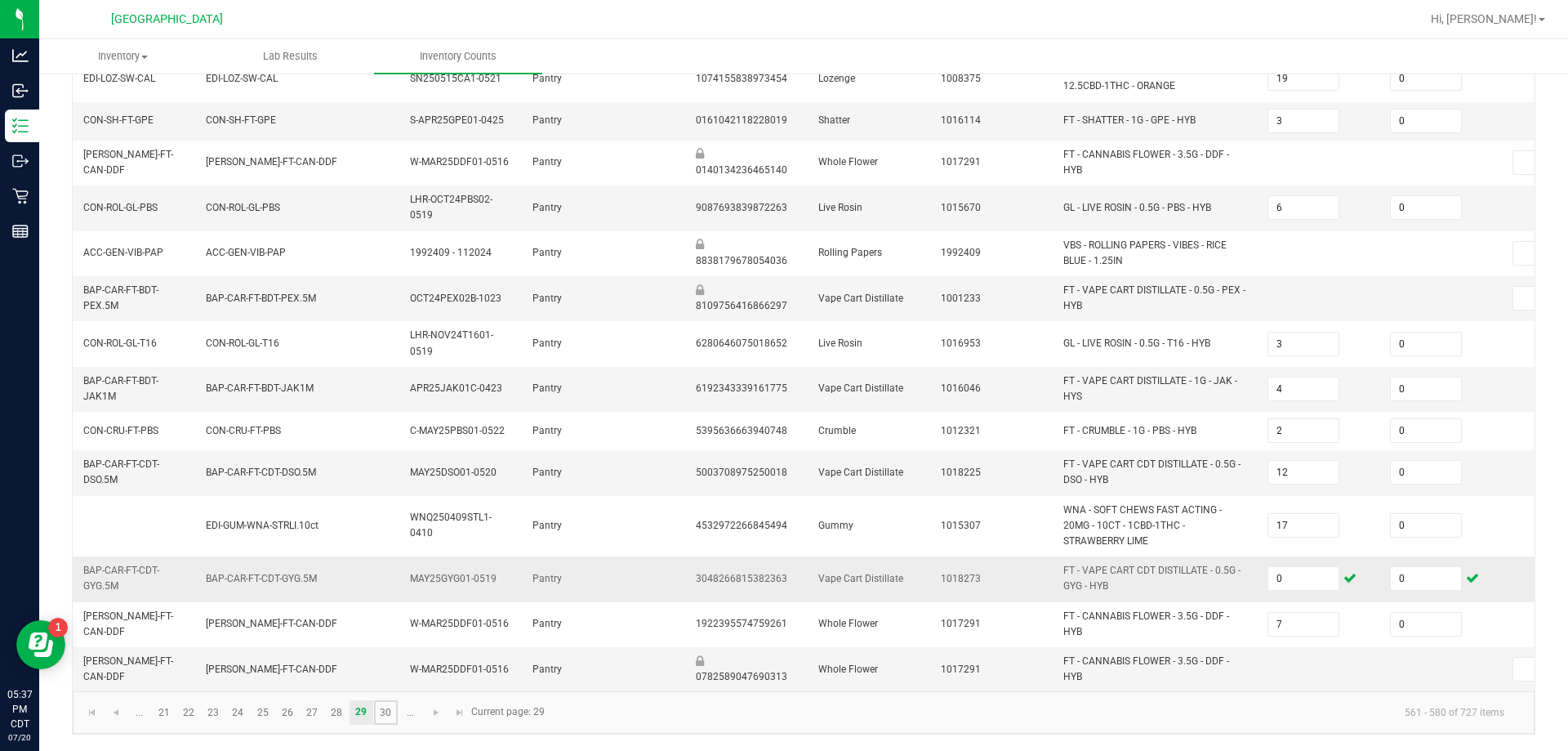 type on "4" 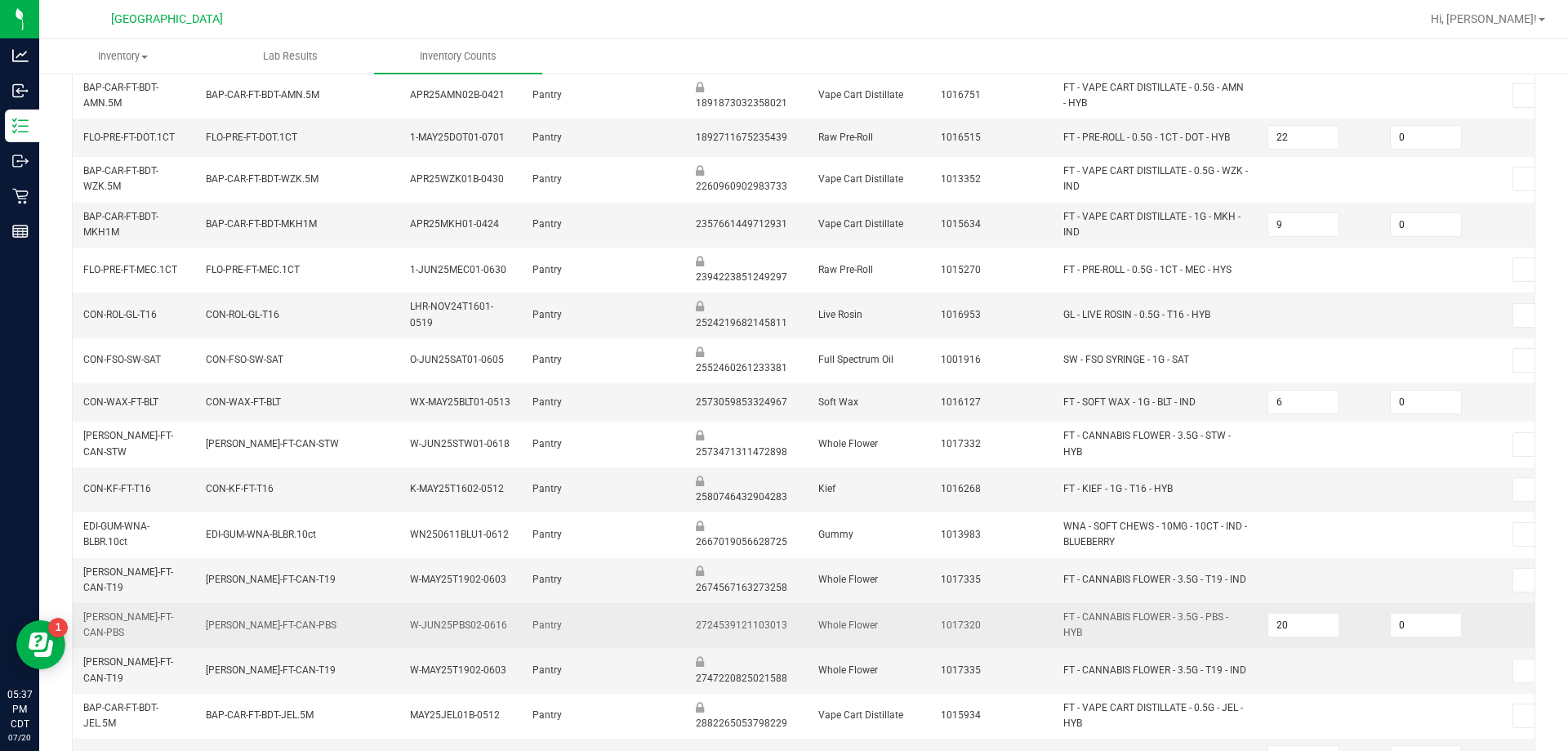 scroll, scrollTop: 468, scrollLeft: 0, axis: vertical 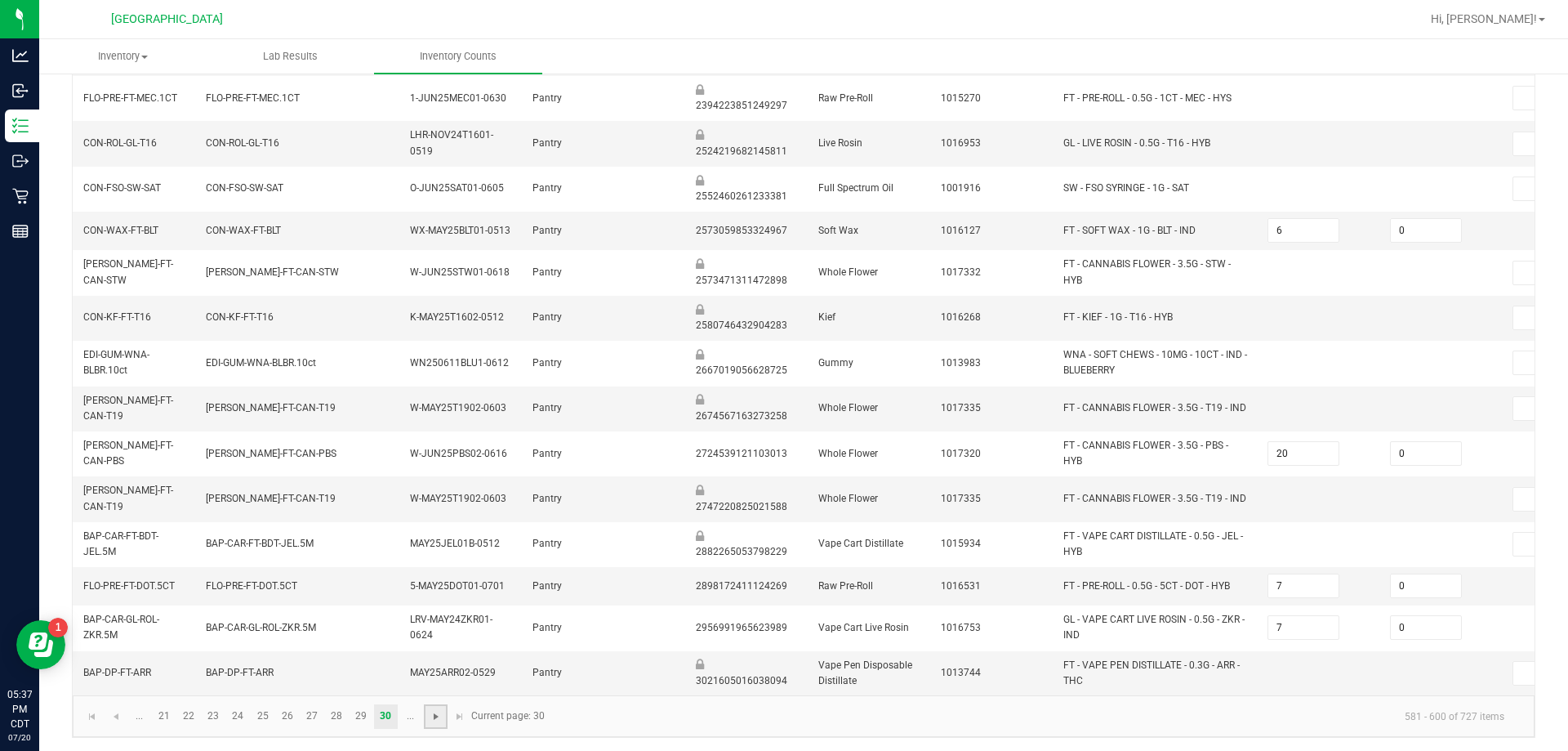 click 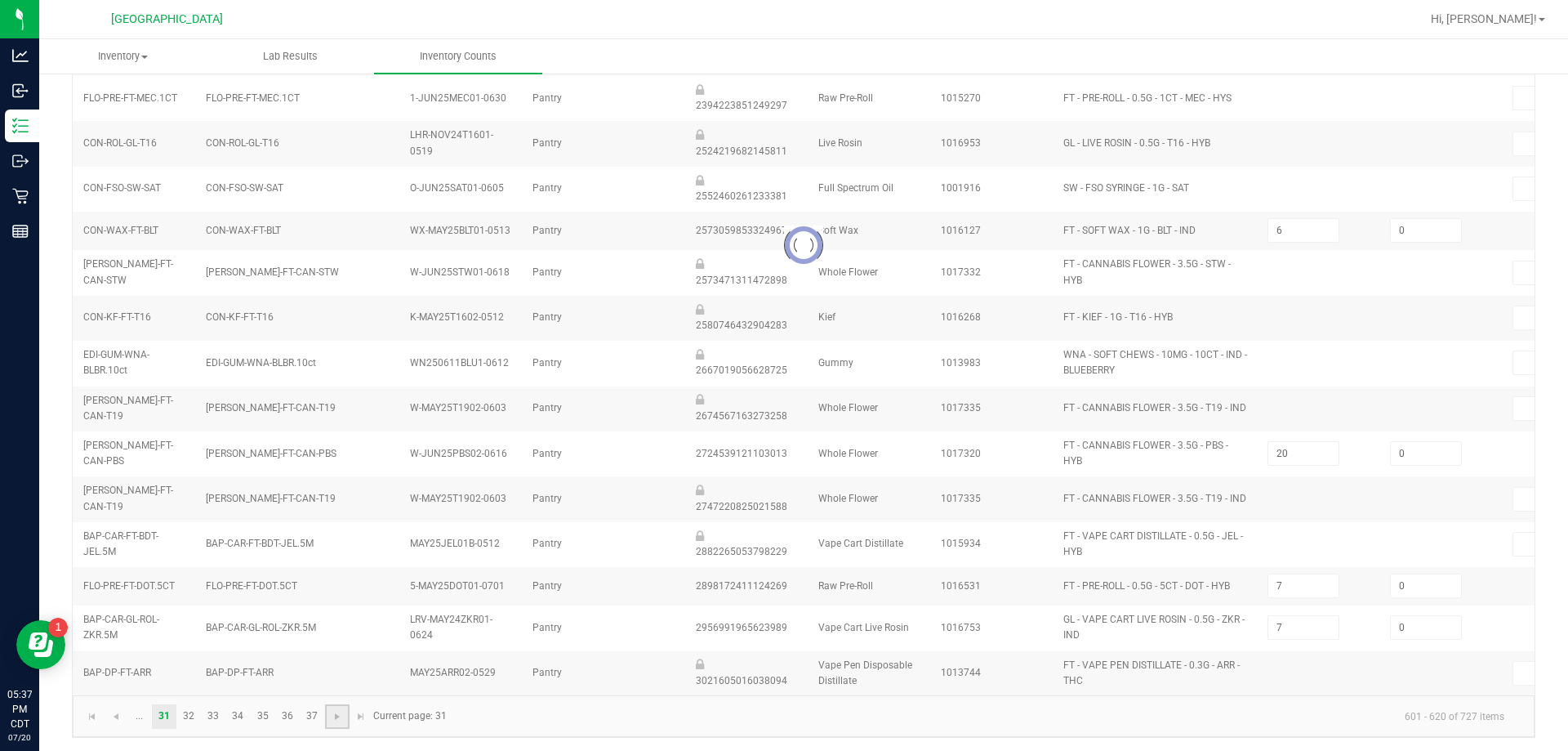 type on "15" 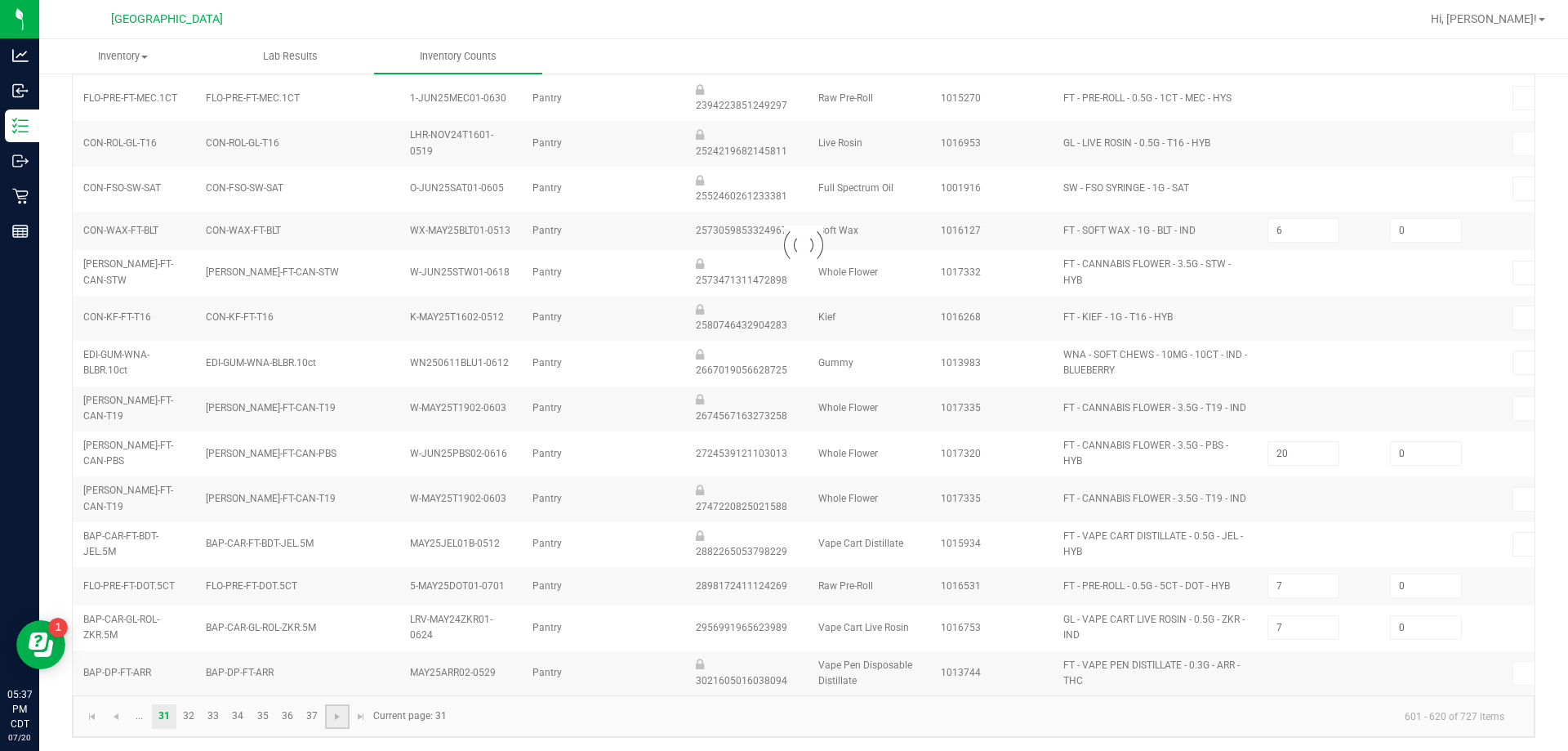 type 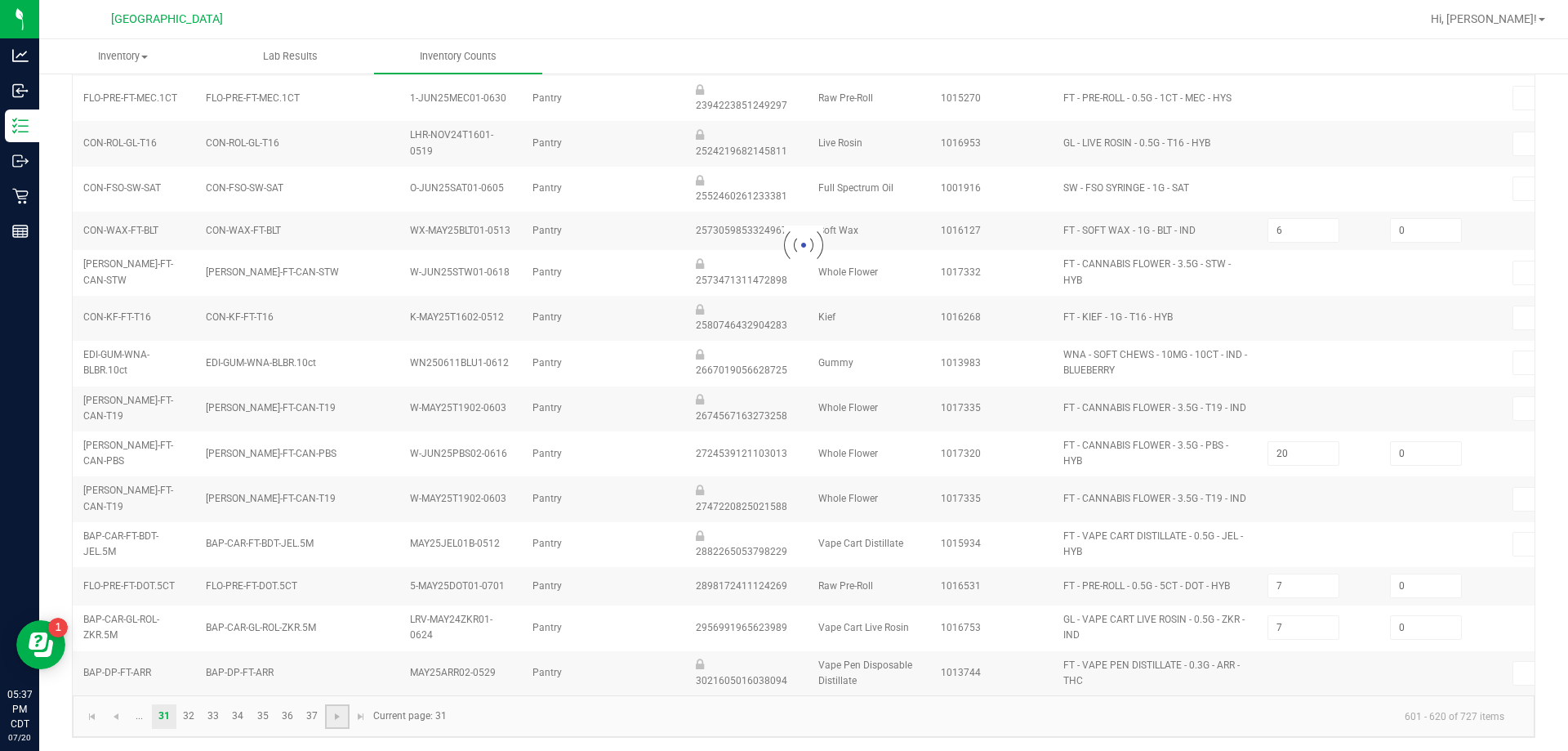type on "20" 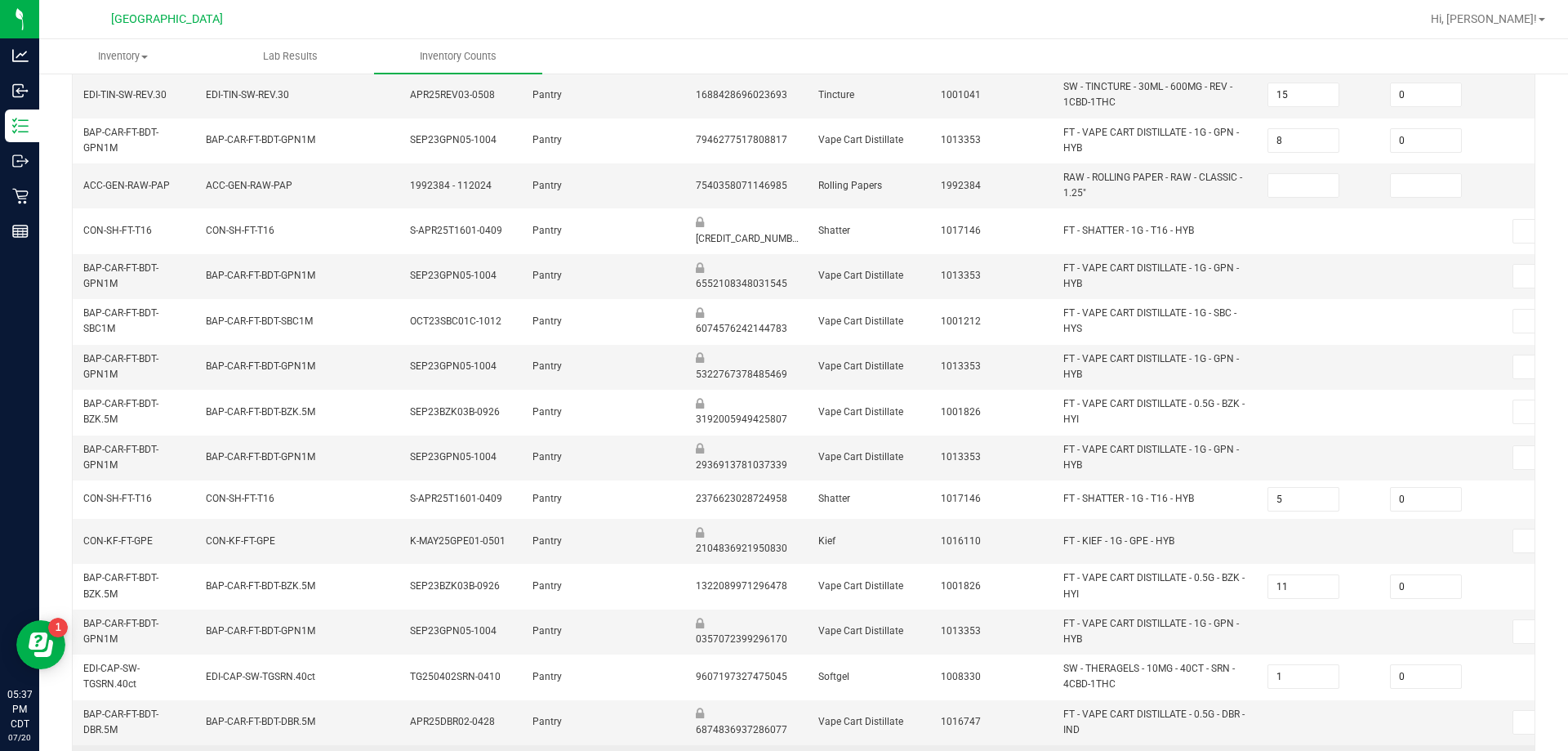 scroll, scrollTop: 141, scrollLeft: 0, axis: vertical 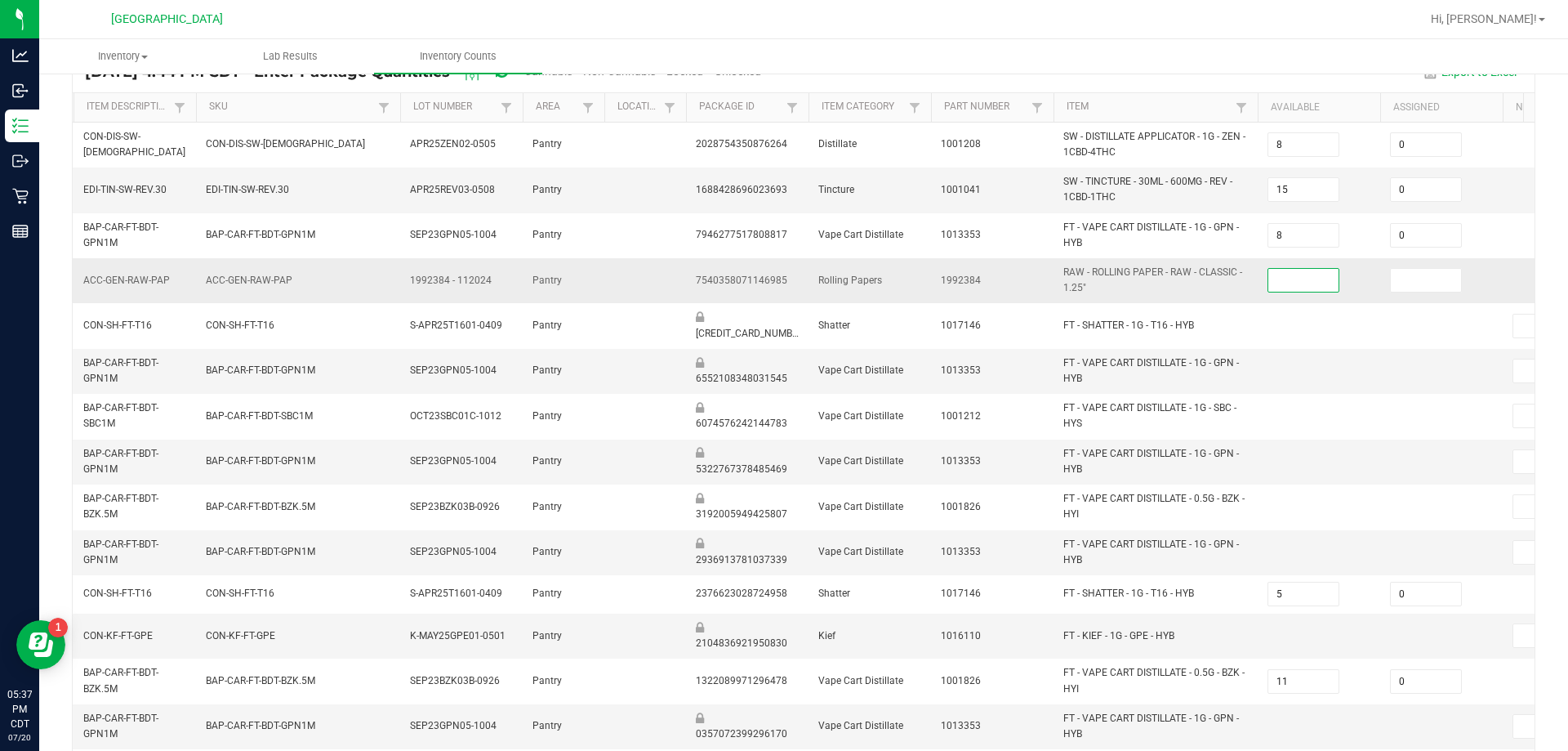 click at bounding box center [1303, 280] 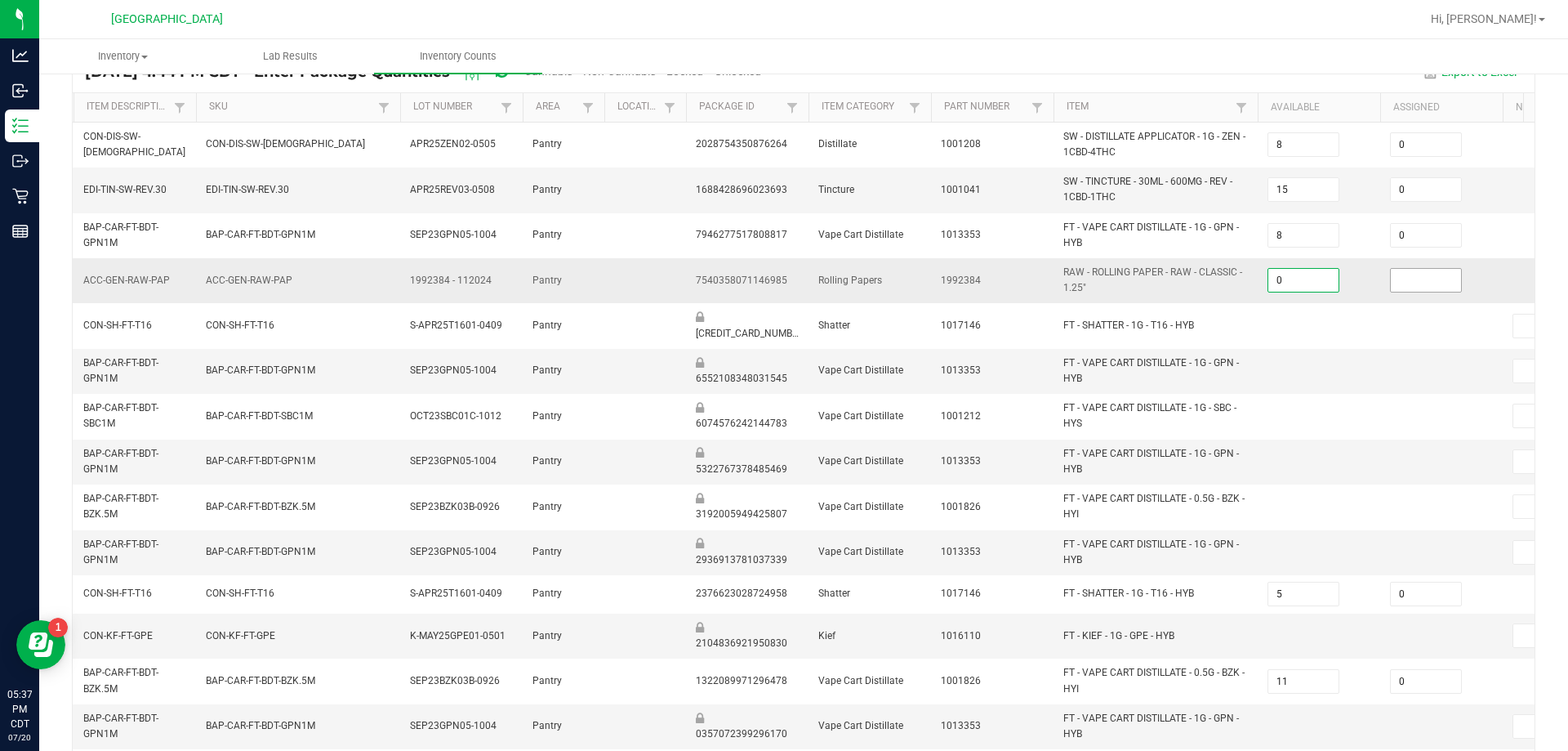 type on "0" 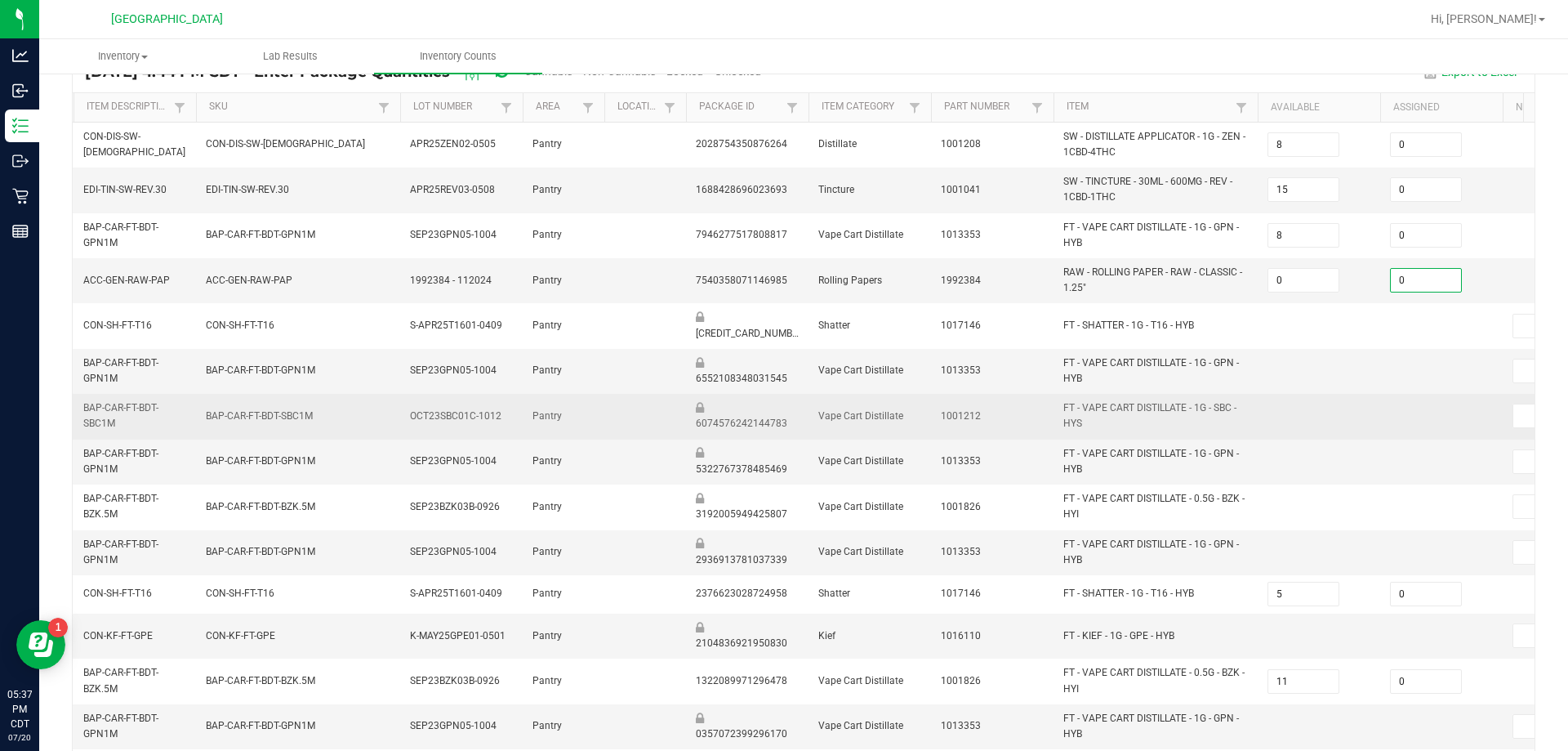 type on "0" 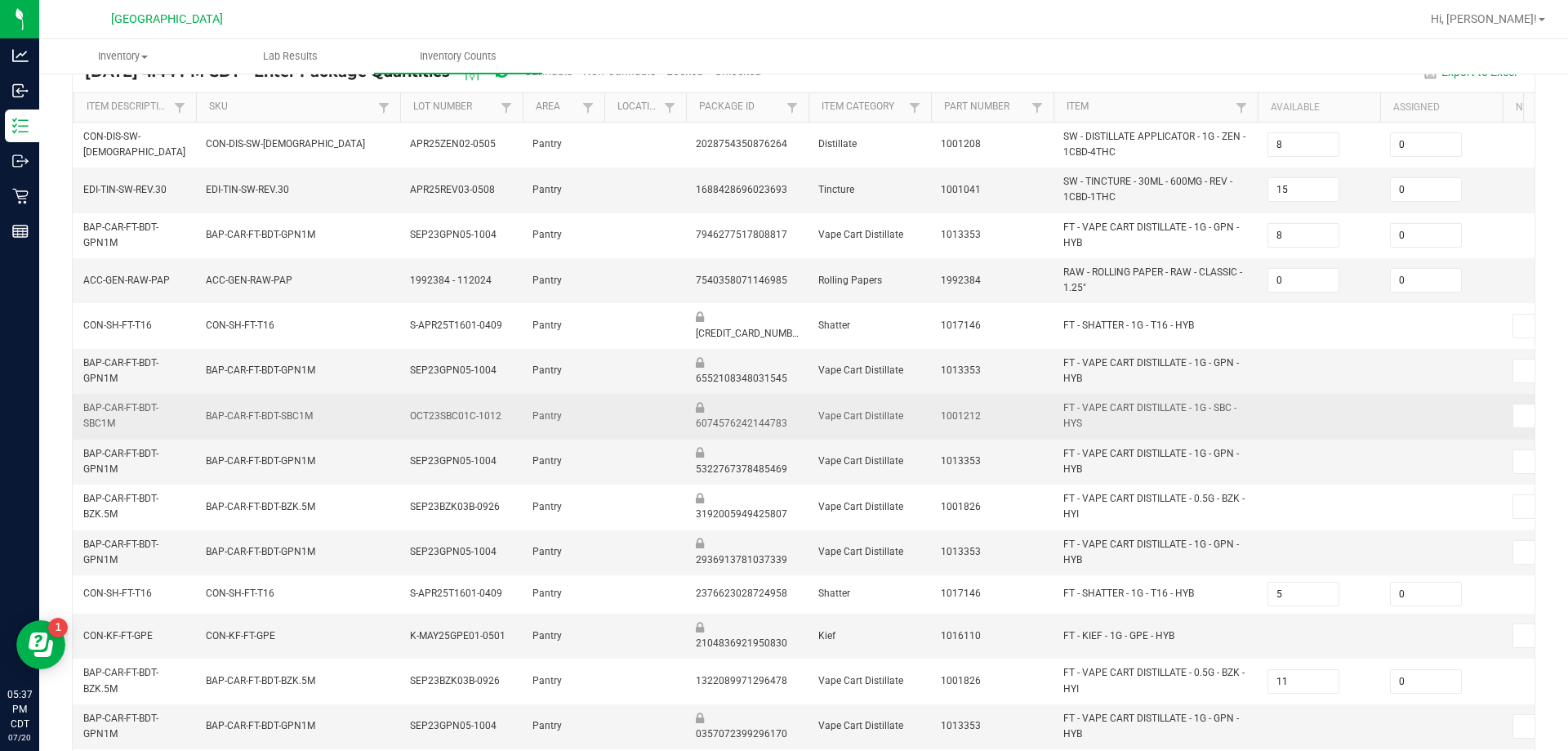 click at bounding box center (1441, 416) 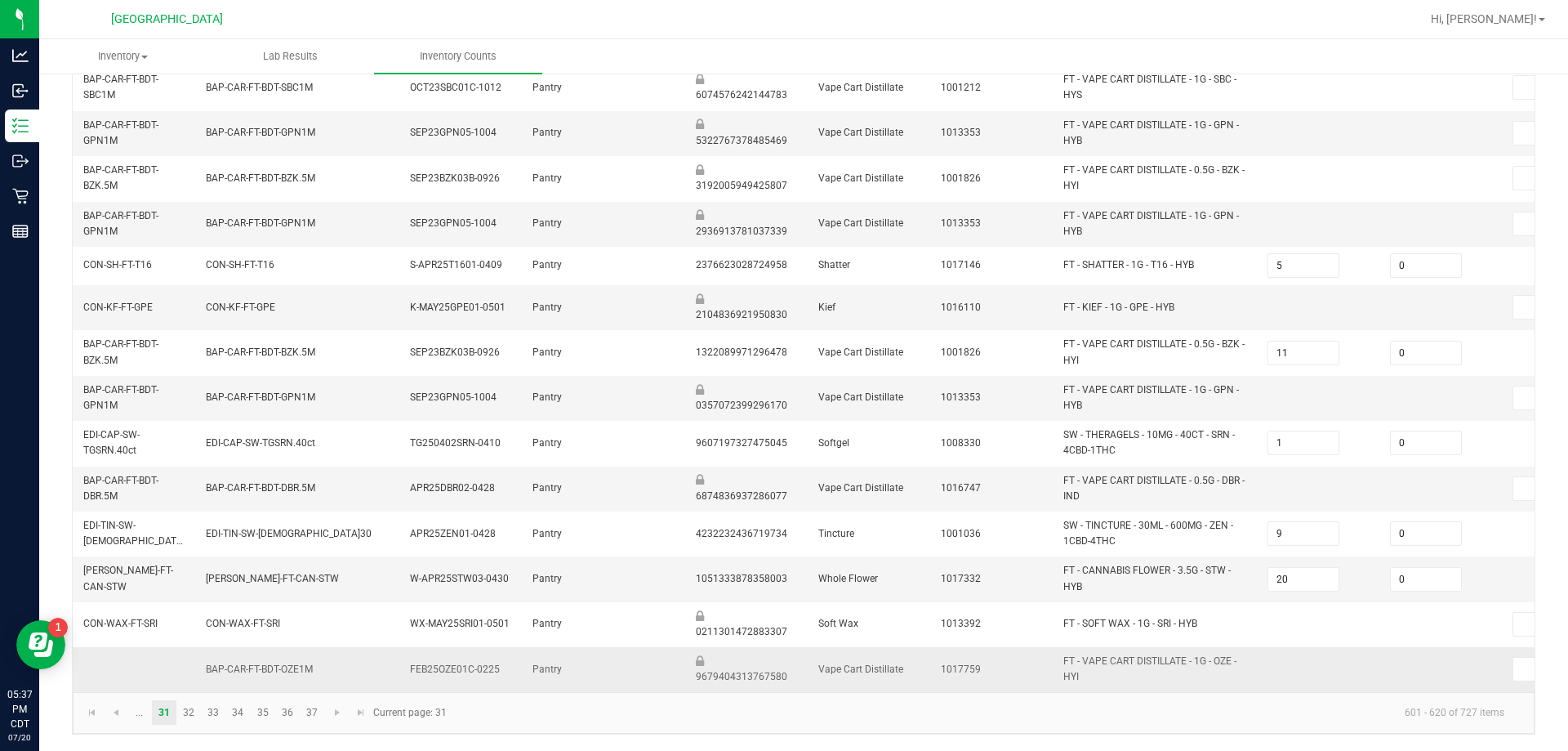 scroll, scrollTop: 482, scrollLeft: 0, axis: vertical 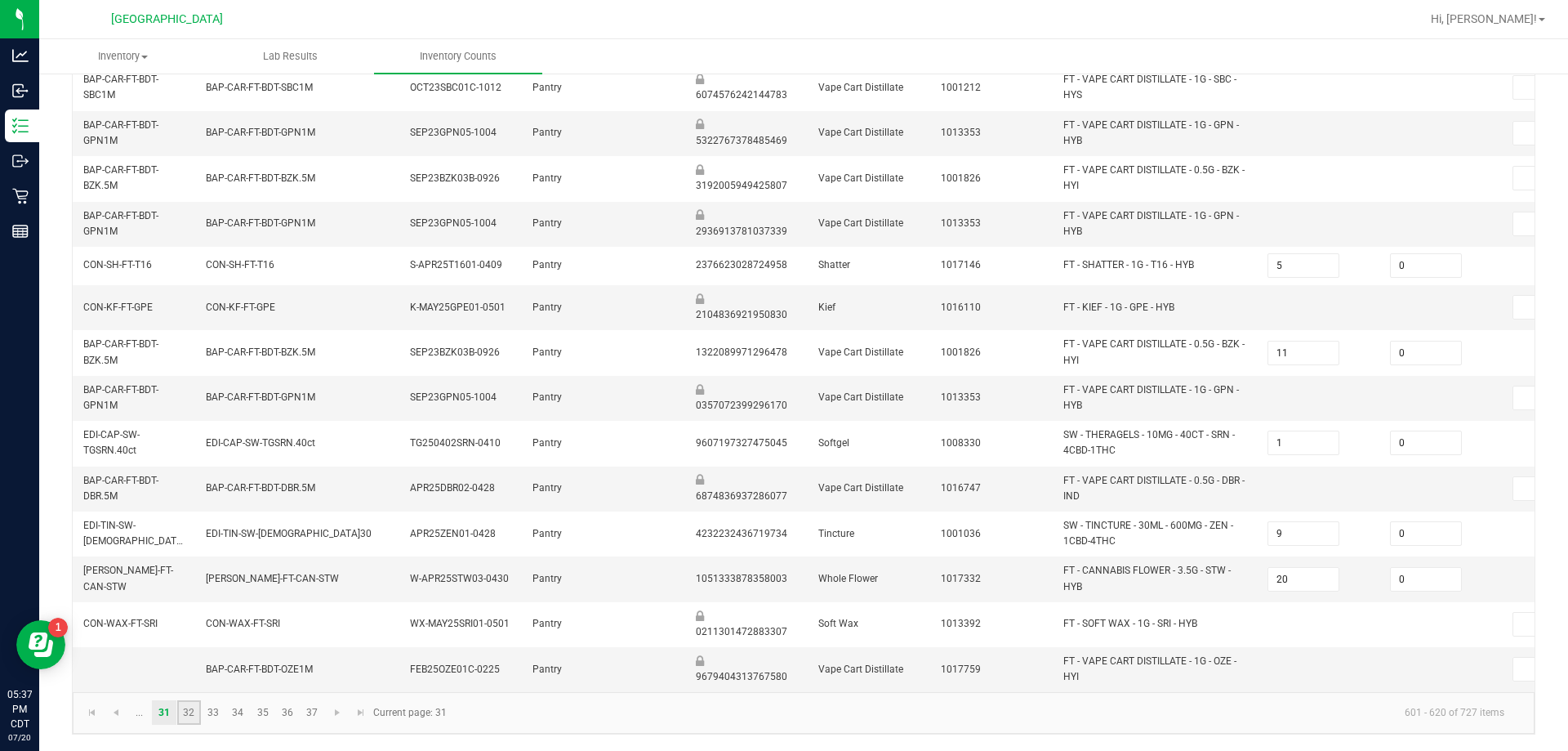 click on "32" 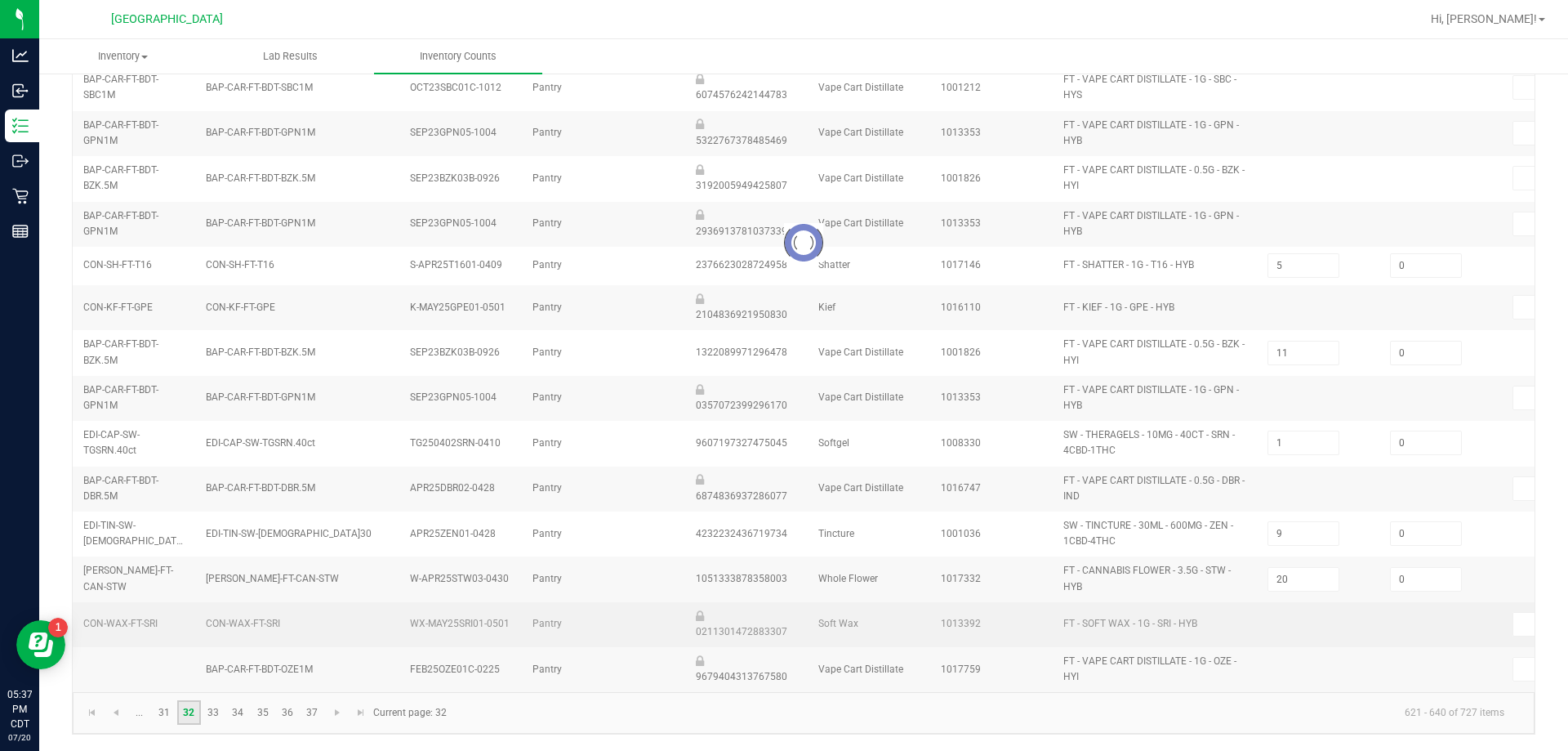 type on "2" 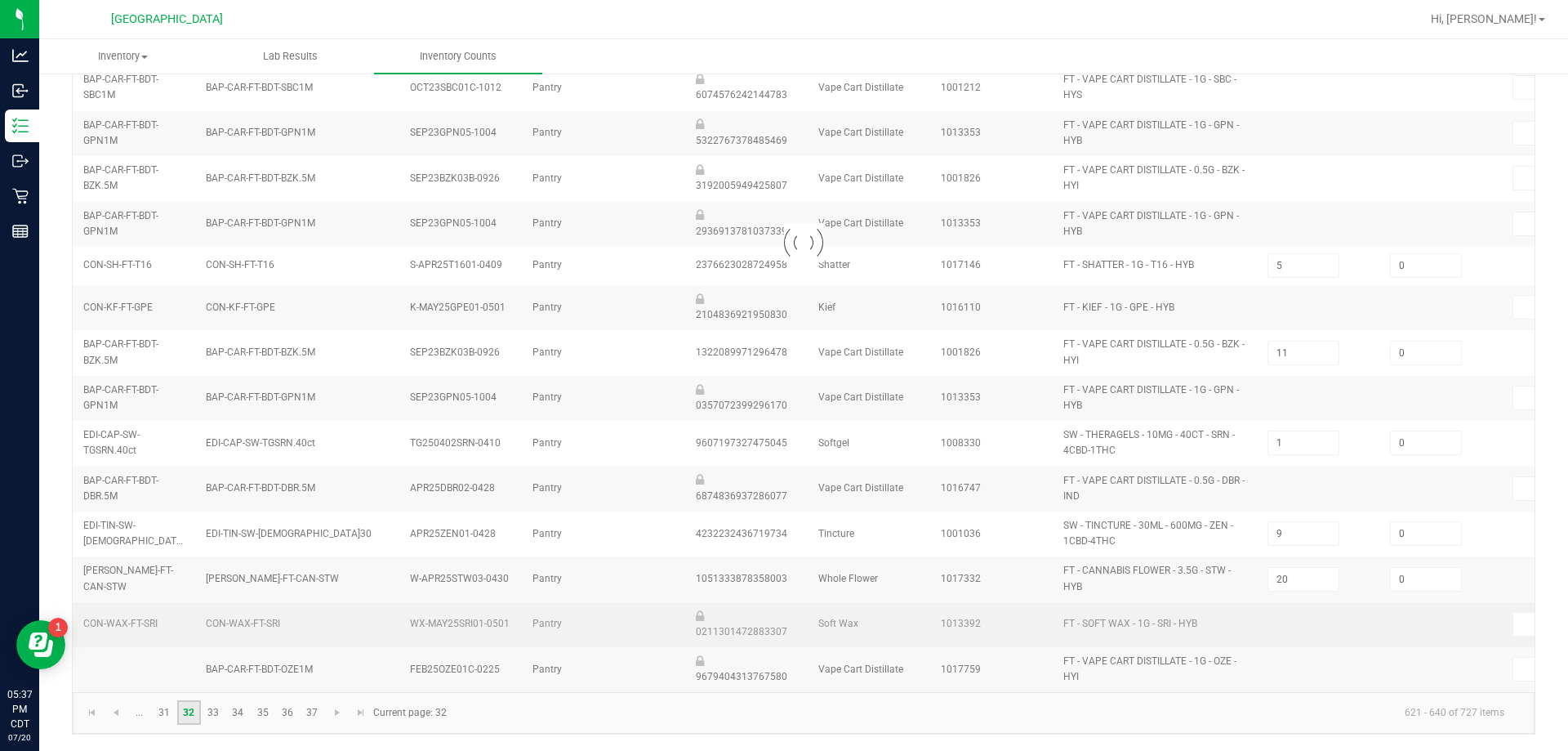 type on "6" 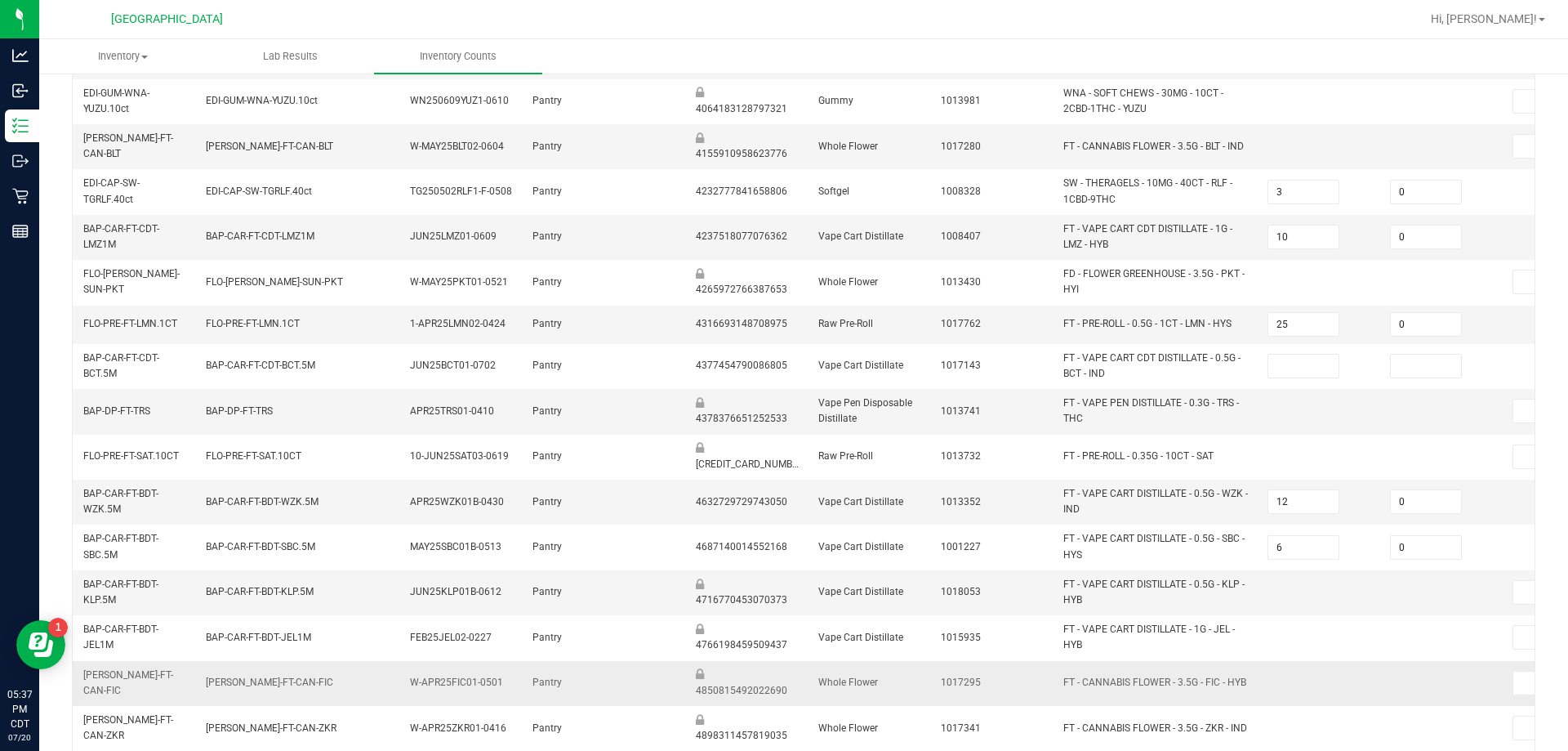 scroll, scrollTop: 476, scrollLeft: 0, axis: vertical 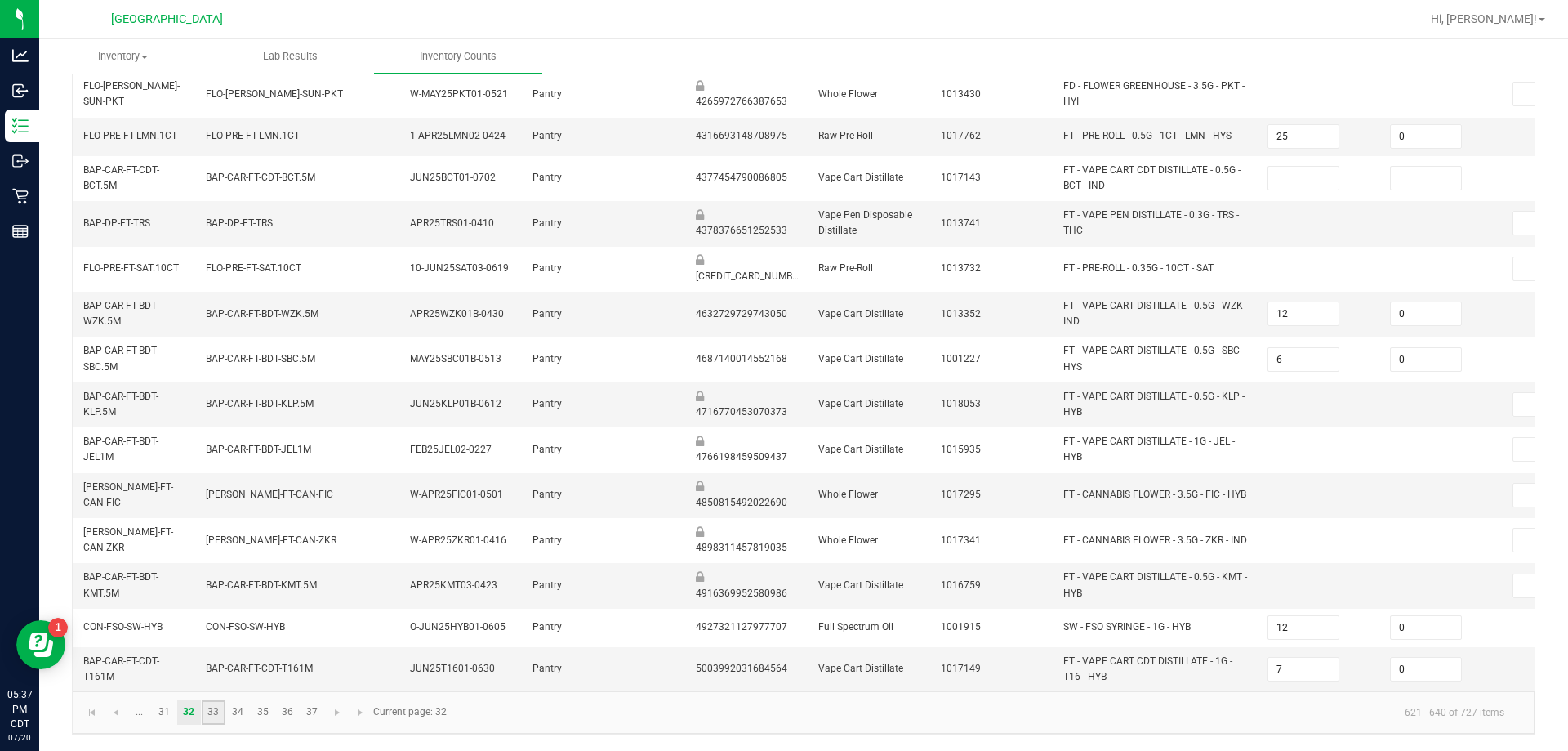 click on "33" 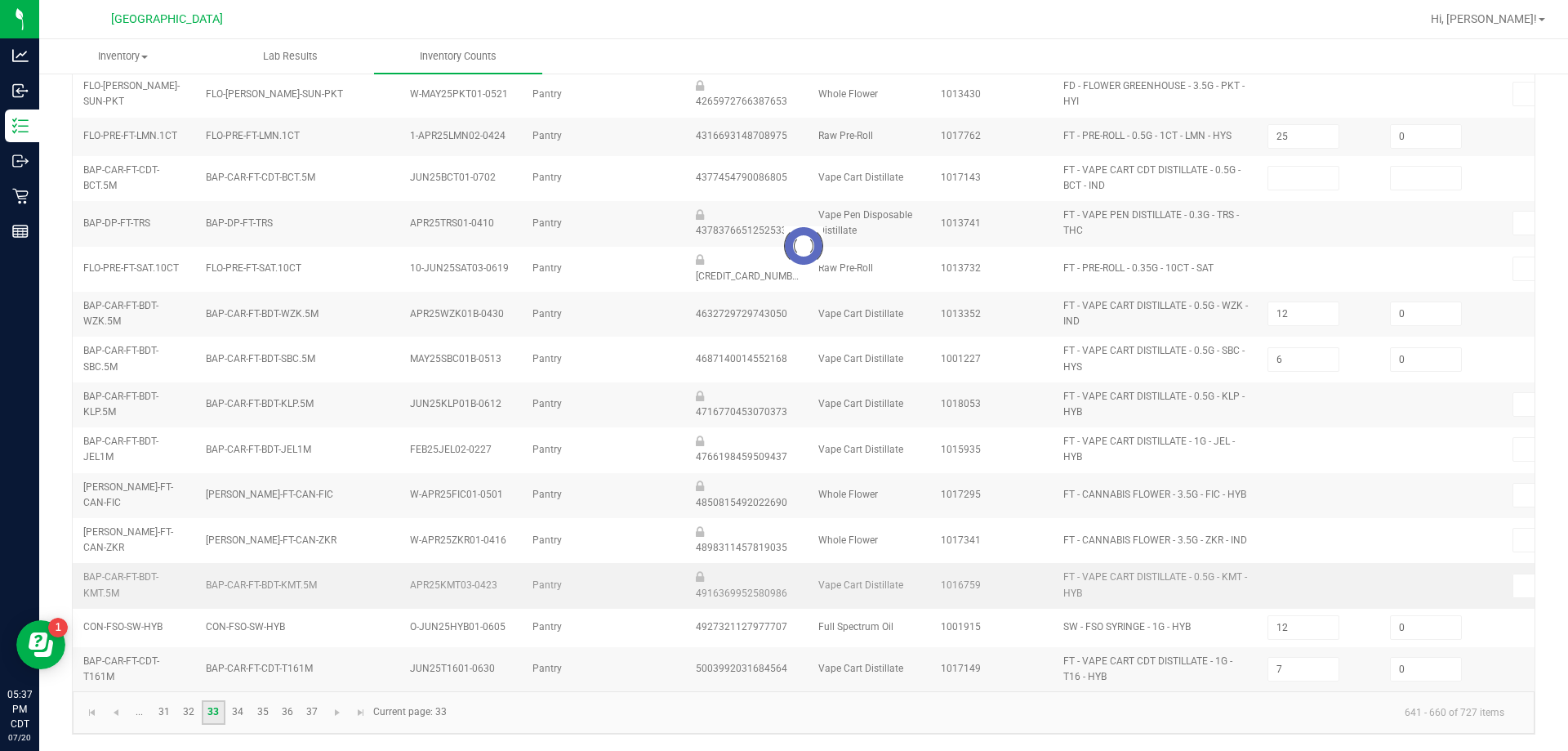 type on "1" 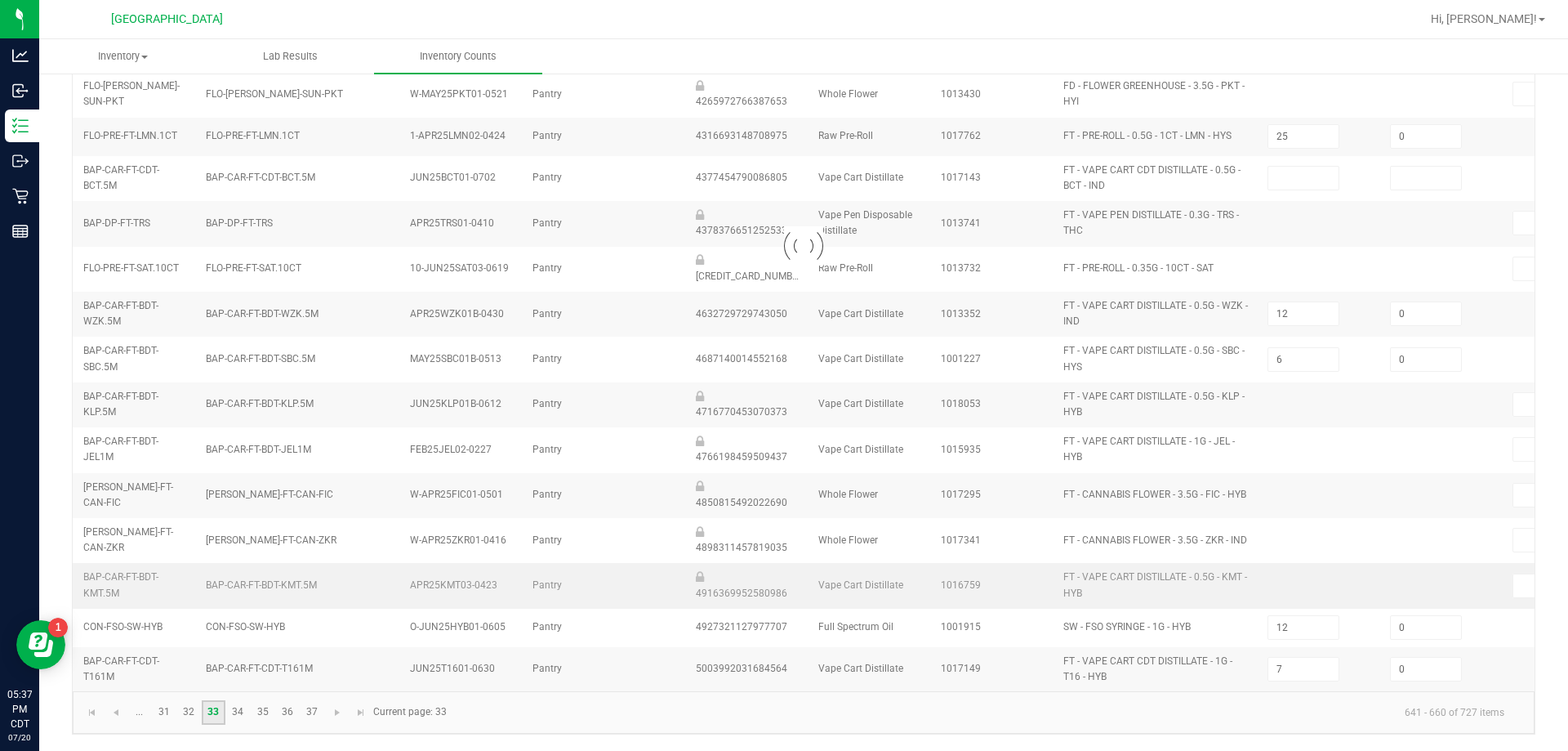 type 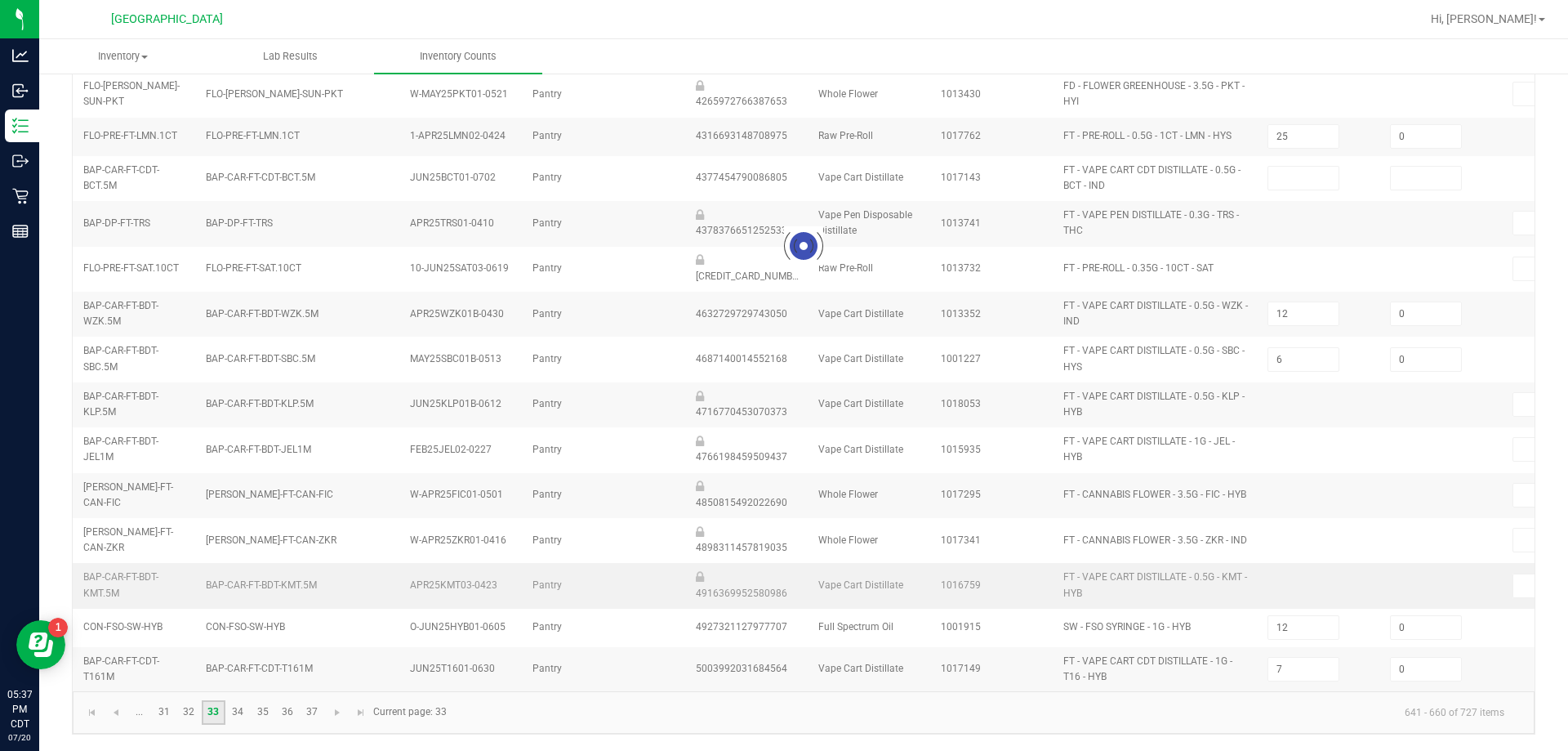 type on "3" 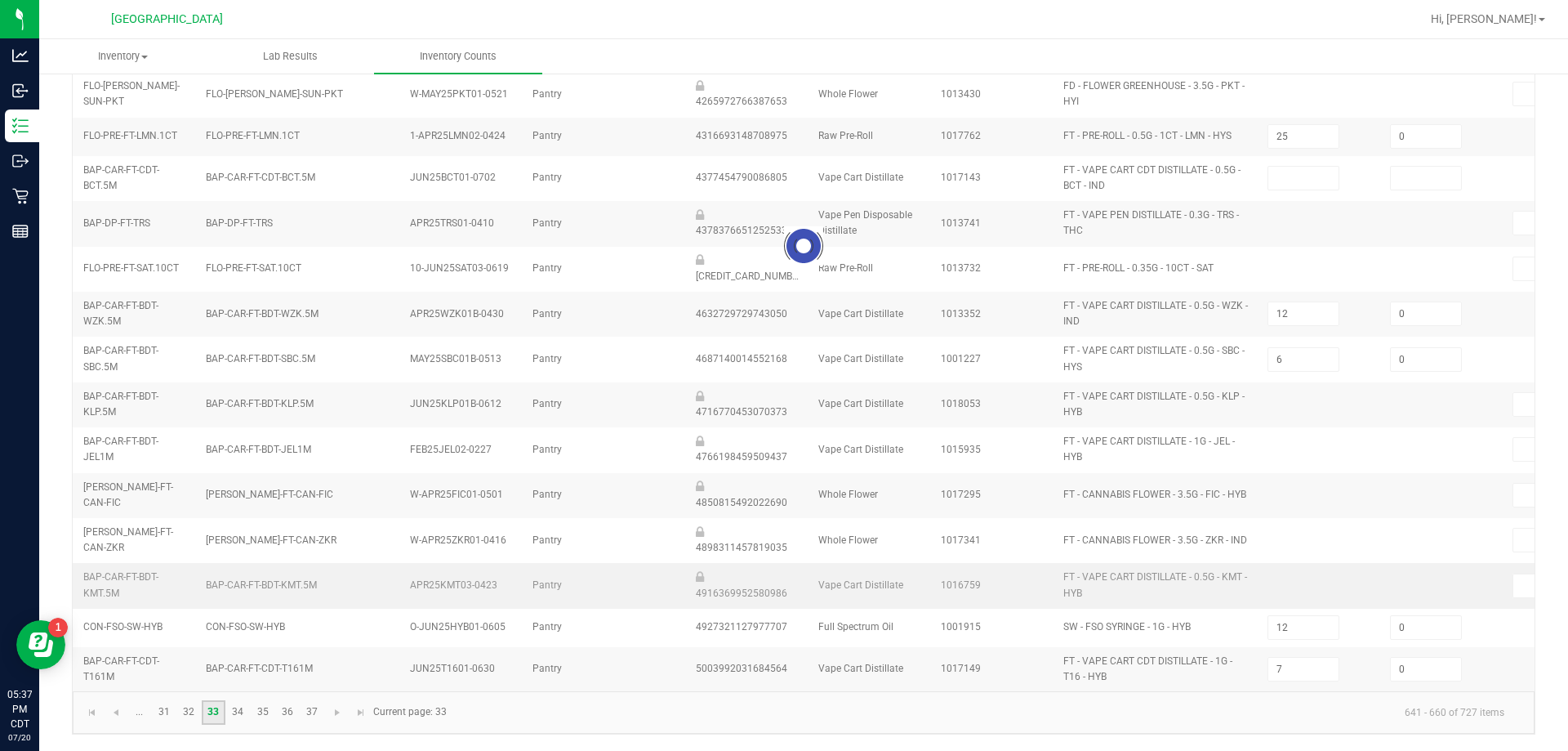 type on "10" 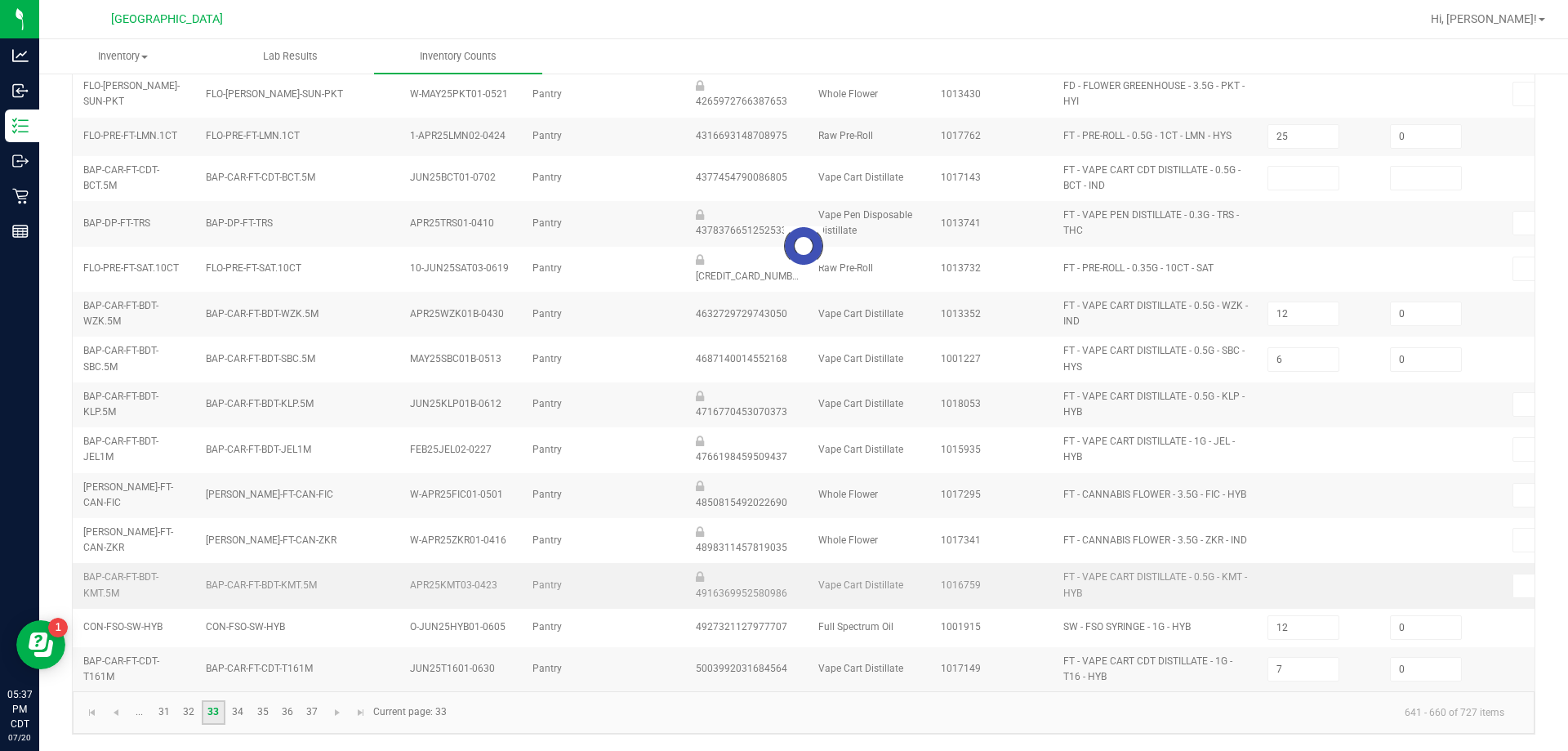 type on "0" 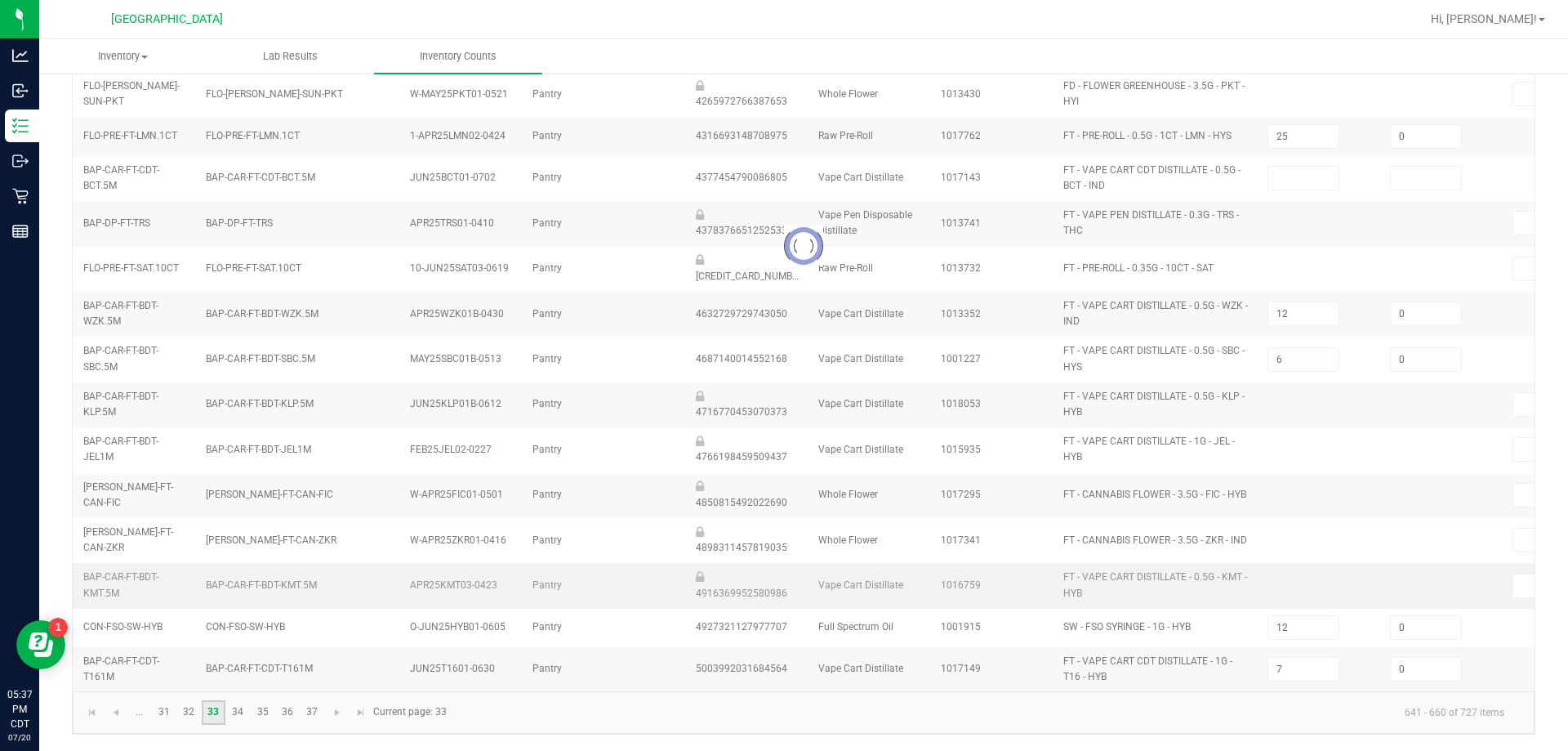 type 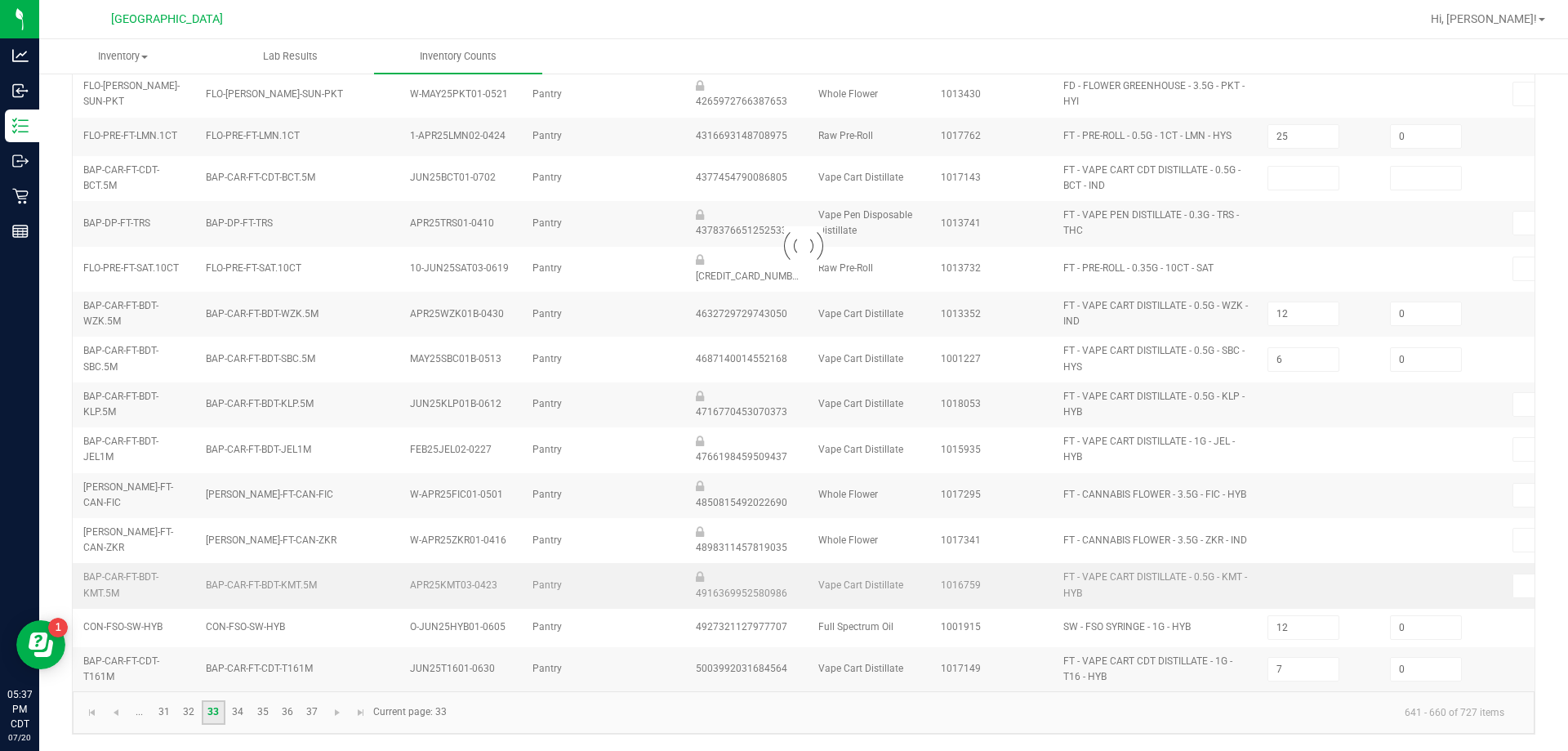 type on "5" 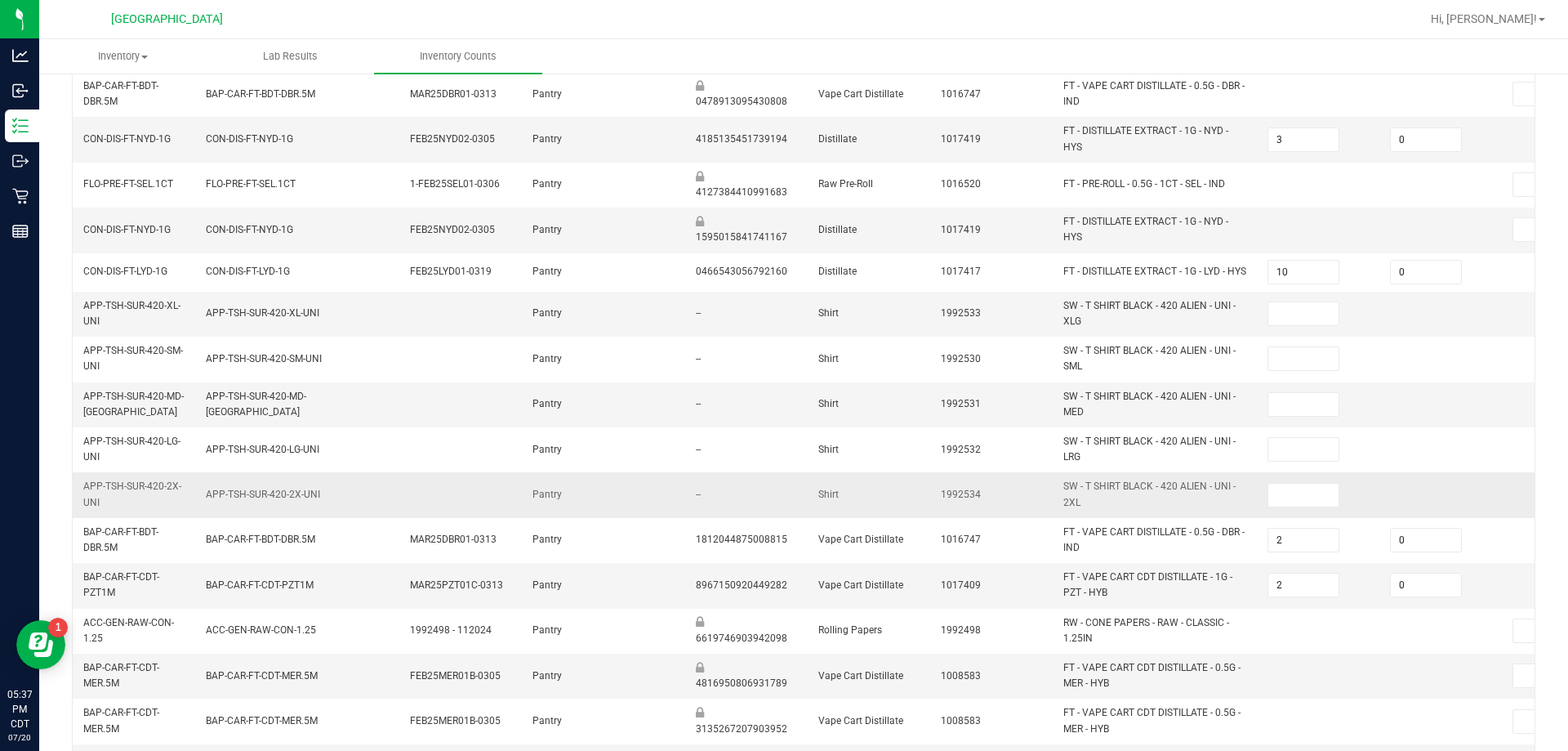 scroll, scrollTop: 476, scrollLeft: 0, axis: vertical 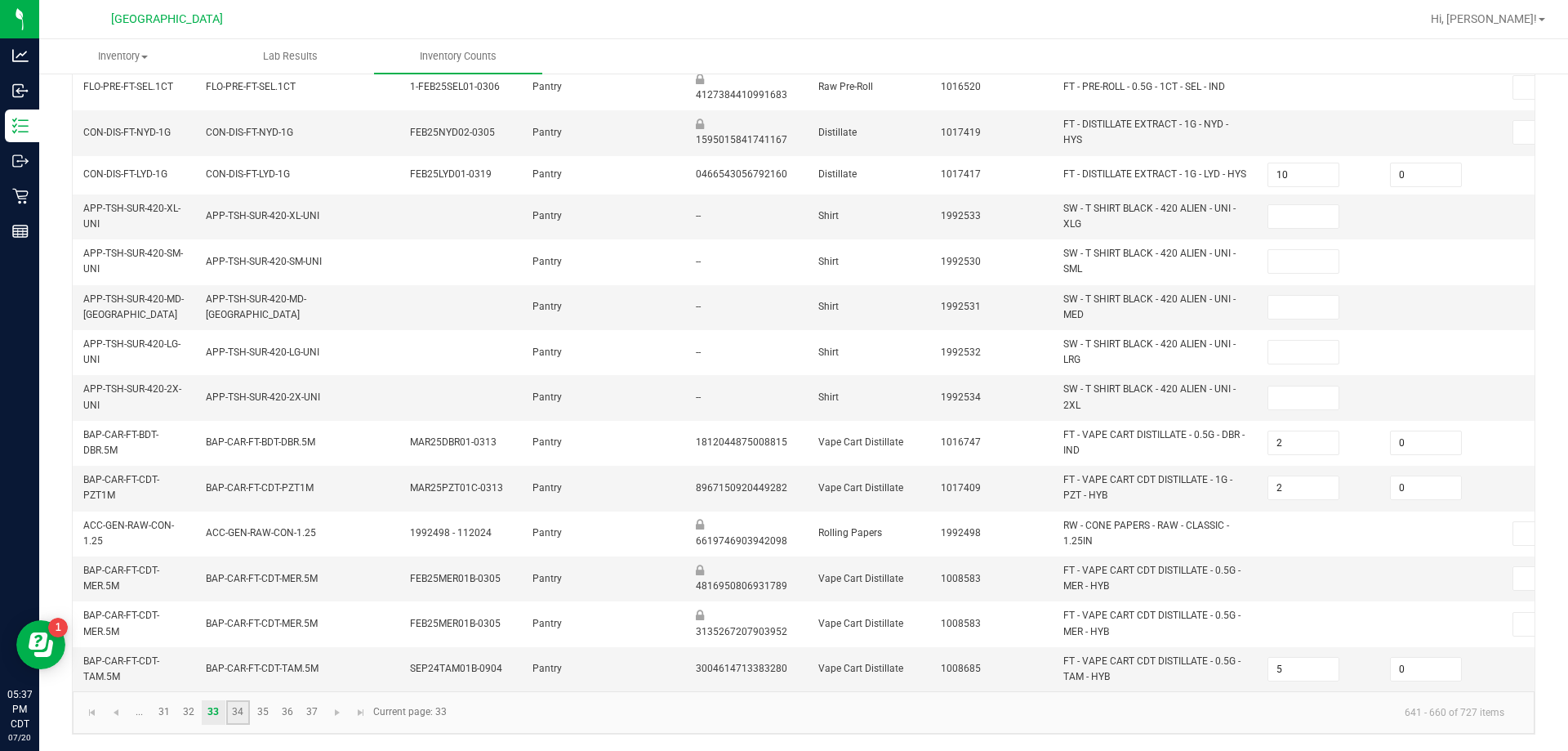 click on "34" 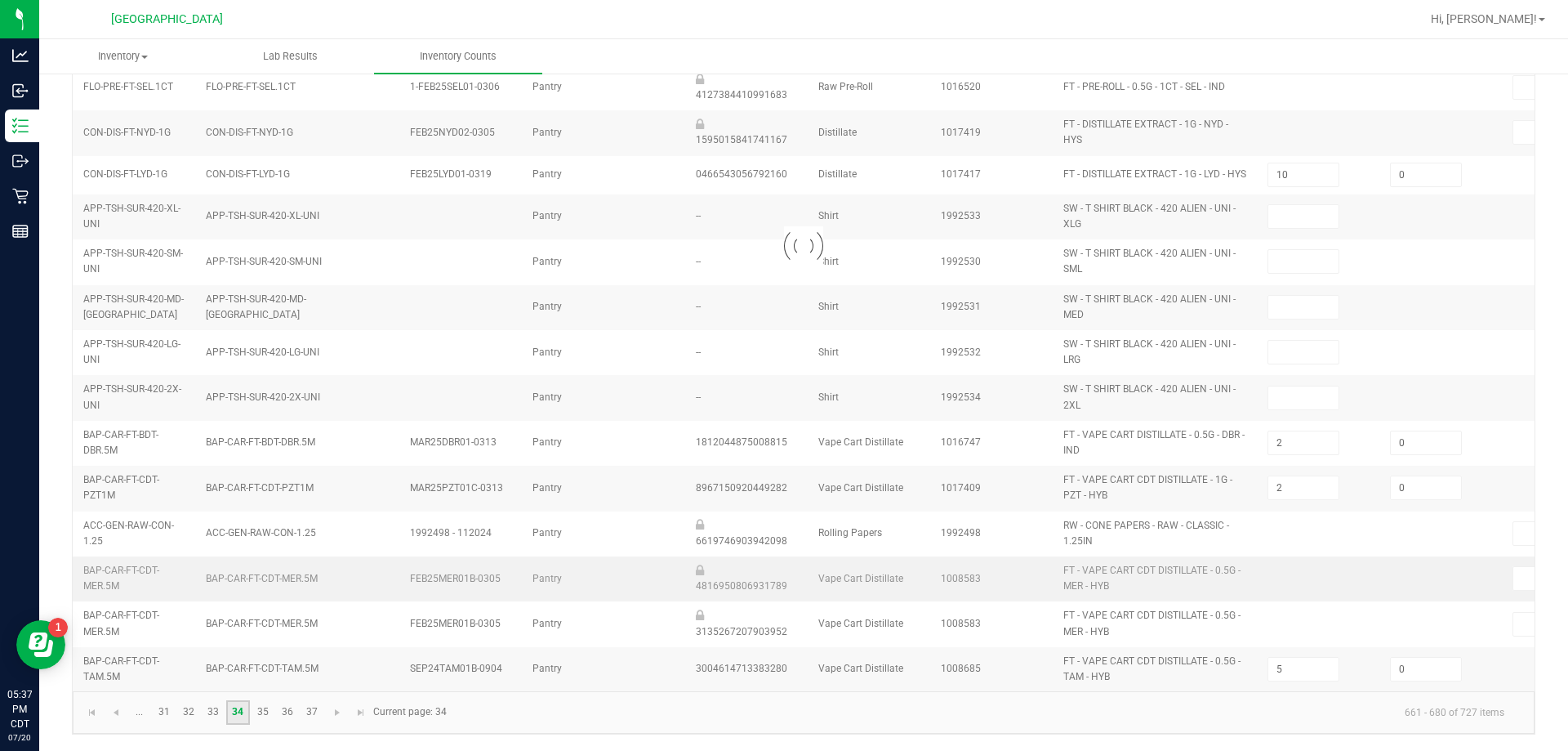 type on "10" 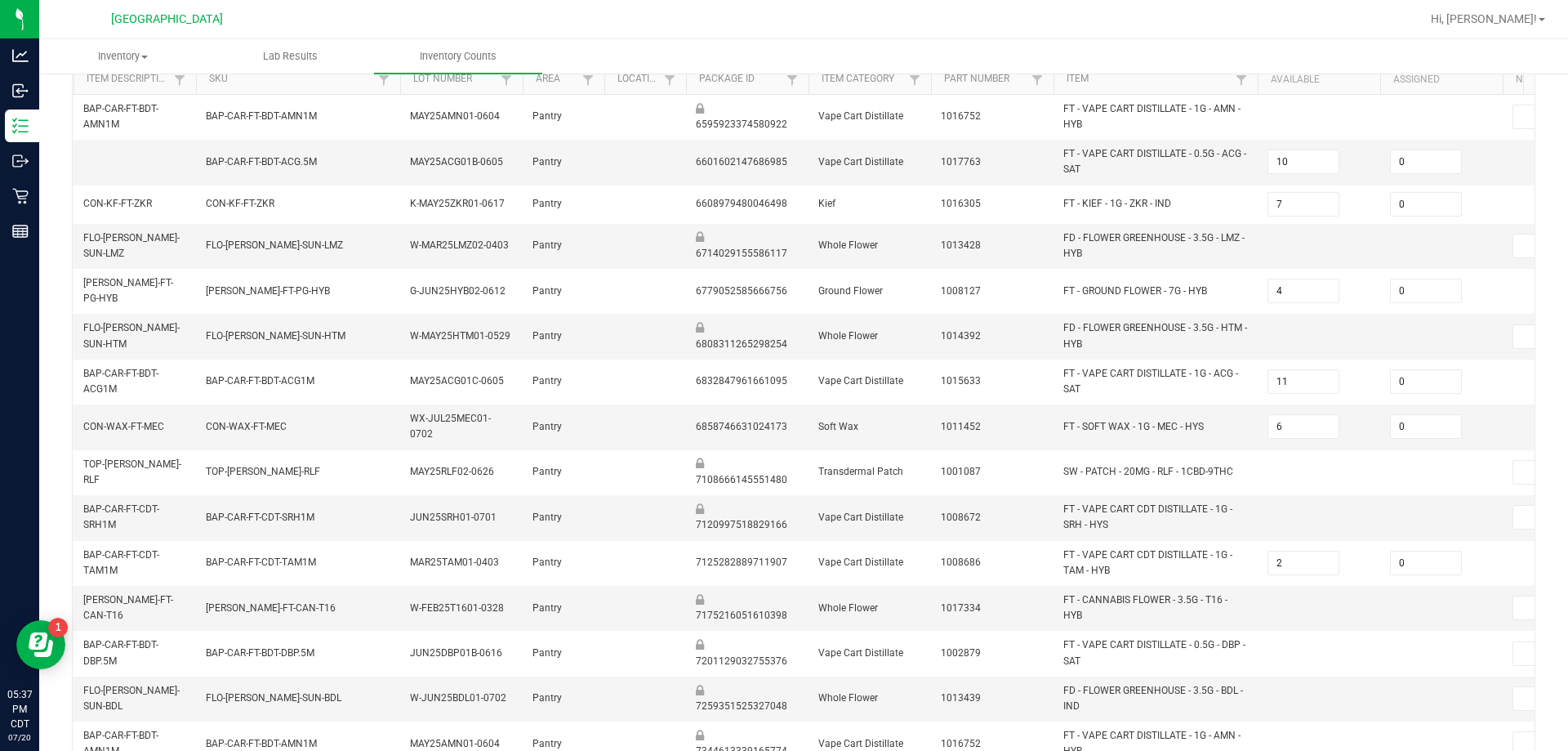 scroll, scrollTop: 468, scrollLeft: 0, axis: vertical 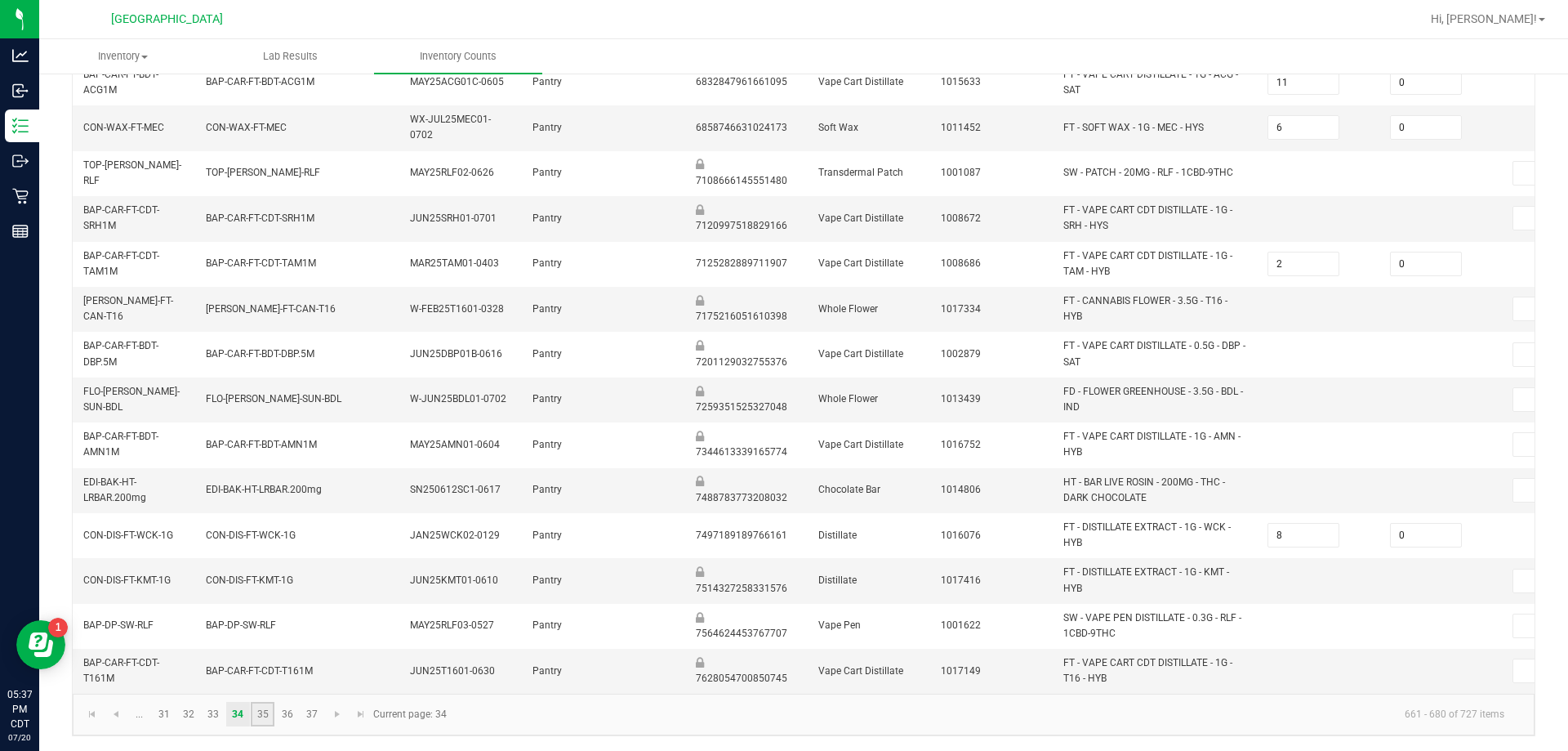 click on "35" 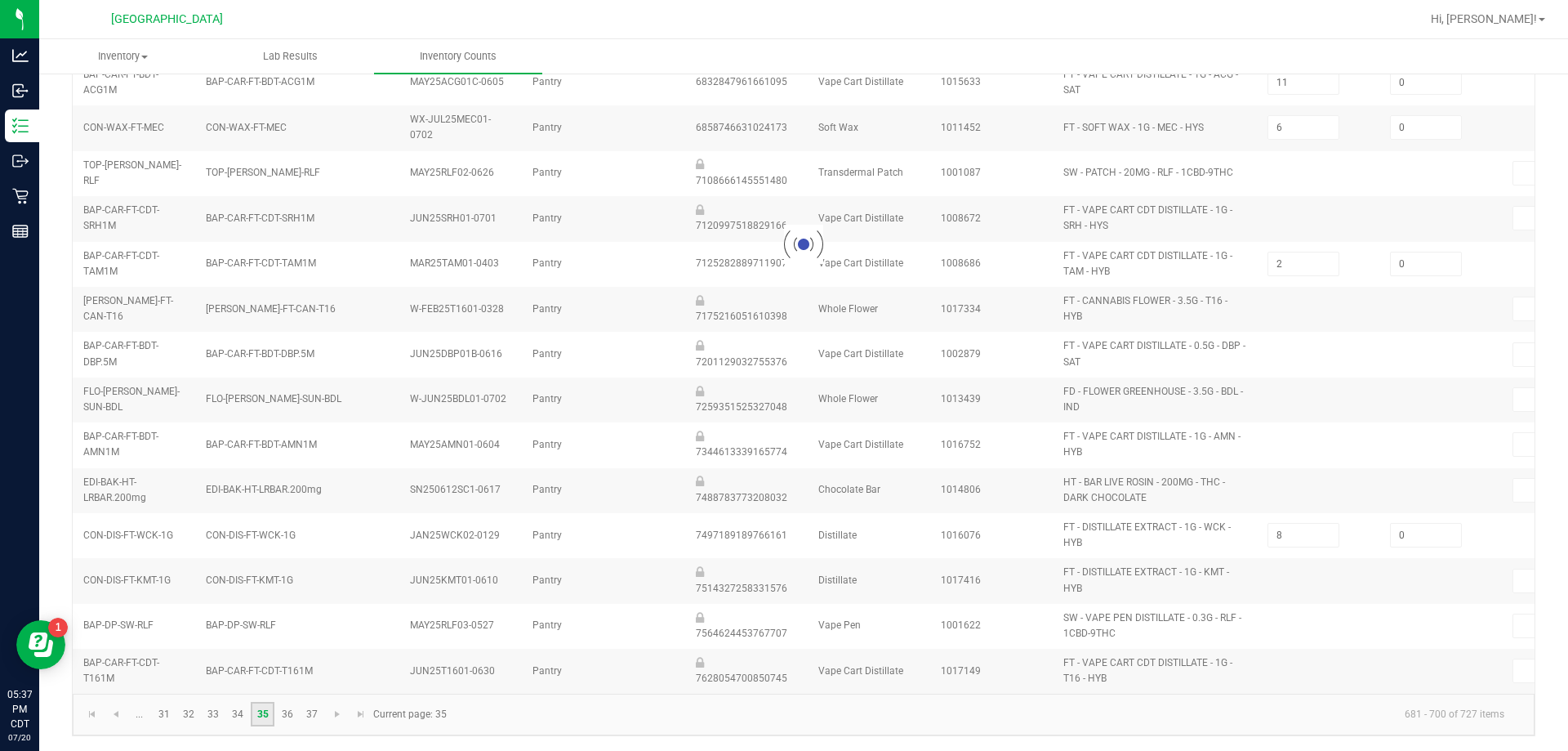 type 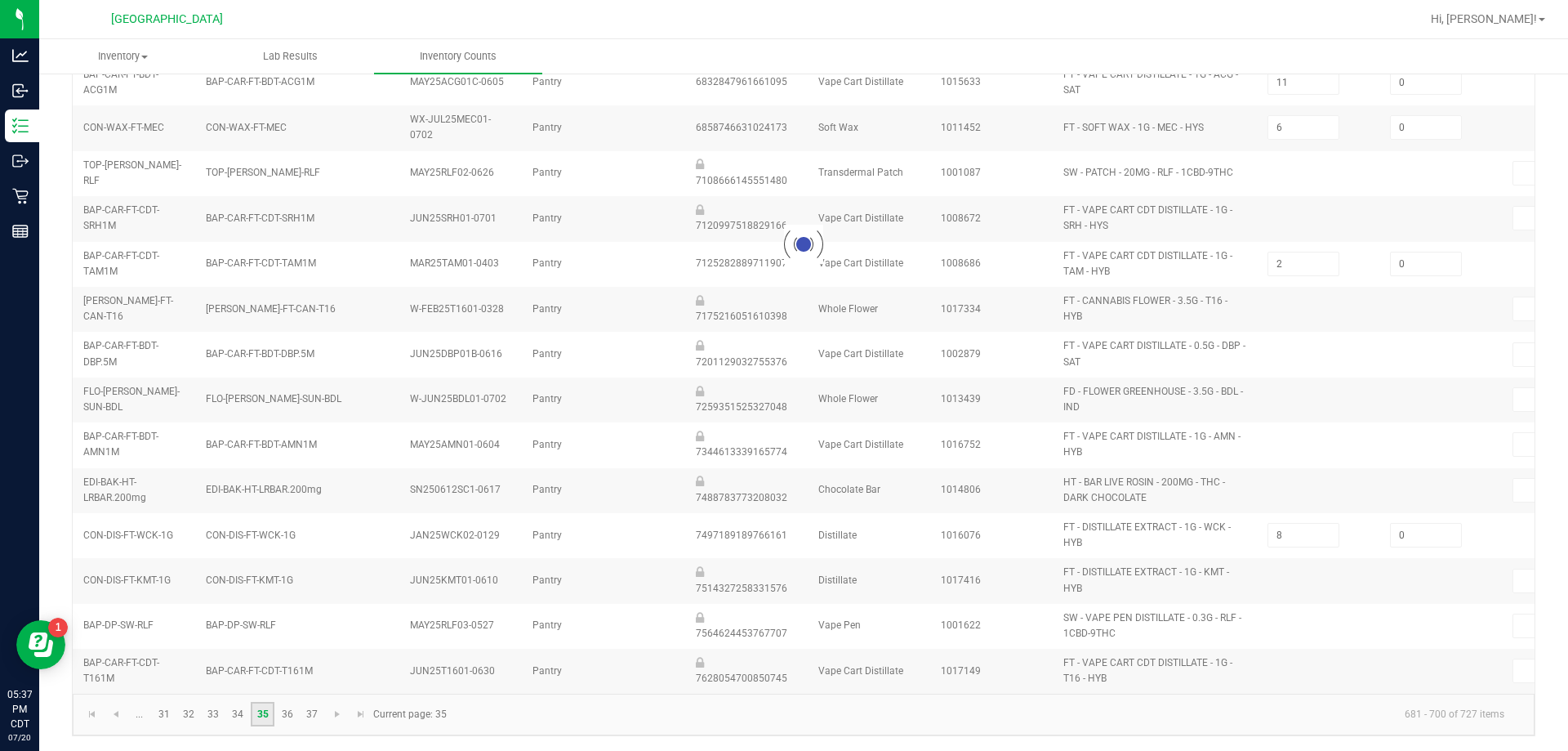 type 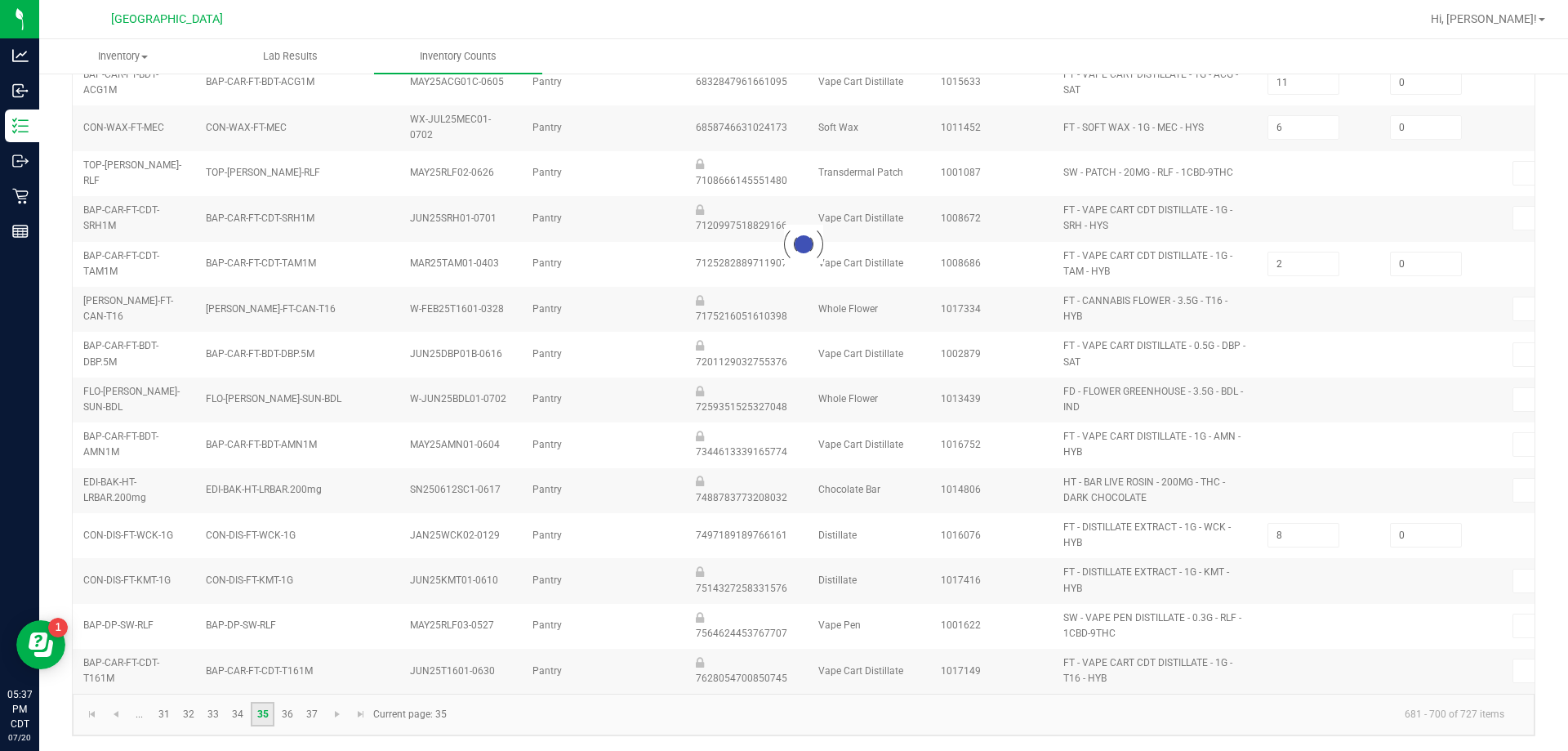type 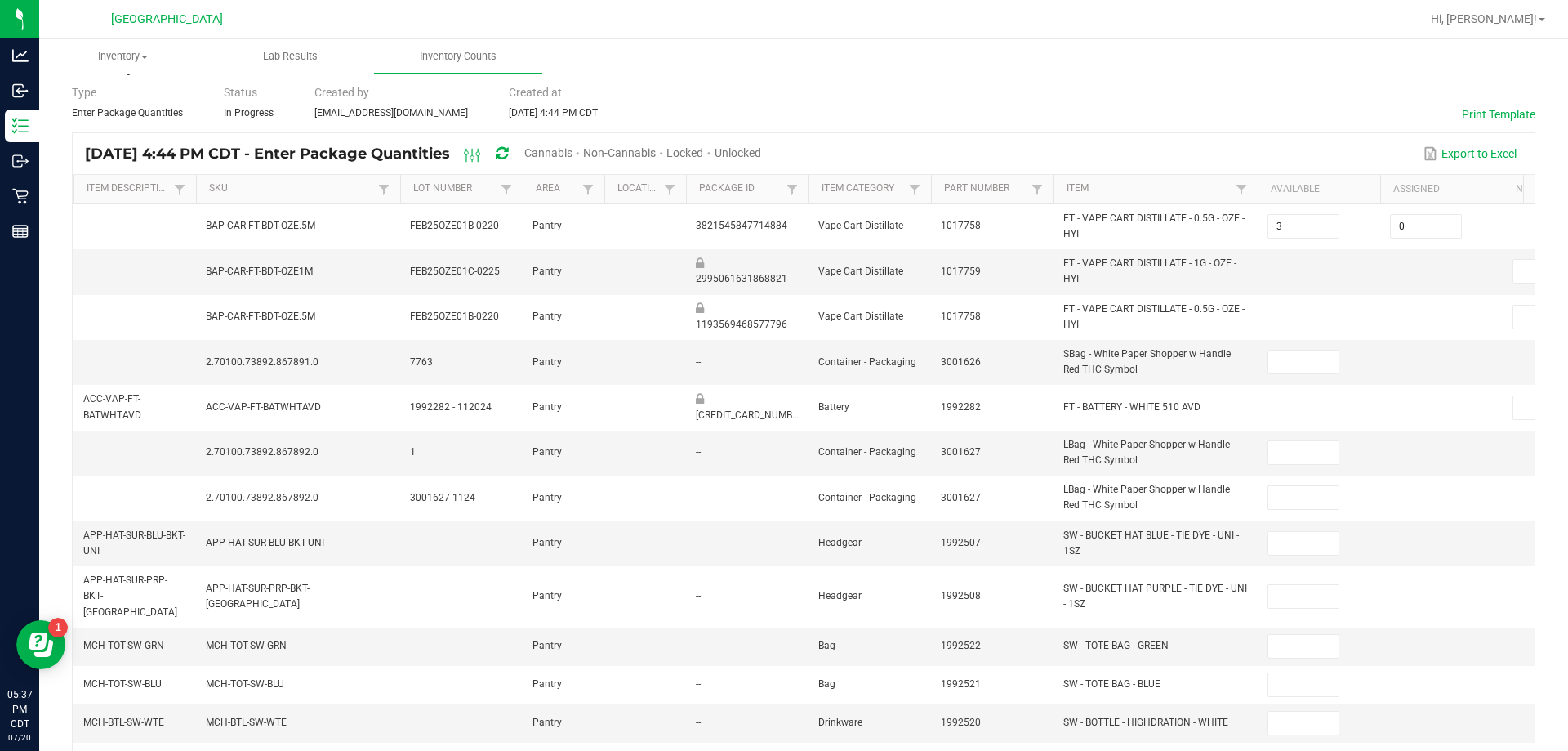 scroll, scrollTop: 468, scrollLeft: 0, axis: vertical 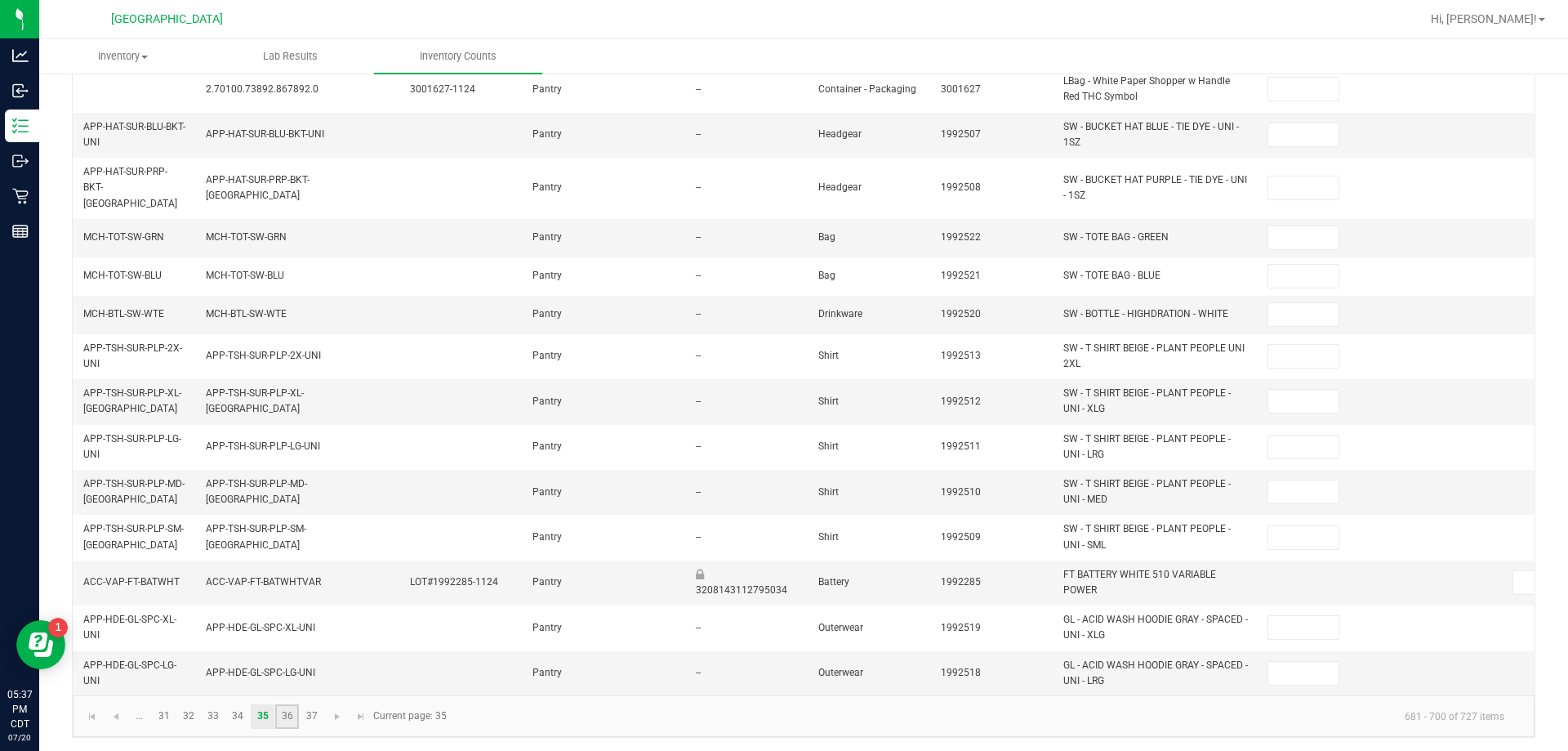 click on "36" 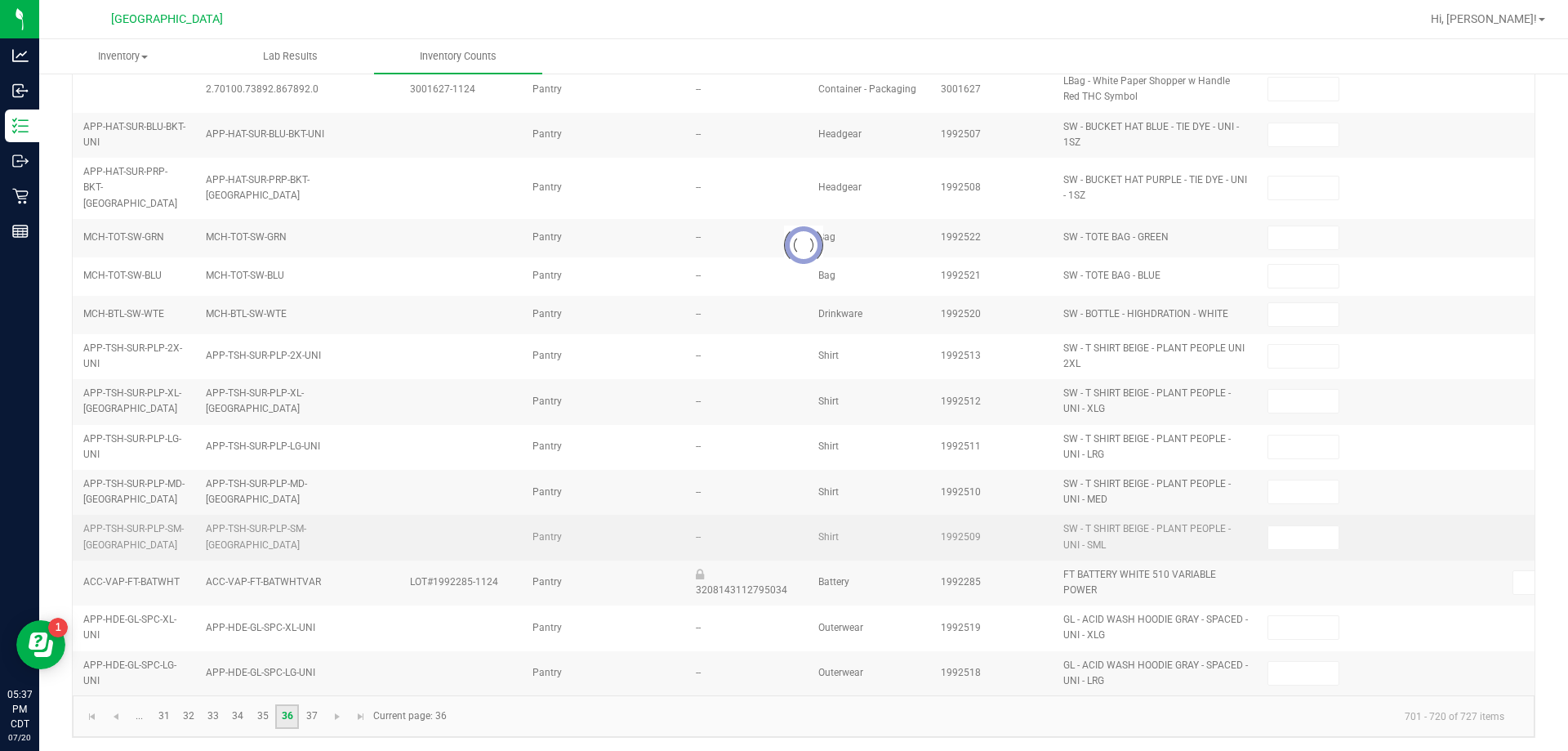 type on "0" 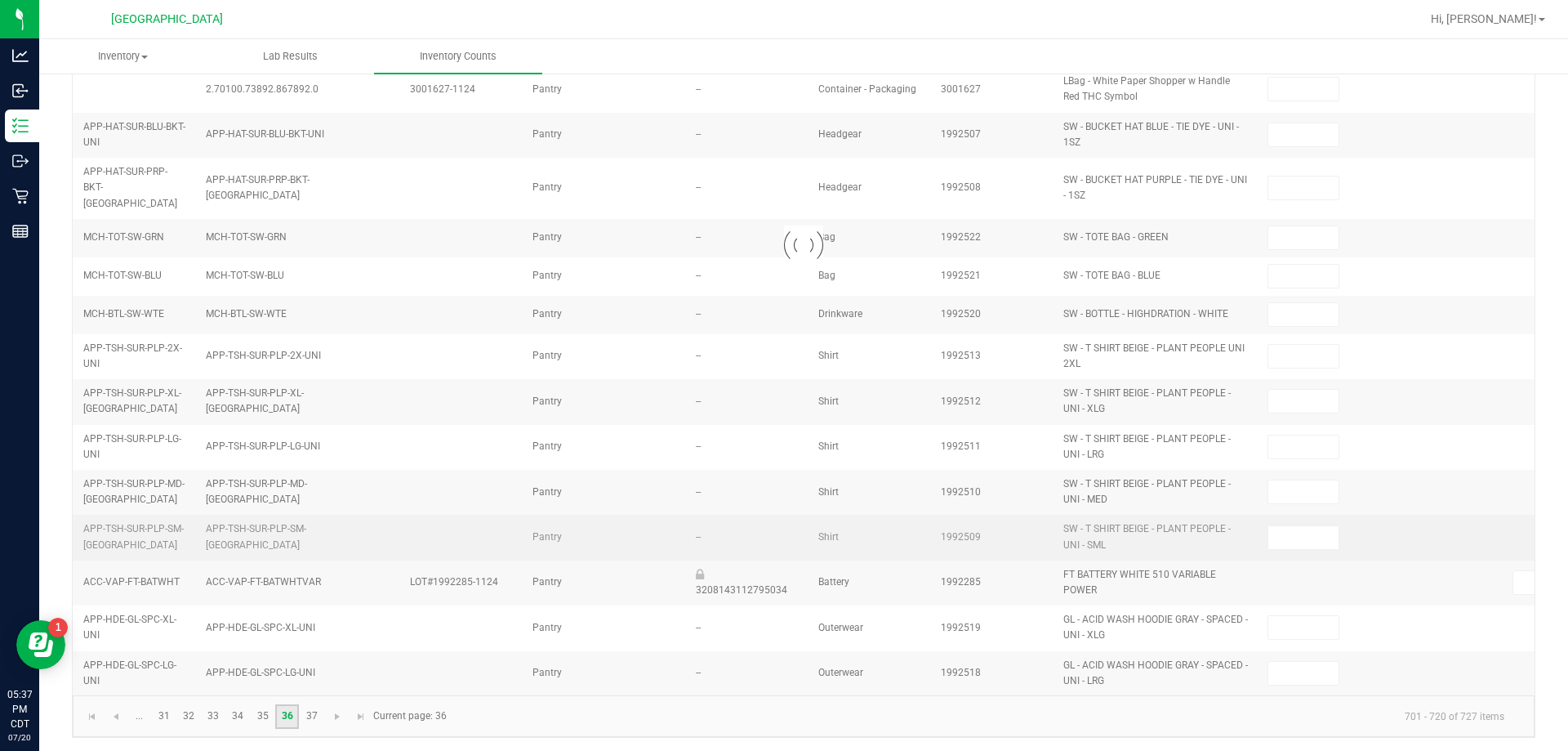 type 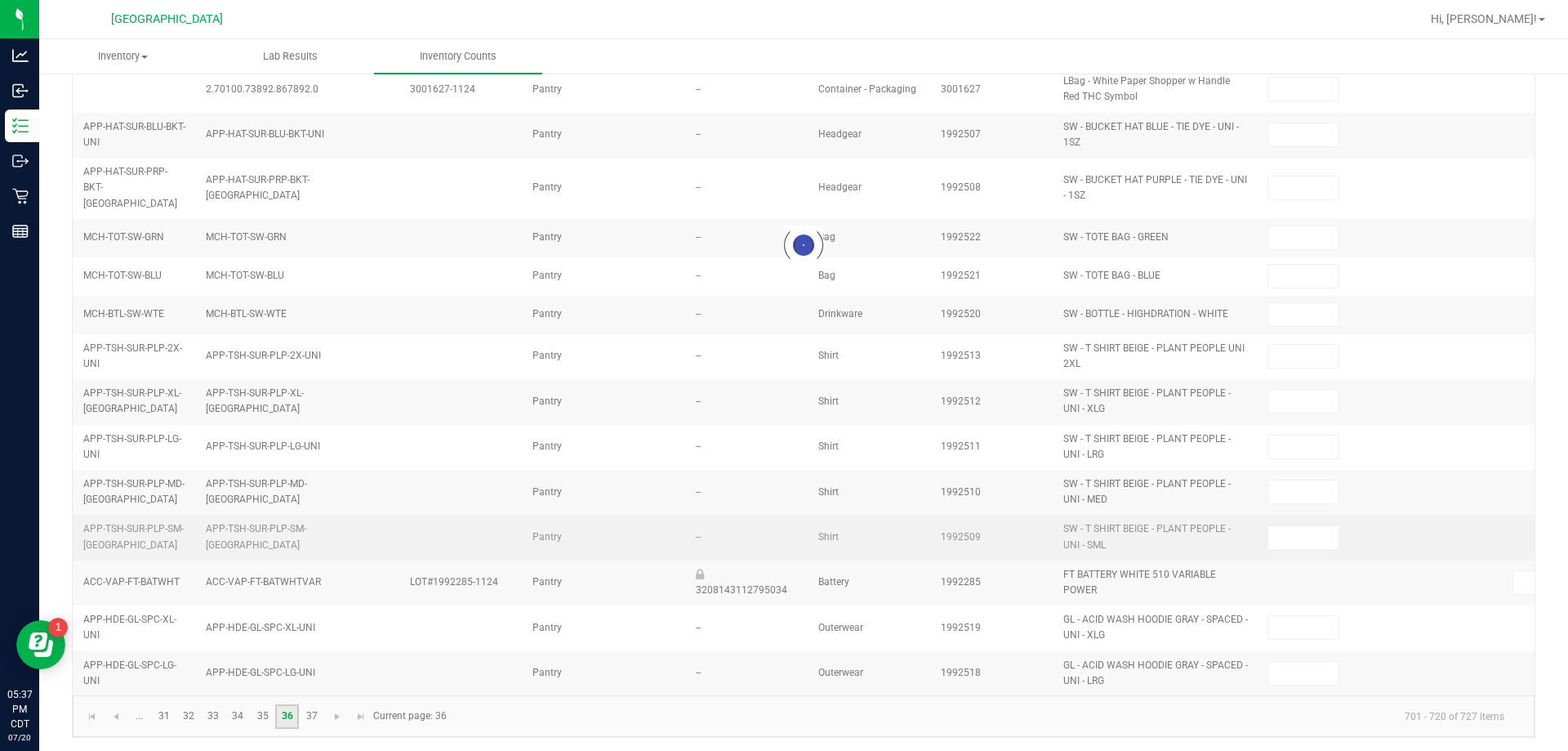type on "0" 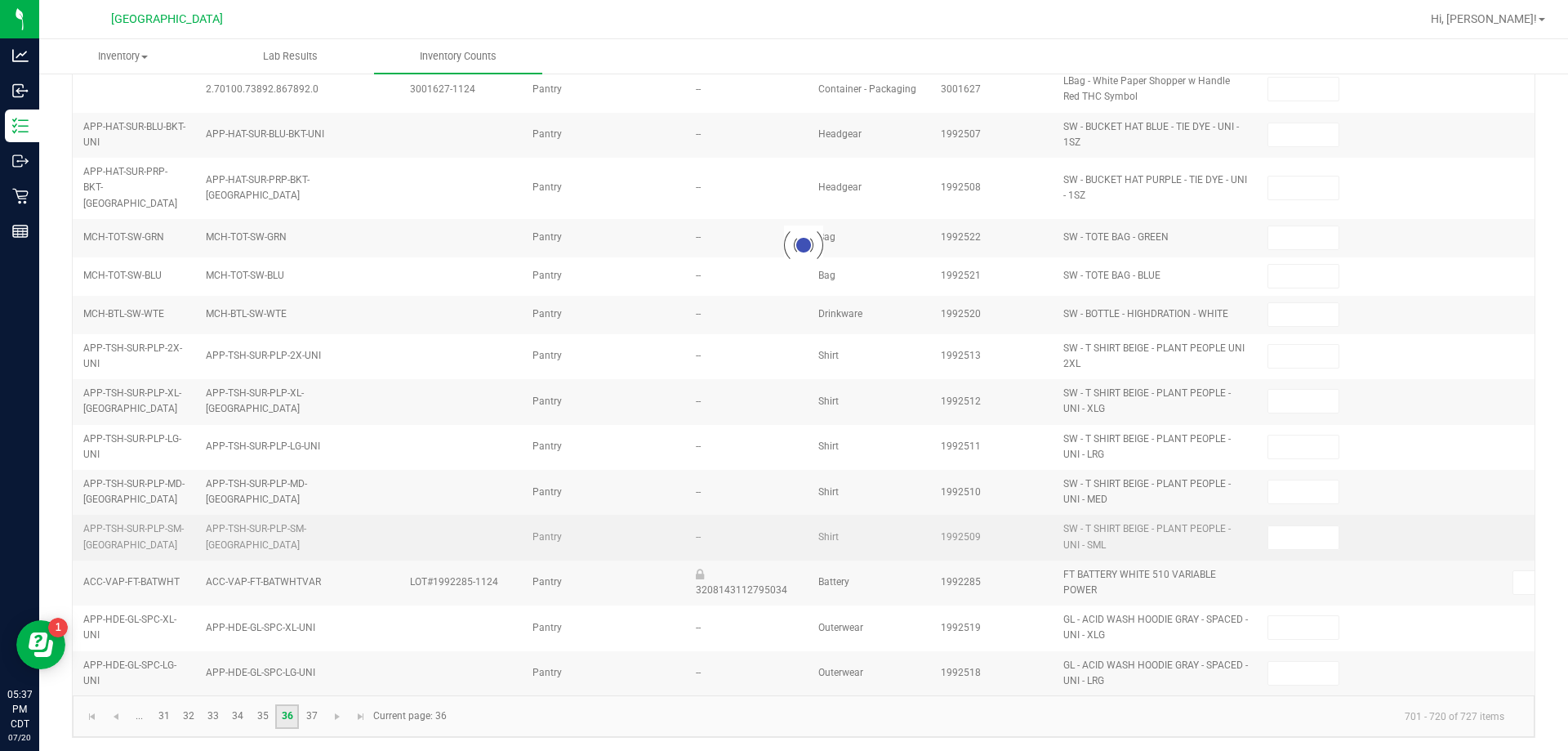 type on "0" 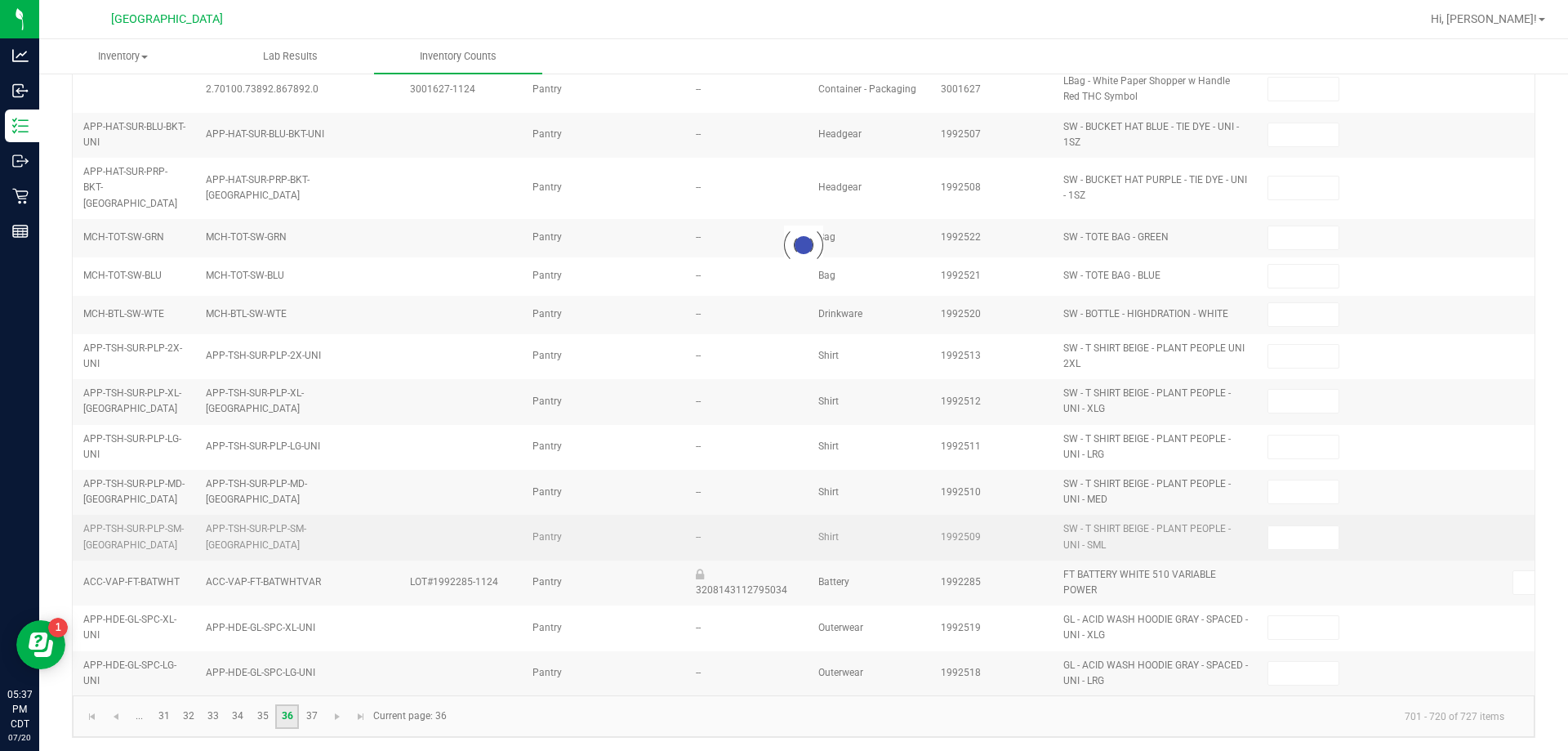 type on "0" 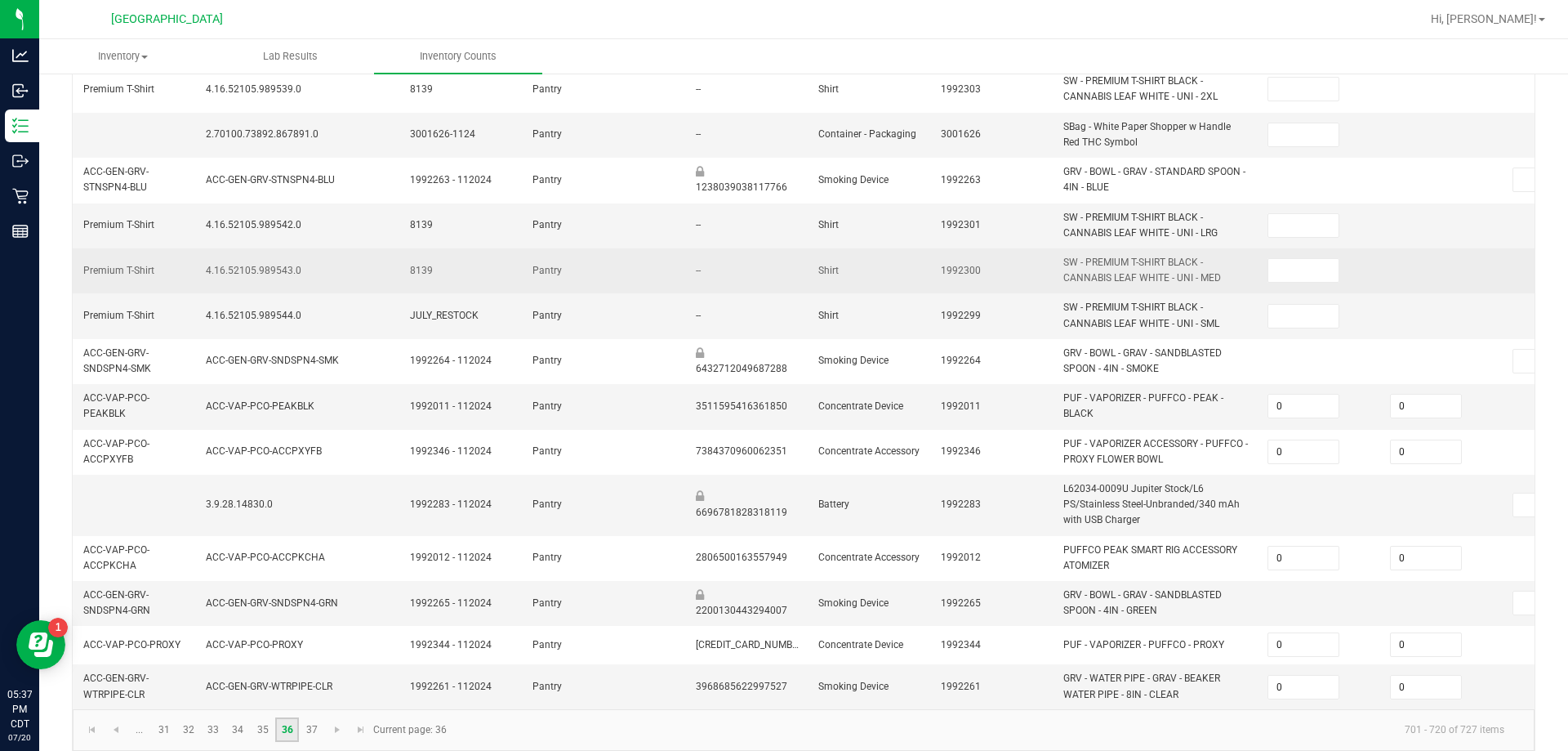 scroll, scrollTop: 498, scrollLeft: 0, axis: vertical 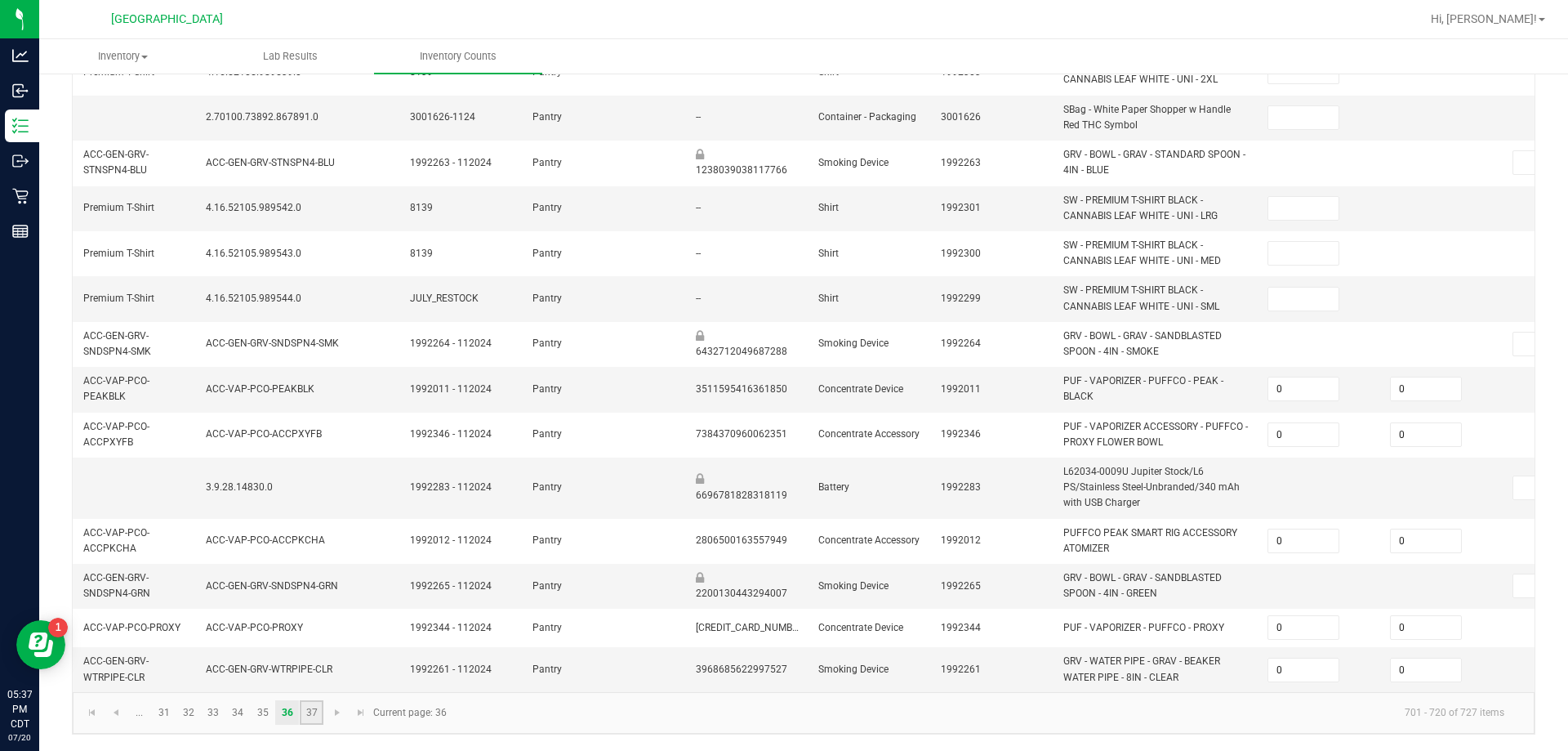 click on "37" 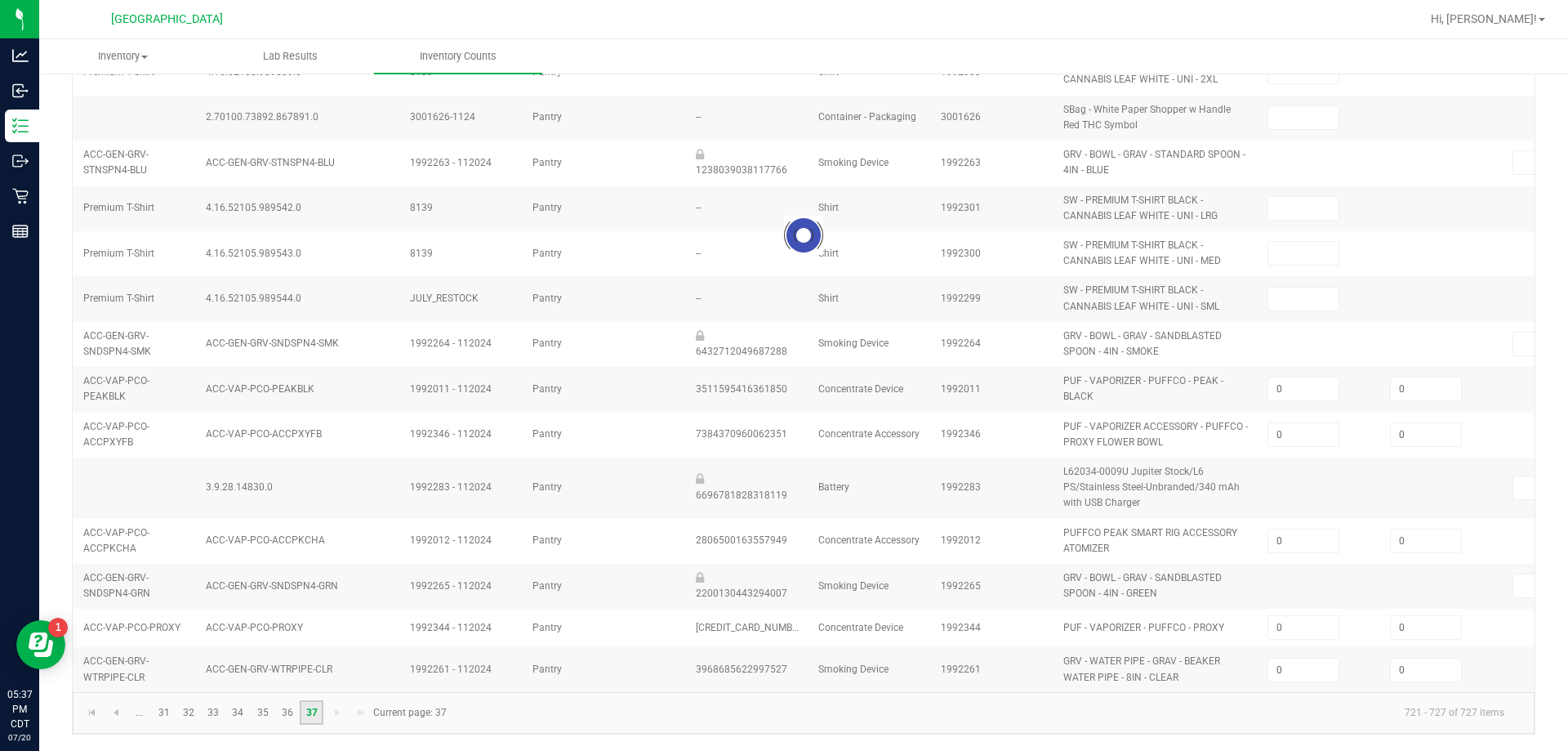 type on "0" 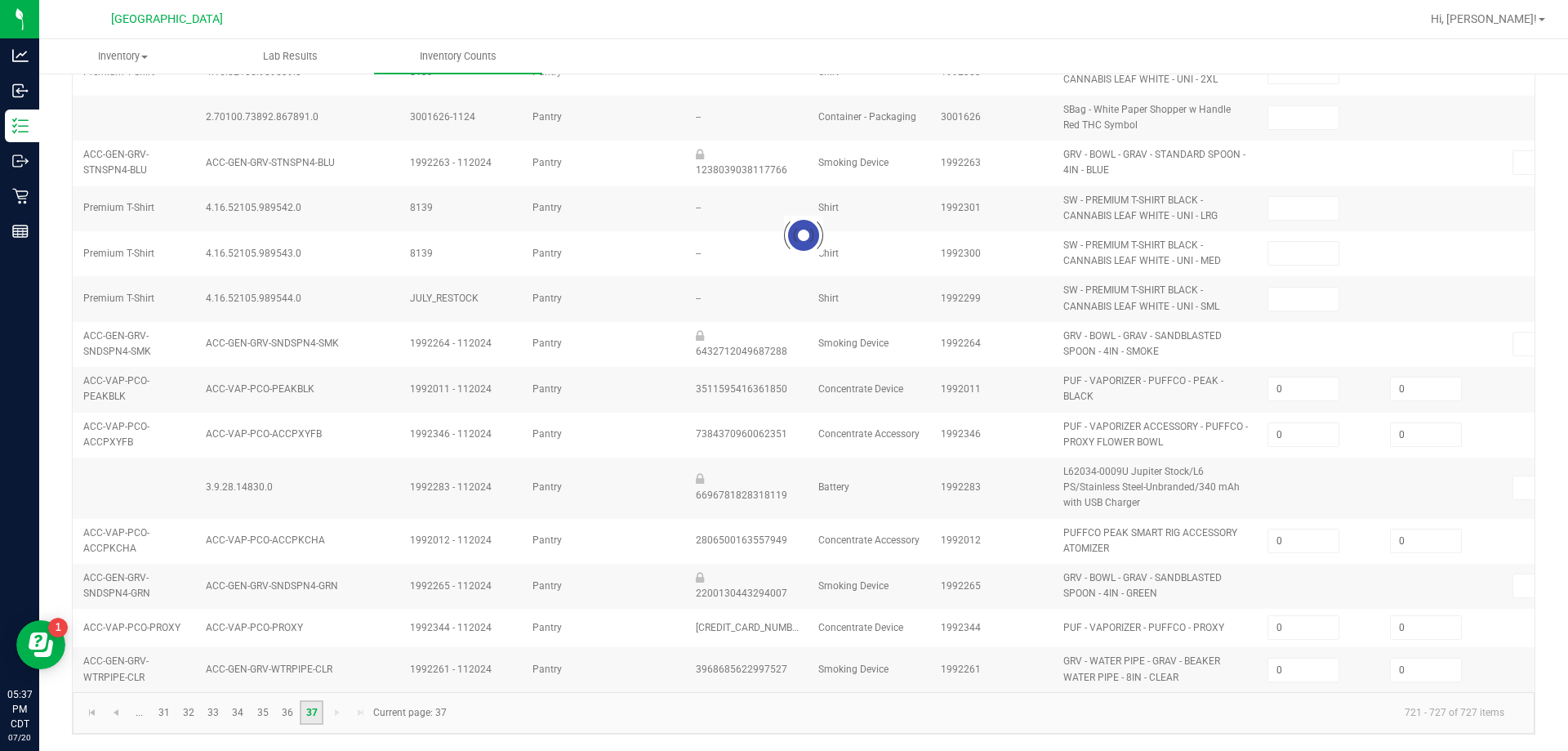type on "0" 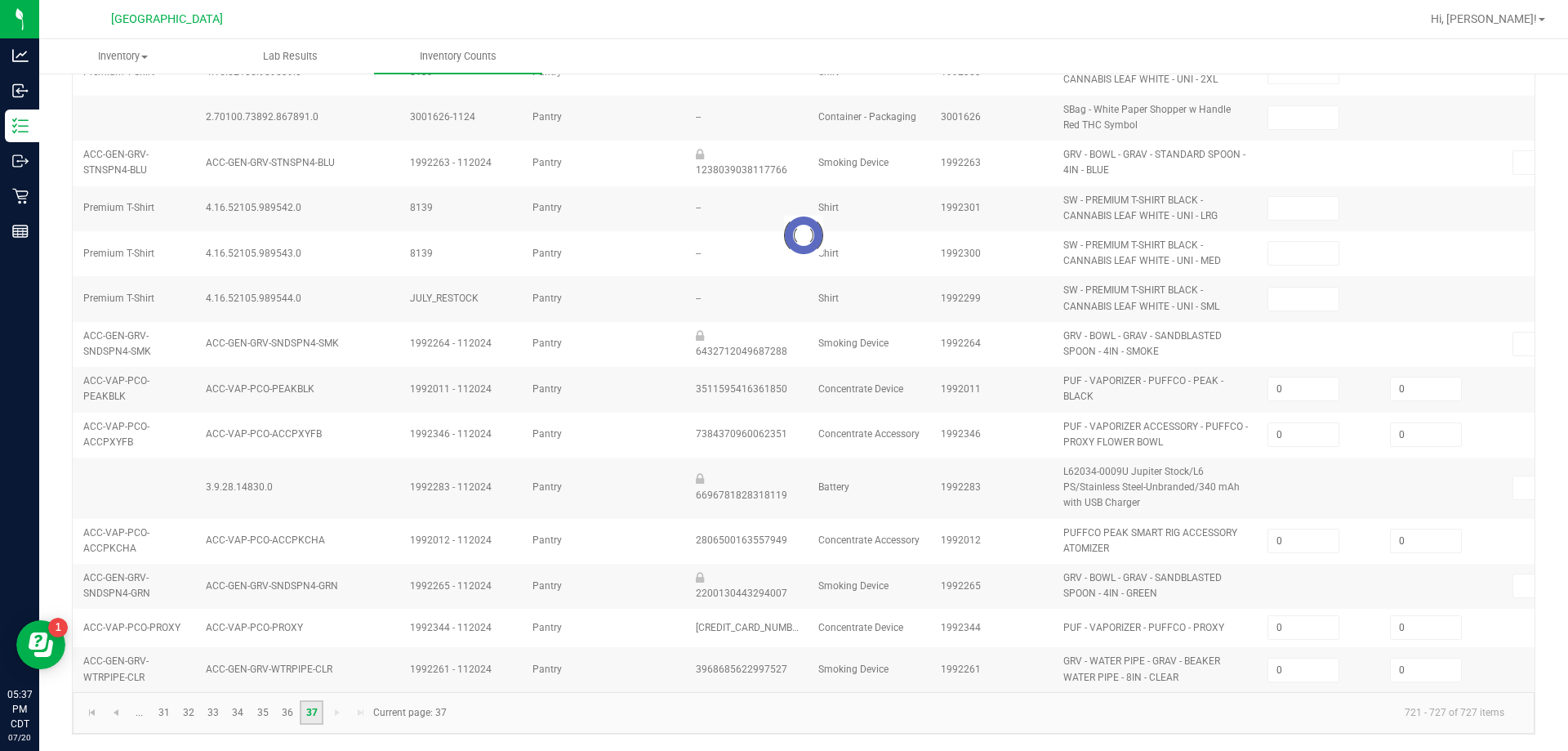 scroll, scrollTop: 0, scrollLeft: 0, axis: both 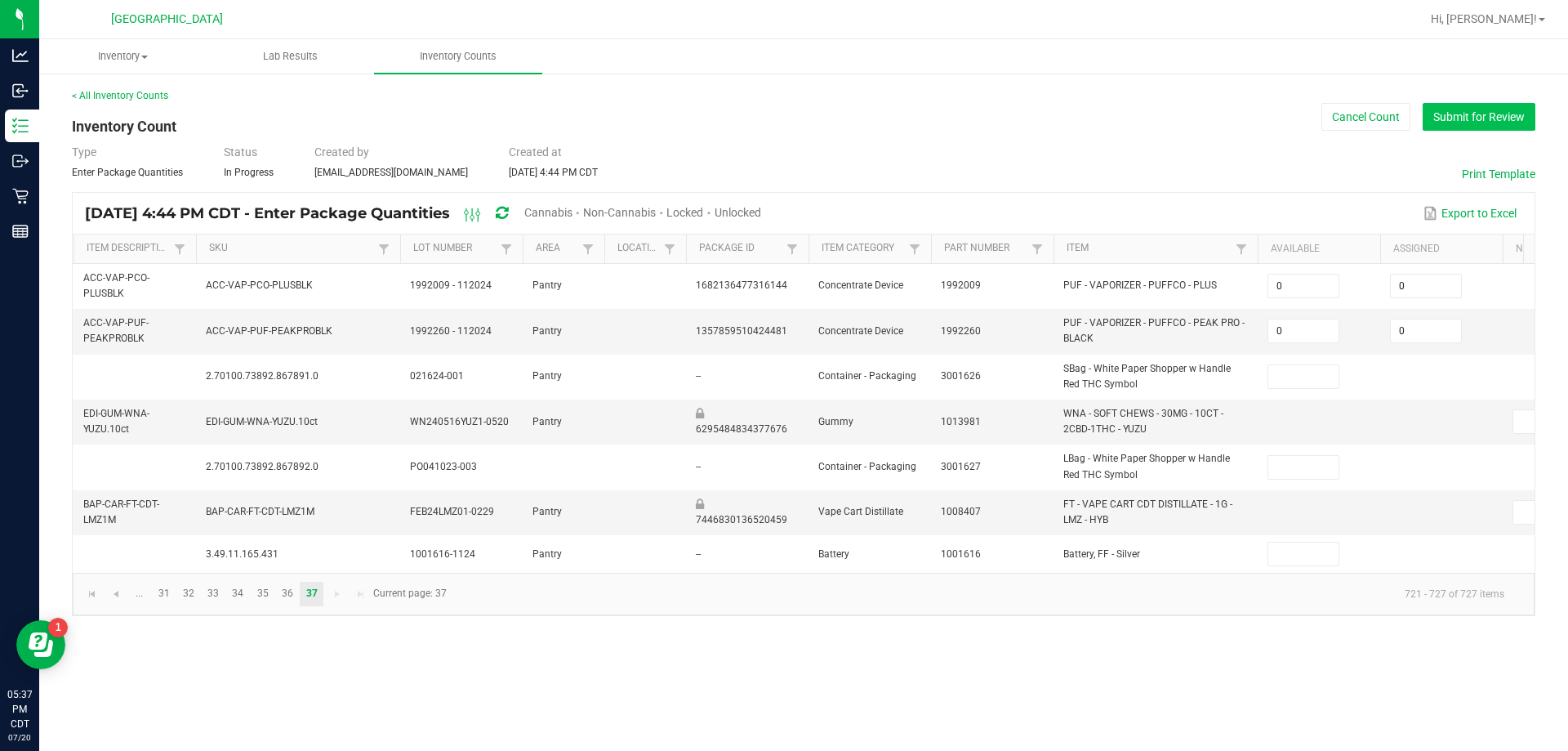 click on "Submit for Review" at bounding box center [1479, 117] 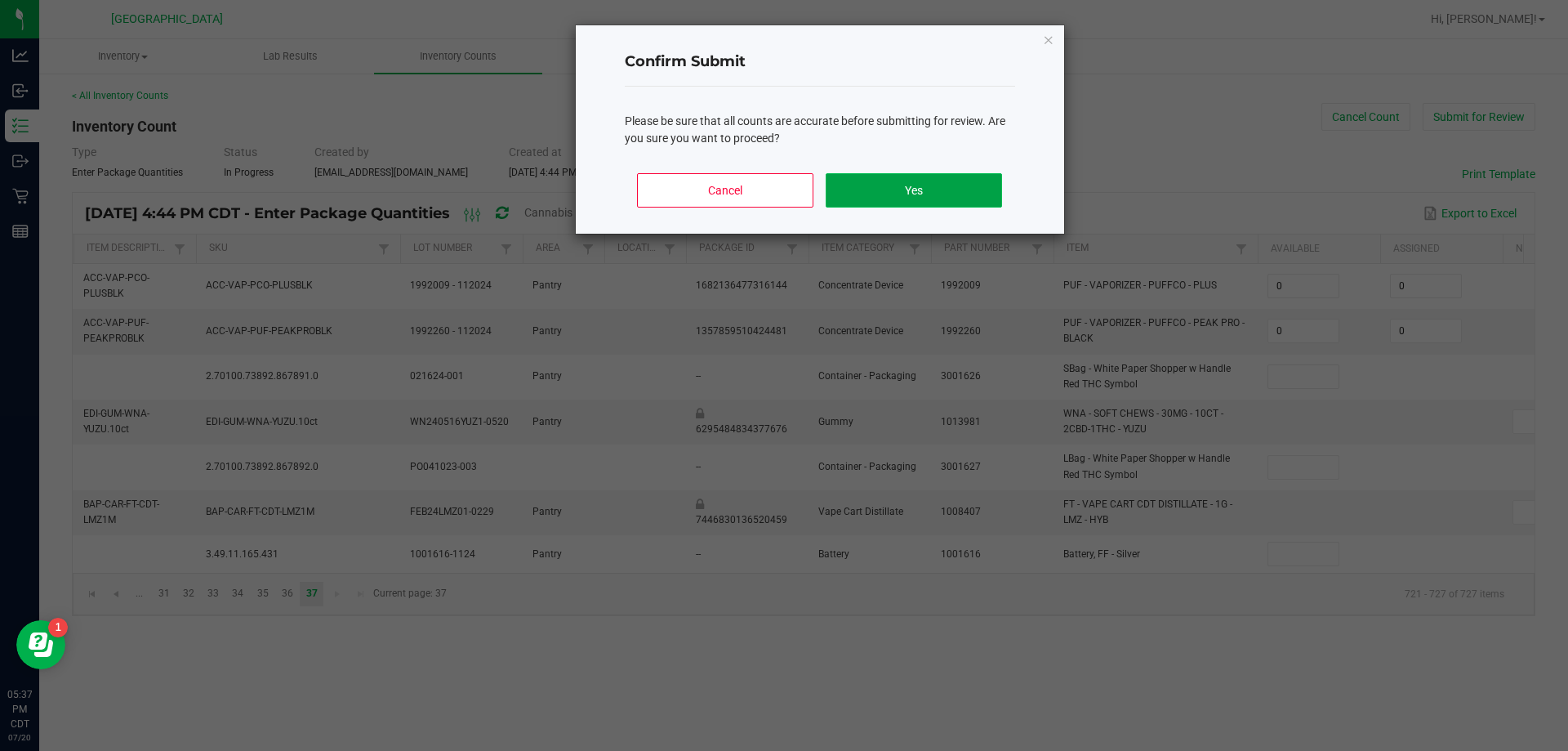 click on "Yes" 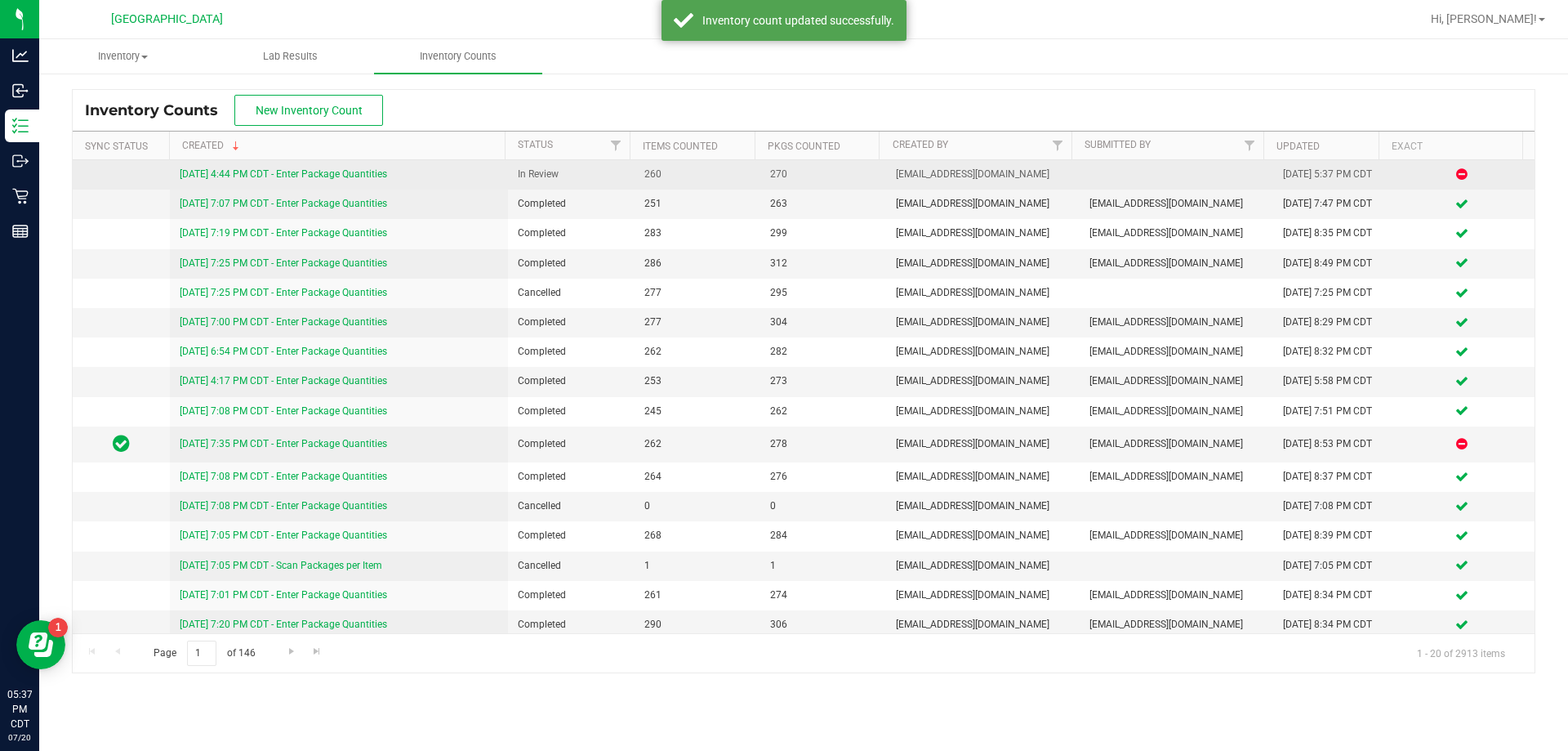 click on "[DATE] 4:44 PM CDT - Enter Package Quantities" at bounding box center [339, 174] 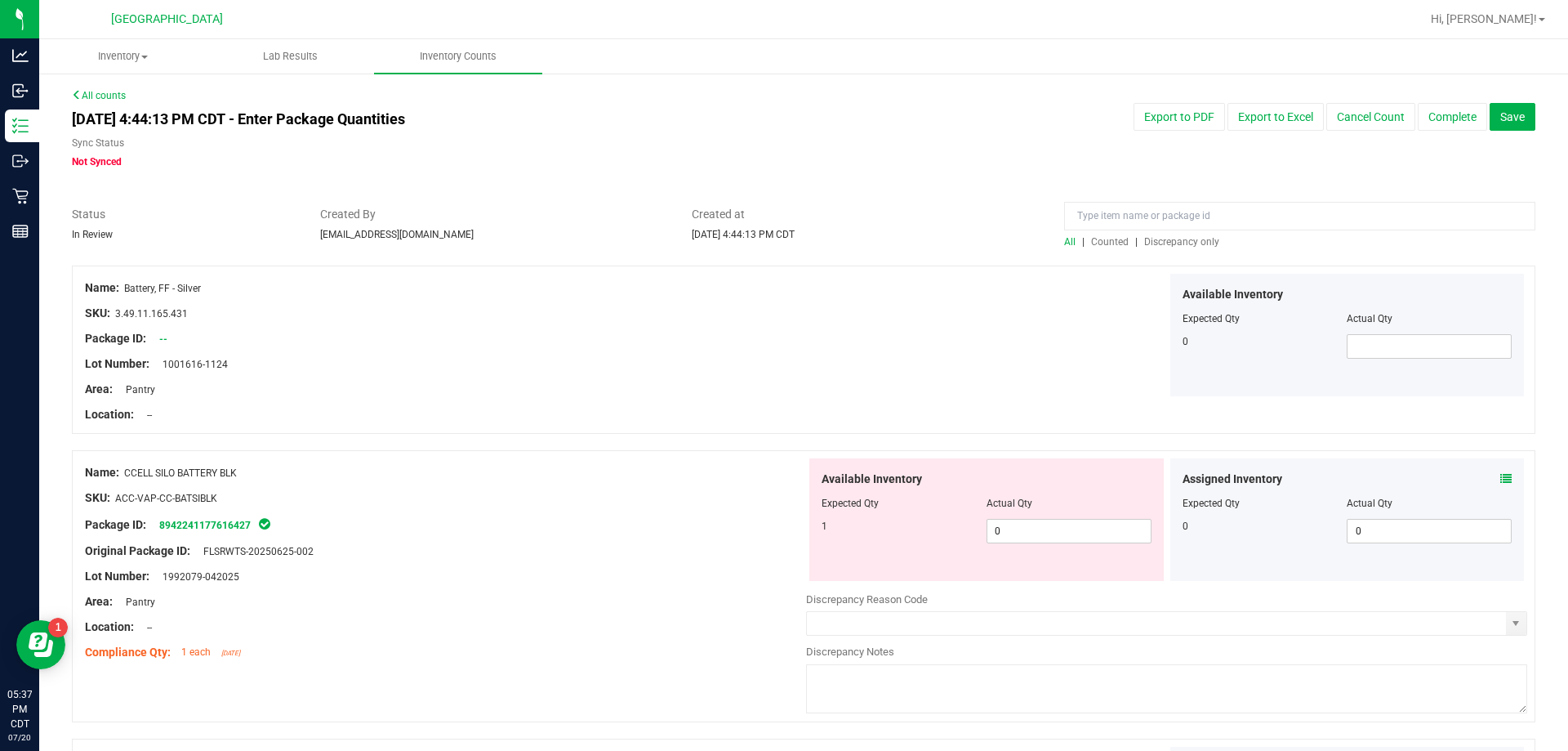 click on "Discrepancy only" at bounding box center [1182, 242] 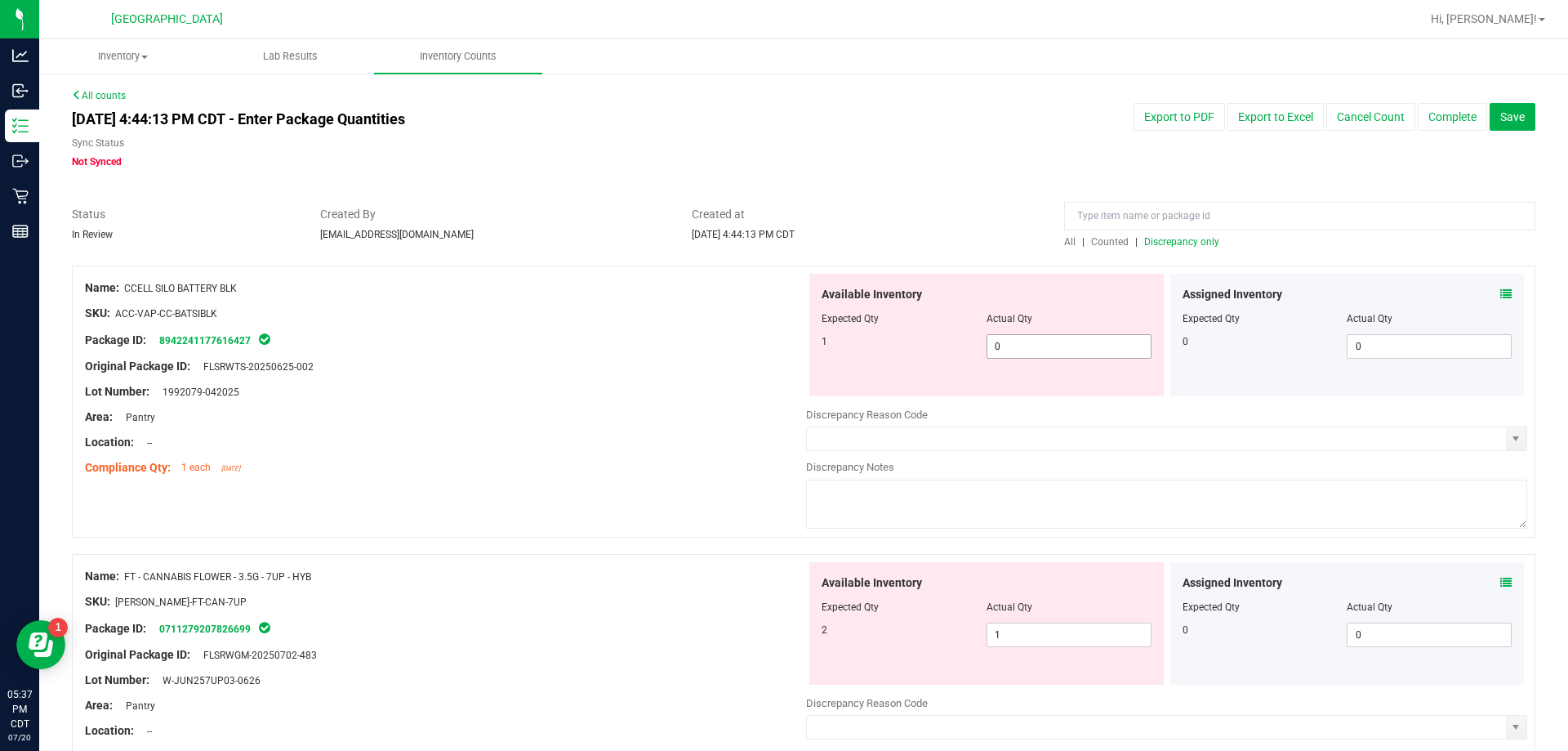 click on "0 0" at bounding box center (1069, 346) 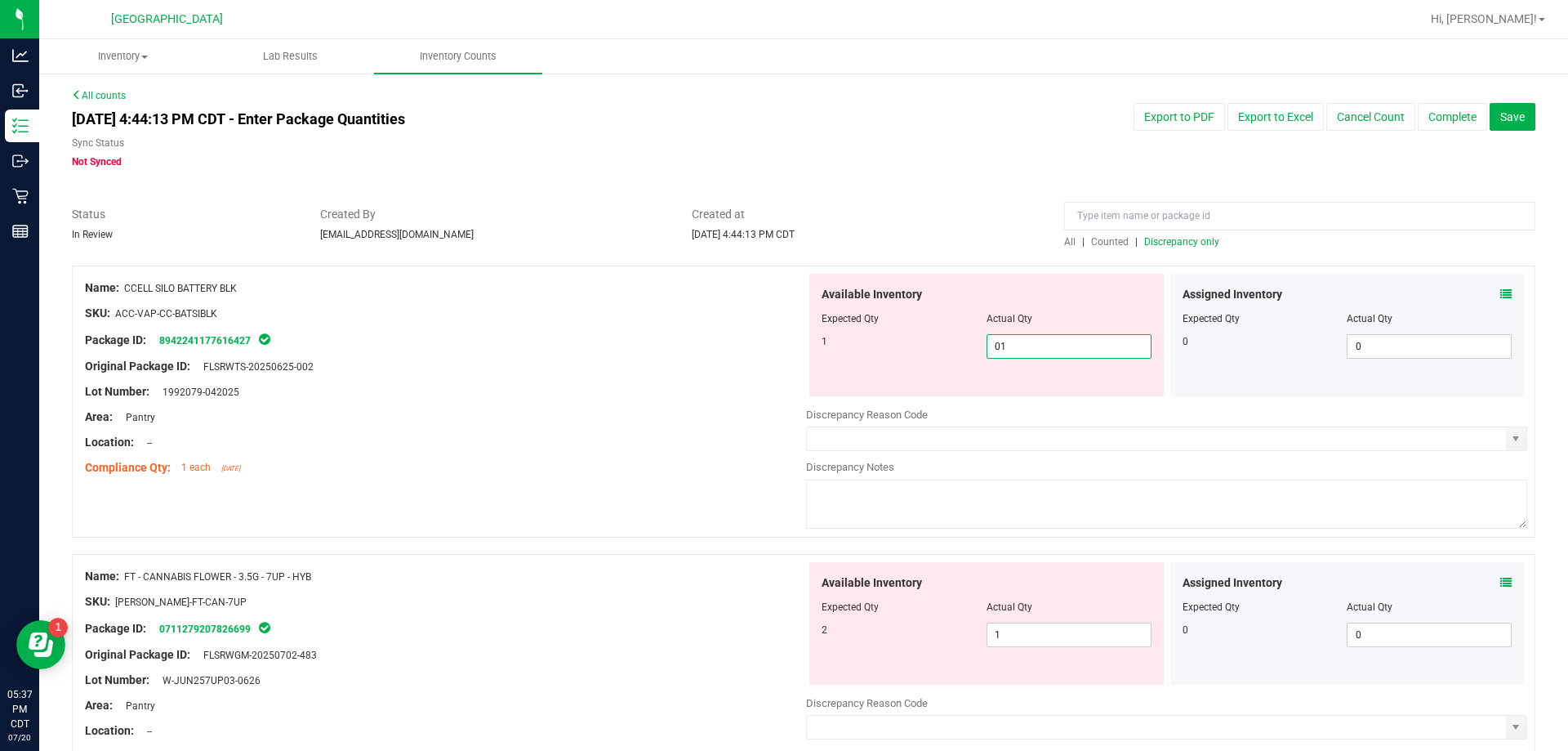 type on "1" 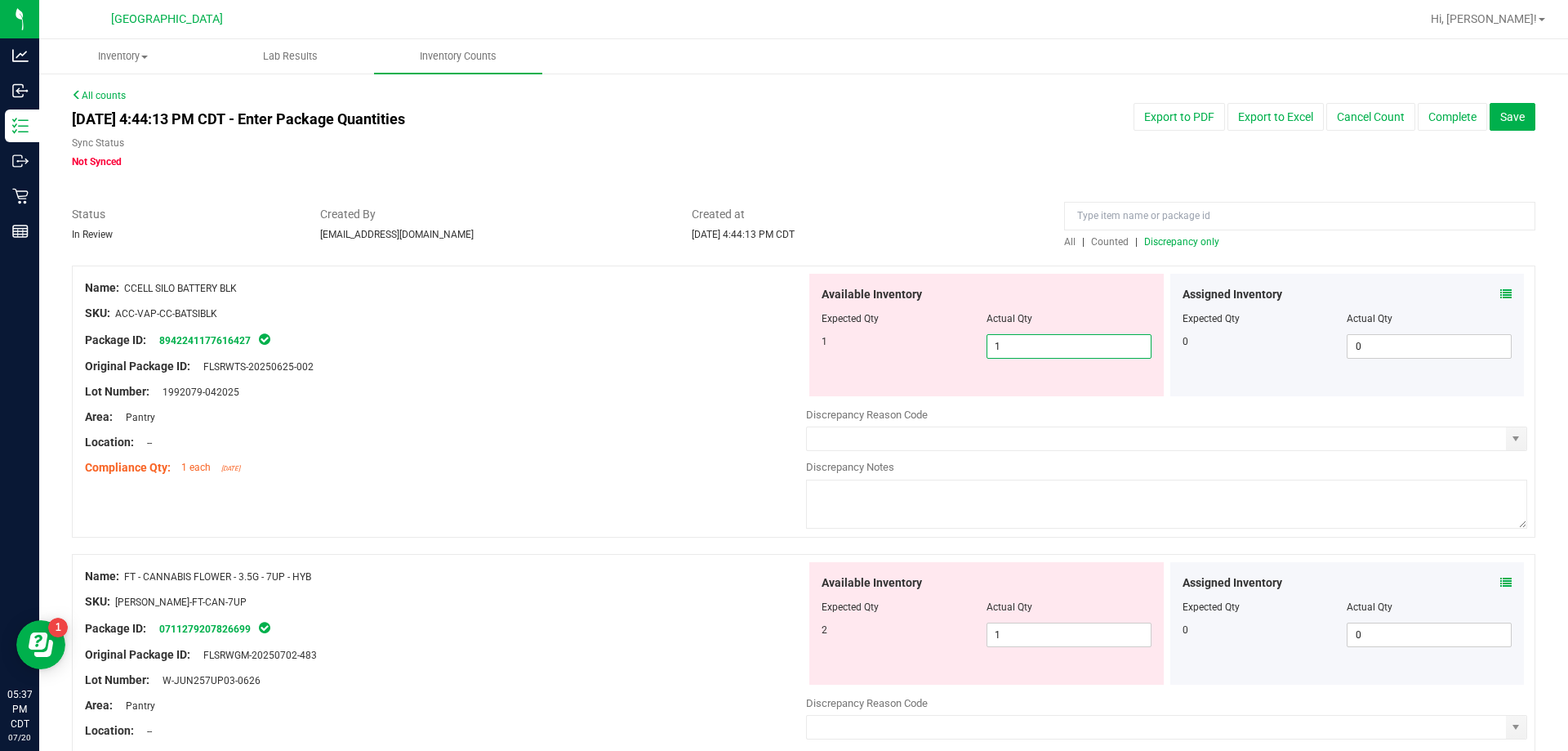 click on "Area:
Pantry" at bounding box center (445, 417) 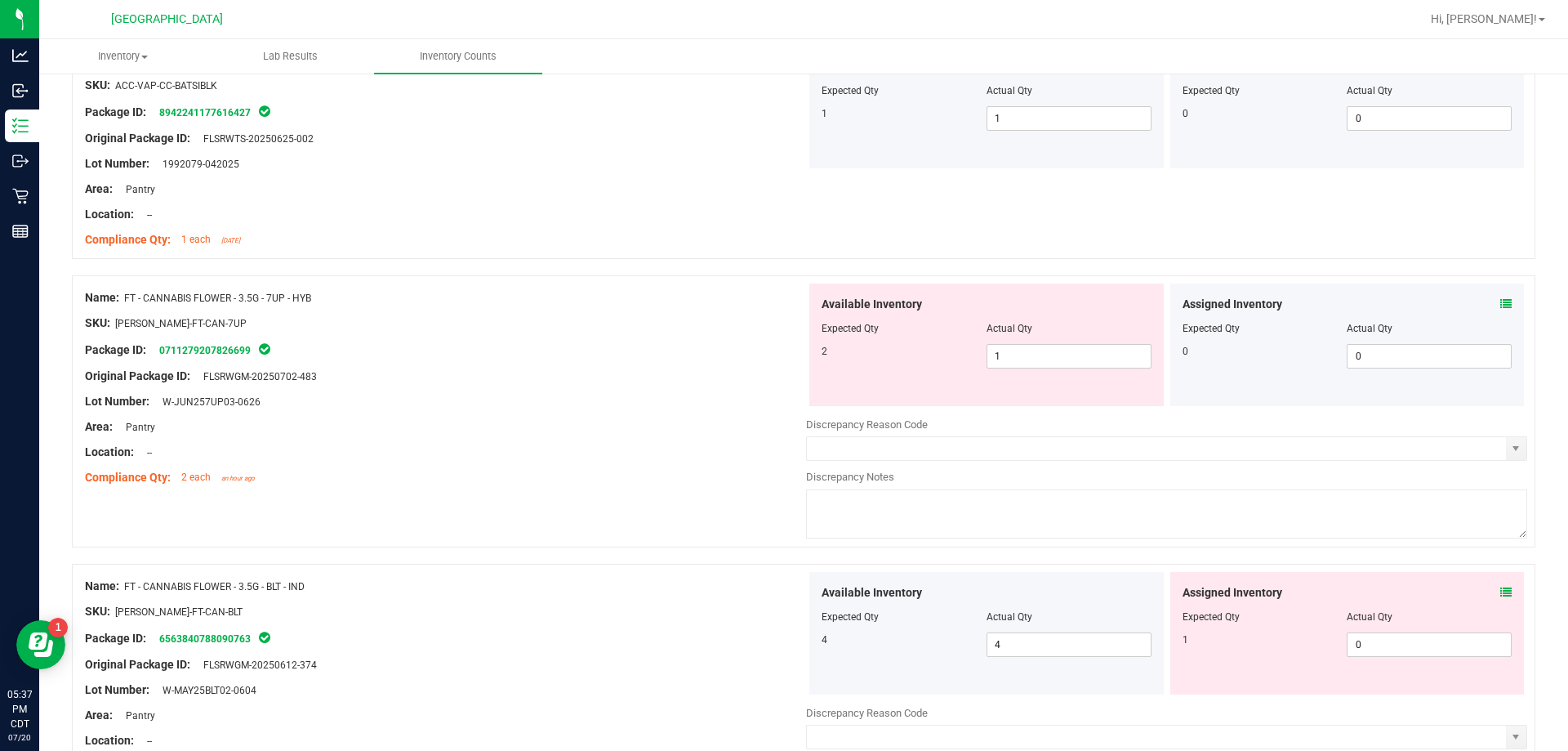 scroll, scrollTop: 245, scrollLeft: 0, axis: vertical 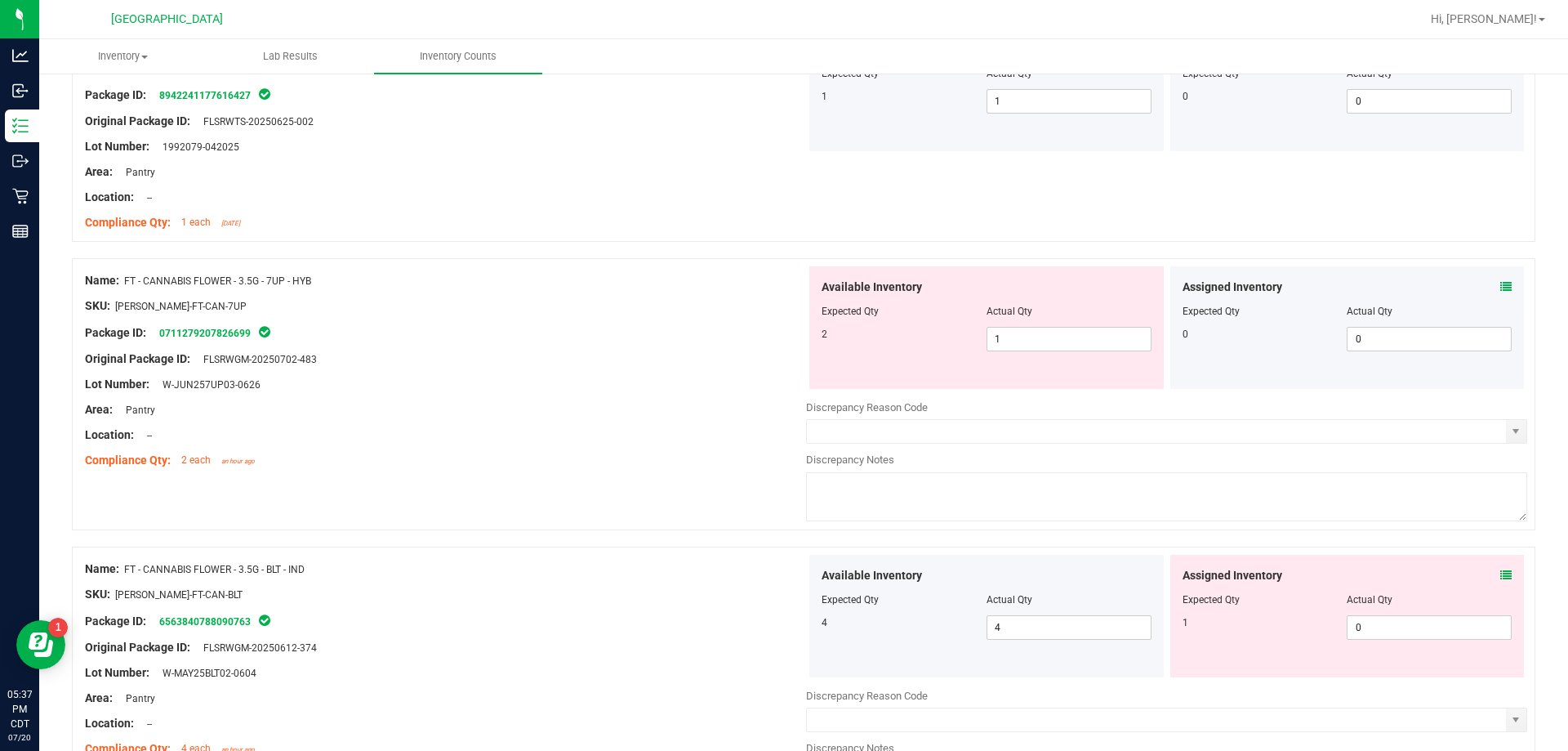 click at bounding box center [1506, 287] 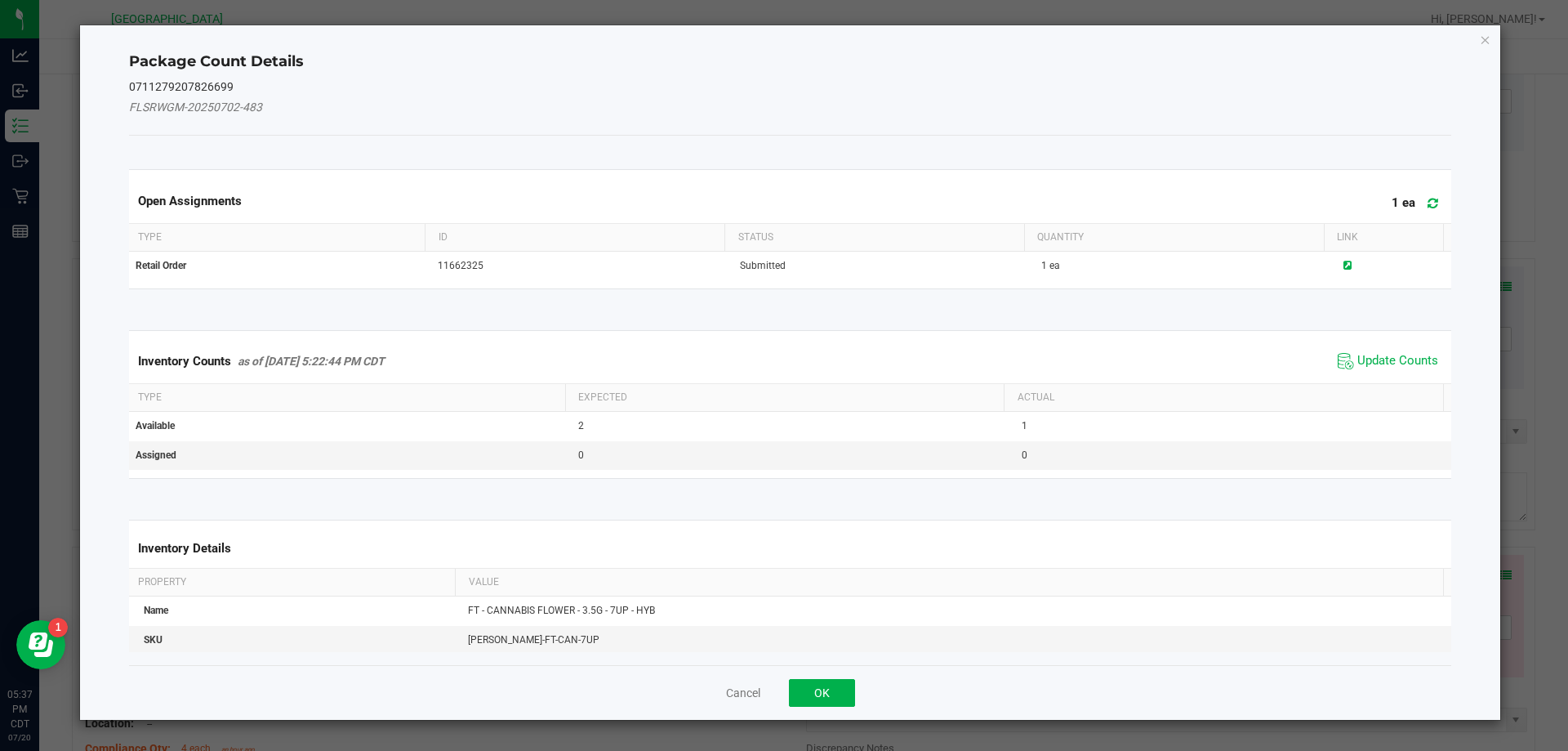 click on "Update Counts" 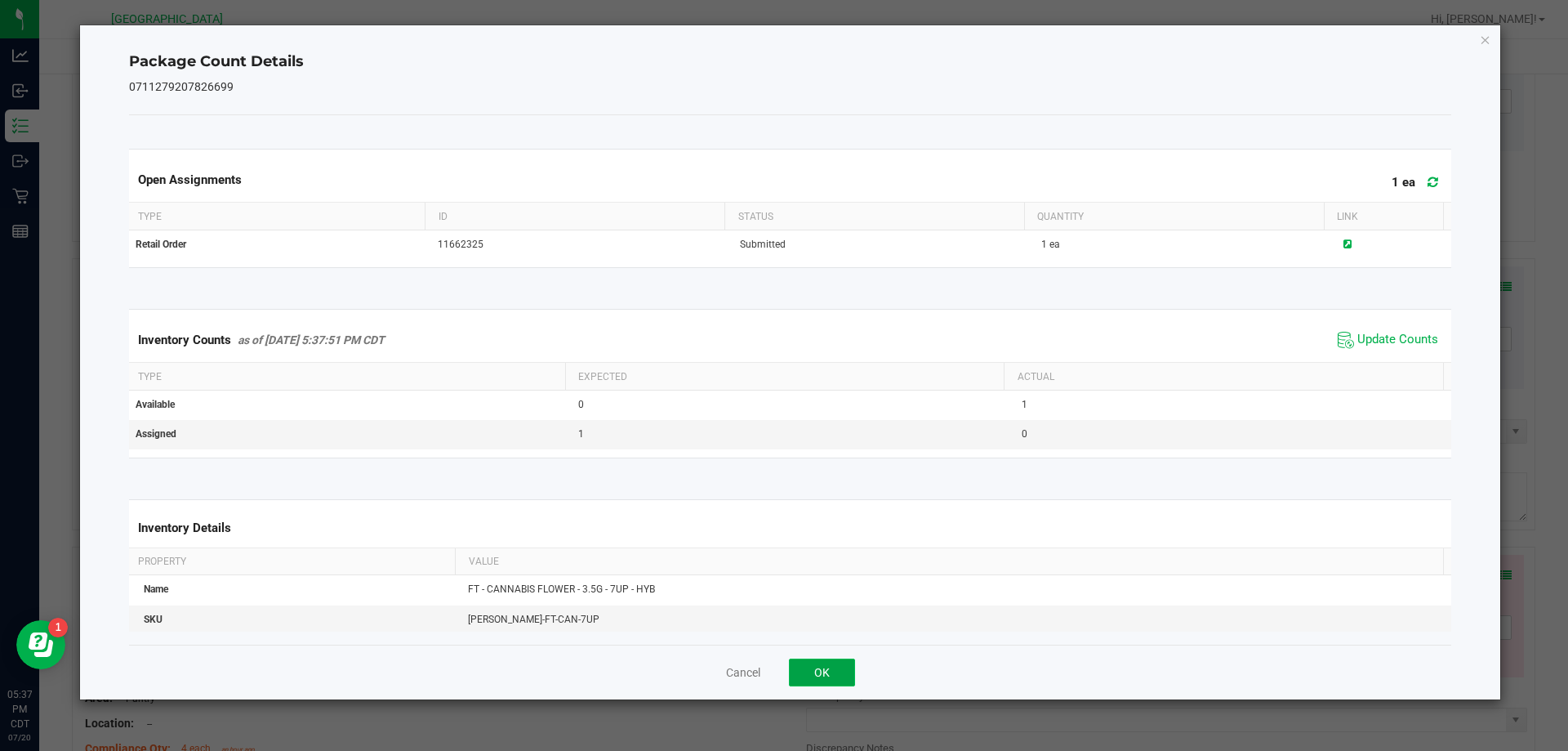 click on "OK" 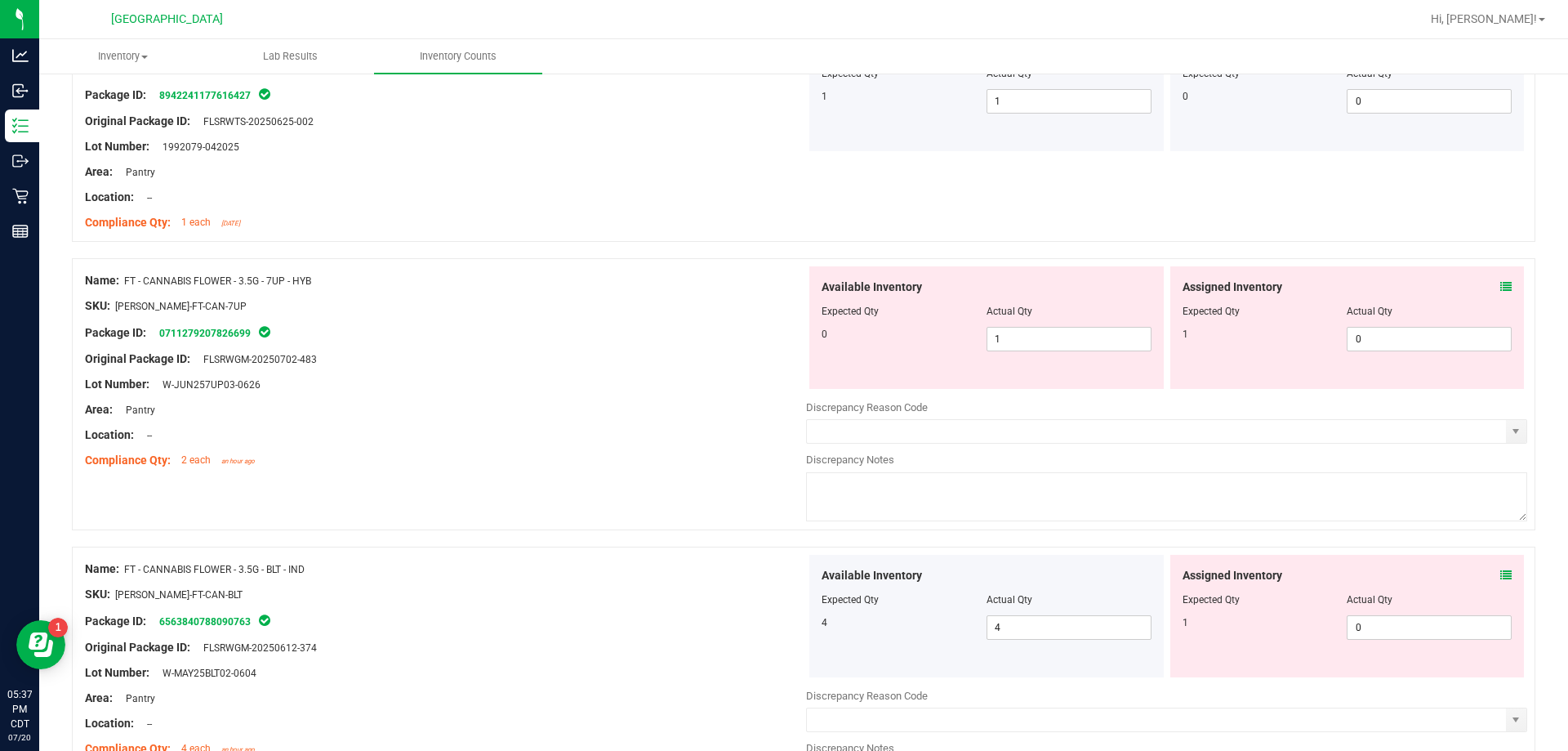 click on "Compliance Qty:
2 each
an hour ago" at bounding box center (445, 460) 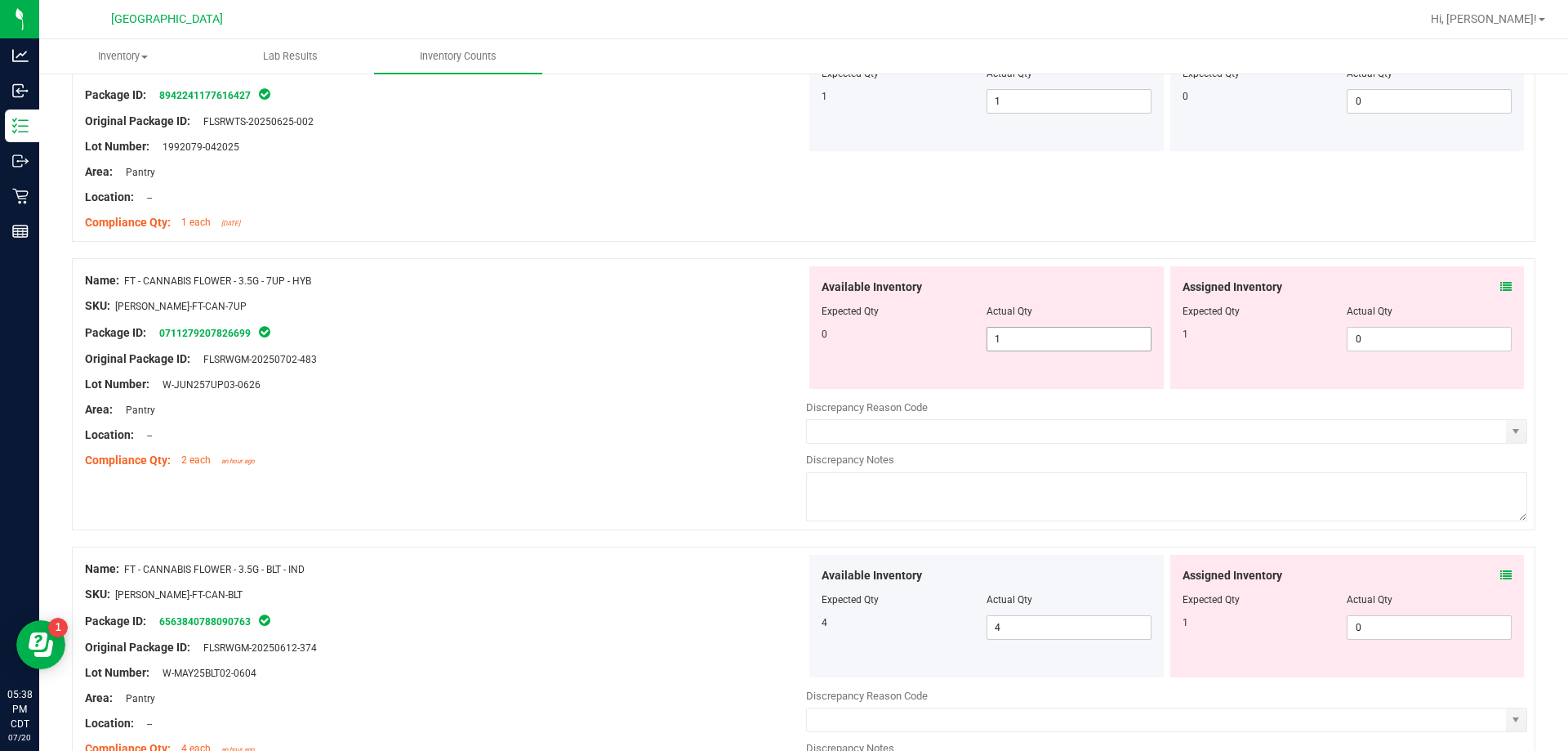 click on "1 1" at bounding box center [1069, 339] 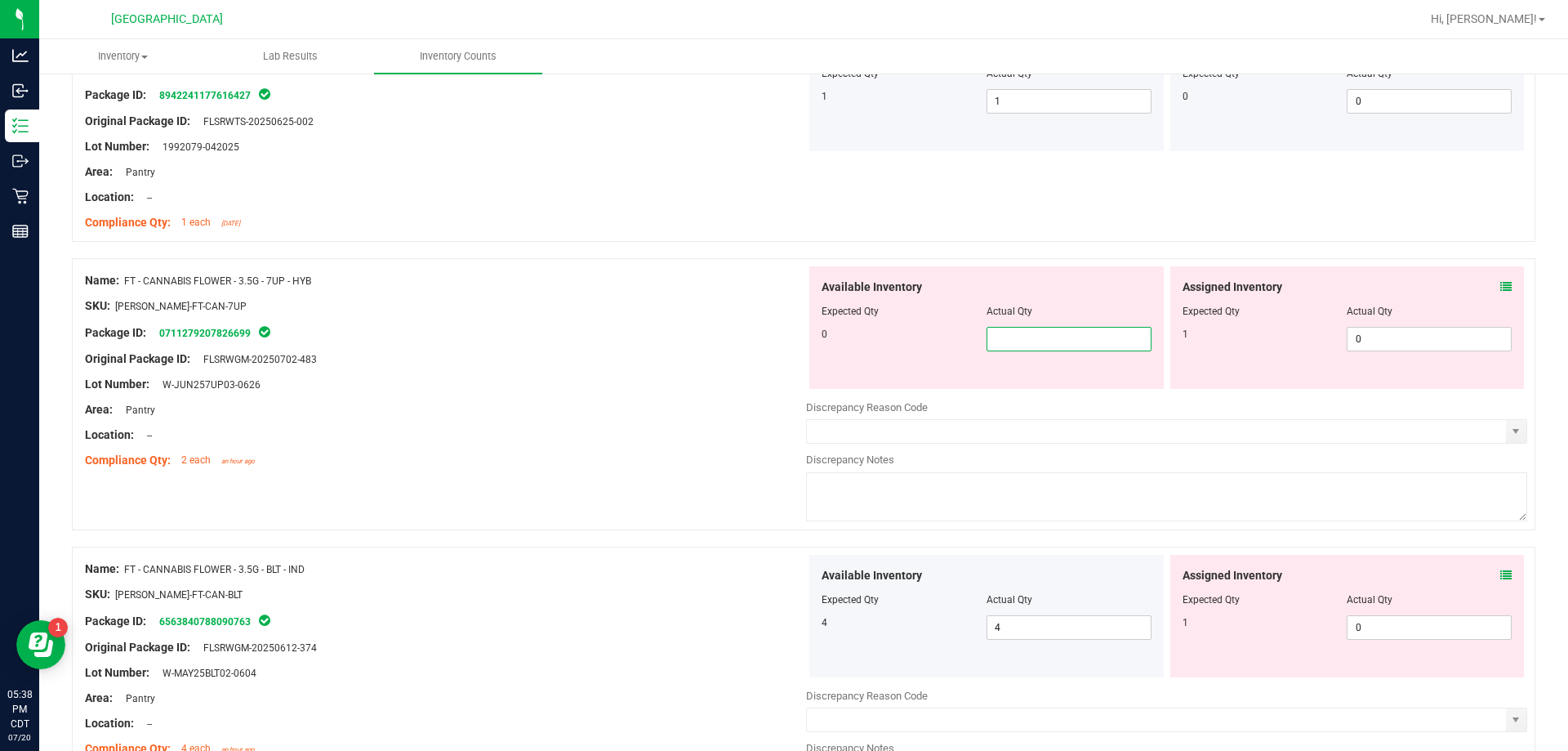 type on "1" 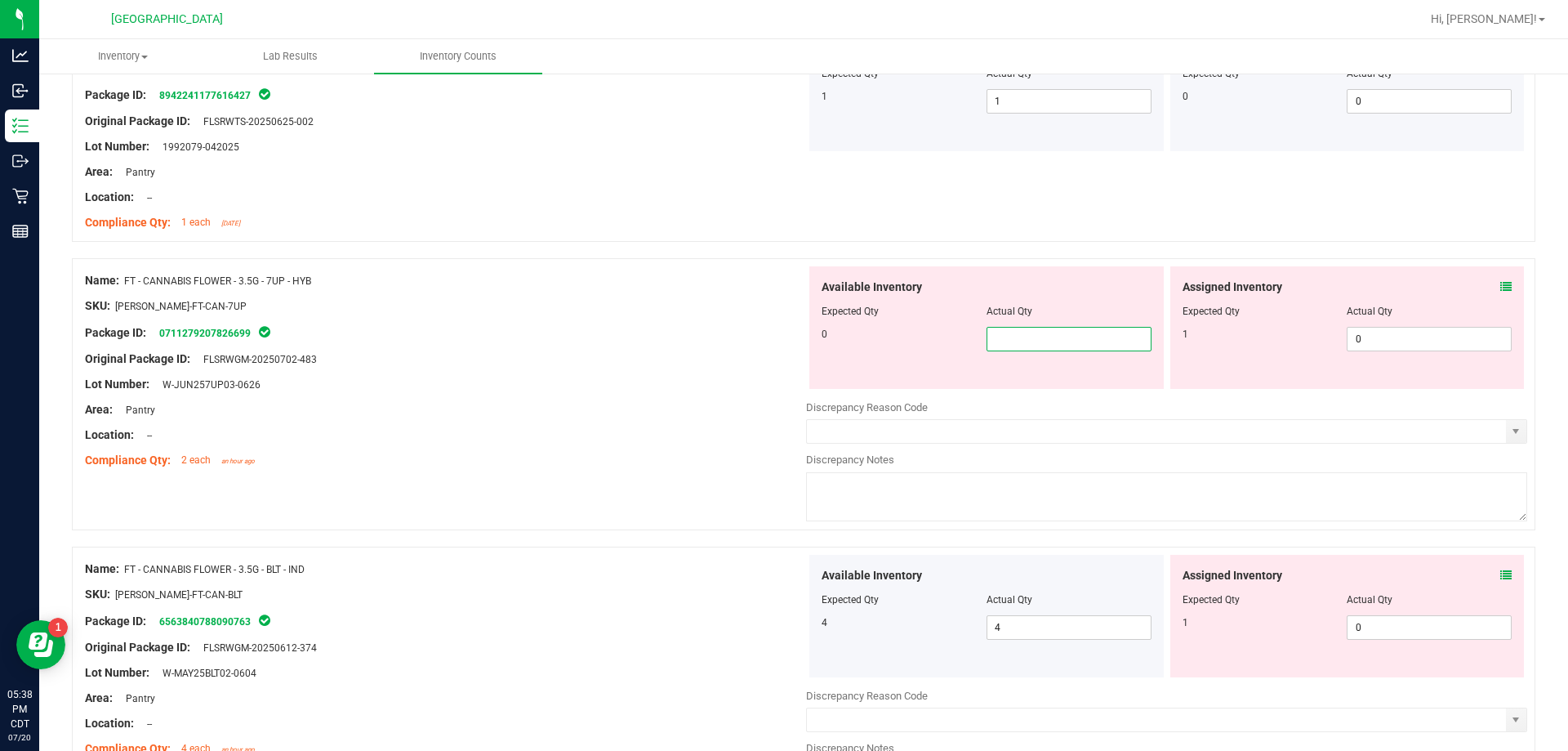 type on "0" 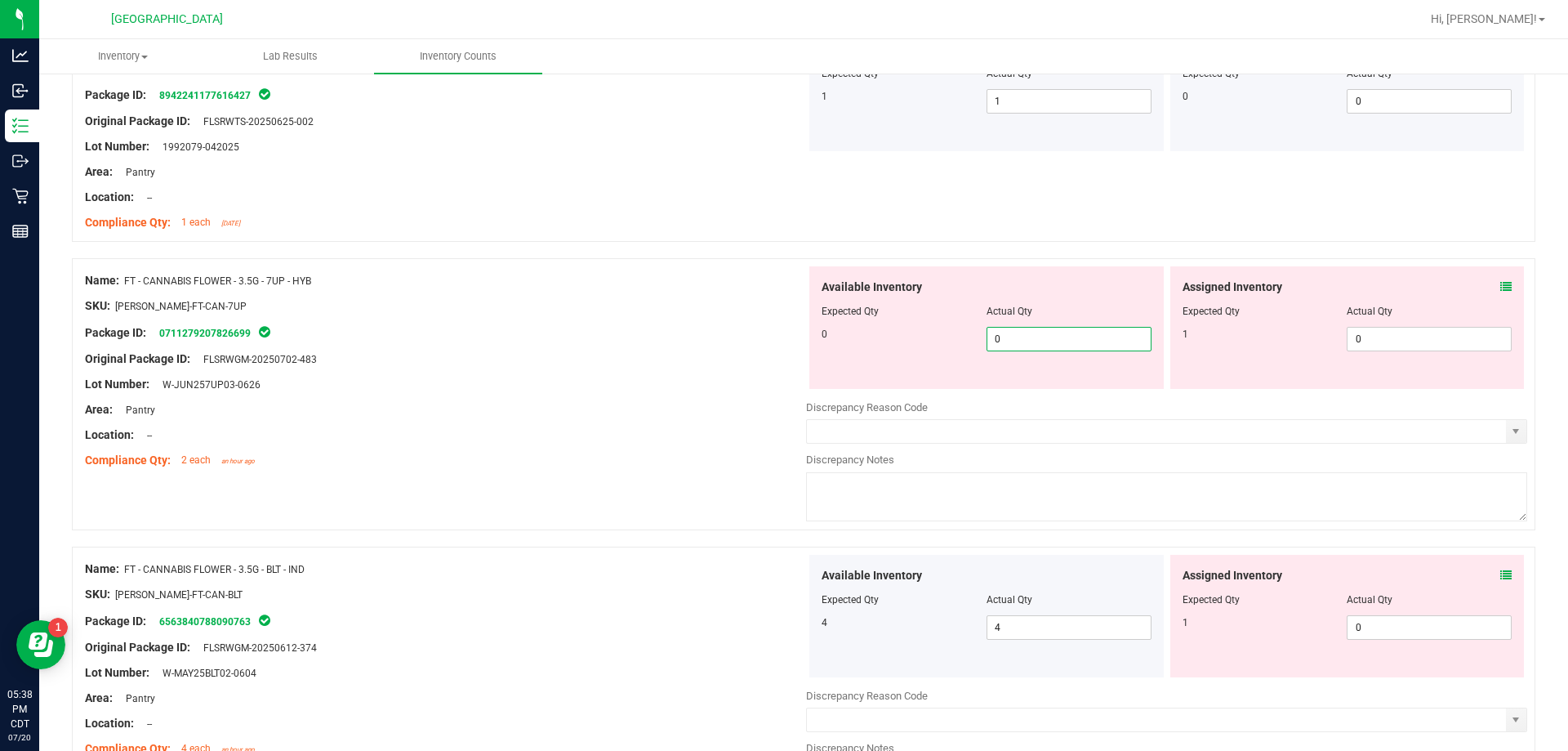 type on "0" 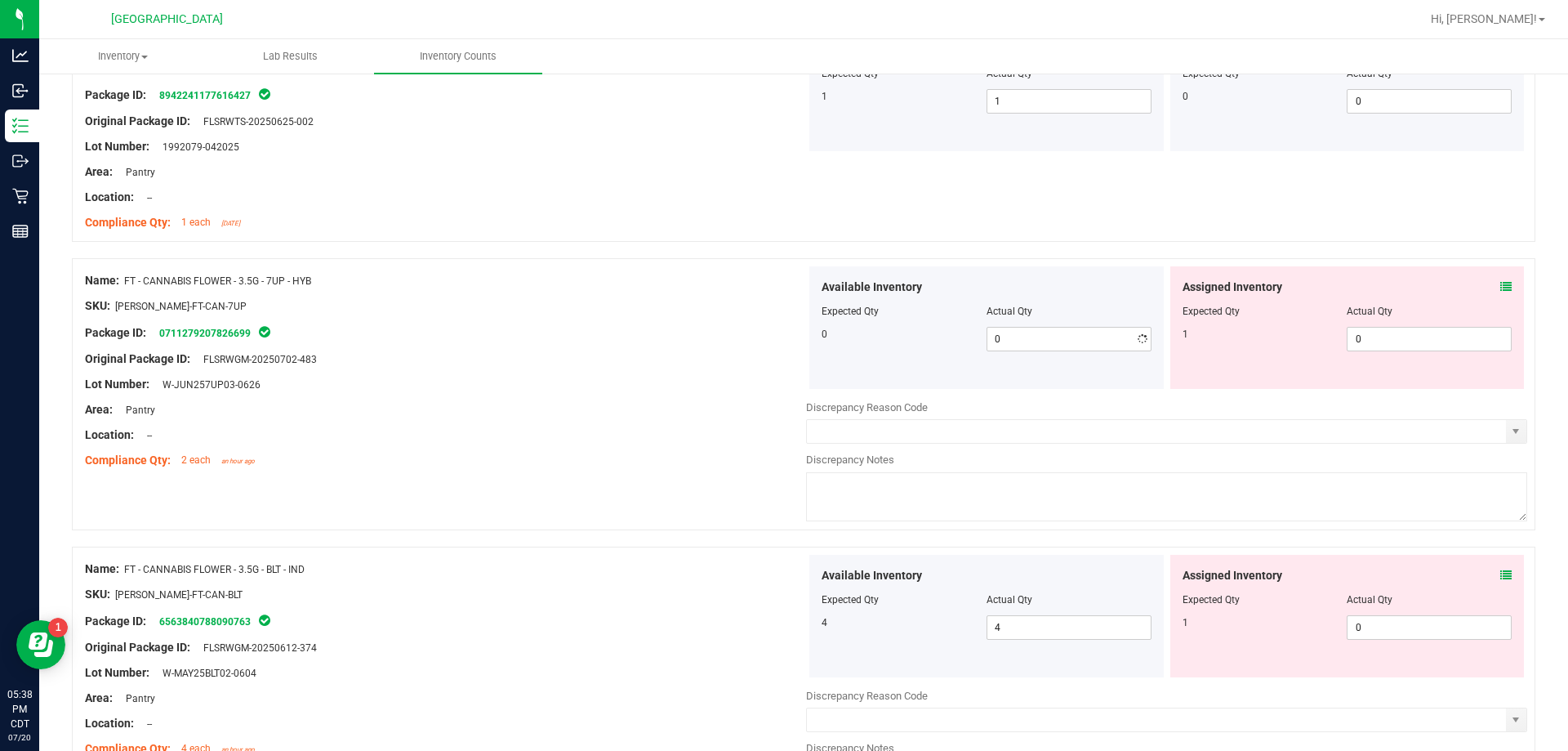drag, startPoint x: 728, startPoint y: 367, endPoint x: 769, endPoint y: 407, distance: 57.280014 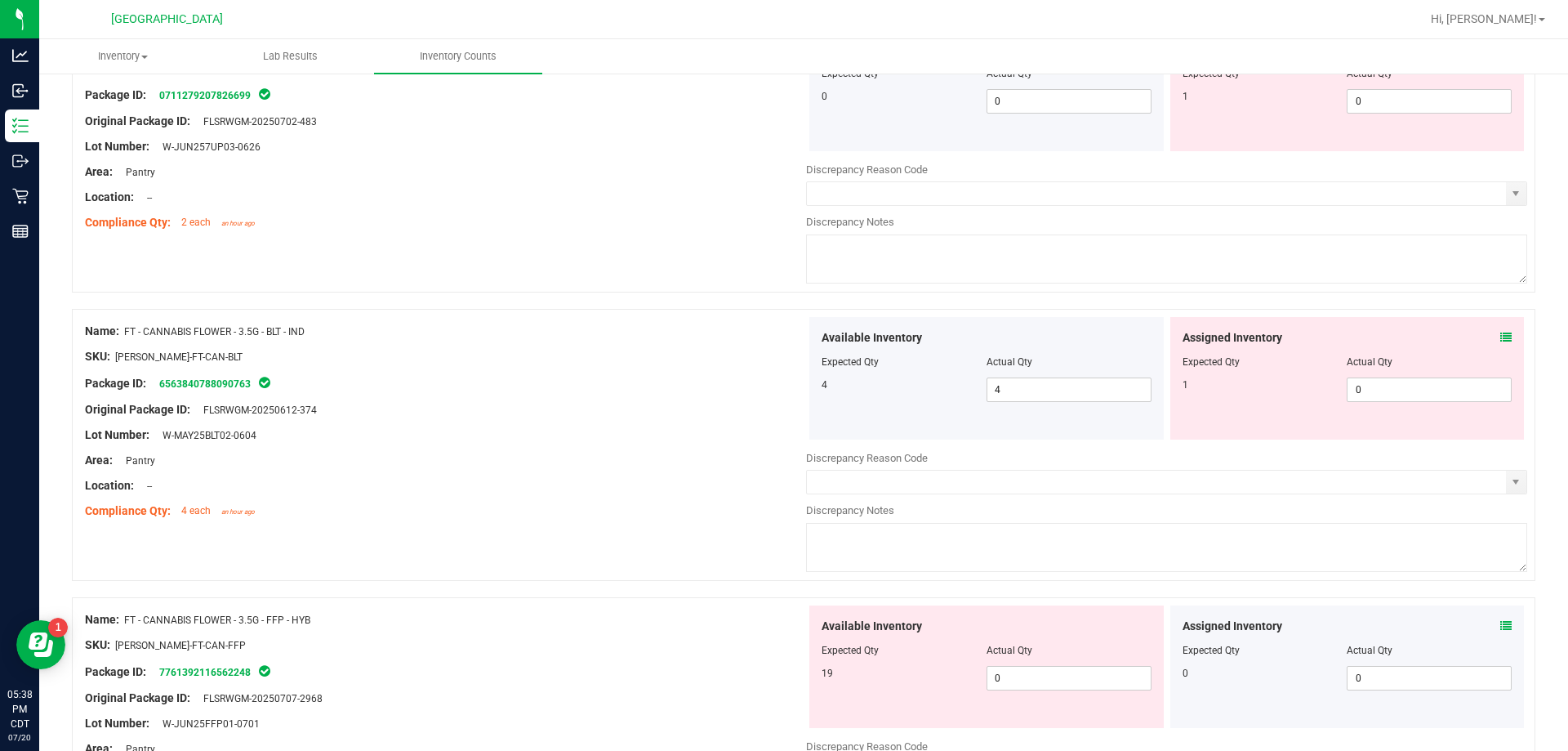 scroll, scrollTop: 490, scrollLeft: 0, axis: vertical 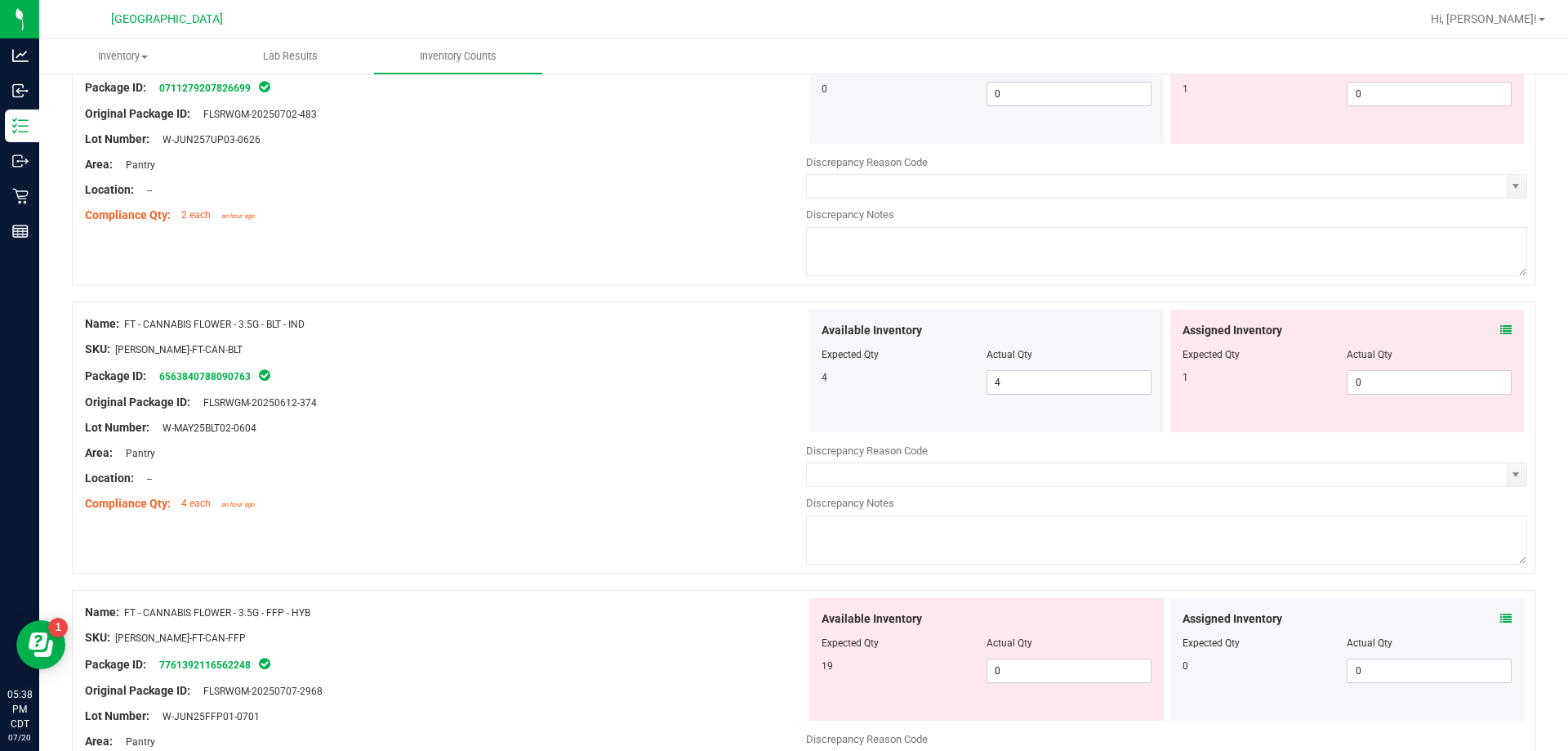 click at bounding box center [1506, 330] 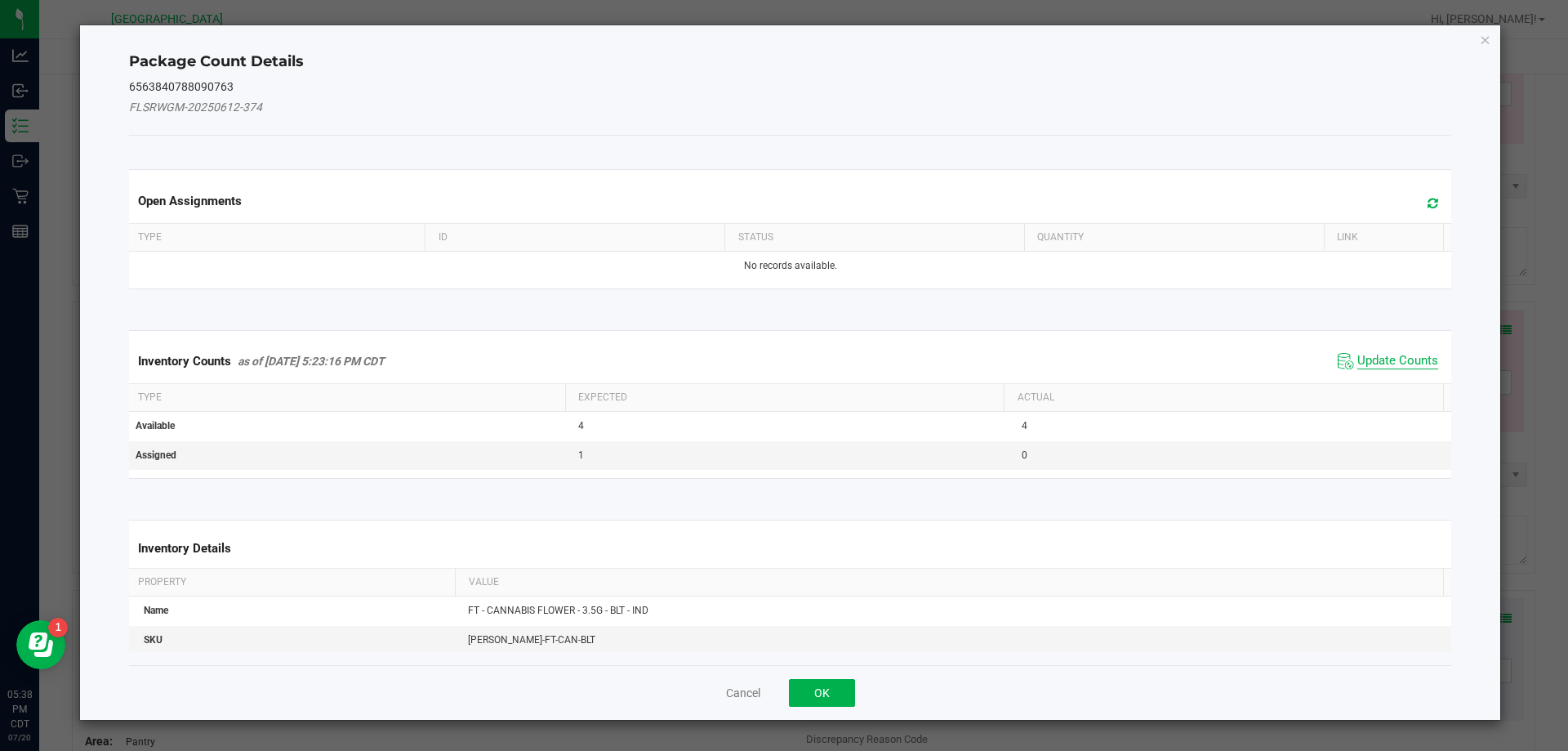 click on "Update Counts" 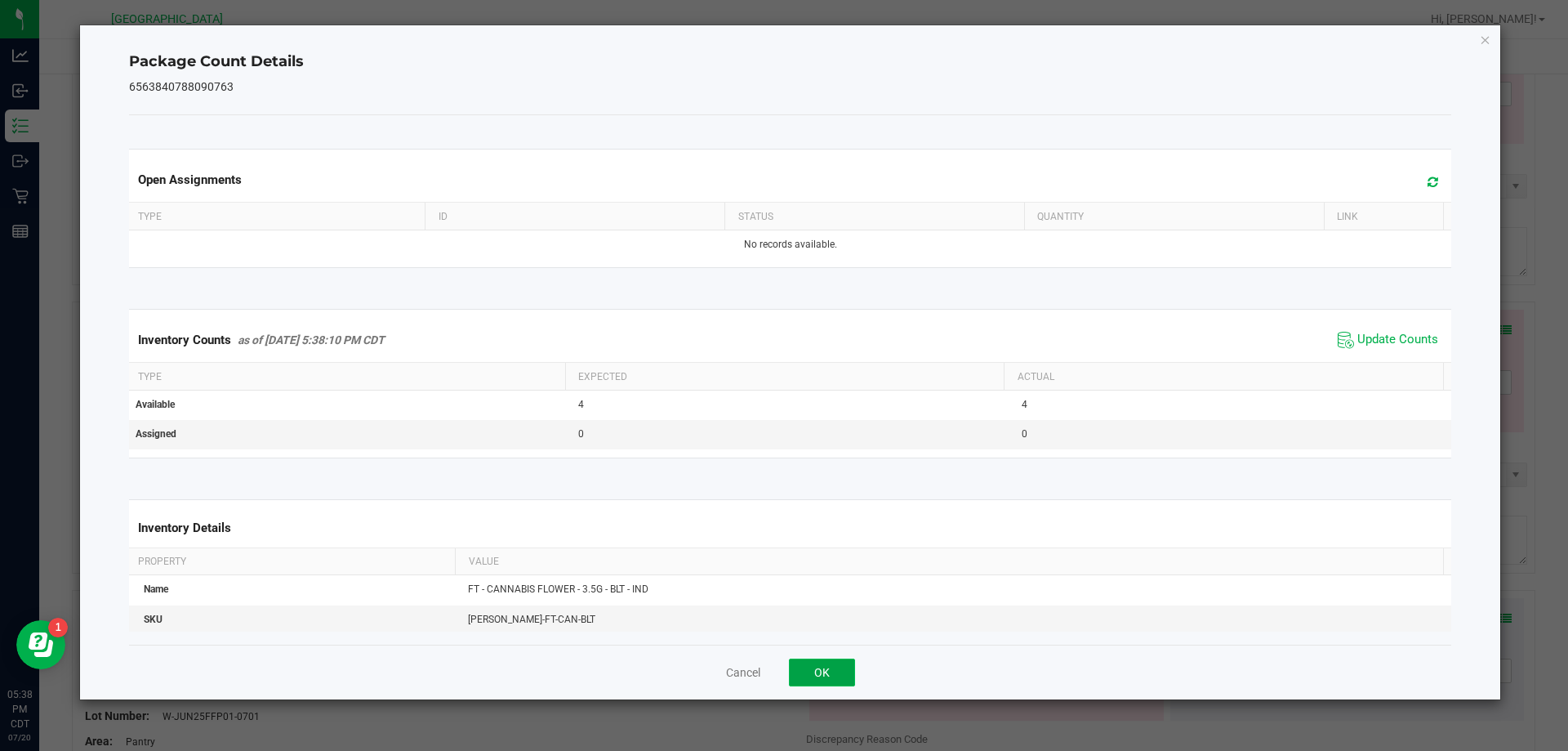 click on "OK" 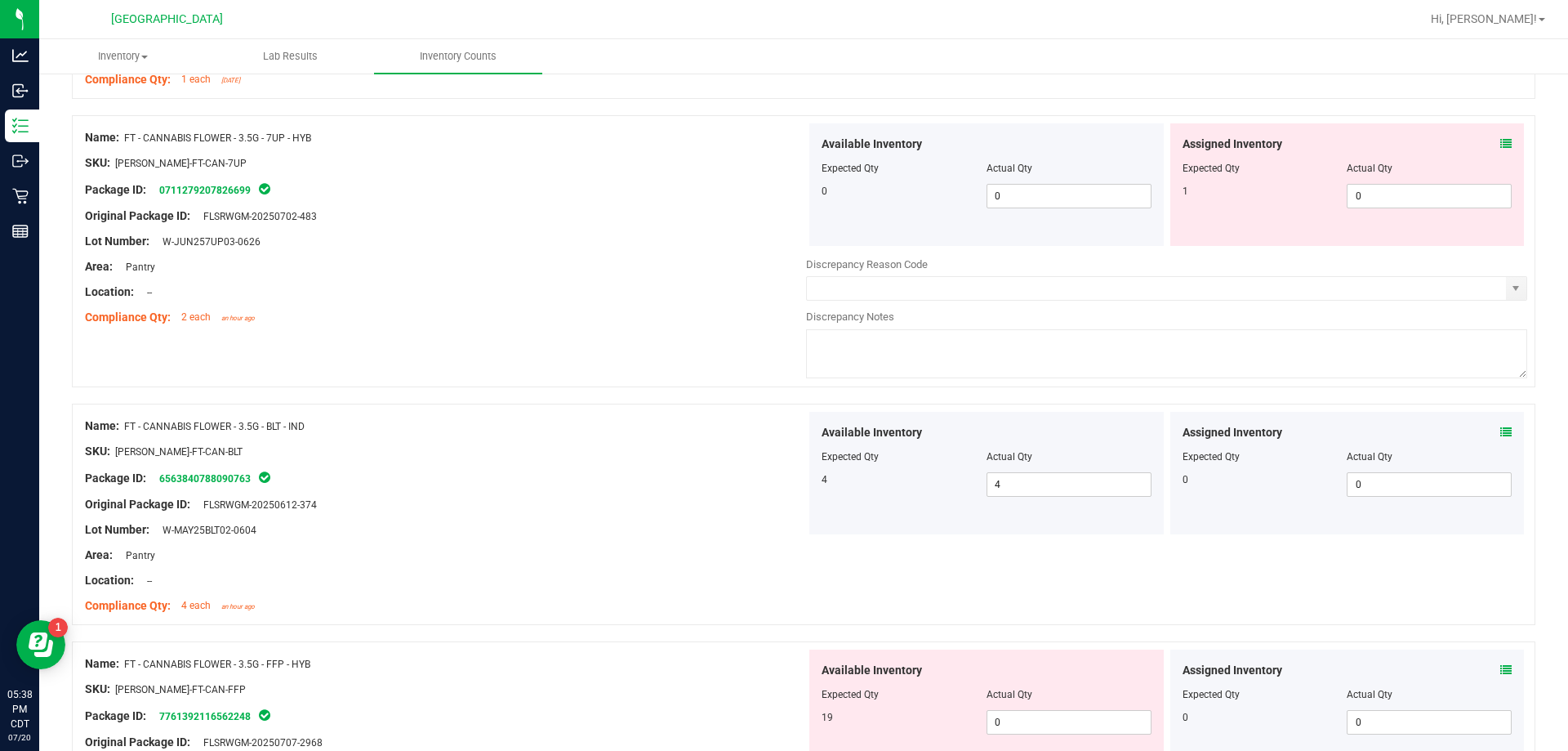 scroll, scrollTop: 82, scrollLeft: 0, axis: vertical 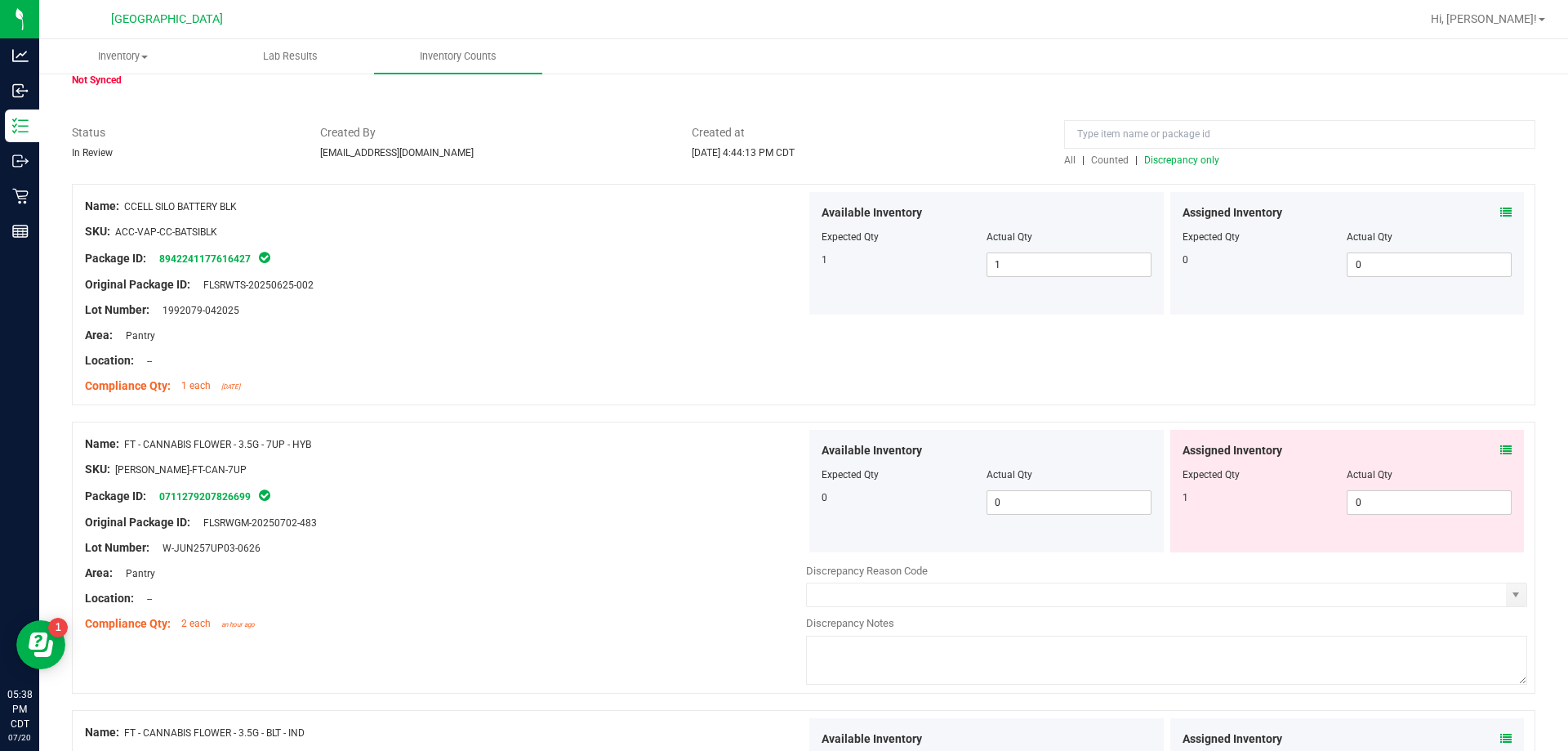 click at bounding box center [1506, 450] 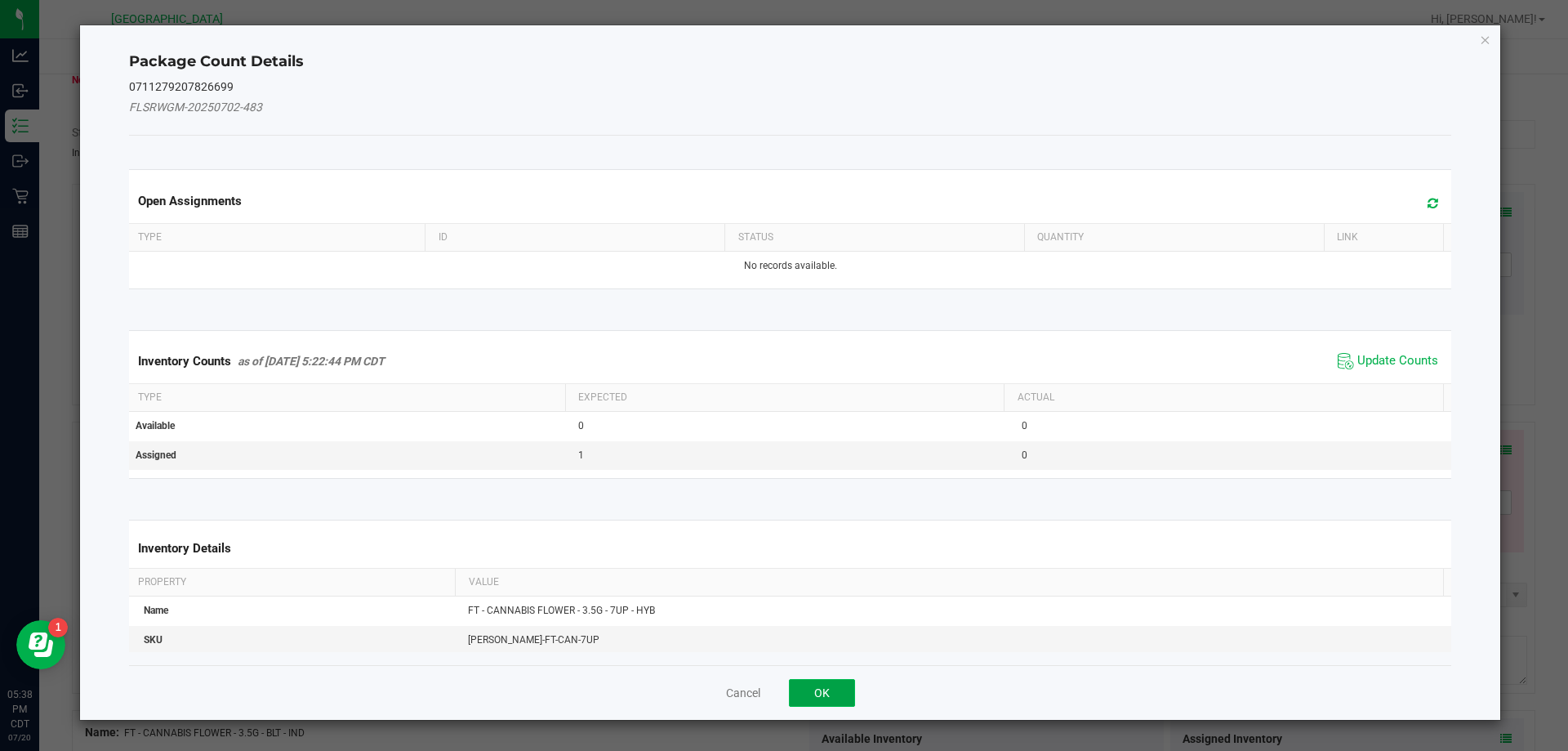 click on "OK" 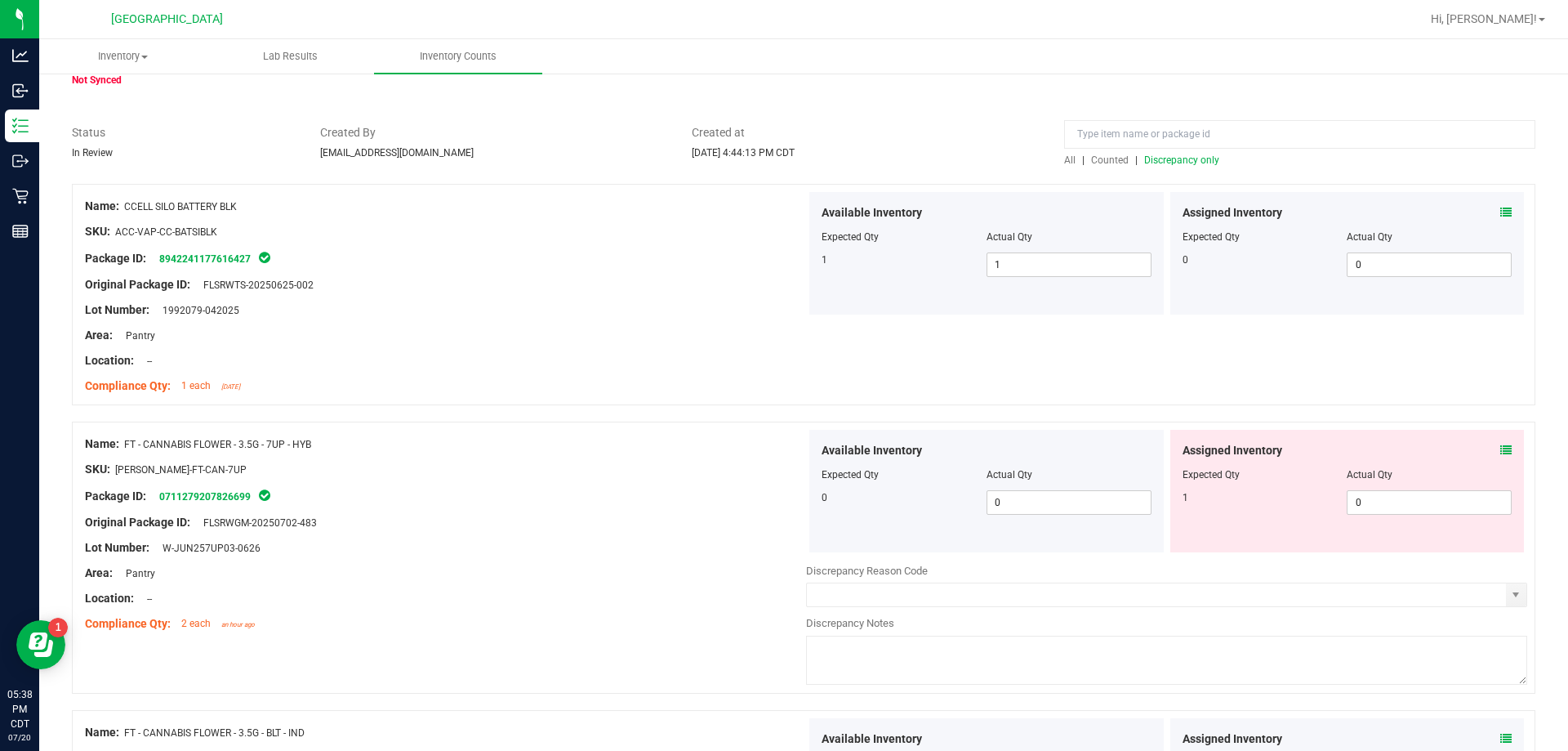 click at bounding box center [445, 561] 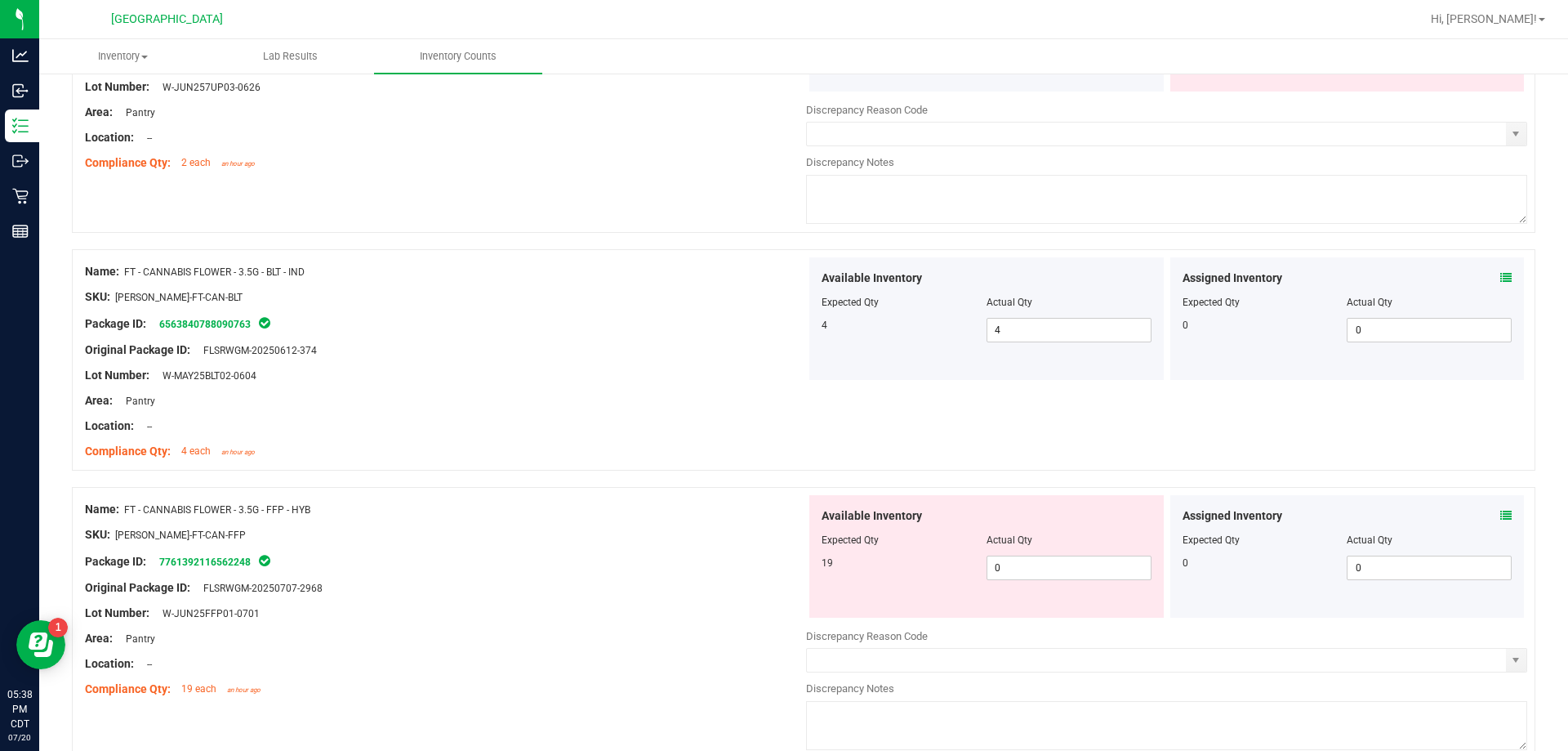 scroll, scrollTop: 572, scrollLeft: 0, axis: vertical 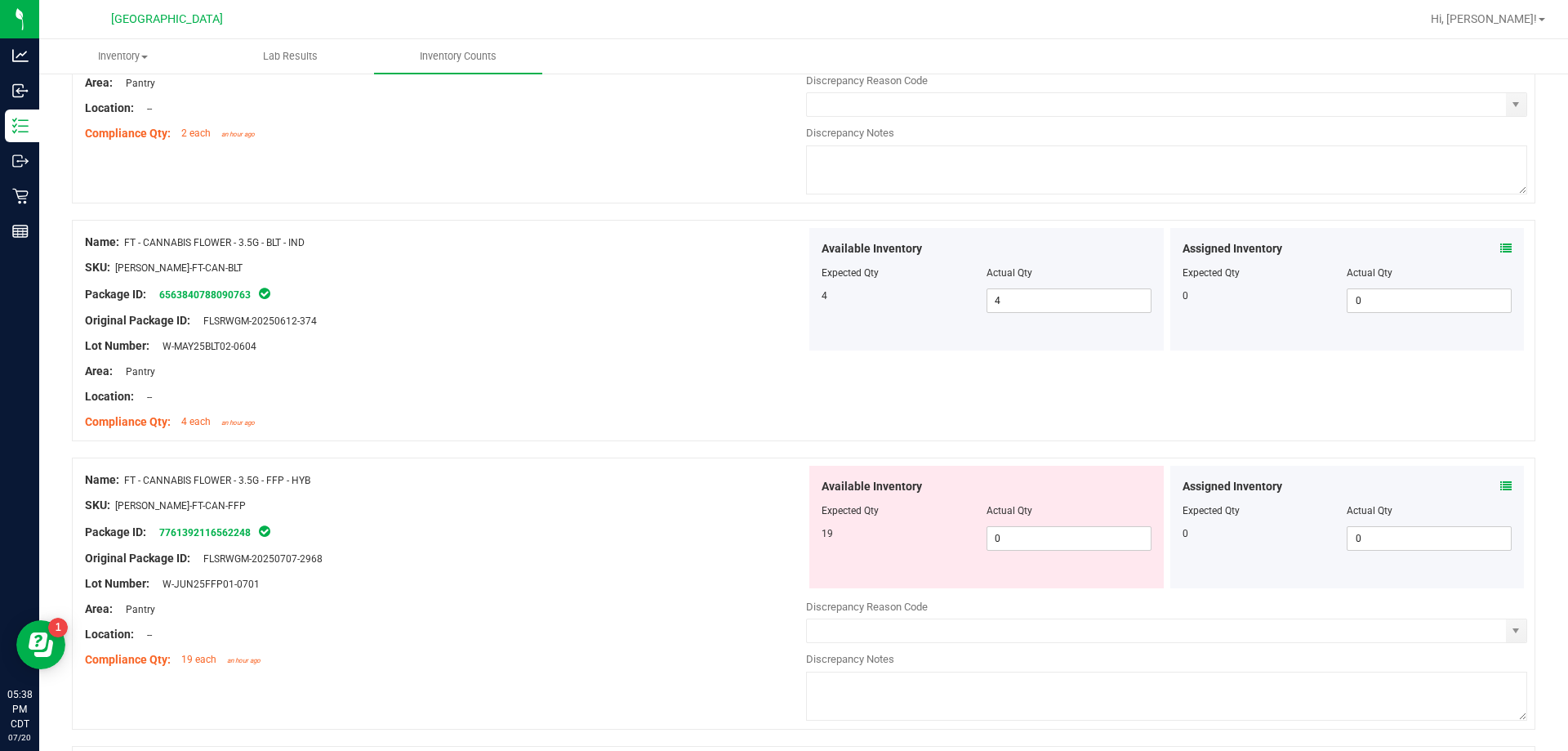 click at bounding box center (1506, 486) 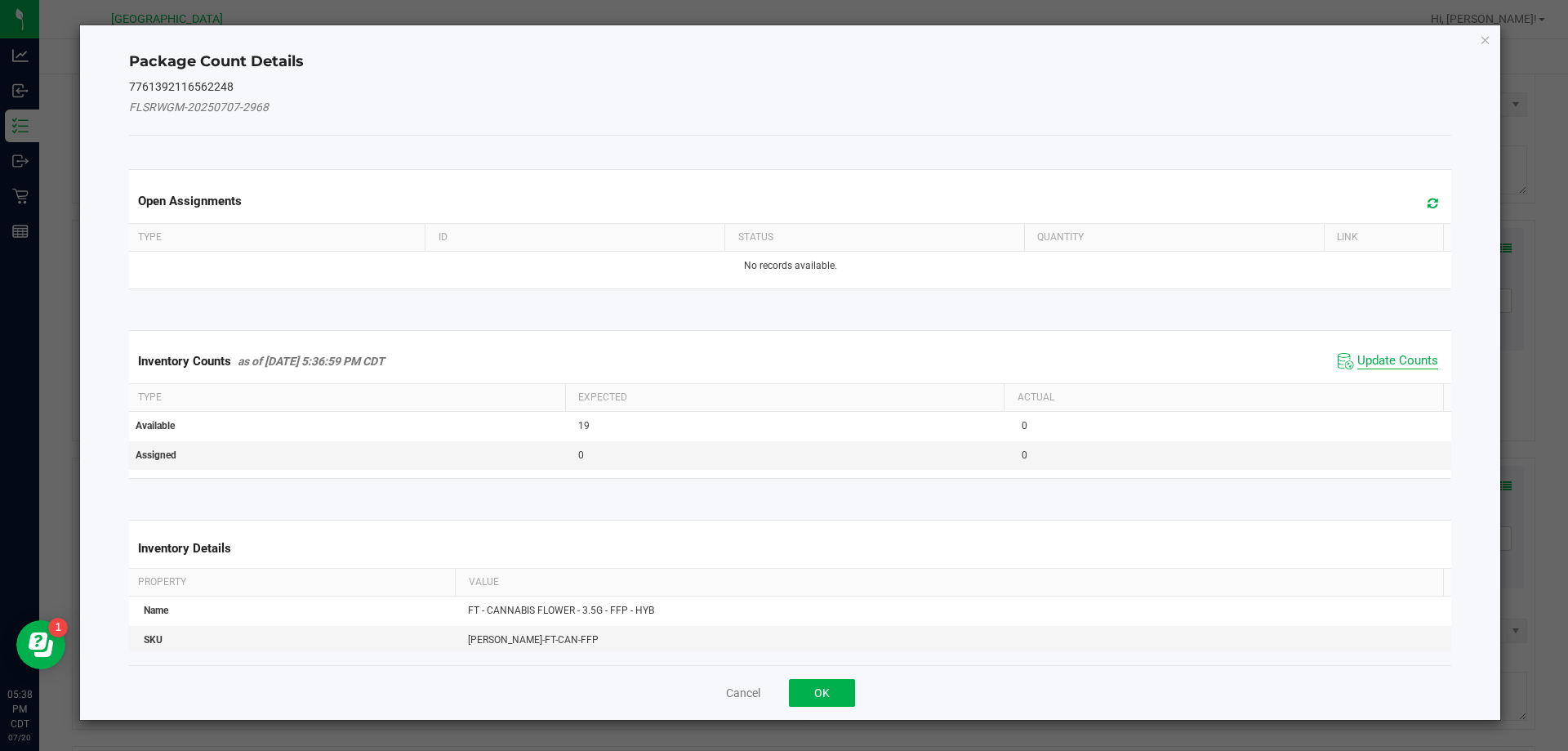 click on "Update Counts" 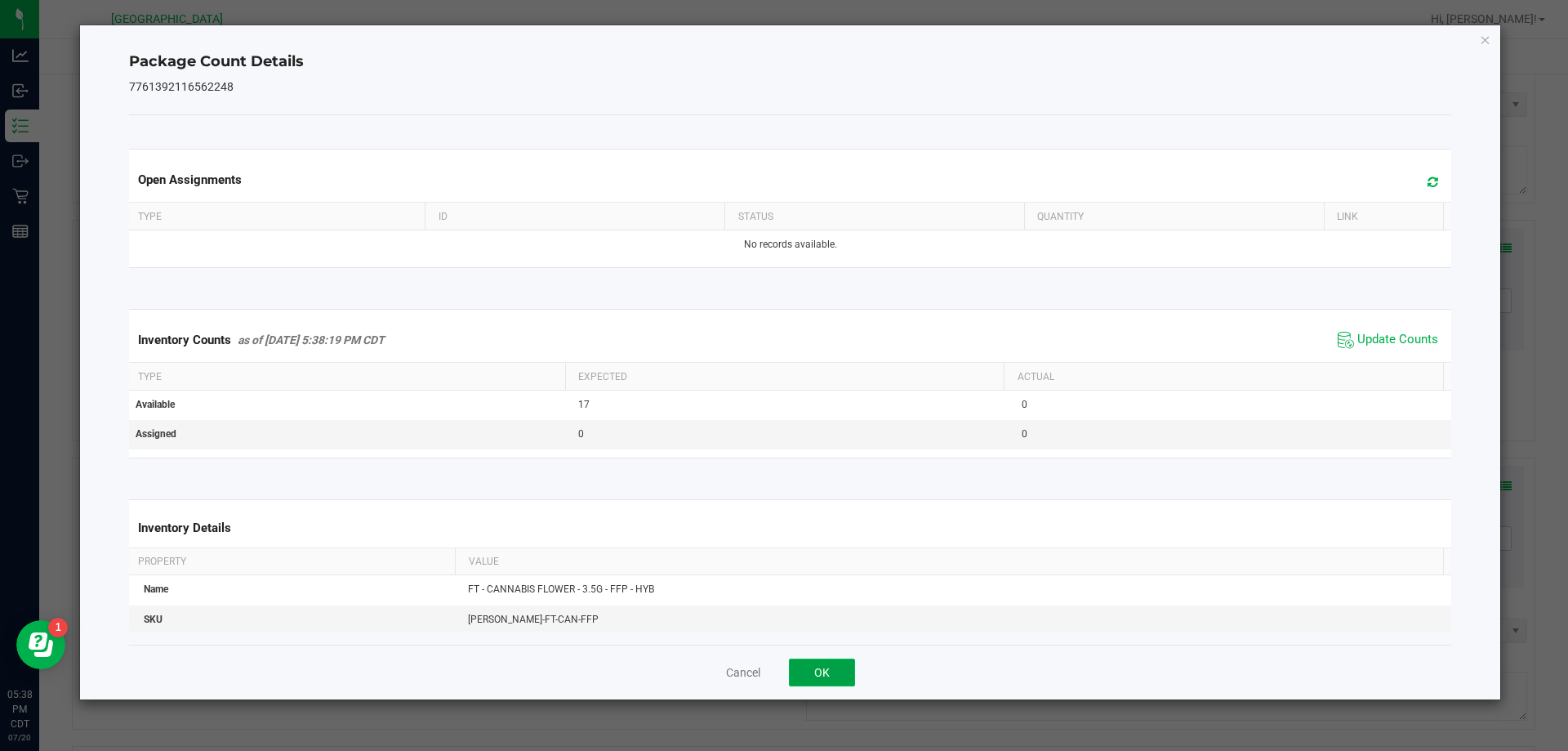 click on "OK" 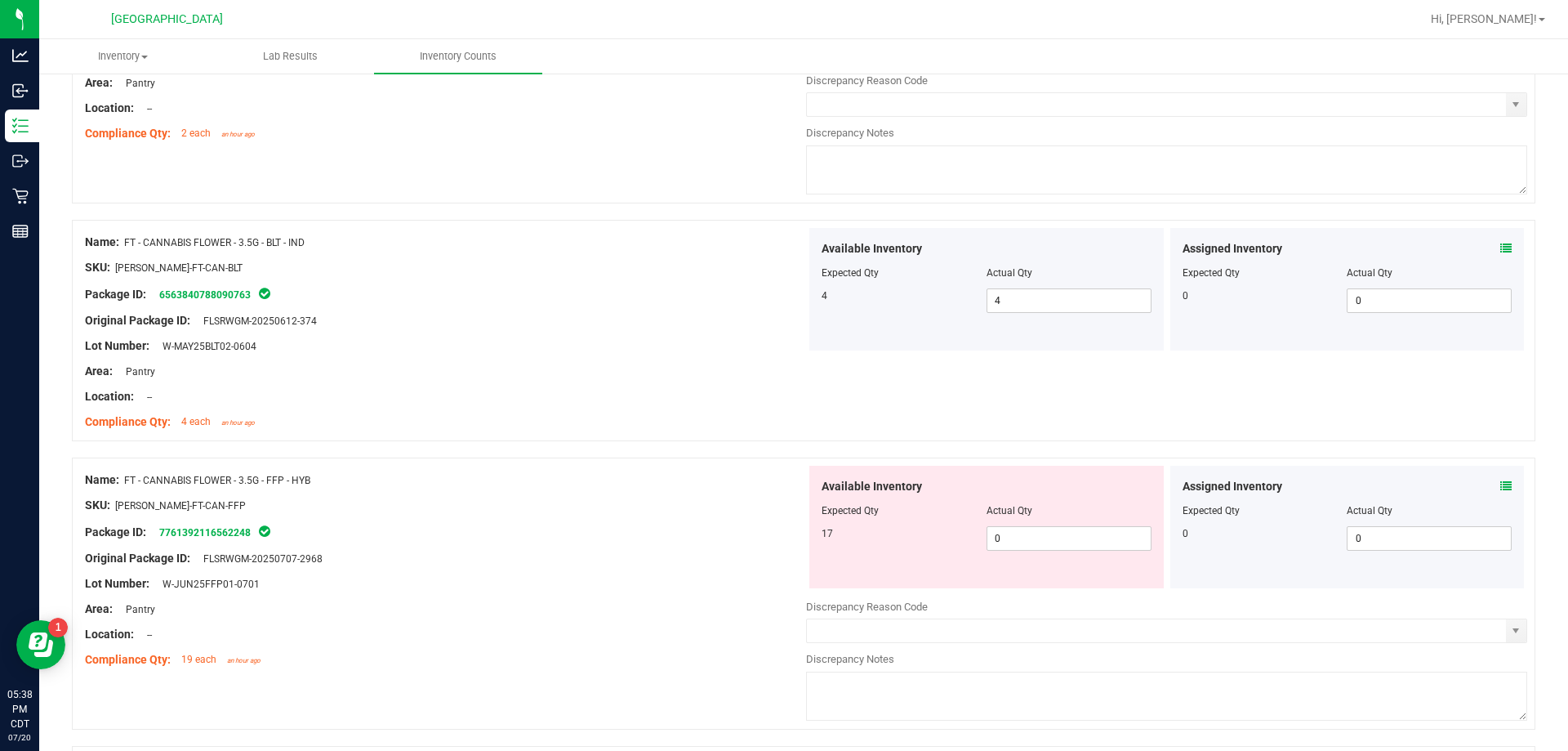click at bounding box center (1506, 486) 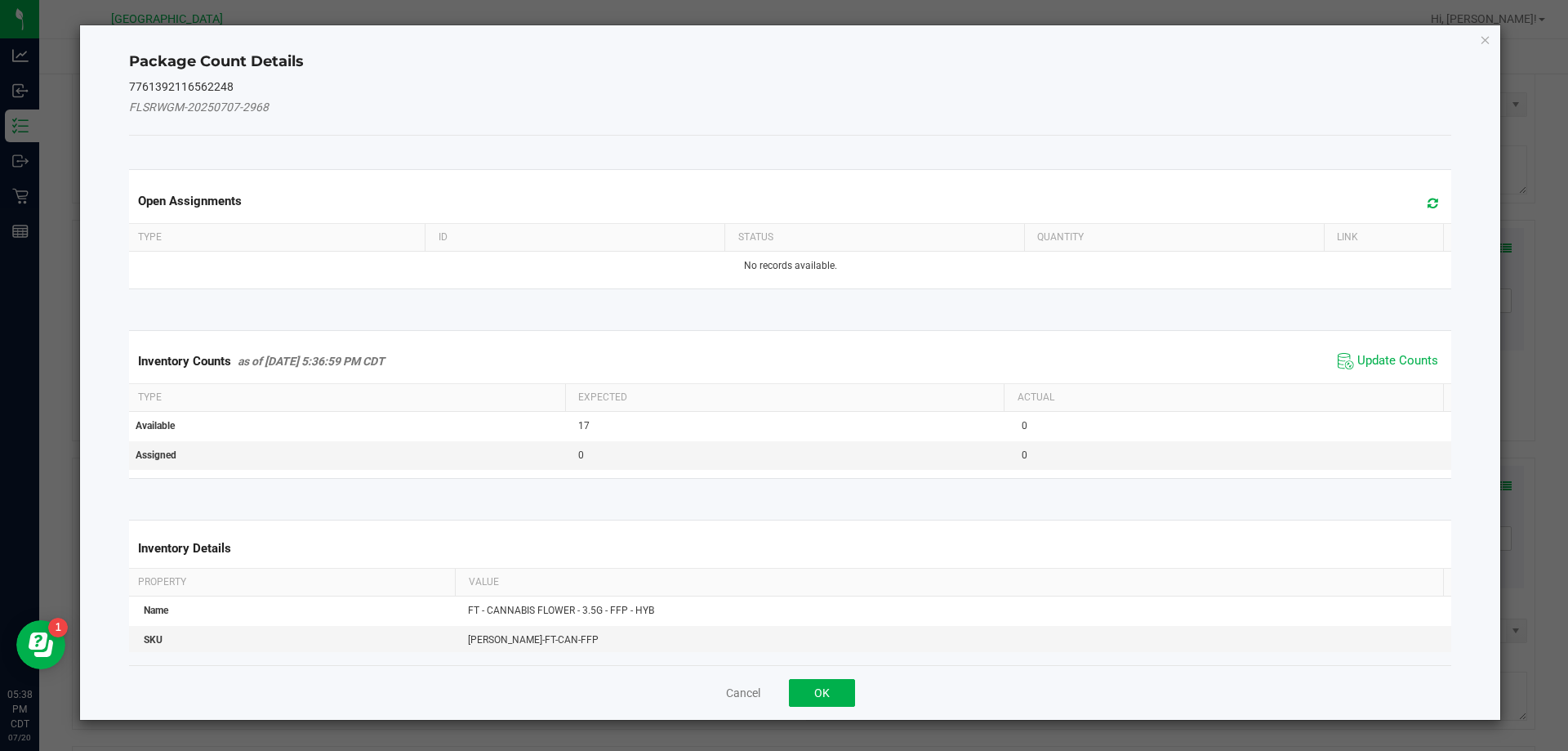 click on "Update Counts" 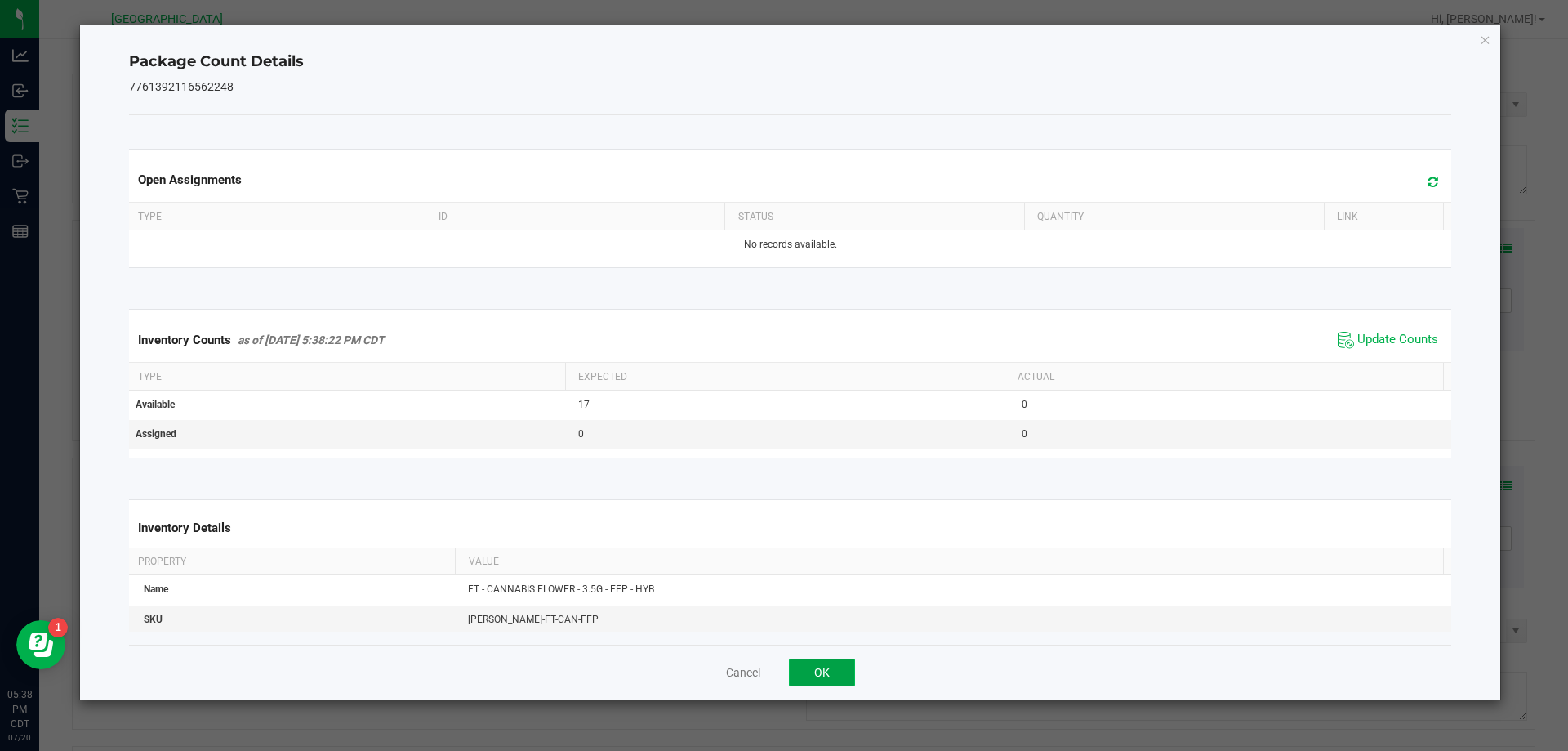 click on "OK" 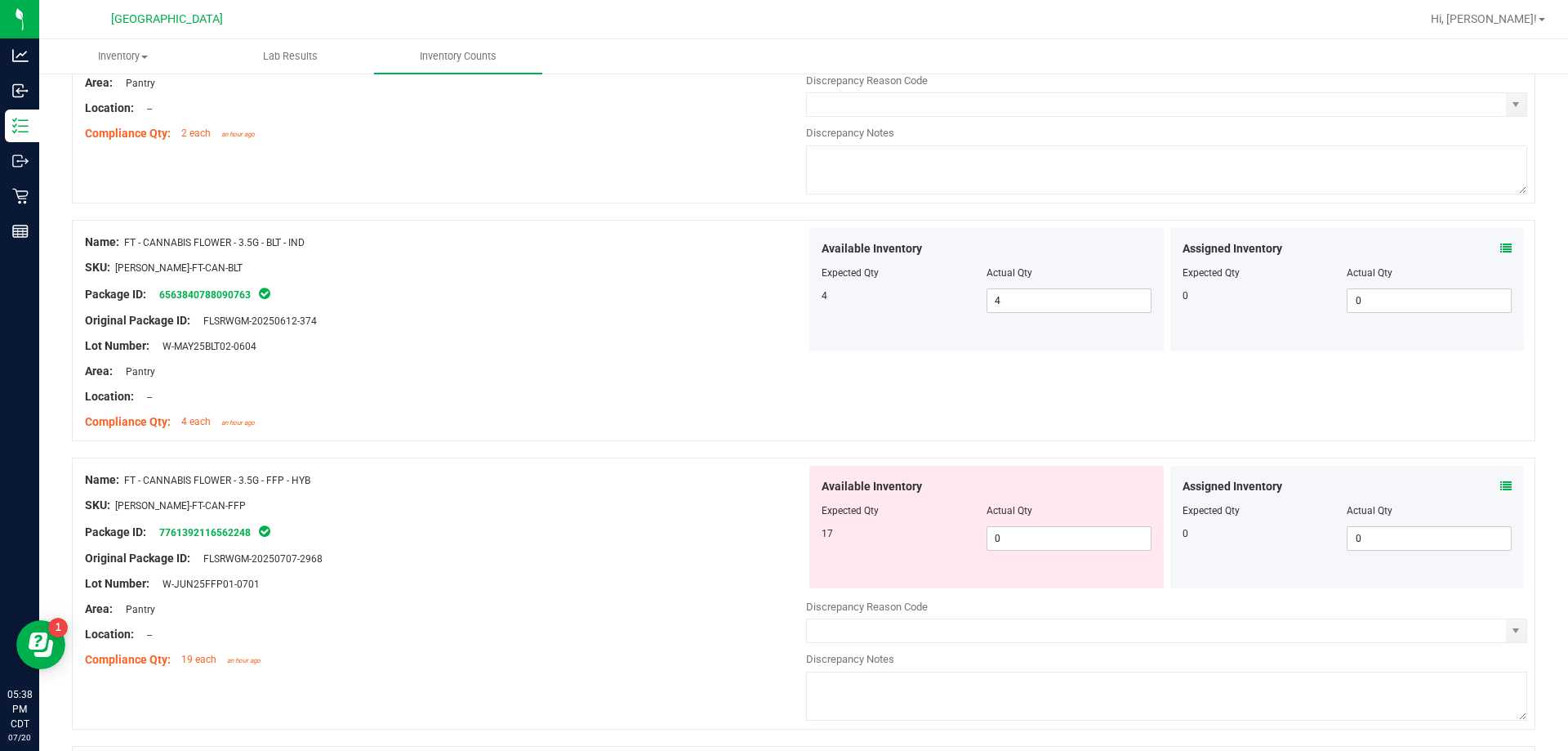 click at bounding box center [445, 518] 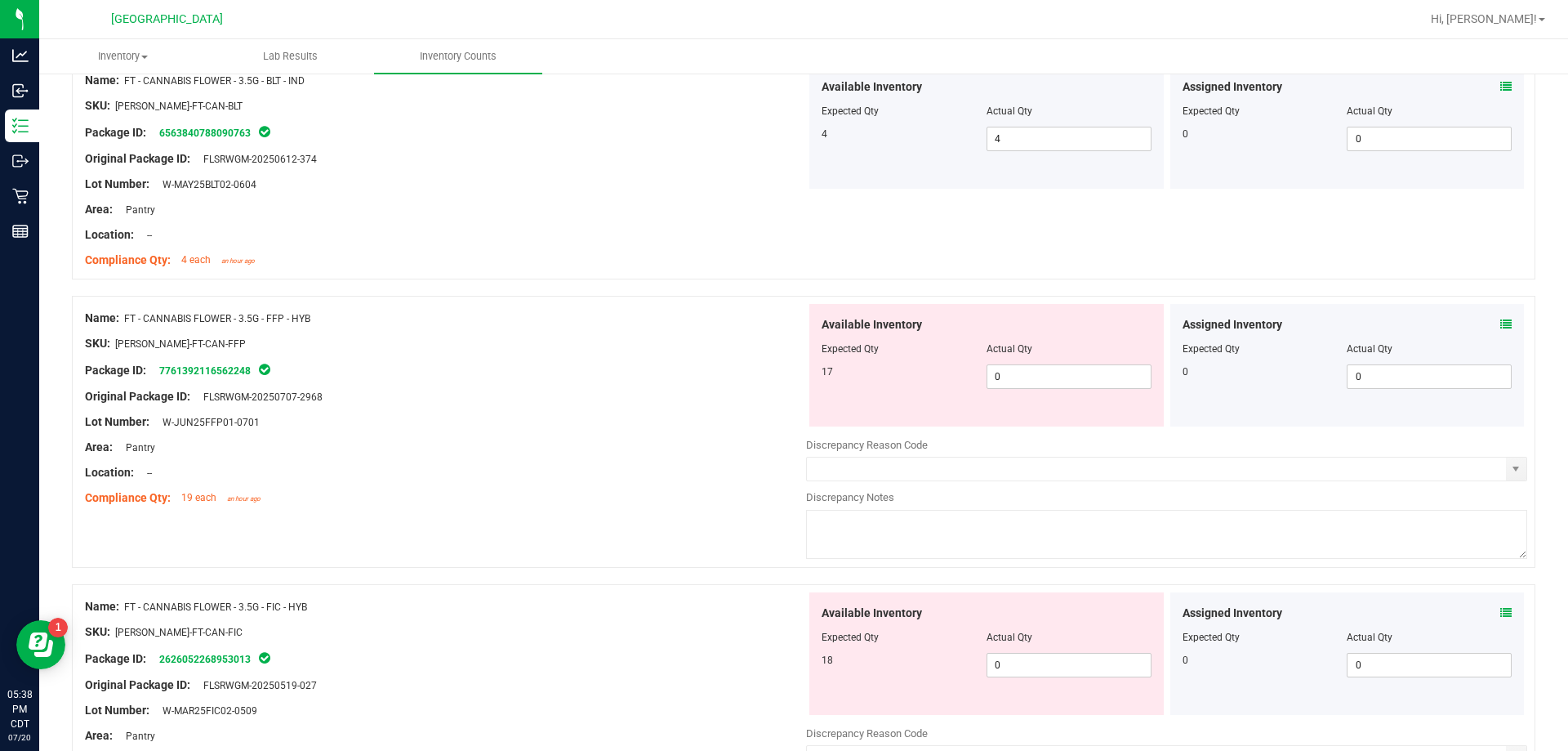 scroll, scrollTop: 735, scrollLeft: 0, axis: vertical 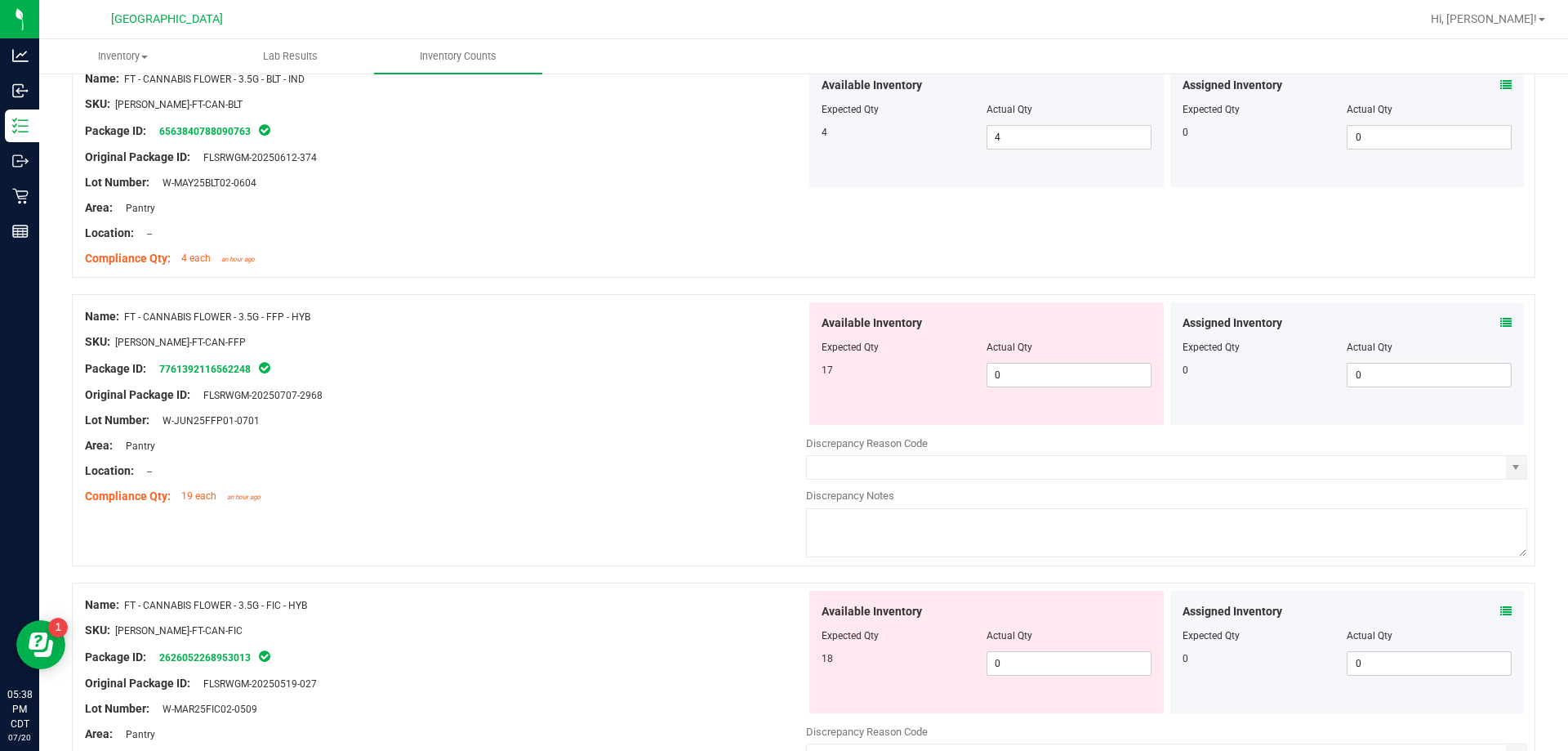 click at bounding box center (445, 408) 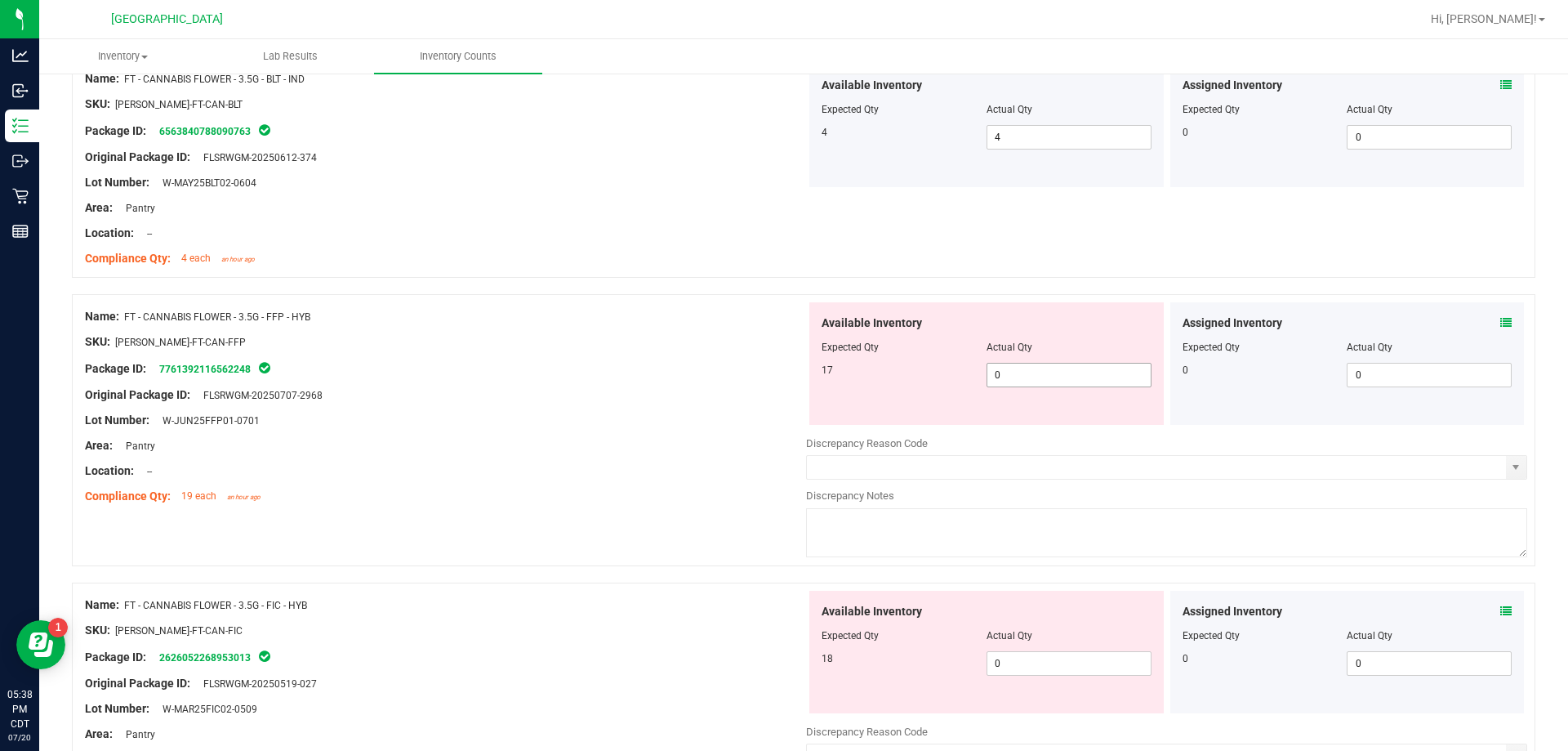 click on "0 0" at bounding box center (1069, 375) 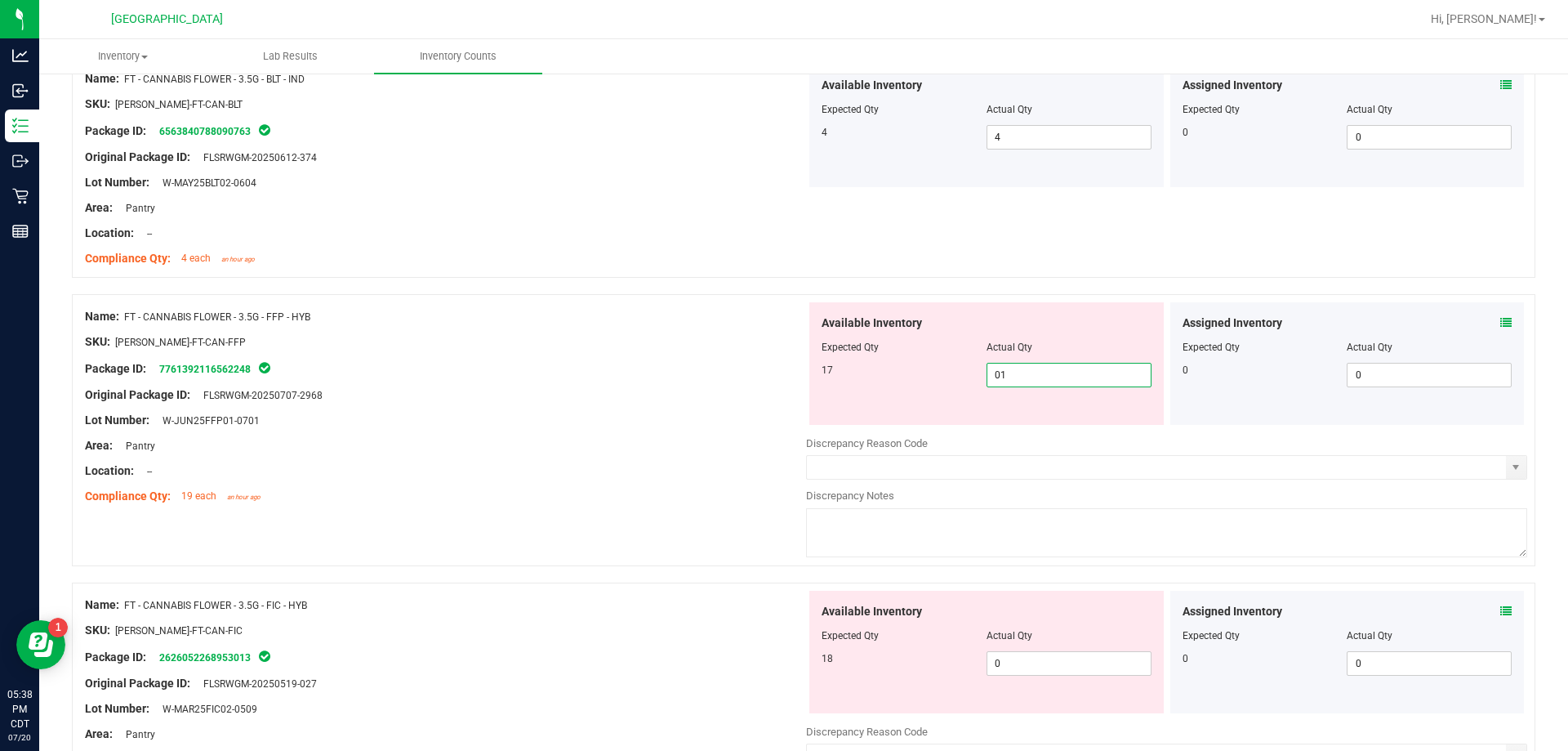 type on "017" 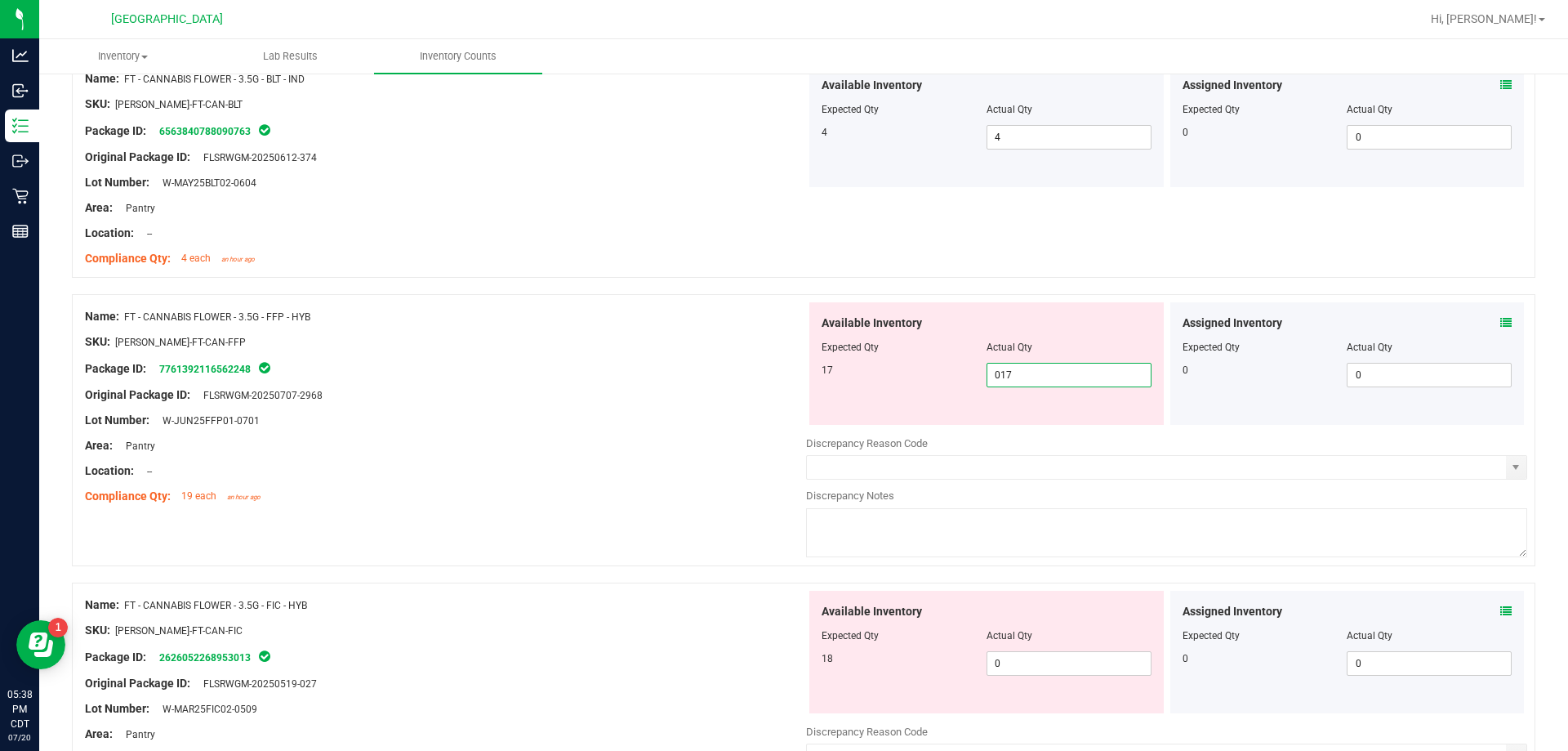 type on "17" 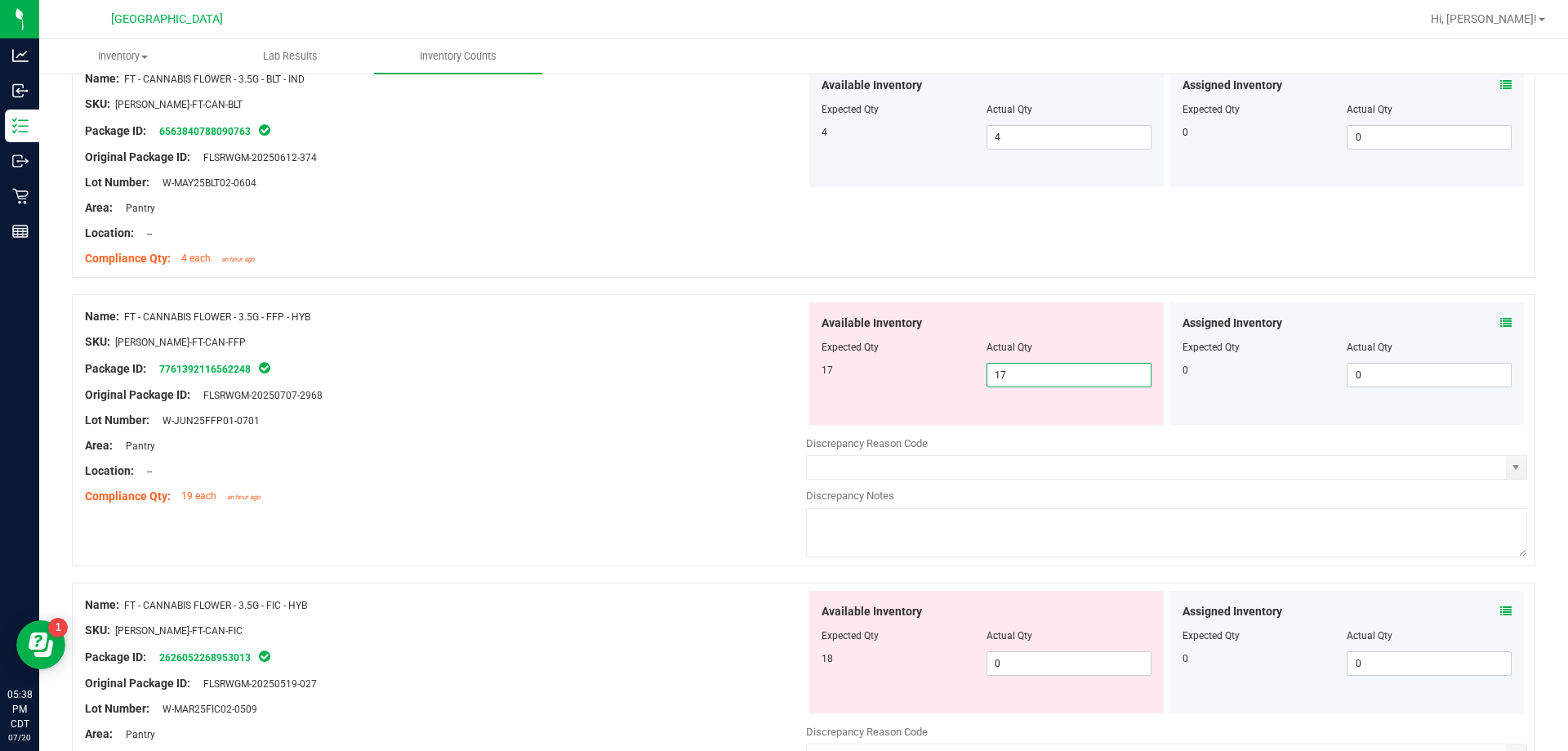 click on "Package ID:
7761392116562248" at bounding box center (445, 369) 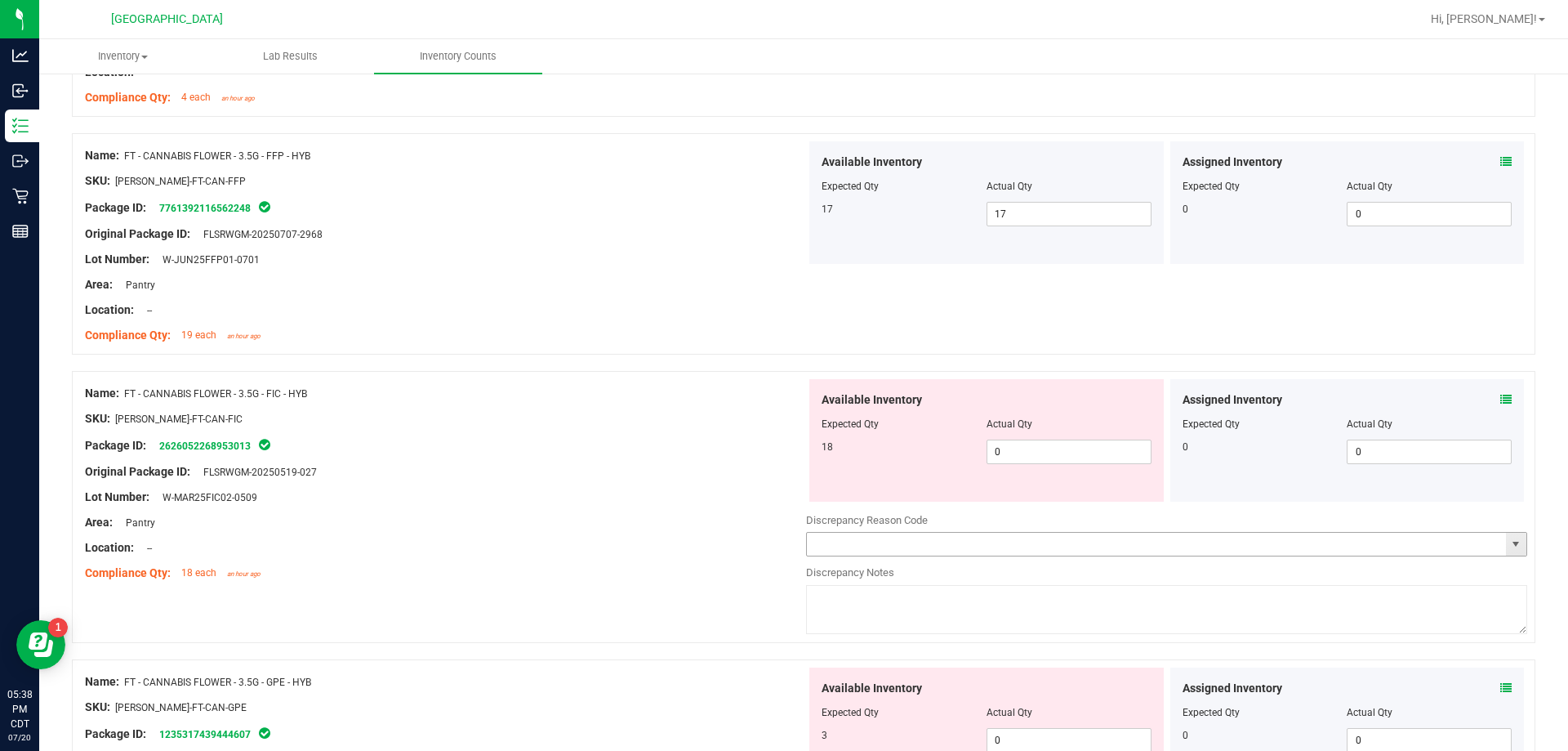 scroll, scrollTop: 899, scrollLeft: 0, axis: vertical 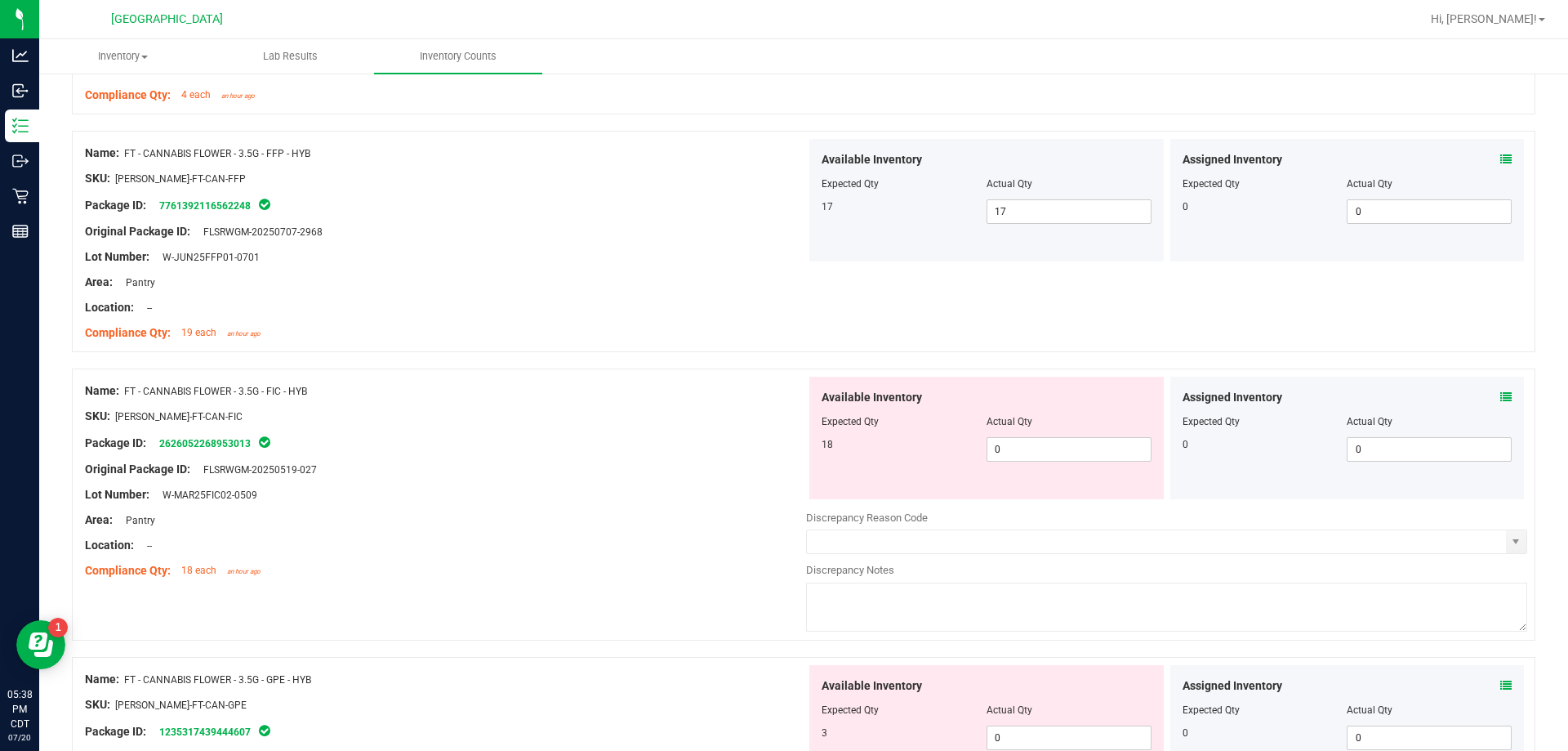click at bounding box center (1506, 397) 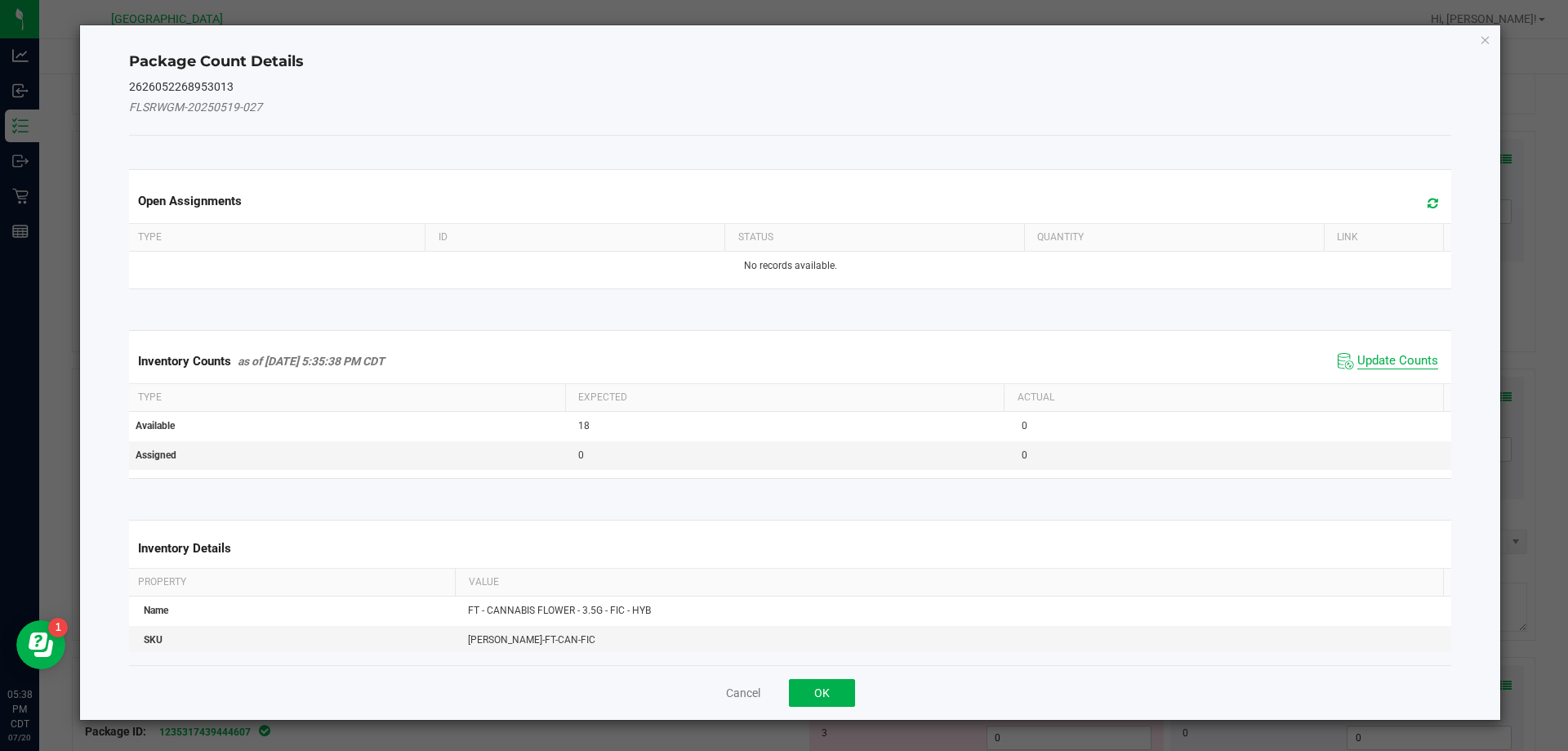 click on "Update Counts" 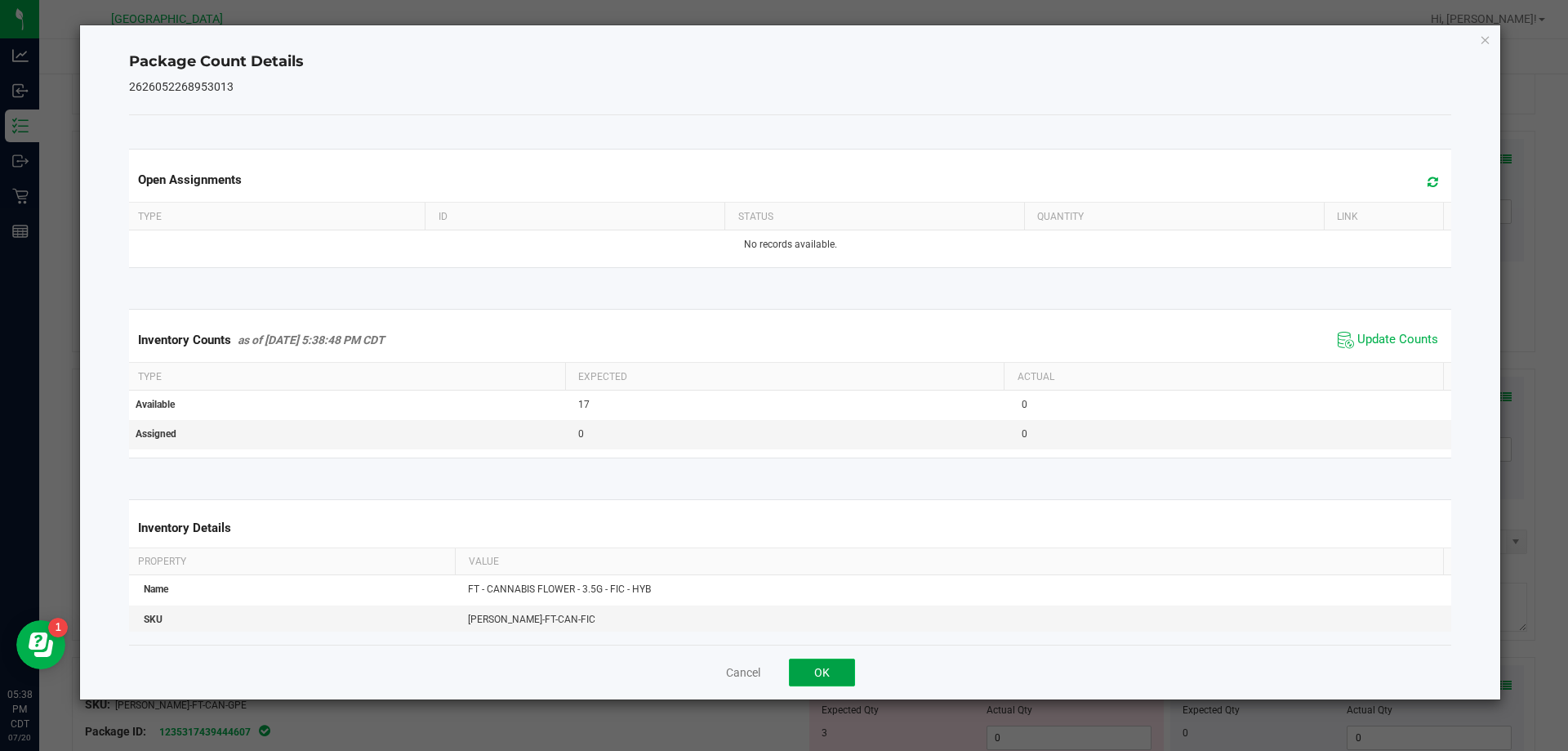 click on "OK" 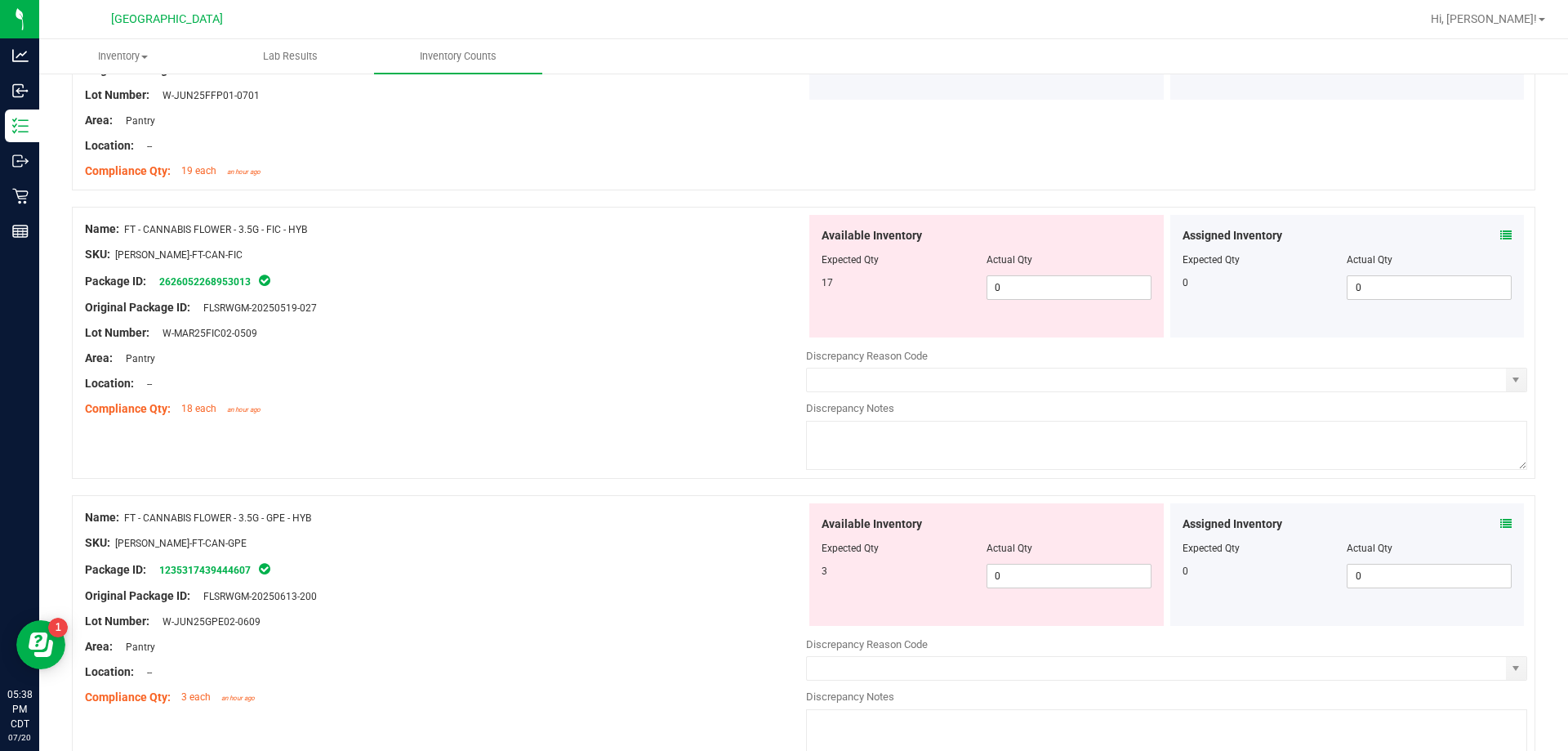 scroll, scrollTop: 1062, scrollLeft: 0, axis: vertical 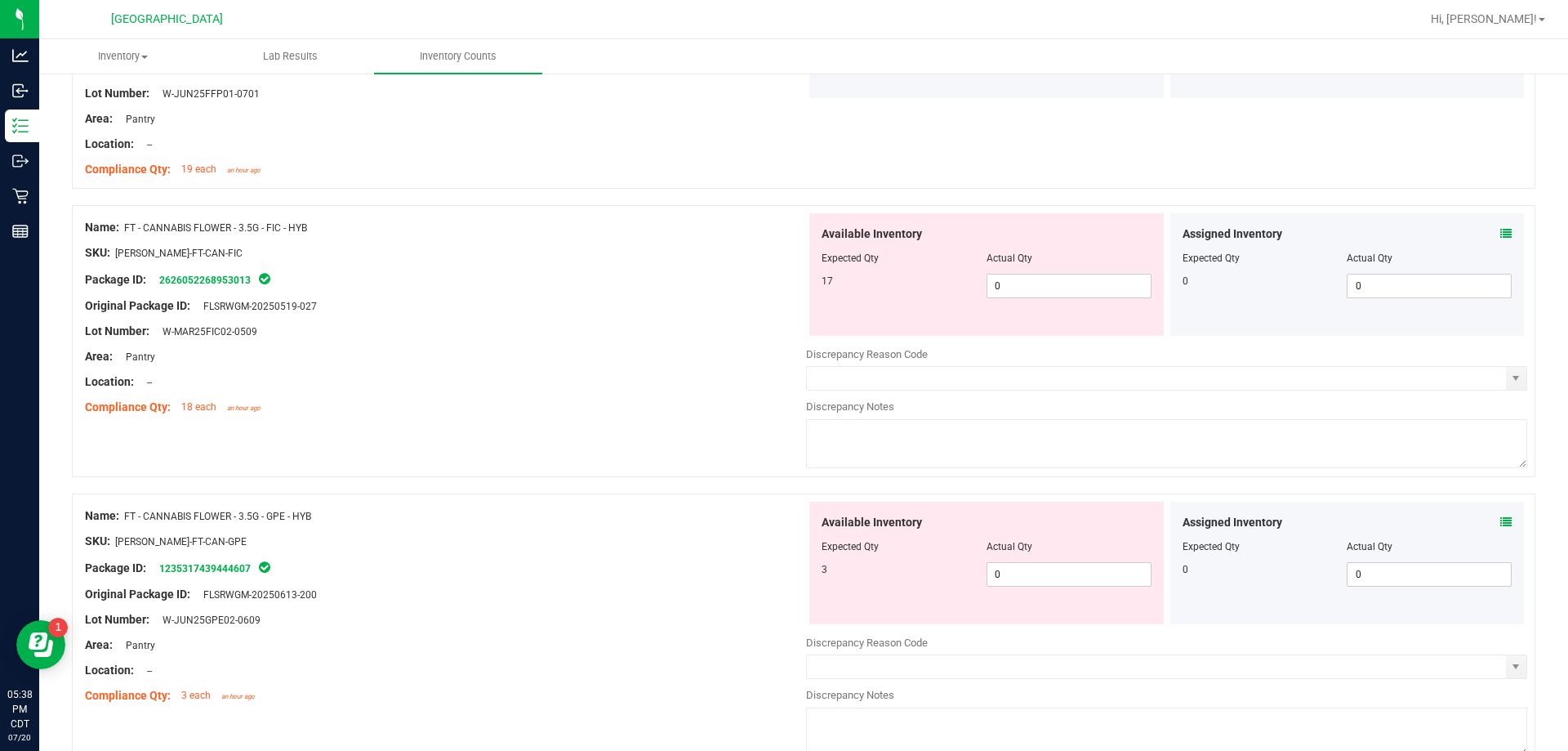 click at bounding box center (1506, 522) 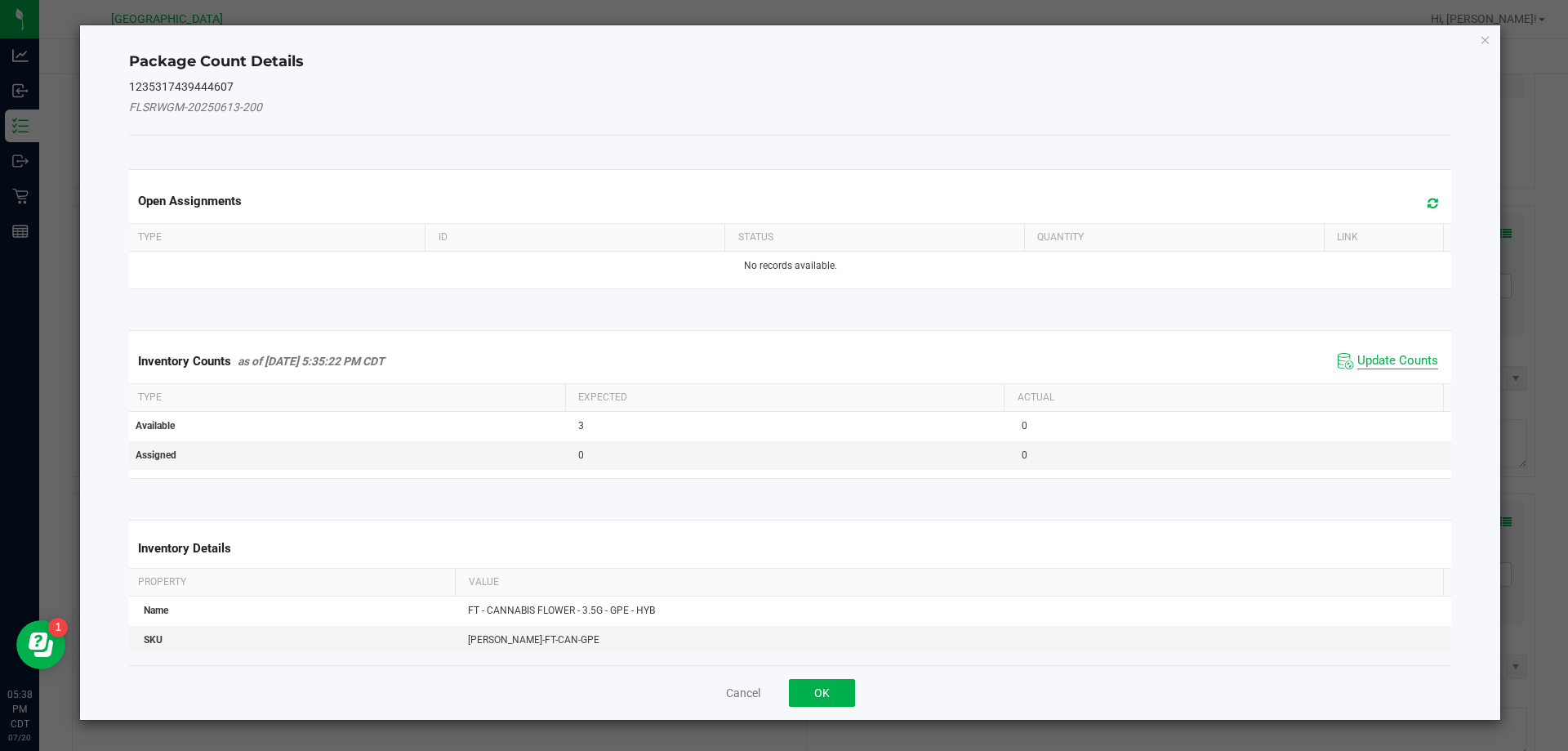 click on "Update Counts" 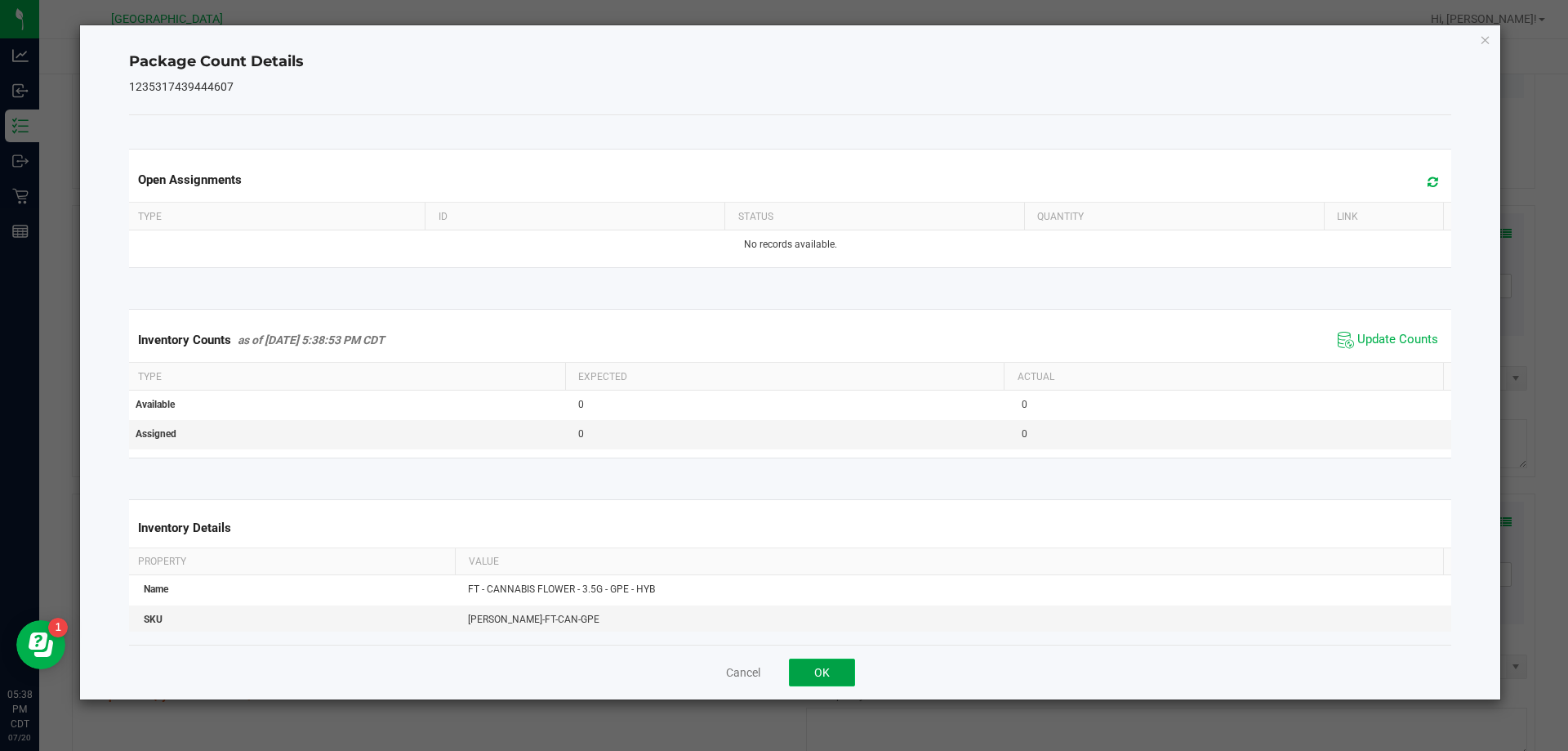 click on "OK" 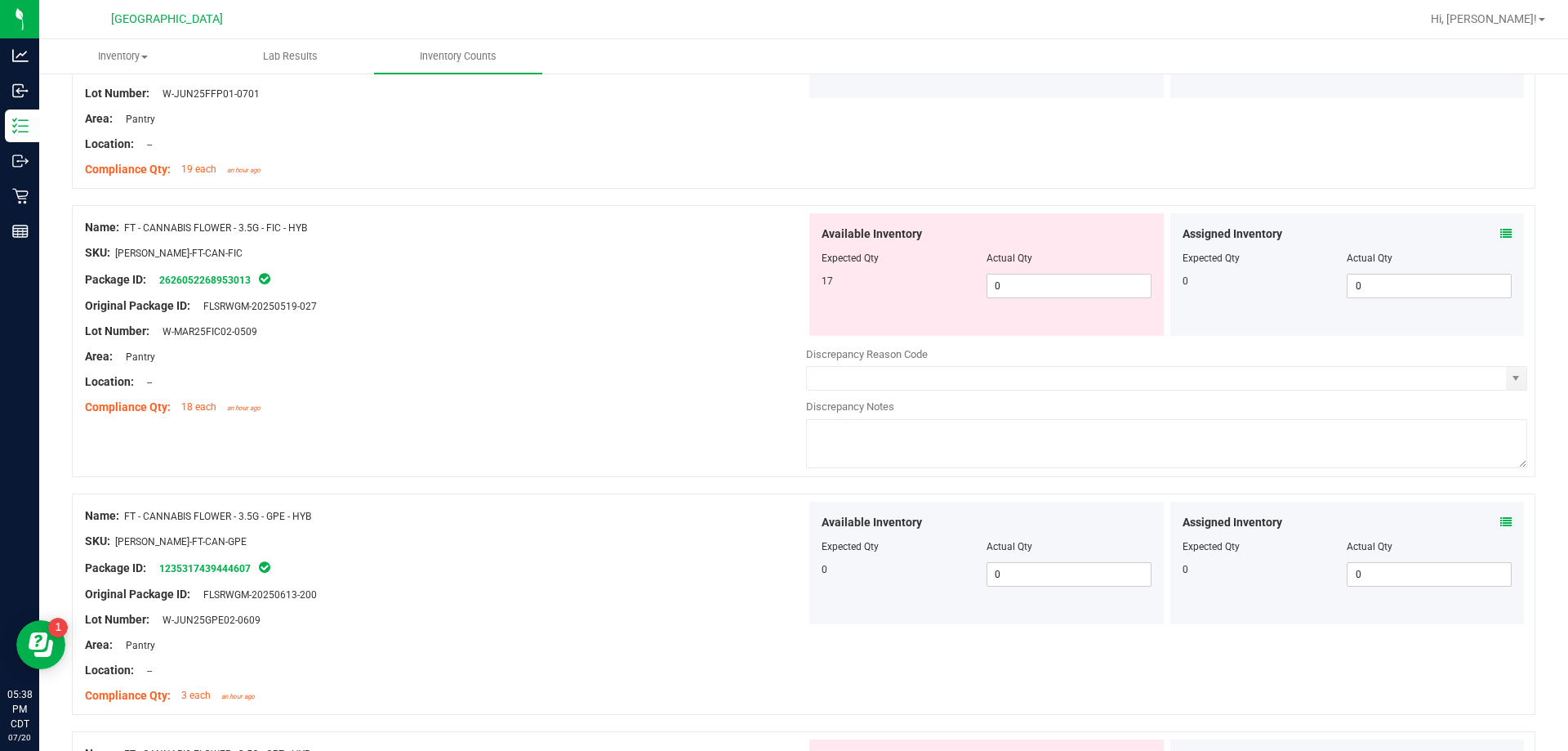 click on "Area:
Pantry" at bounding box center (445, 356) 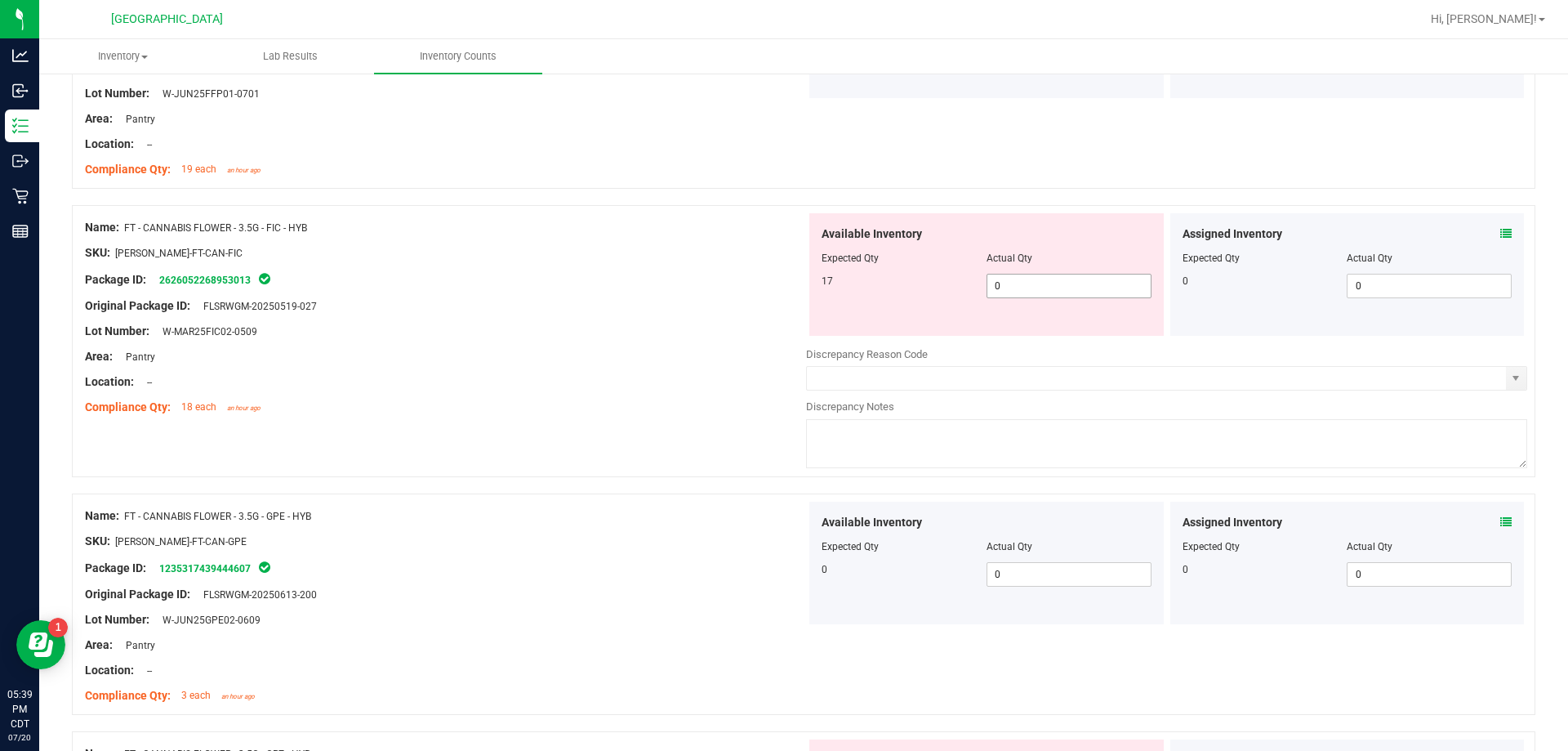 click on "0 0" at bounding box center (1069, 286) 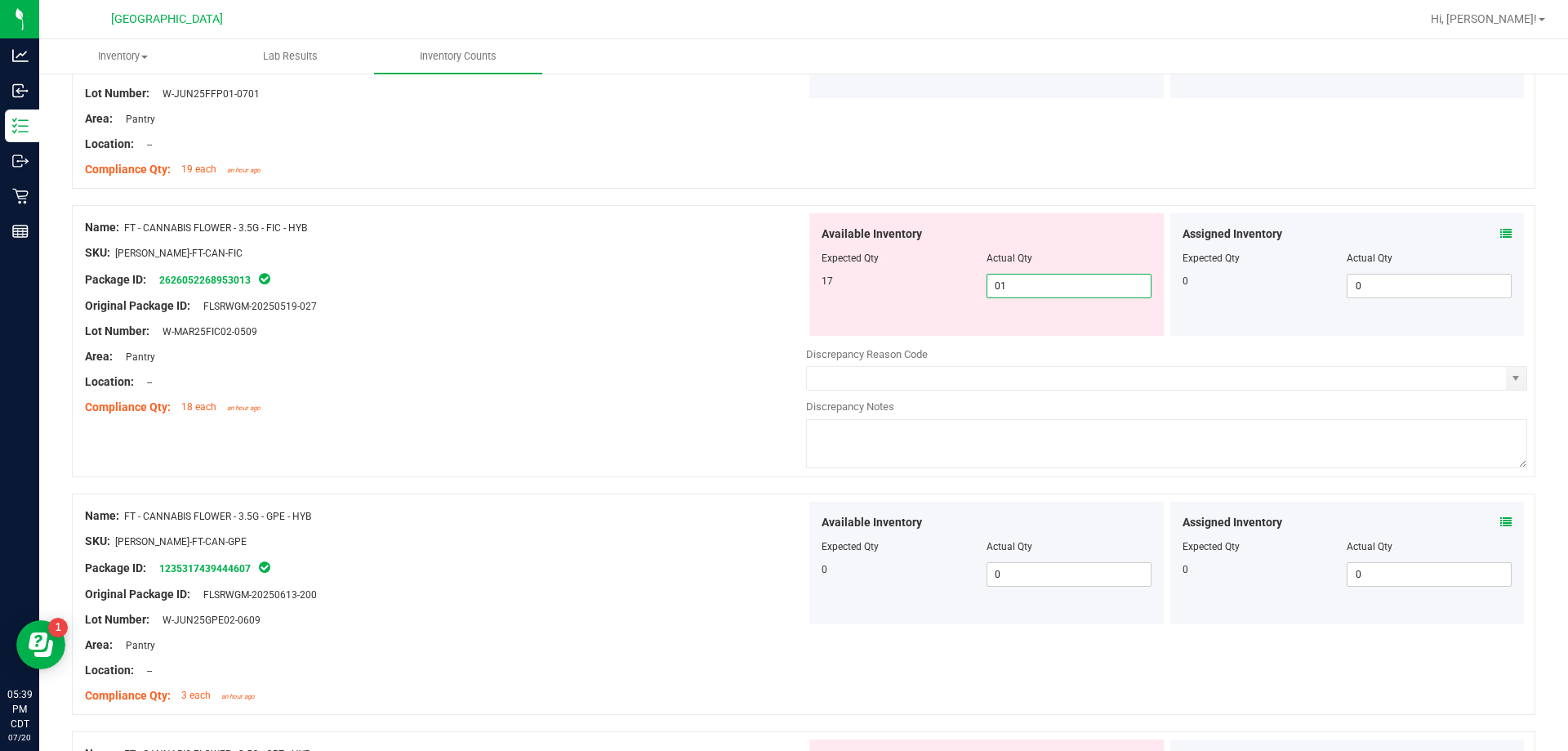 type on "017" 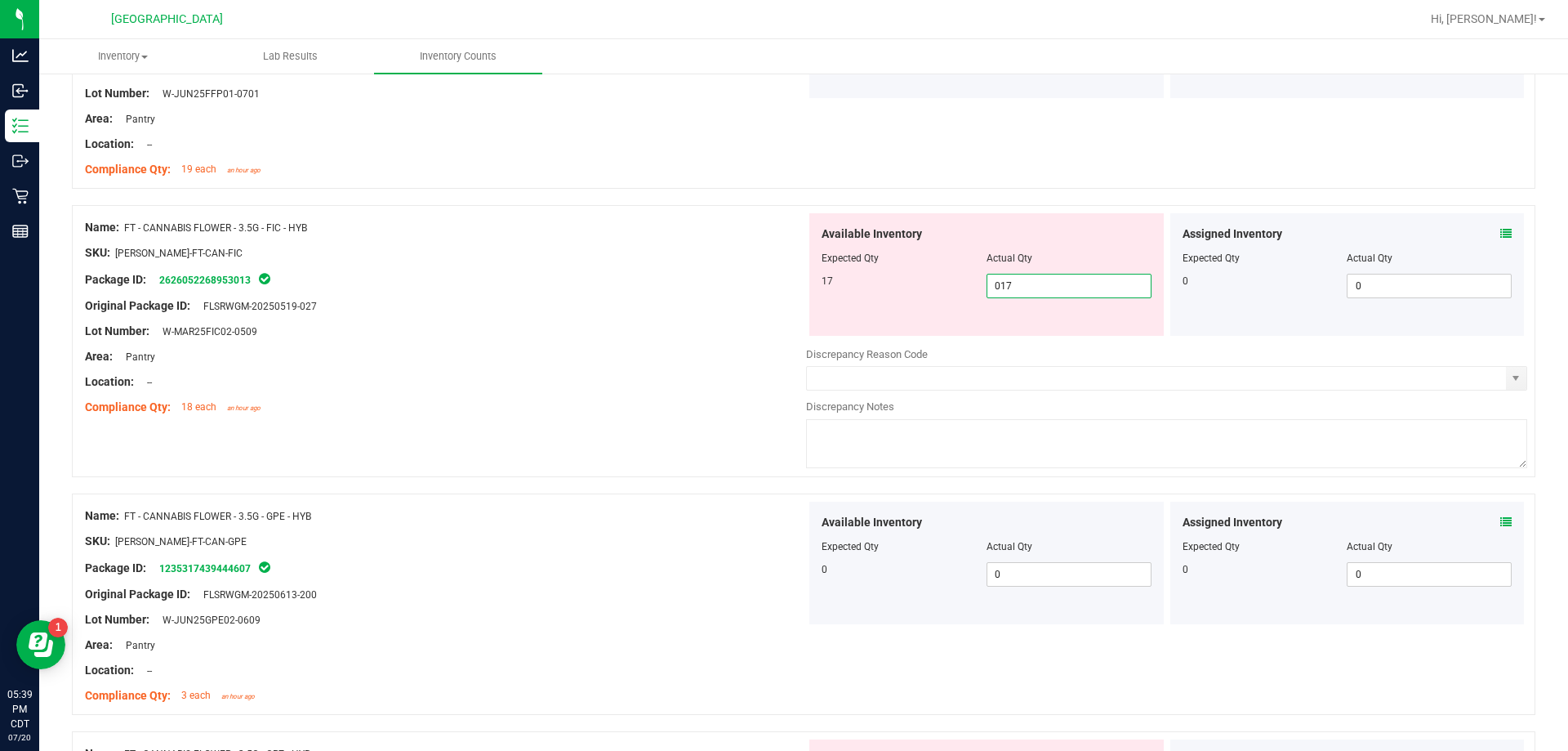 type on "17" 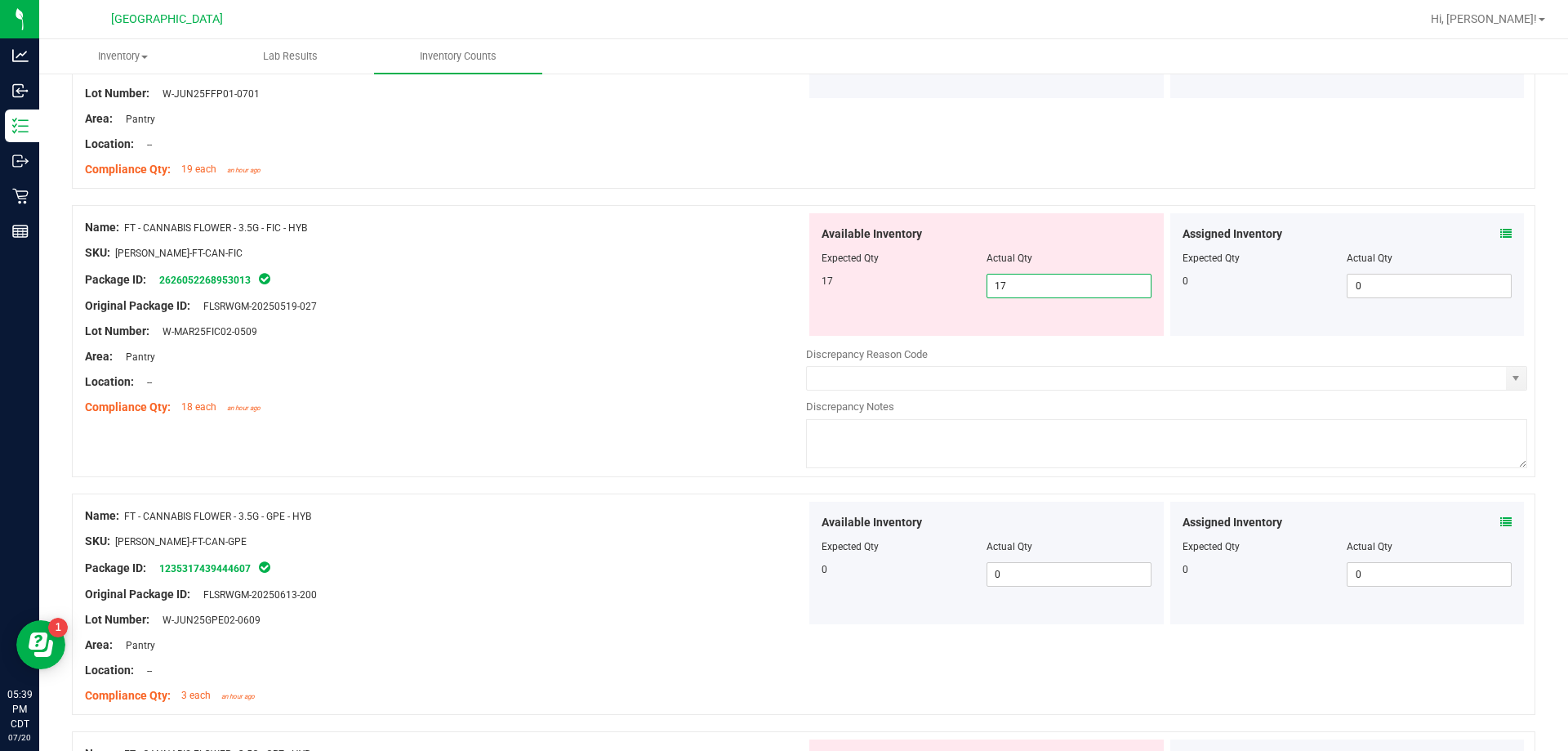 click on "Original Package ID:
FLSRWGM-20250519-027" at bounding box center [445, 306] 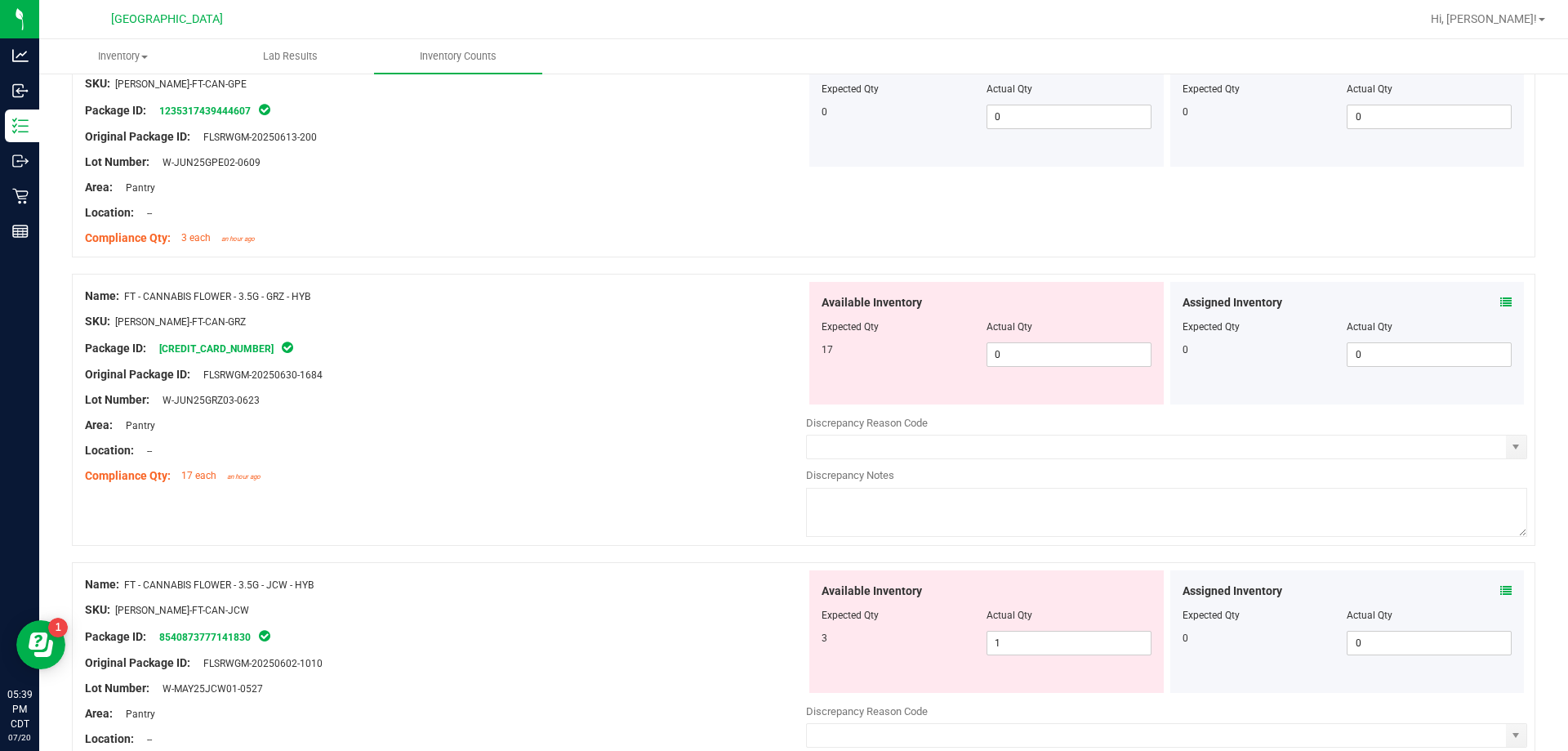 scroll, scrollTop: 1471, scrollLeft: 0, axis: vertical 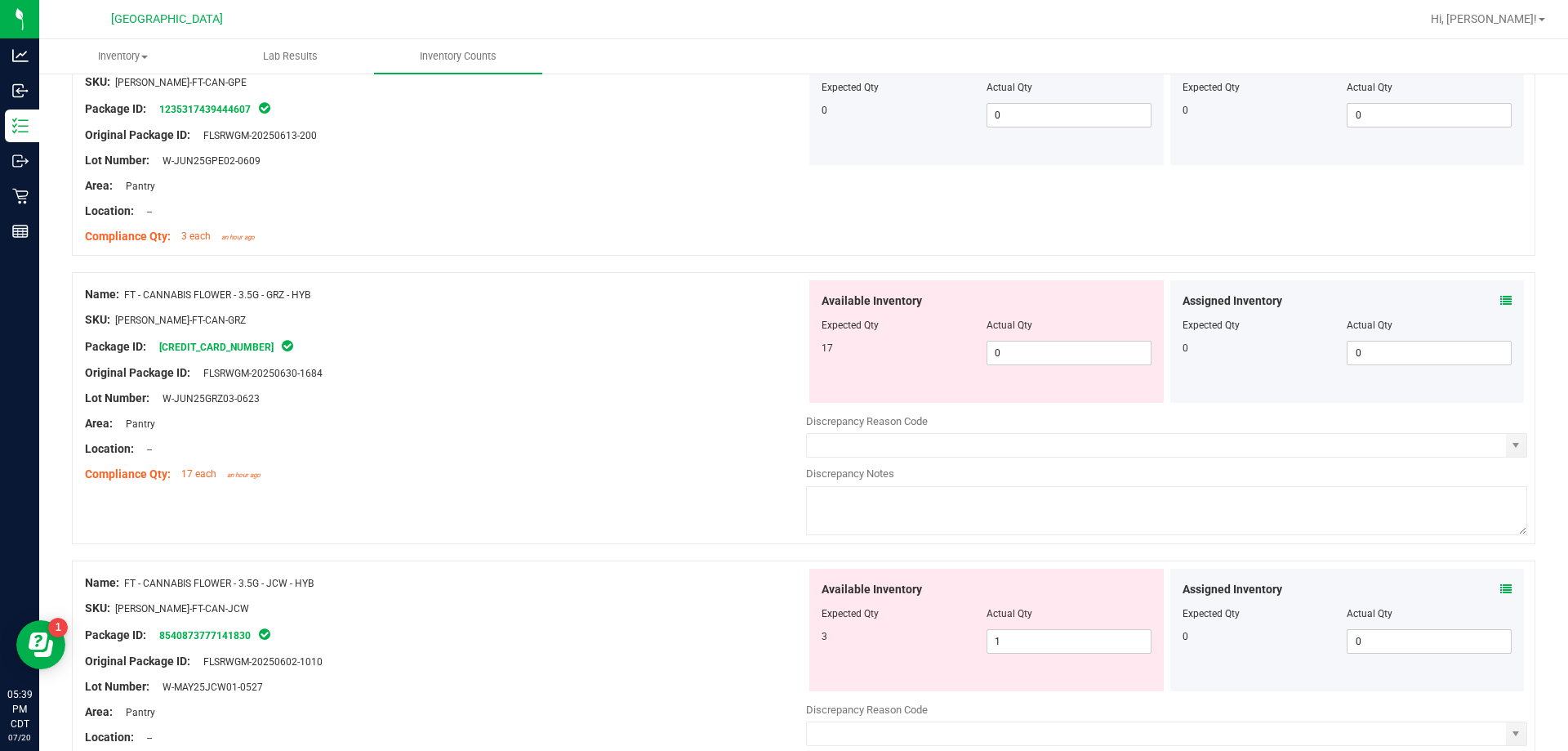 click at bounding box center [1506, 301] 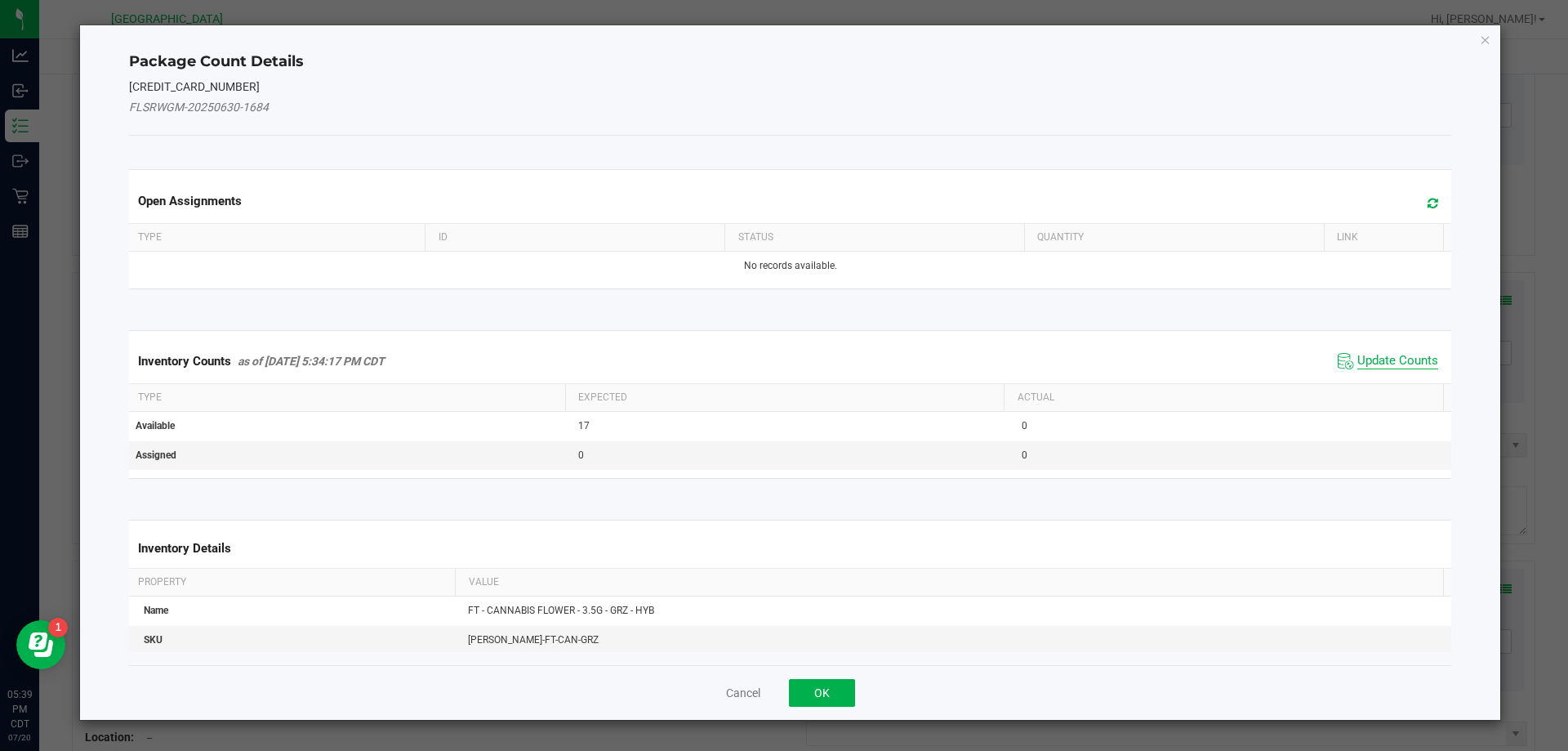 drag, startPoint x: 1368, startPoint y: 360, endPoint x: 1079, endPoint y: 510, distance: 325.60866 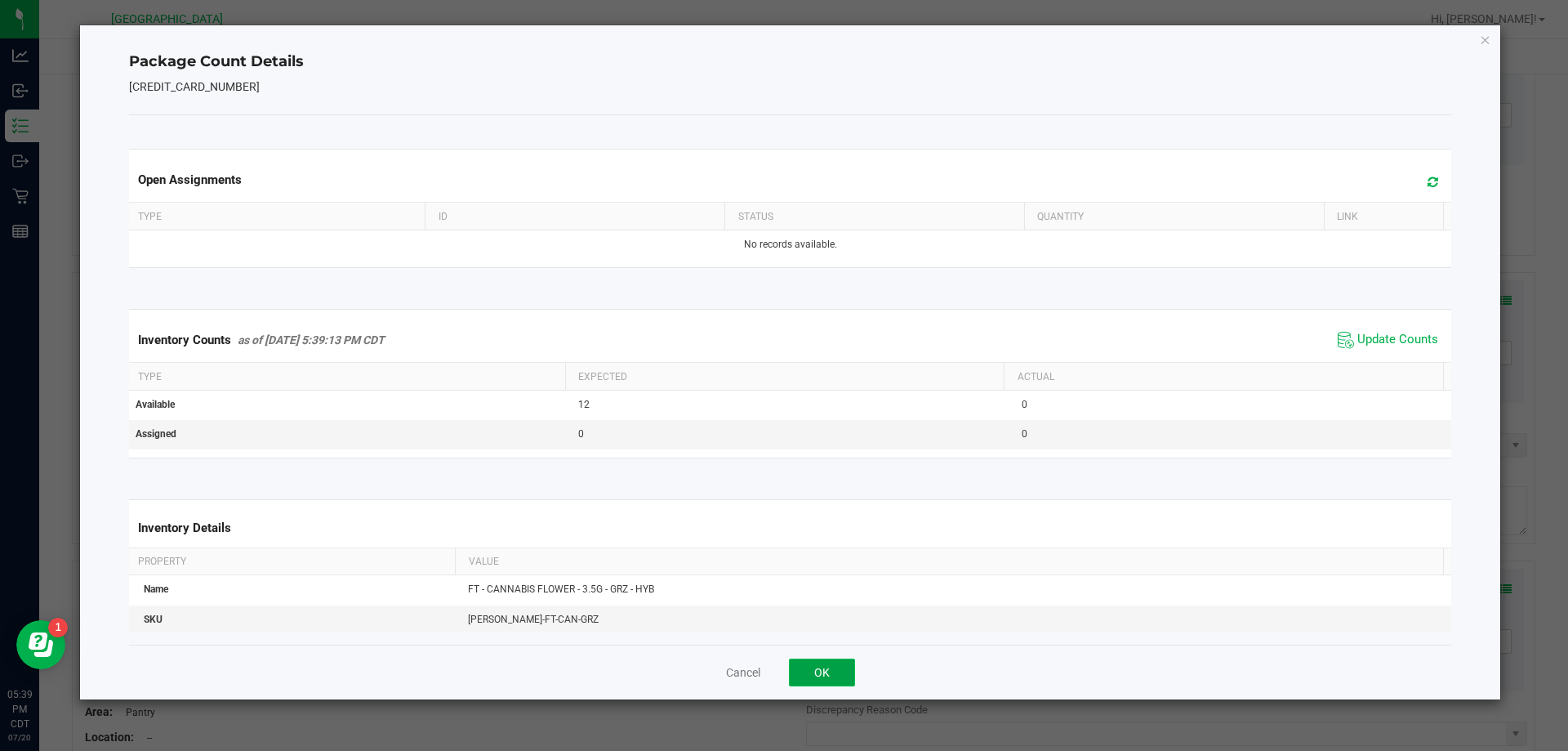 click on "OK" 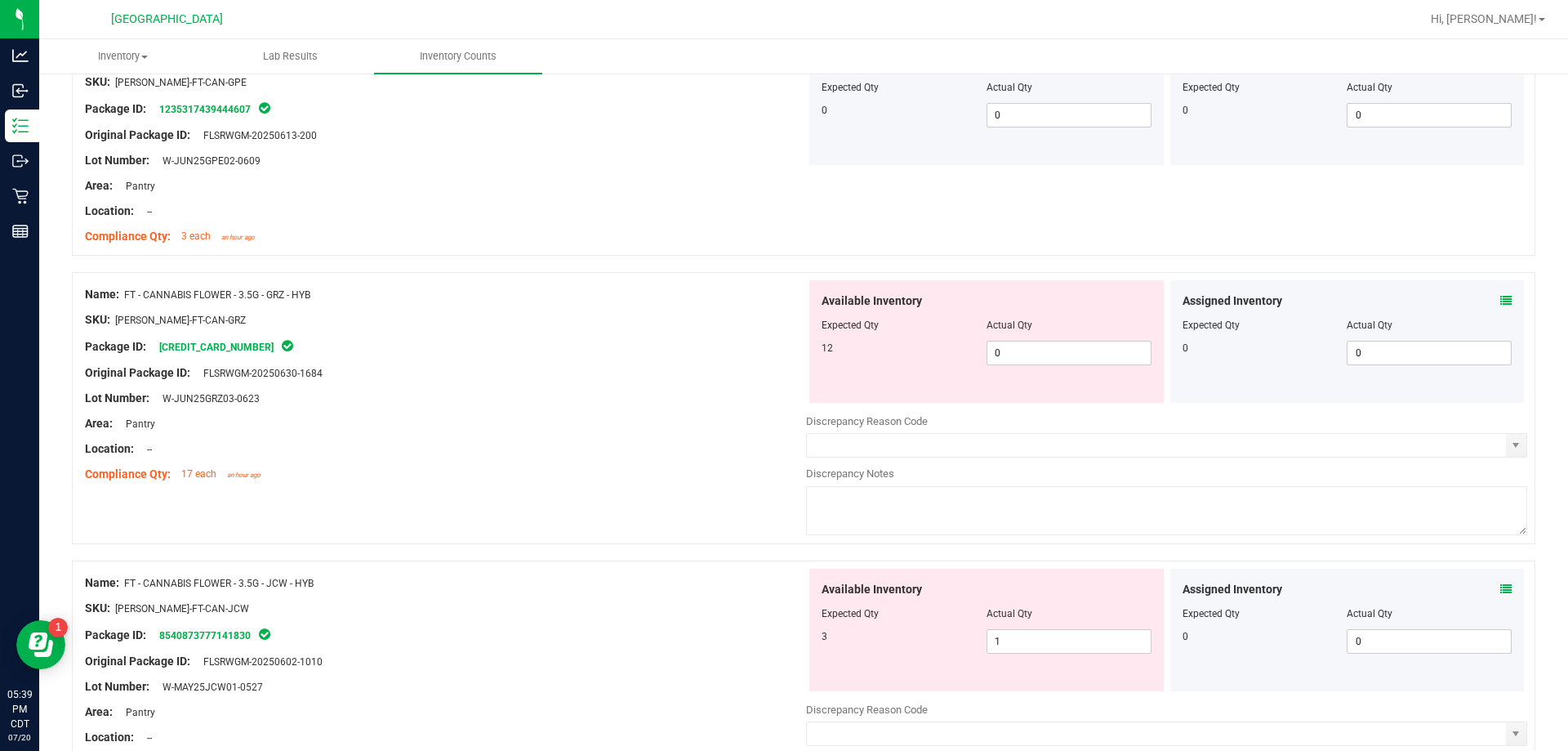 click at bounding box center (445, 462) 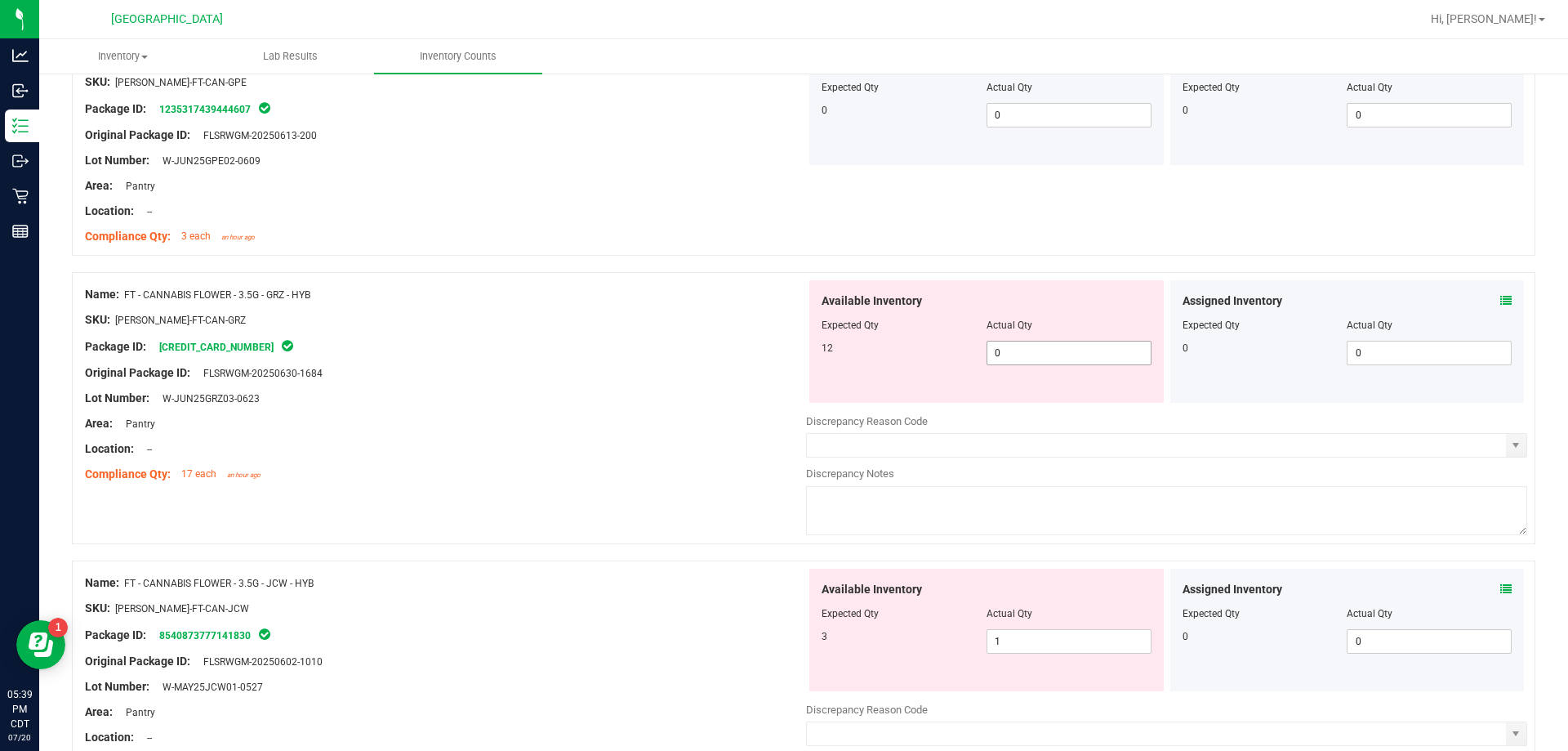 click on "0 0" at bounding box center (1069, 353) 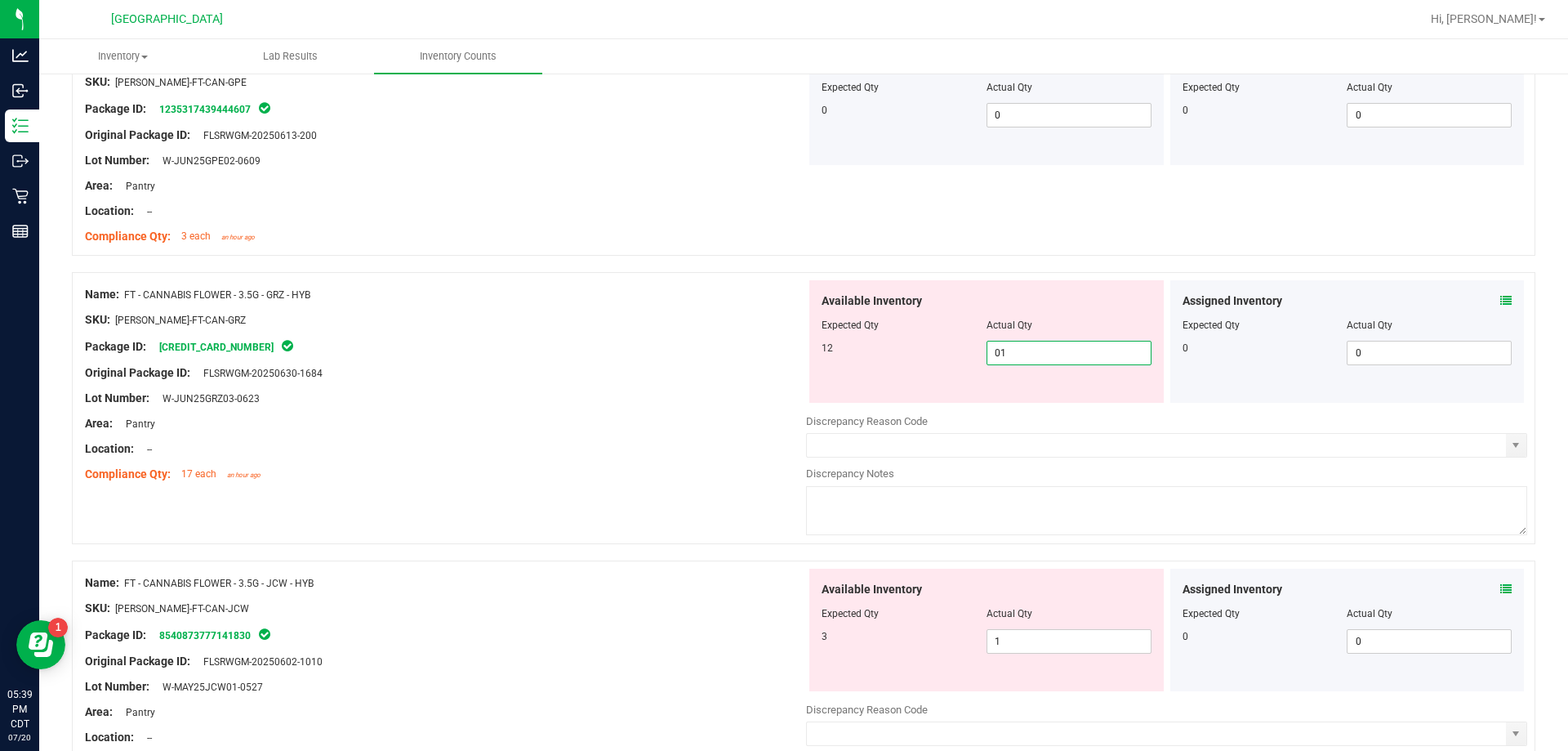 type on "012" 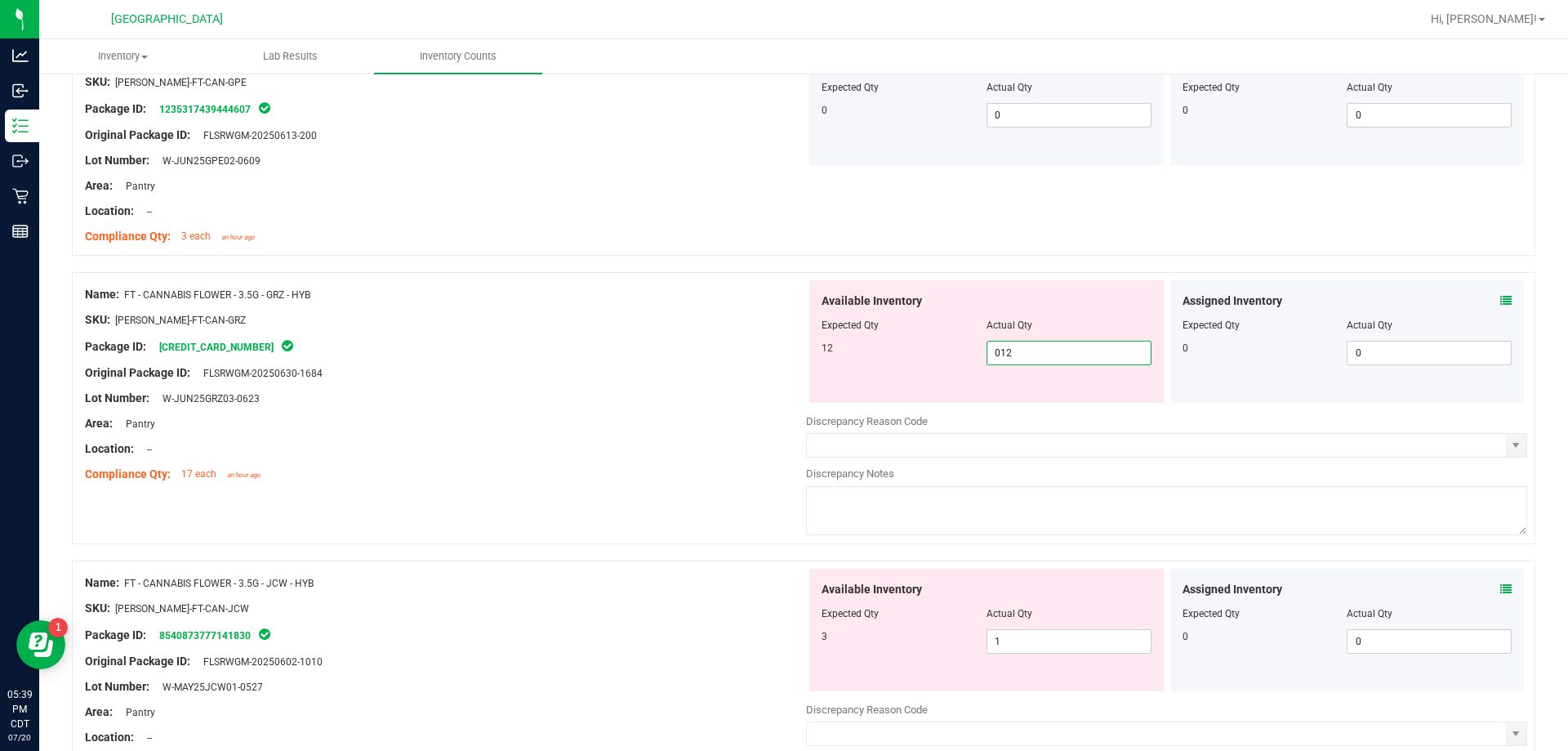 type on "12" 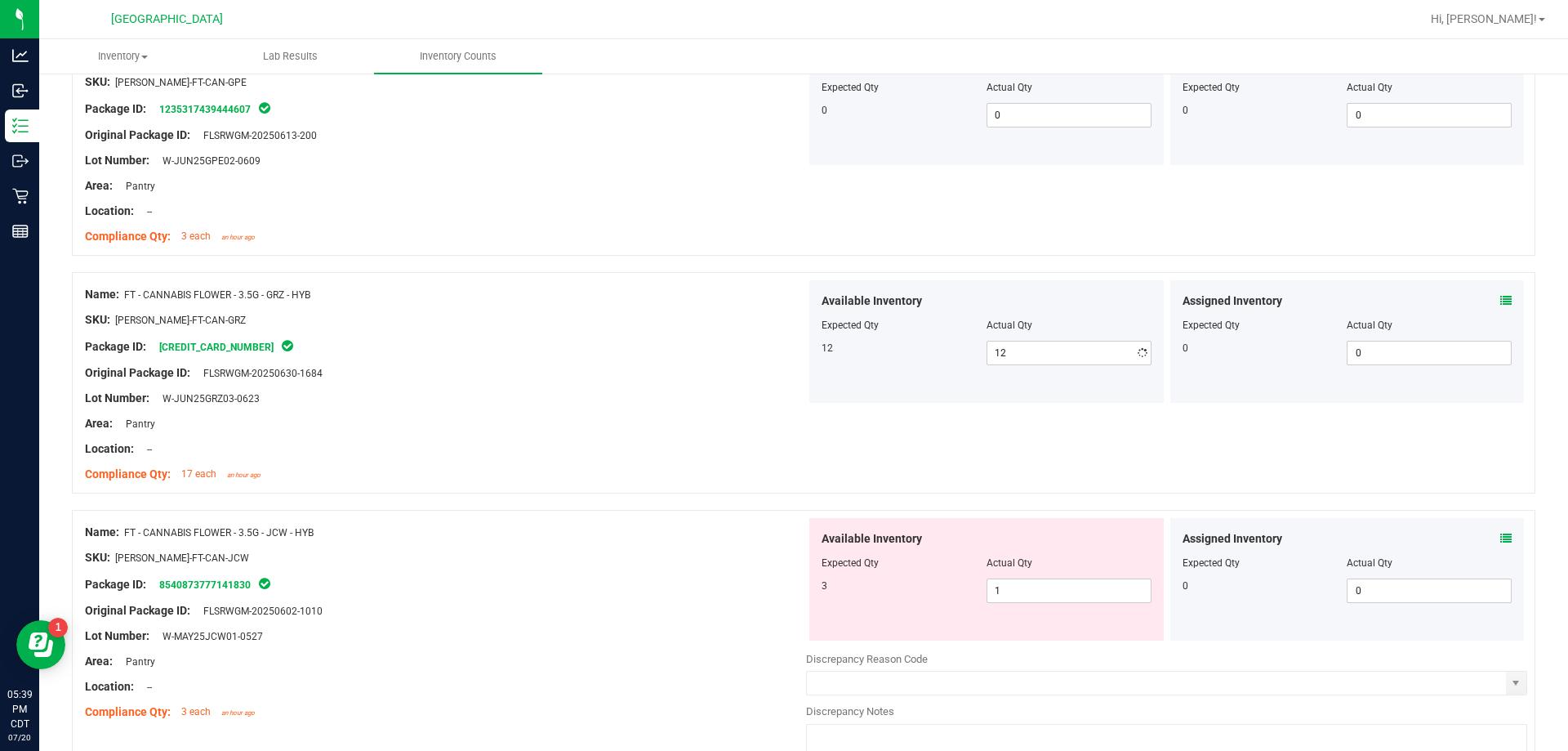 click on "Original Package ID:
FLSRWGM-20250630-1684" at bounding box center (445, 373) 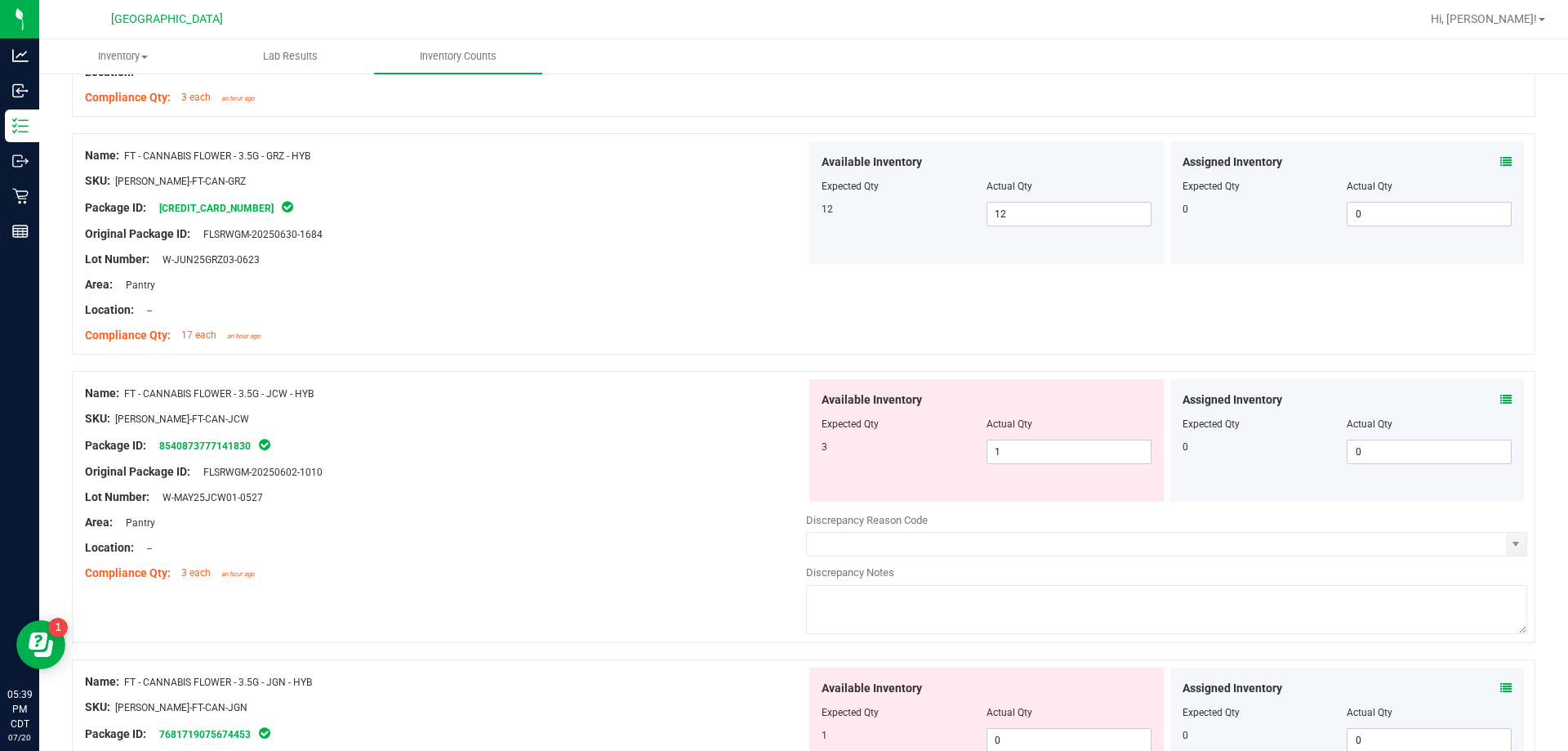 scroll, scrollTop: 1716, scrollLeft: 0, axis: vertical 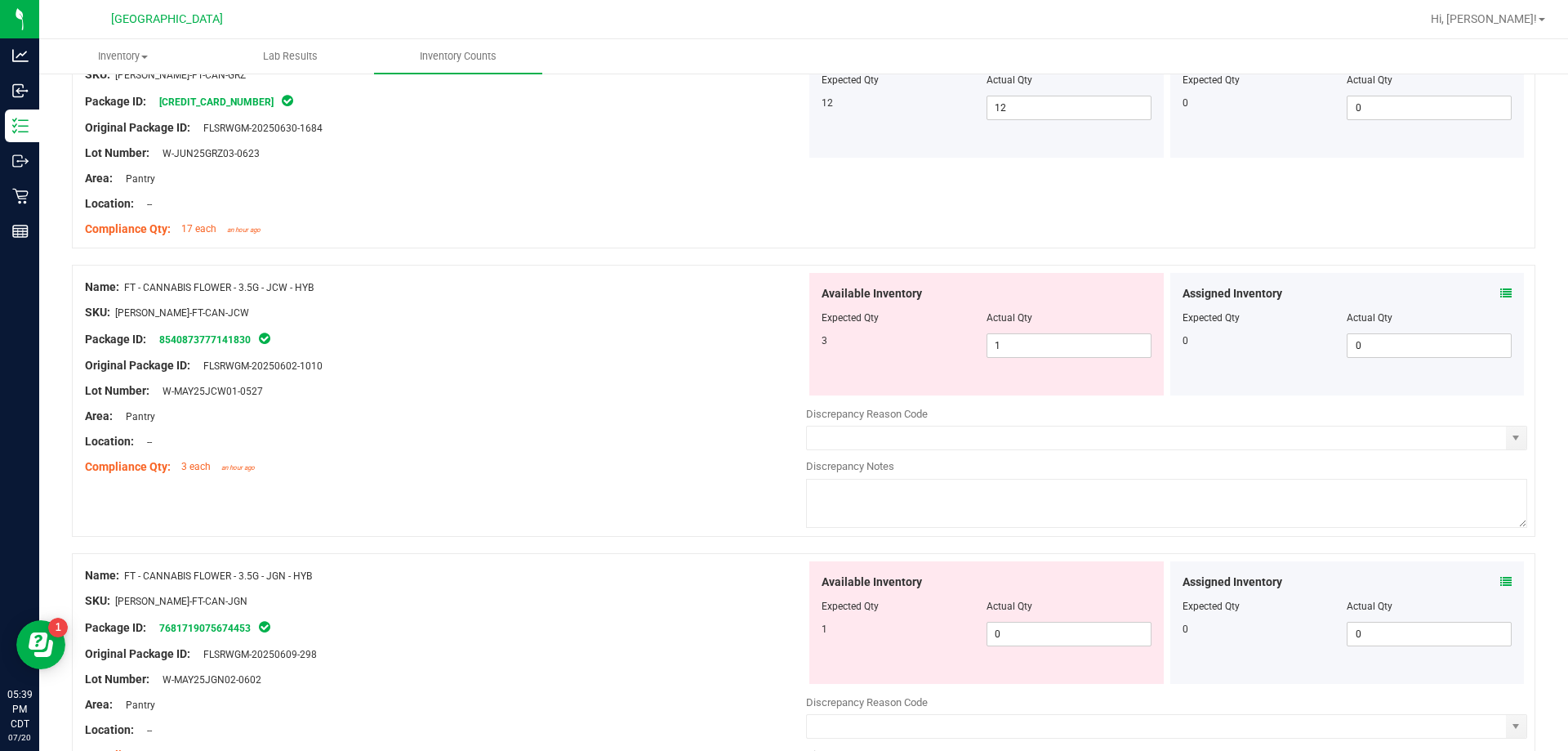 click at bounding box center (1506, 293) 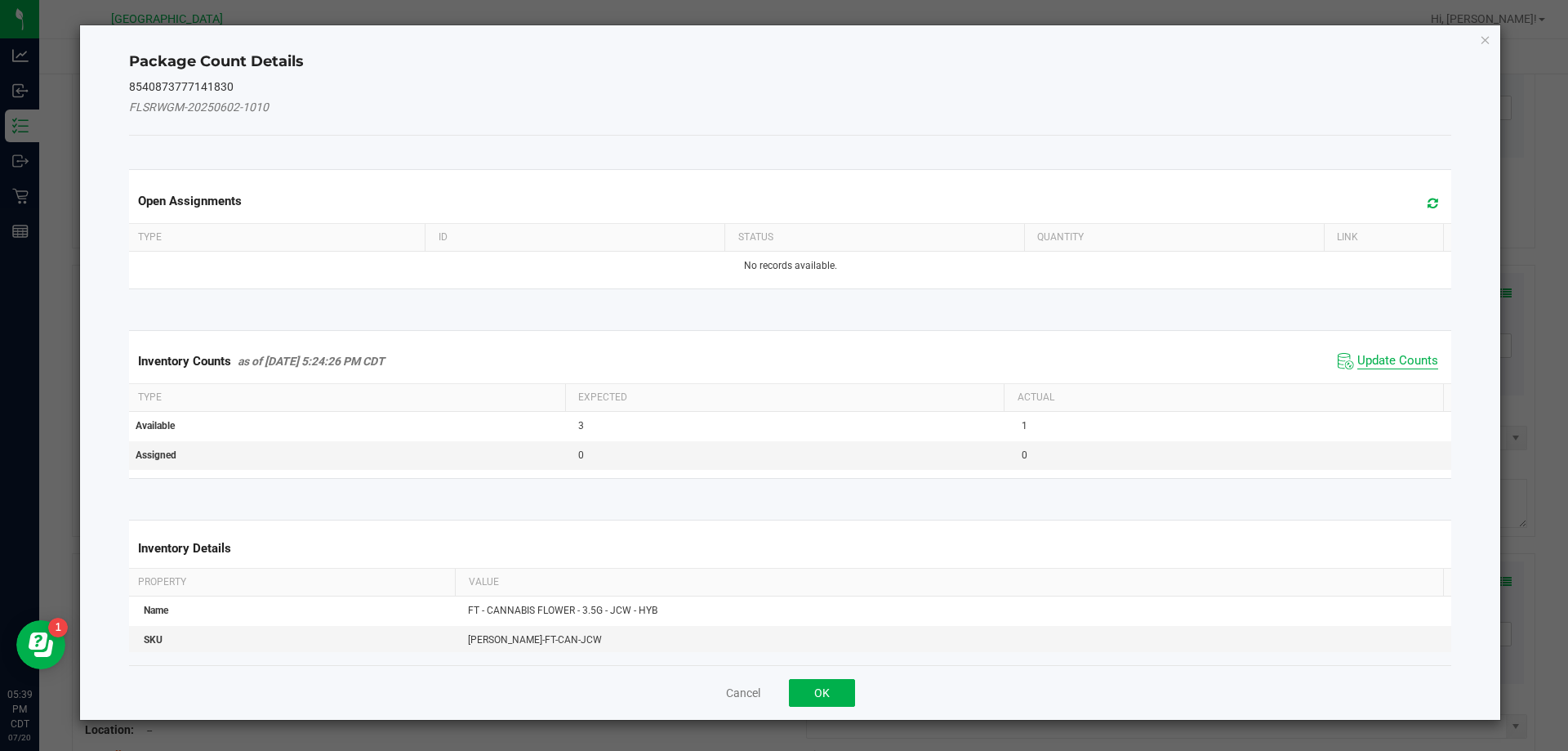 click on "Update Counts" 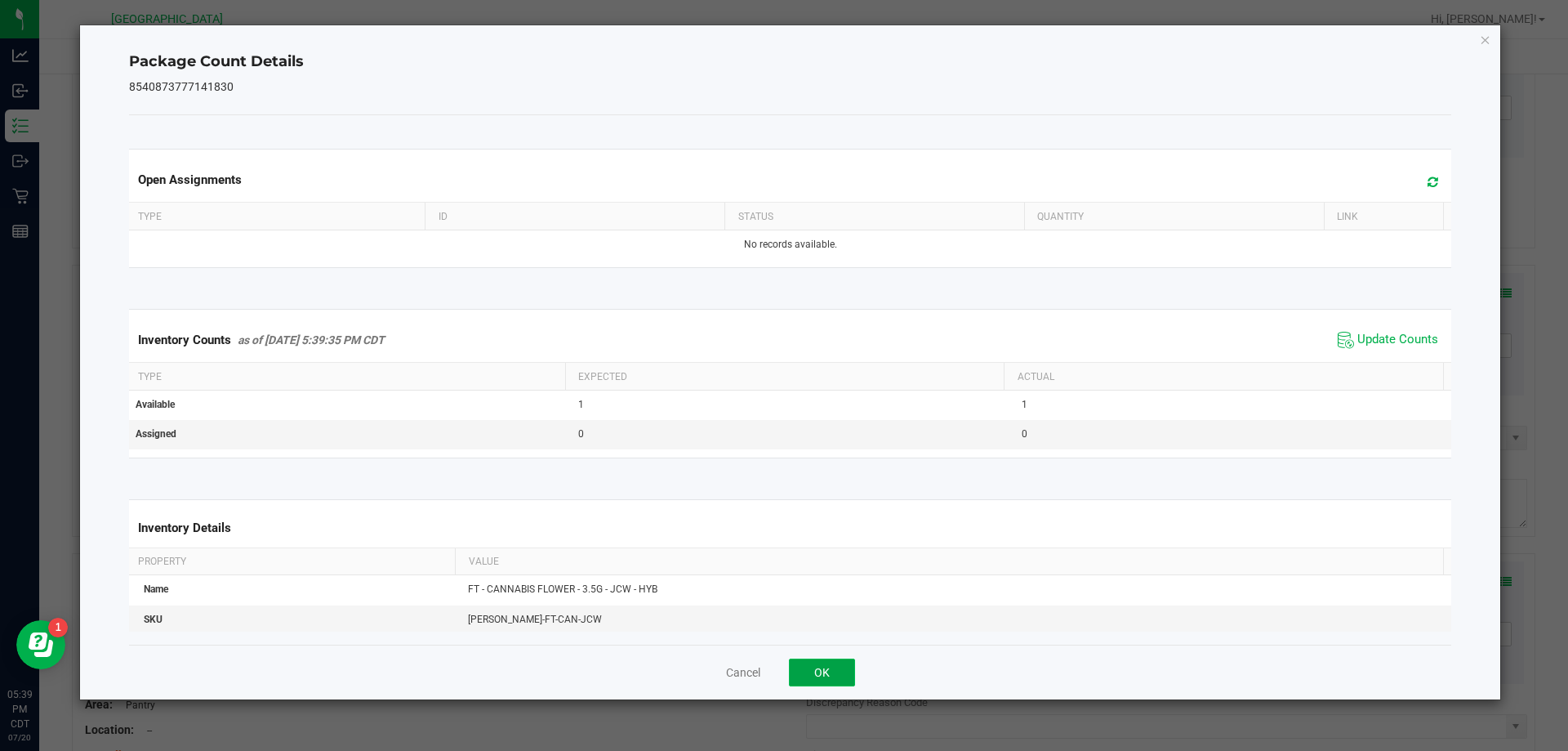click on "OK" 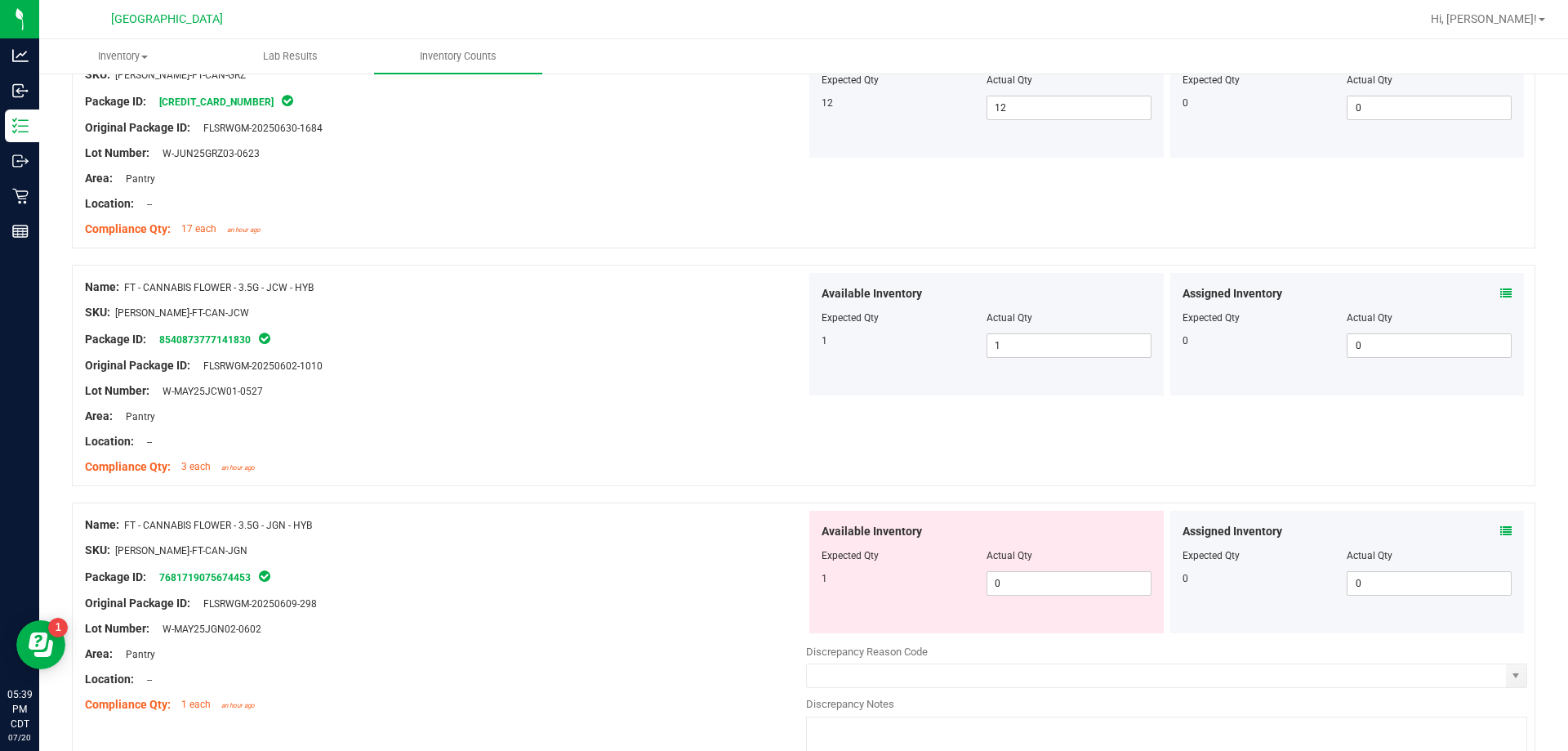 click on "Assigned Inventory" at bounding box center [1348, 531] 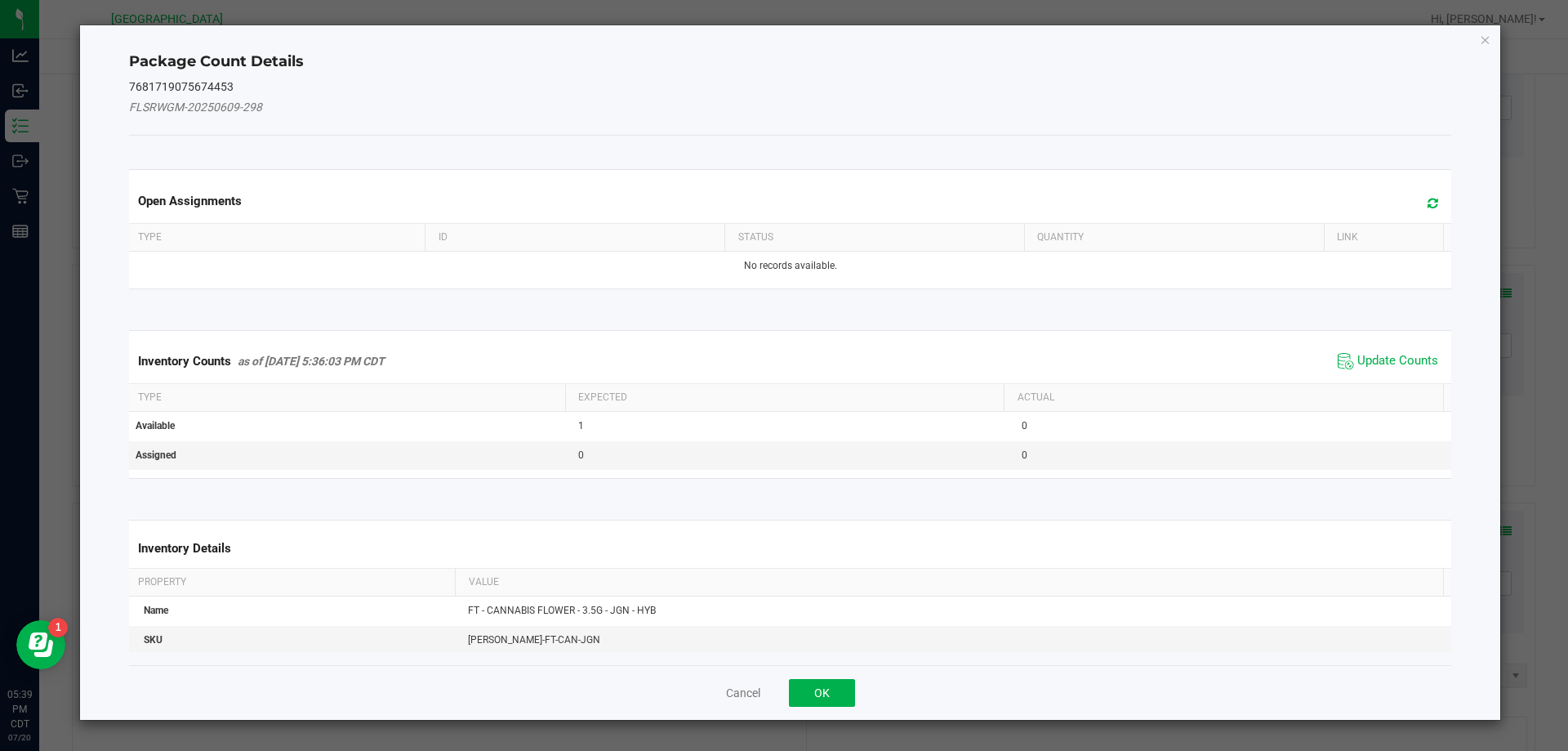 drag, startPoint x: 1383, startPoint y: 363, endPoint x: 1336, endPoint y: 397, distance: 58.00862 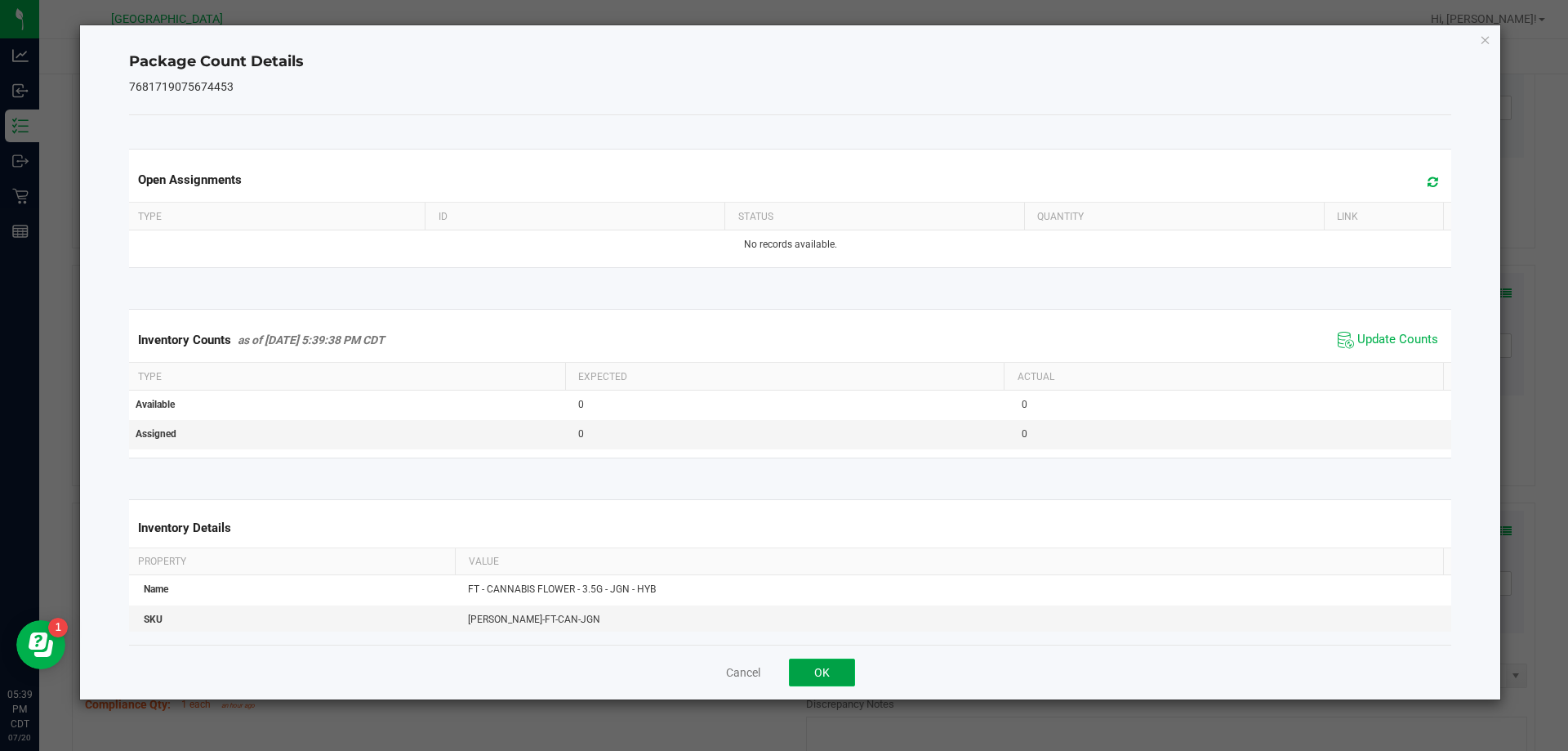 click on "OK" 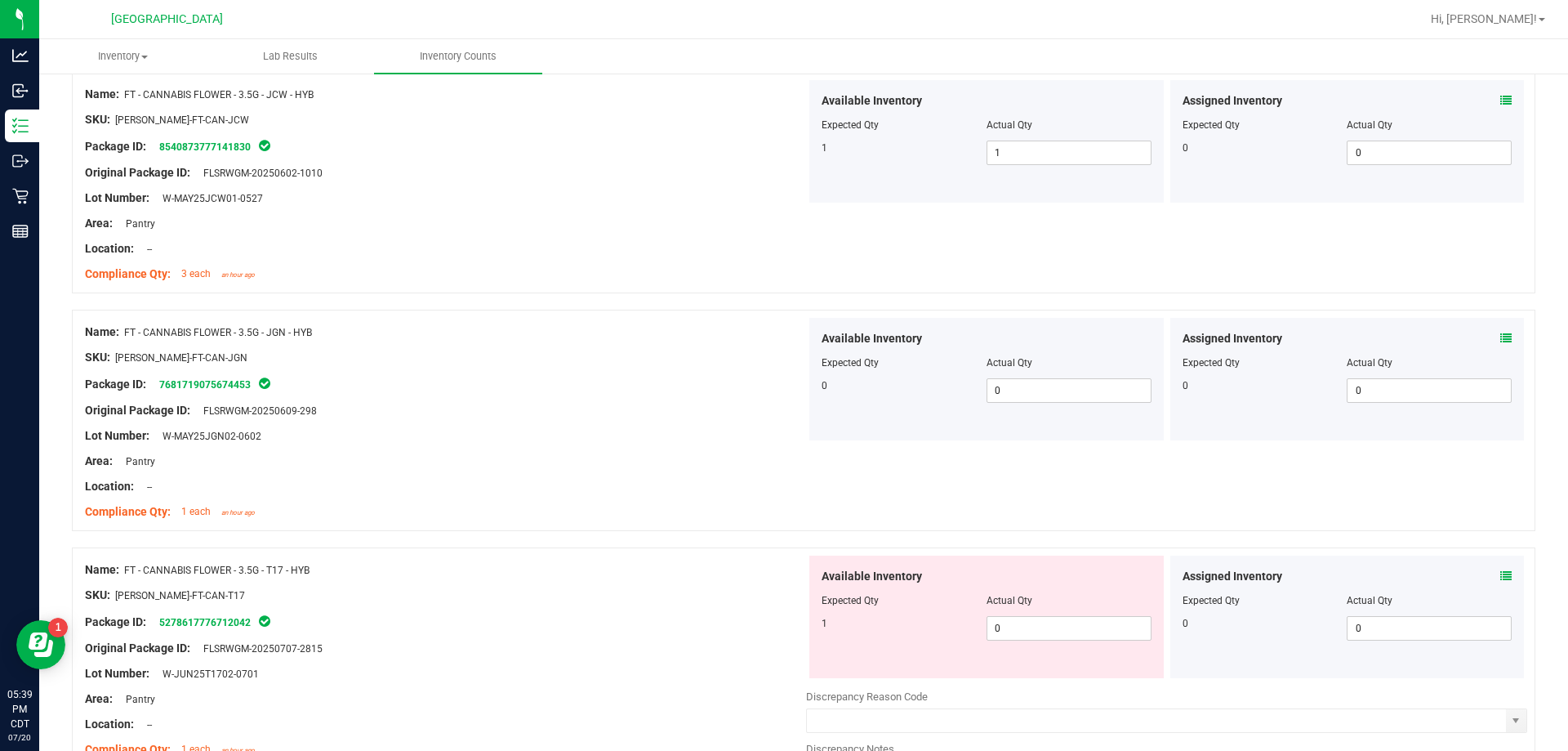scroll, scrollTop: 1961, scrollLeft: 0, axis: vertical 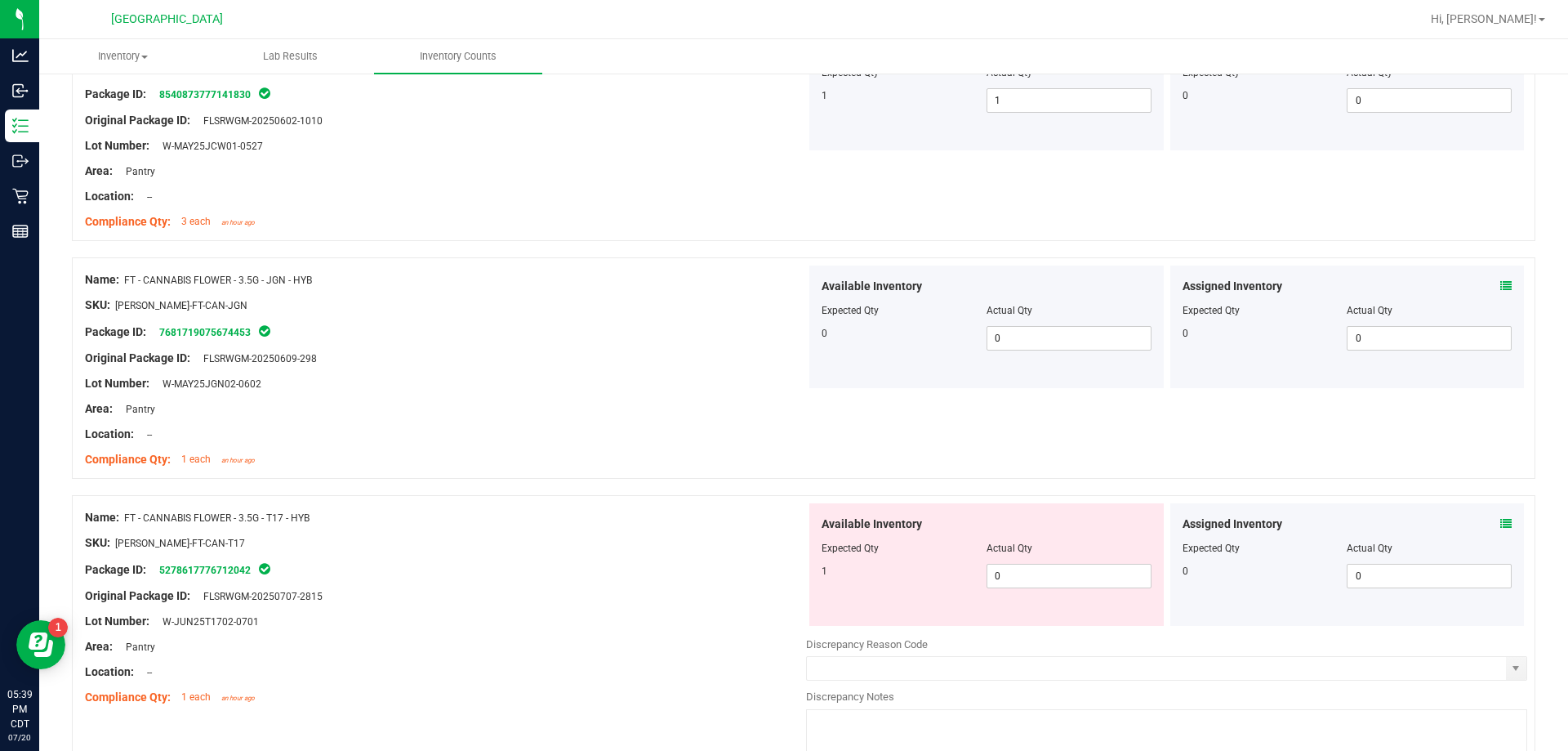 click at bounding box center (1506, 524) 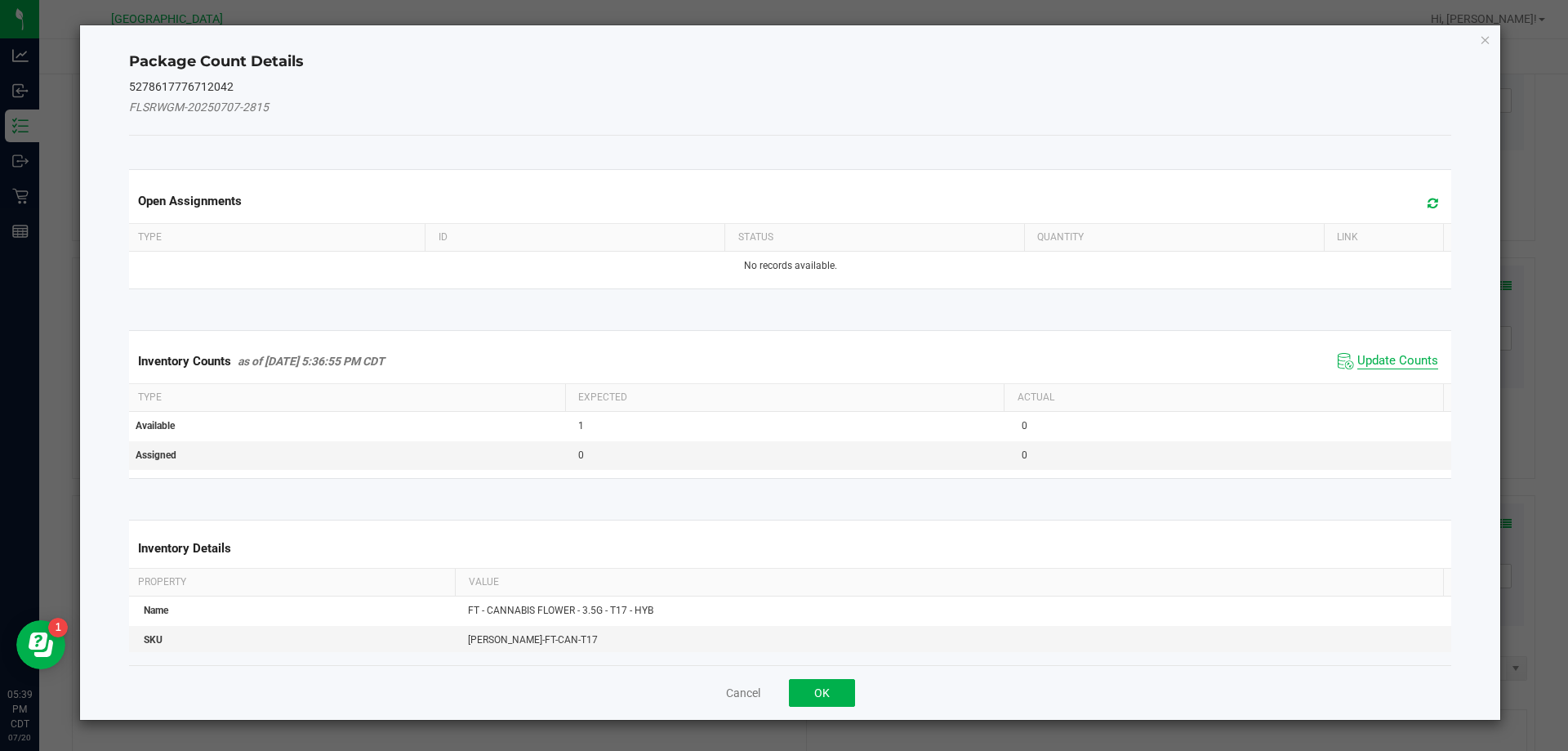 click on "Update Counts" 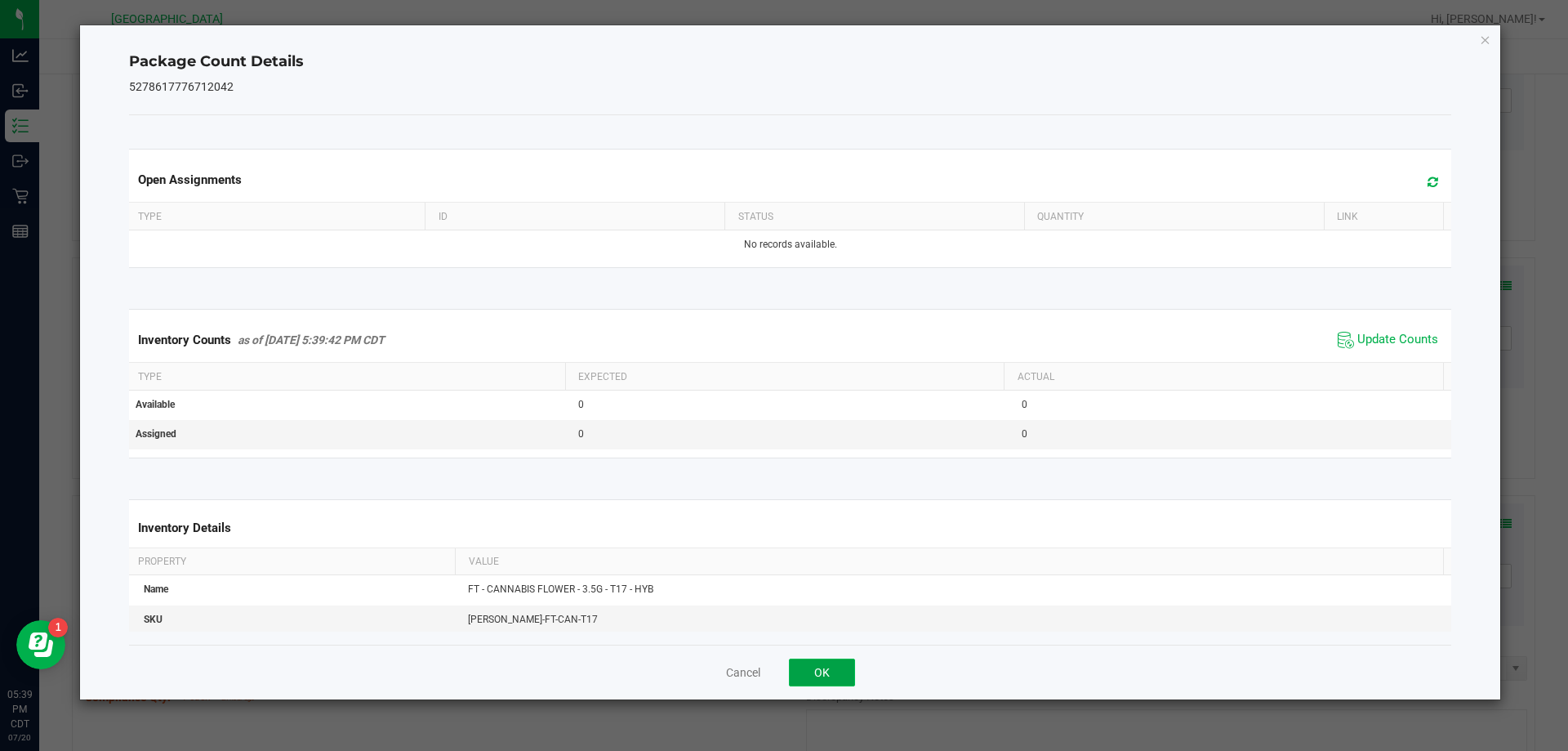 click on "OK" 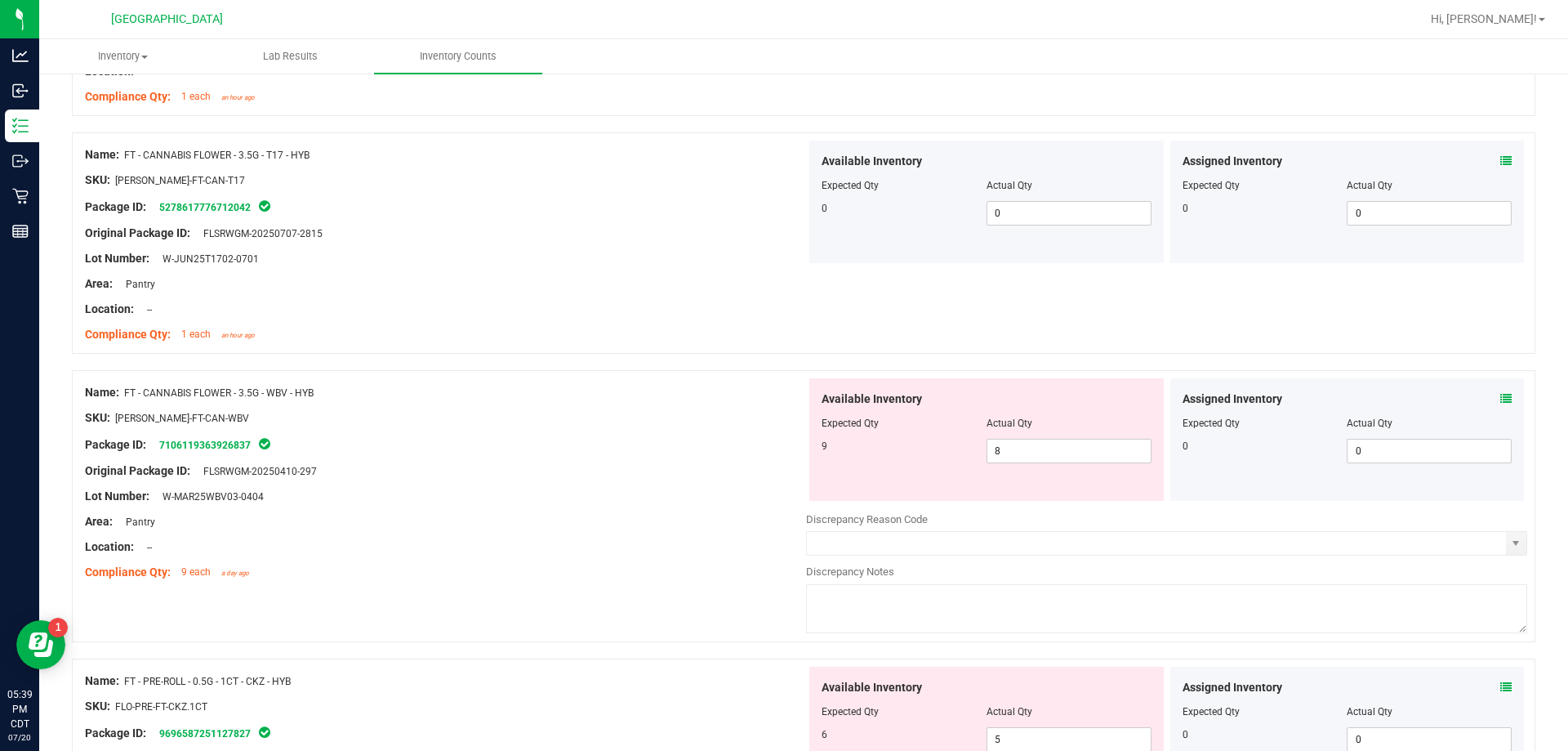 scroll, scrollTop: 2370, scrollLeft: 0, axis: vertical 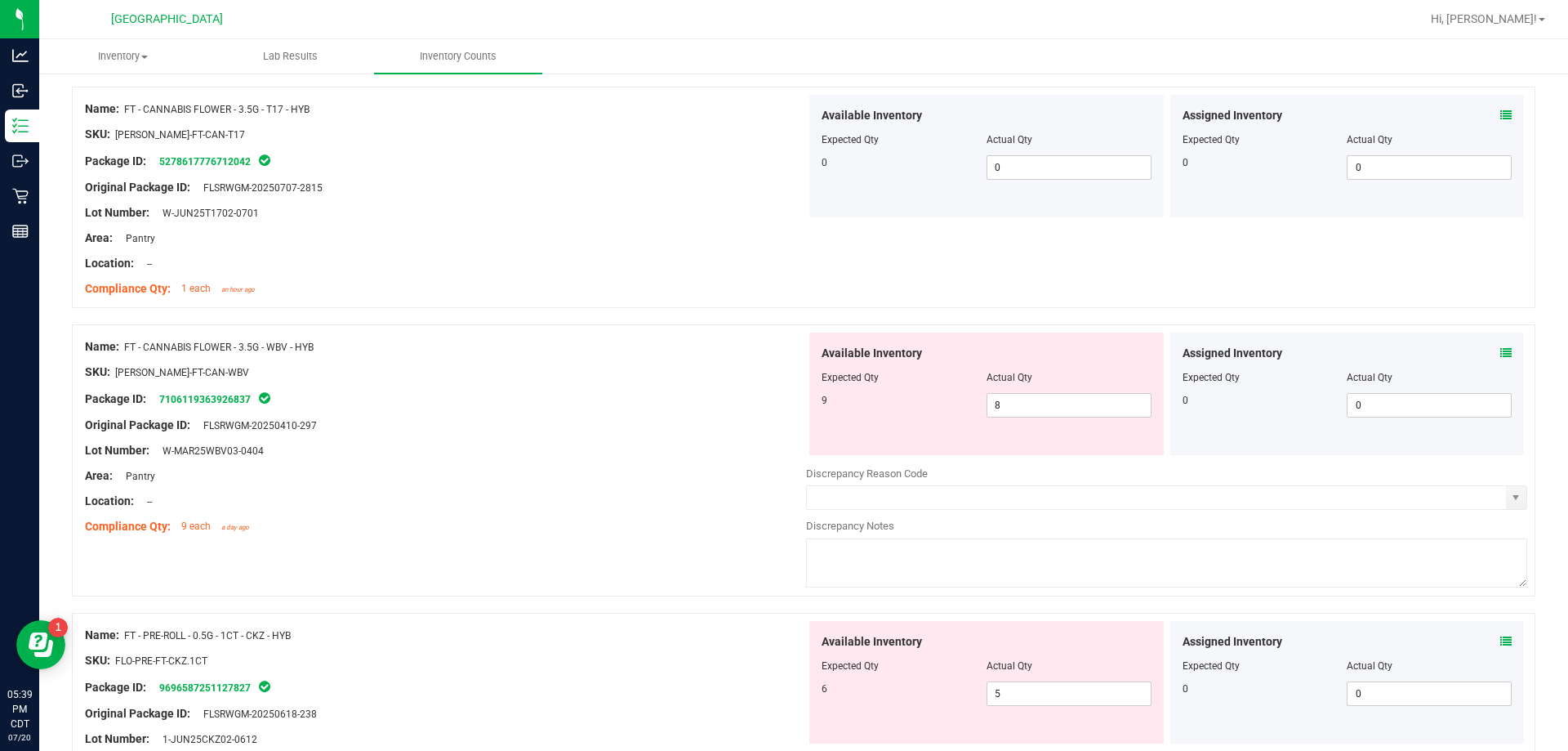 click at bounding box center (1506, 353) 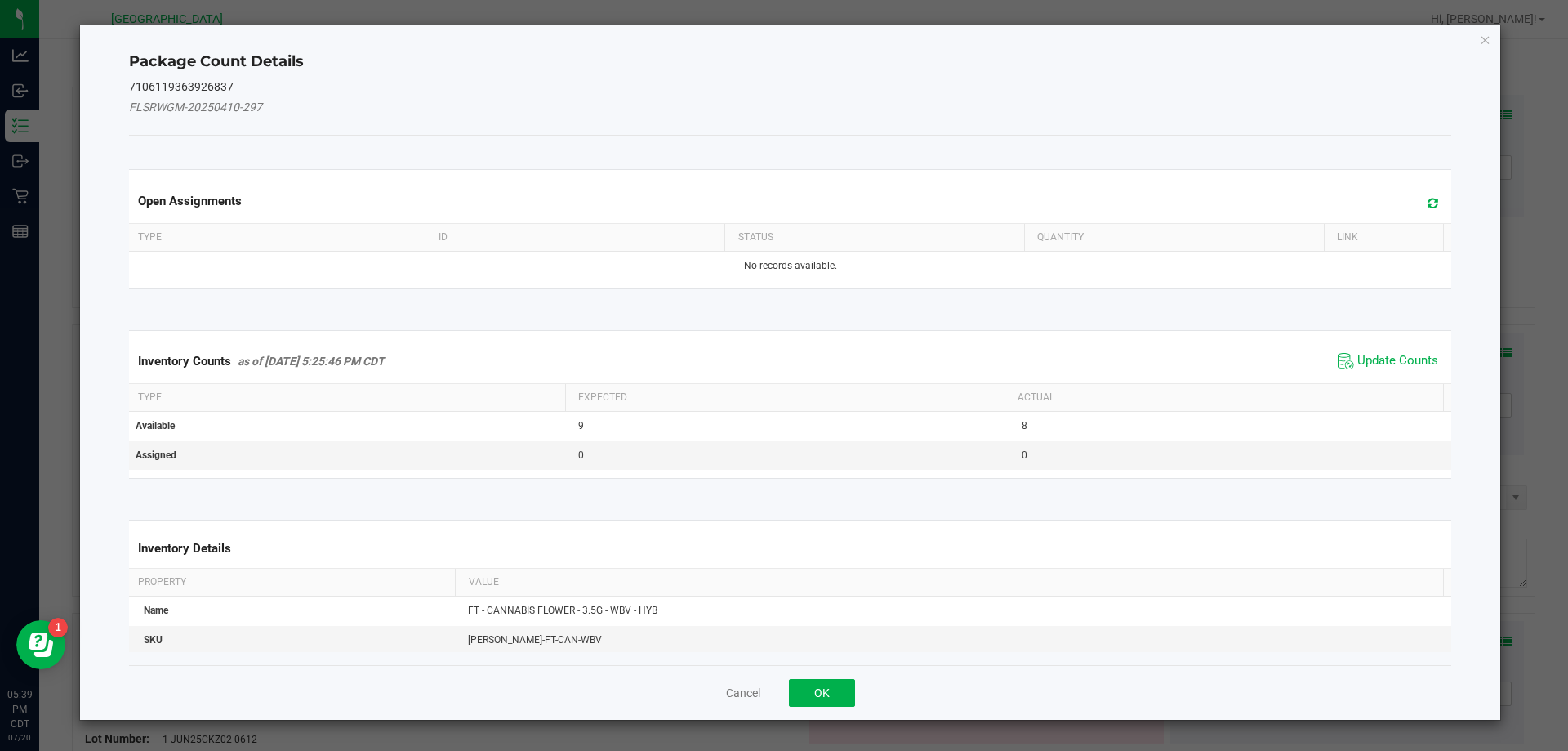 click on "Update Counts" 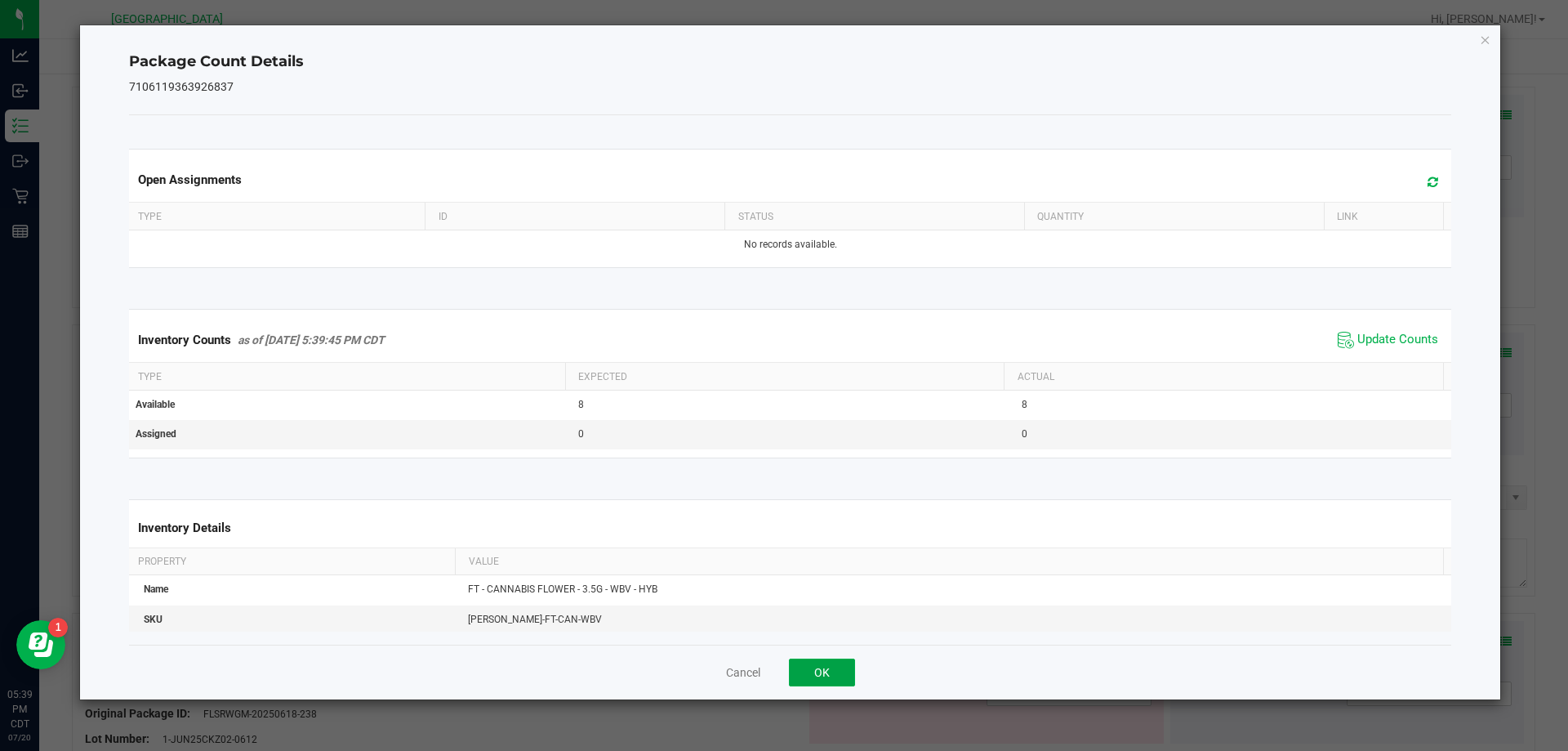 click on "OK" 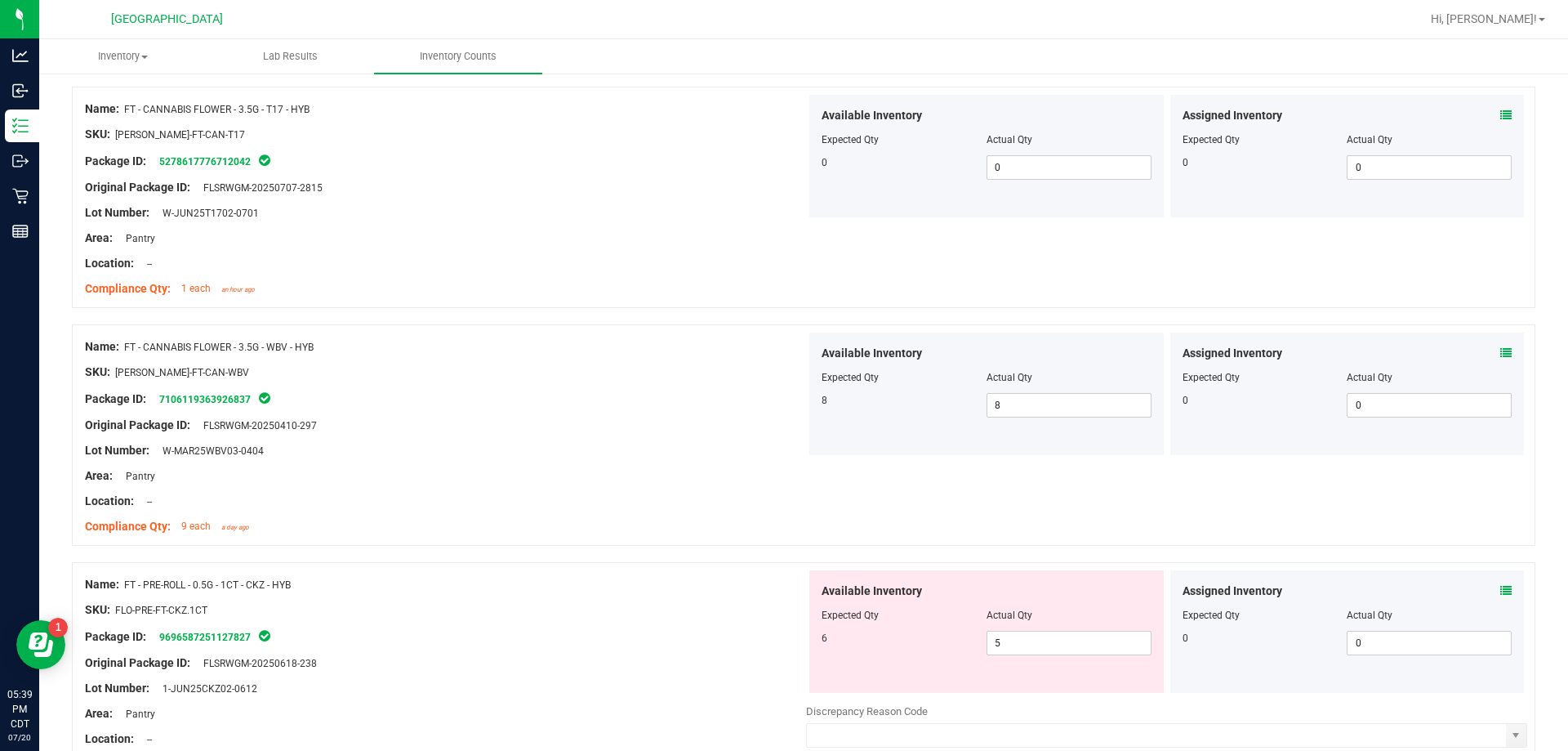 click at bounding box center [1506, 591] 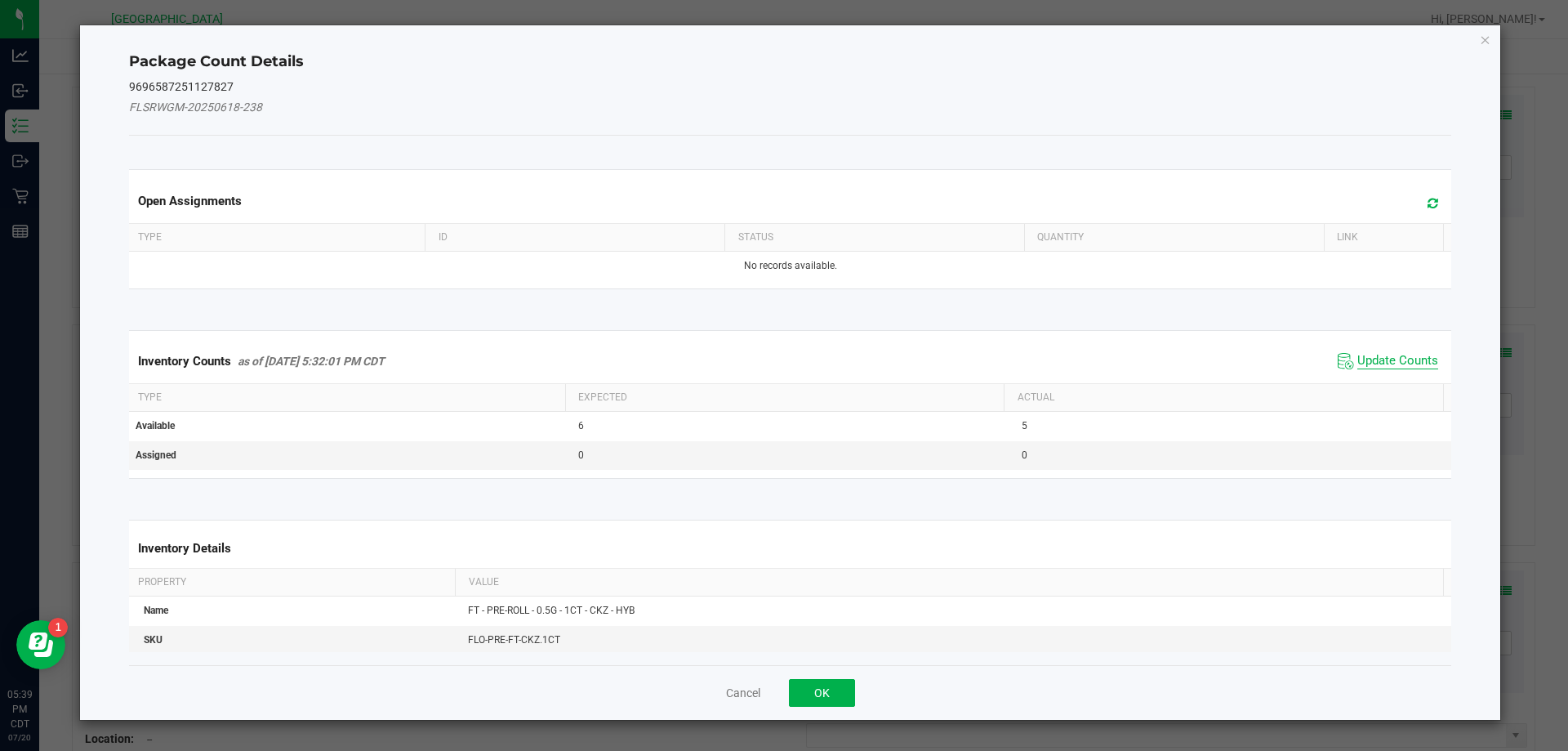 click on "Update Counts" 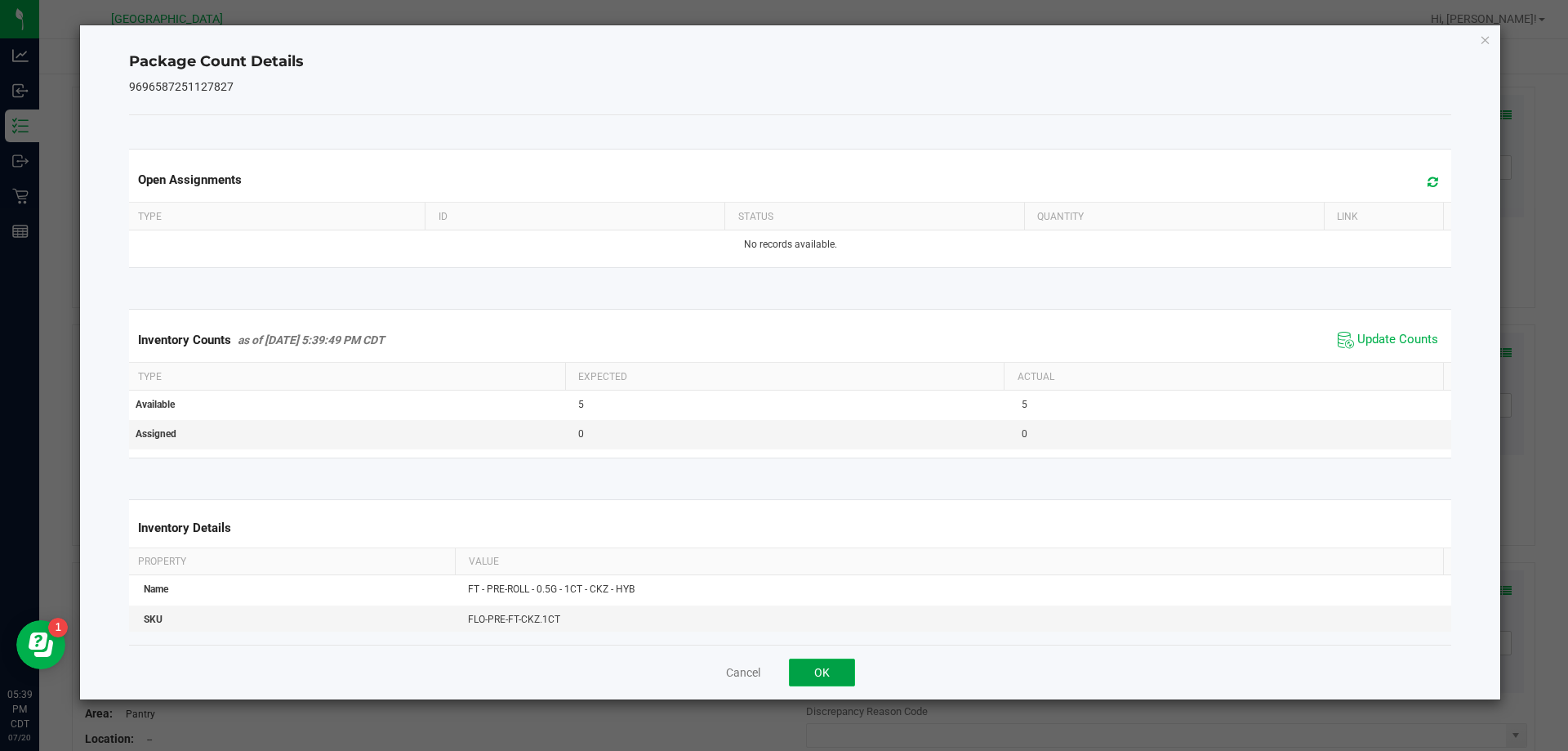 click on "OK" 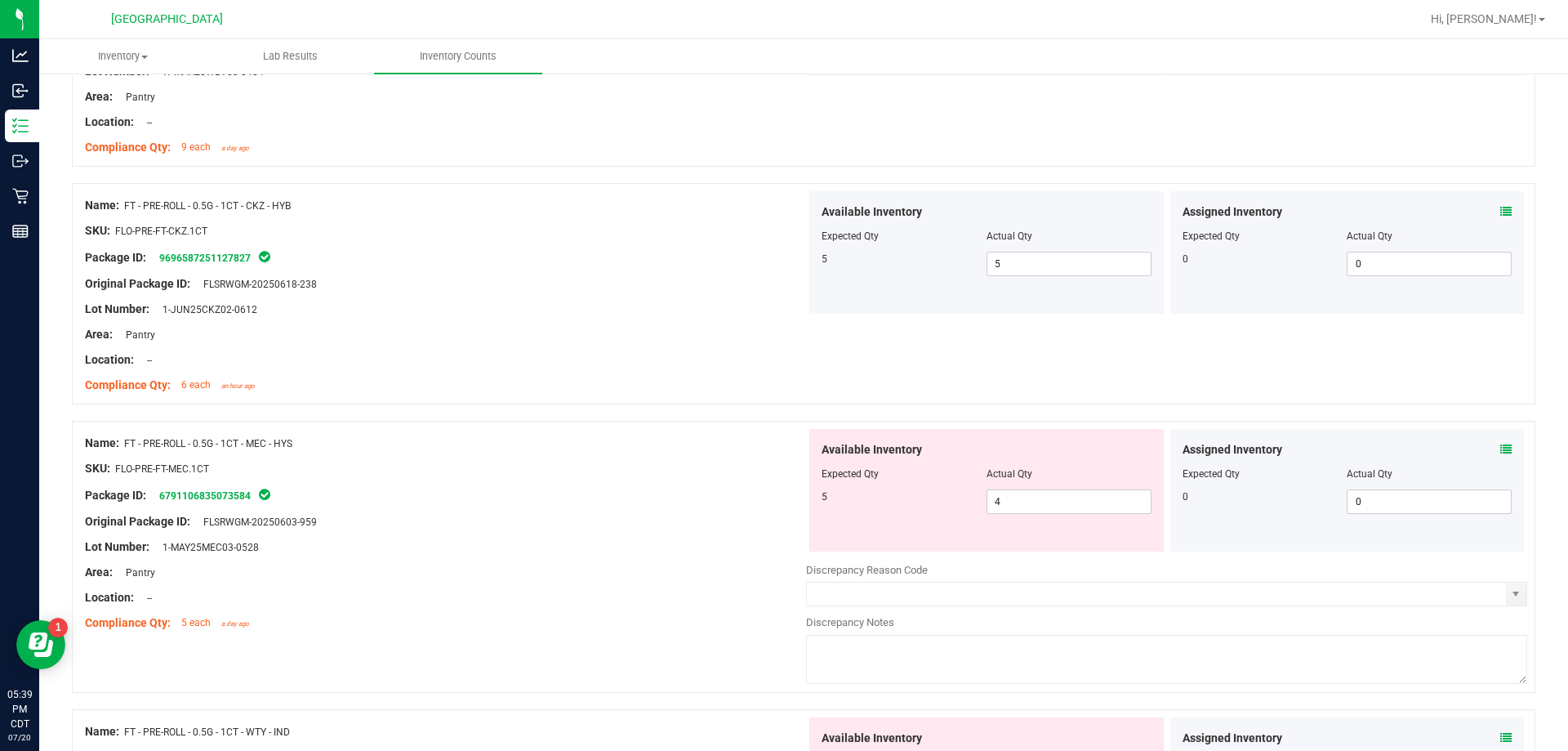 scroll, scrollTop: 2778, scrollLeft: 0, axis: vertical 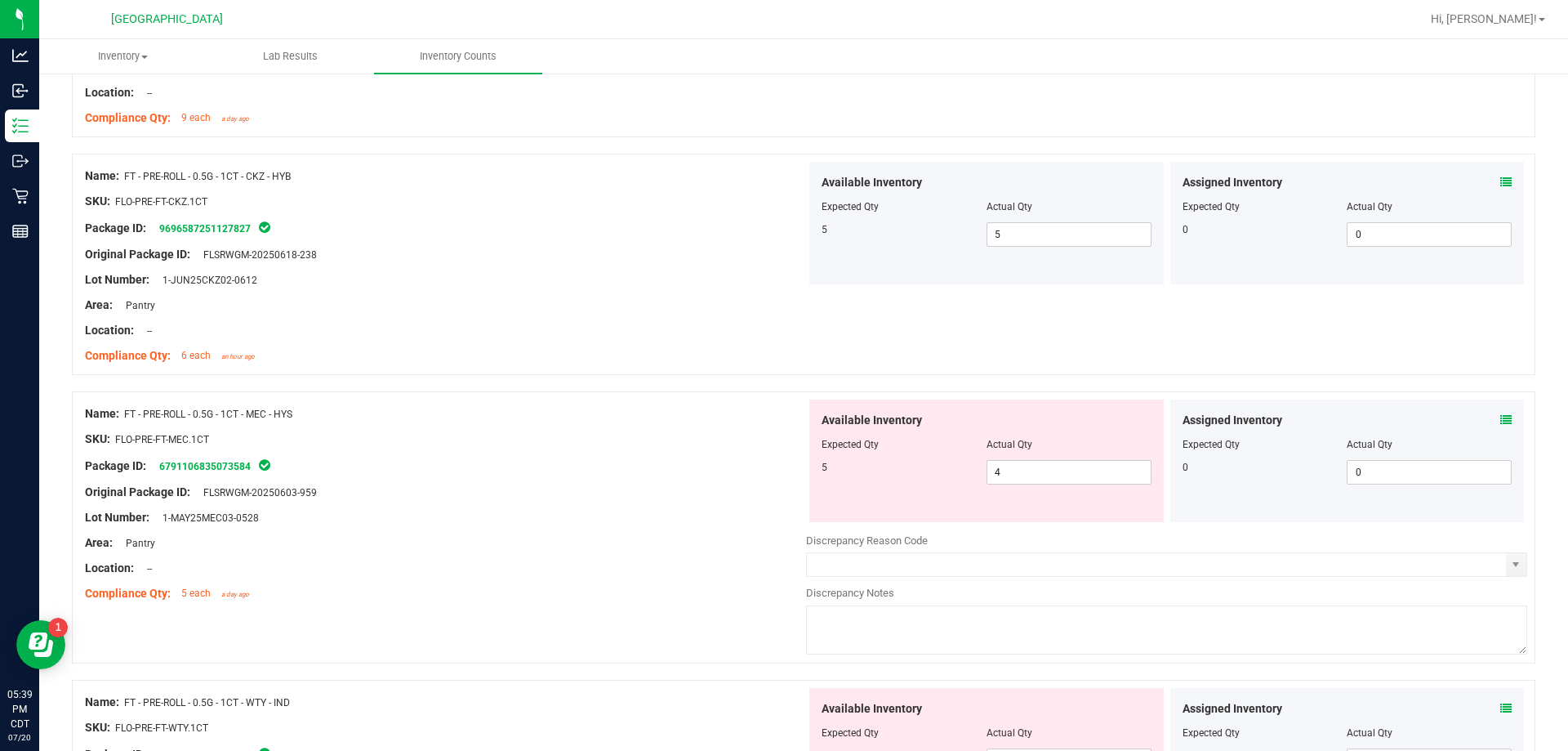 click at bounding box center (1506, 420) 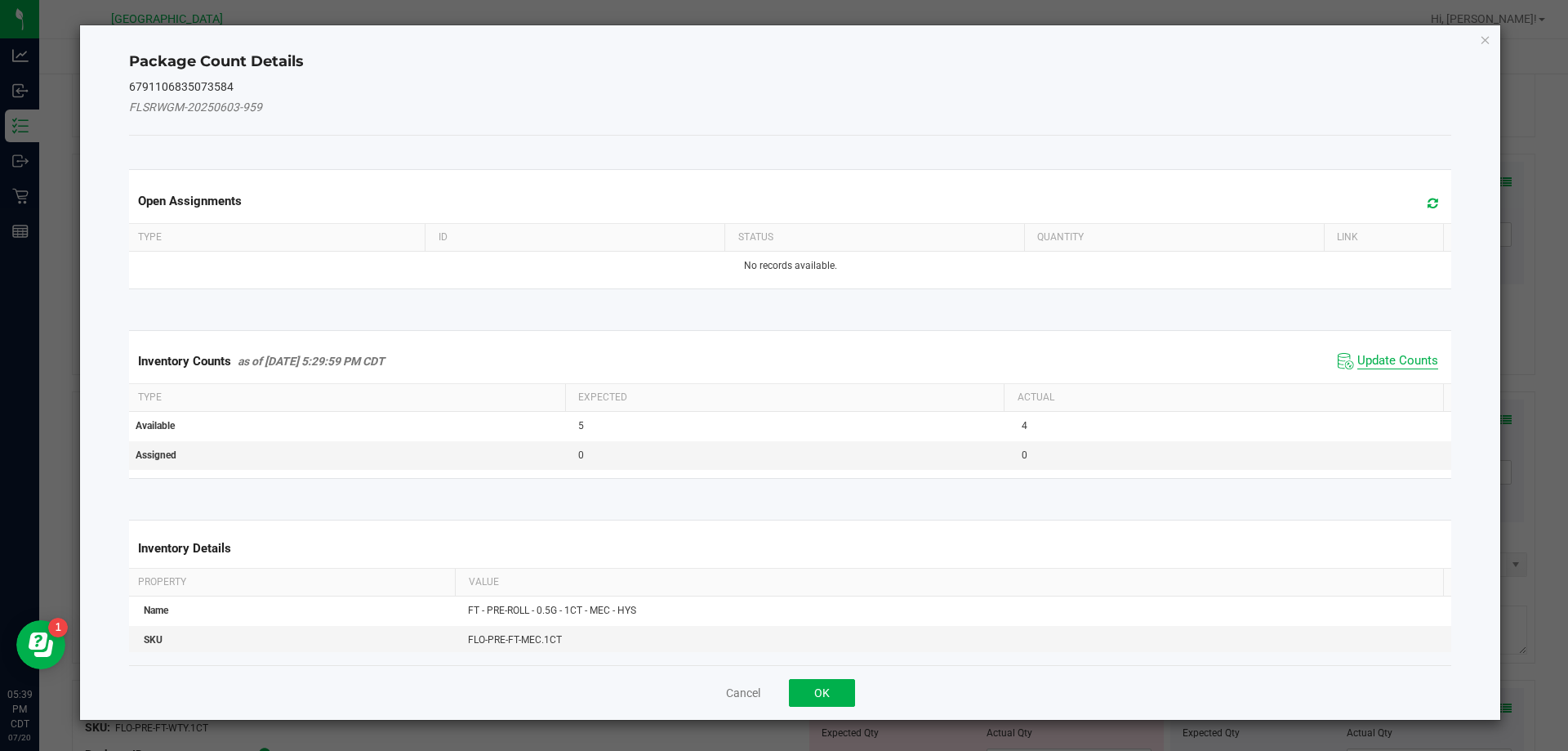 click on "Update Counts" 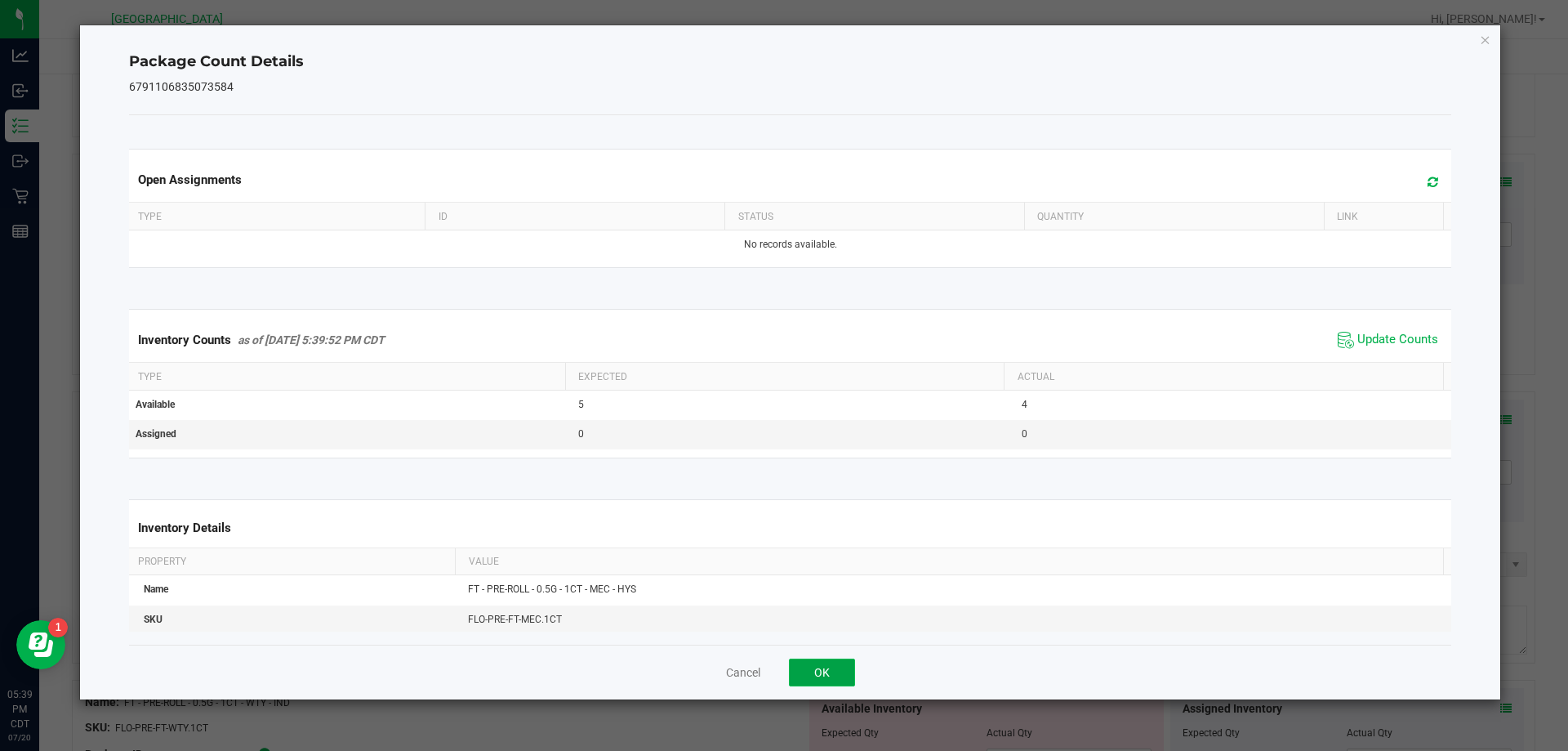 click on "OK" 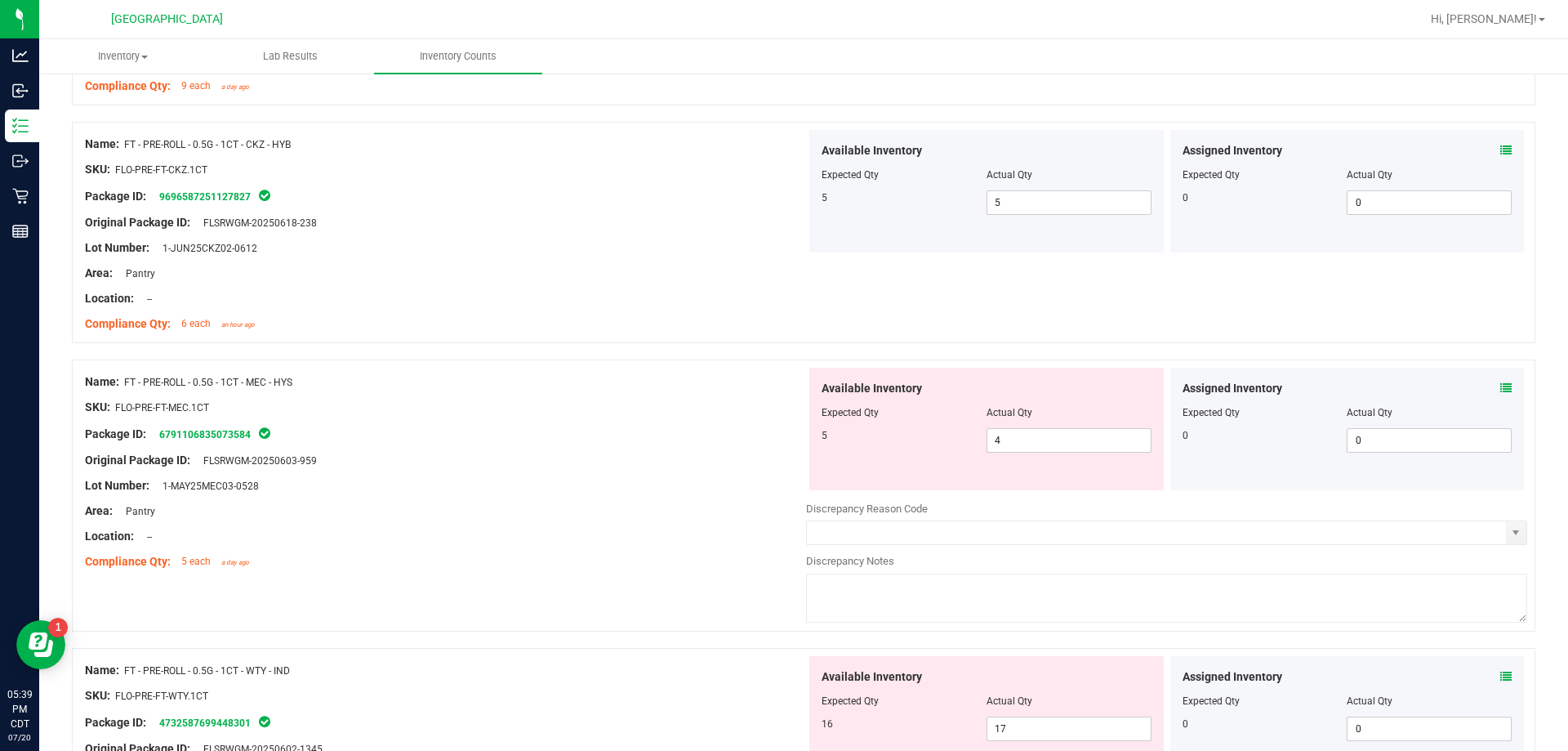 scroll, scrollTop: 2860, scrollLeft: 0, axis: vertical 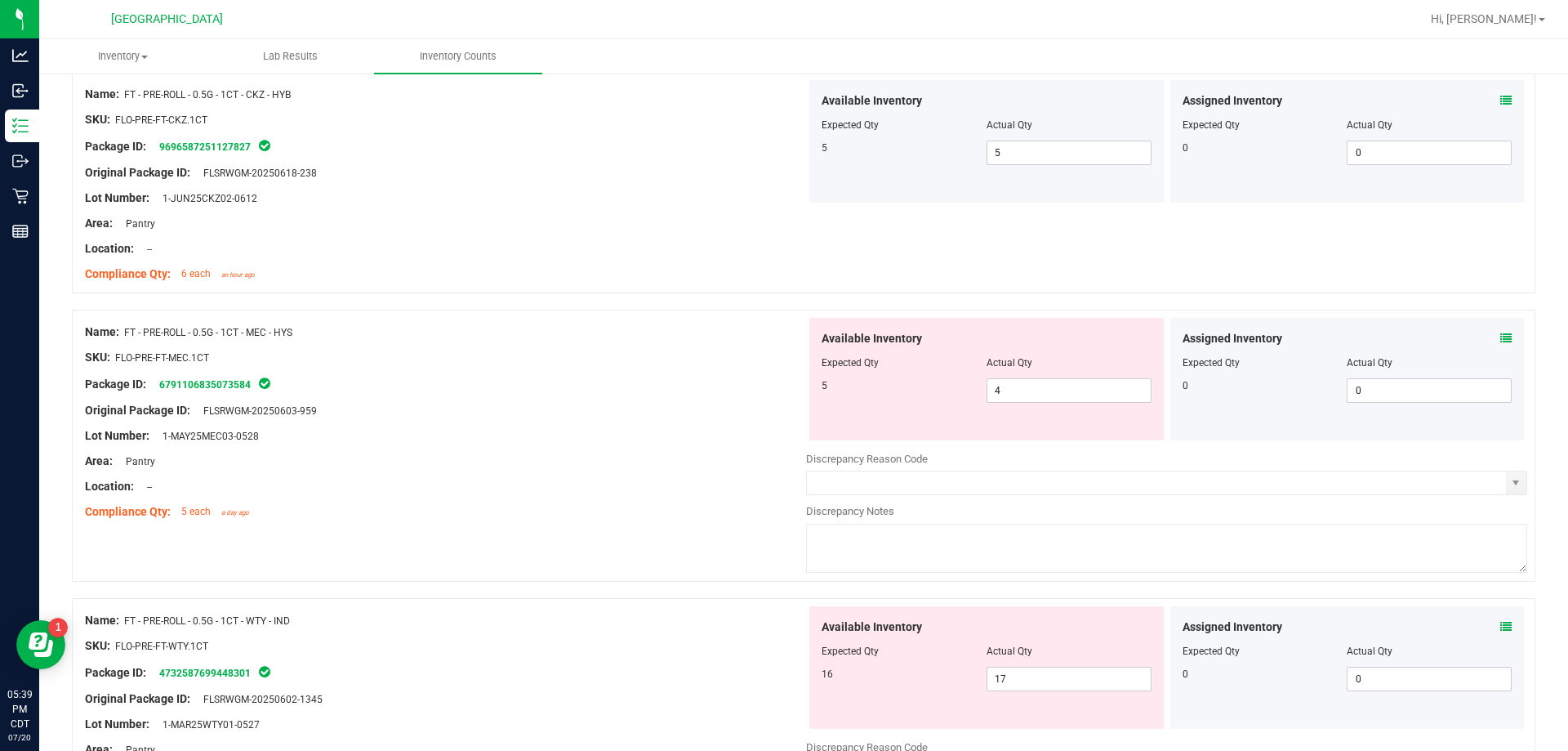 click on "Location:
--" at bounding box center (445, 486) 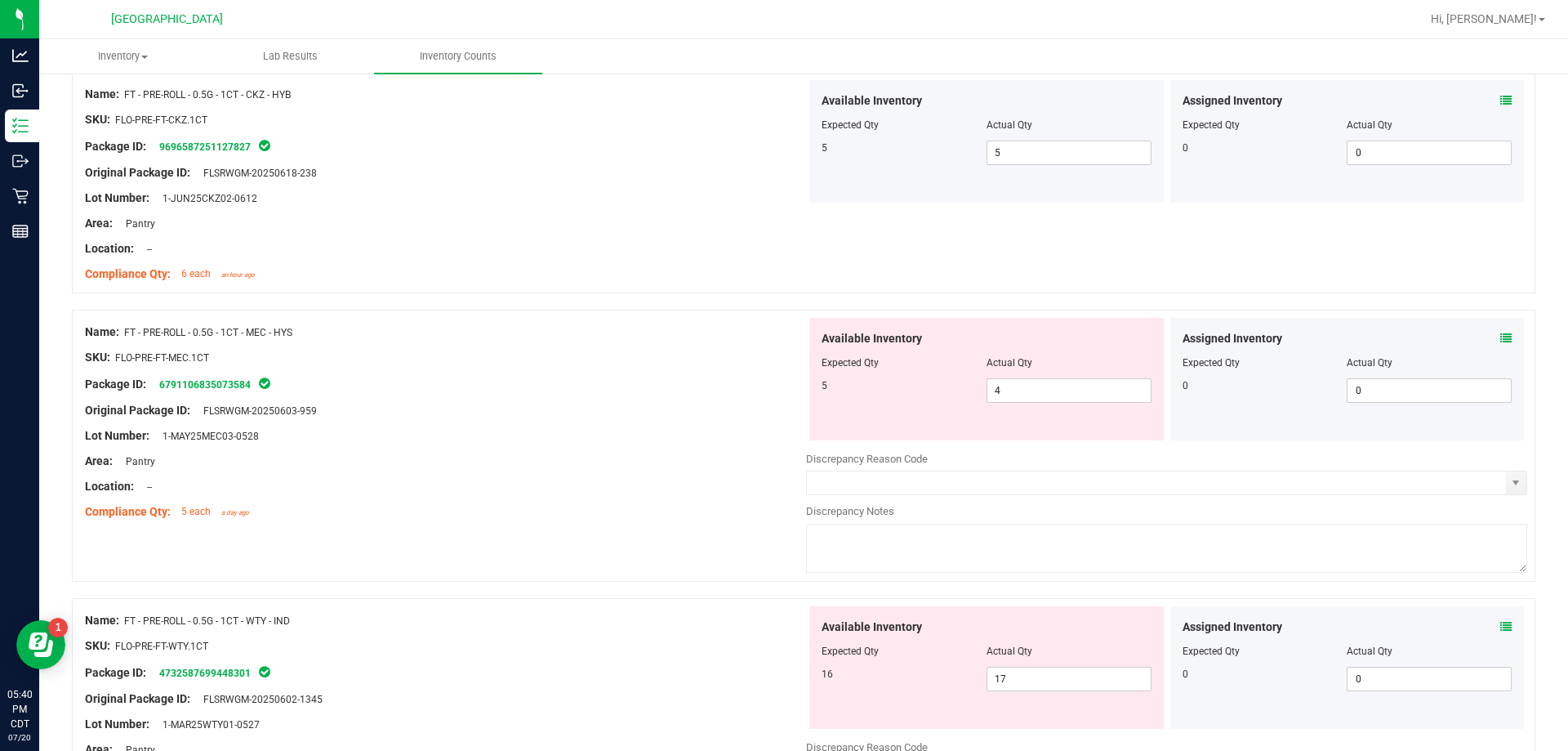 click on "Location:
--" at bounding box center [445, 486] 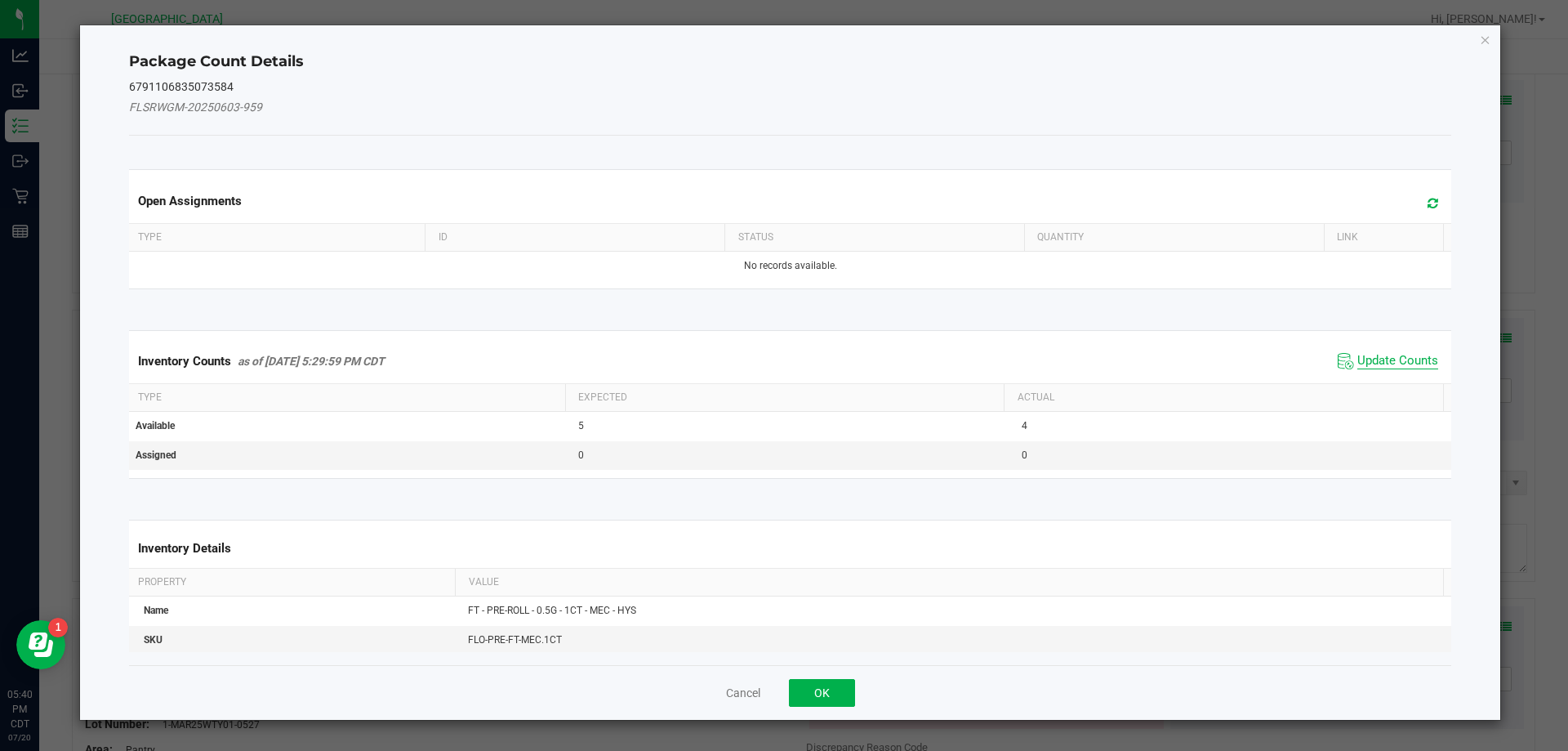 click on "Update Counts" 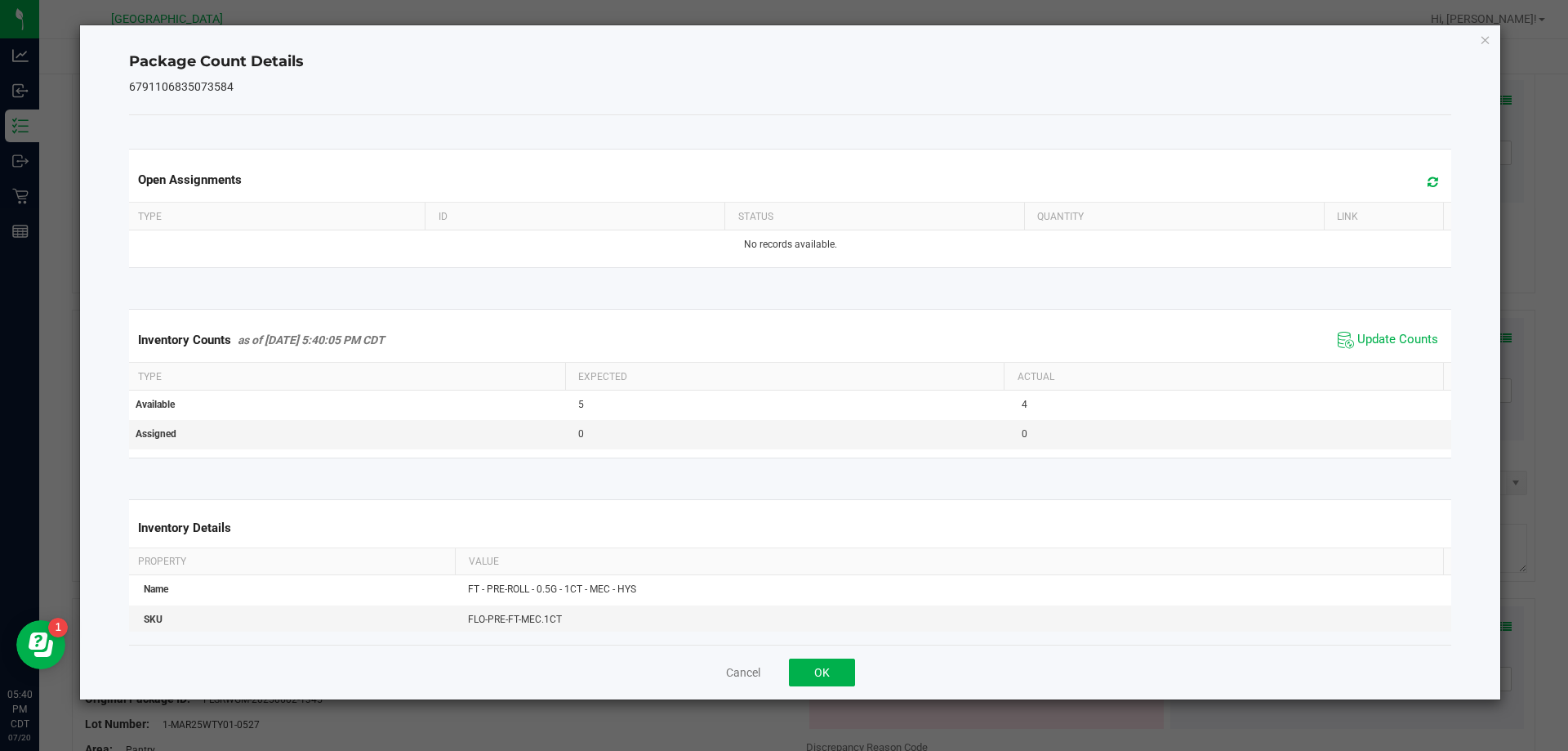 click on "Cancel   OK" 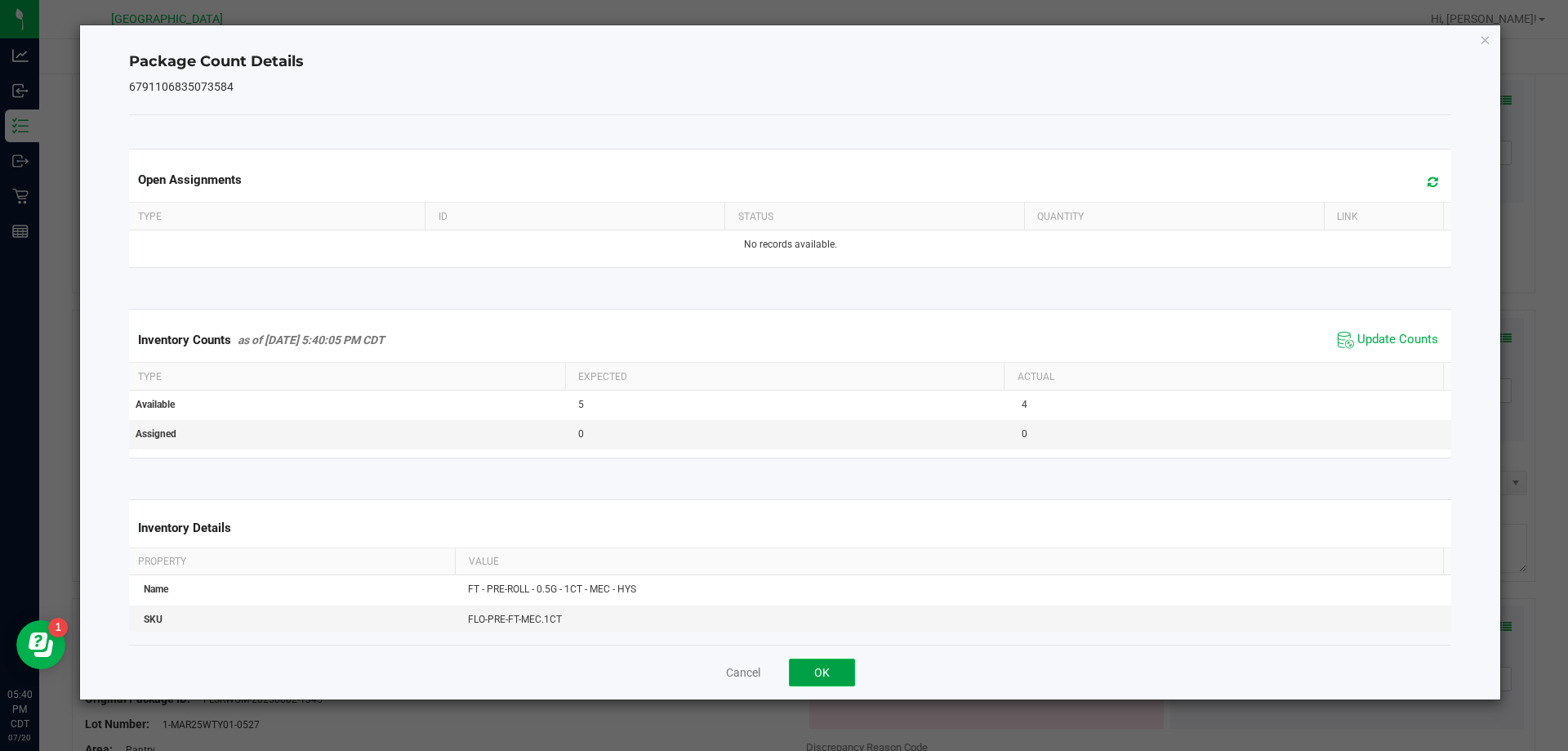 click on "OK" 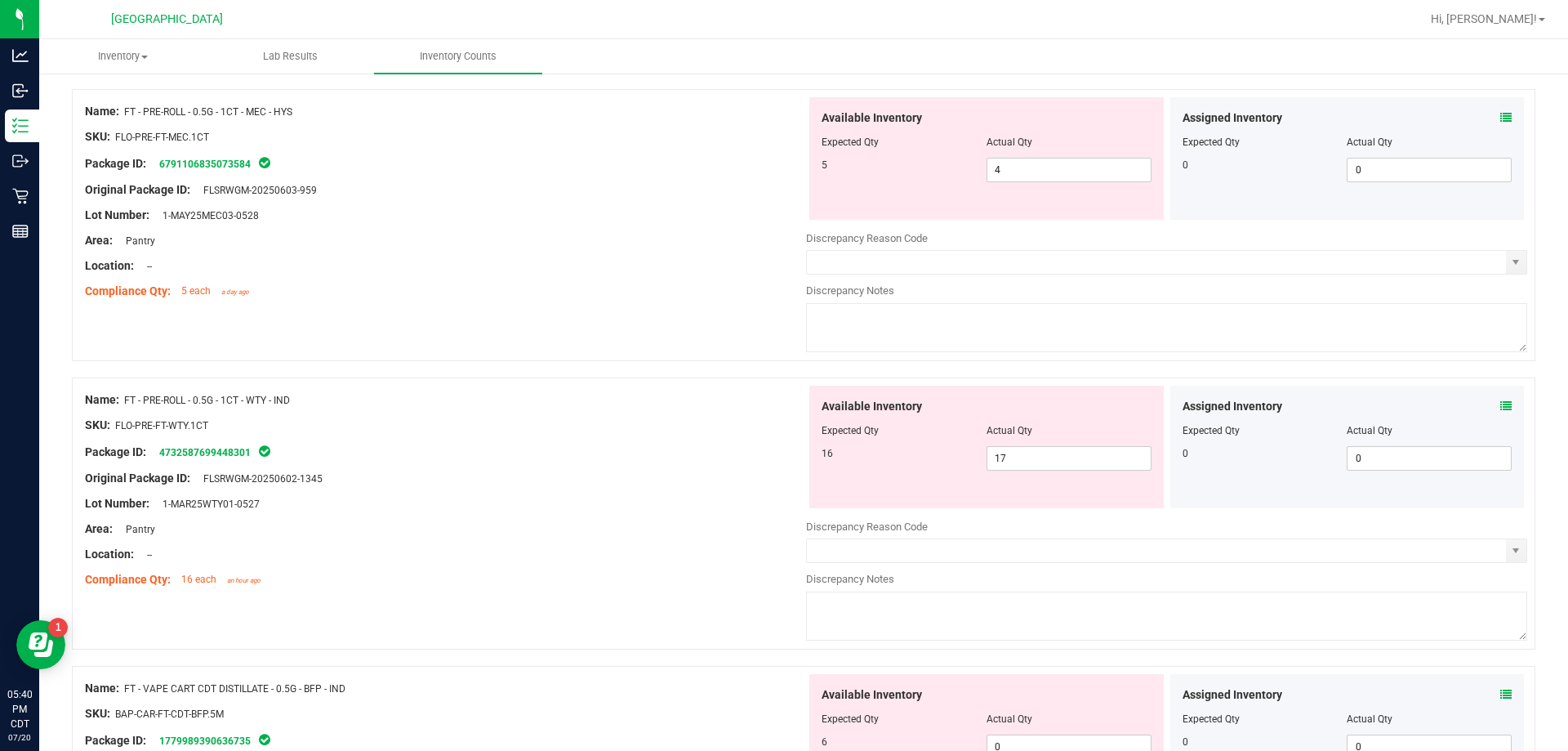 scroll, scrollTop: 3105, scrollLeft: 0, axis: vertical 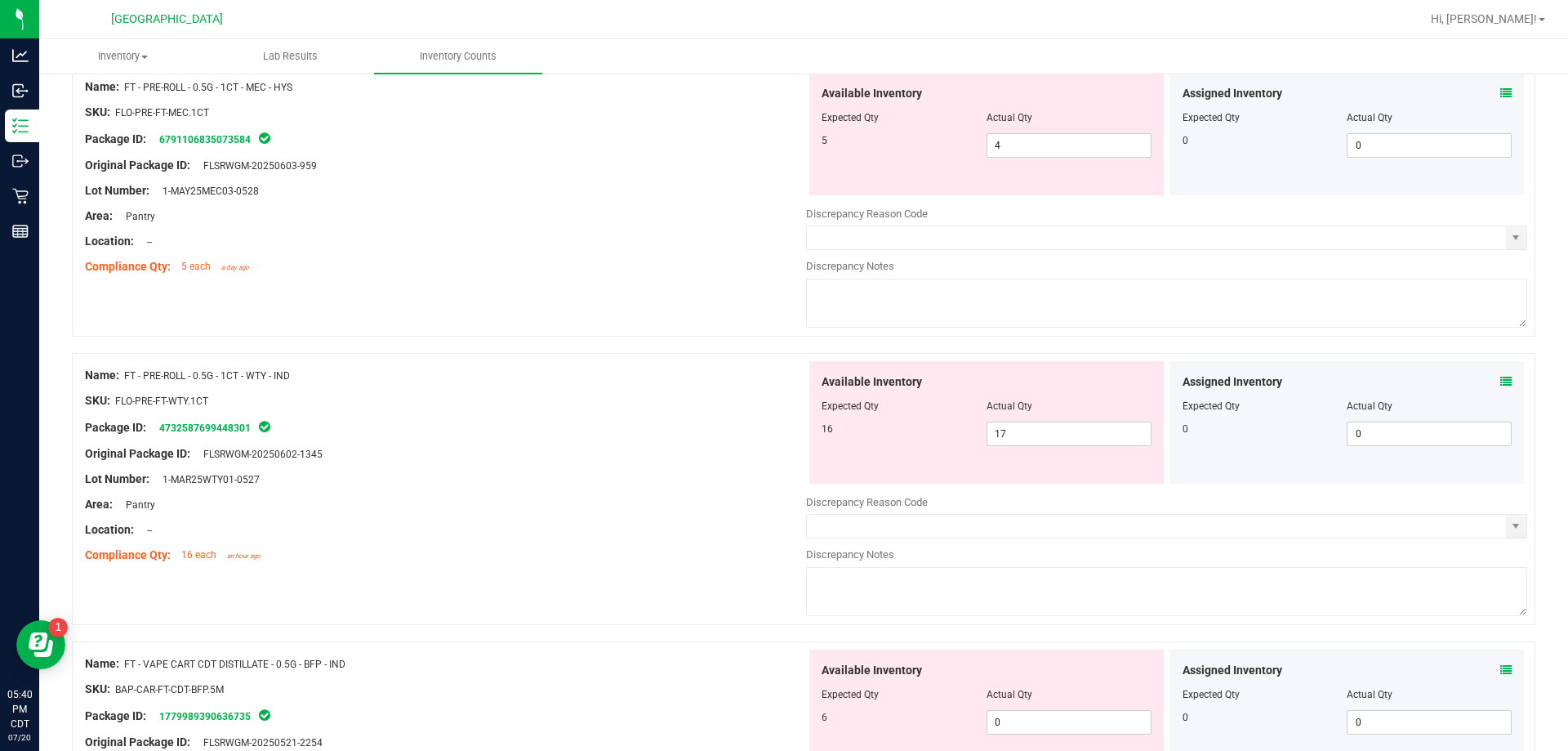 drag, startPoint x: 1499, startPoint y: 383, endPoint x: 1490, endPoint y: 388, distance: 10.29563 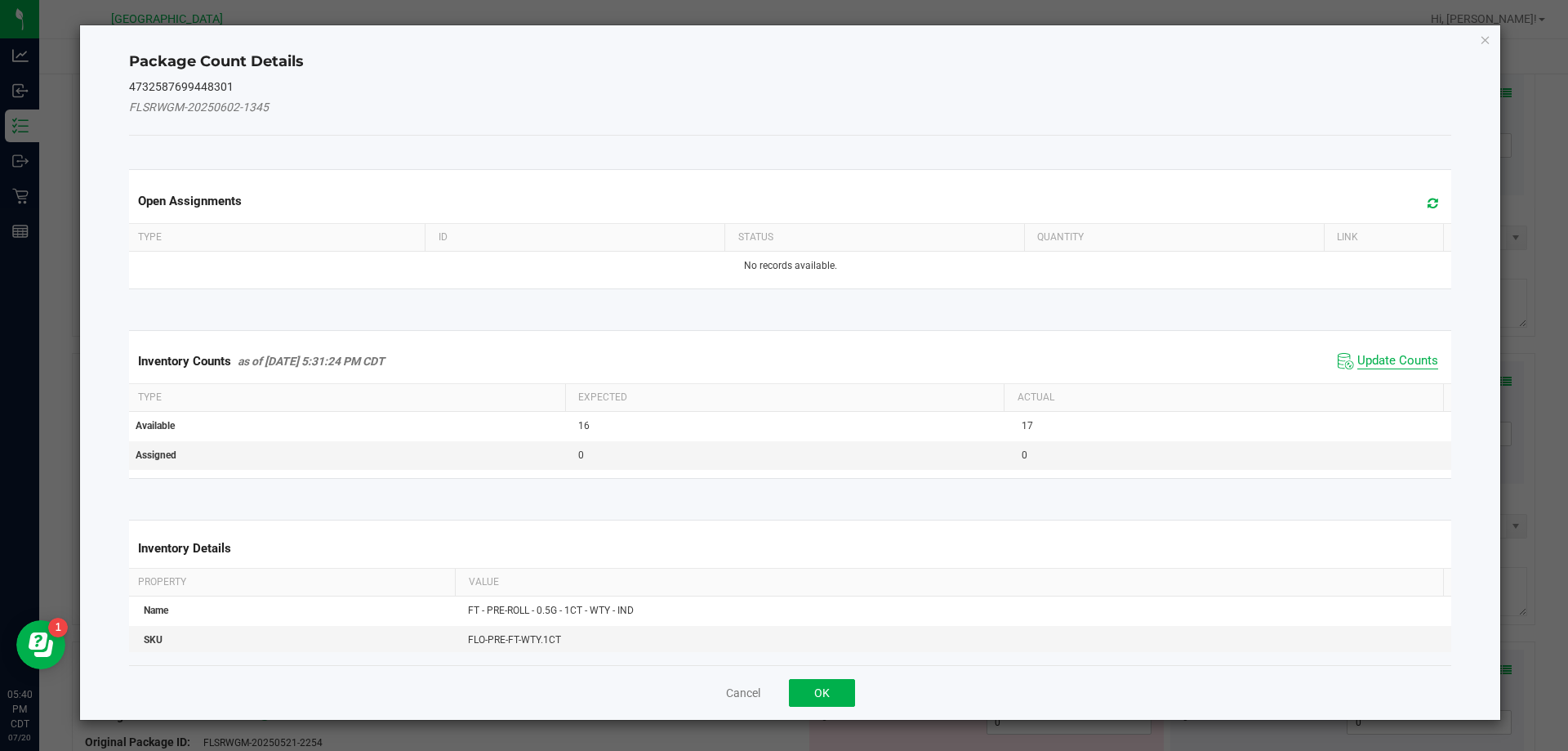 click on "Update Counts" 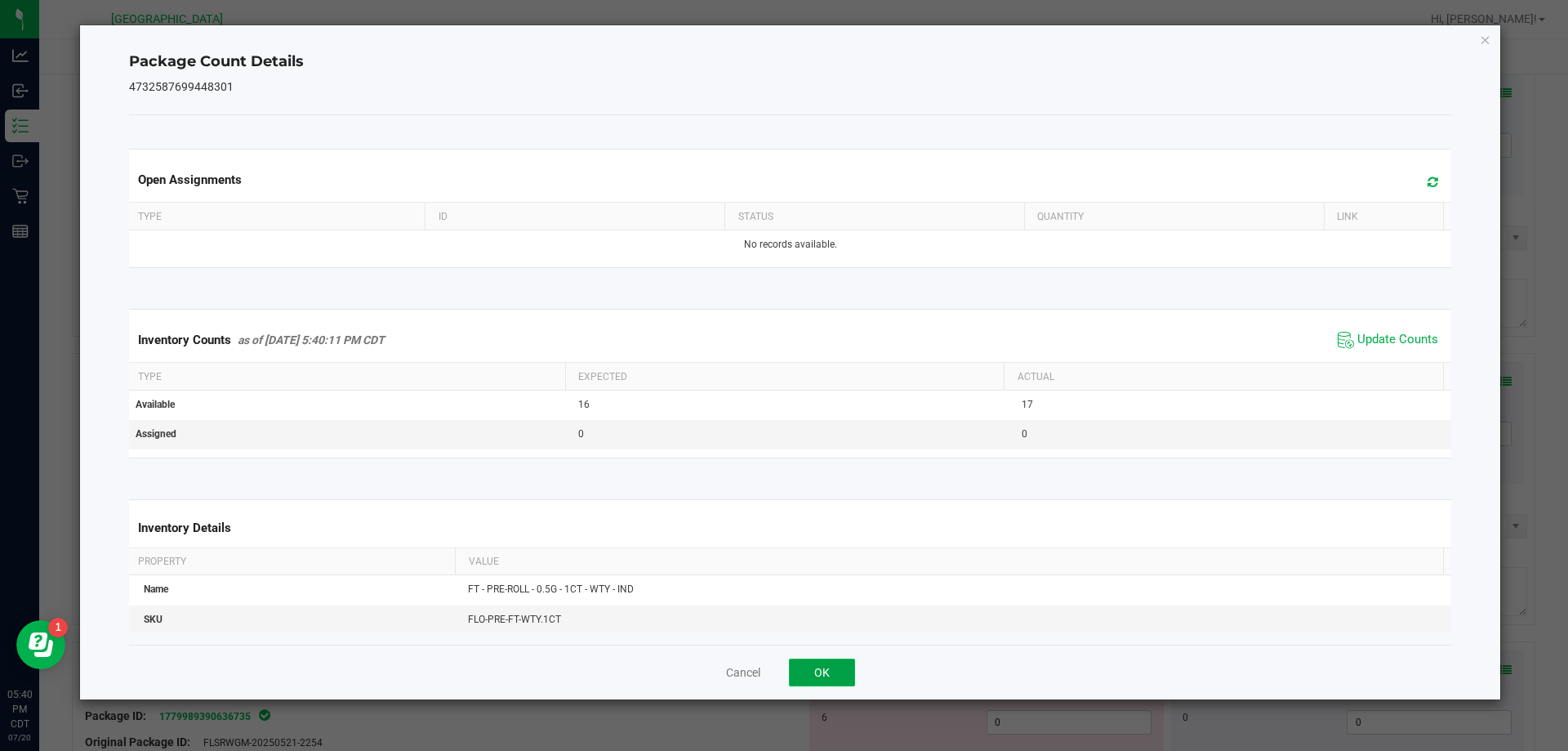 click on "OK" 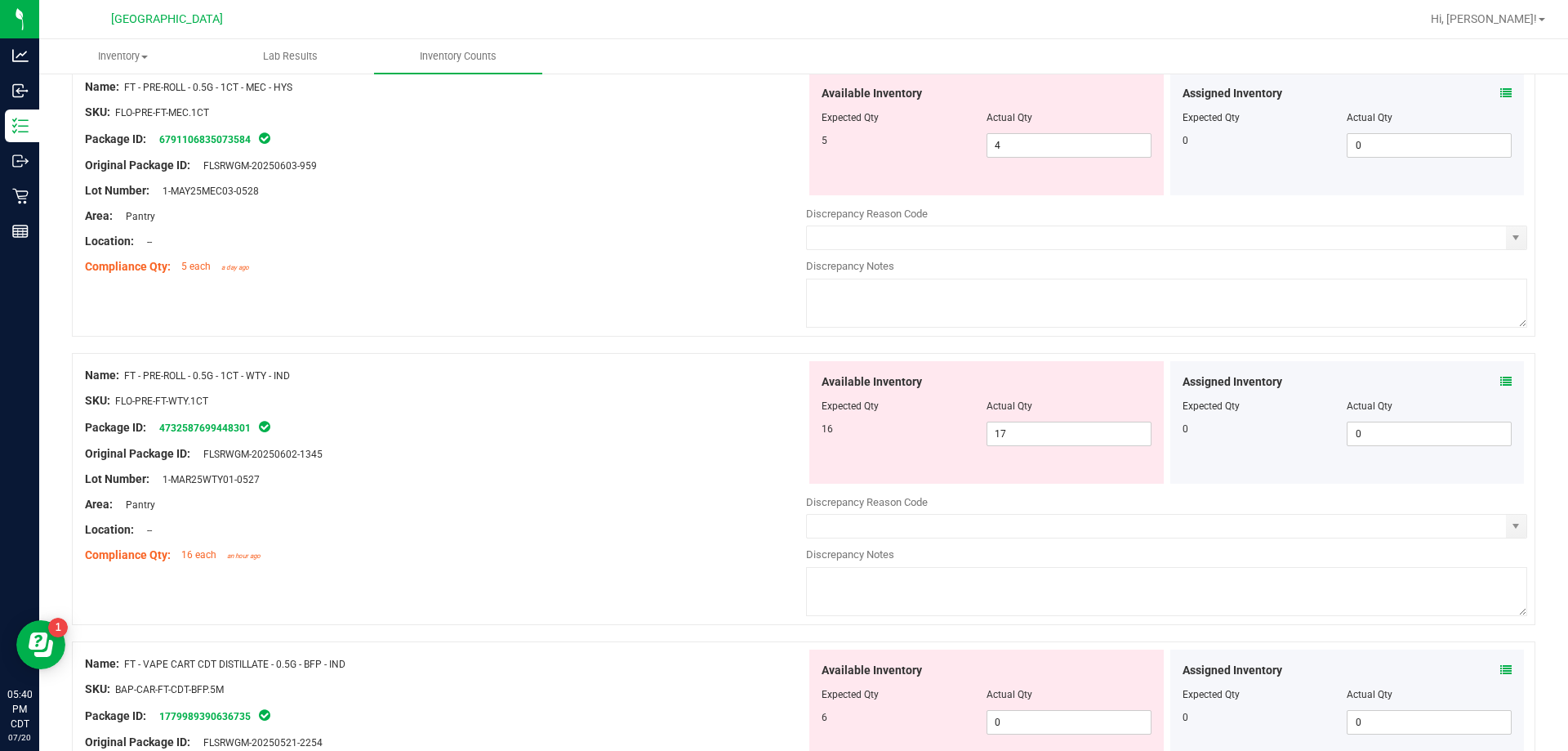 click on "Area:
Pantry" at bounding box center (445, 504) 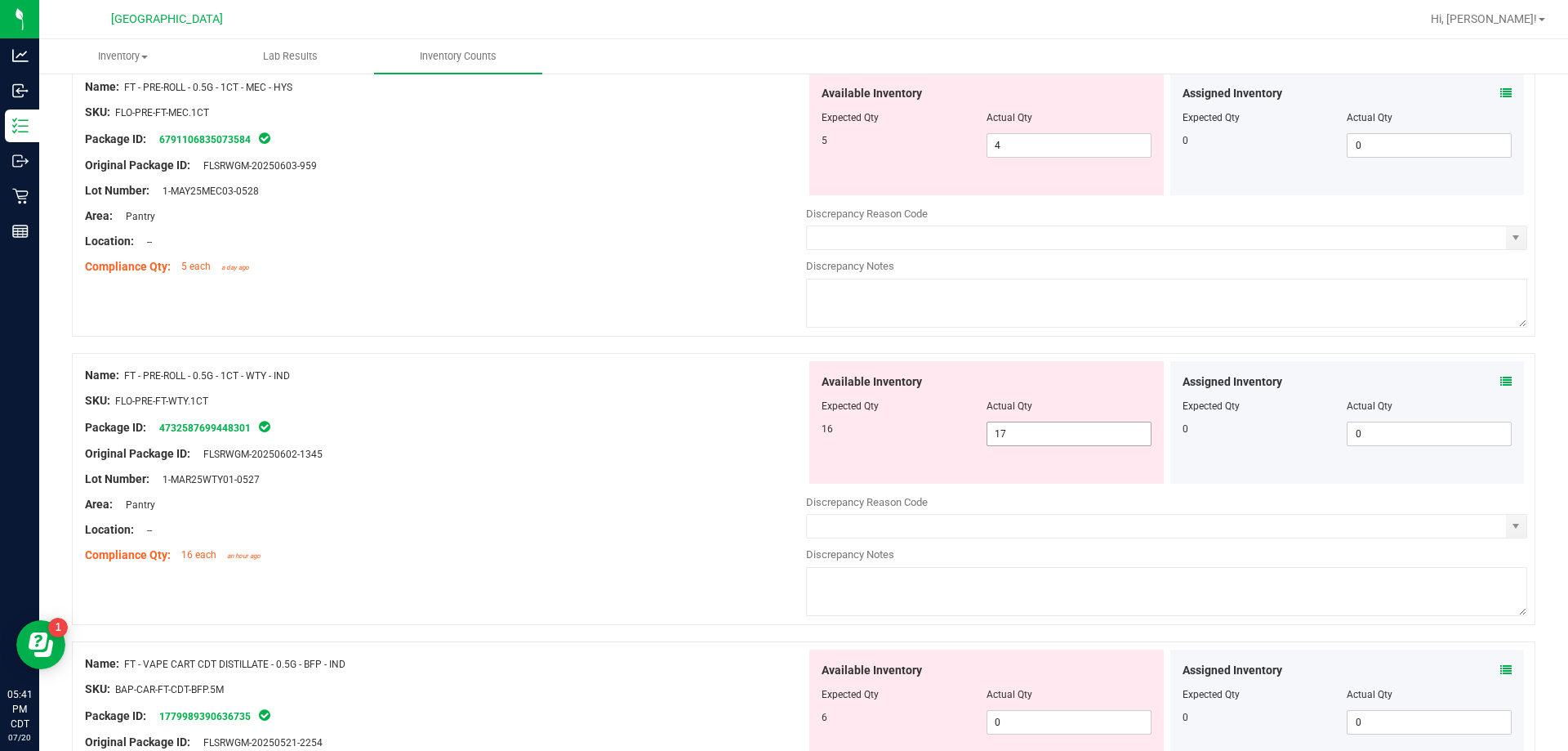 click on "17 17" at bounding box center [1069, 434] 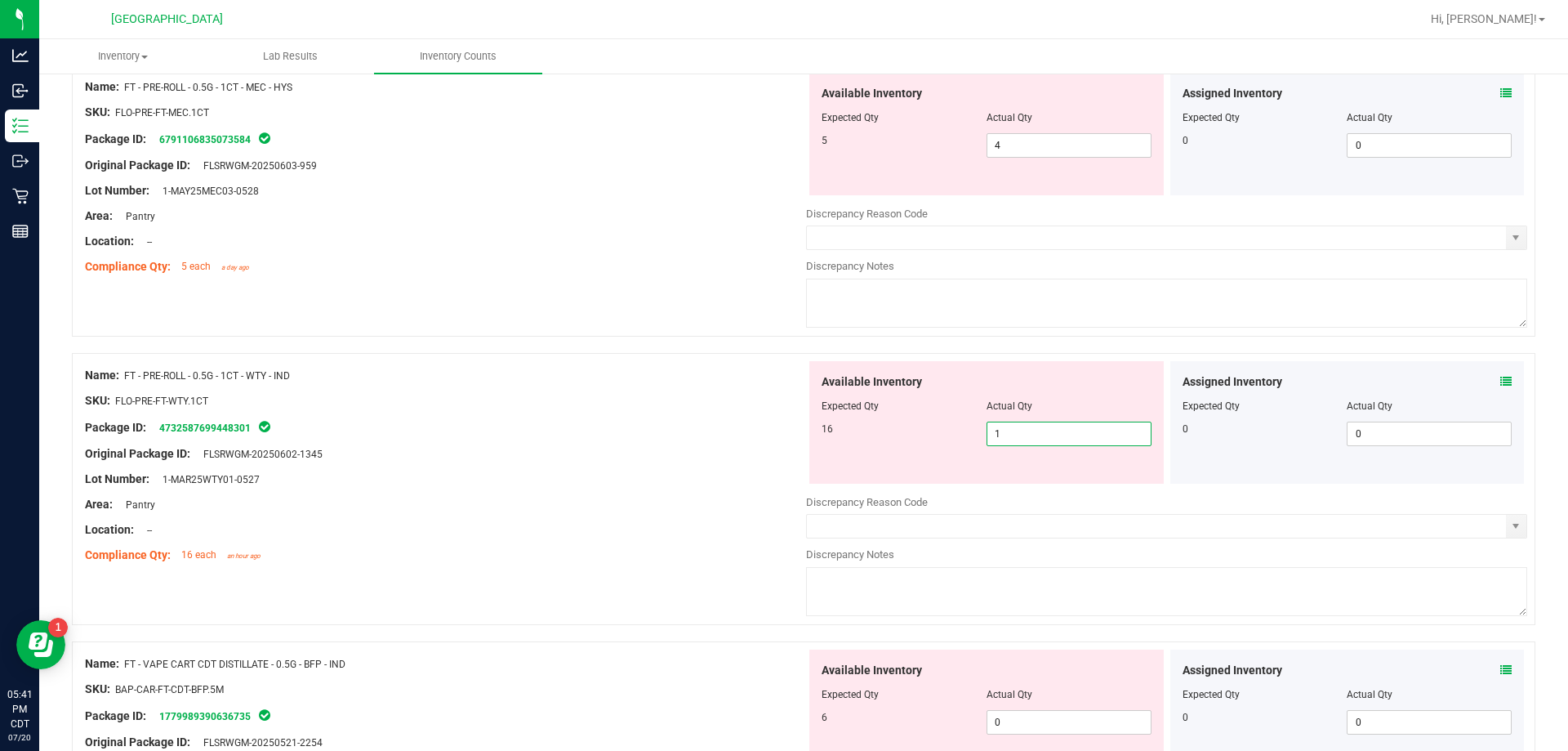 type on "16" 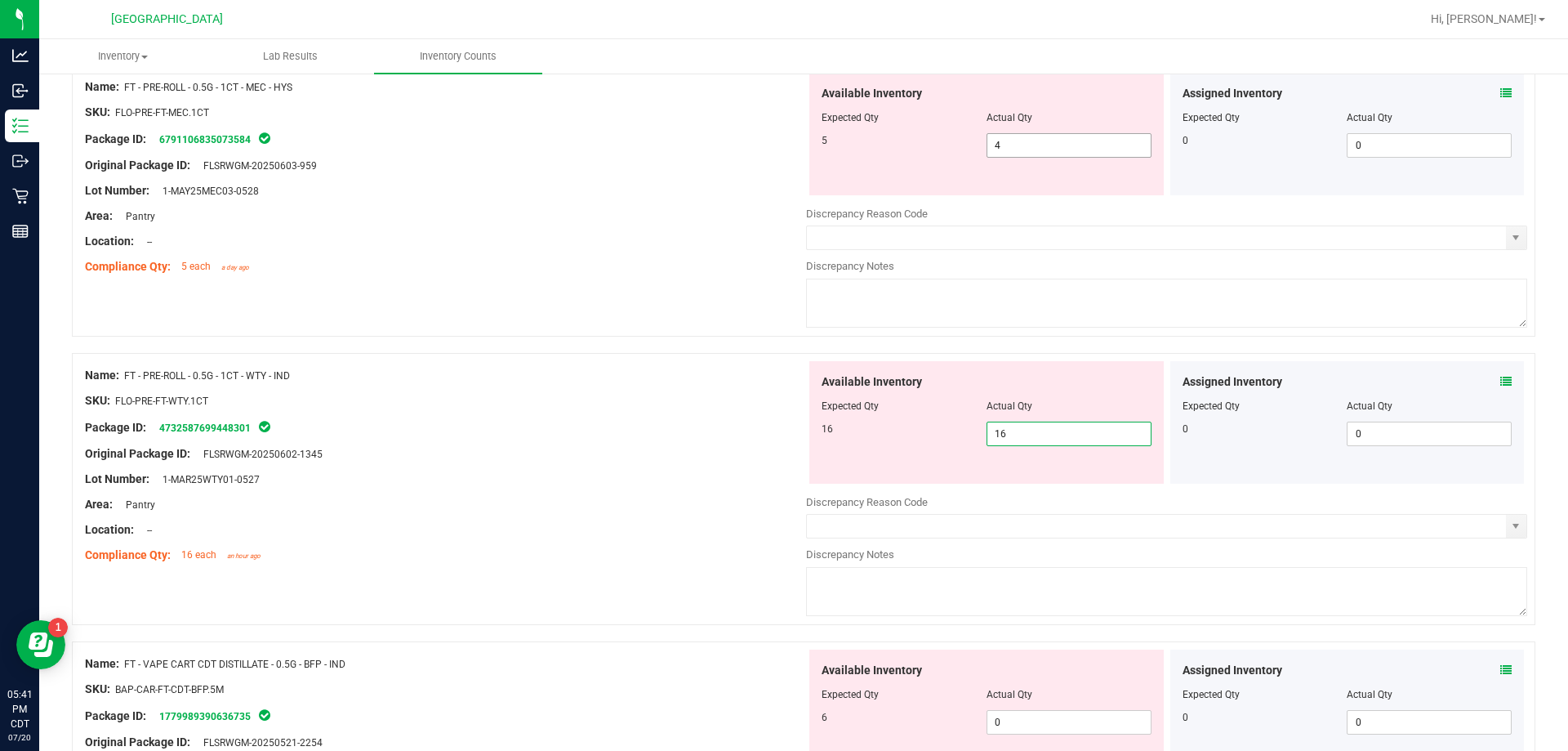type on "16" 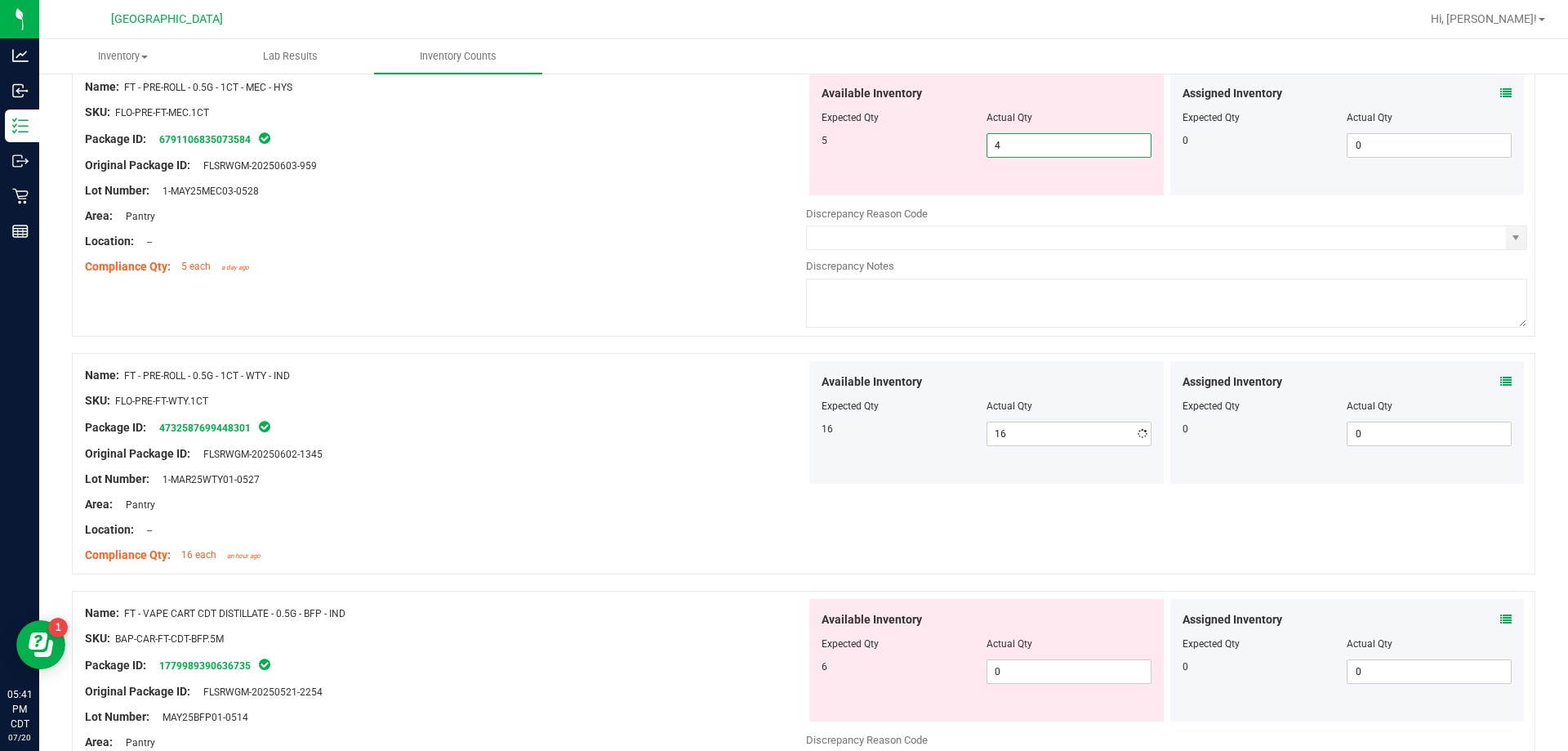 click on "4 4" at bounding box center [1069, 145] 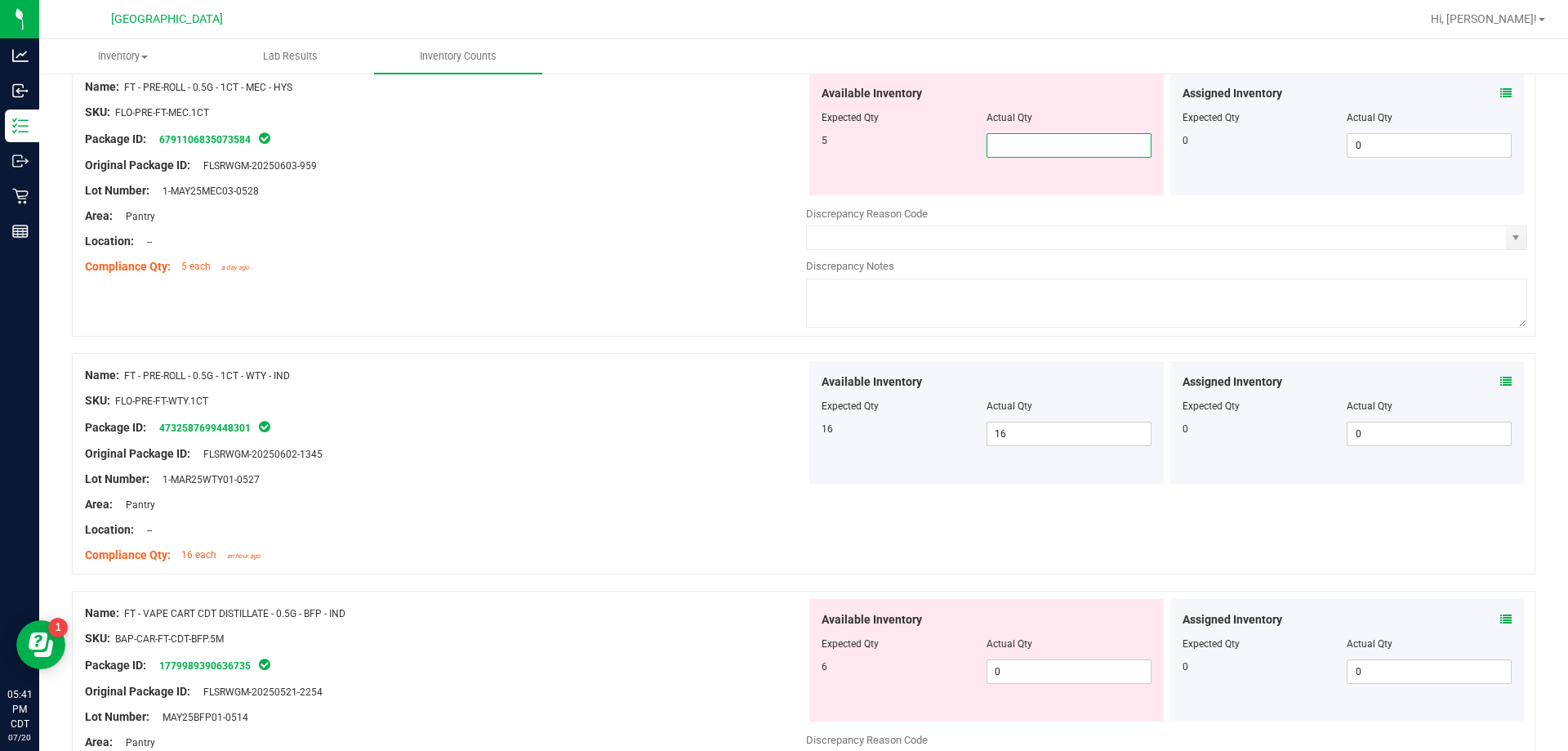 type on "5" 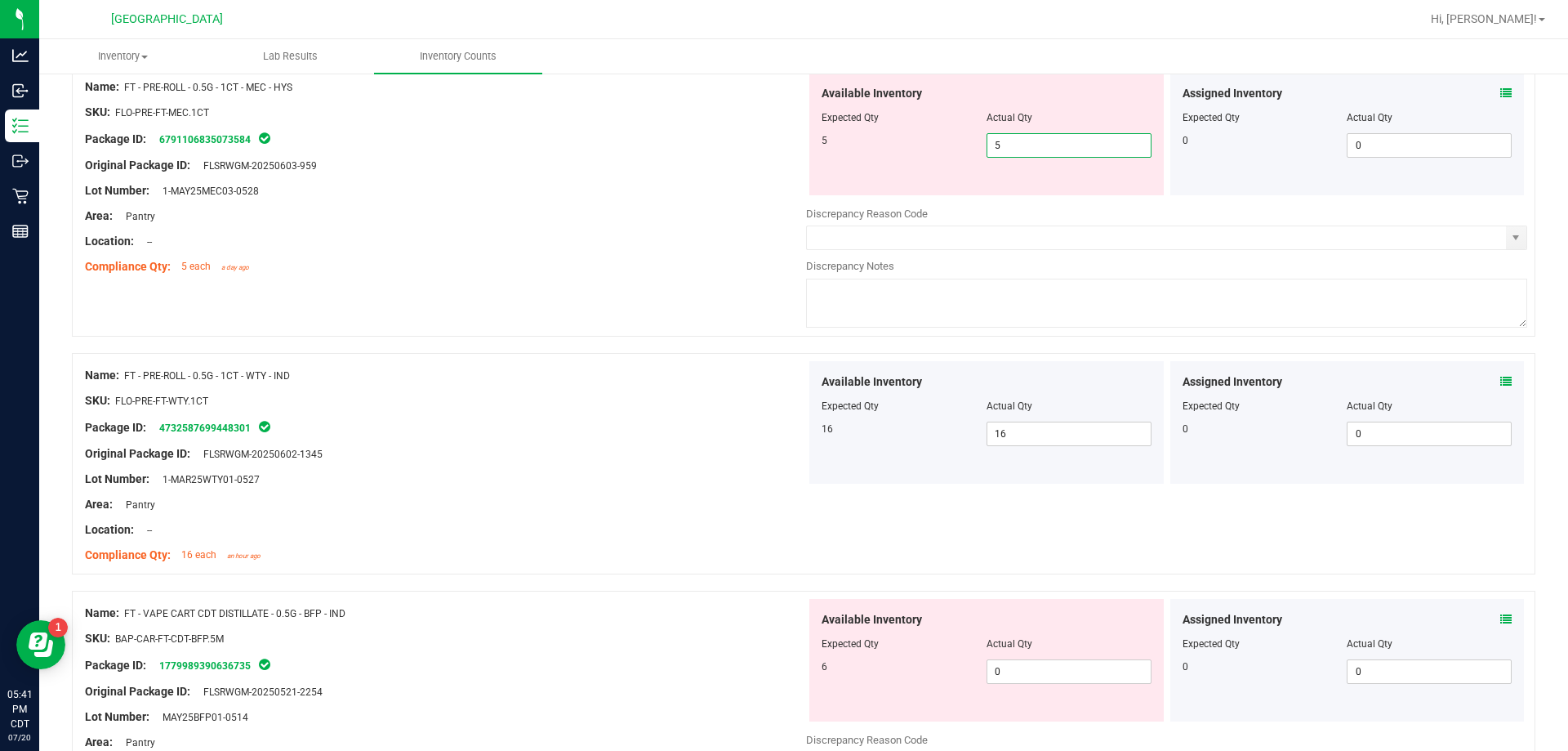 type 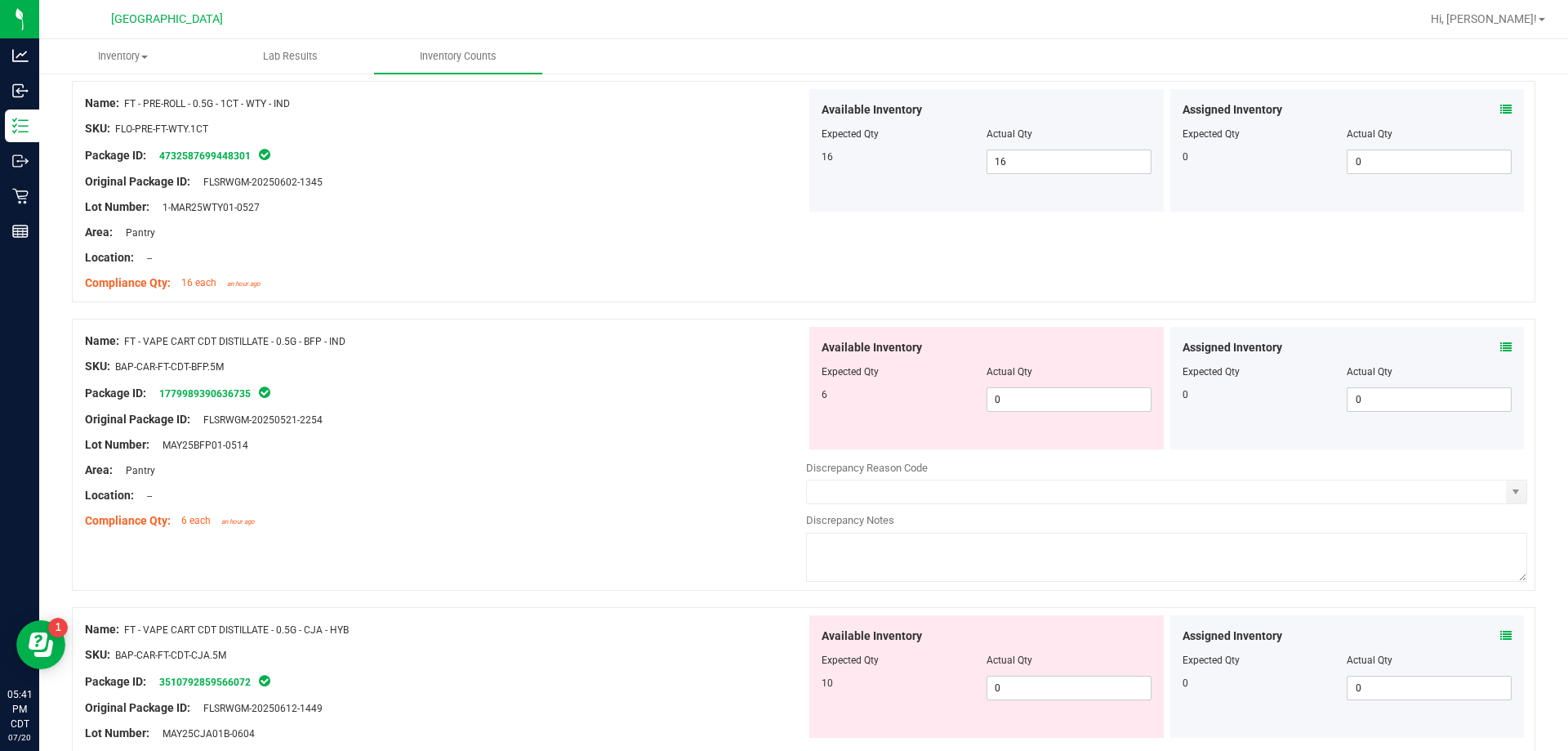 scroll, scrollTop: 3350, scrollLeft: 0, axis: vertical 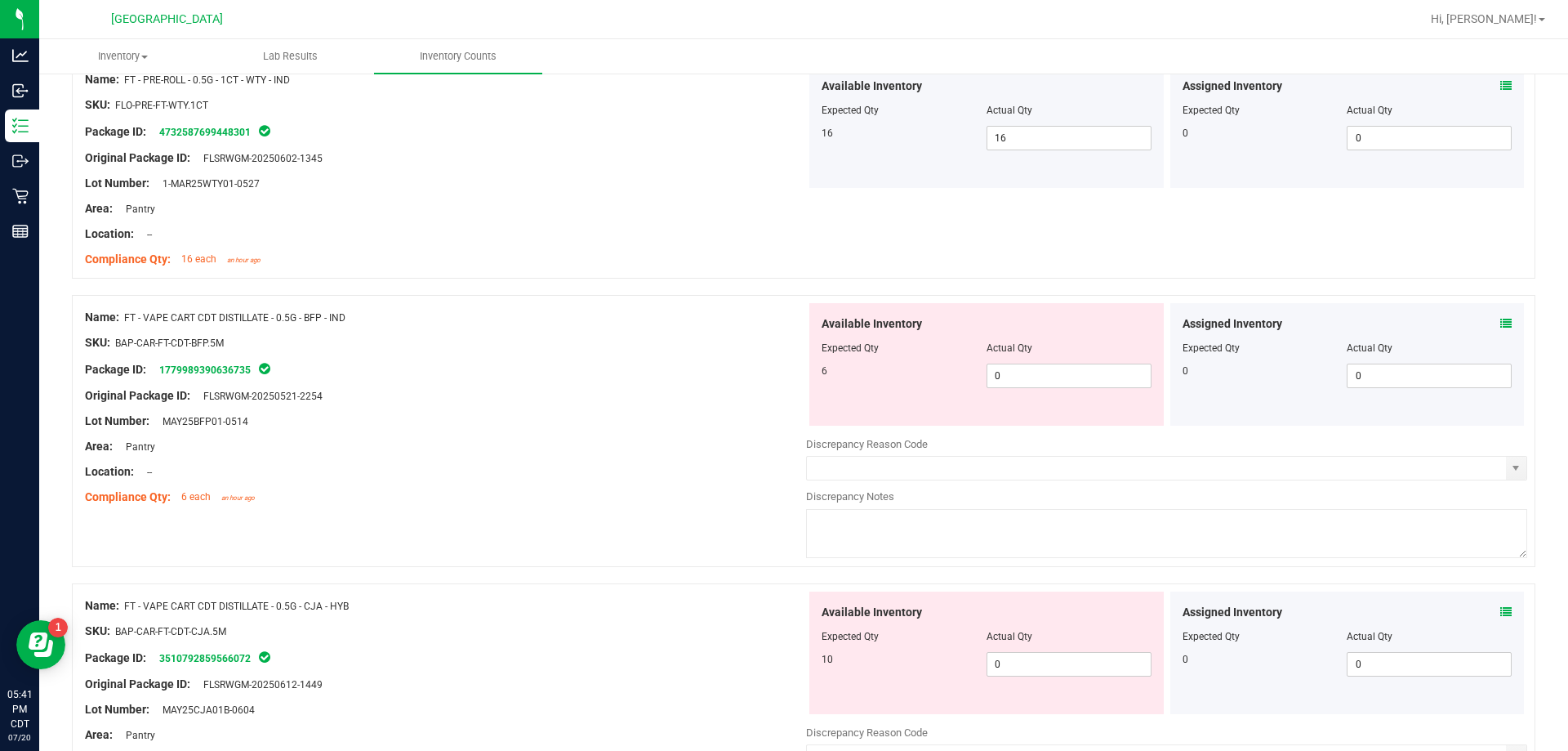 click at bounding box center [1506, 324] 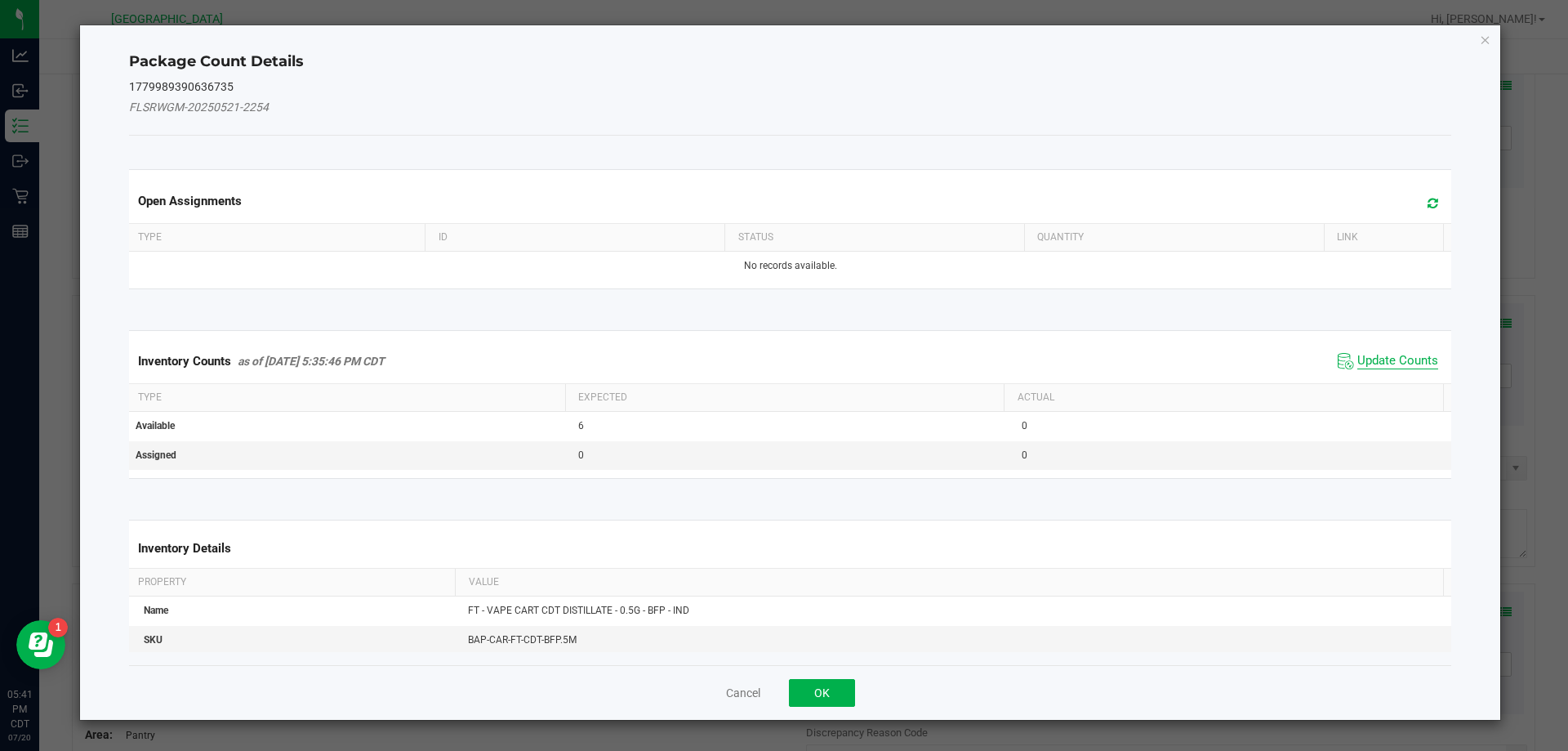 click on "Update Counts" 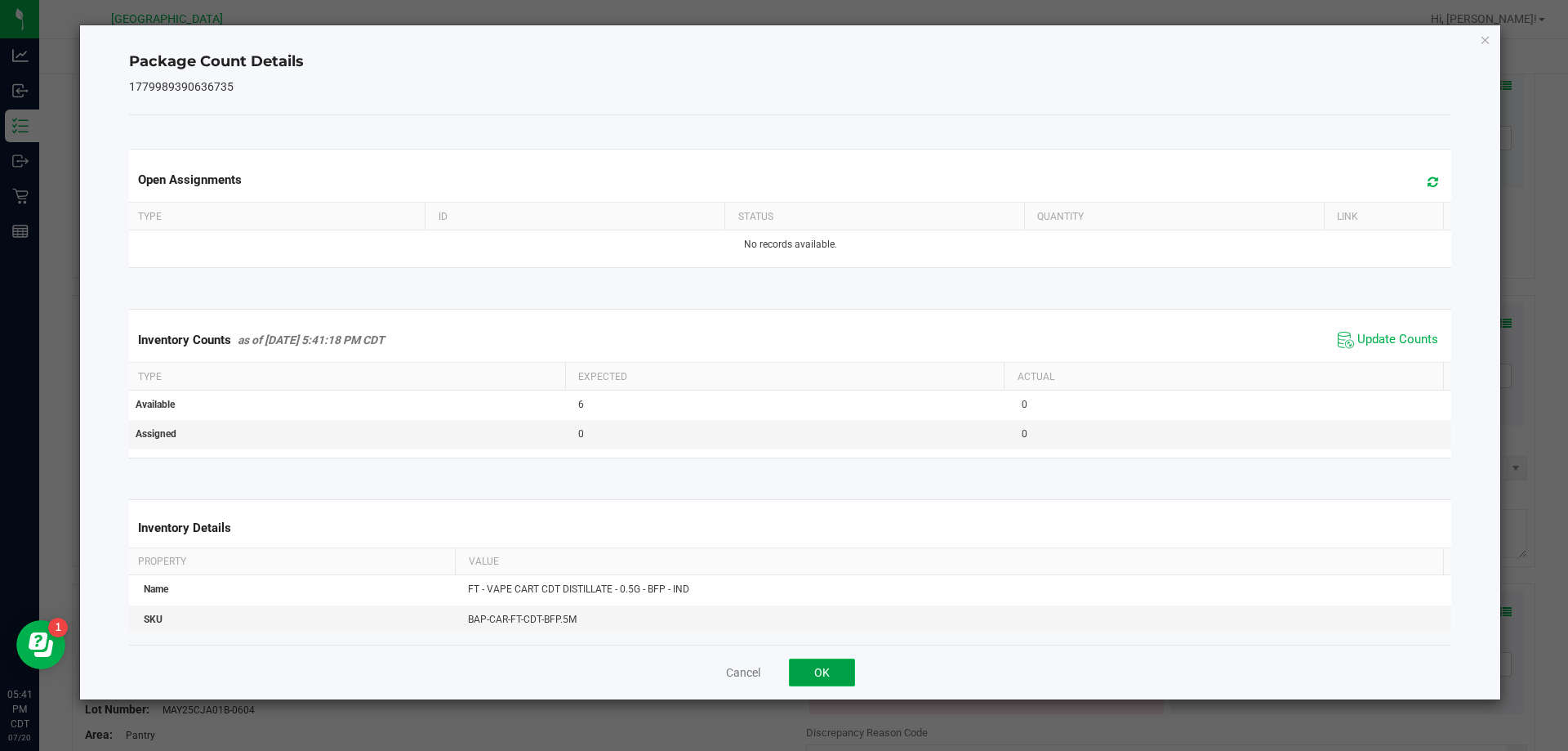 click on "OK" 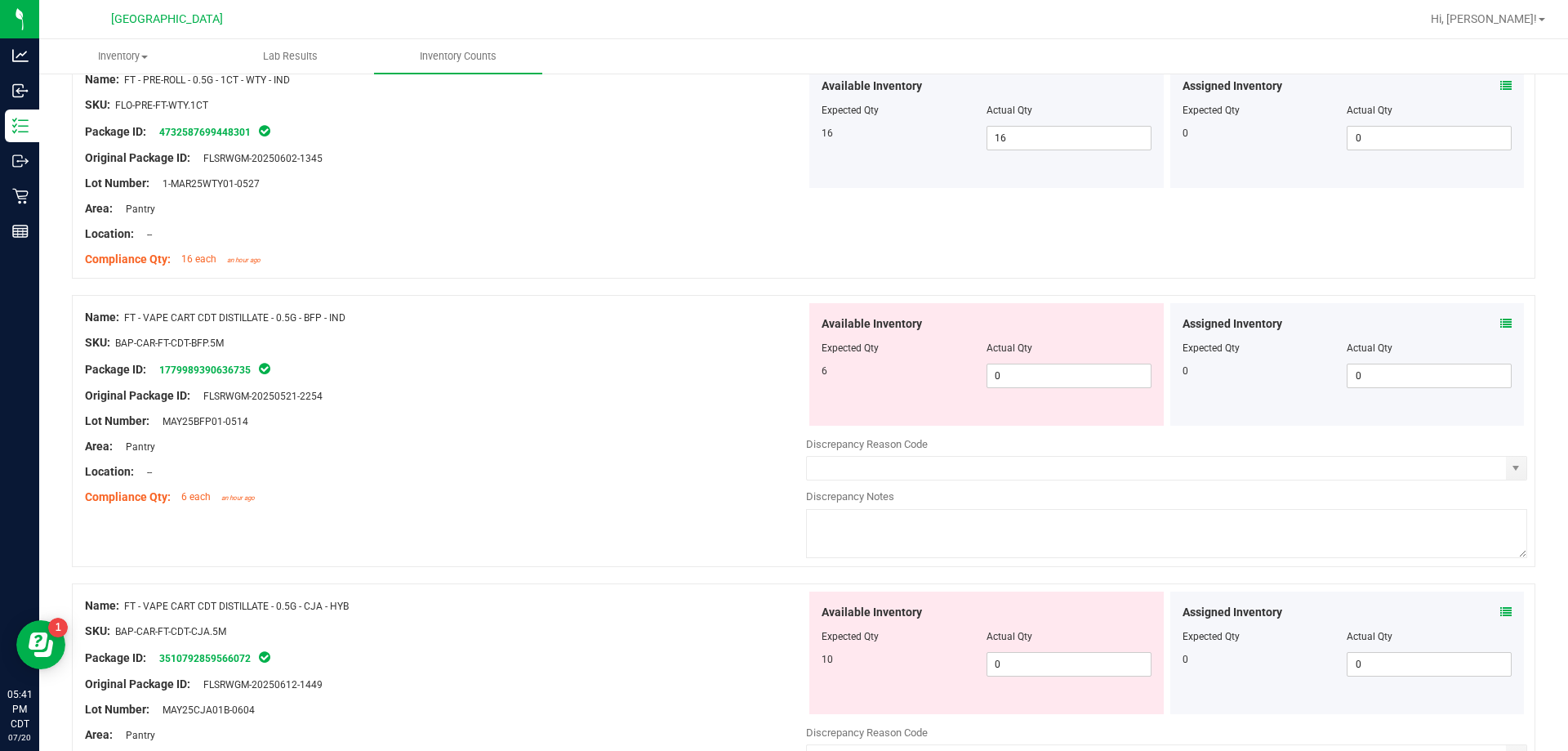 click on "Compliance Qty:
6 each
an hour ago" at bounding box center [445, 497] 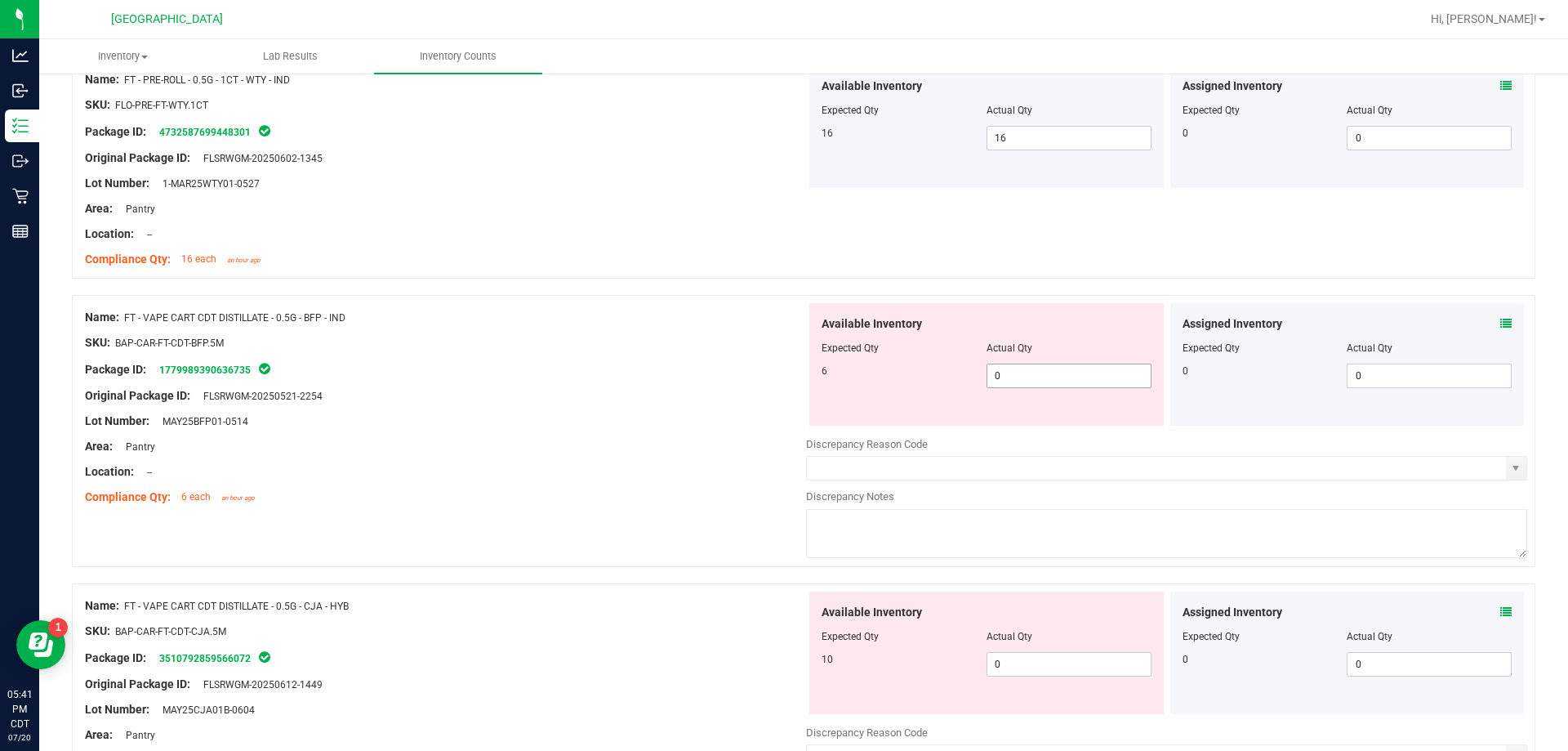 click on "0 0" at bounding box center [1069, 376] 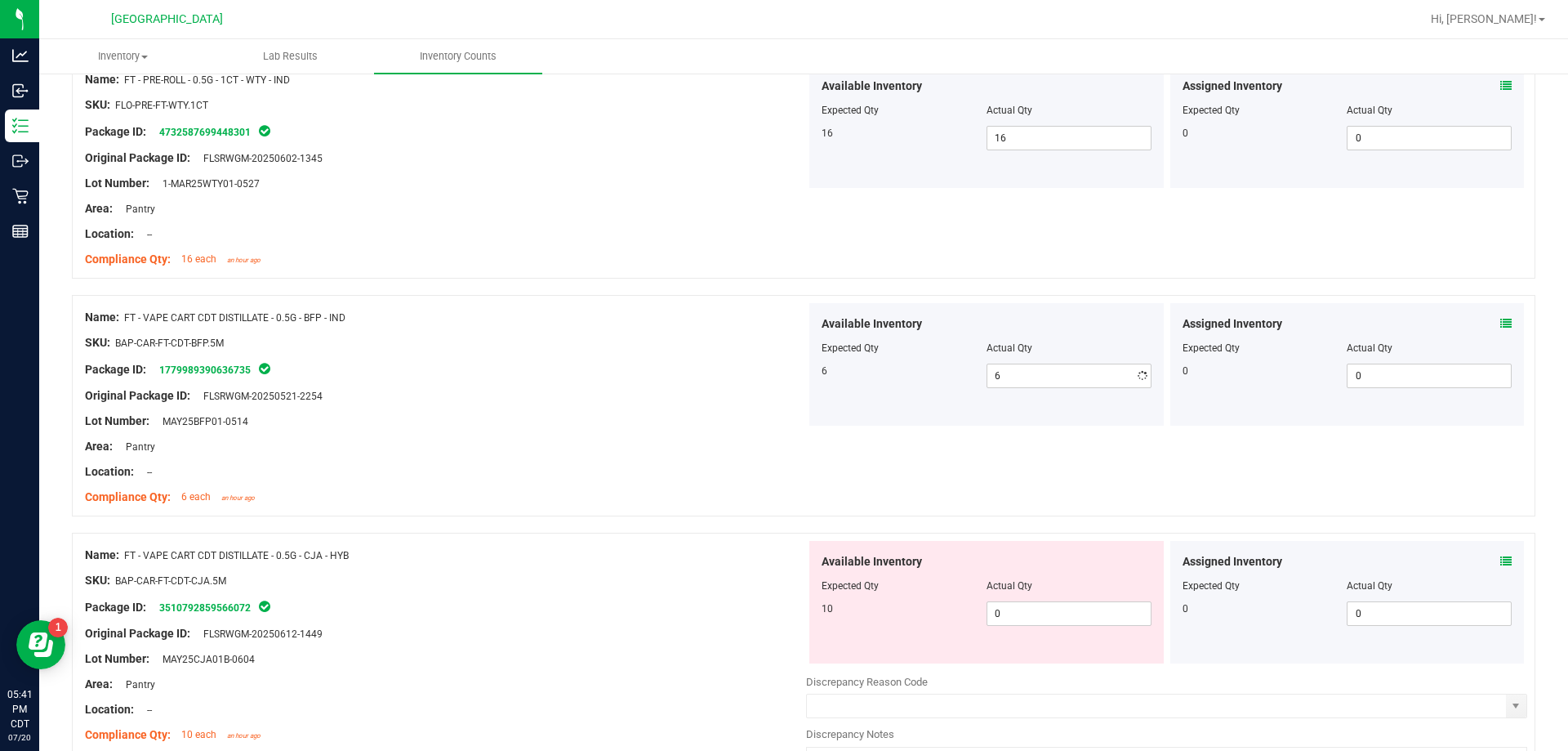 click on "Area:
Pantry" at bounding box center (445, 446) 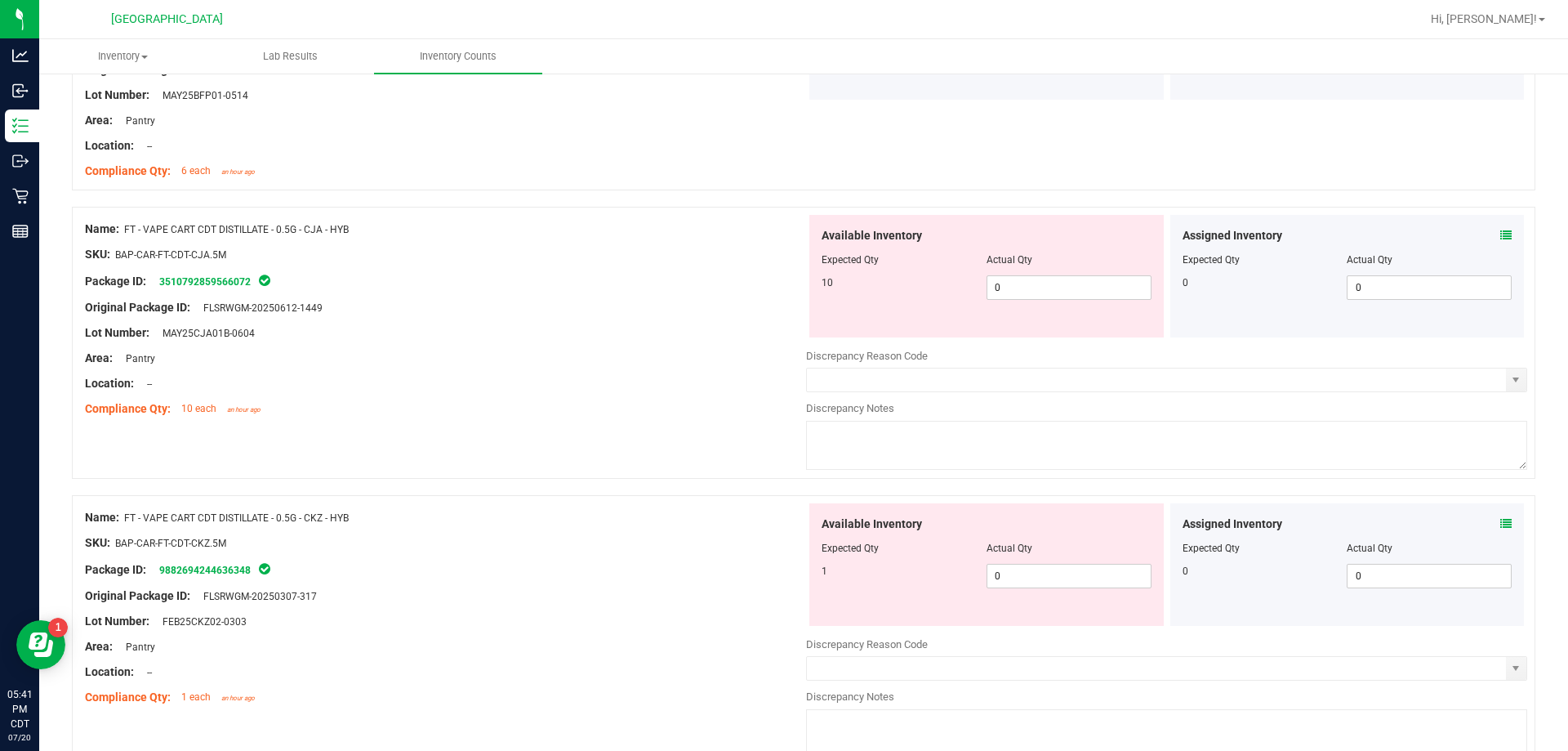 scroll, scrollTop: 3677, scrollLeft: 0, axis: vertical 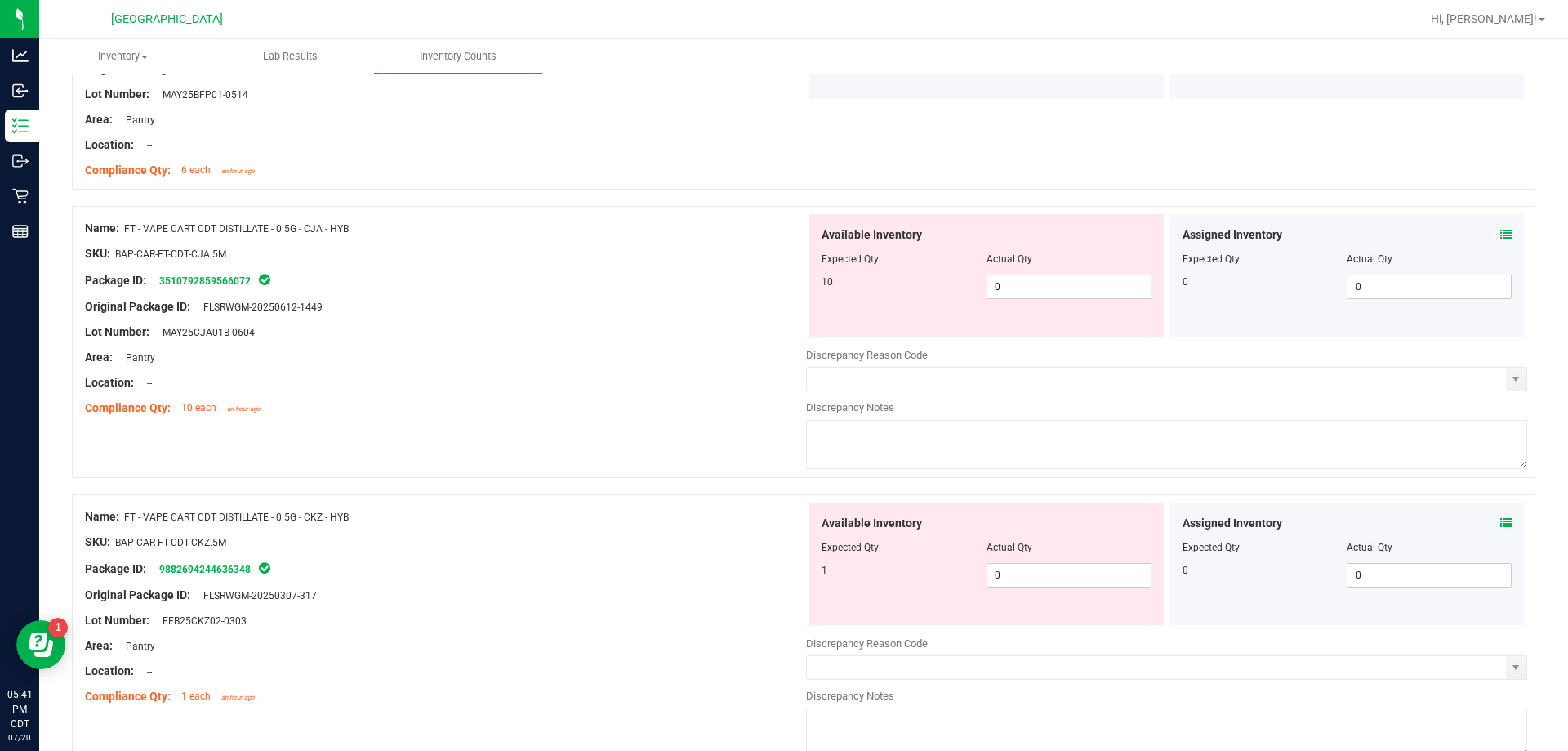 click at bounding box center [1506, 235] 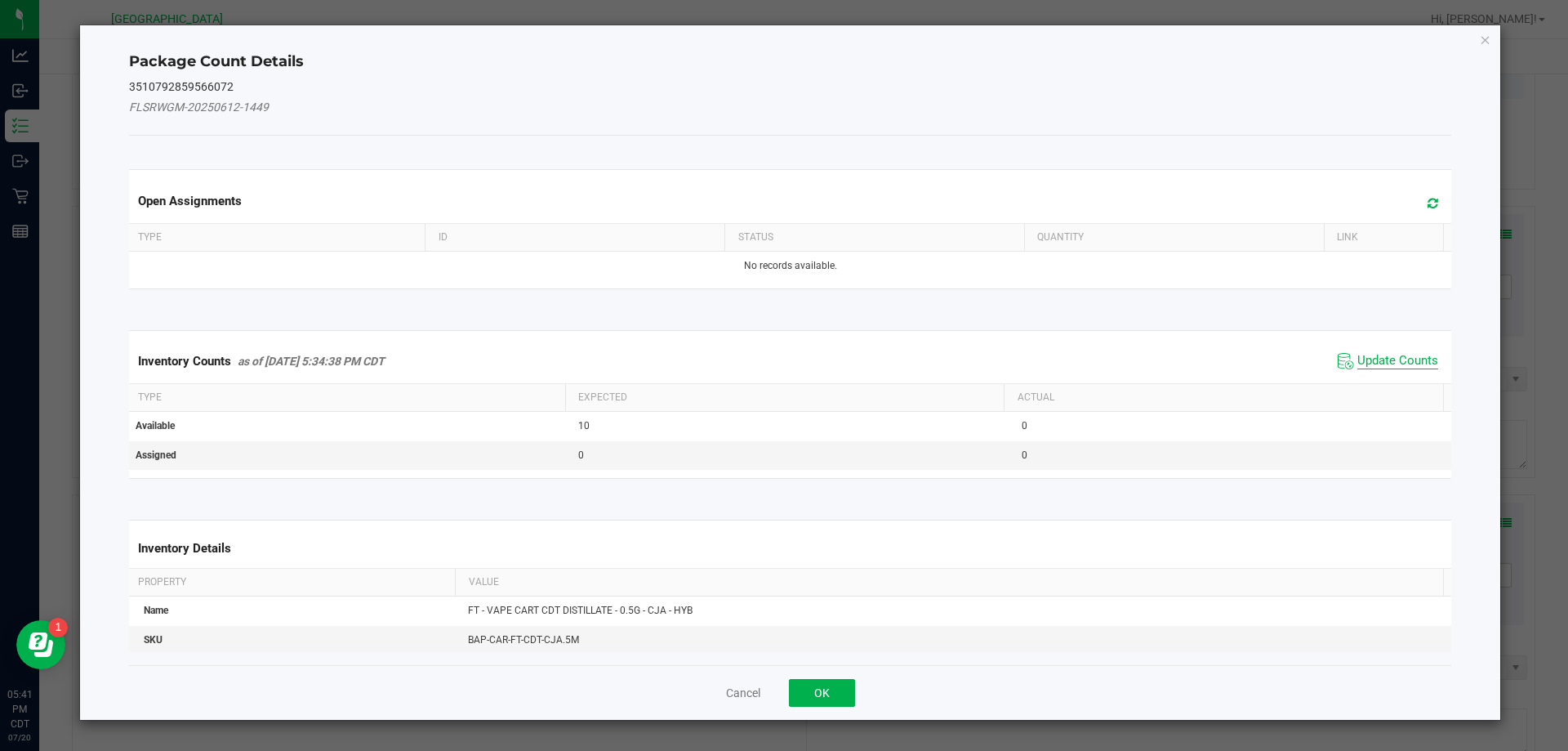 click on "Update Counts" 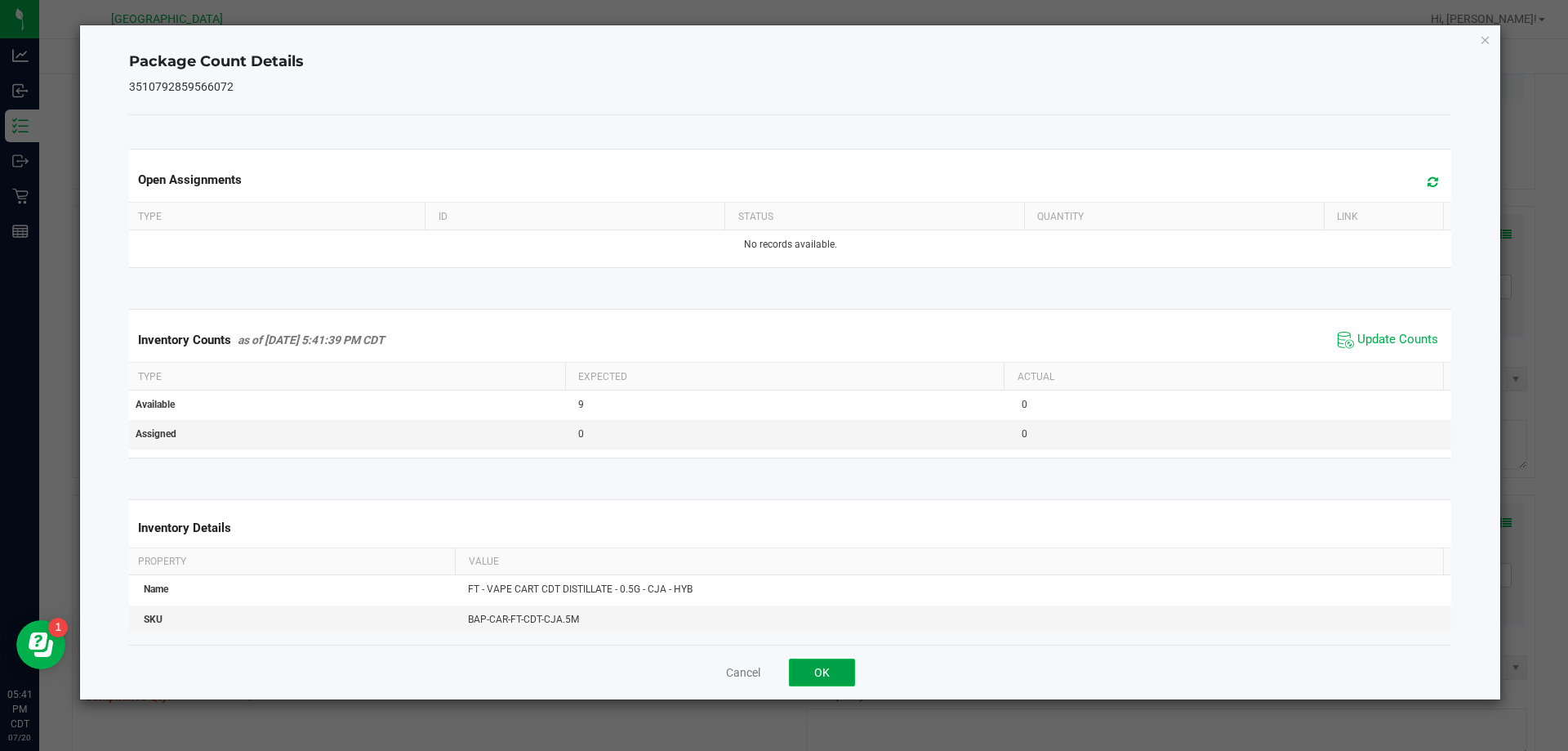 click on "OK" 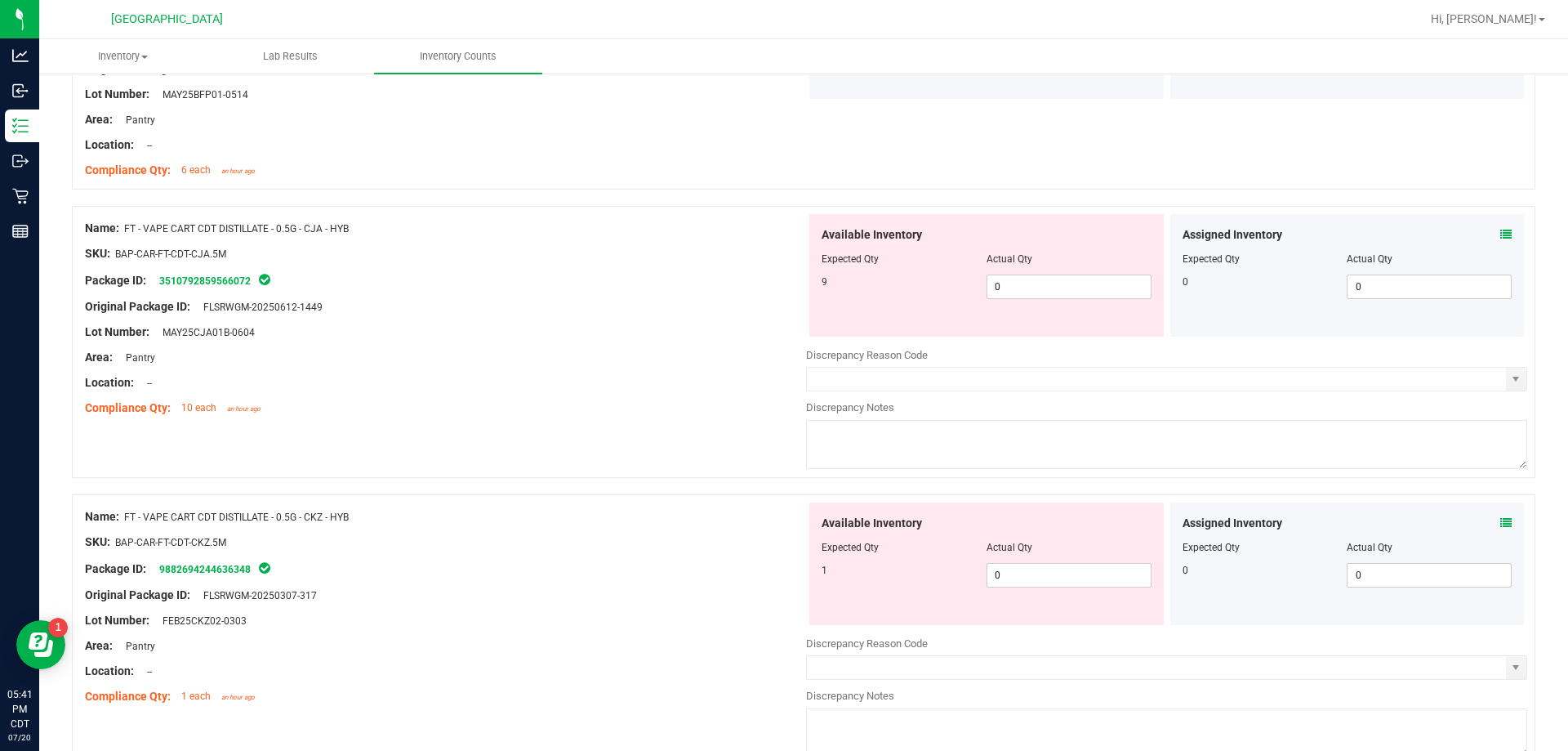 click on "Compliance Qty:
10 each
an hour ago" at bounding box center (445, 408) 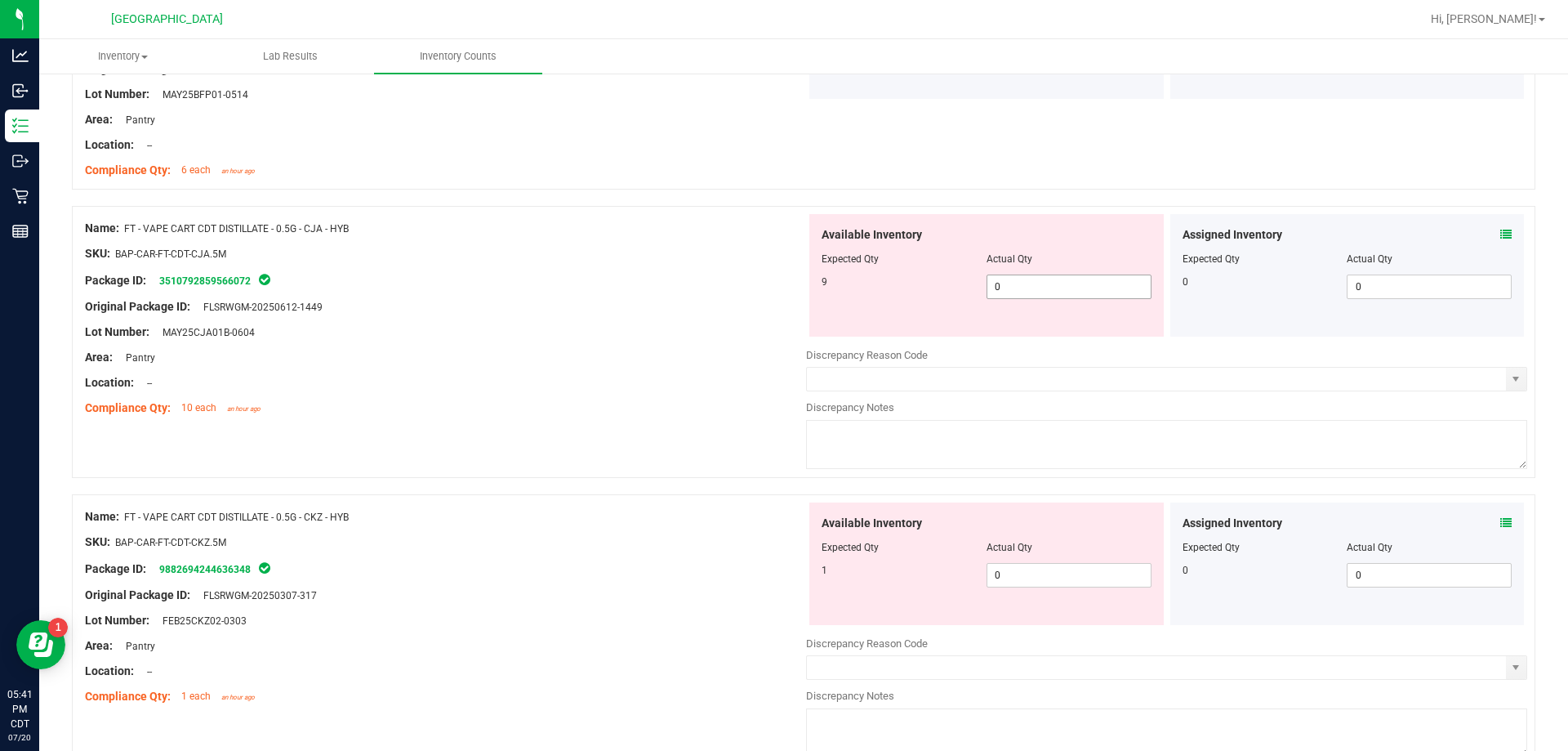 click on "0 0" at bounding box center (1069, 287) 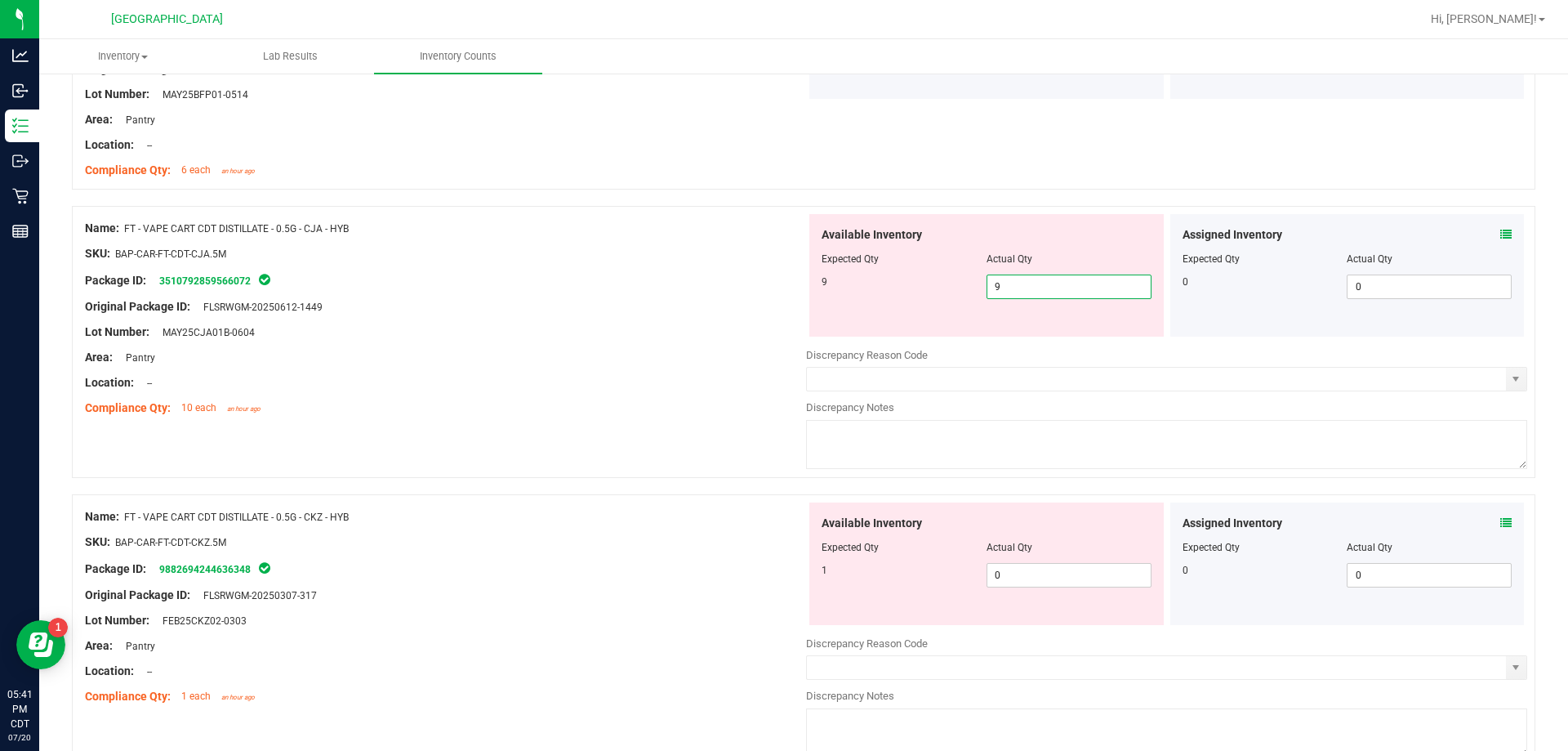 click on "Compliance Qty:
10 each
an hour ago" at bounding box center (445, 408) 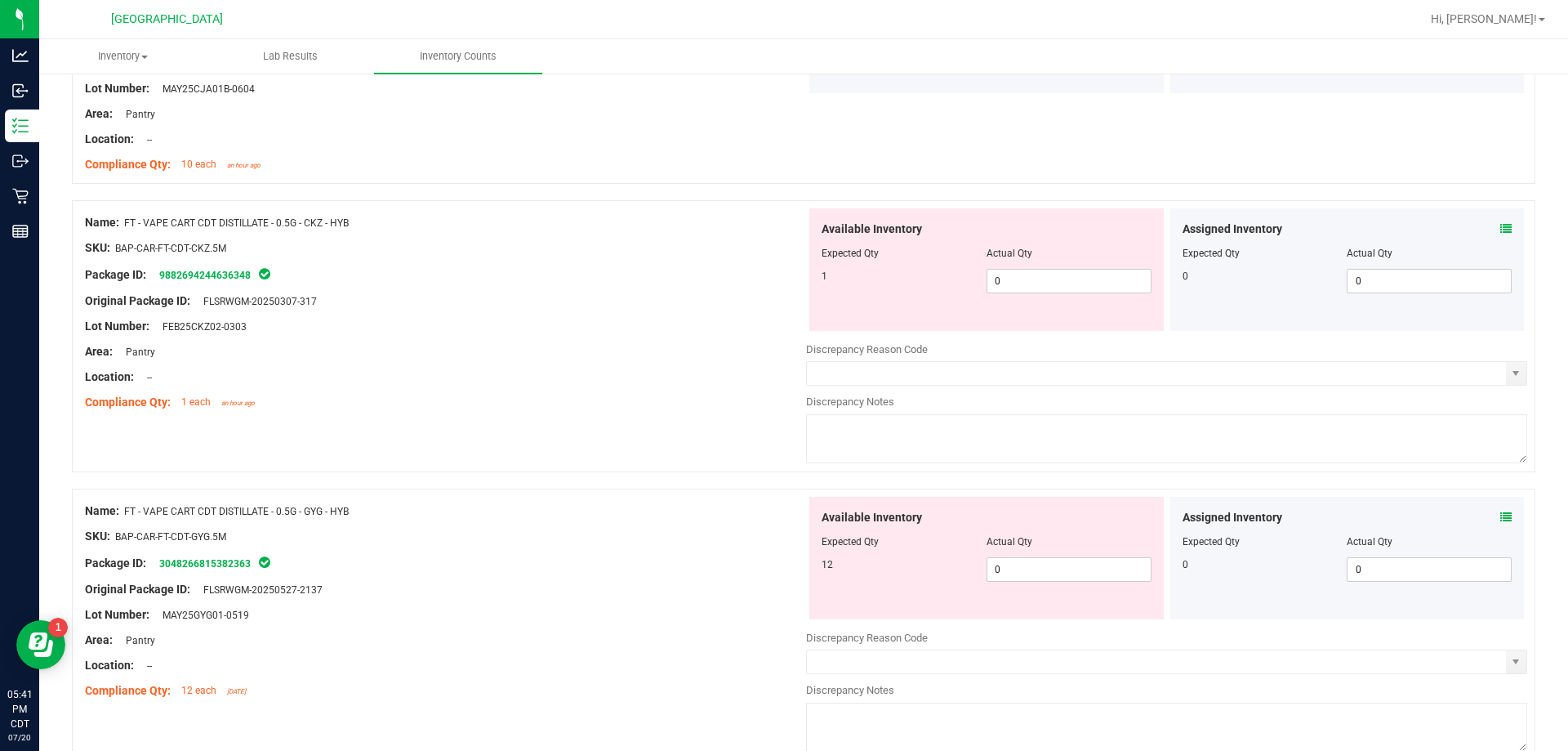 scroll, scrollTop: 3923, scrollLeft: 0, axis: vertical 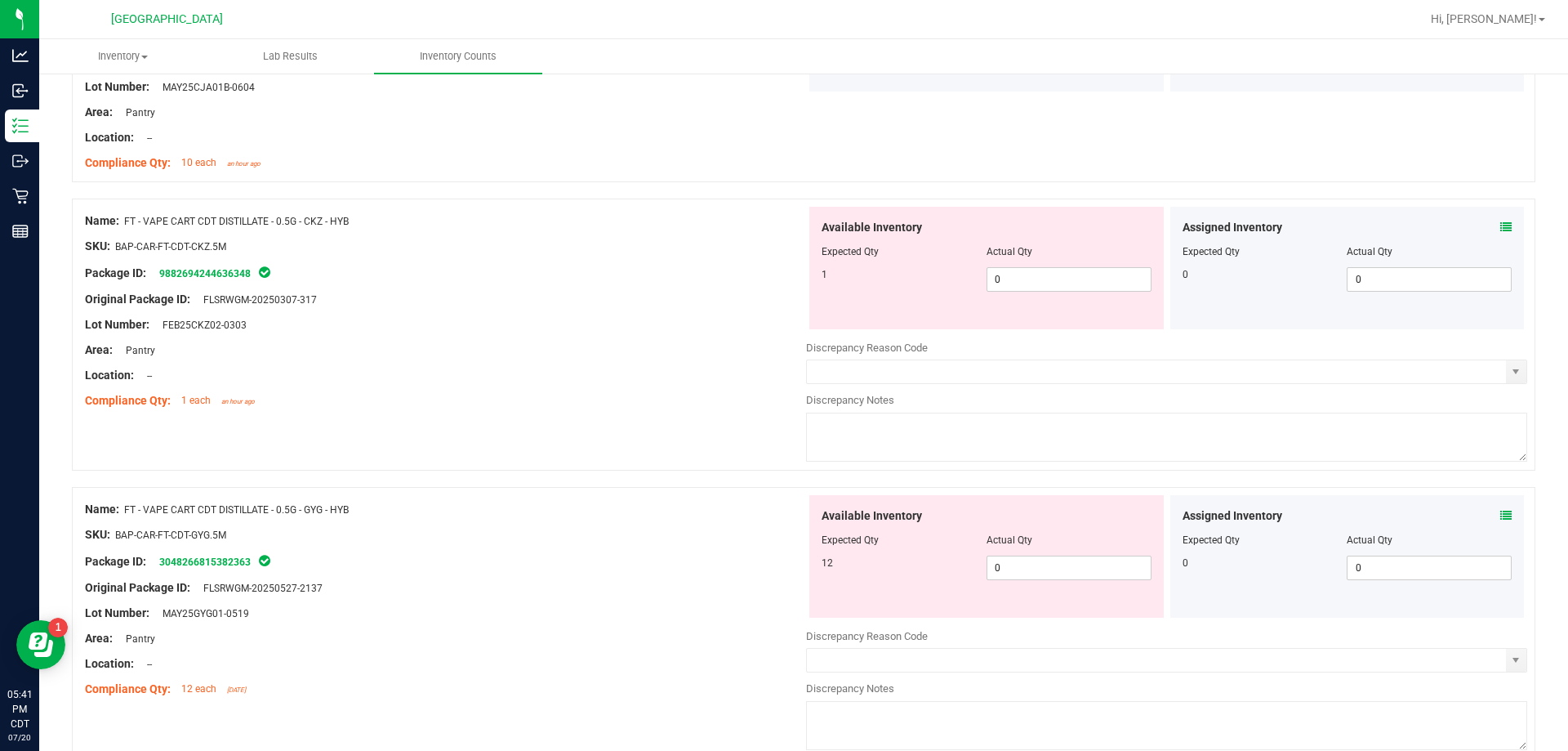 click at bounding box center [1506, 227] 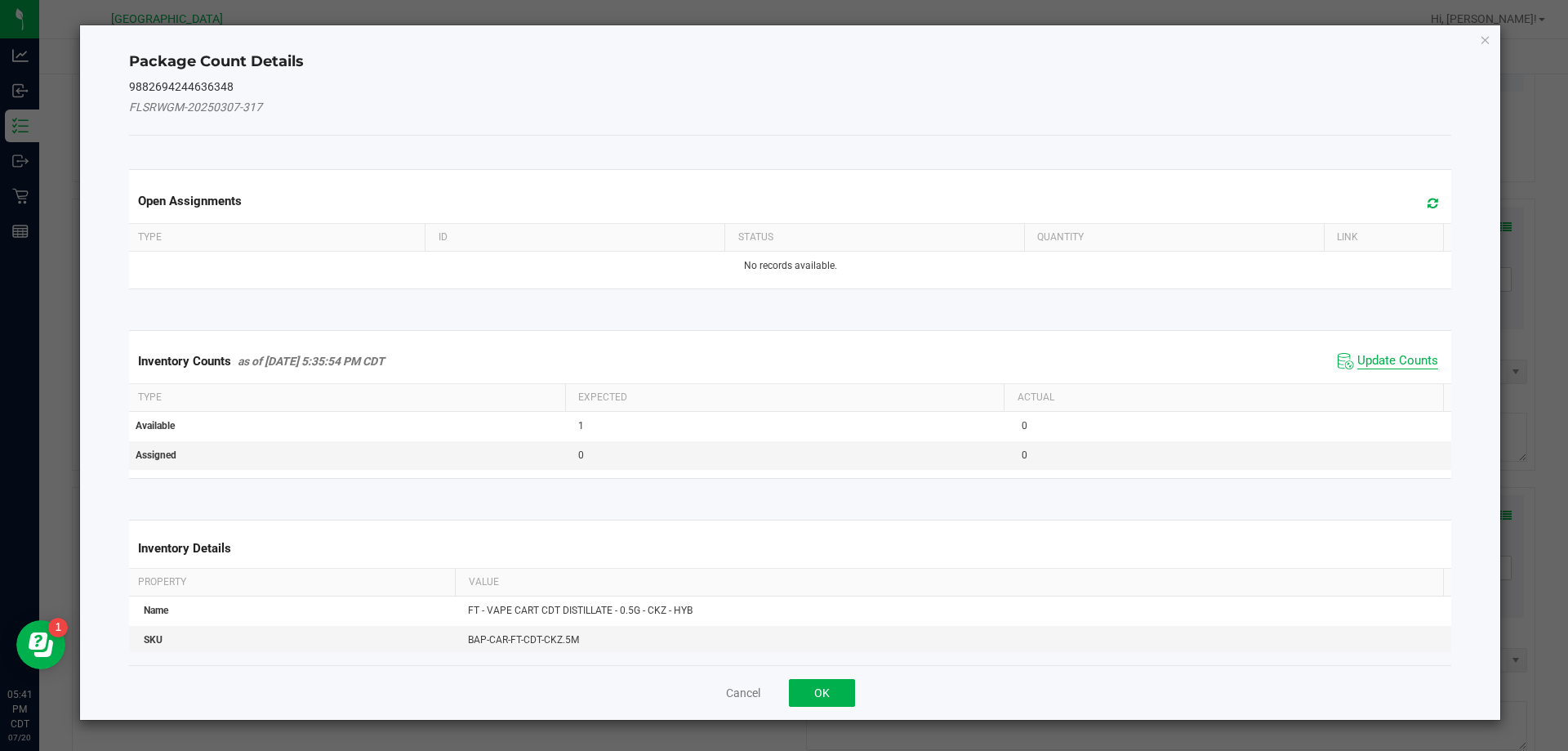 click on "Update Counts" 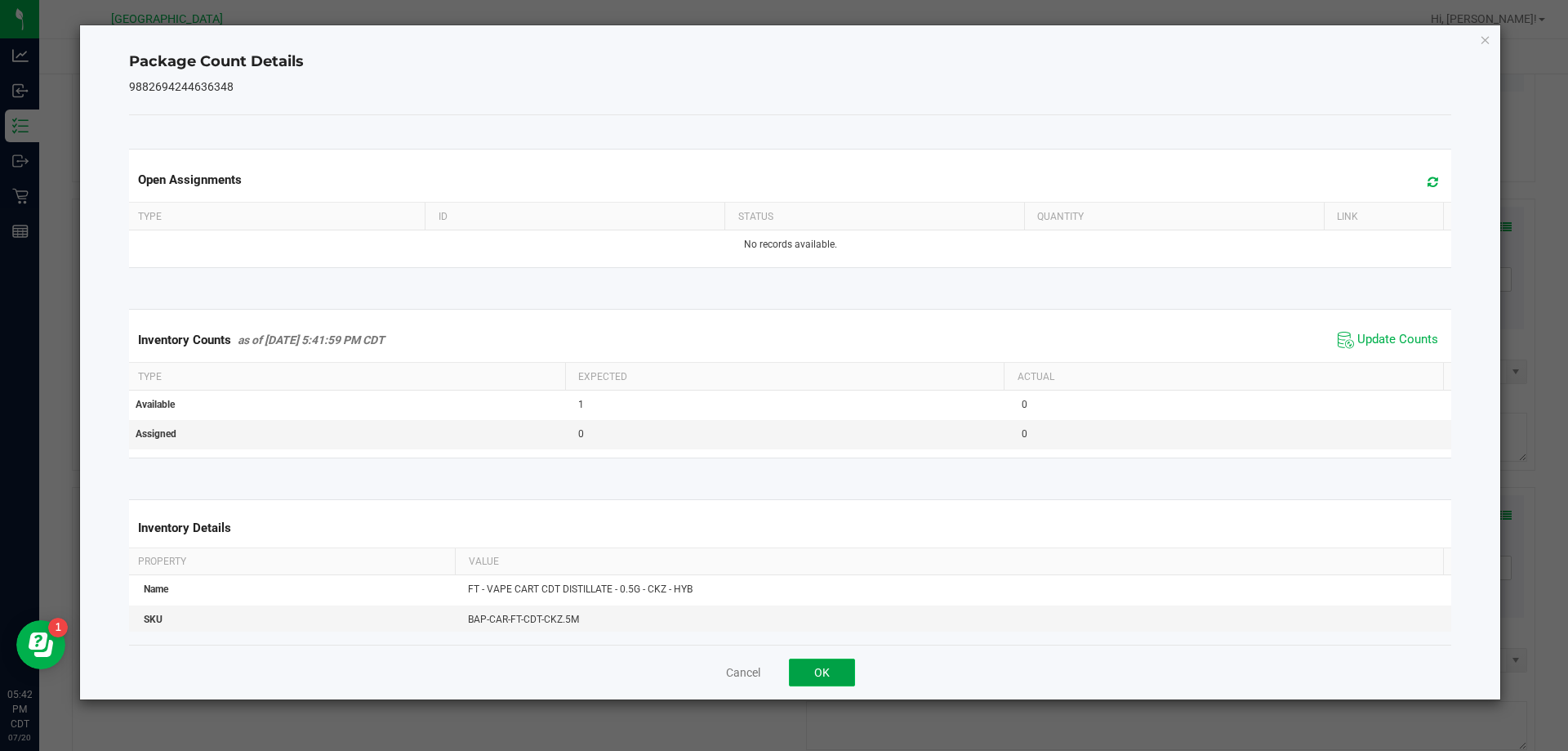 click on "OK" 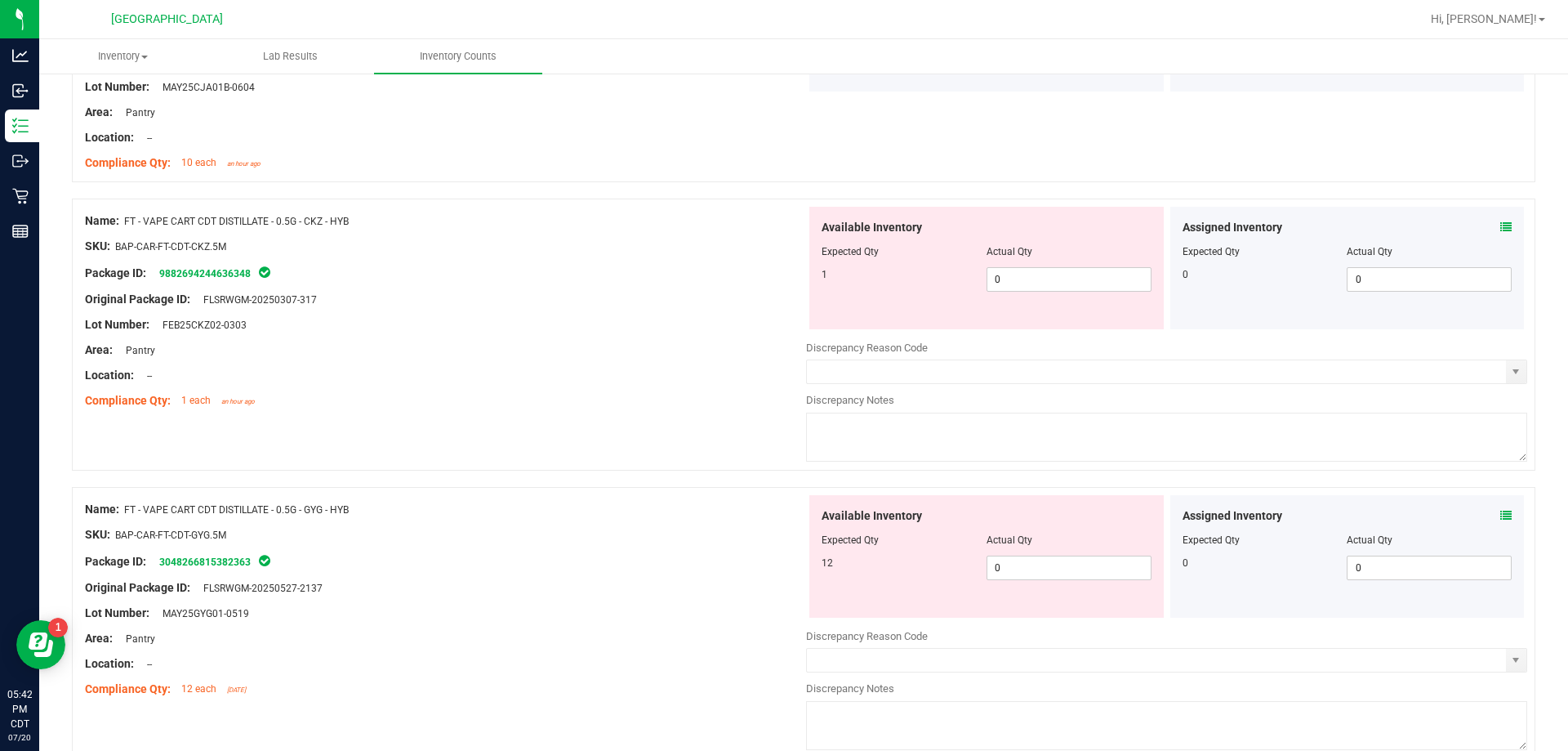 click on "Name:
FT - VAPE CART CDT DISTILLATE - 0.5G - CKZ - HYB
SKU:
BAP-CAR-FT-CDT-CKZ.5M
Package ID:
9882694244636348
Original Package ID:
FLSRWGM-20250307-317
Lot Number:
FEB25CKZ02-0303" at bounding box center (804, 334) 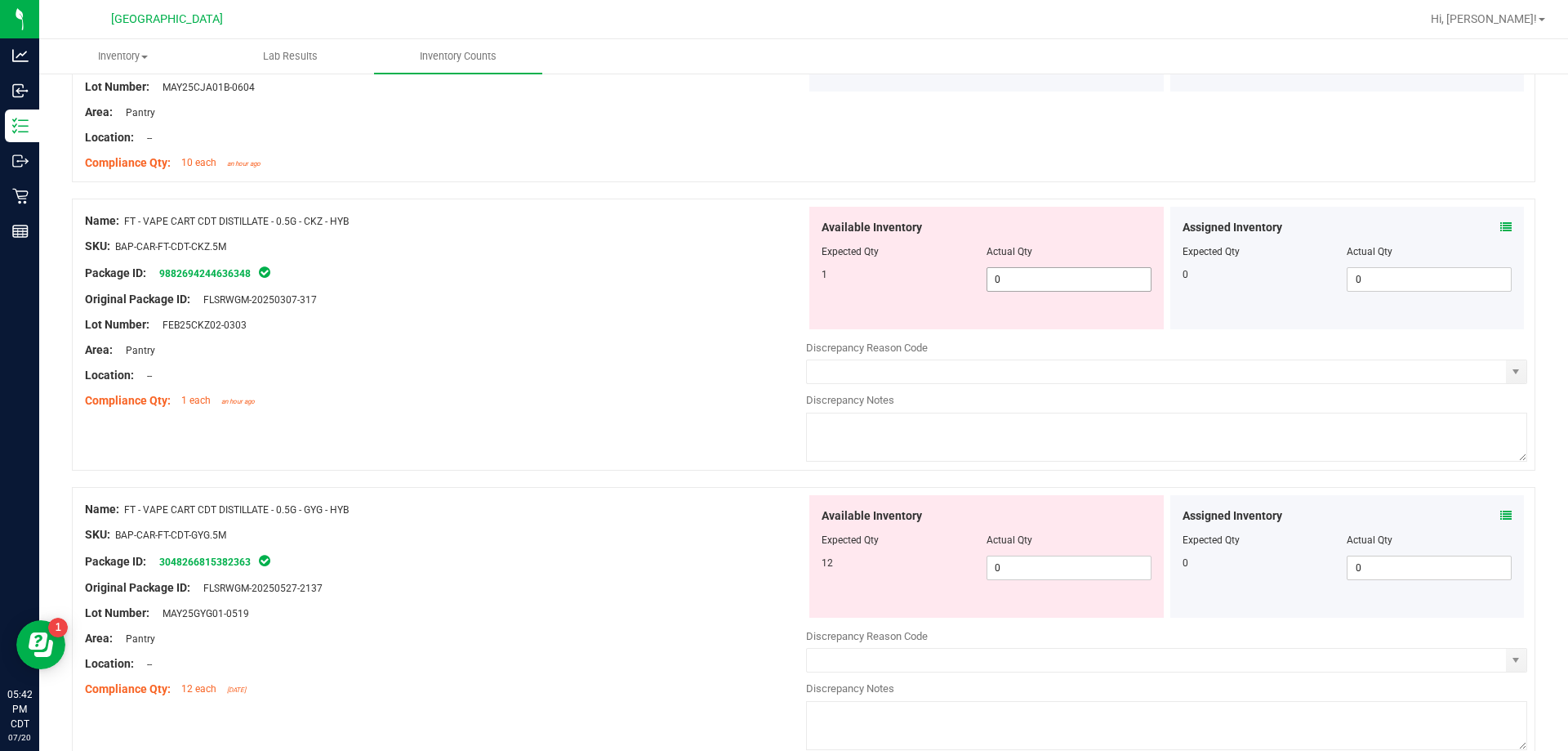 click on "0 0" at bounding box center (1069, 279) 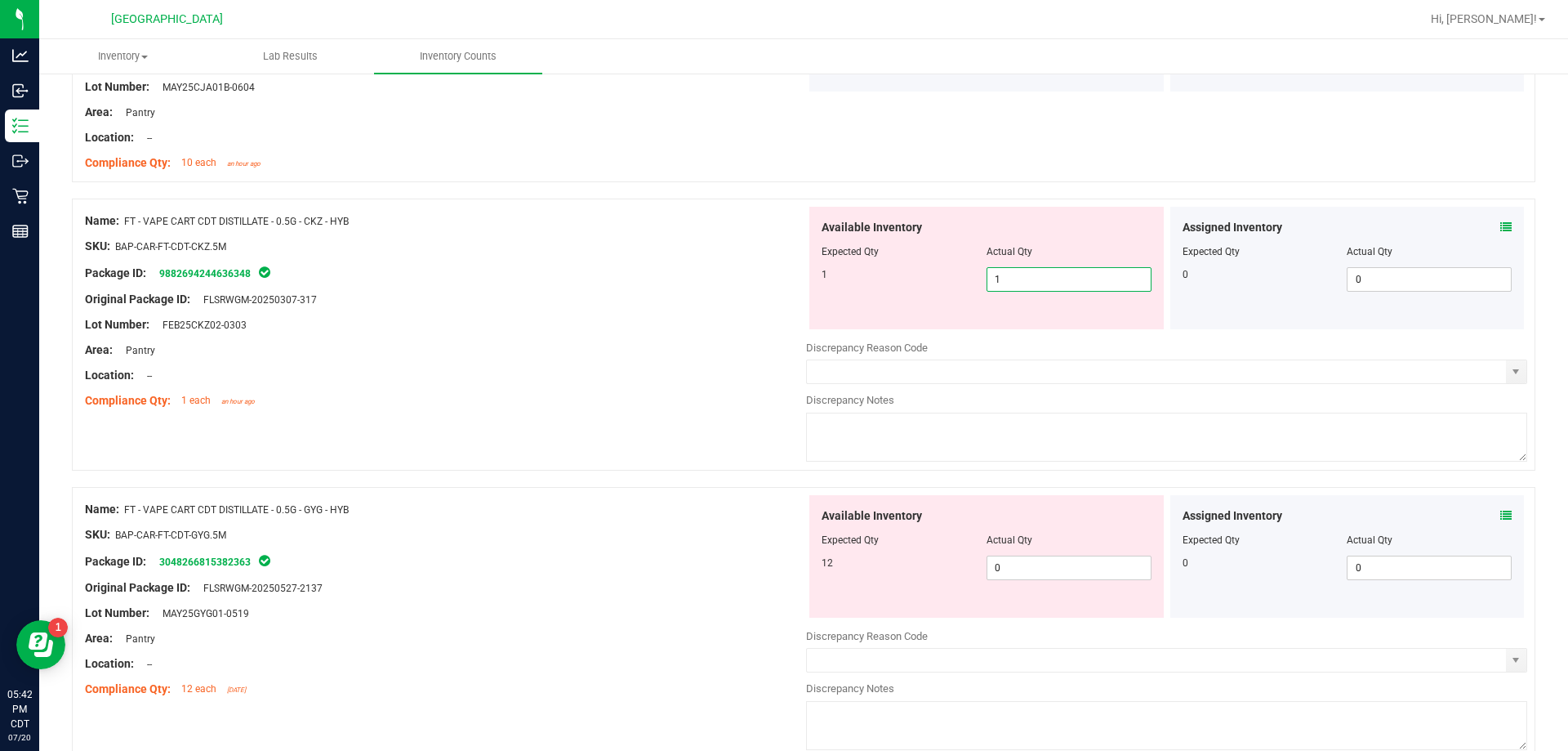 click at bounding box center [445, 338] 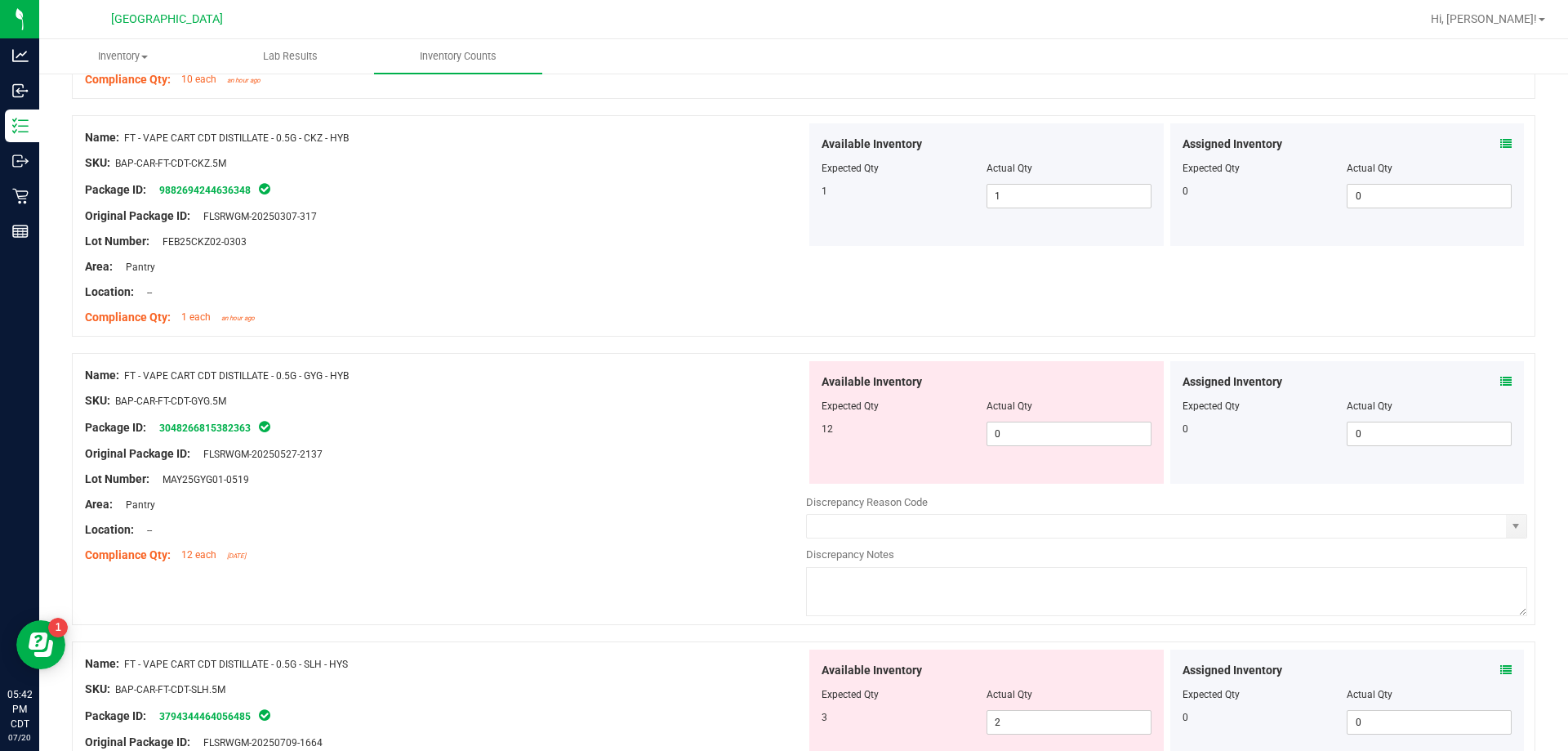 scroll, scrollTop: 4249, scrollLeft: 0, axis: vertical 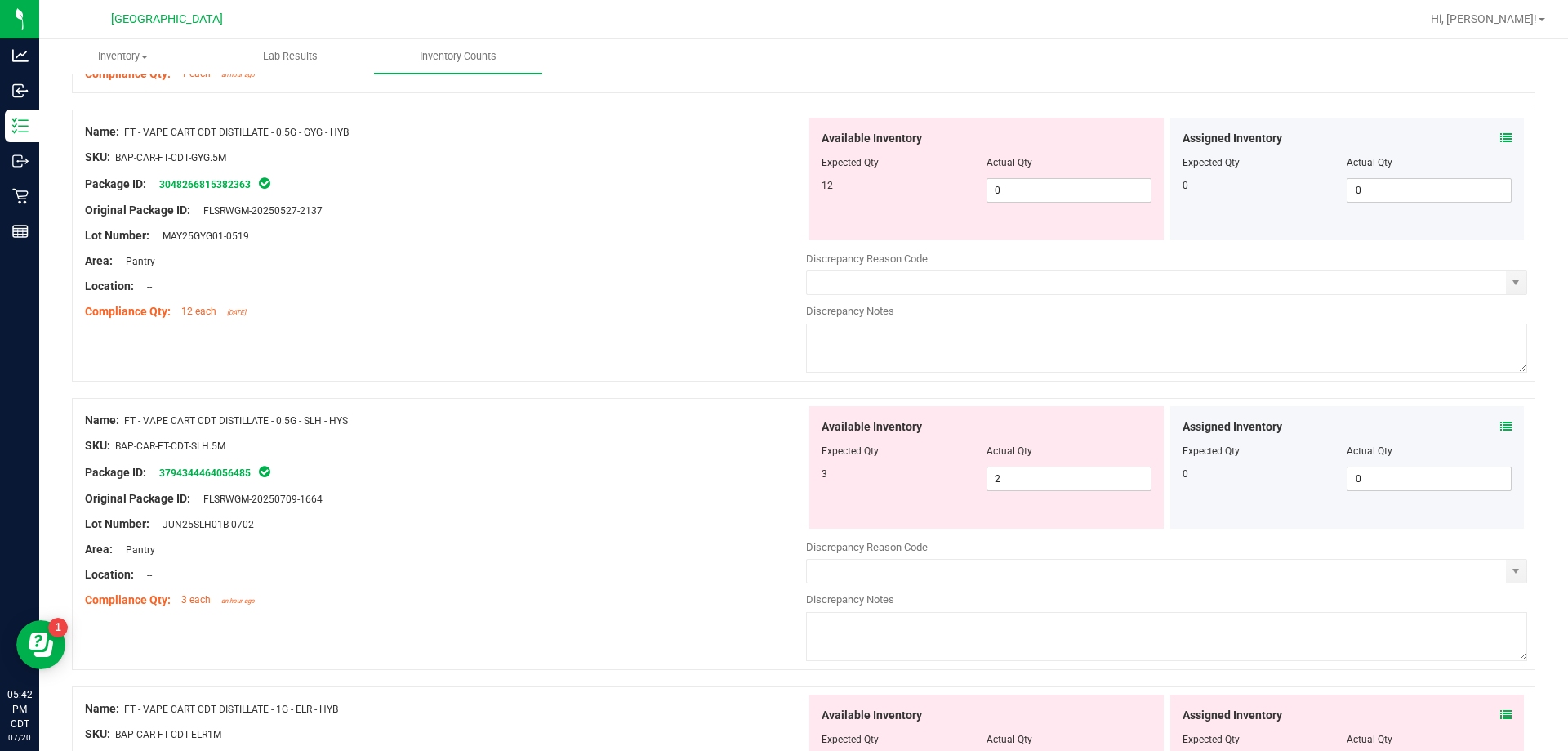 click at bounding box center [1506, 138] 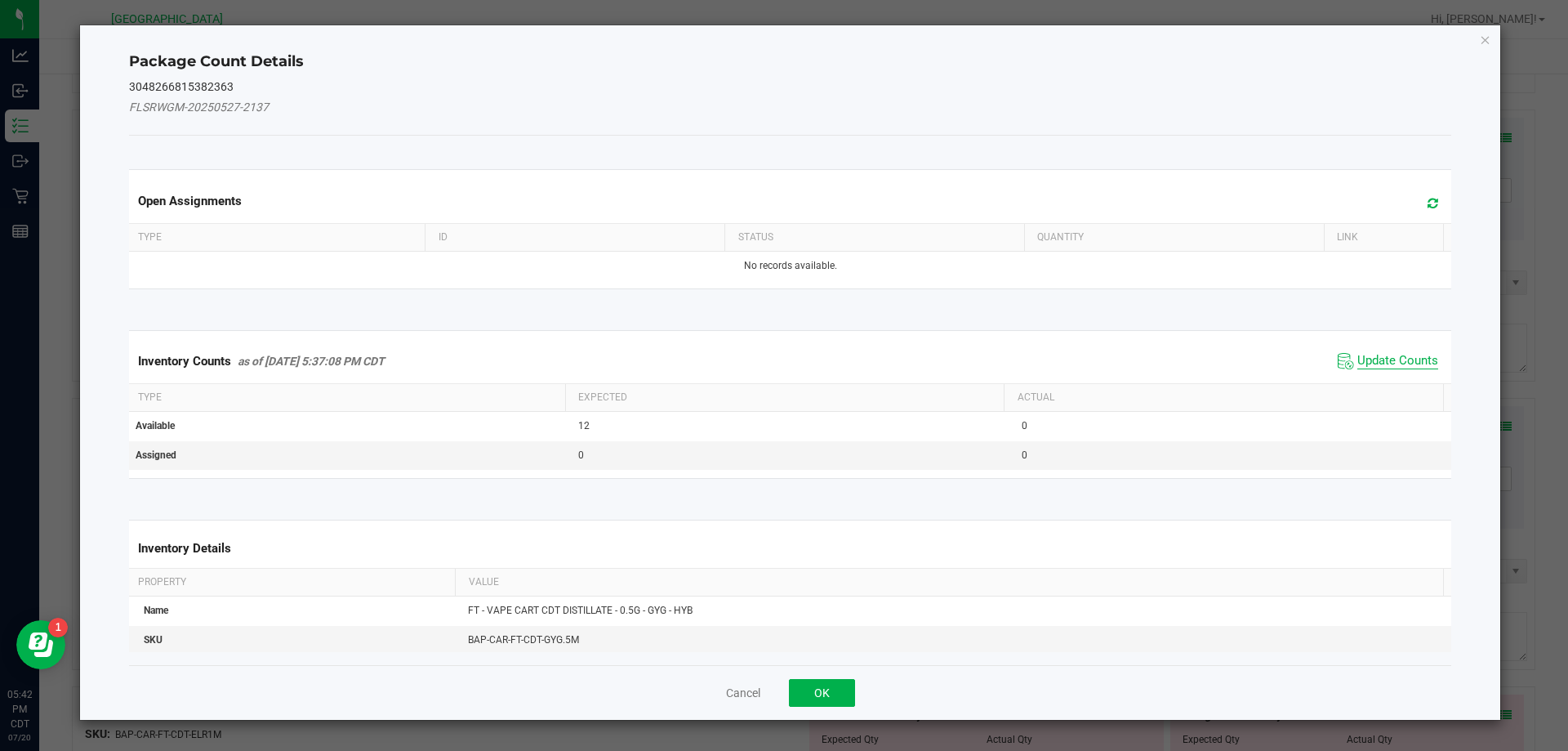 click on "Update Counts" 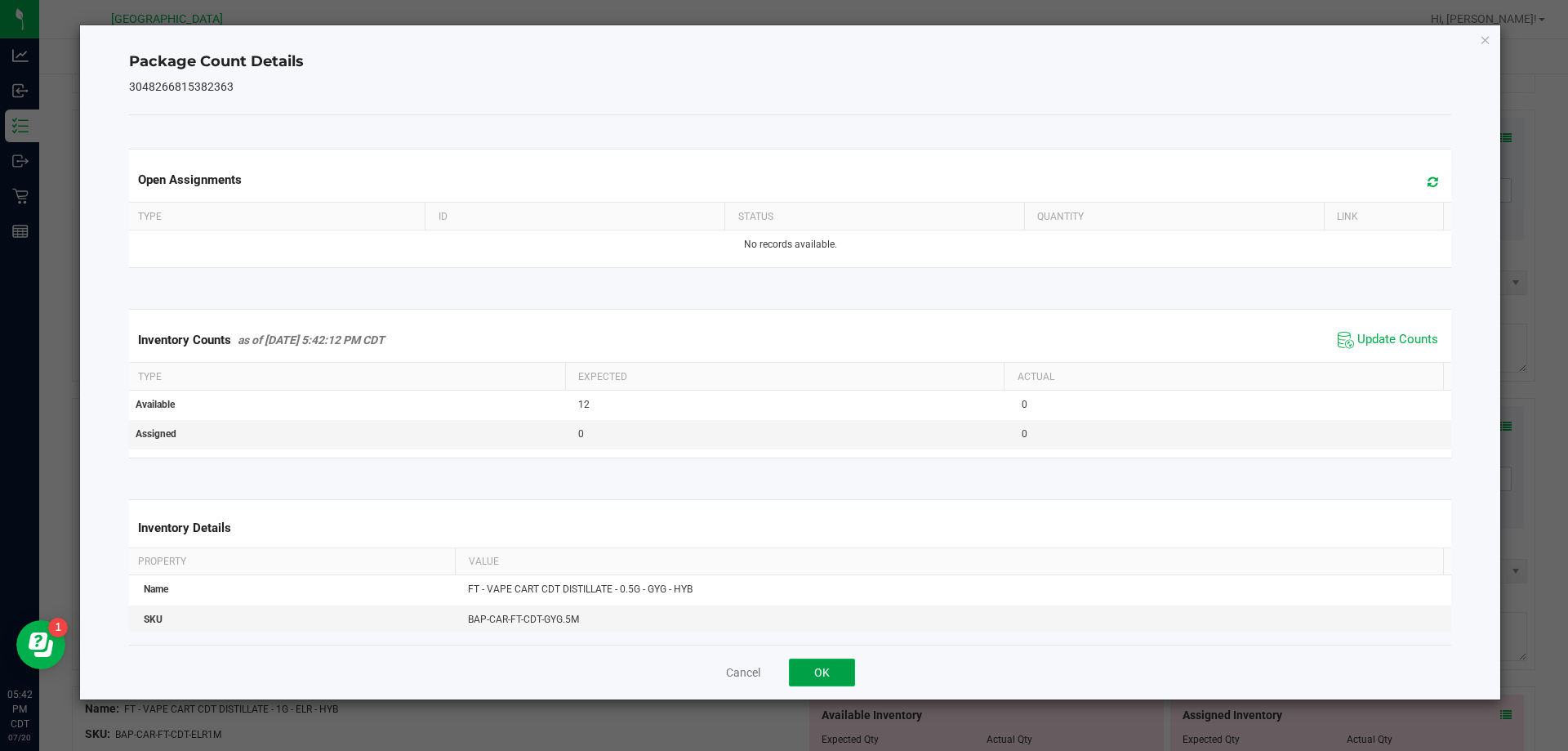 click on "OK" 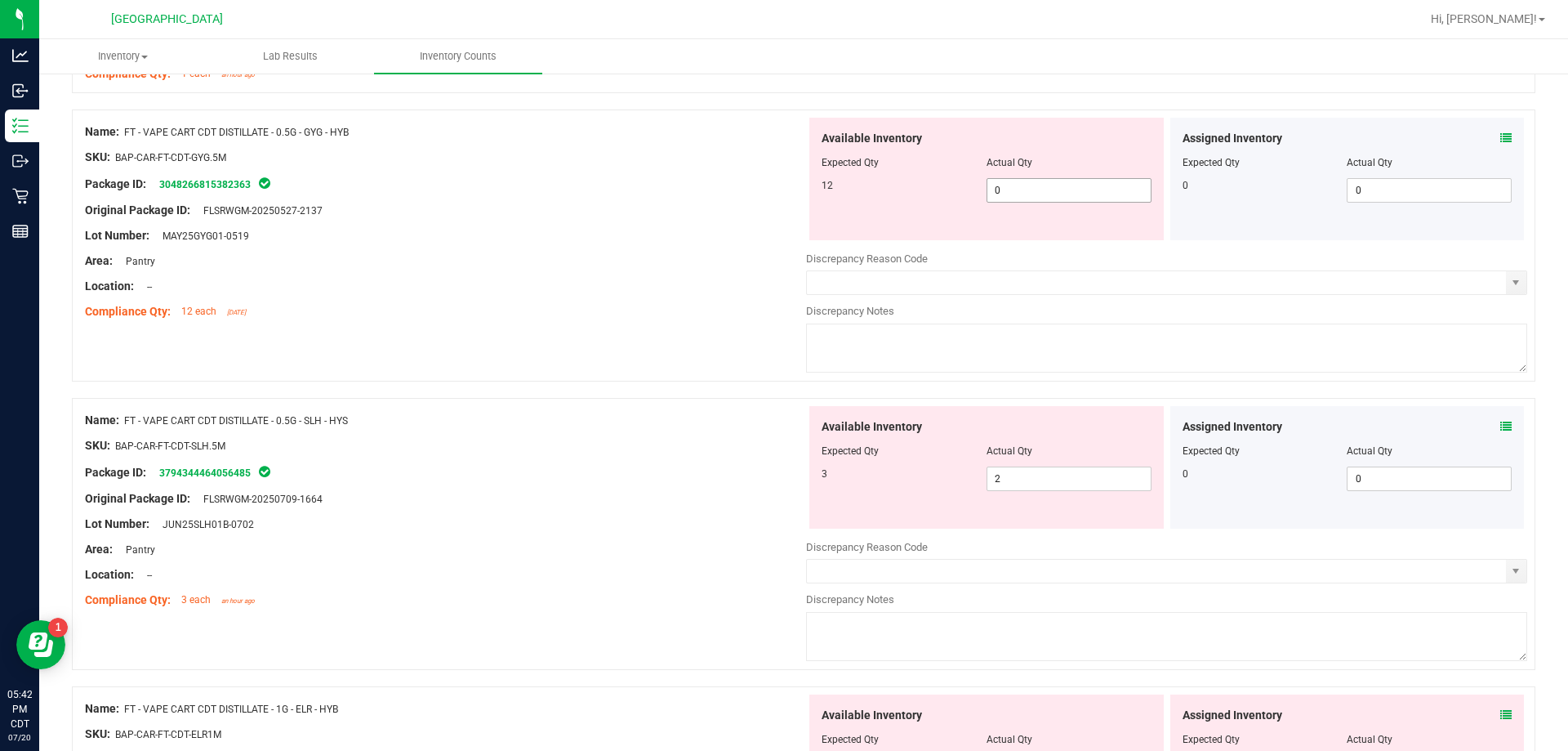 click on "0 0" at bounding box center [1069, 190] 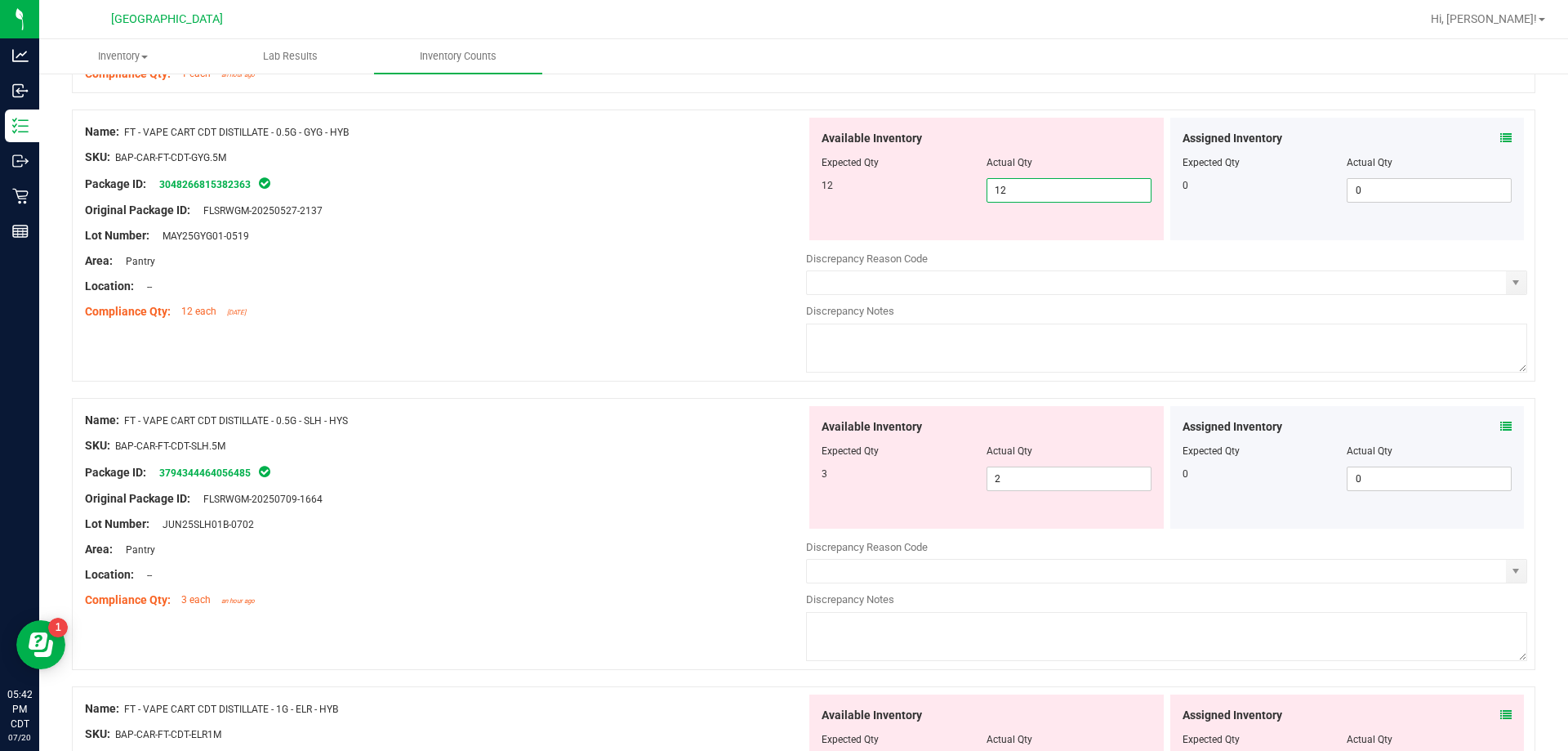 click on "Area:
Pantry" at bounding box center (445, 261) 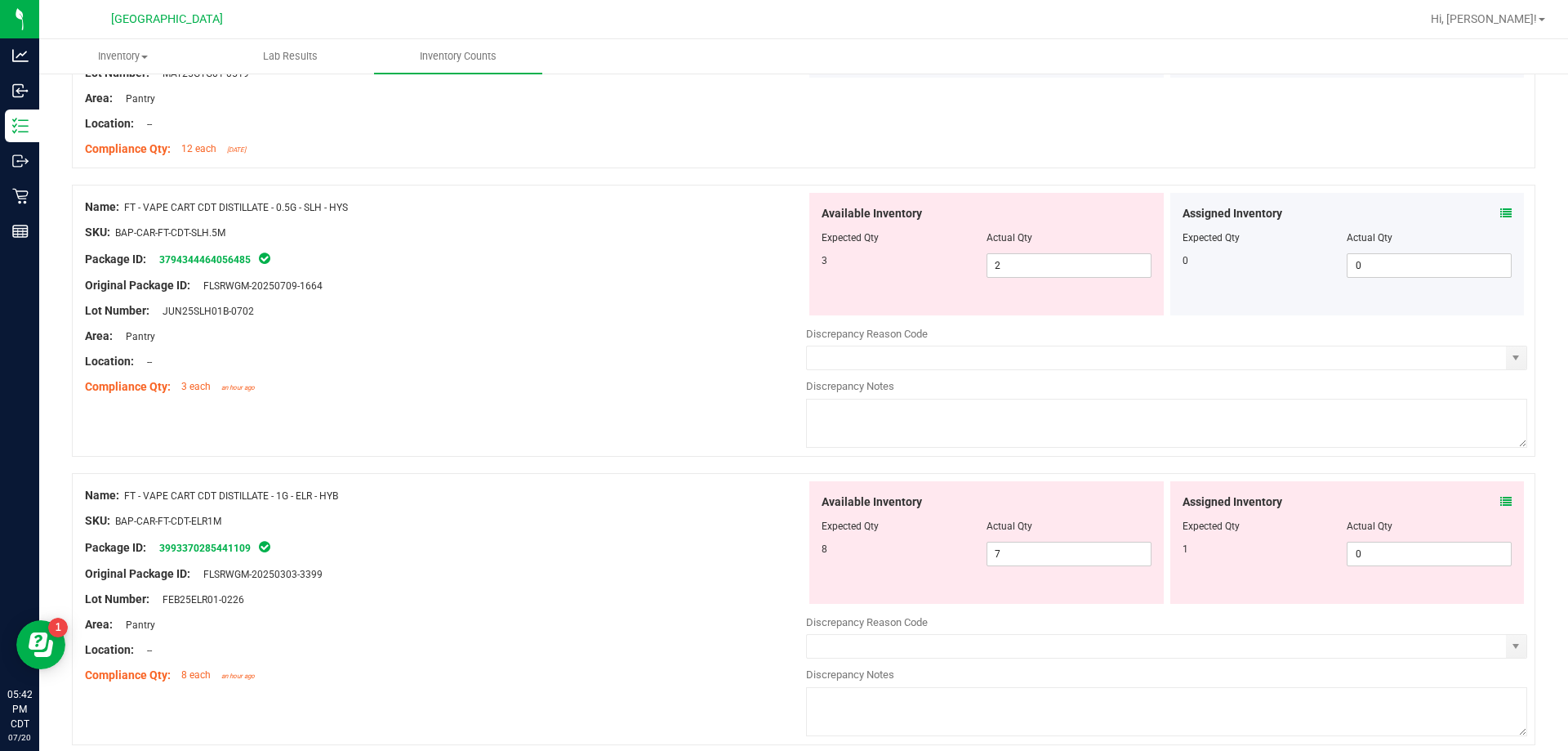 scroll, scrollTop: 4413, scrollLeft: 0, axis: vertical 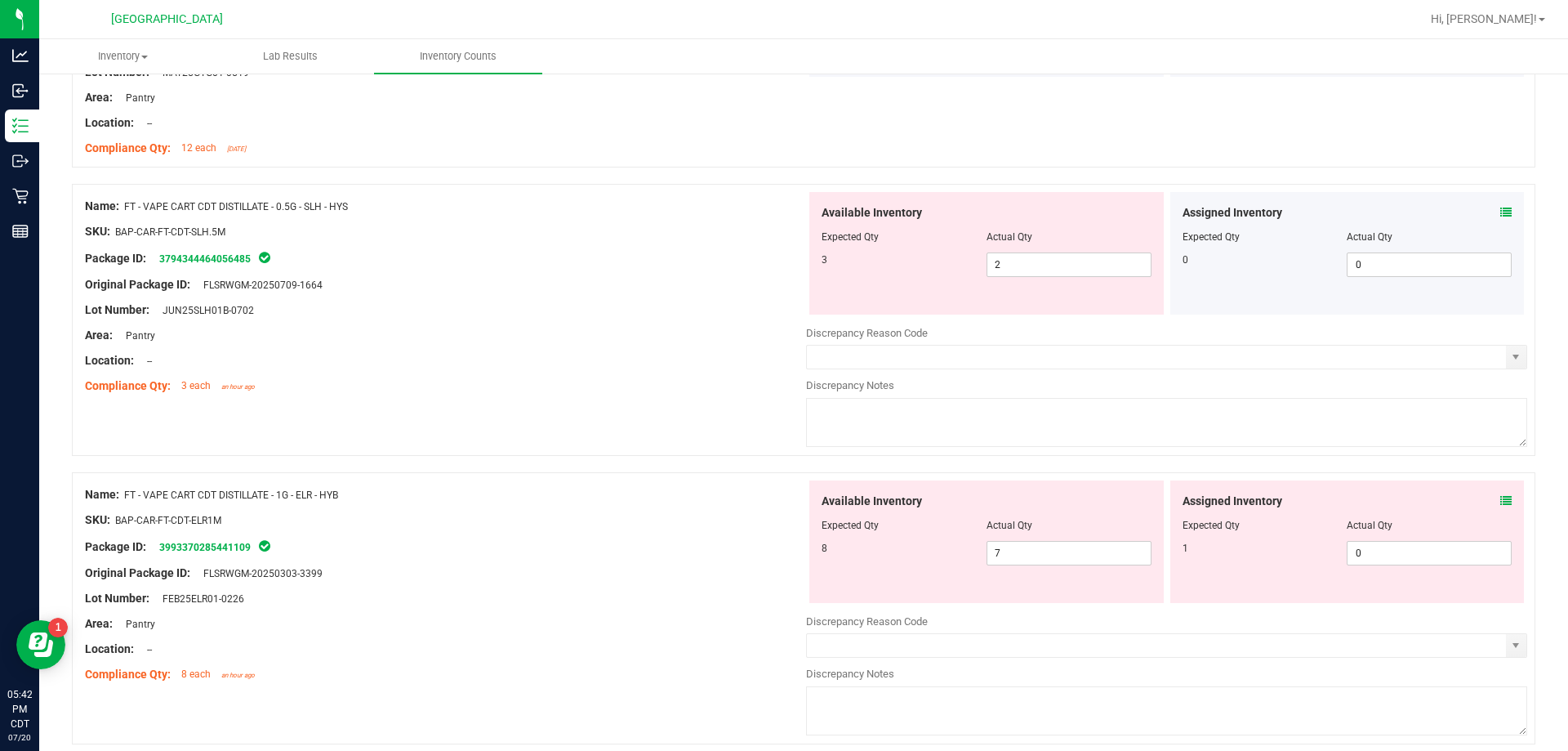 click on "Assigned Inventory" at bounding box center (1348, 212) 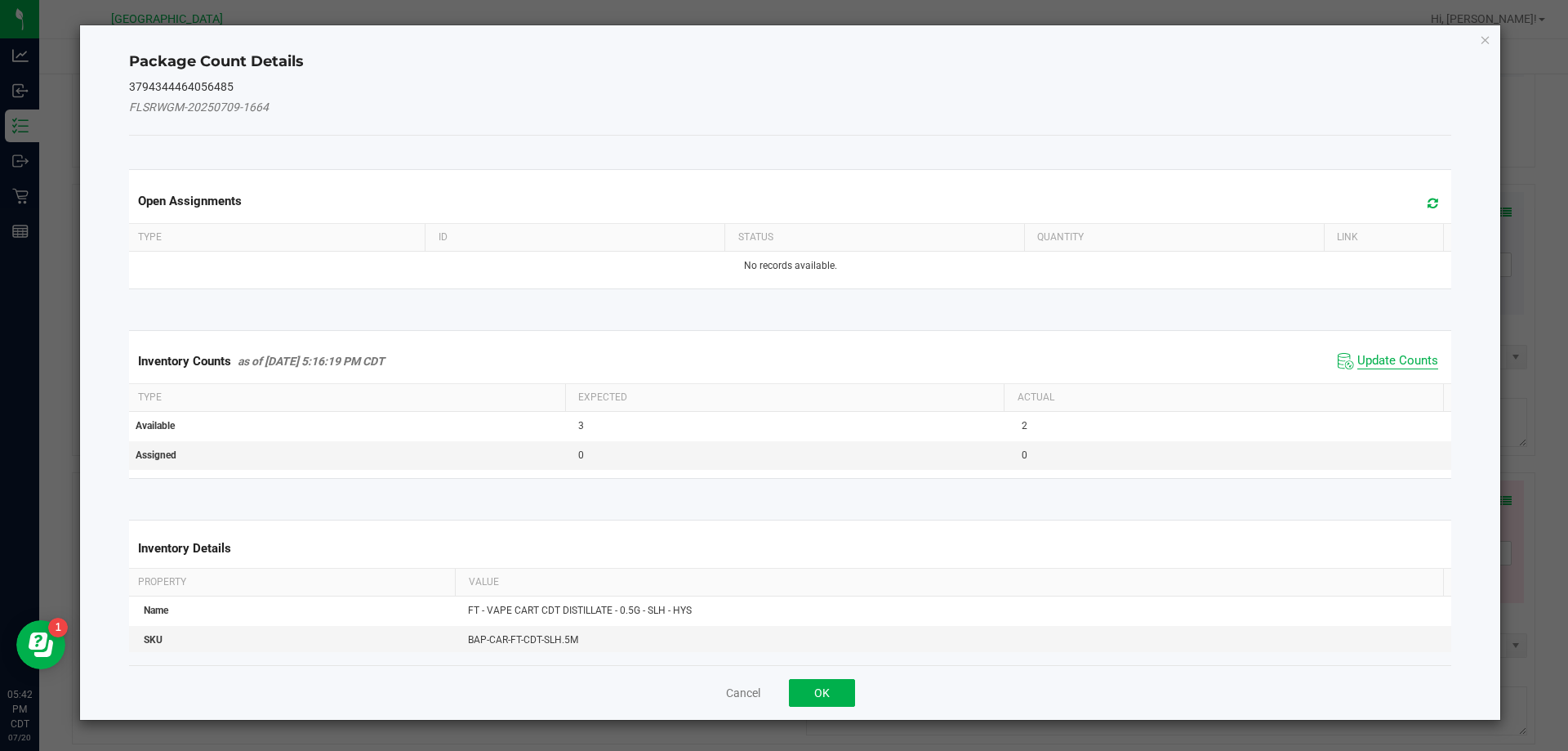 click on "Update Counts" 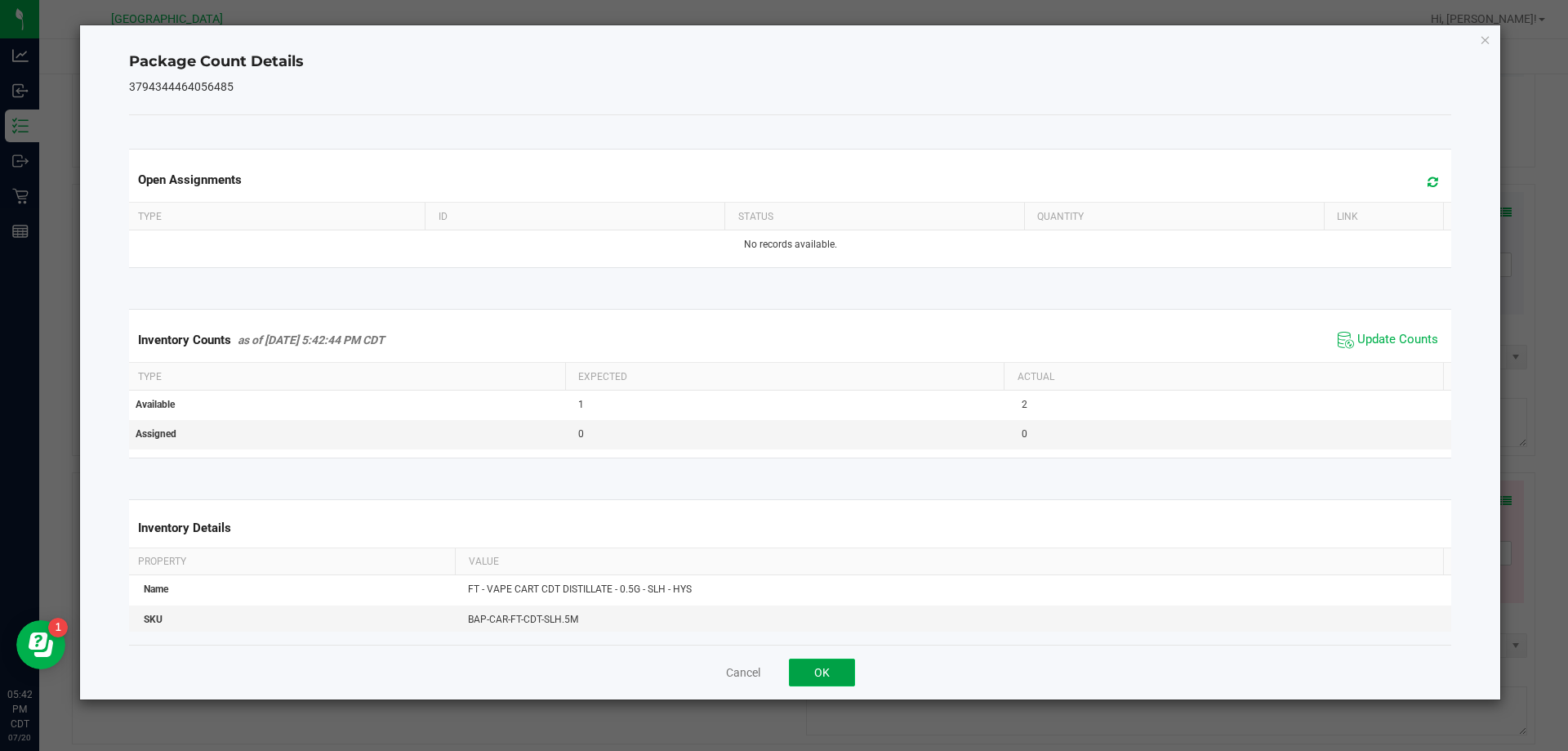 click on "OK" 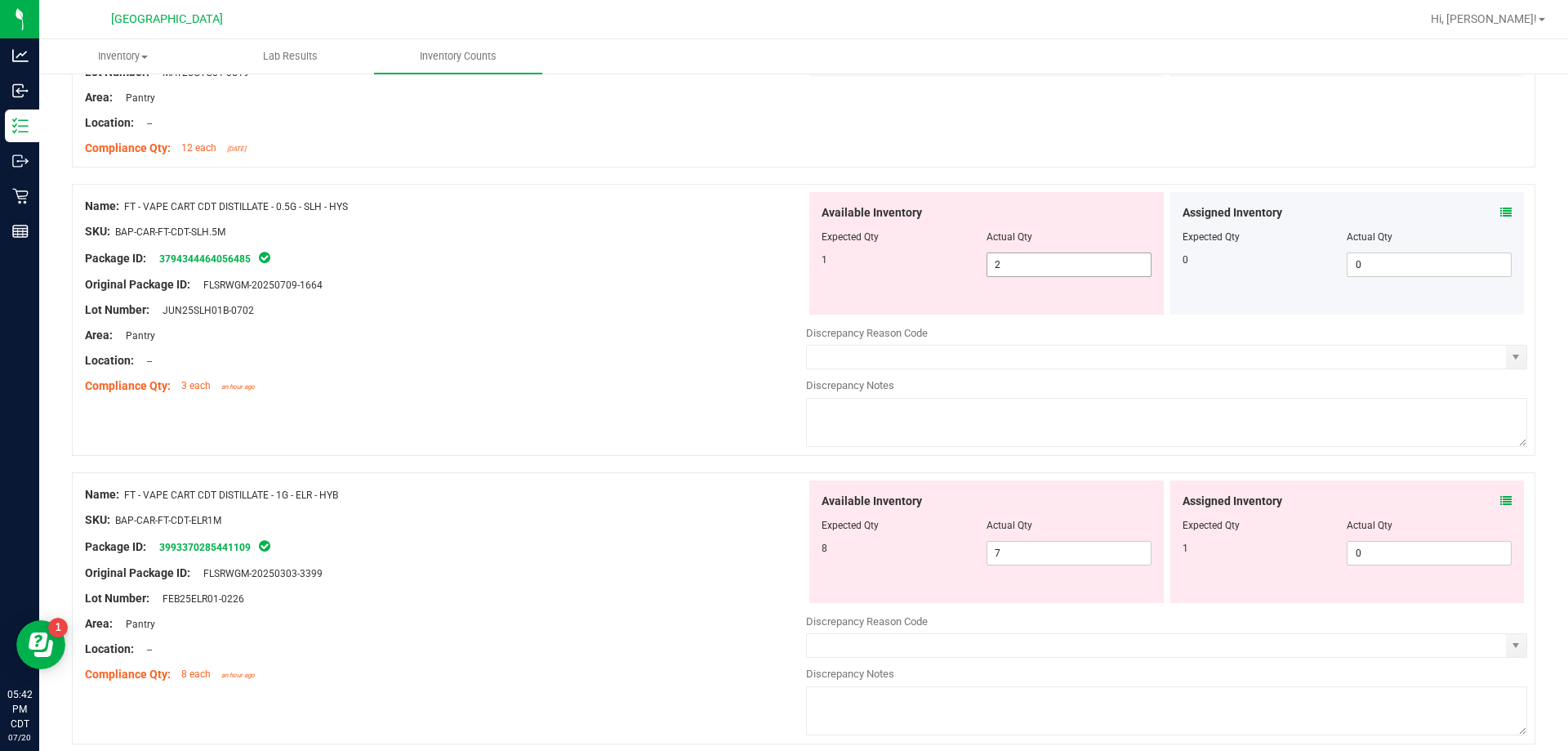 click on "2 2" at bounding box center (1069, 265) 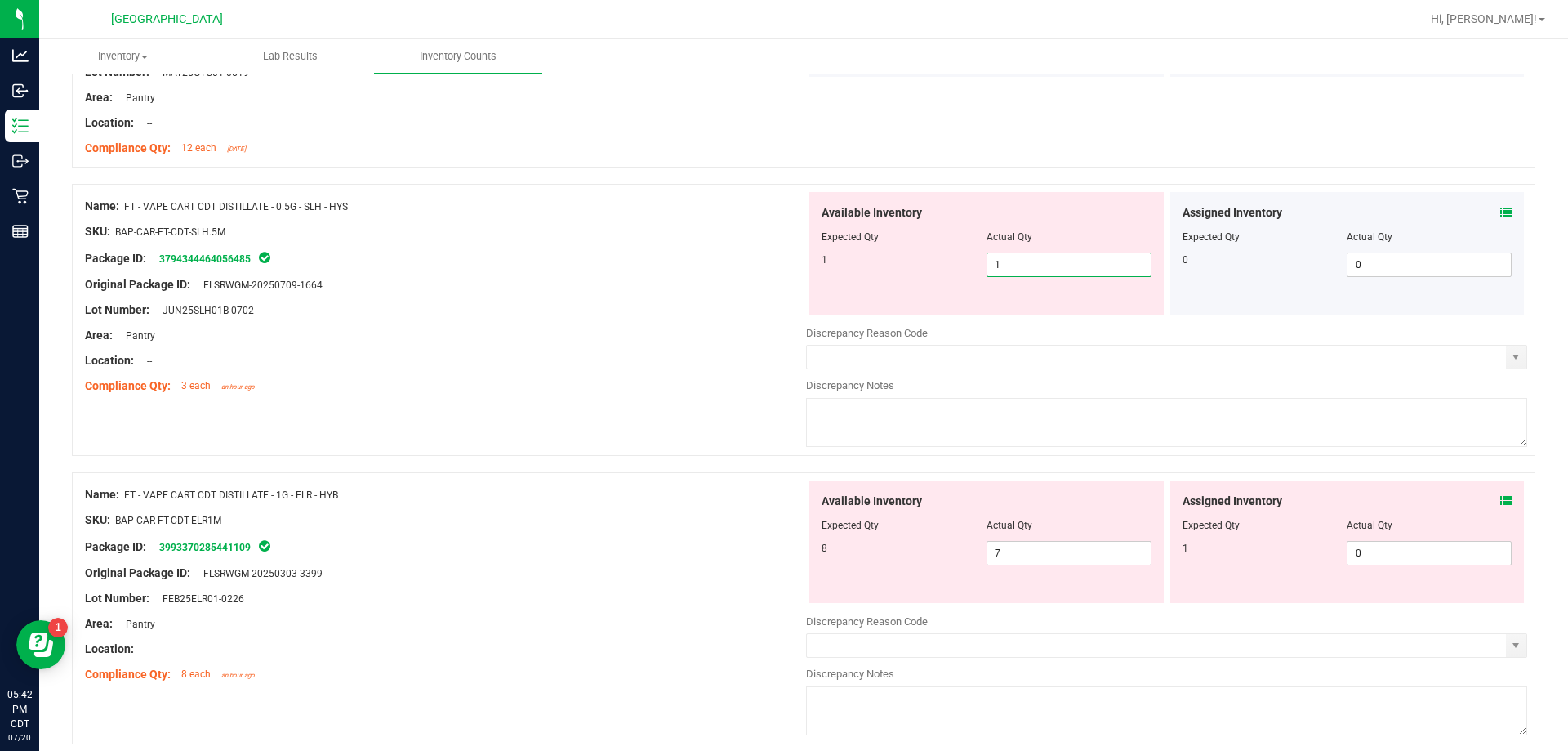 click on "Original Package ID:
FLSRWGM-20250709-1664" at bounding box center [445, 284] 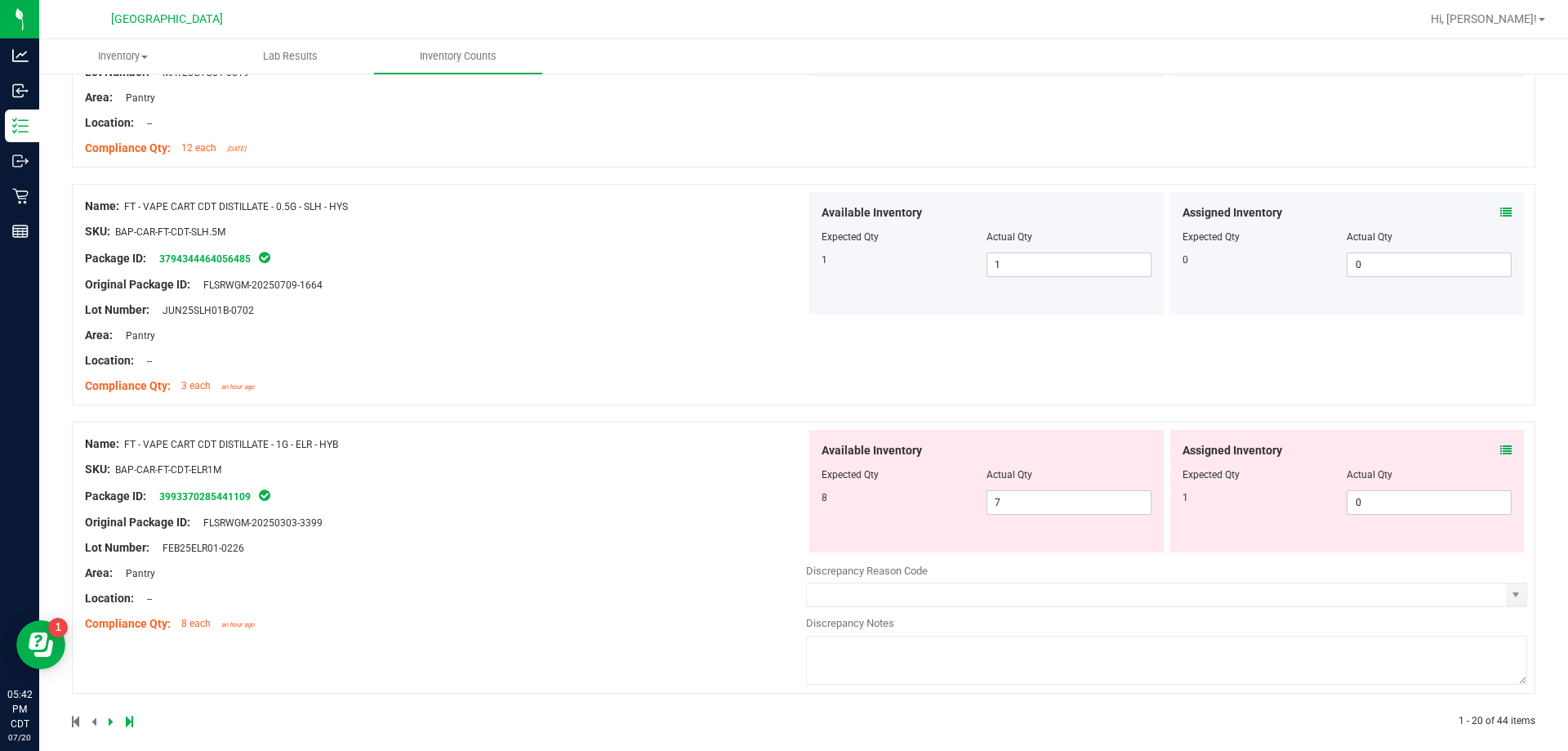scroll, scrollTop: 4428, scrollLeft: 0, axis: vertical 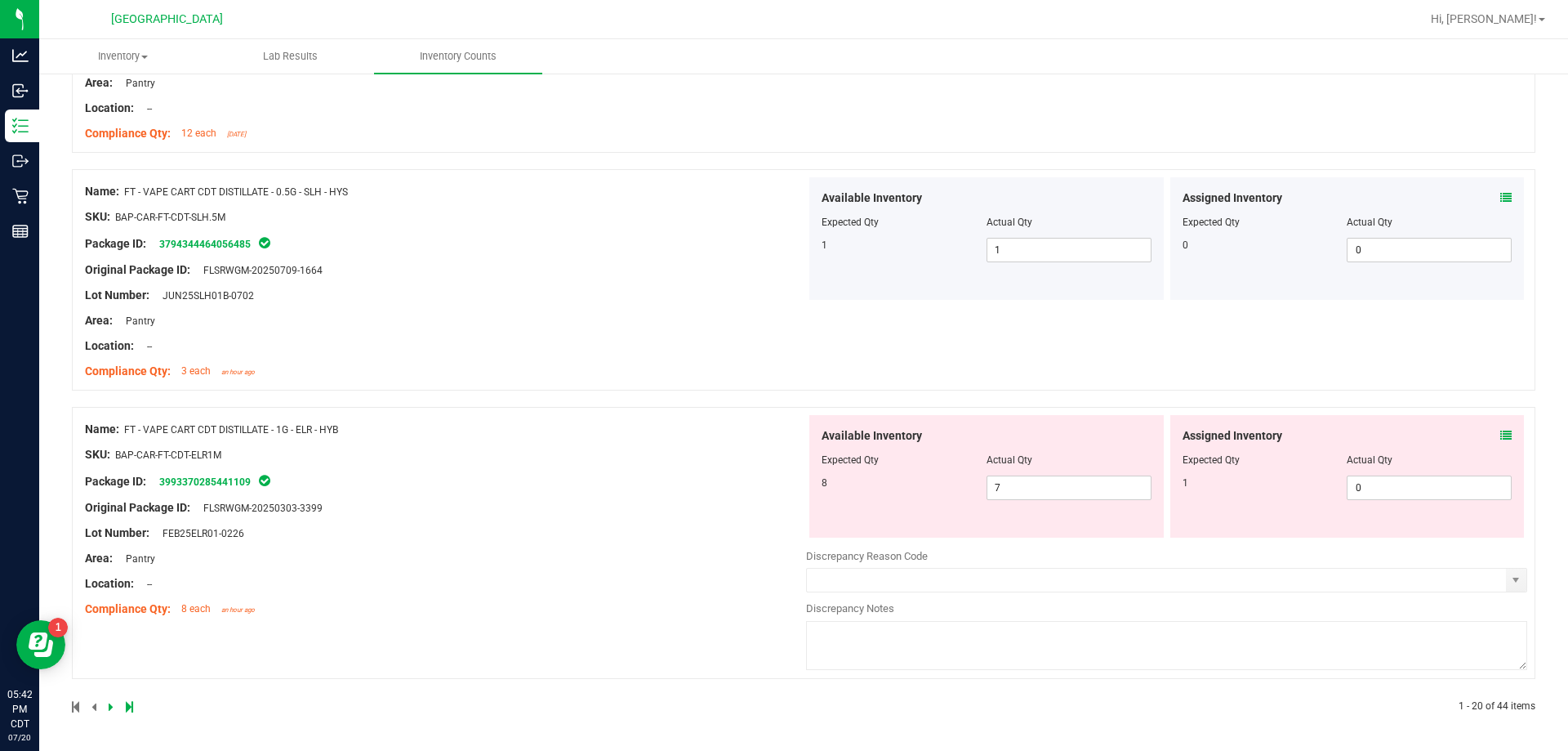 click at bounding box center [1506, 436] 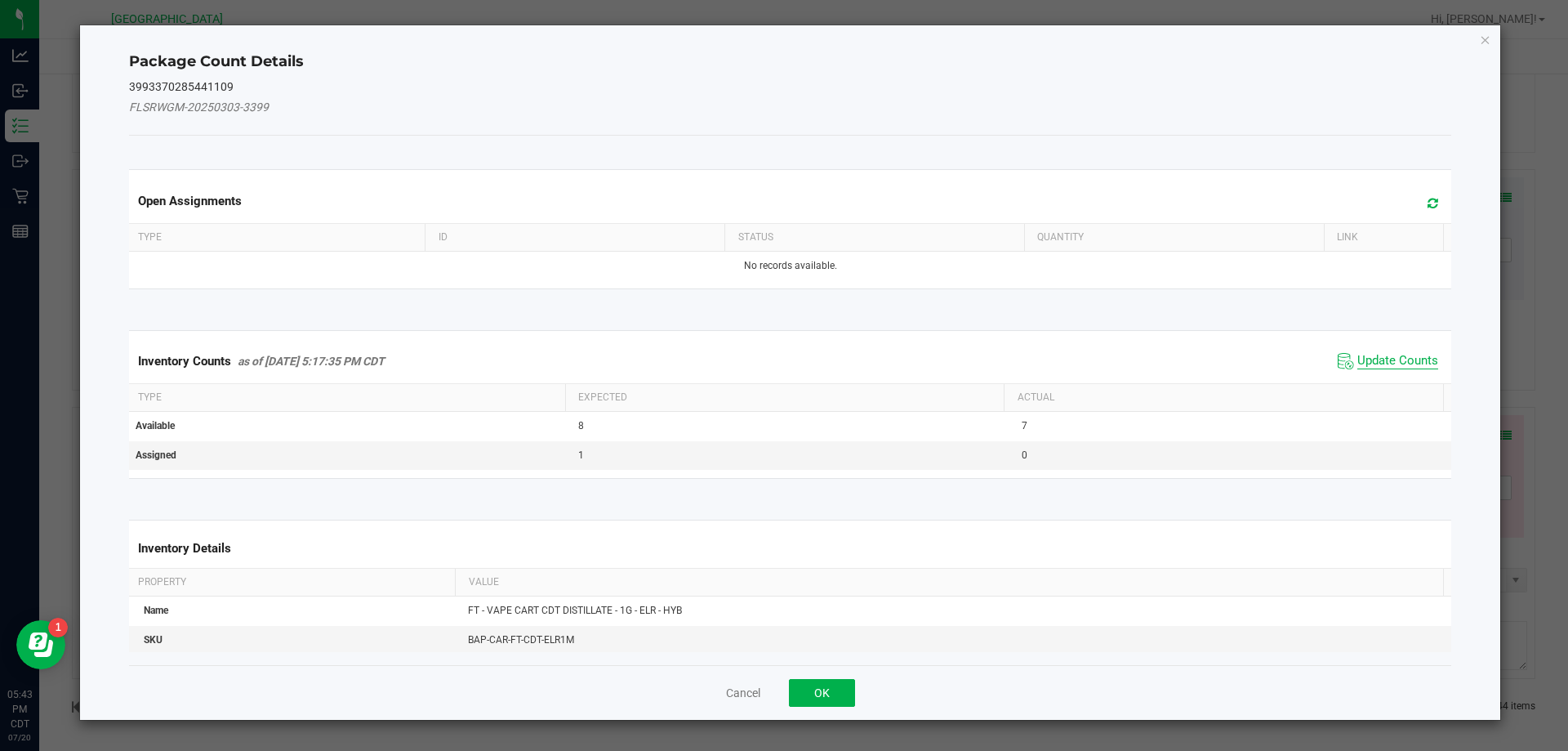 click on "Update Counts" 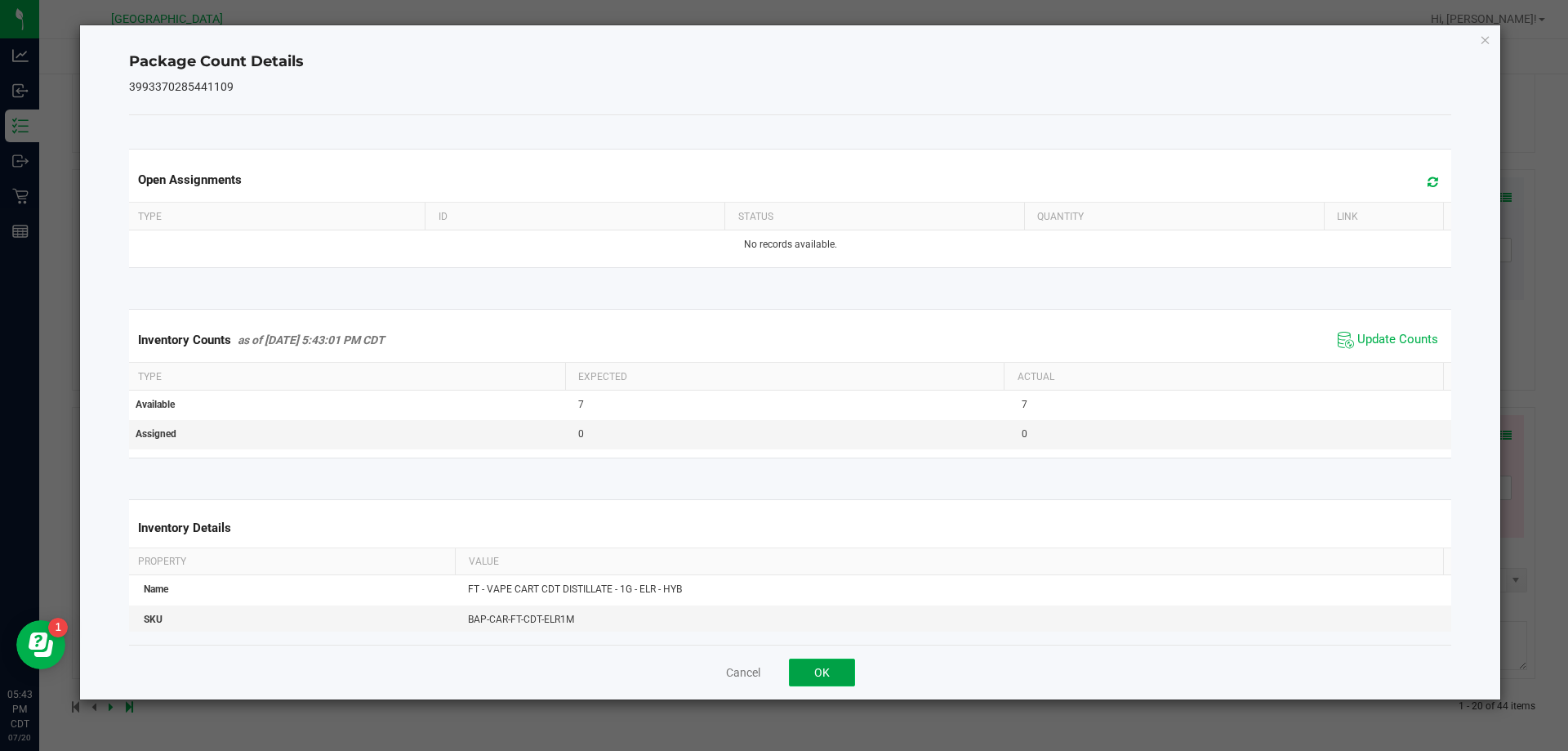 click on "OK" 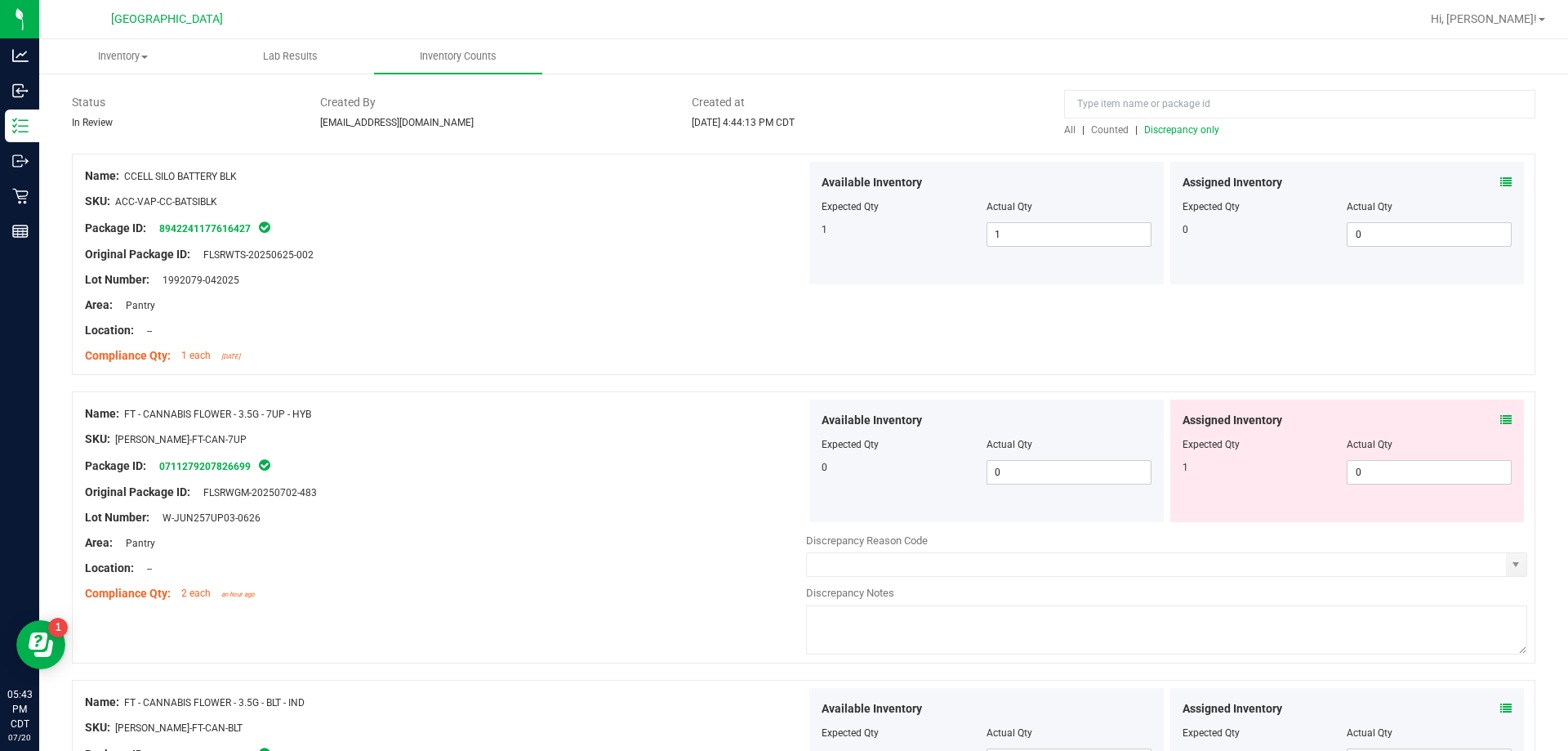 scroll, scrollTop: 0, scrollLeft: 0, axis: both 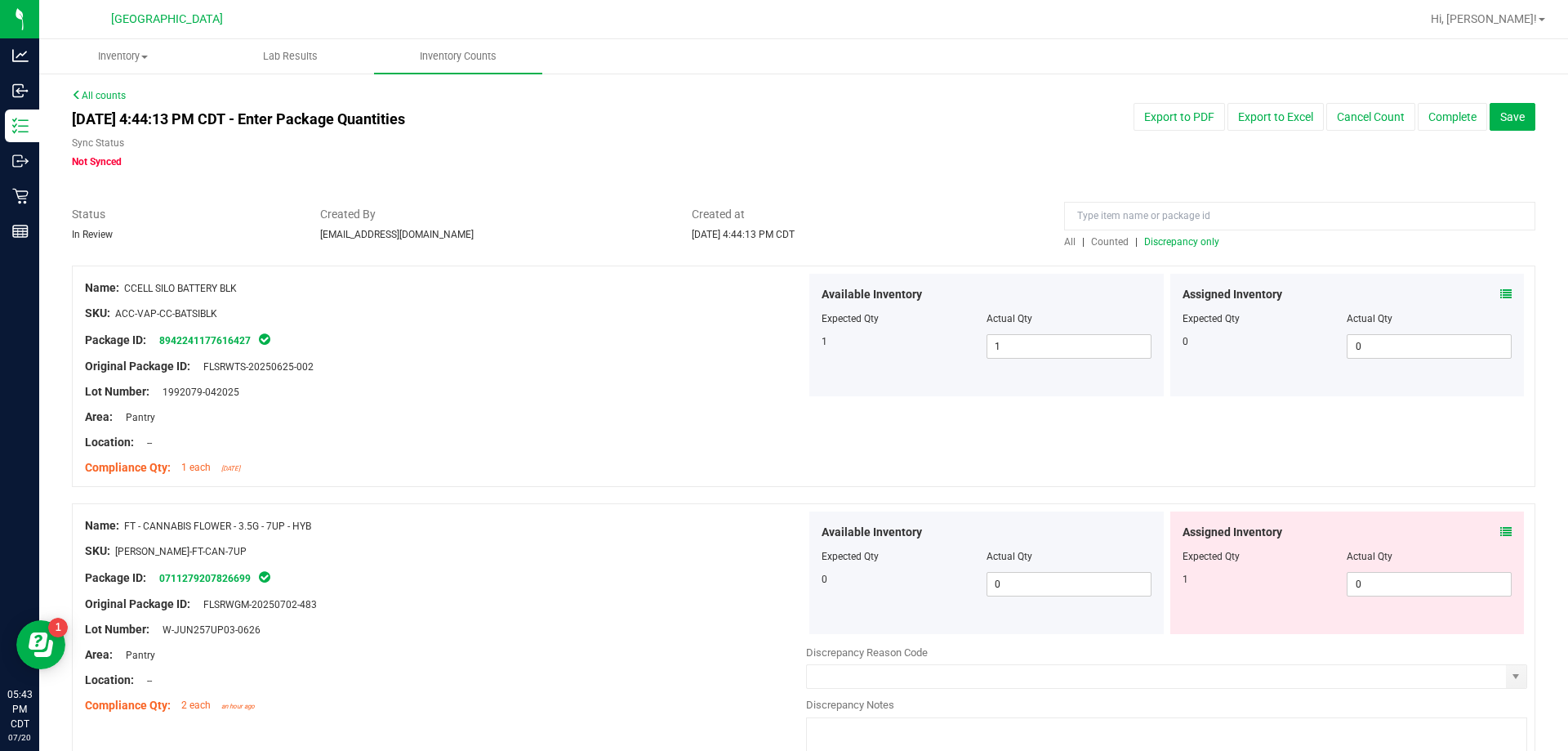 click on "Discrepancy only" at bounding box center (1182, 242) 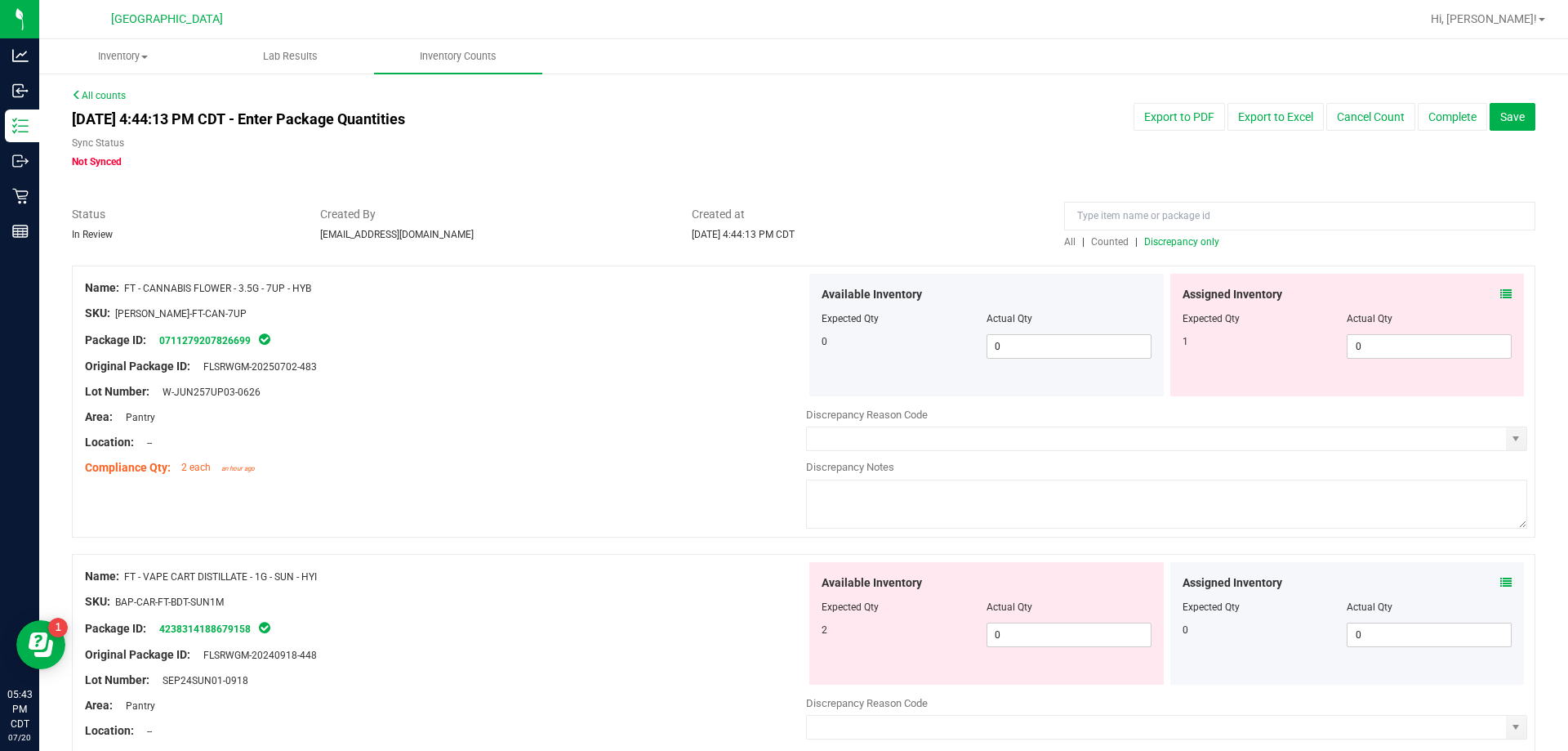 click at bounding box center (1506, 294) 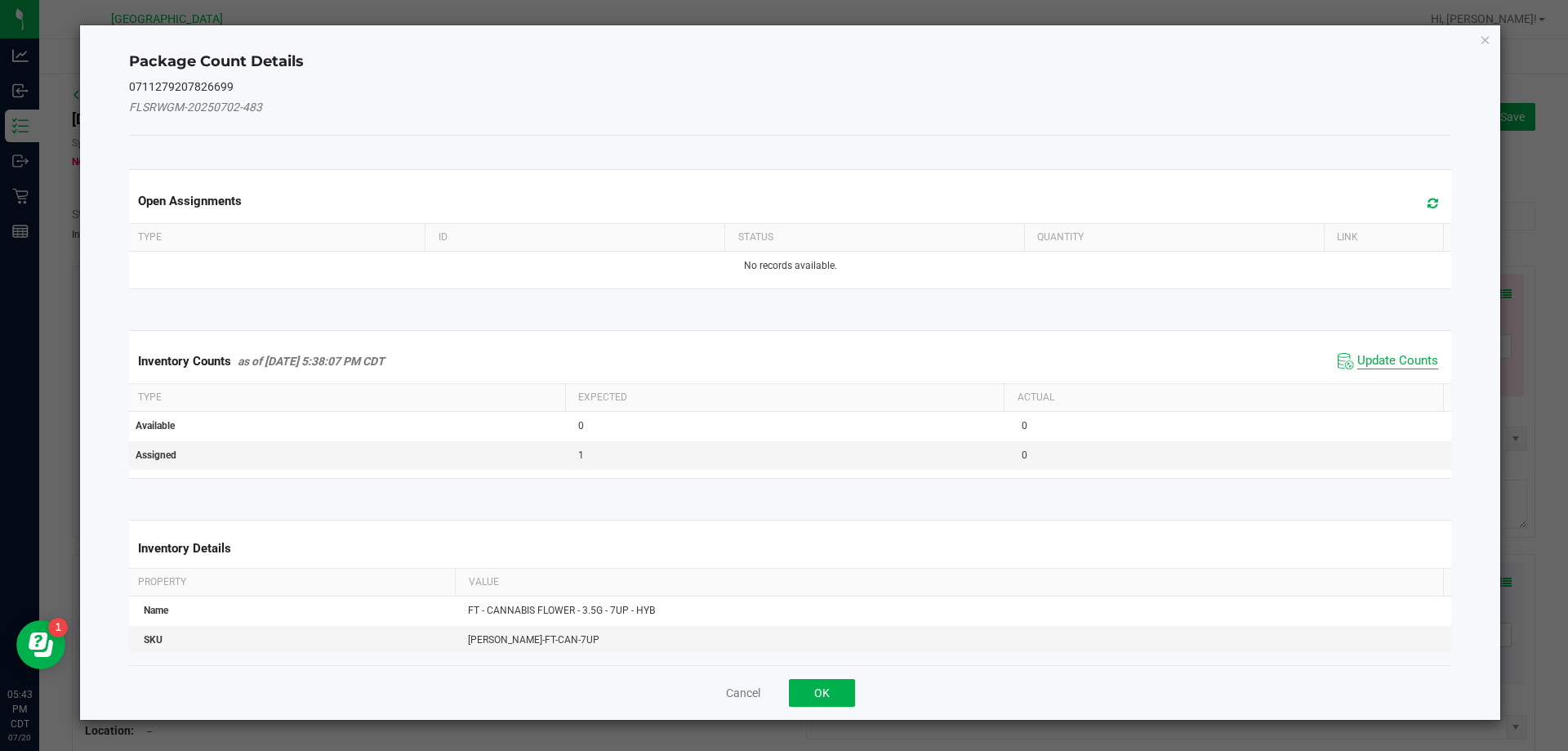 click on "Update Counts" 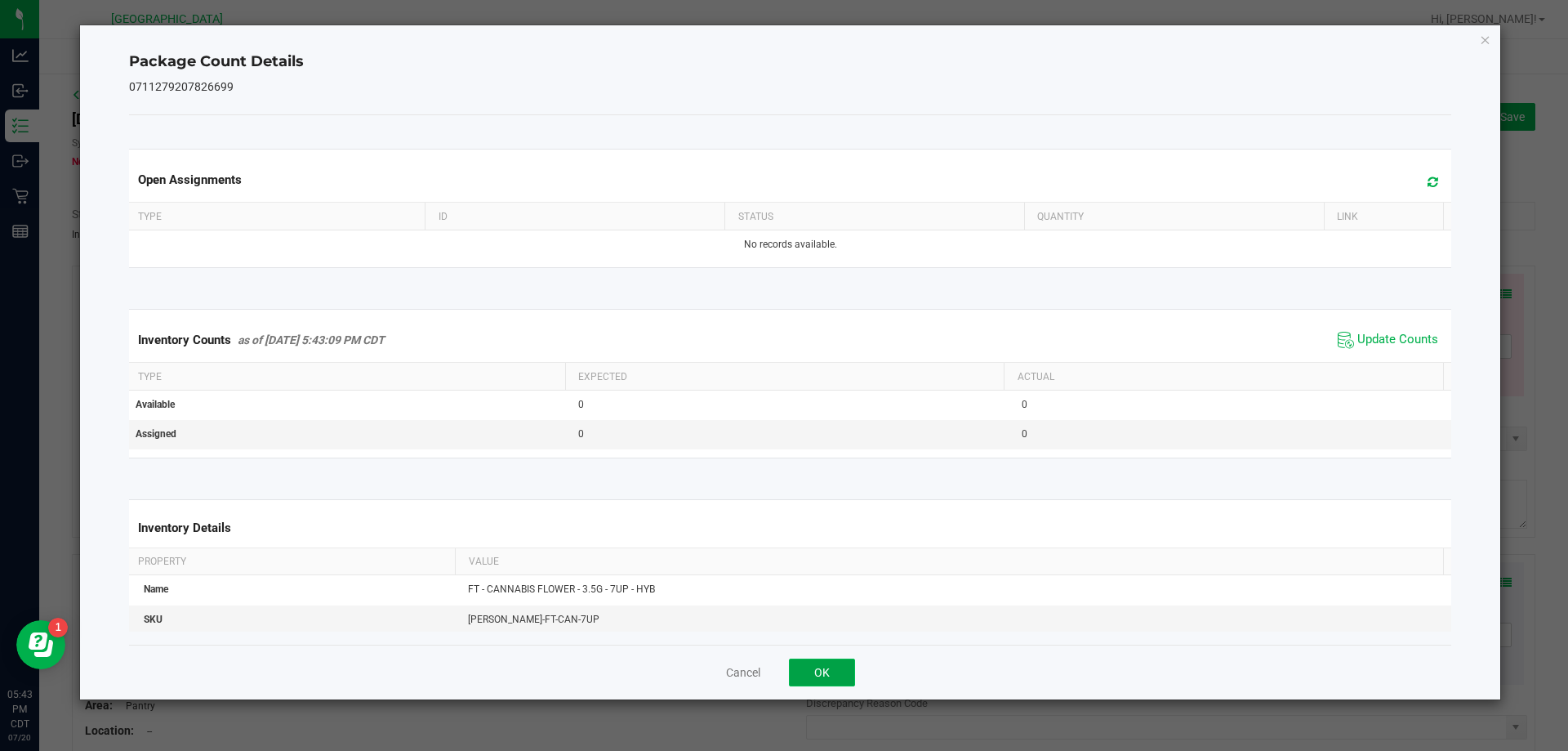 click on "OK" 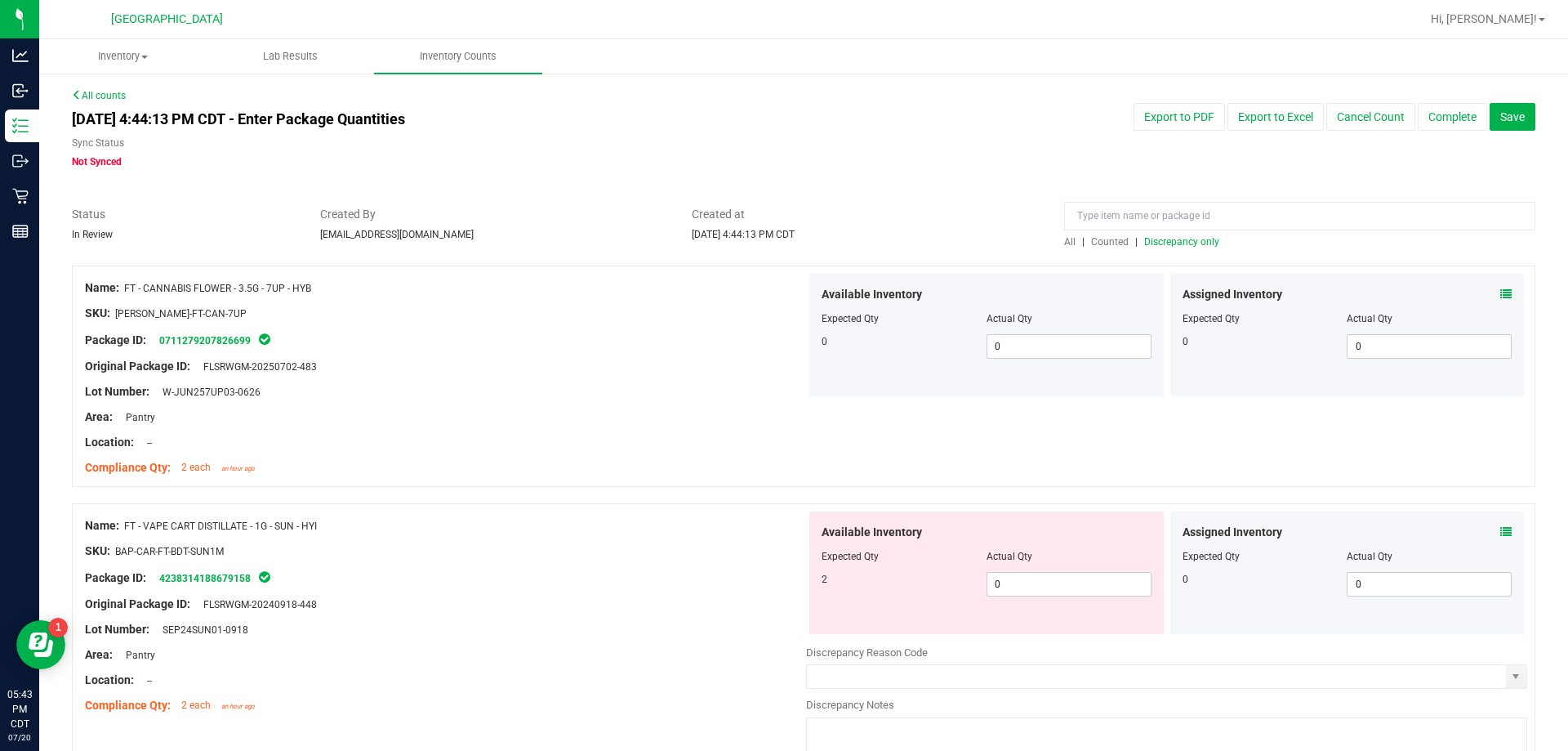 click at bounding box center [1506, 532] 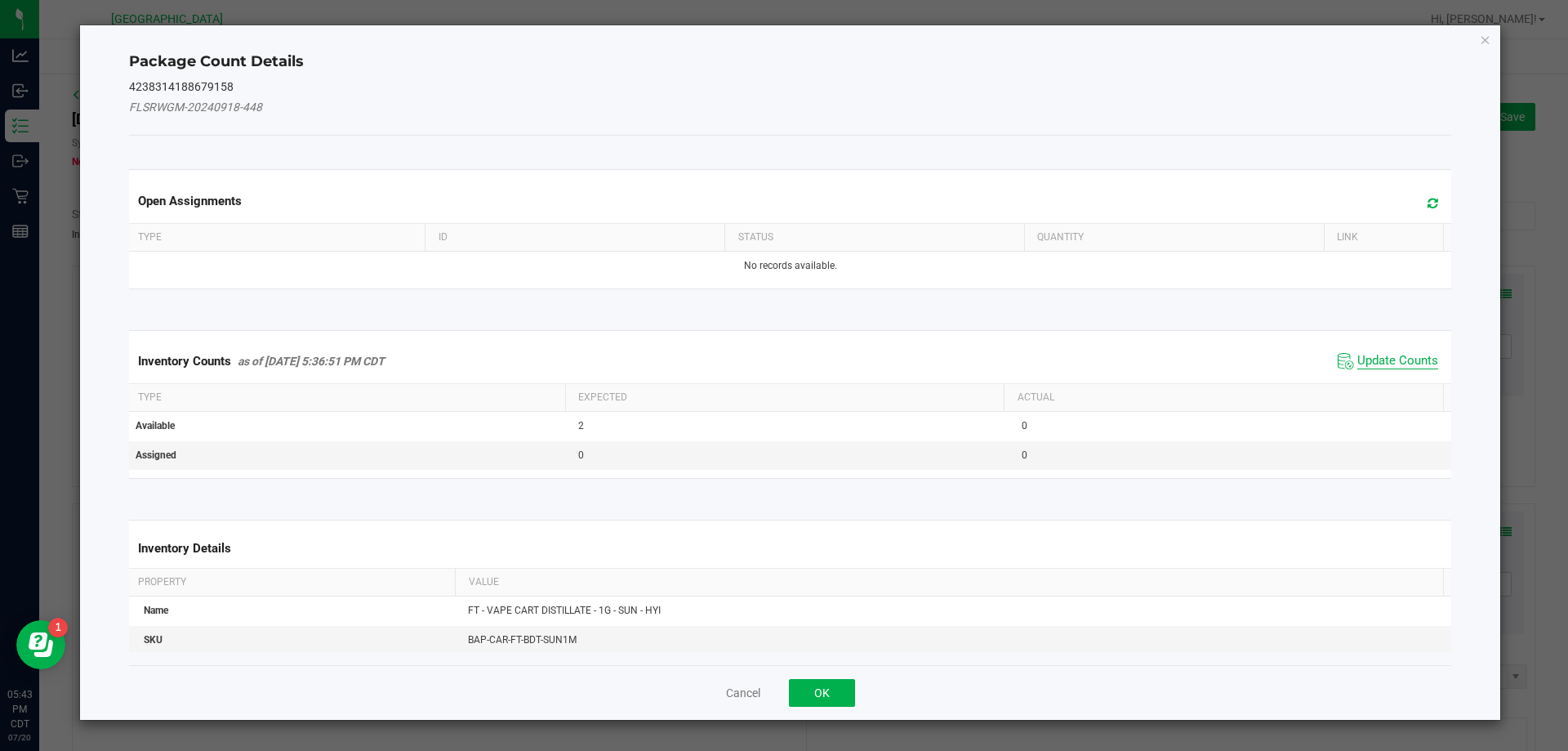 click on "Update Counts" 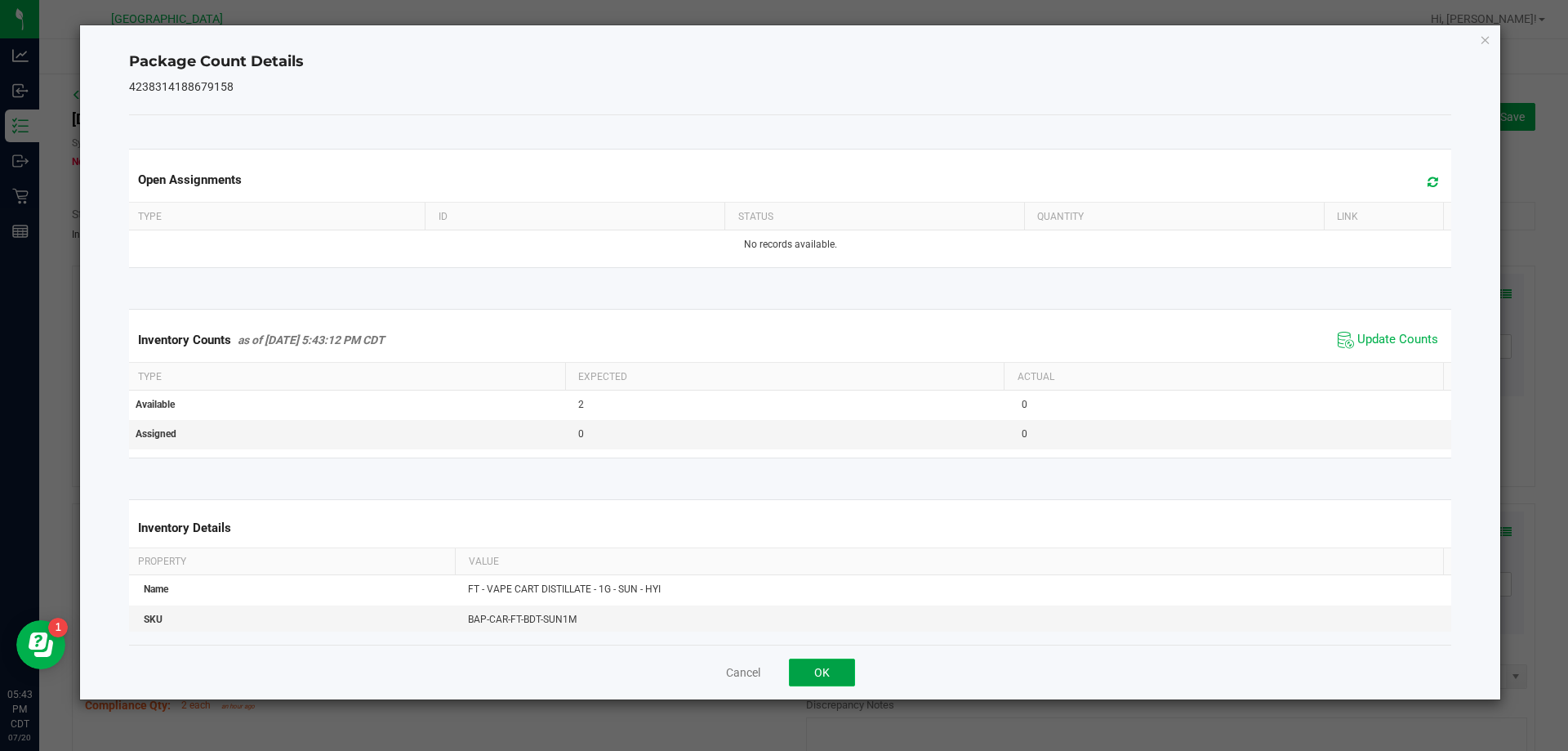 click on "OK" 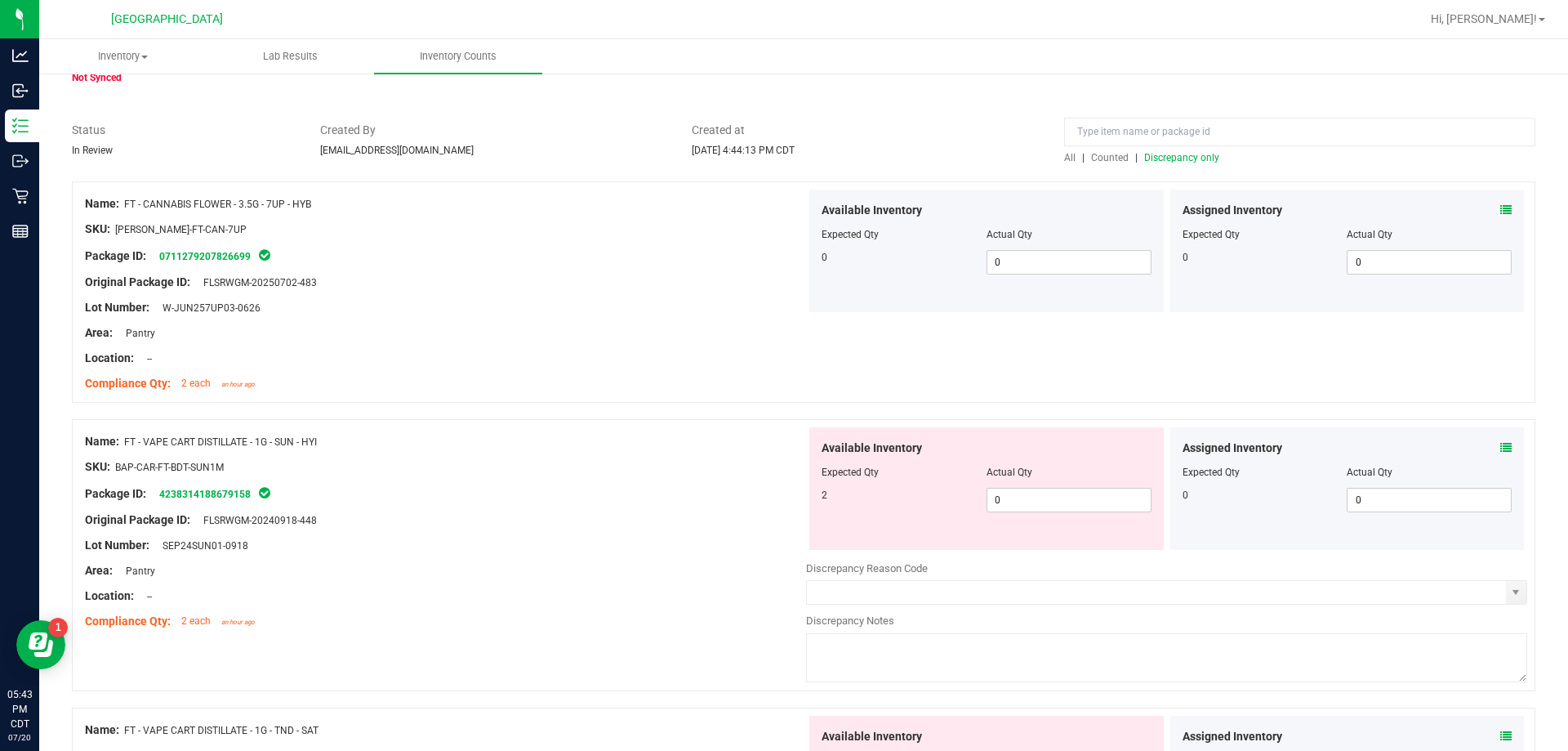 scroll, scrollTop: 245, scrollLeft: 0, axis: vertical 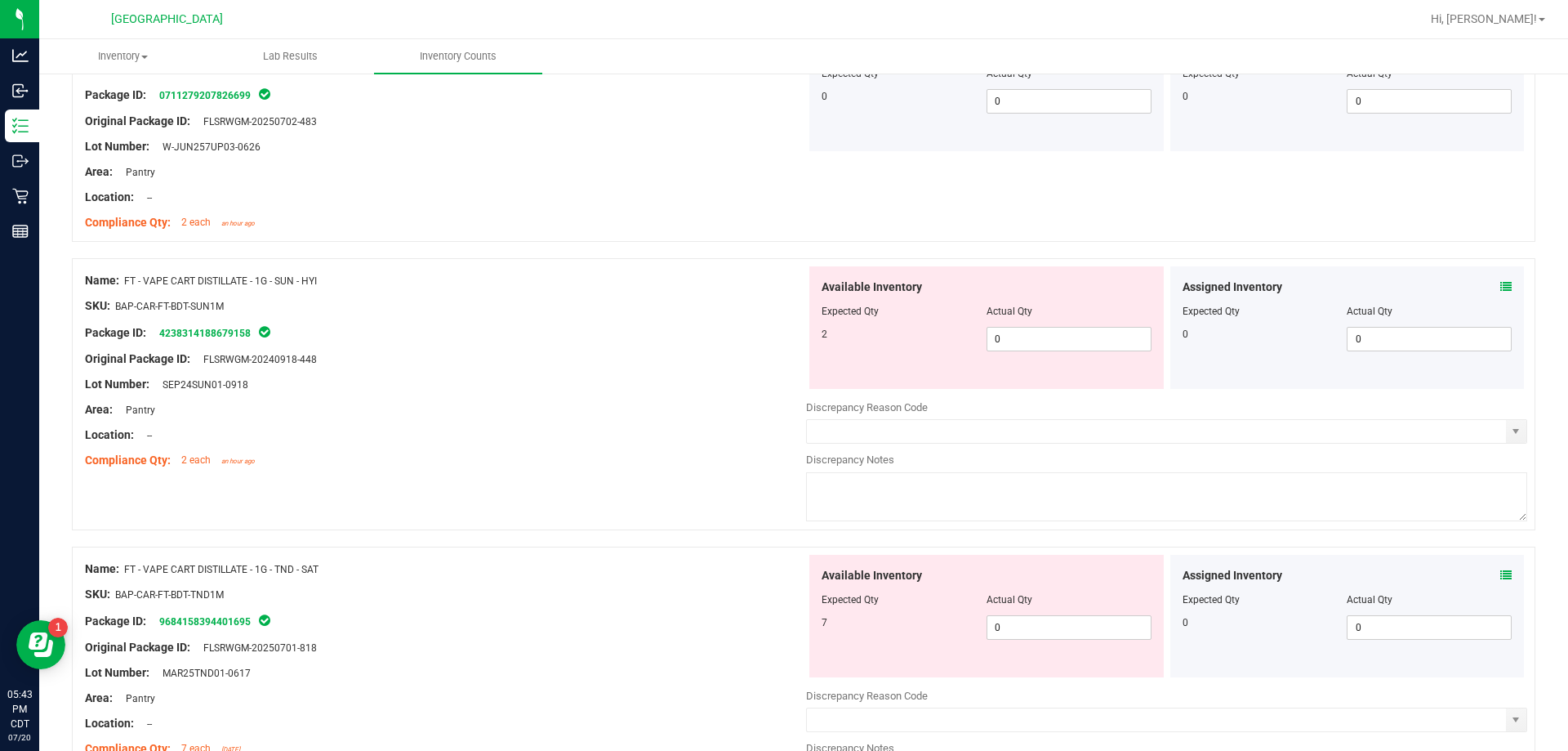 click at bounding box center [1506, 575] 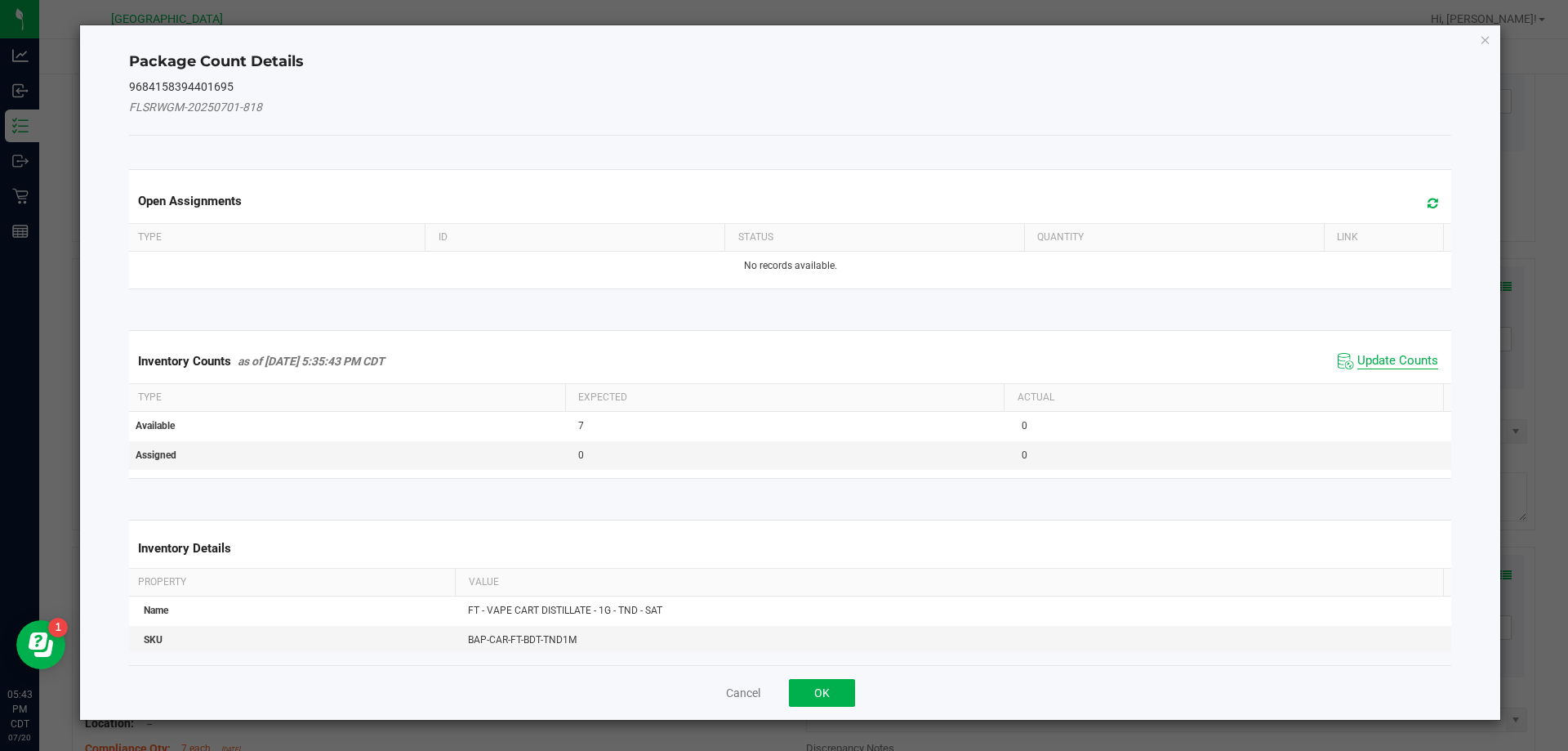 click on "Update Counts" 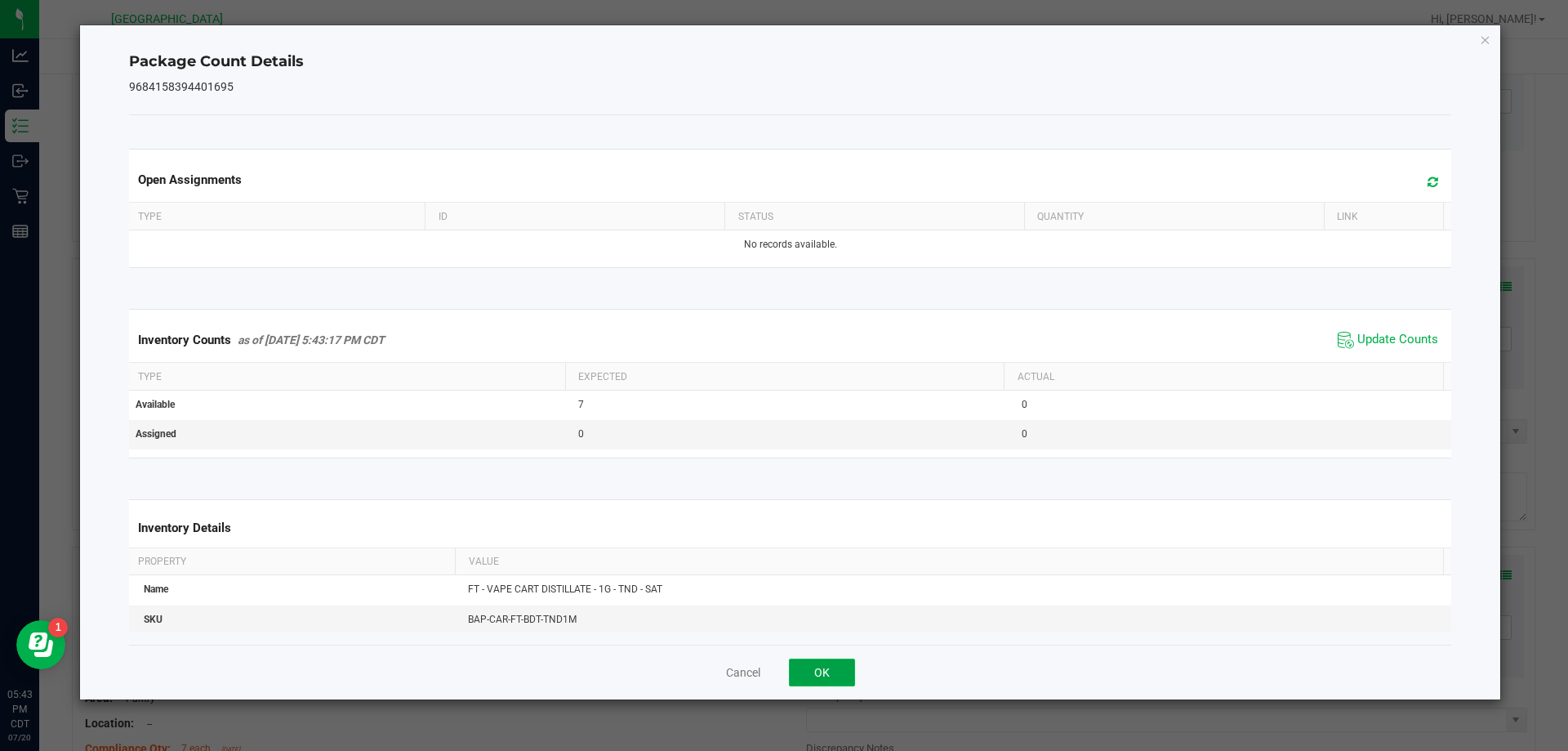 click on "OK" 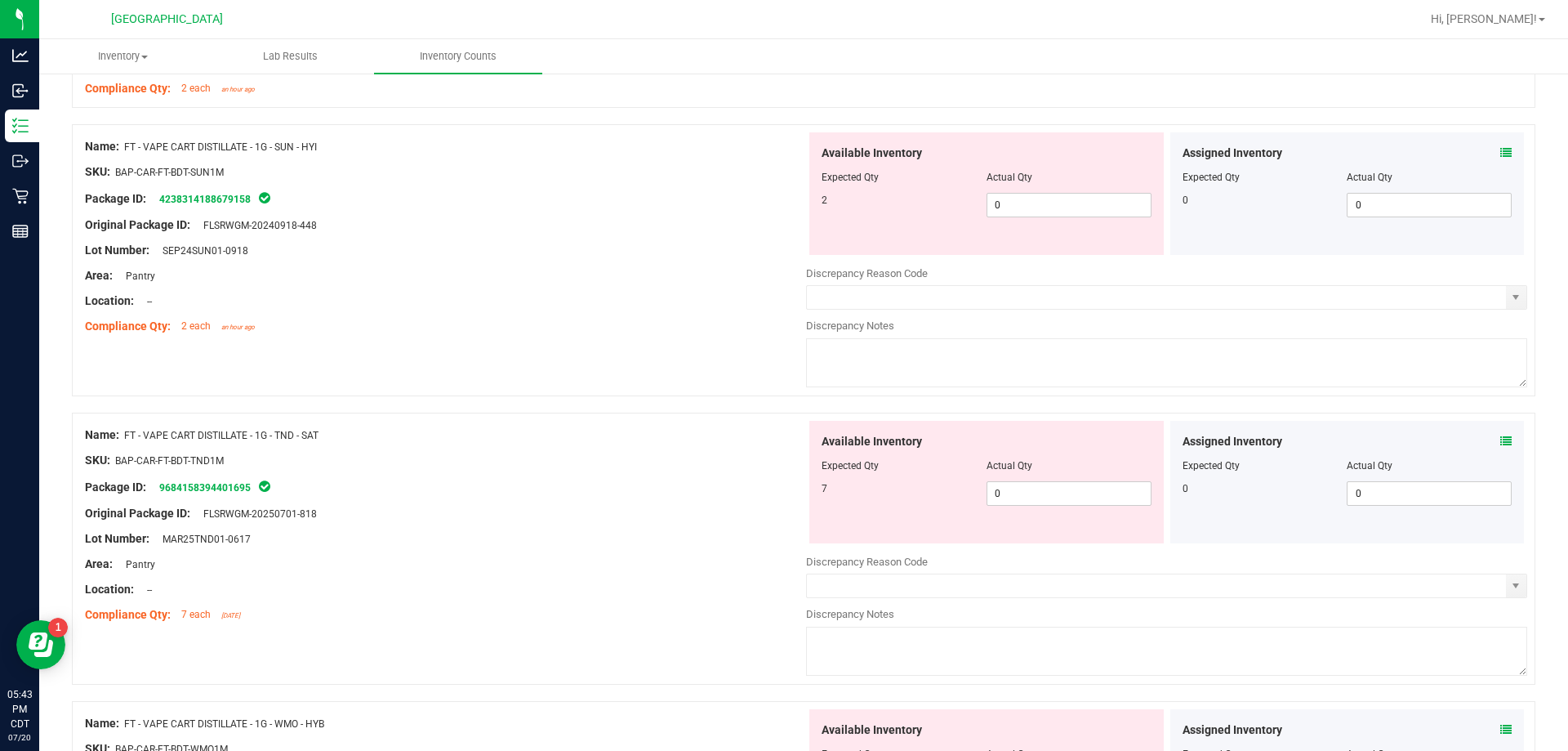 scroll, scrollTop: 409, scrollLeft: 0, axis: vertical 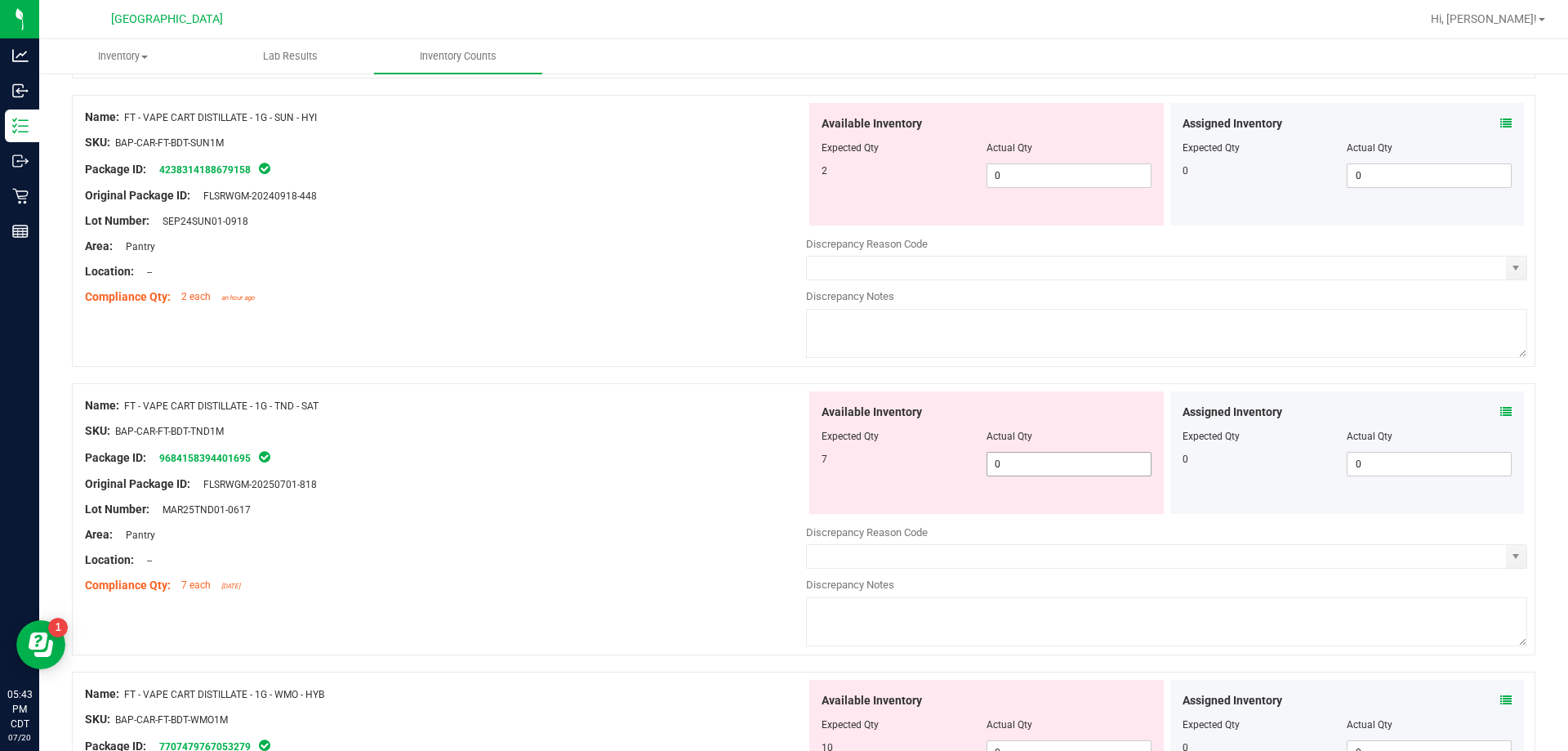 click on "0 0" at bounding box center (1069, 464) 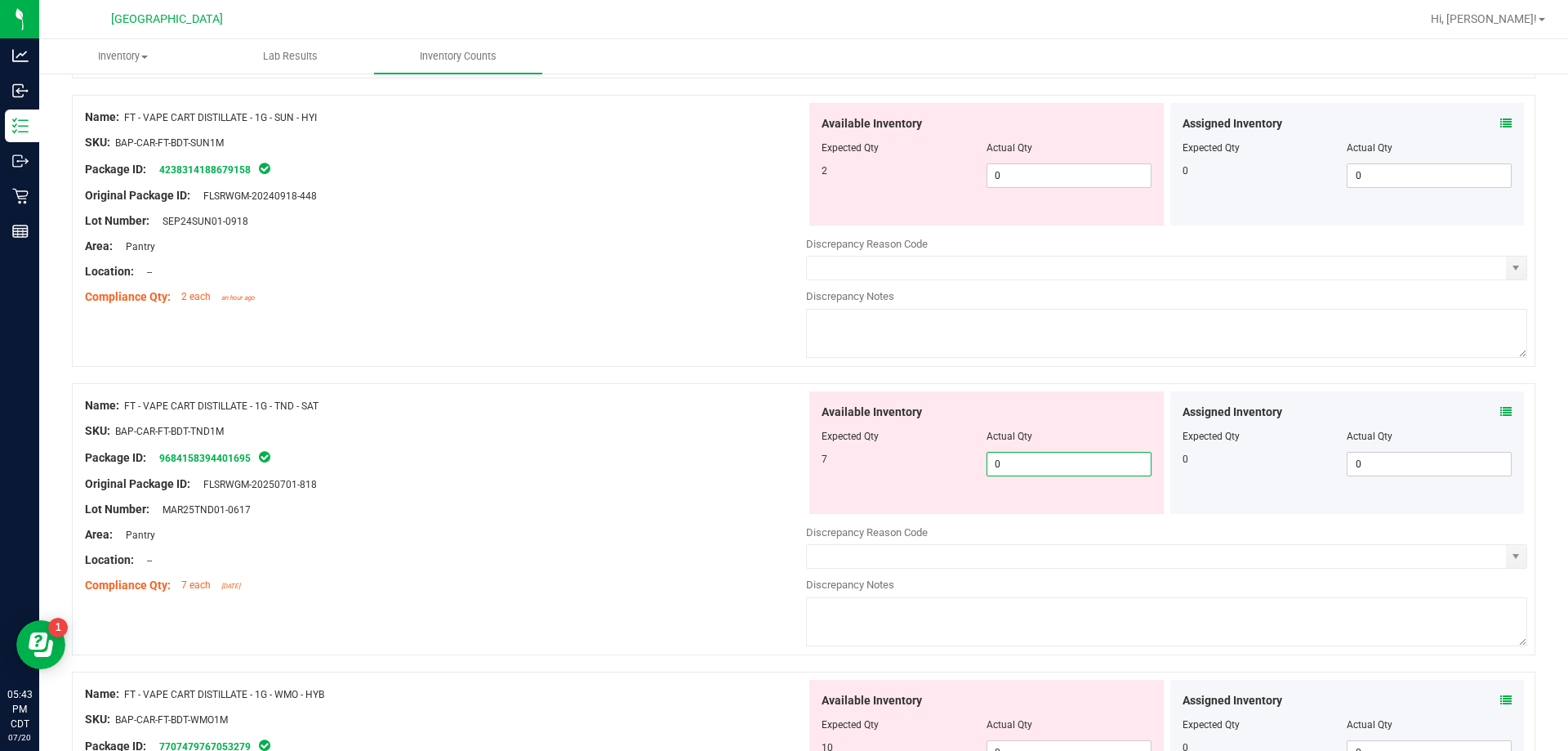 click at bounding box center [1506, 412] 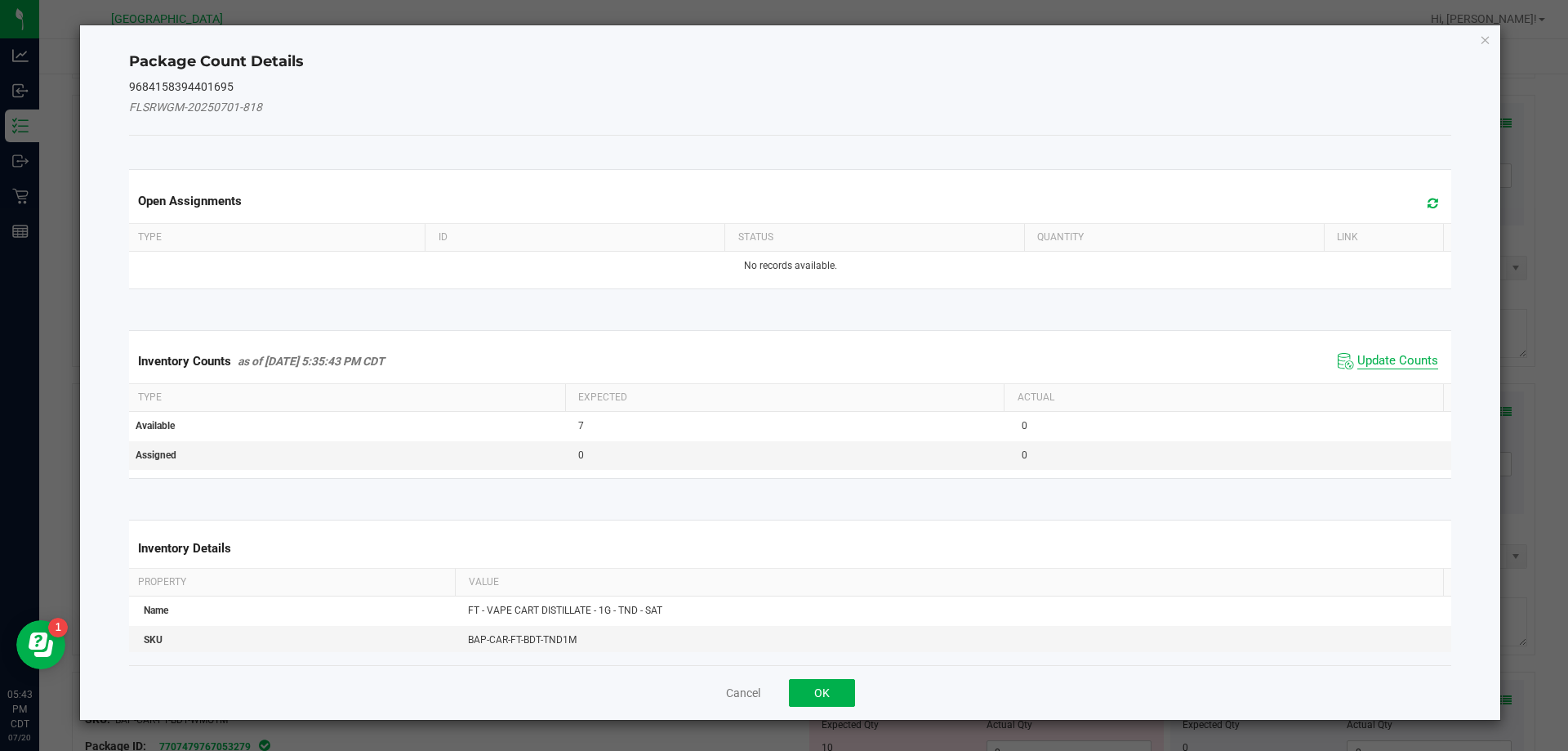 click on "Update Counts" 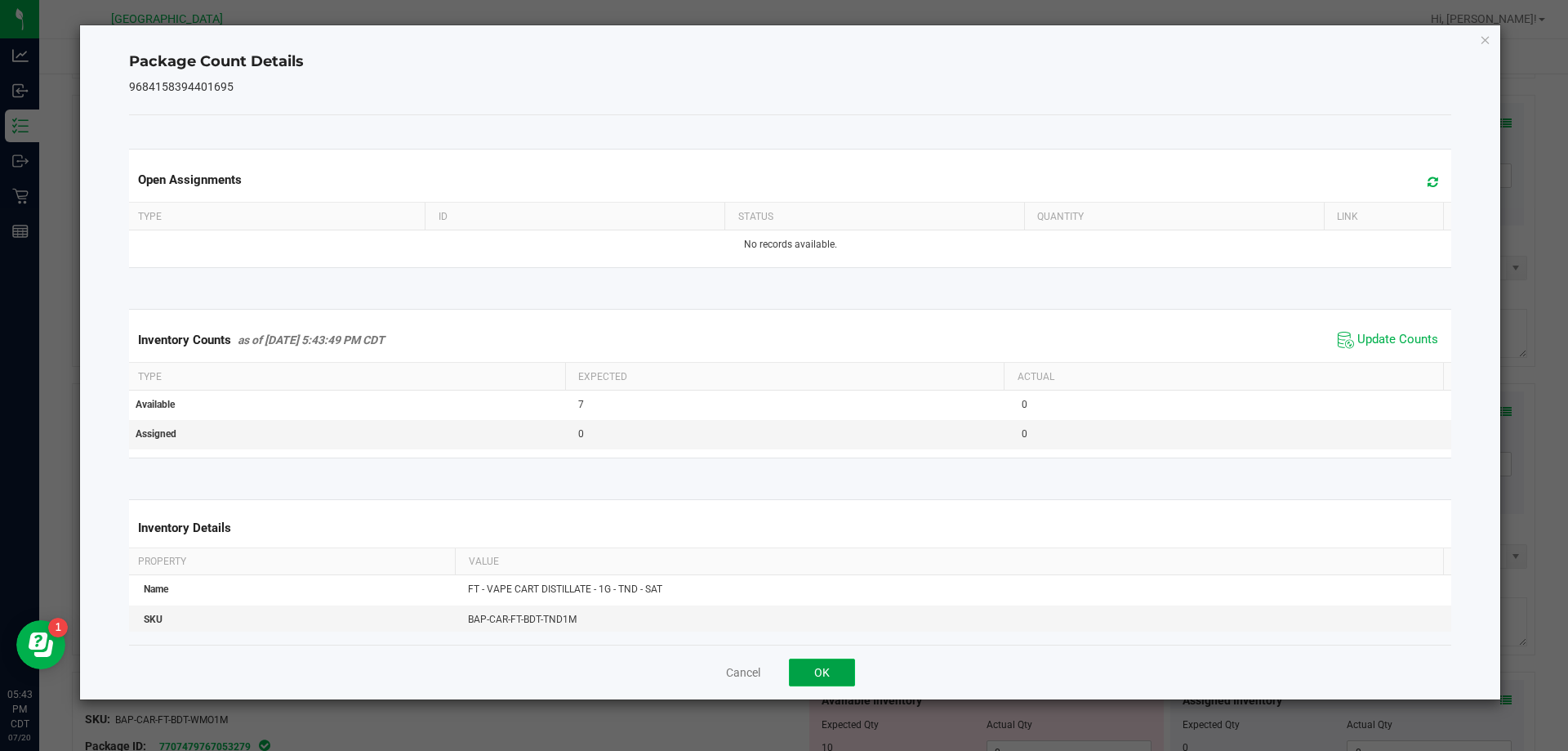 click on "OK" 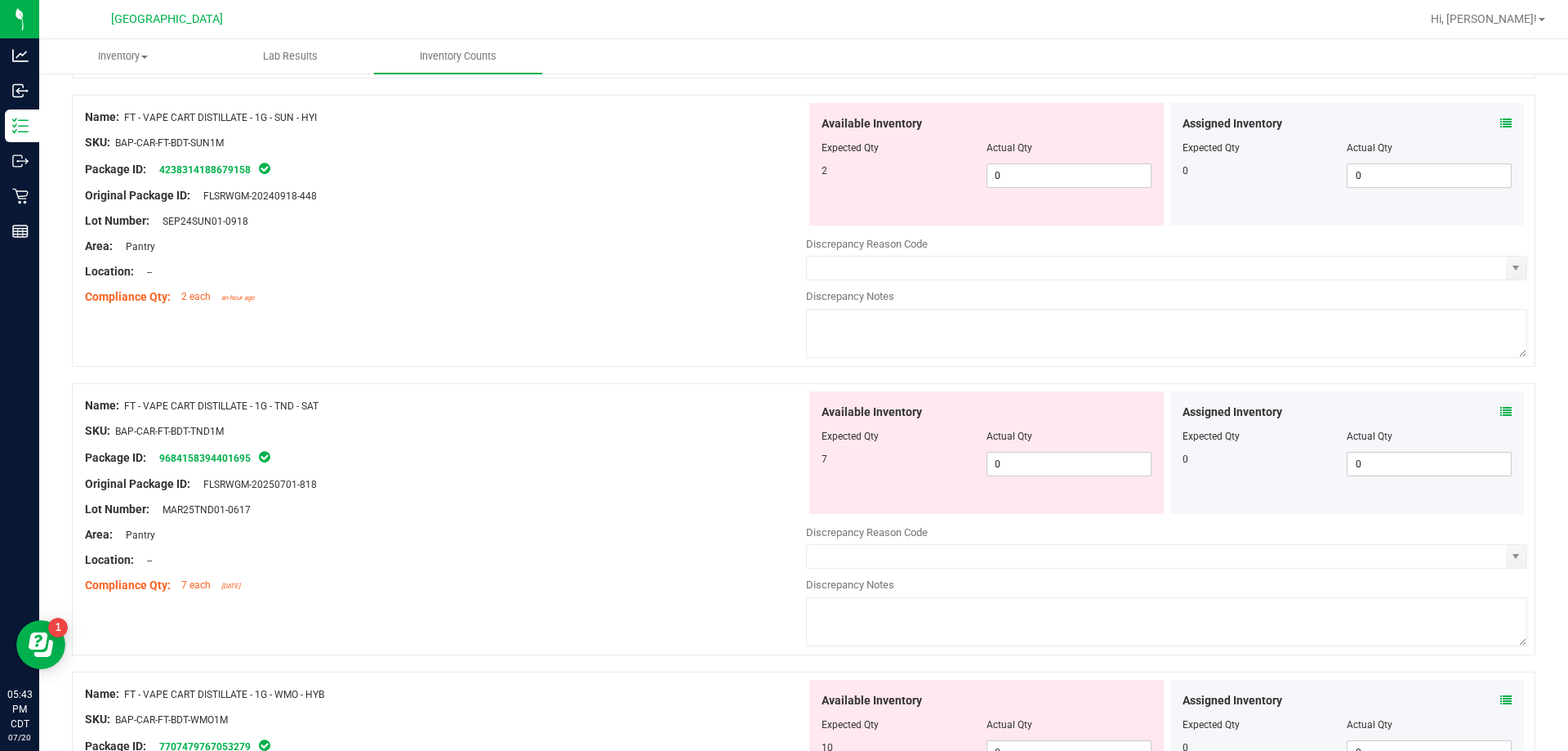 click at bounding box center (445, 497) 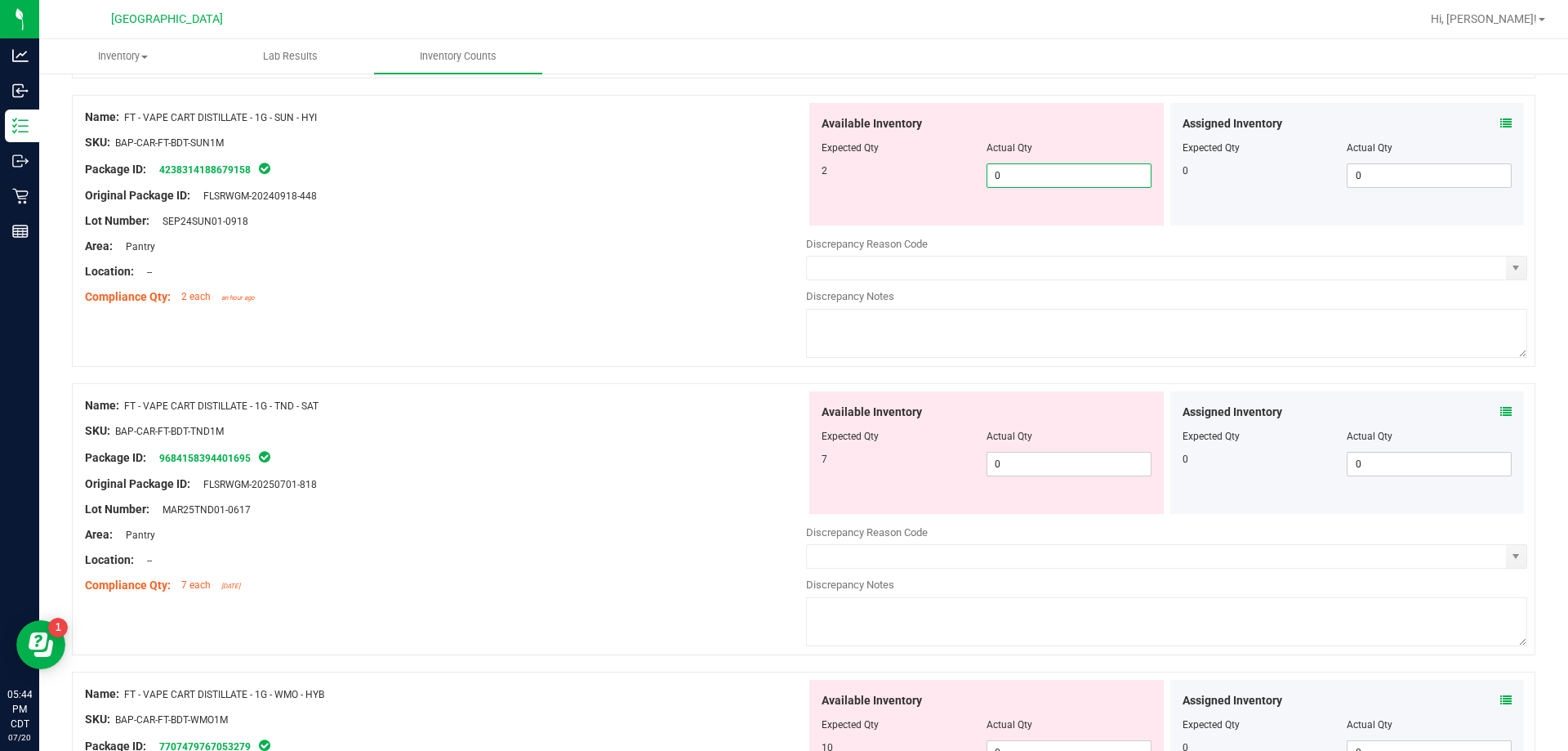 click on "0 0" at bounding box center (1069, 176) 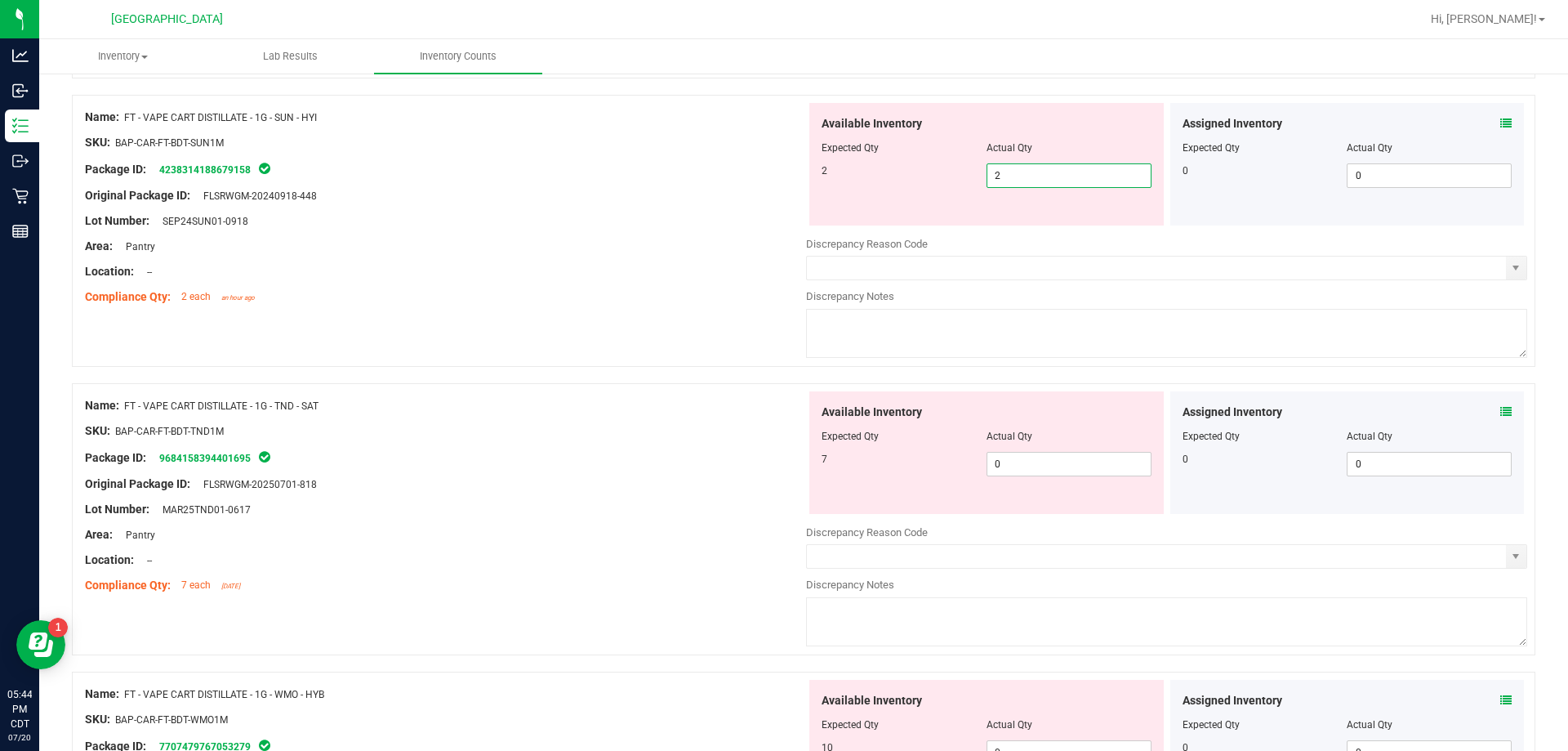 click on "Original Package ID:
FLSRWGM-20240918-448" at bounding box center (445, 195) 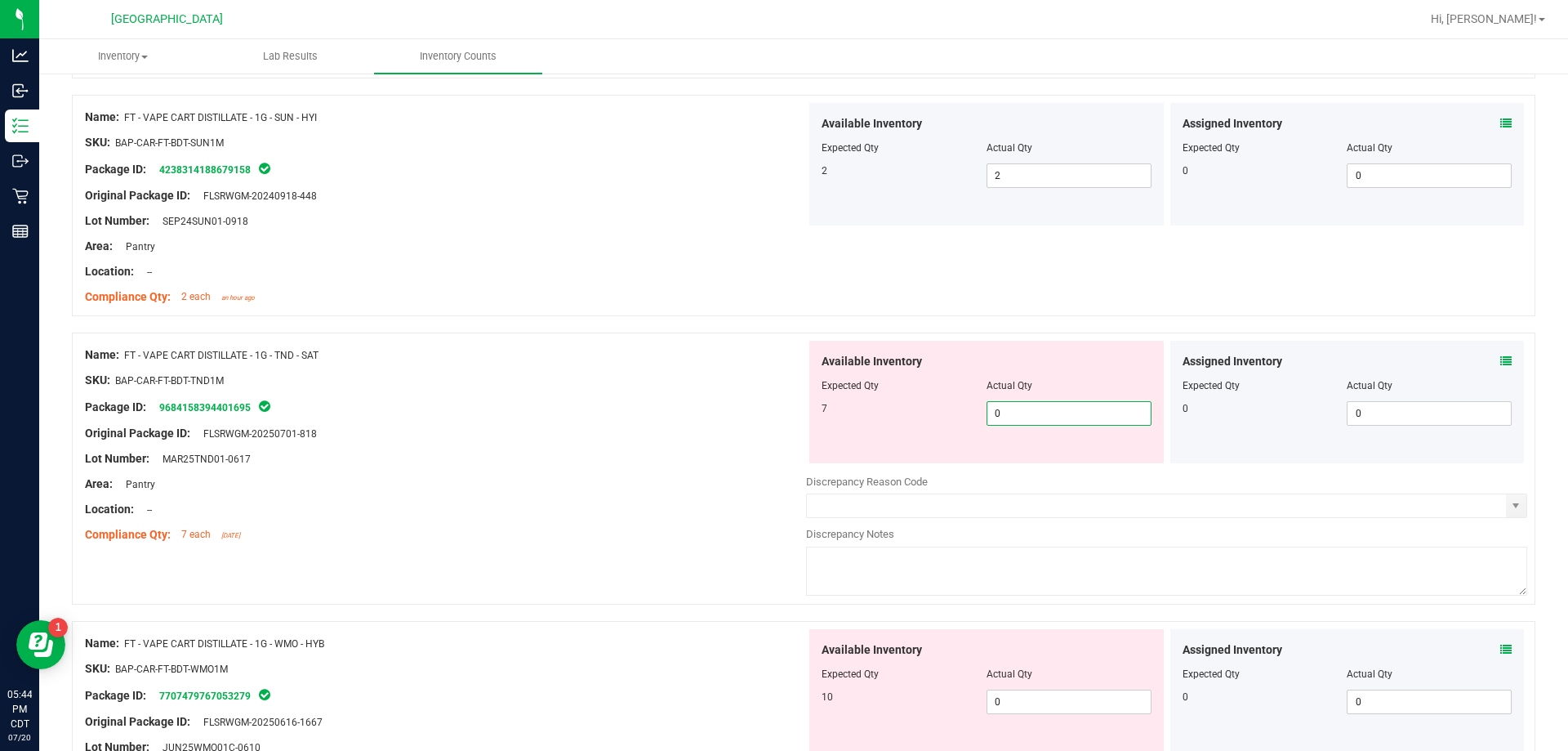 click on "0 0" at bounding box center (1069, 413) 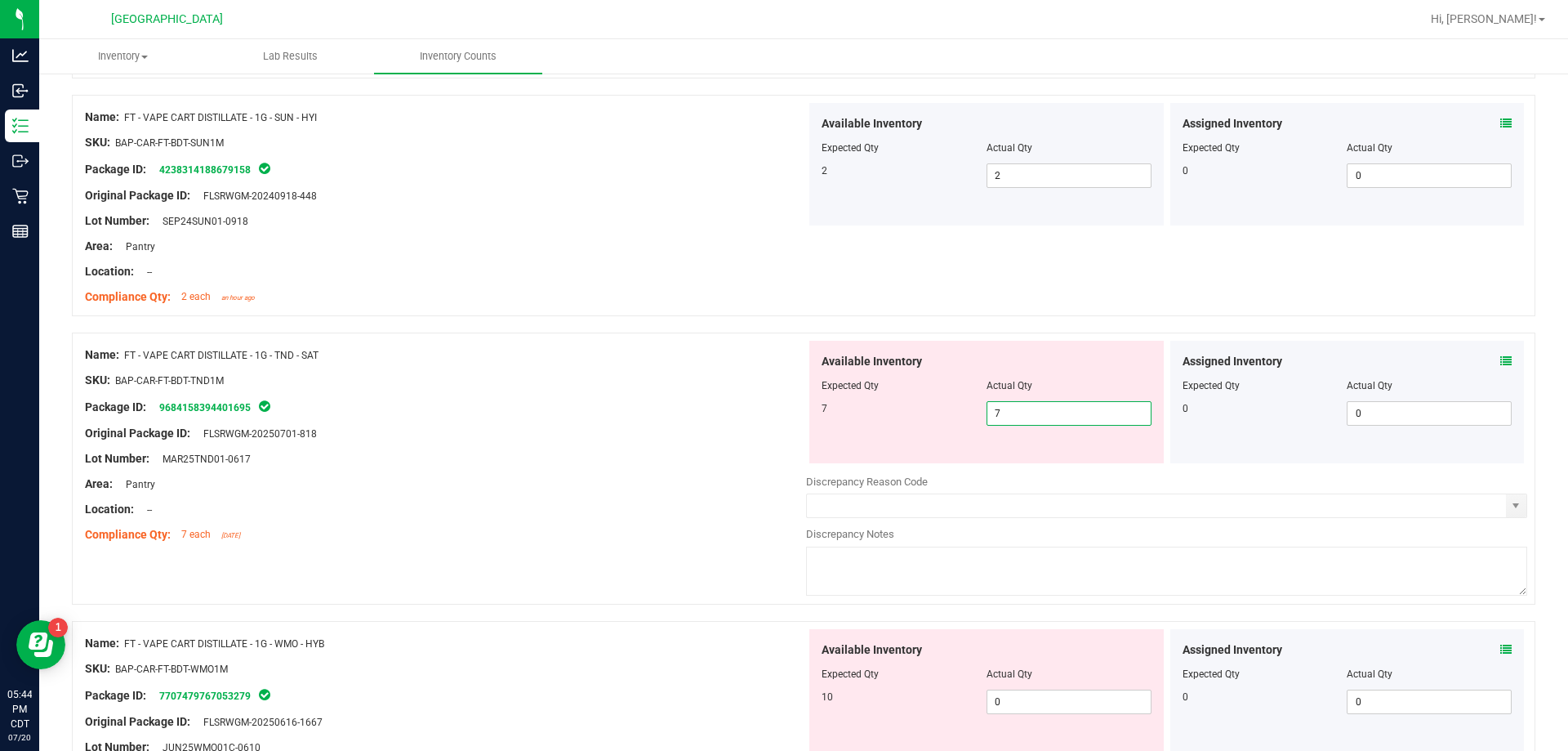 click on "Package ID:
9684158394401695" at bounding box center (445, 407) 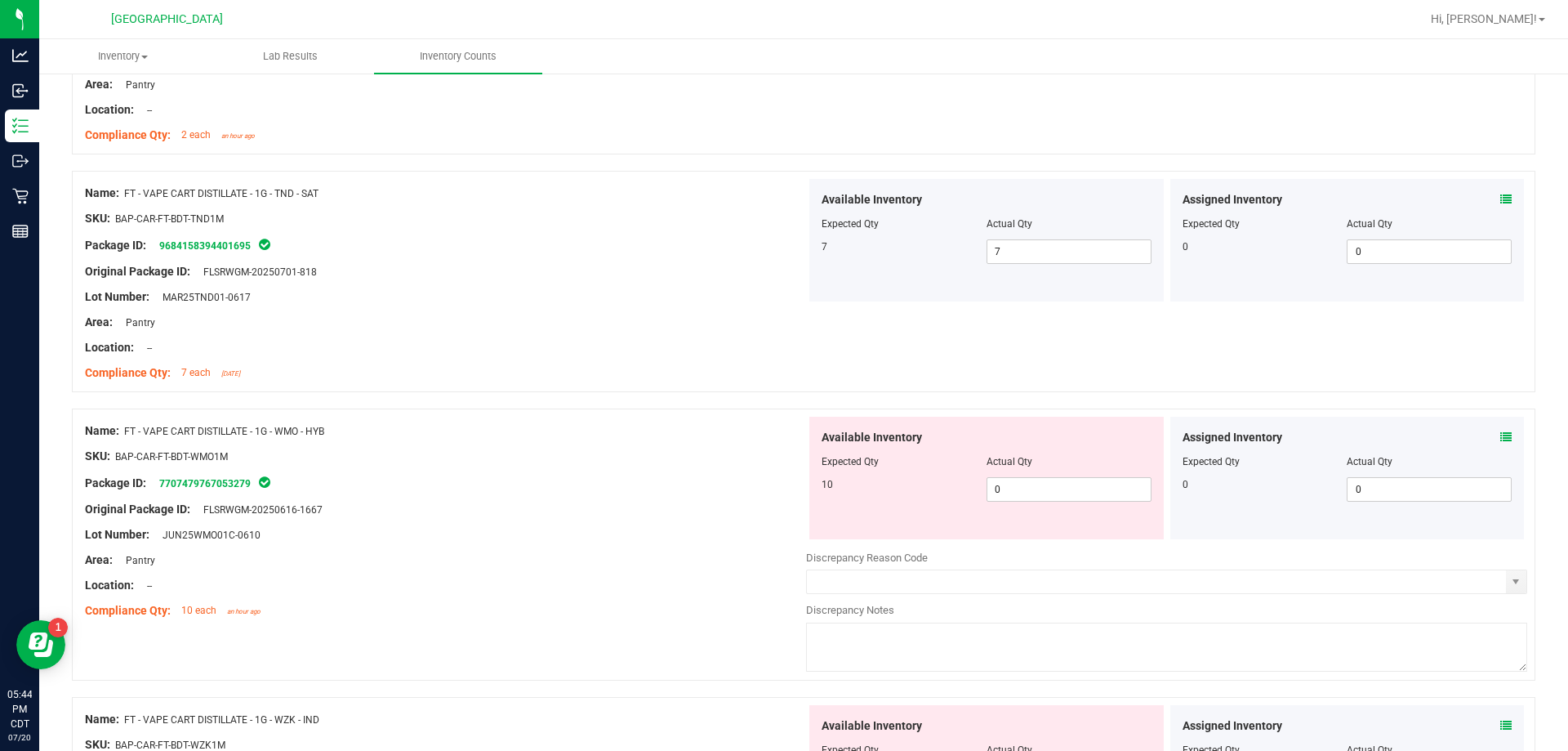 scroll, scrollTop: 654, scrollLeft: 0, axis: vertical 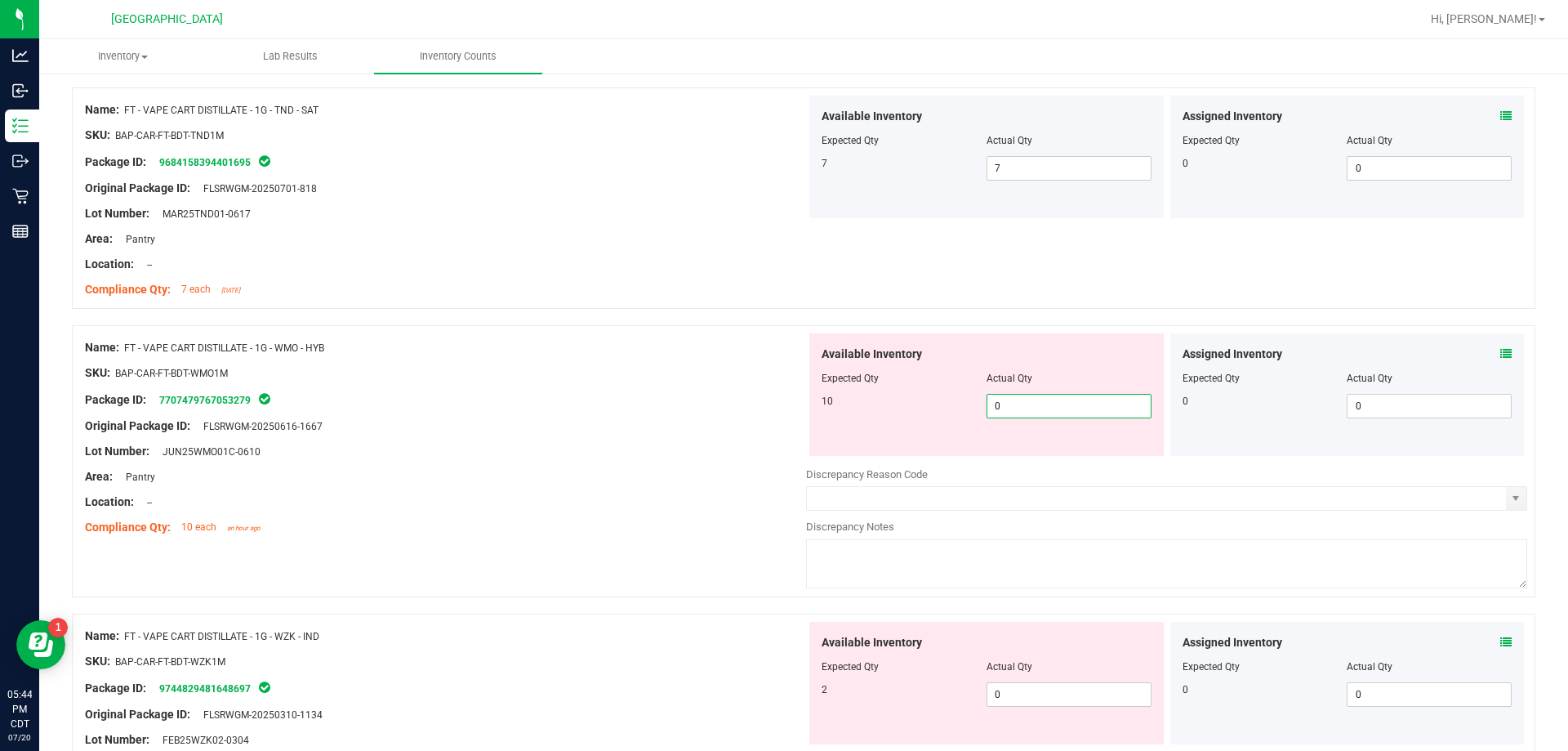 click on "0 0" at bounding box center [1069, 406] 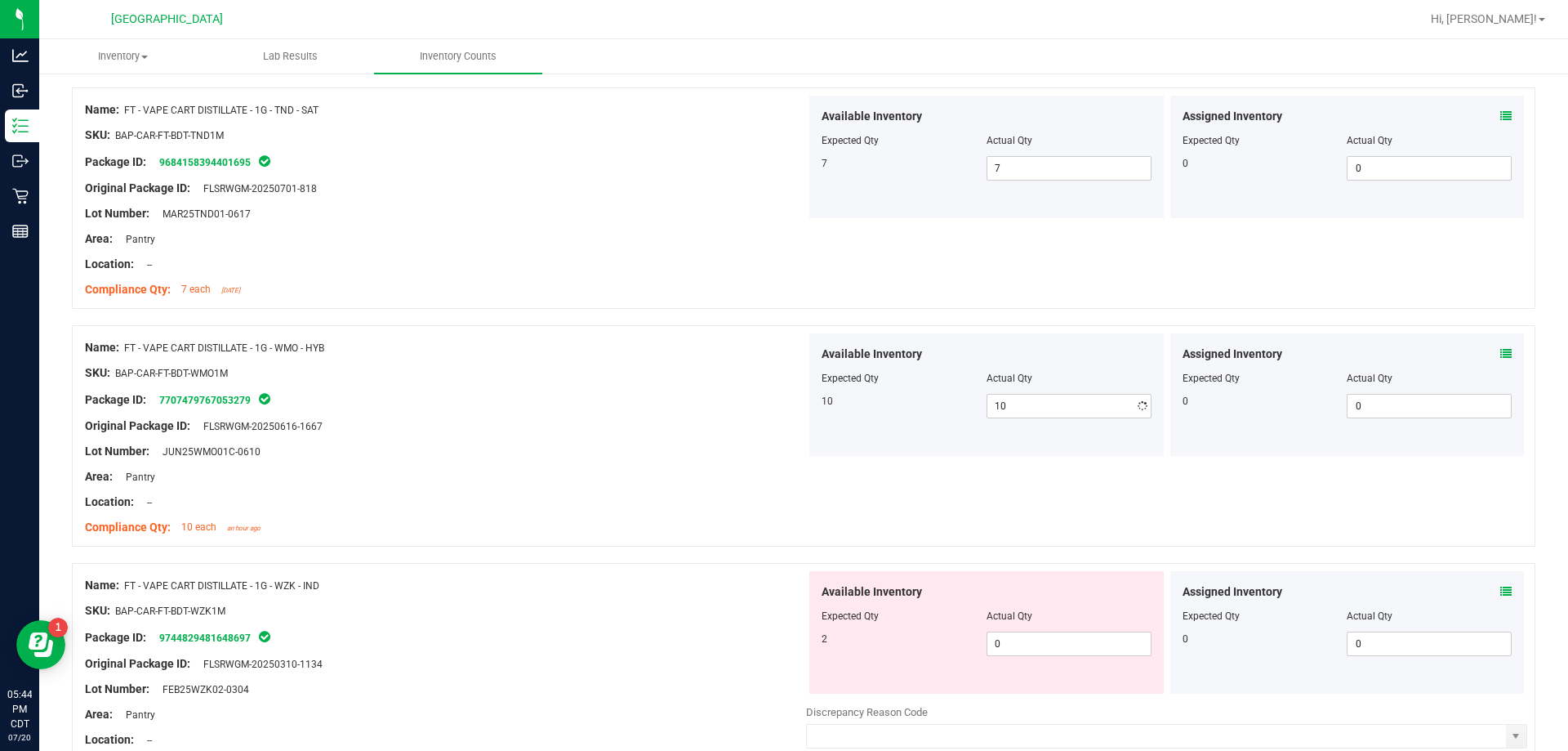 click on "Original Package ID:
FLSRWGM-20250616-1667" at bounding box center [445, 426] 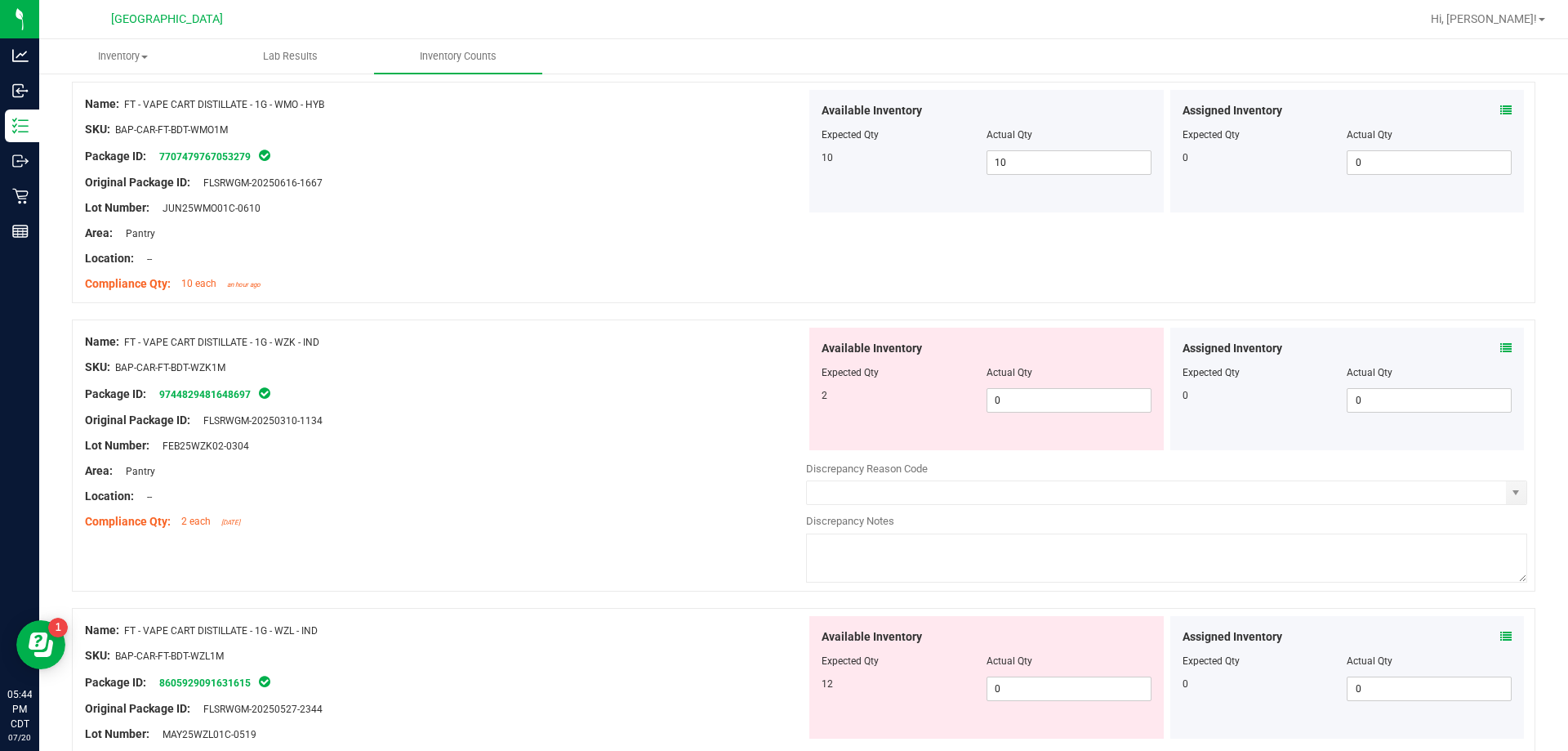scroll, scrollTop: 899, scrollLeft: 0, axis: vertical 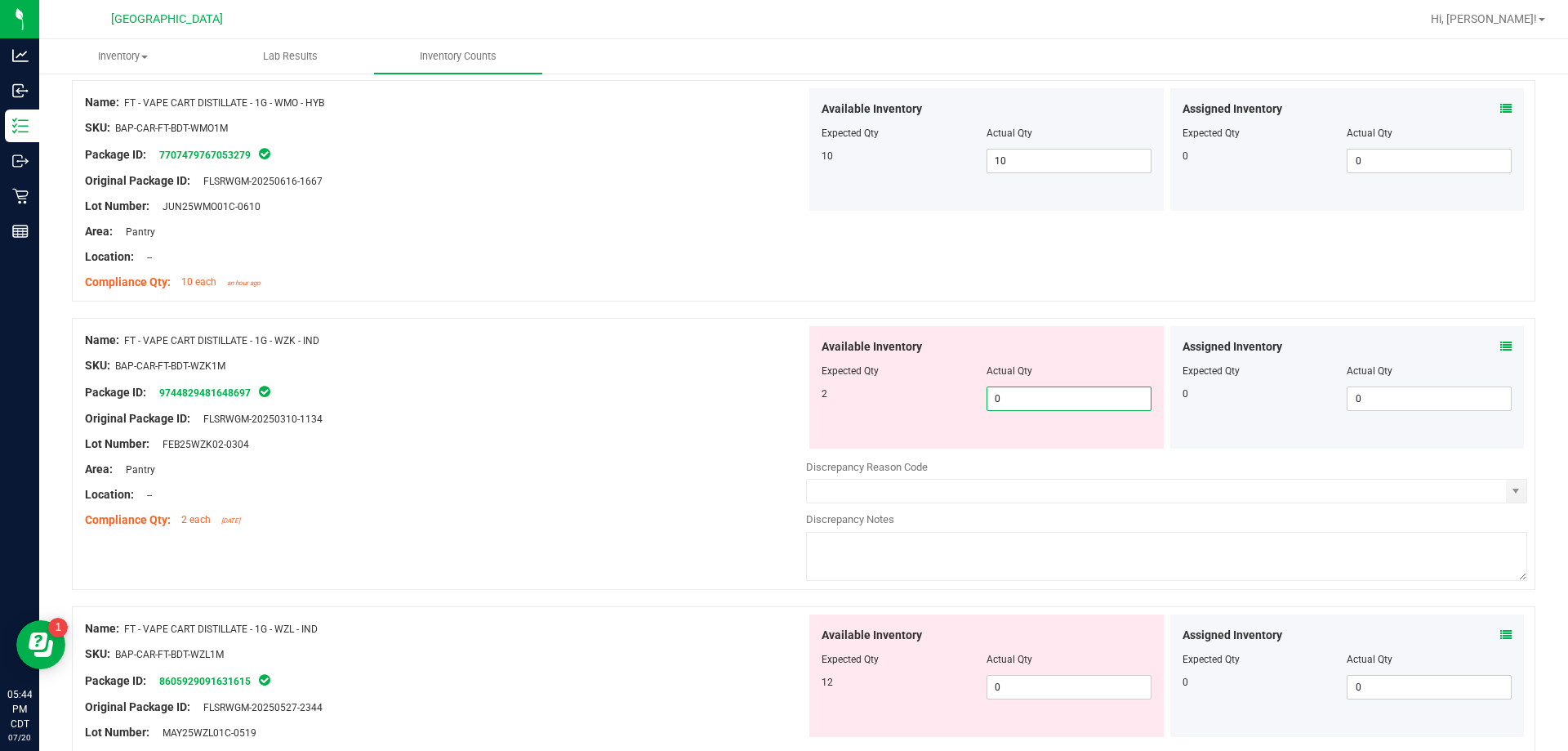 click on "0 0" at bounding box center [1069, 399] 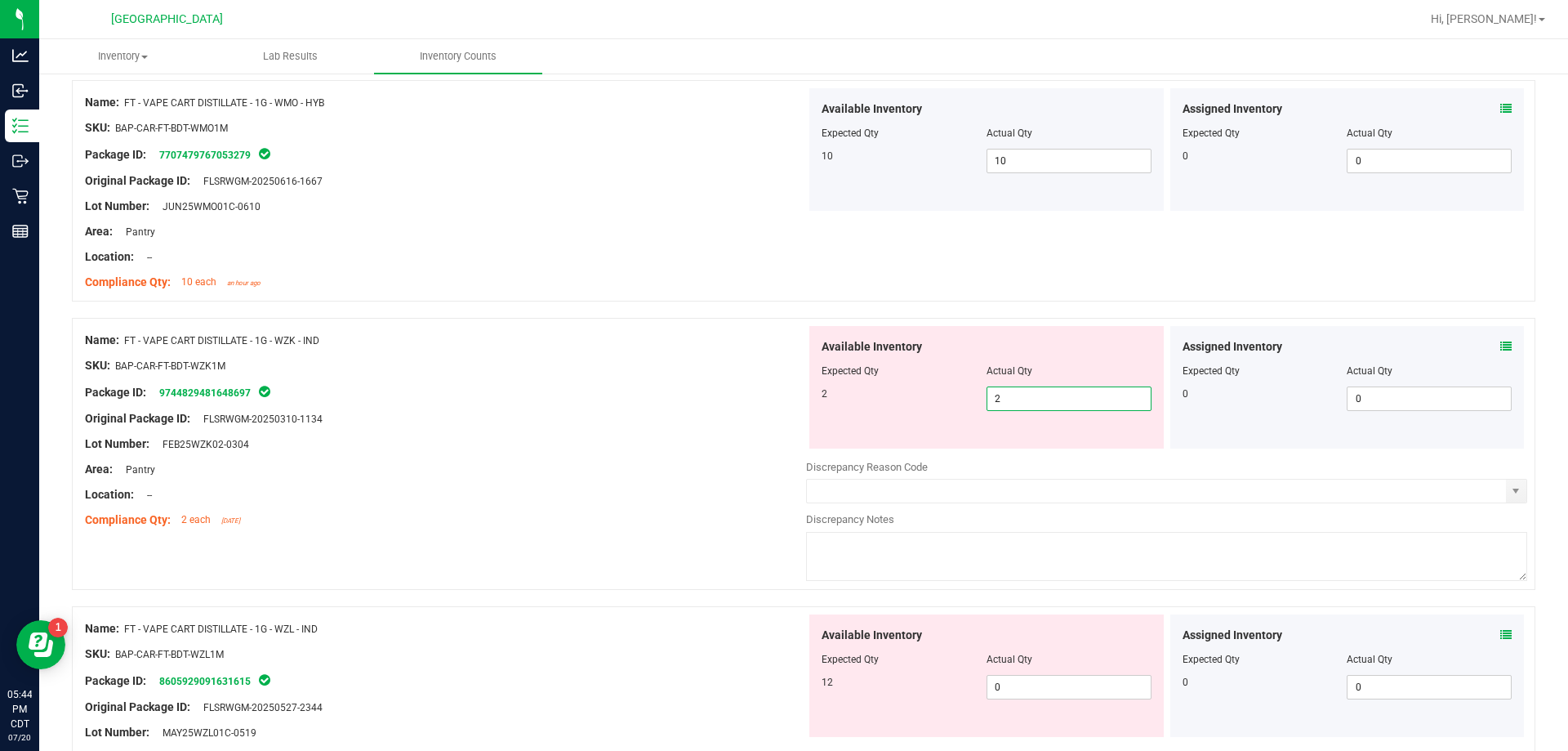 click on "Location:
--" at bounding box center [445, 494] 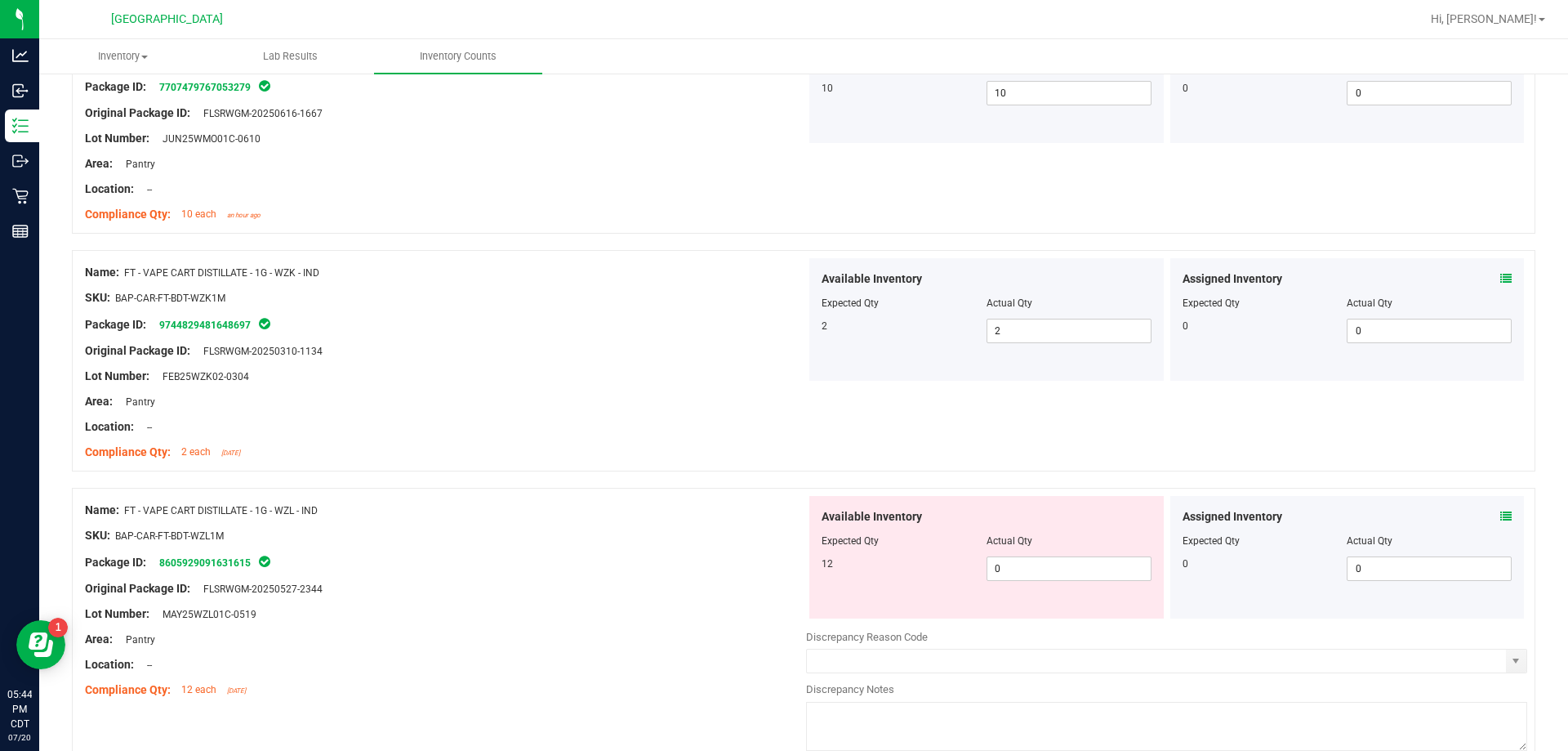 scroll, scrollTop: 1226, scrollLeft: 0, axis: vertical 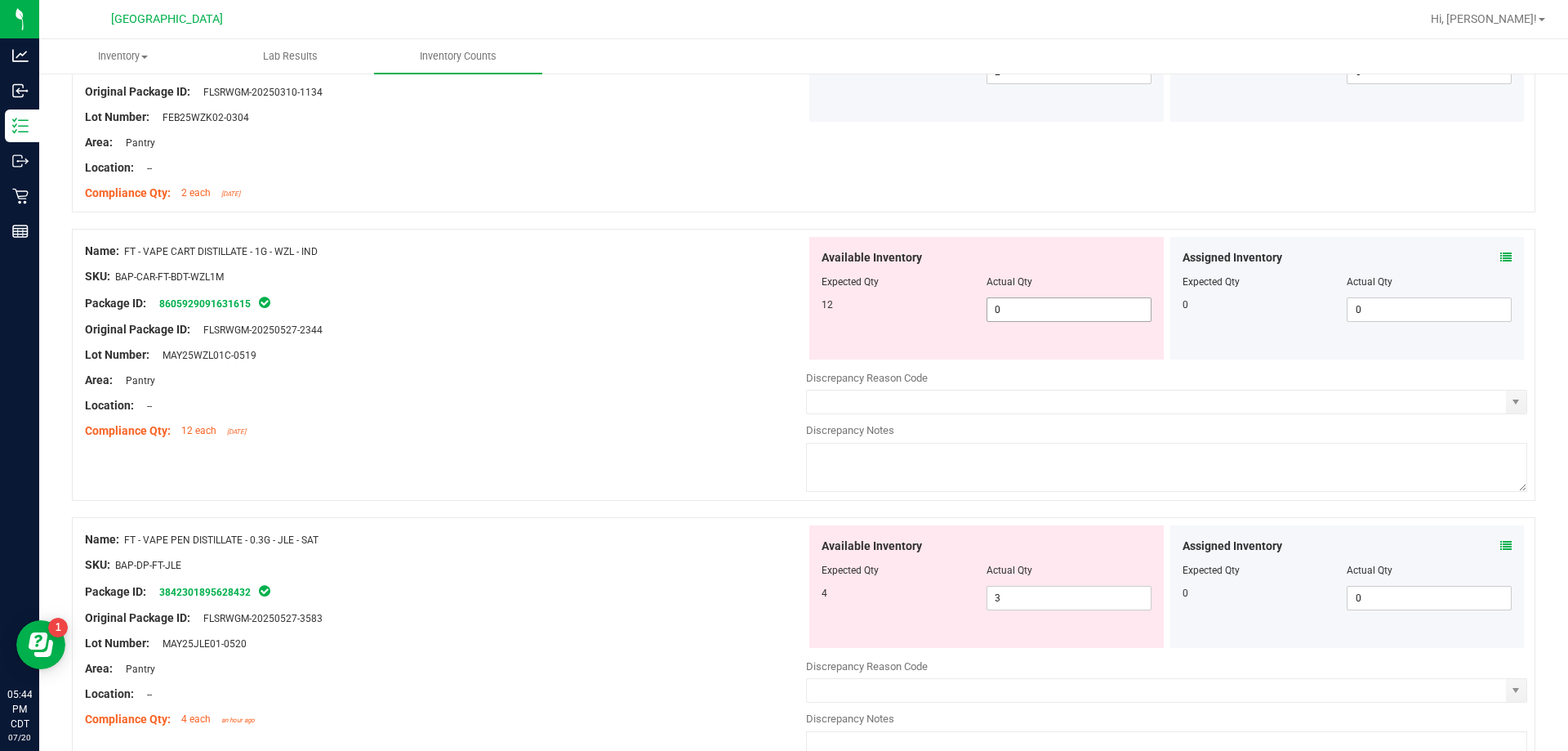 click on "0 0" at bounding box center (1069, 310) 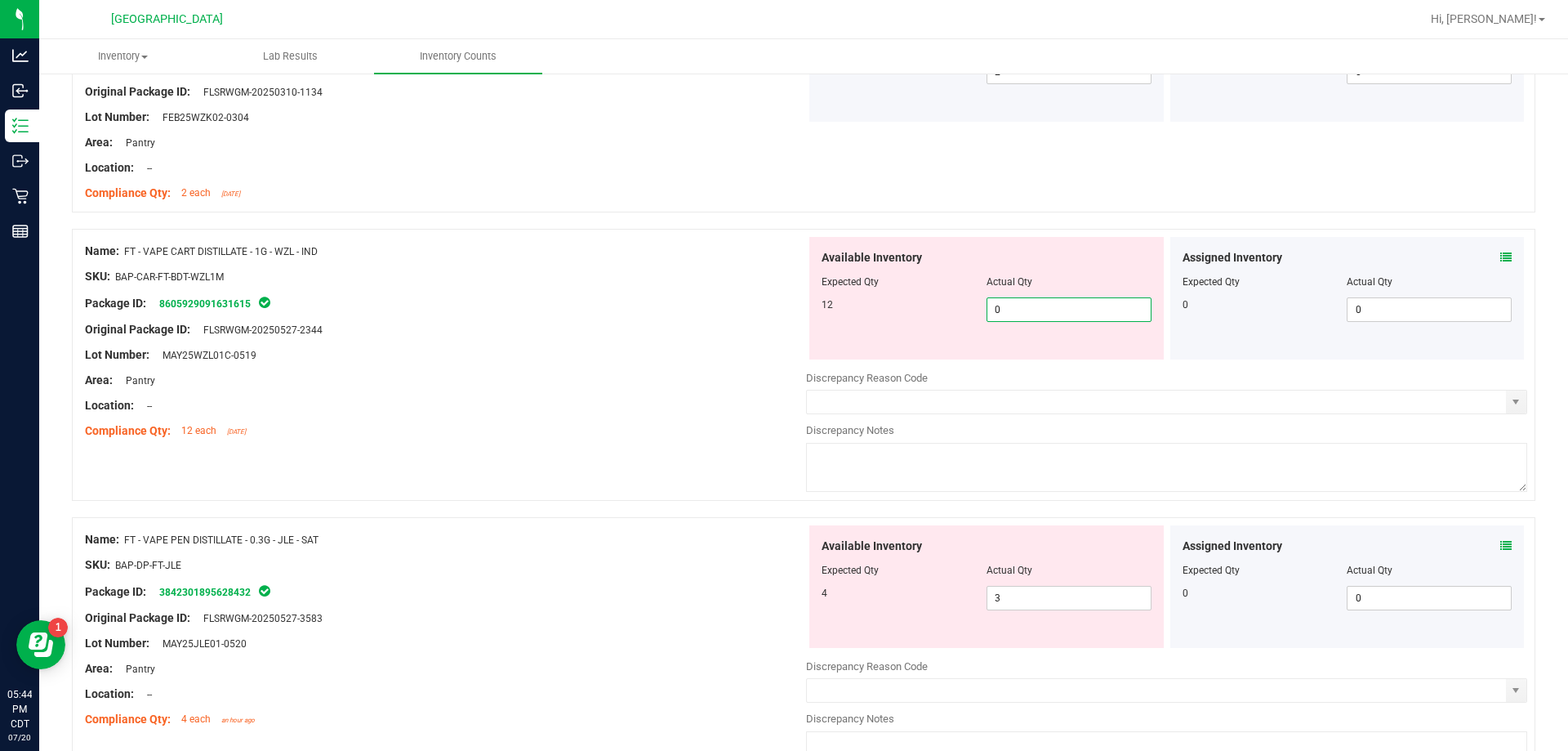 click on "0" at bounding box center [1069, 310] 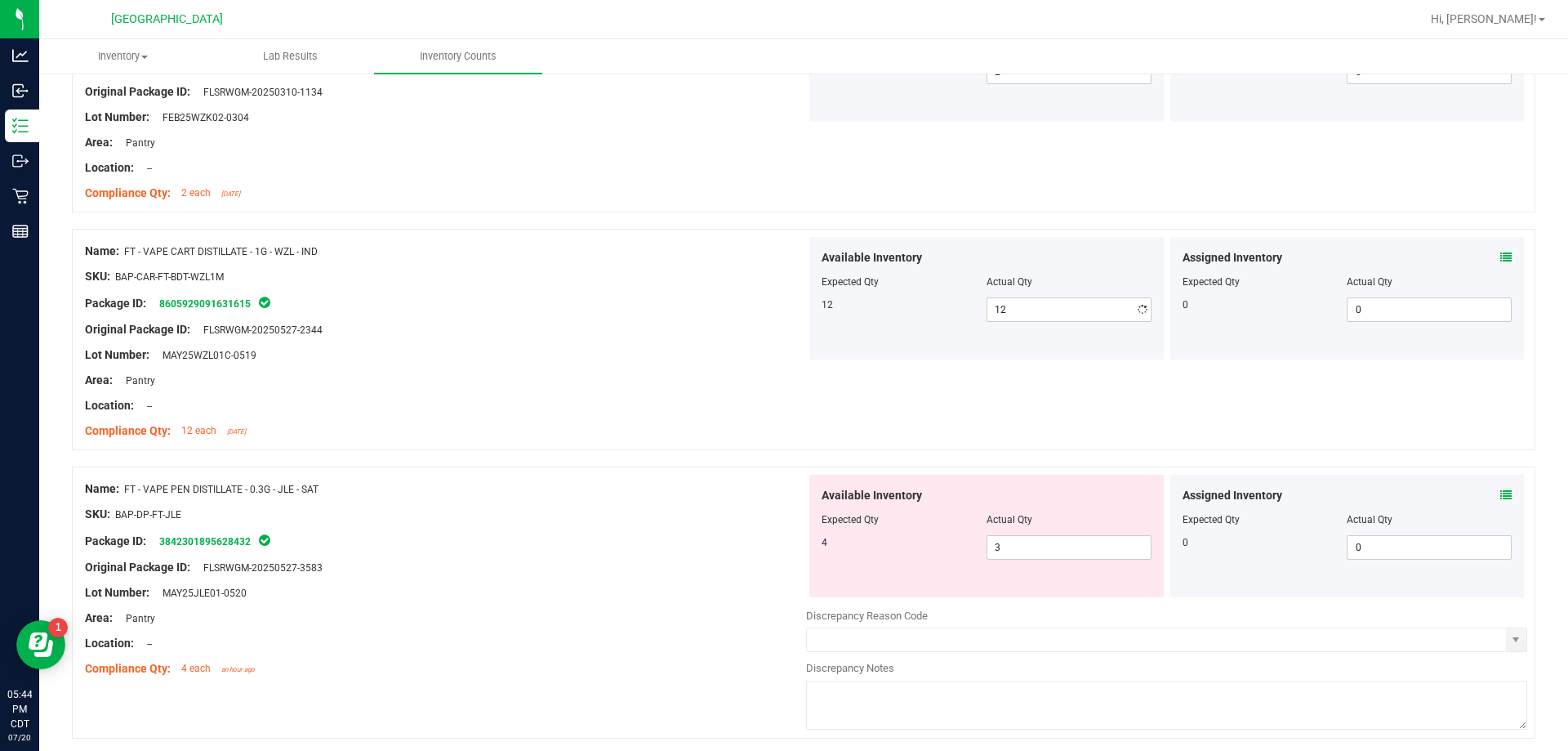 click on "Area:
Pantry" at bounding box center (445, 380) 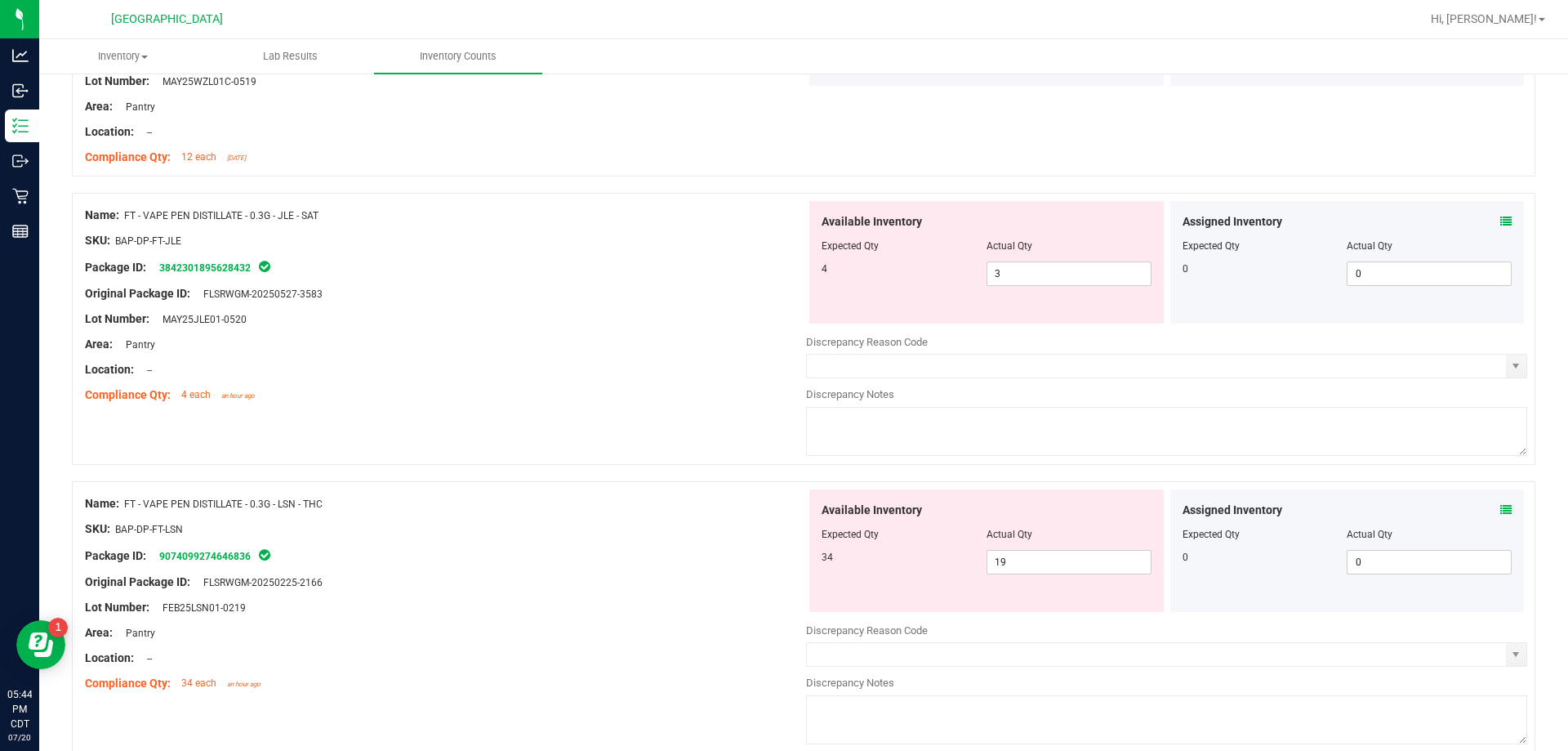 scroll, scrollTop: 1471, scrollLeft: 0, axis: vertical 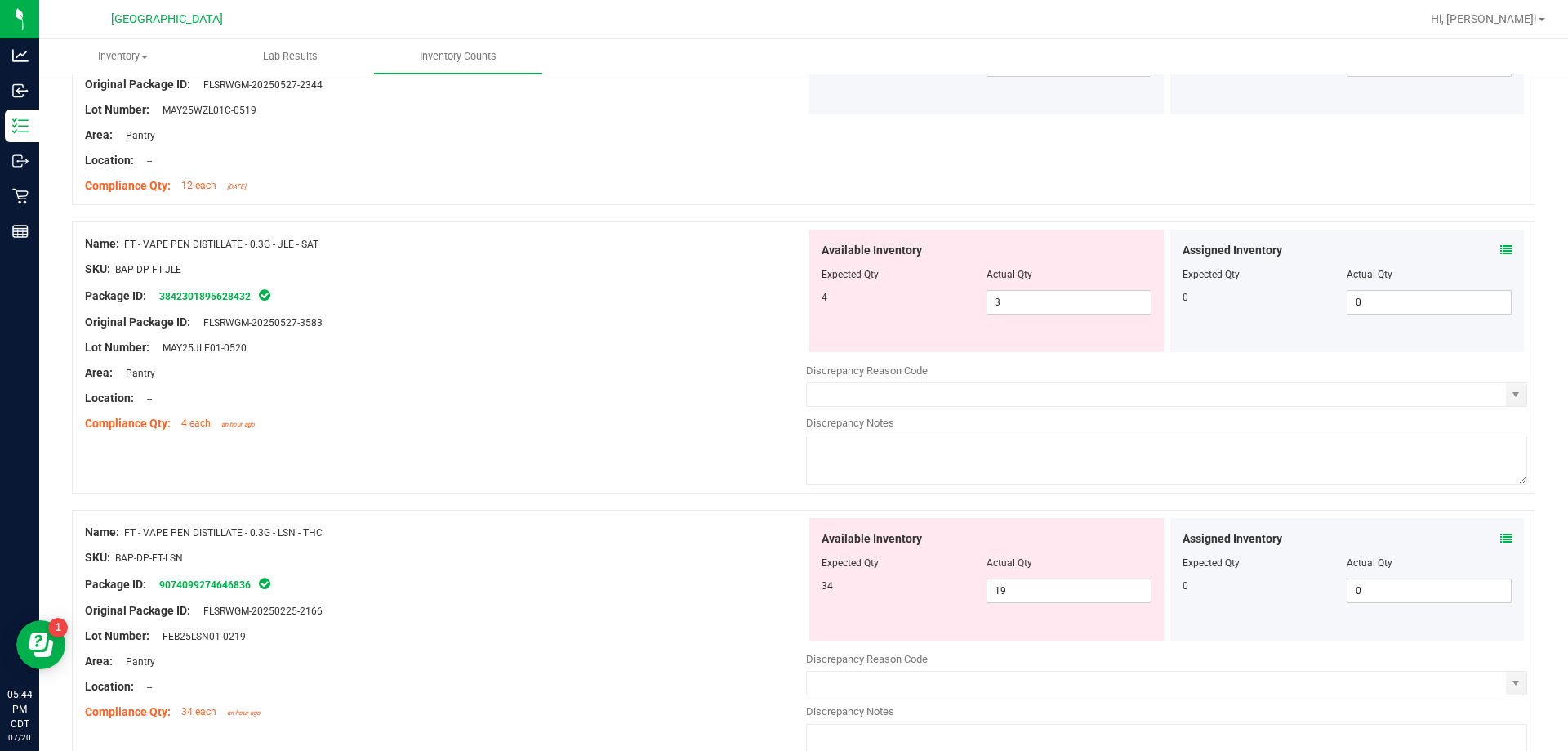 drag, startPoint x: 1500, startPoint y: 250, endPoint x: 1479, endPoint y: 238, distance: 24.186773 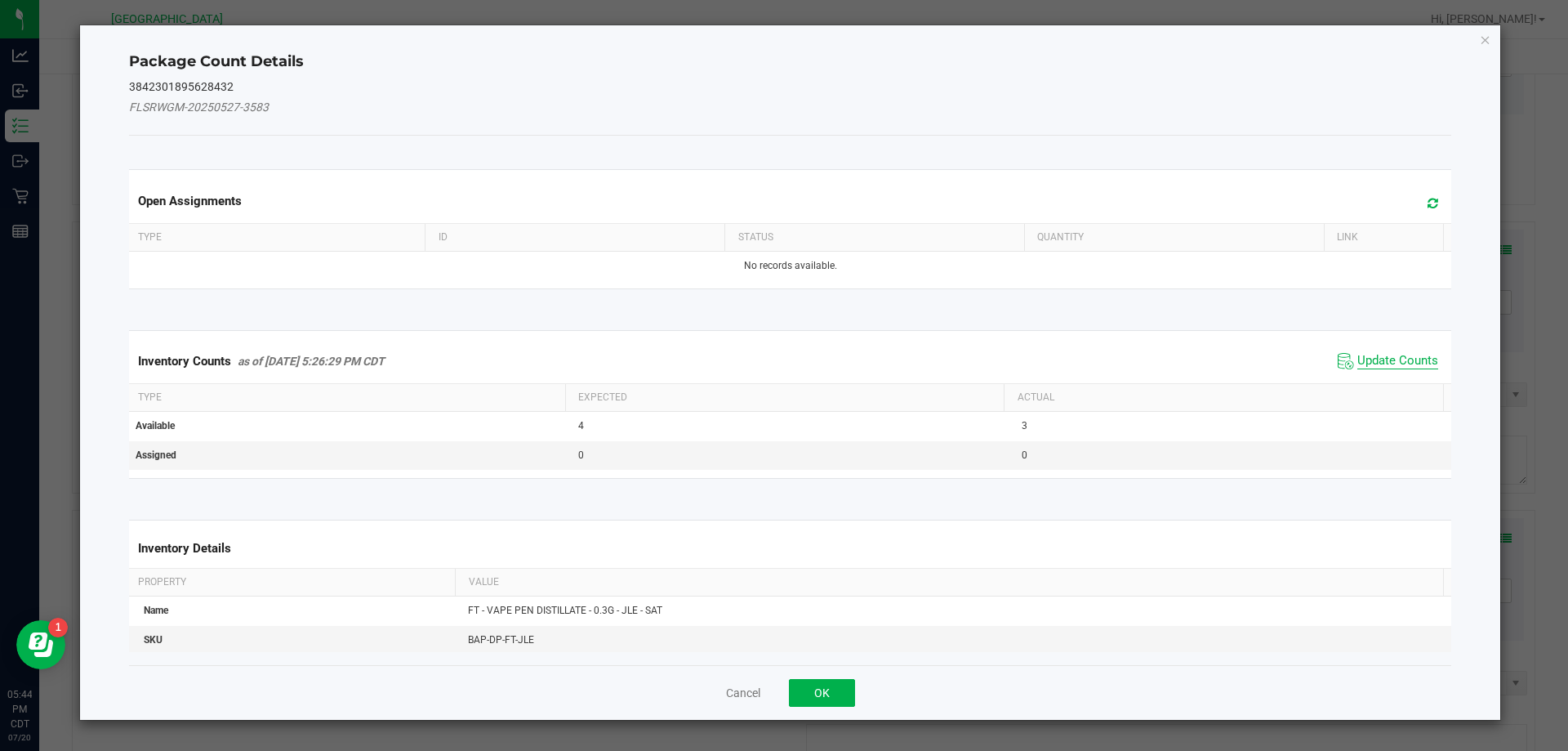 click on "Update Counts" 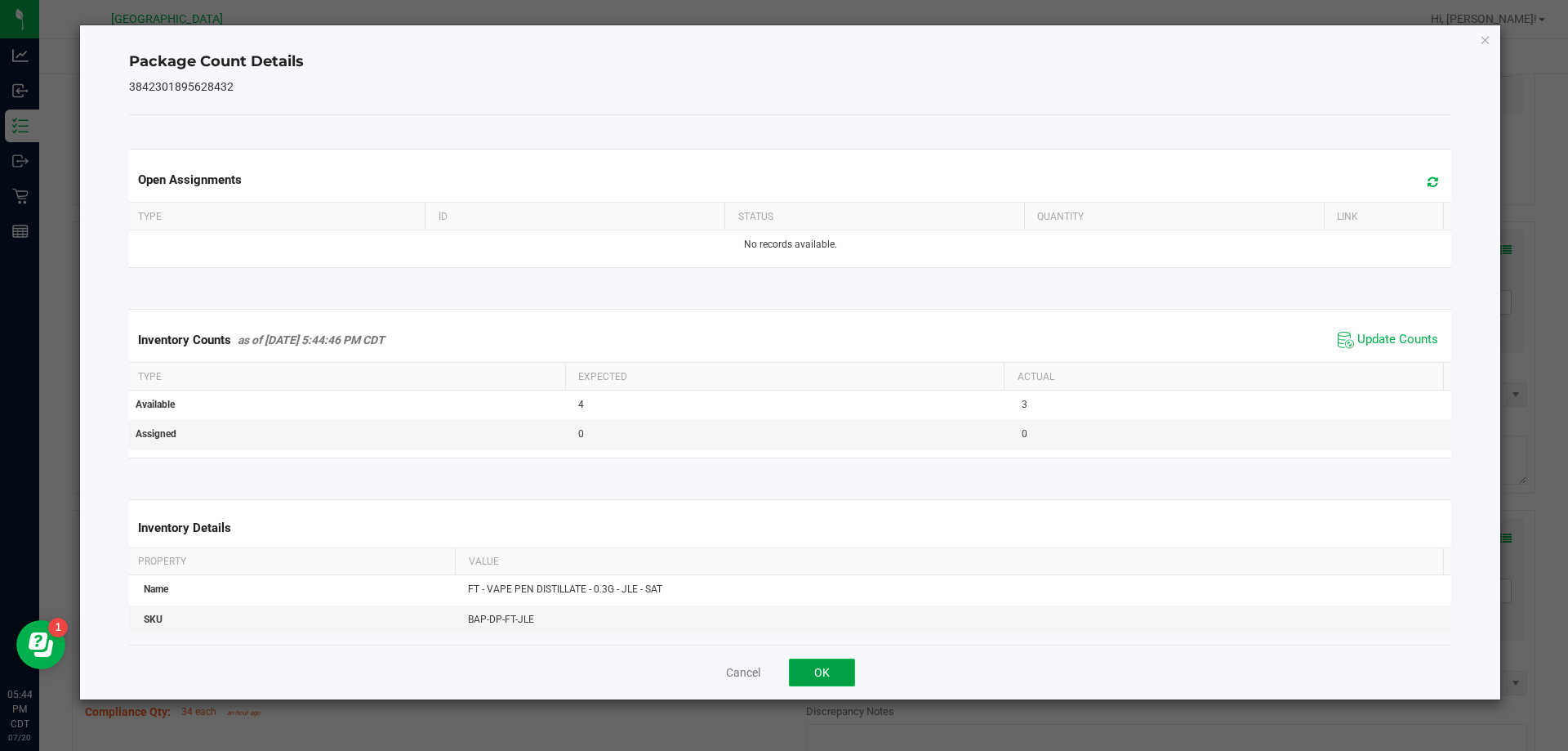 click on "OK" 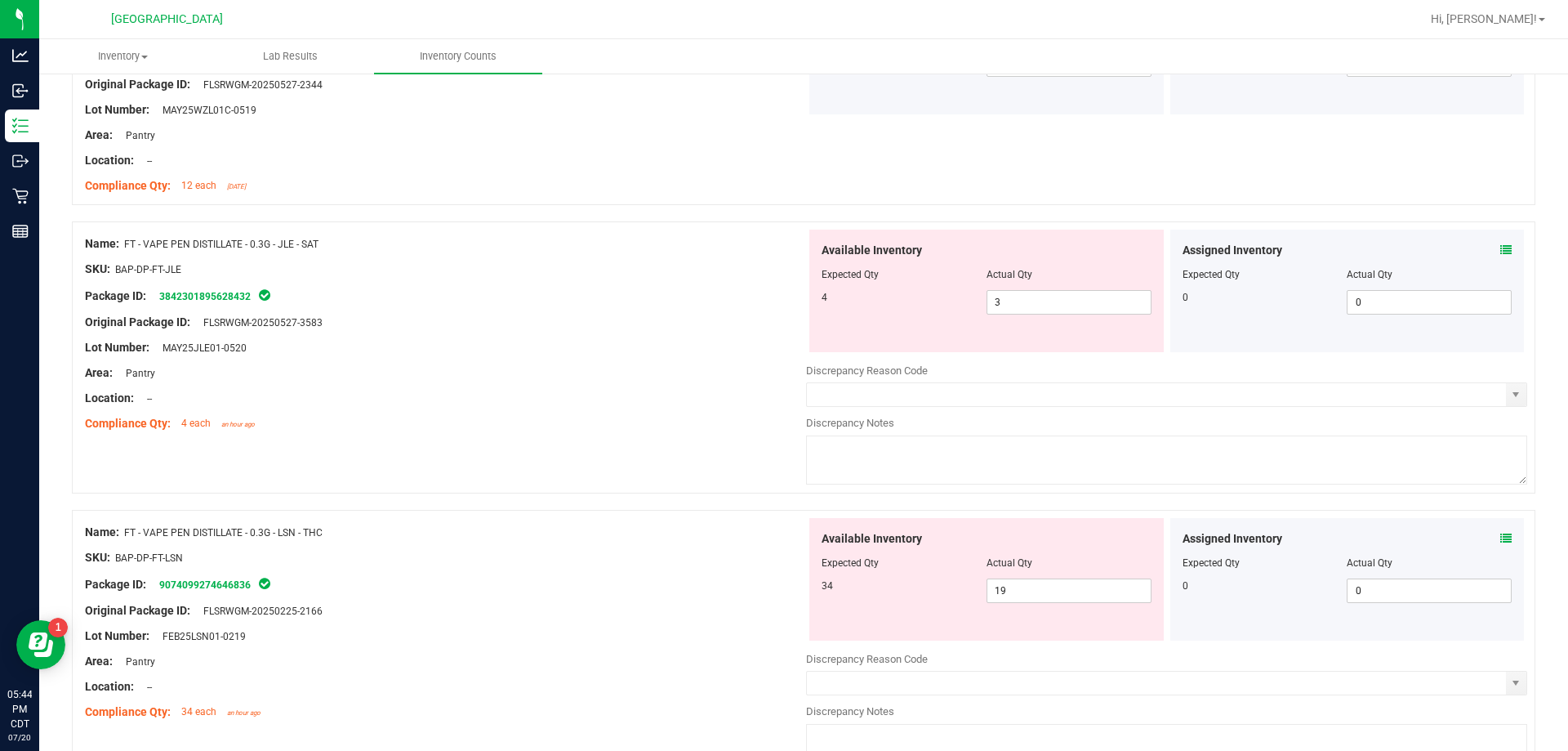 click on "Assigned Inventory
Expected Qty
Actual Qty
0
0 0" at bounding box center [1348, 579] 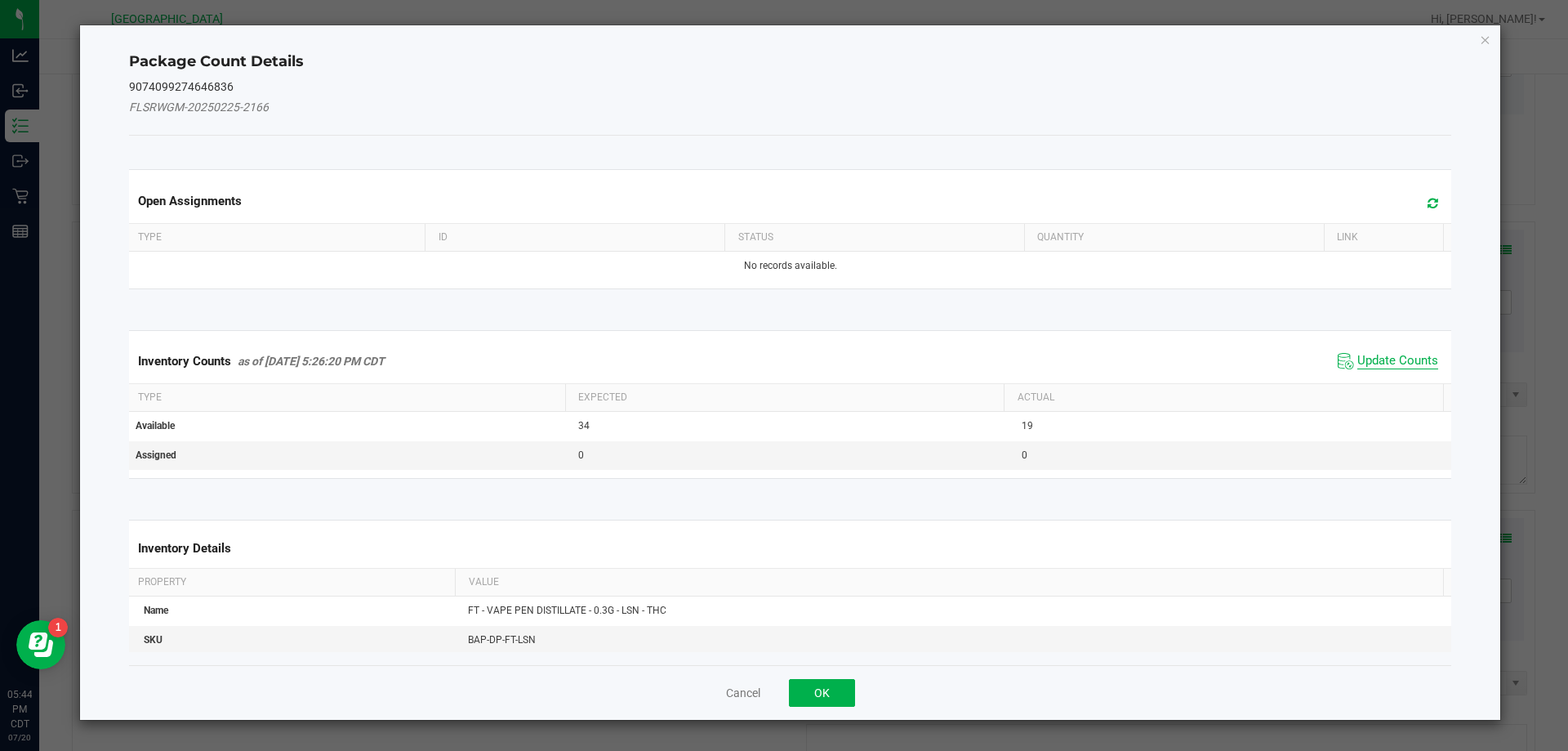 click on "Update Counts" 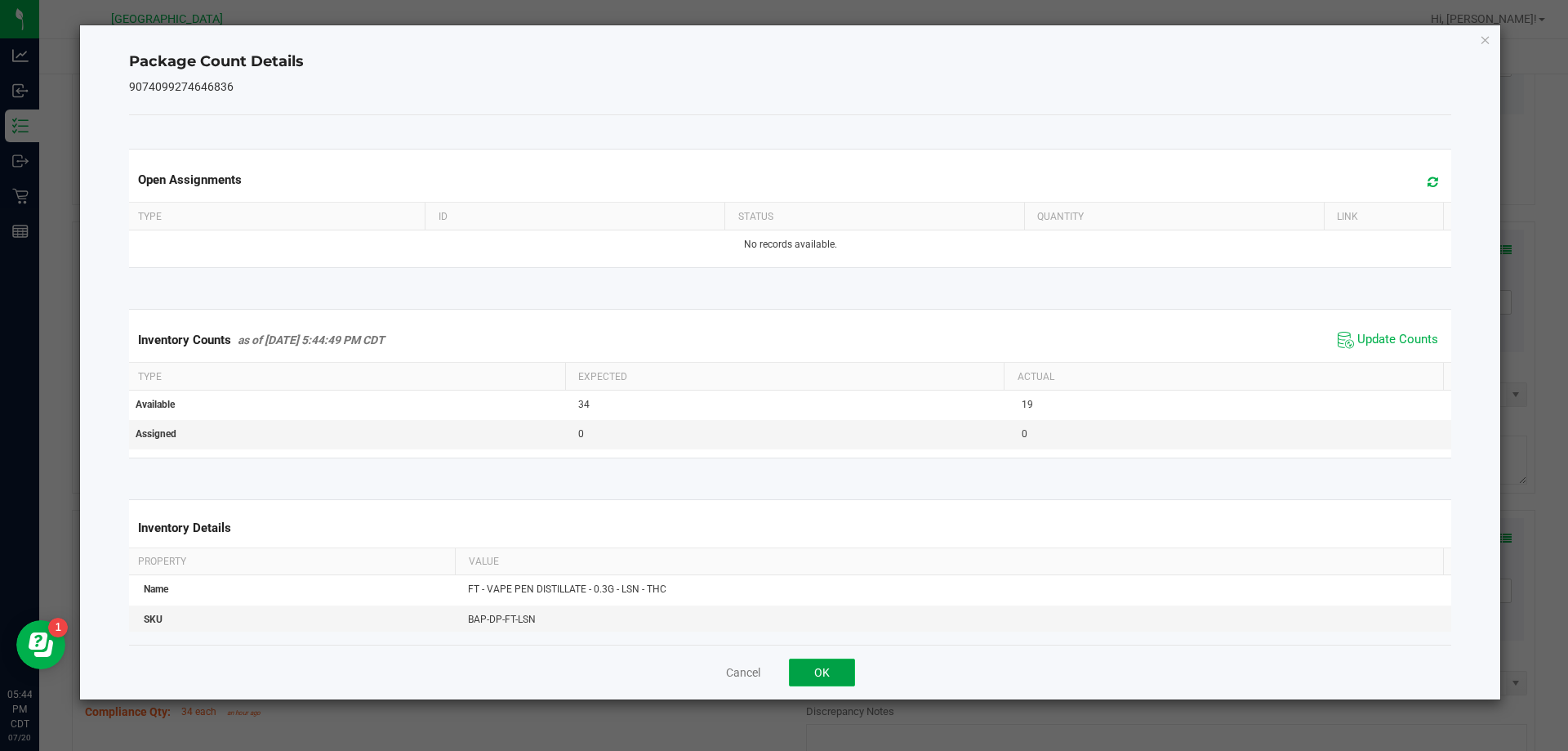 click on "OK" 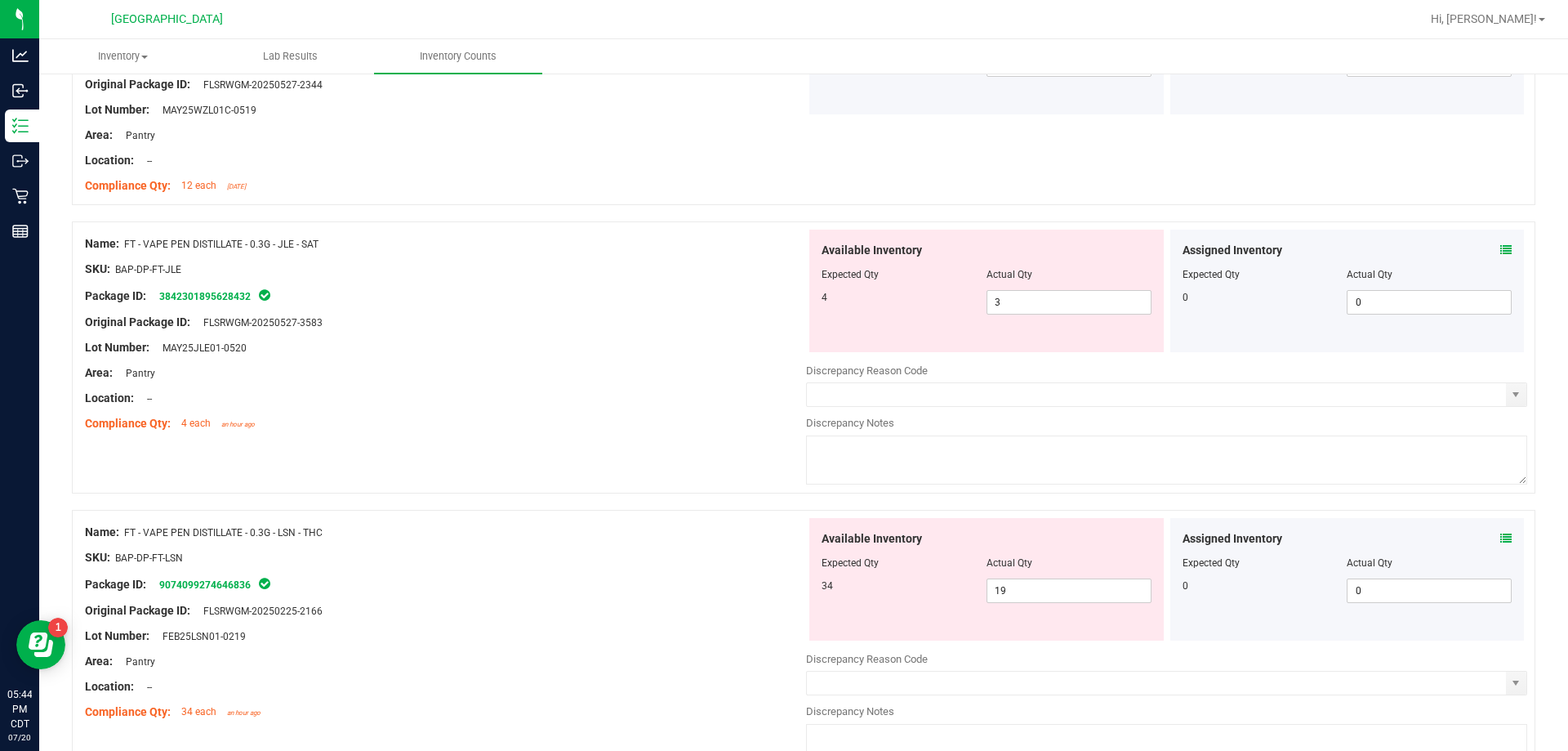 click on "SKU:
BAP-DP-FT-LSN" at bounding box center [445, 557] 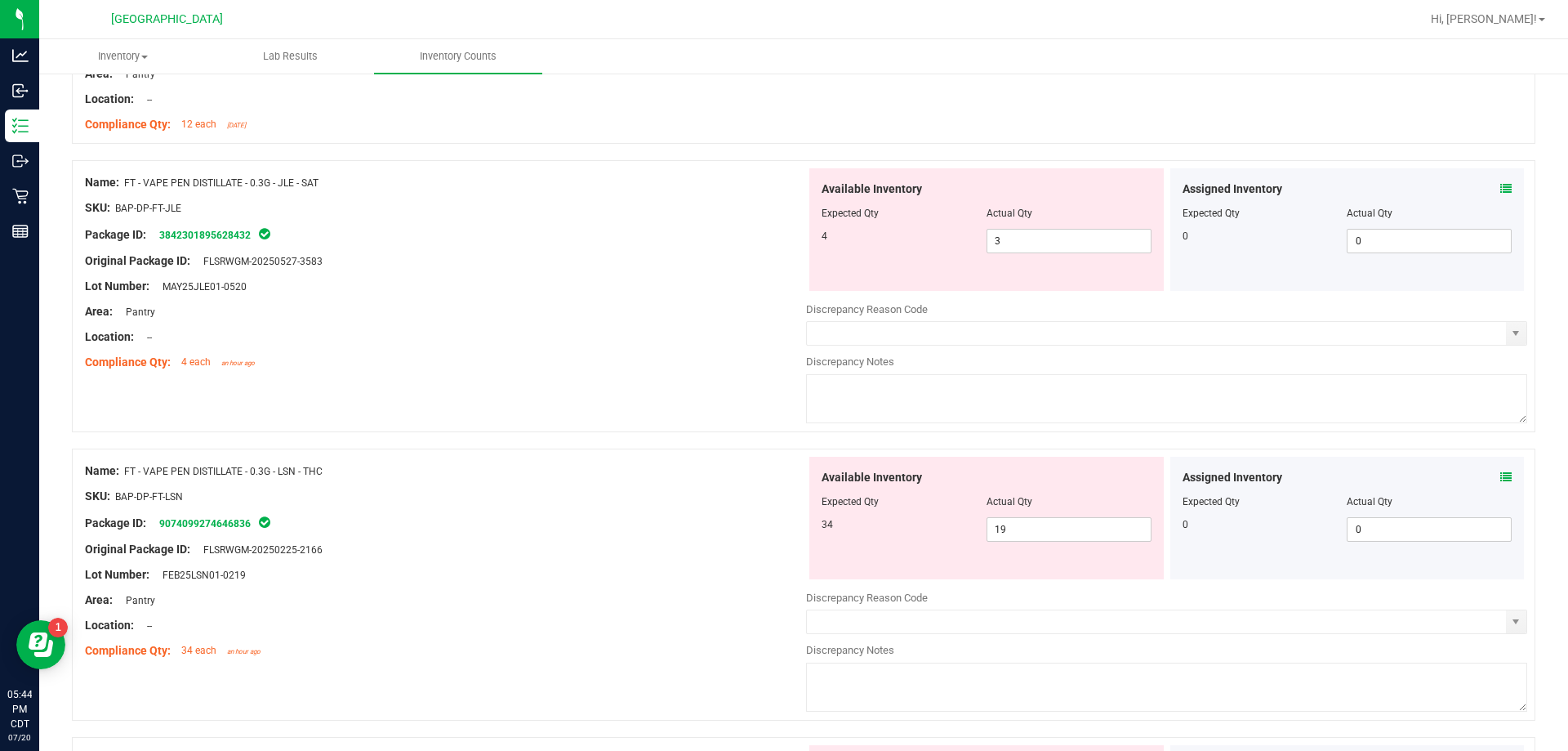 scroll, scrollTop: 1798, scrollLeft: 0, axis: vertical 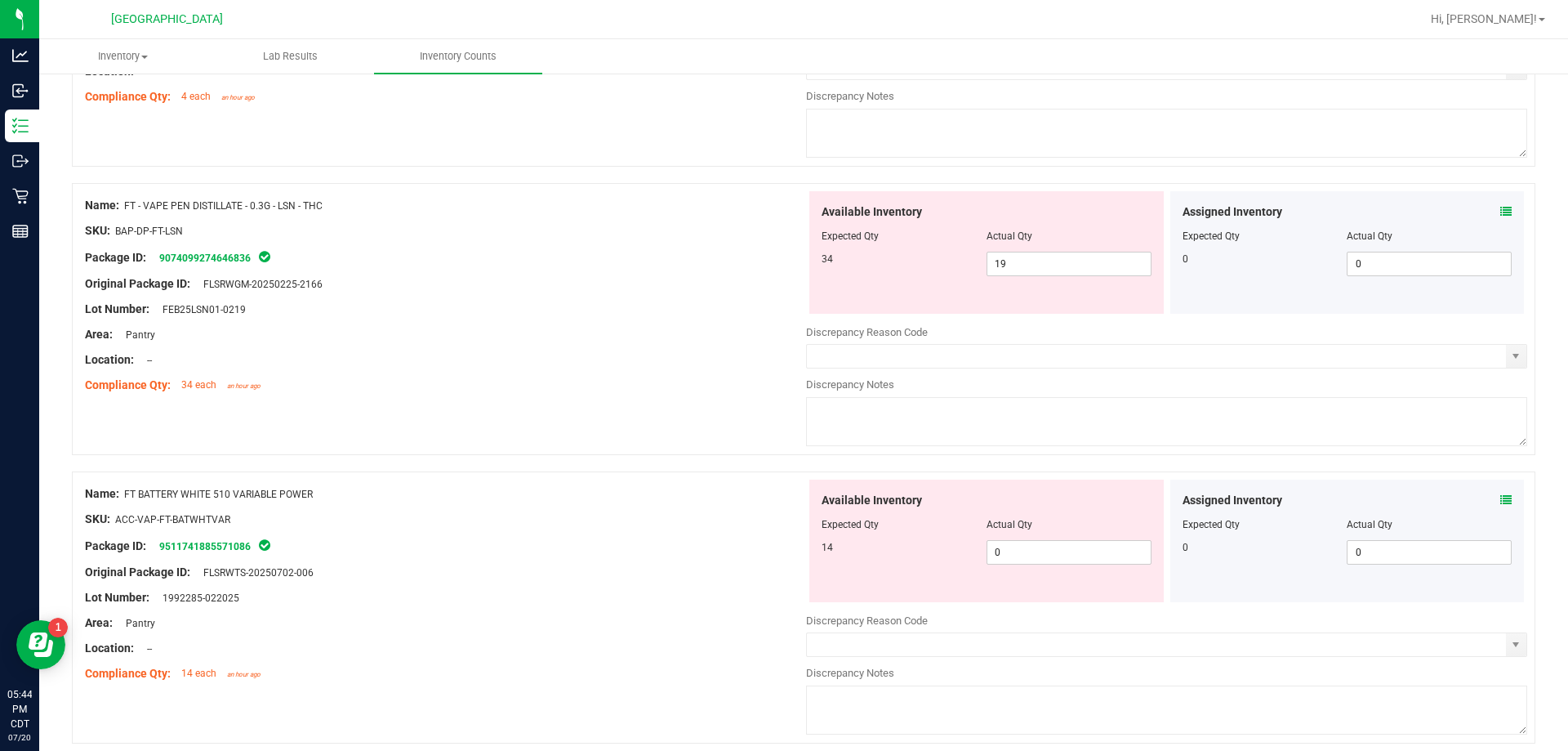 click at bounding box center [1506, 500] 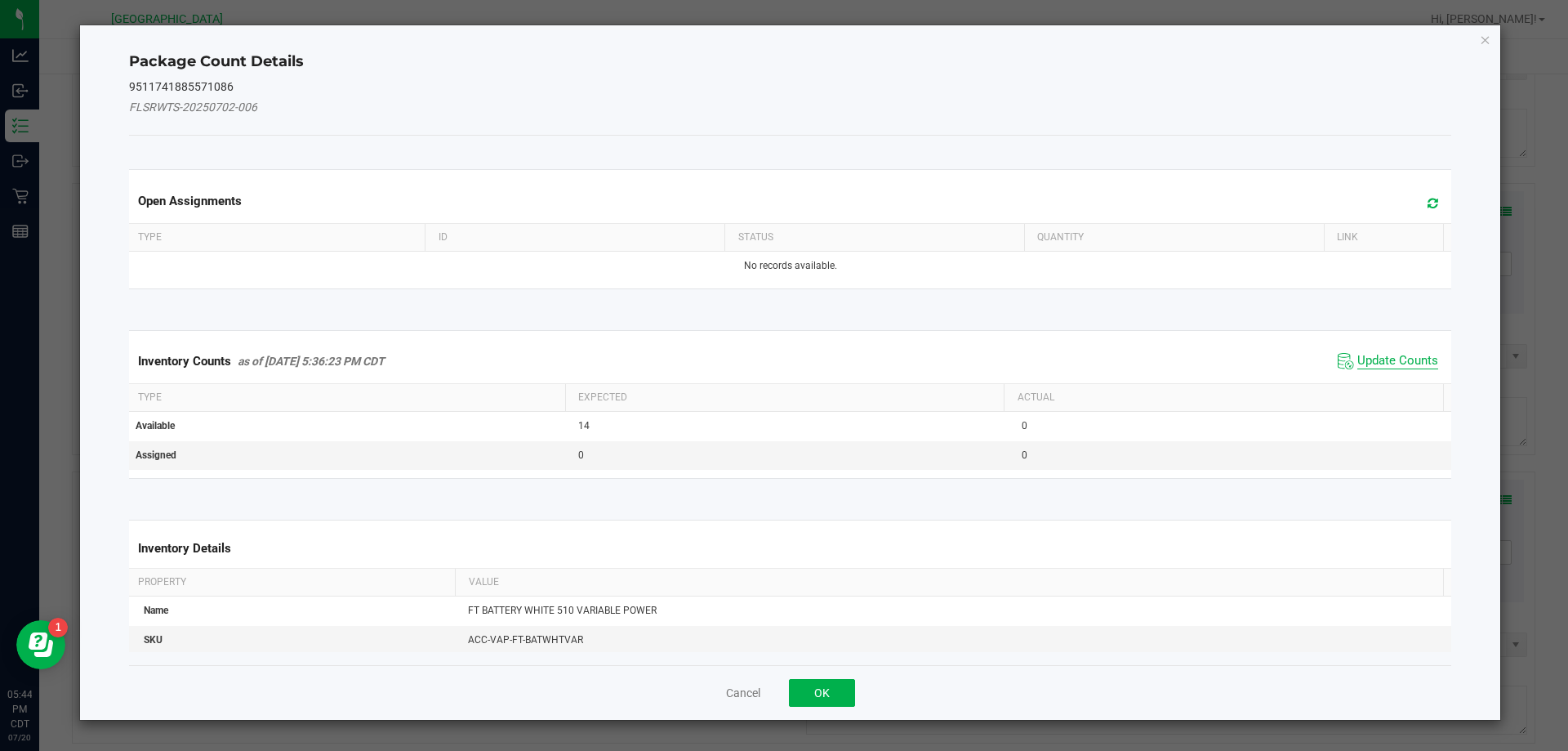 click on "Update Counts" 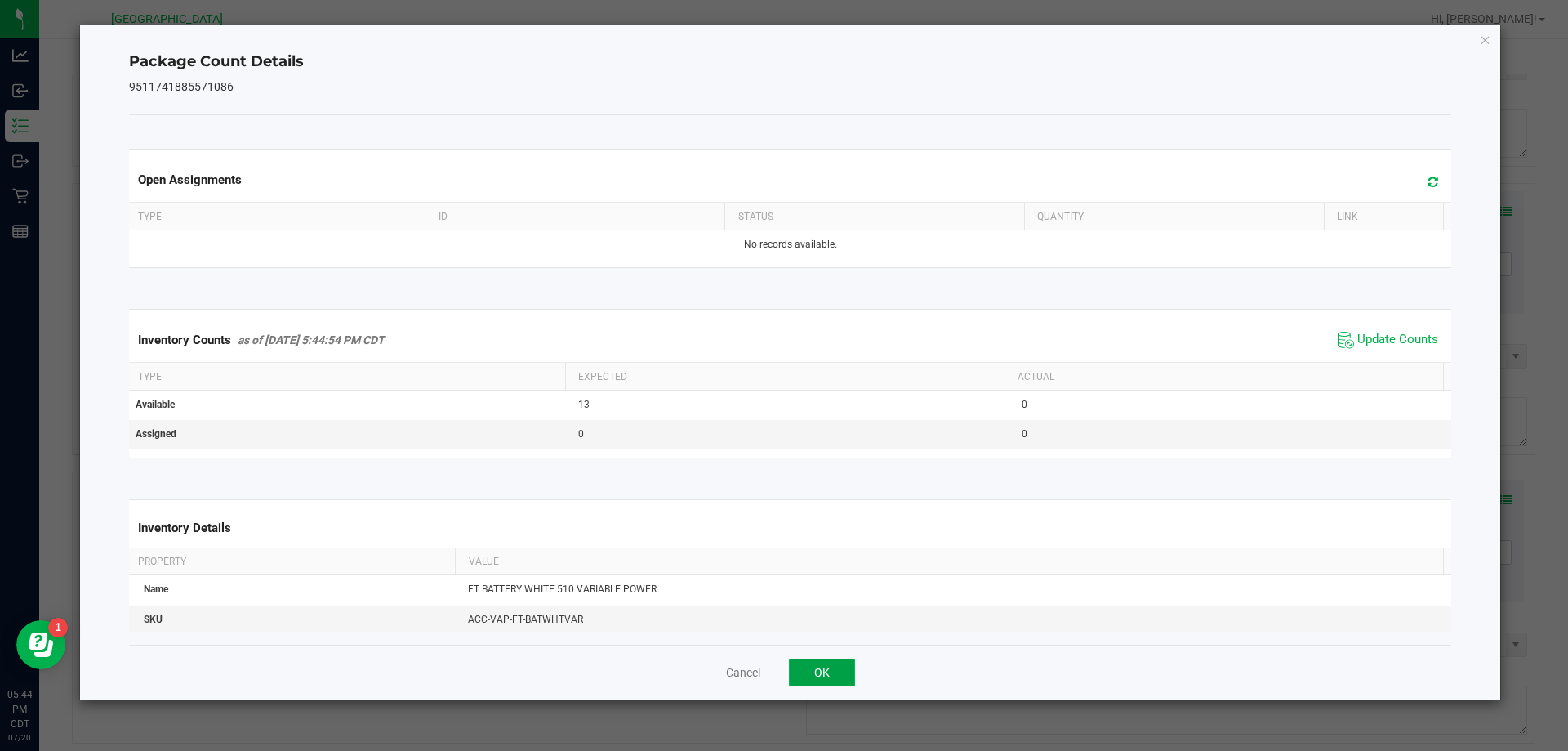 click on "OK" 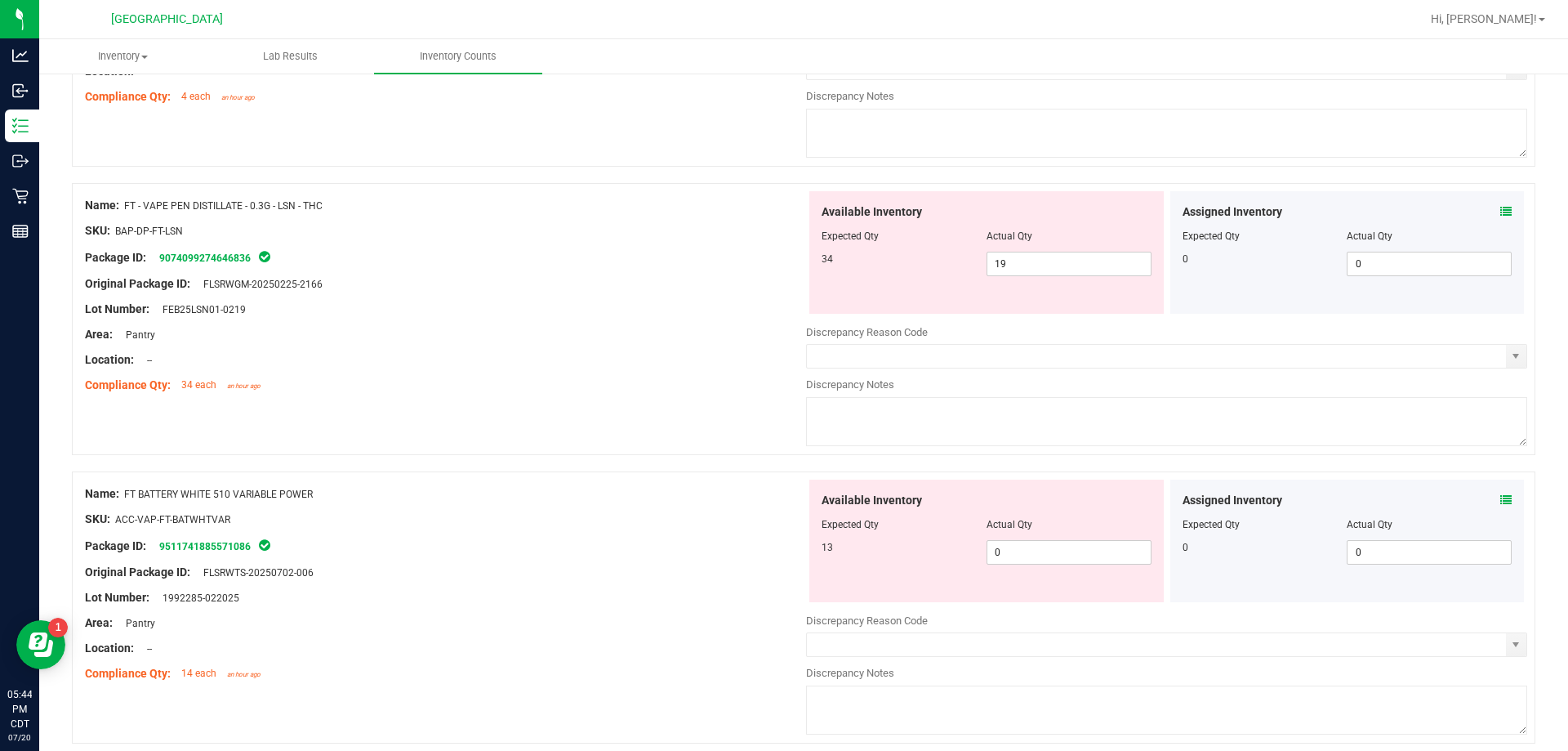 drag, startPoint x: 698, startPoint y: 576, endPoint x: 768, endPoint y: 574, distance: 70.028566 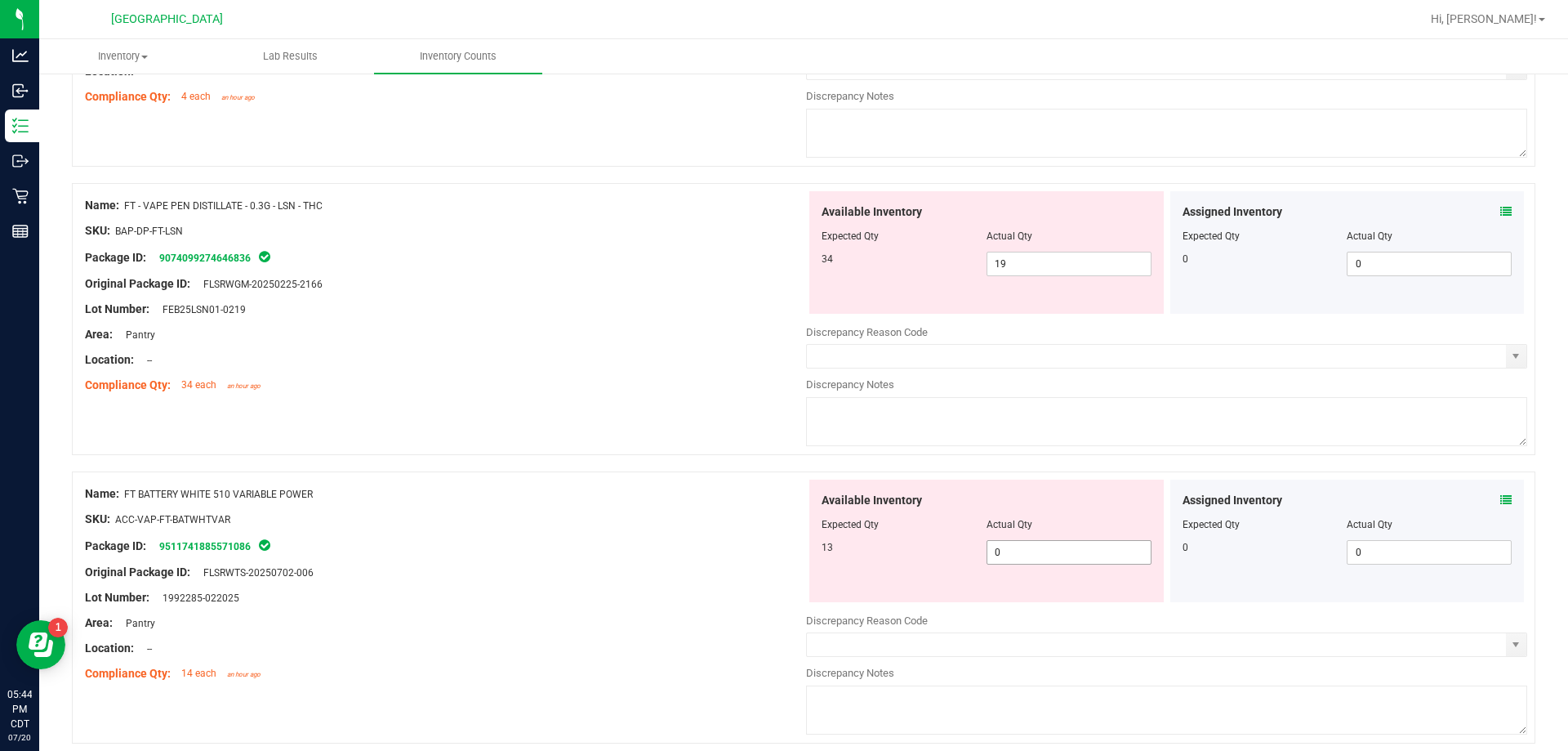 click on "0 0" at bounding box center (1069, 552) 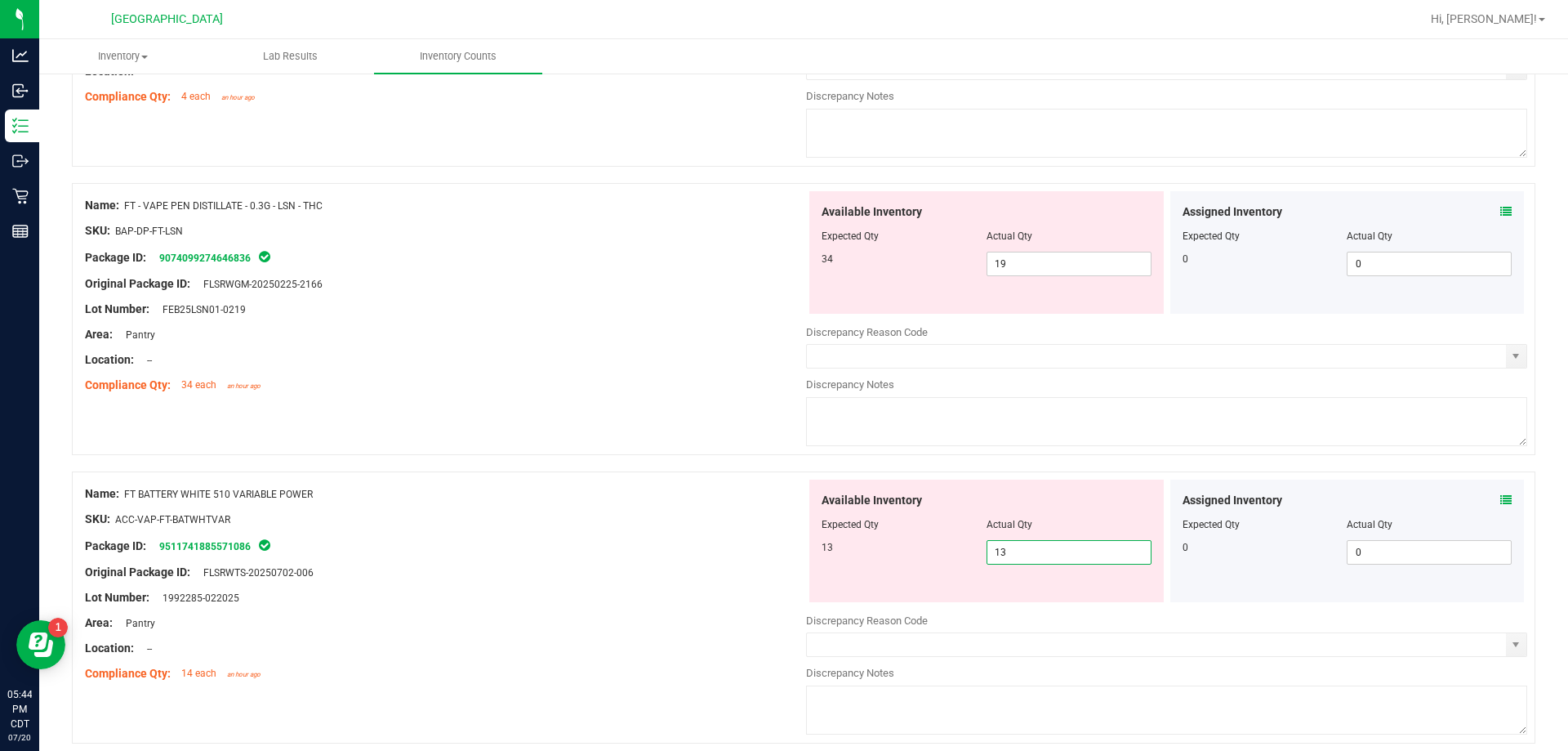 click on "Lot Number:
1992285-022025" at bounding box center [445, 597] 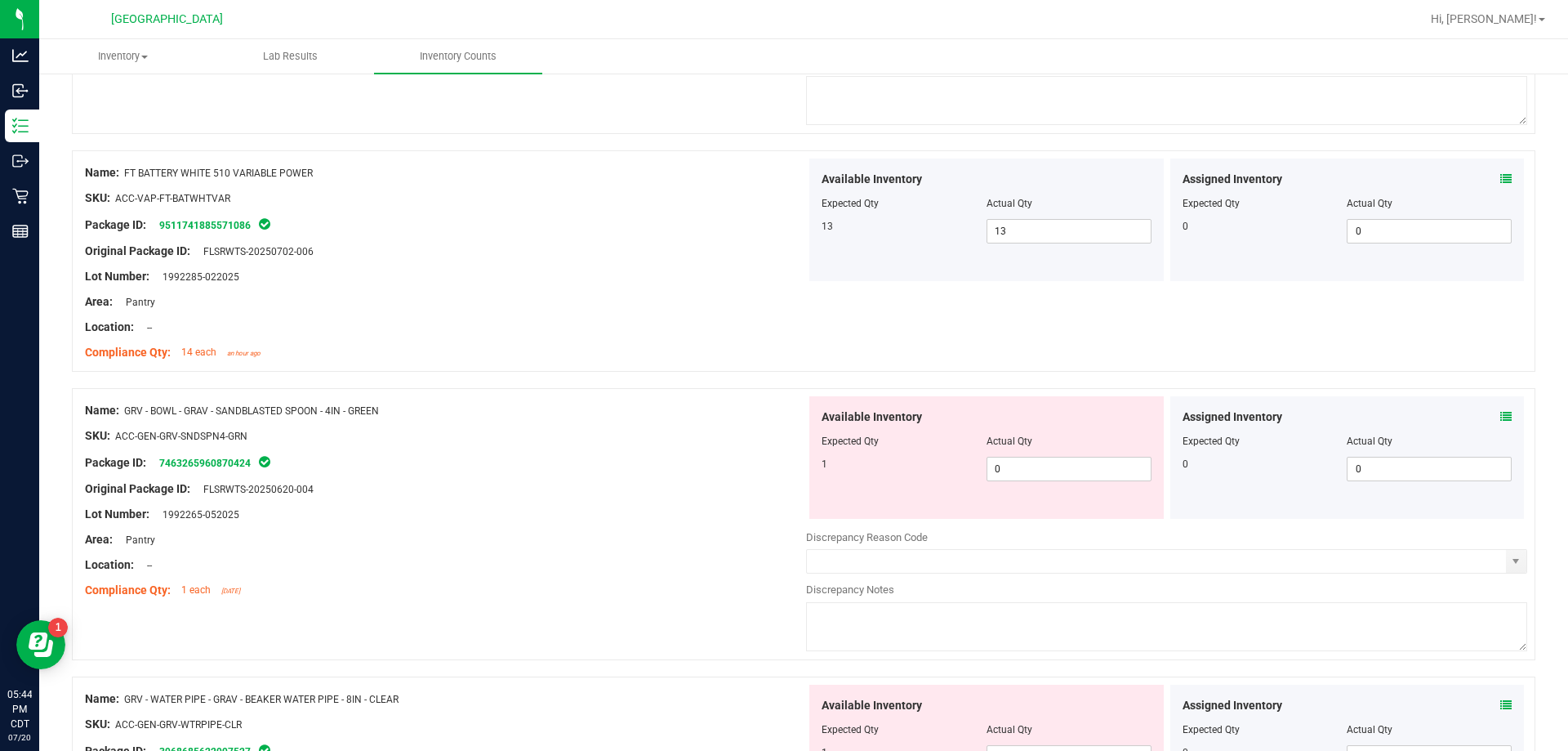 scroll, scrollTop: 2125, scrollLeft: 0, axis: vertical 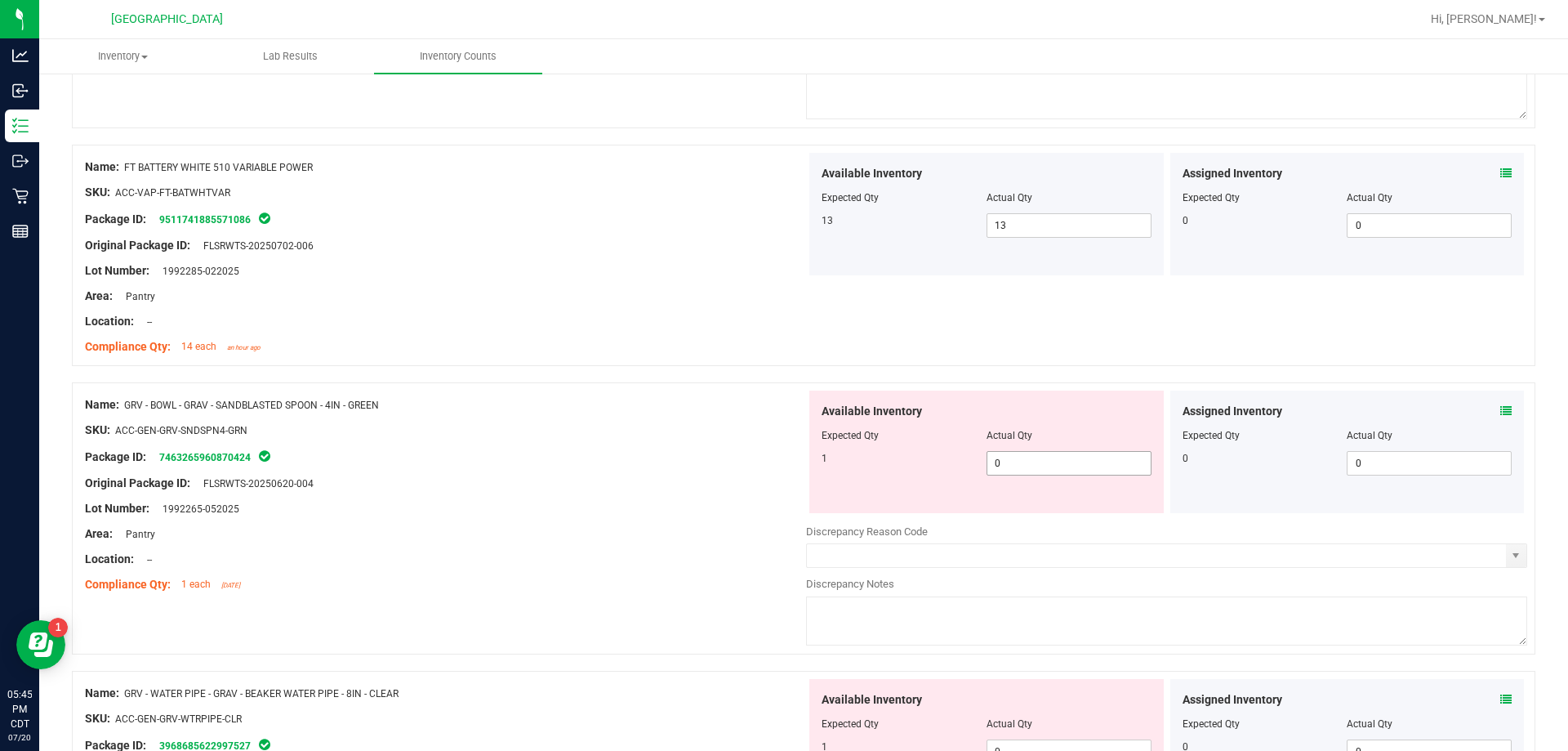 click on "0 0" at bounding box center (1069, 463) 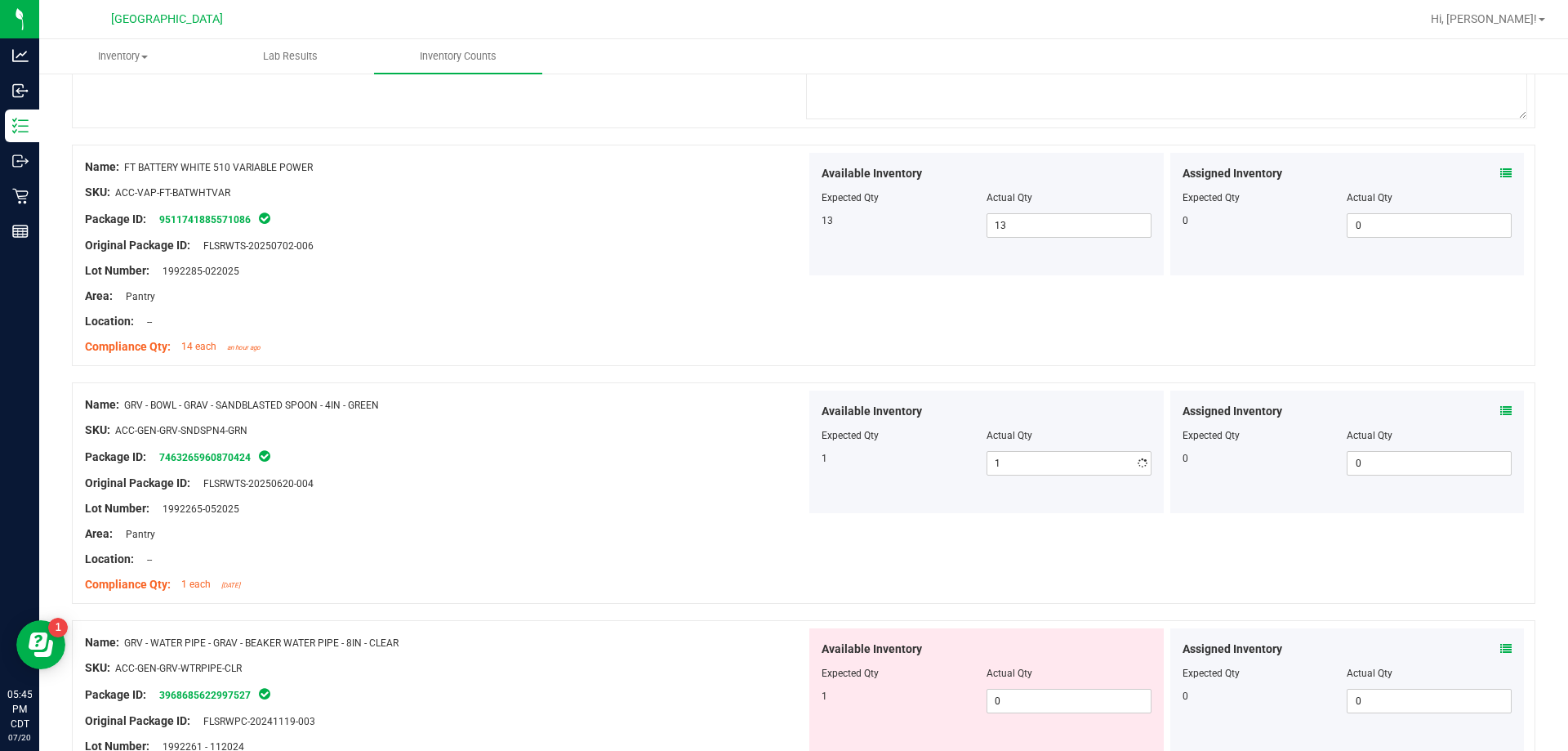 drag, startPoint x: 464, startPoint y: 514, endPoint x: 607, endPoint y: 552, distance: 147.96283 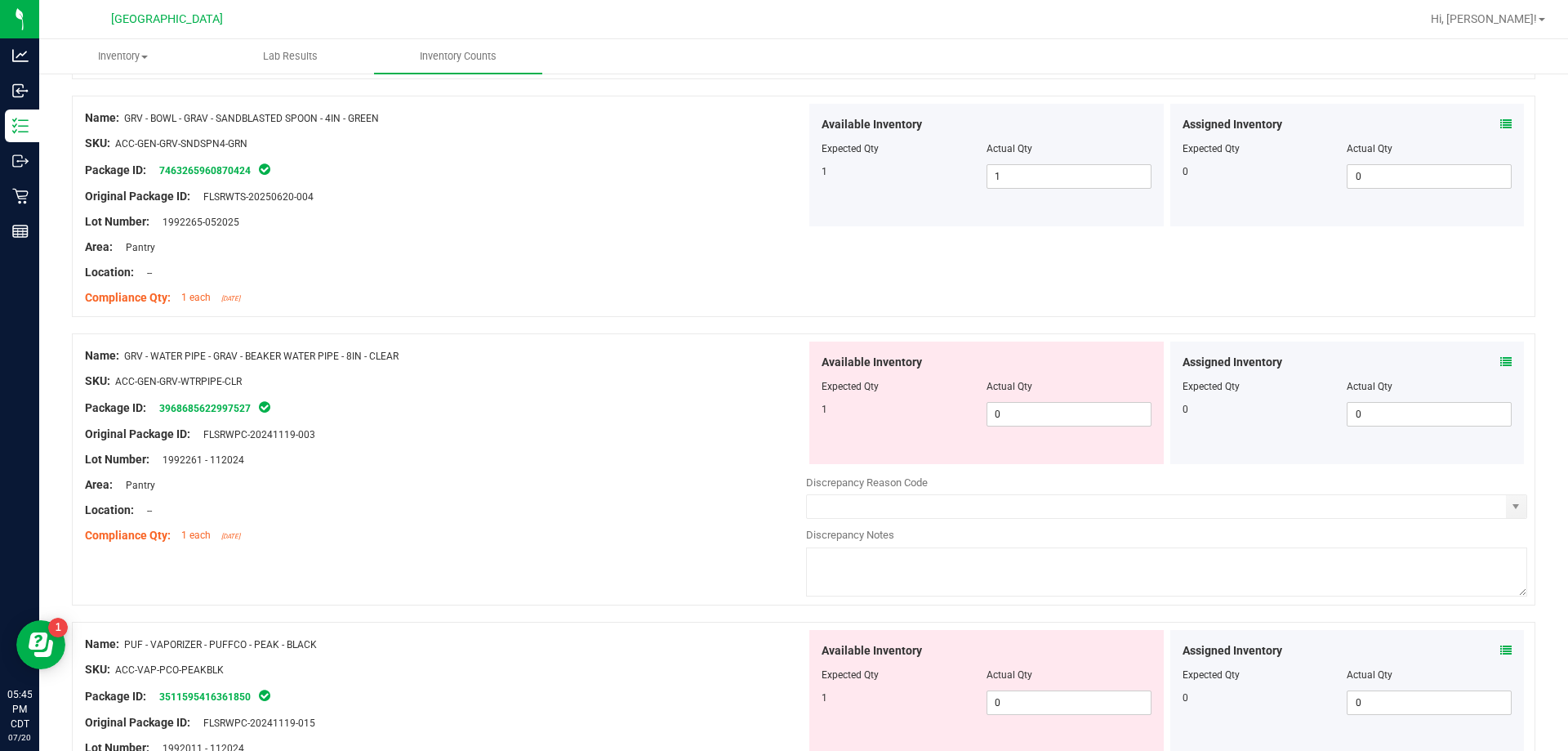 scroll, scrollTop: 2452, scrollLeft: 0, axis: vertical 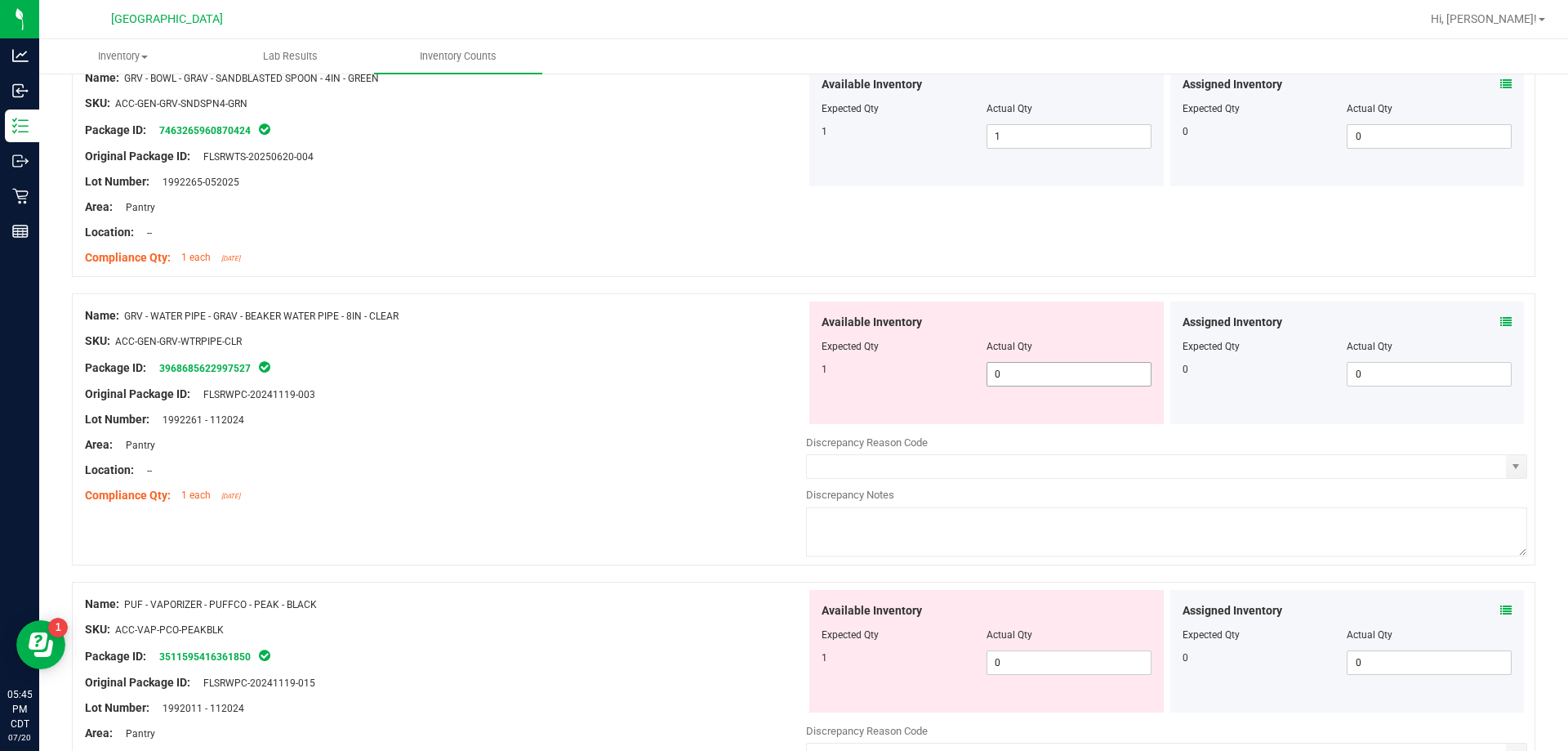 click on "0 0" at bounding box center [1069, 374] 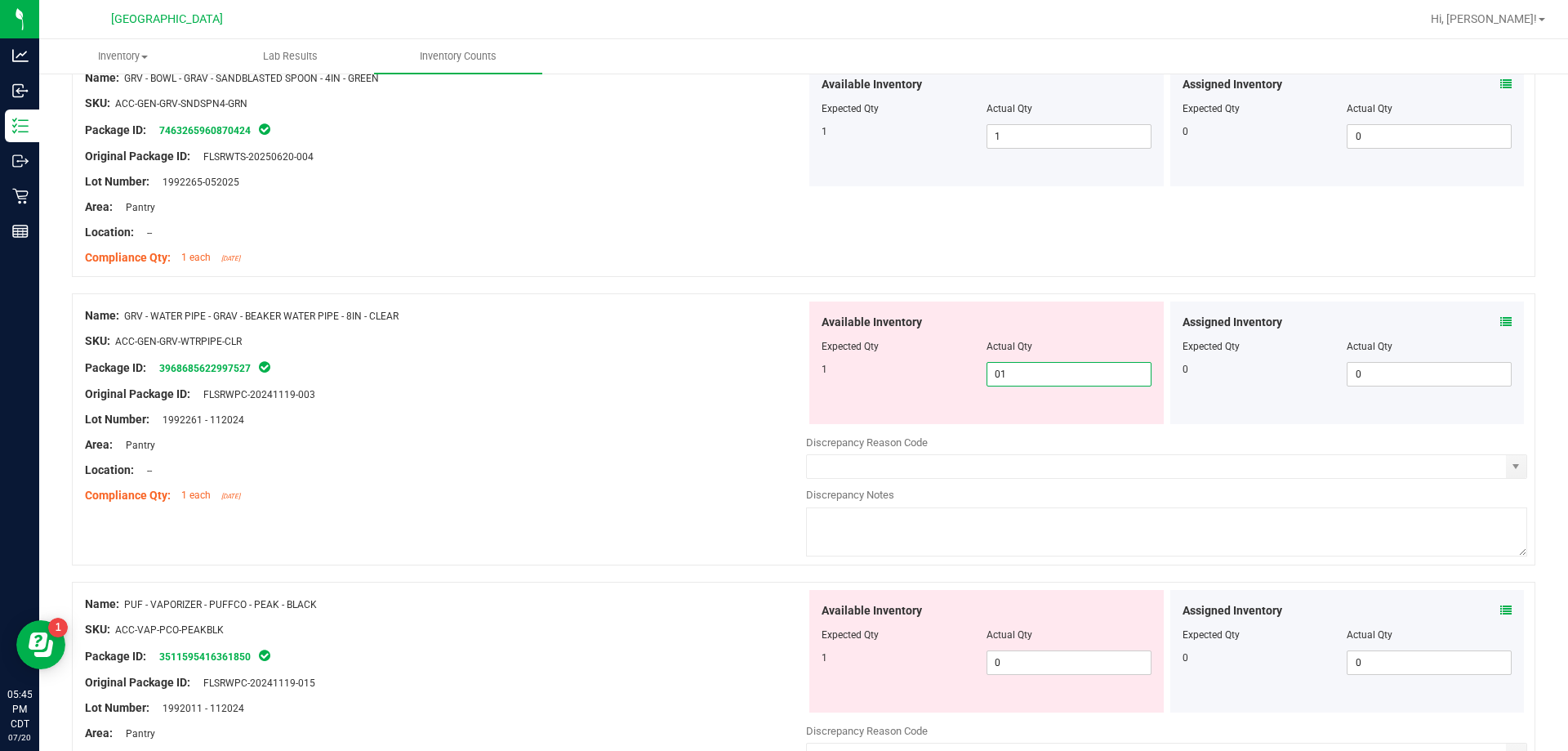 scroll, scrollTop: 2533, scrollLeft: 0, axis: vertical 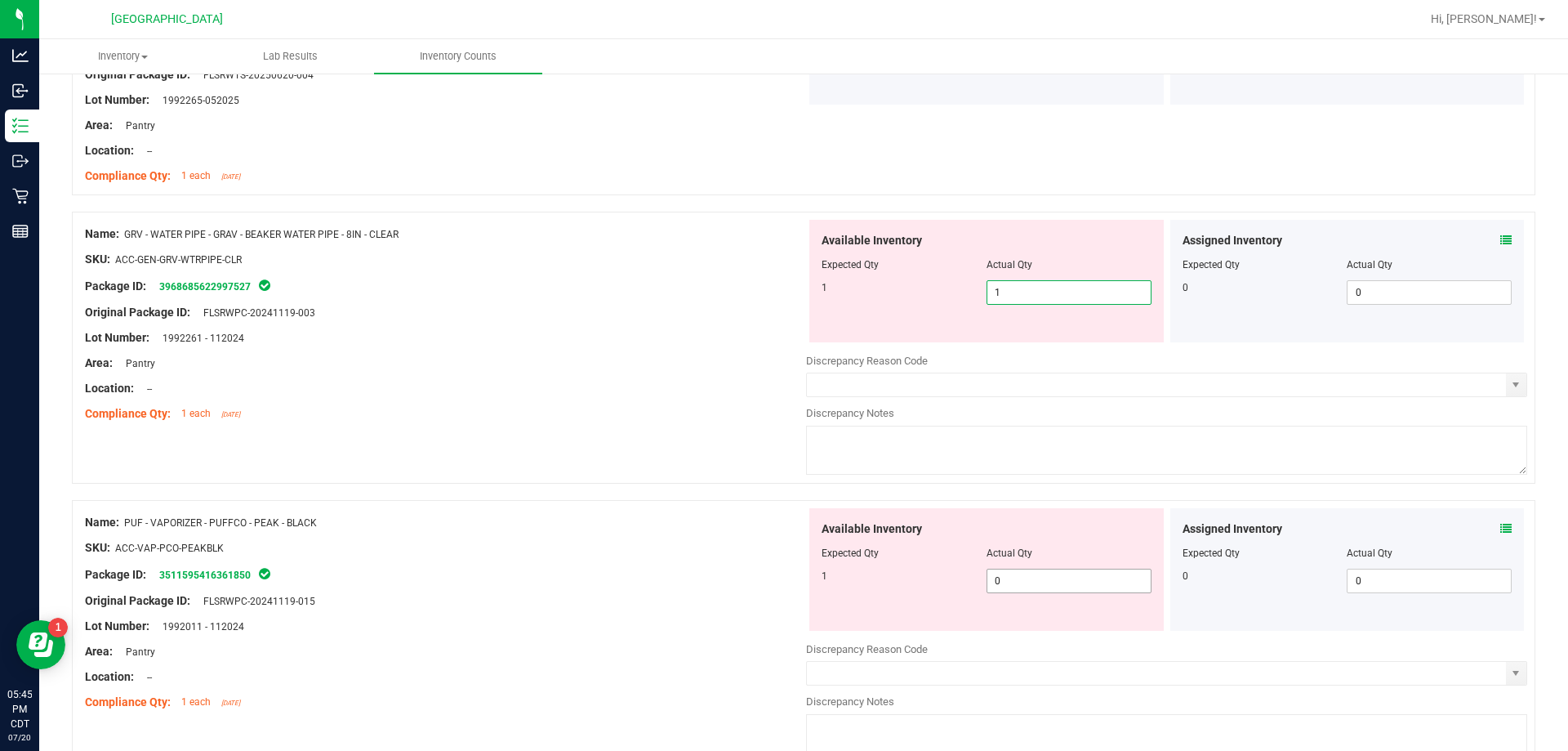 click on "Available Inventory
Expected Qty
Actual Qty
1
0 0" at bounding box center [987, 570] 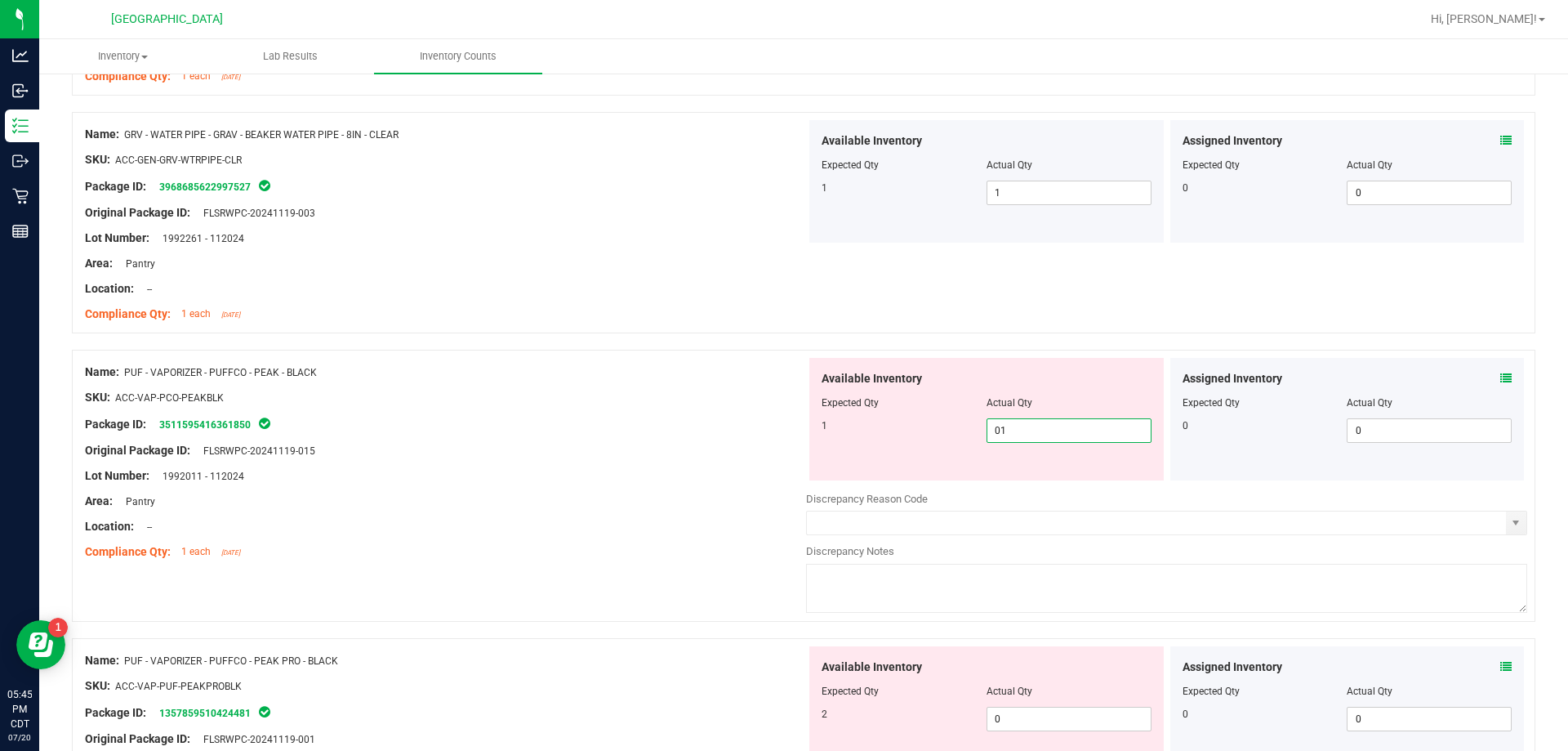 scroll, scrollTop: 2860, scrollLeft: 0, axis: vertical 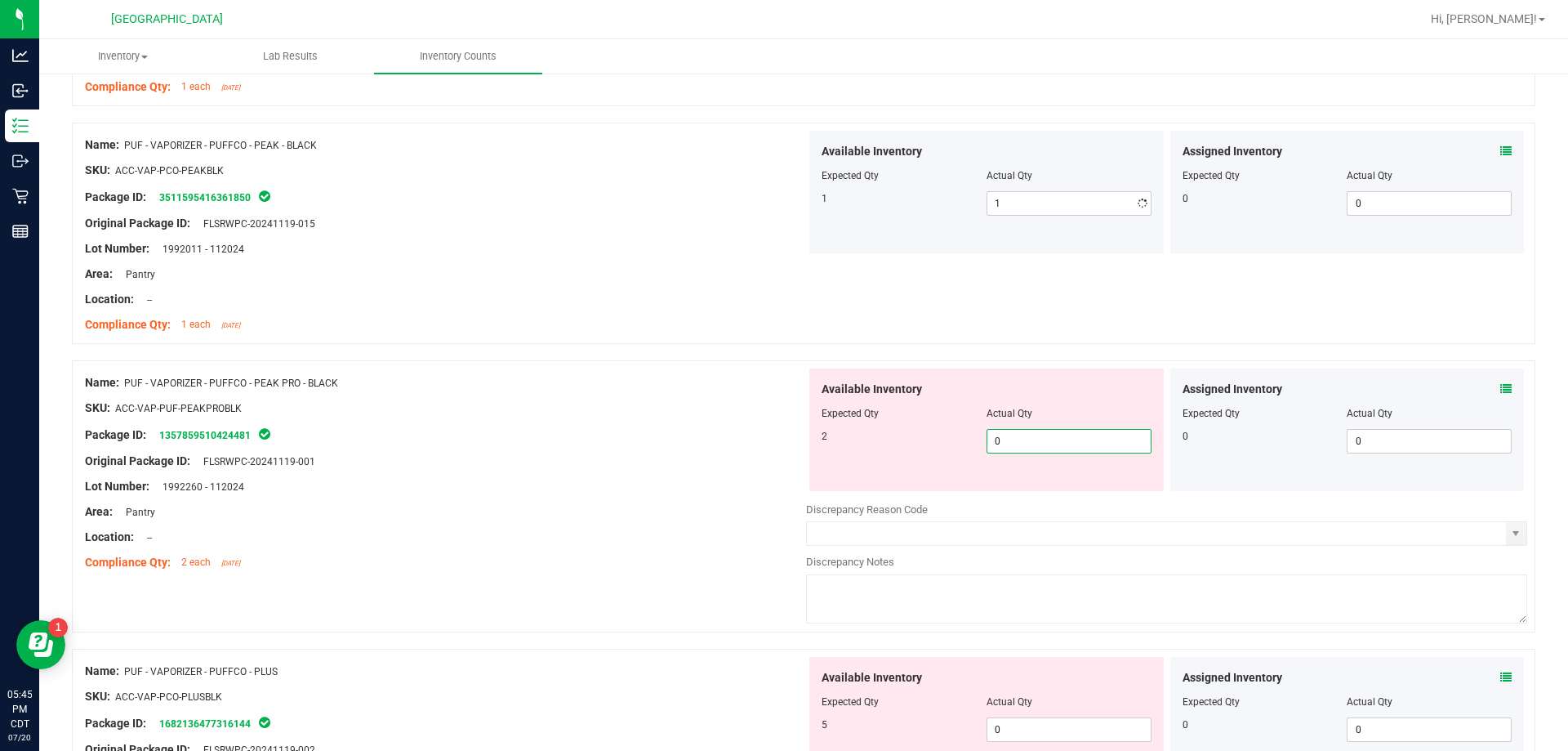 click on "Available Inventory
Expected Qty
Actual Qty
2
0 0" at bounding box center (1166, 498) 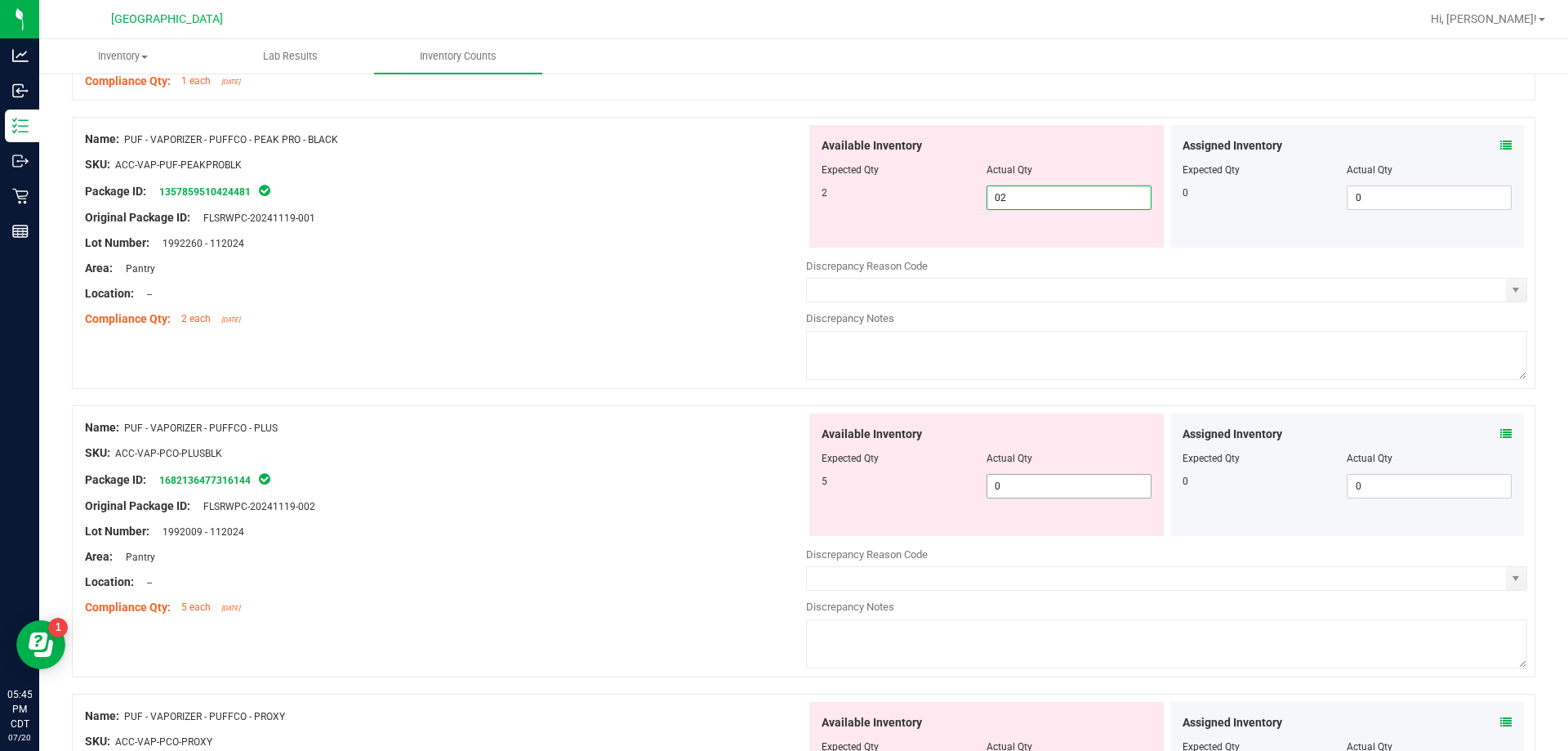 scroll, scrollTop: 3105, scrollLeft: 0, axis: vertical 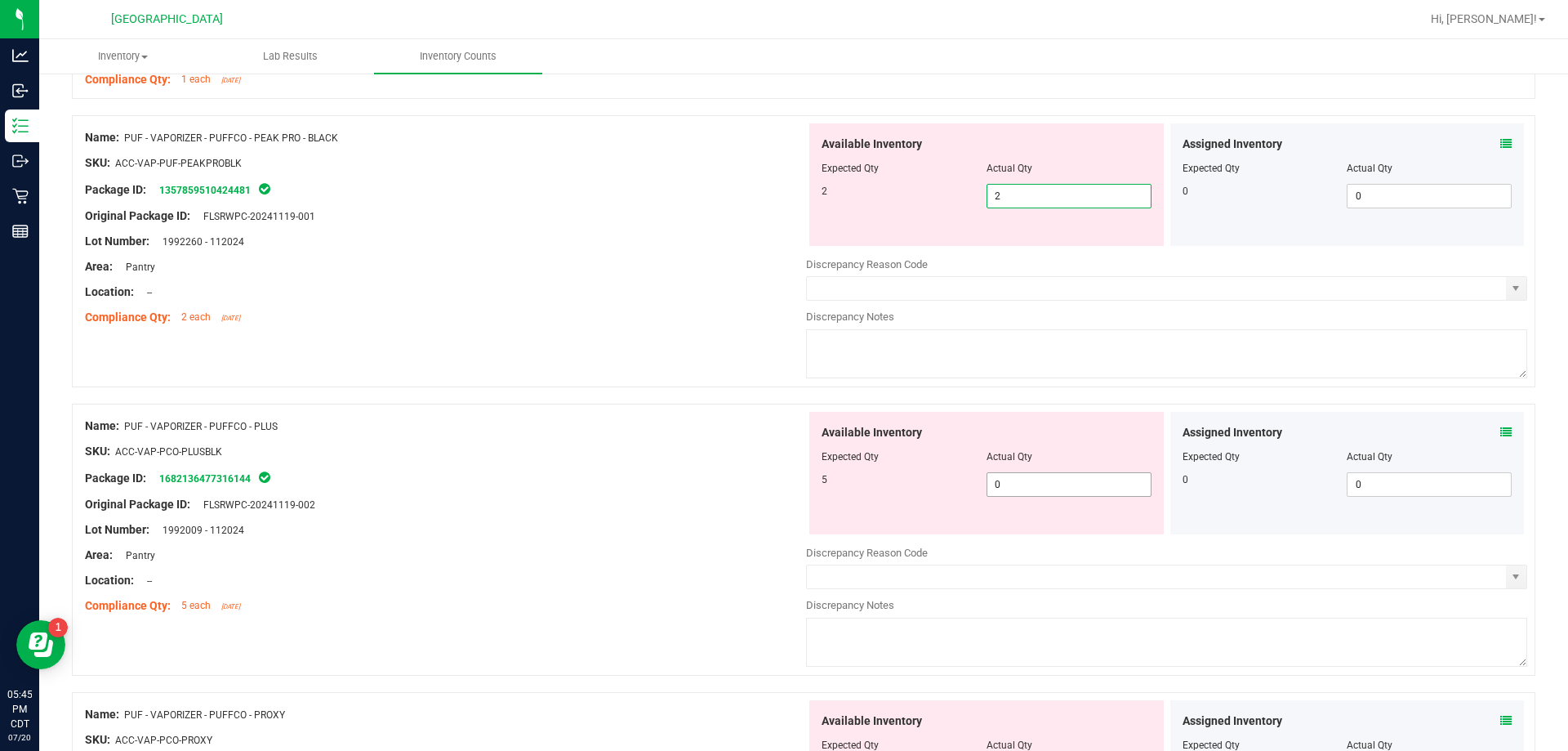 click on "Available Inventory
Expected Qty
Actual Qty
5
0 0" at bounding box center [1166, 541] 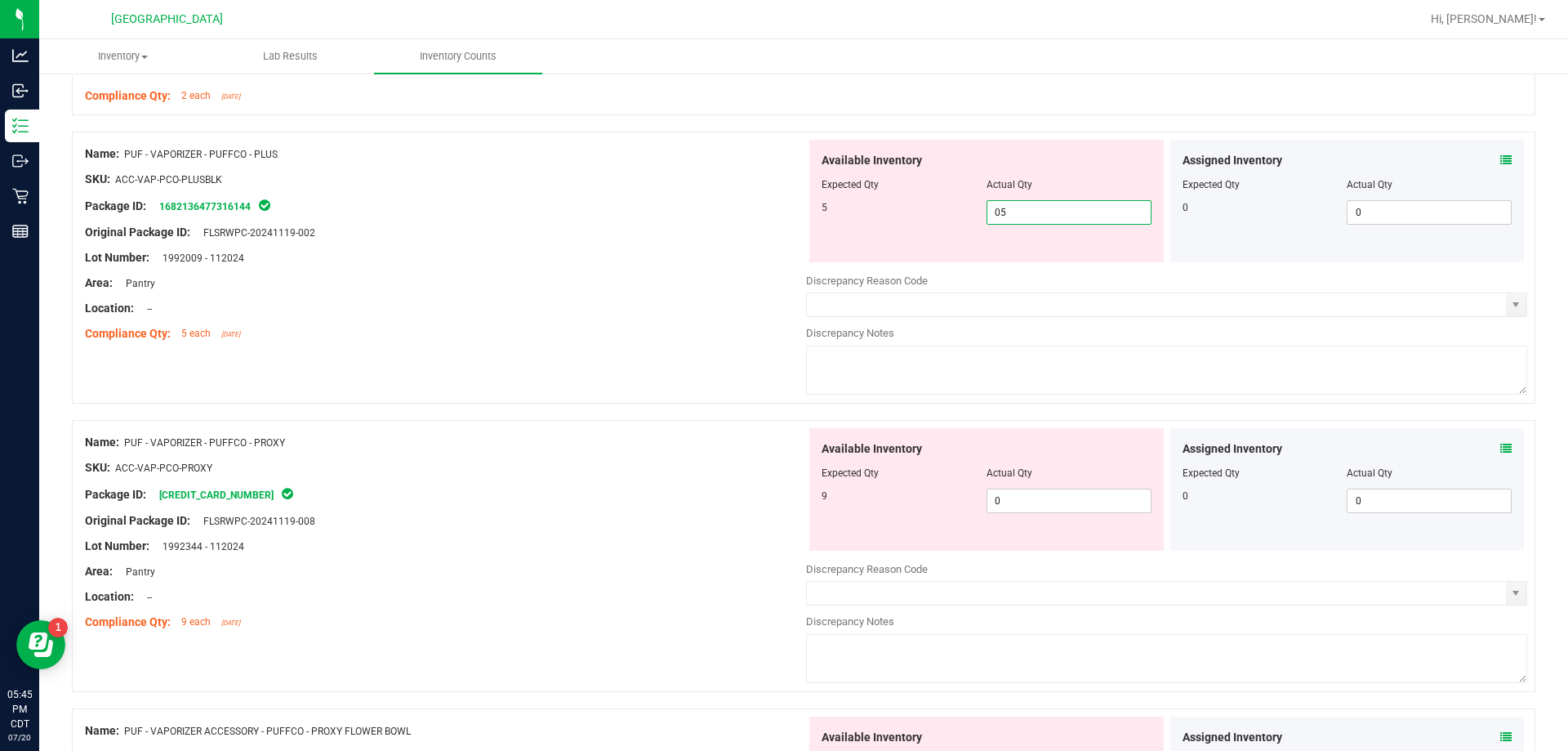 scroll, scrollTop: 3350, scrollLeft: 0, axis: vertical 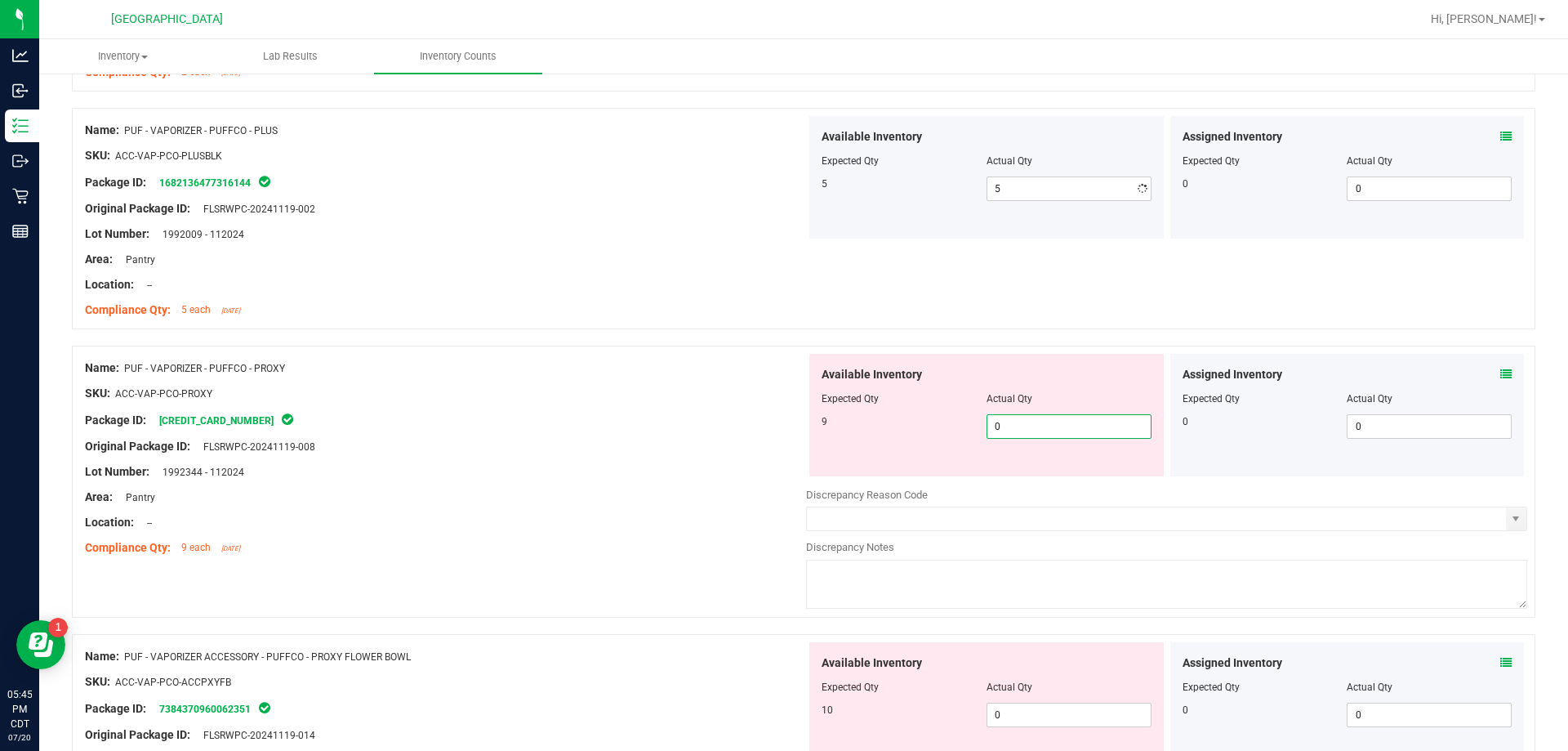 click on "Available Inventory
Expected Qty
Actual Qty
9
0 0" at bounding box center [1166, 483] 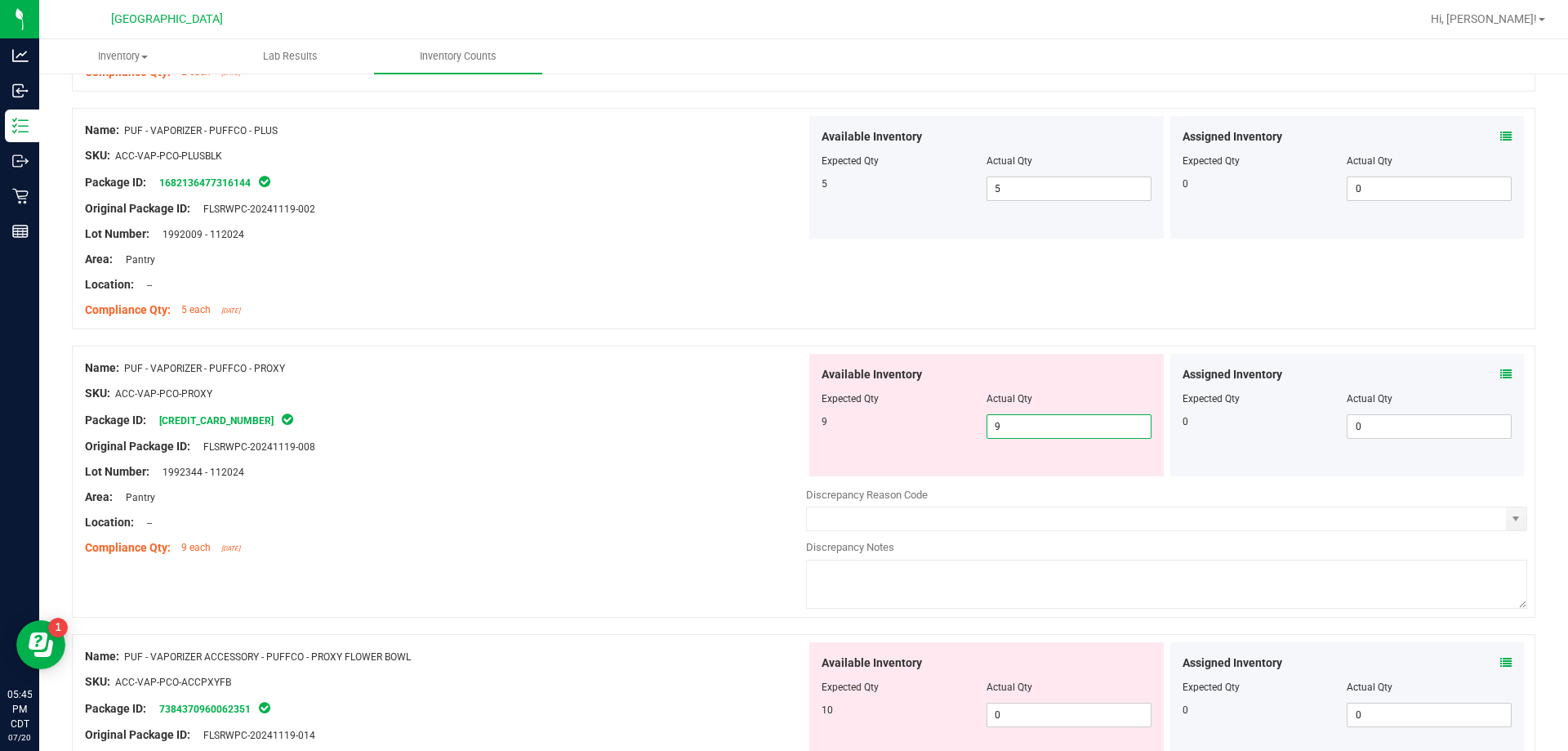 click on "Area:
Pantry" at bounding box center (445, 497) 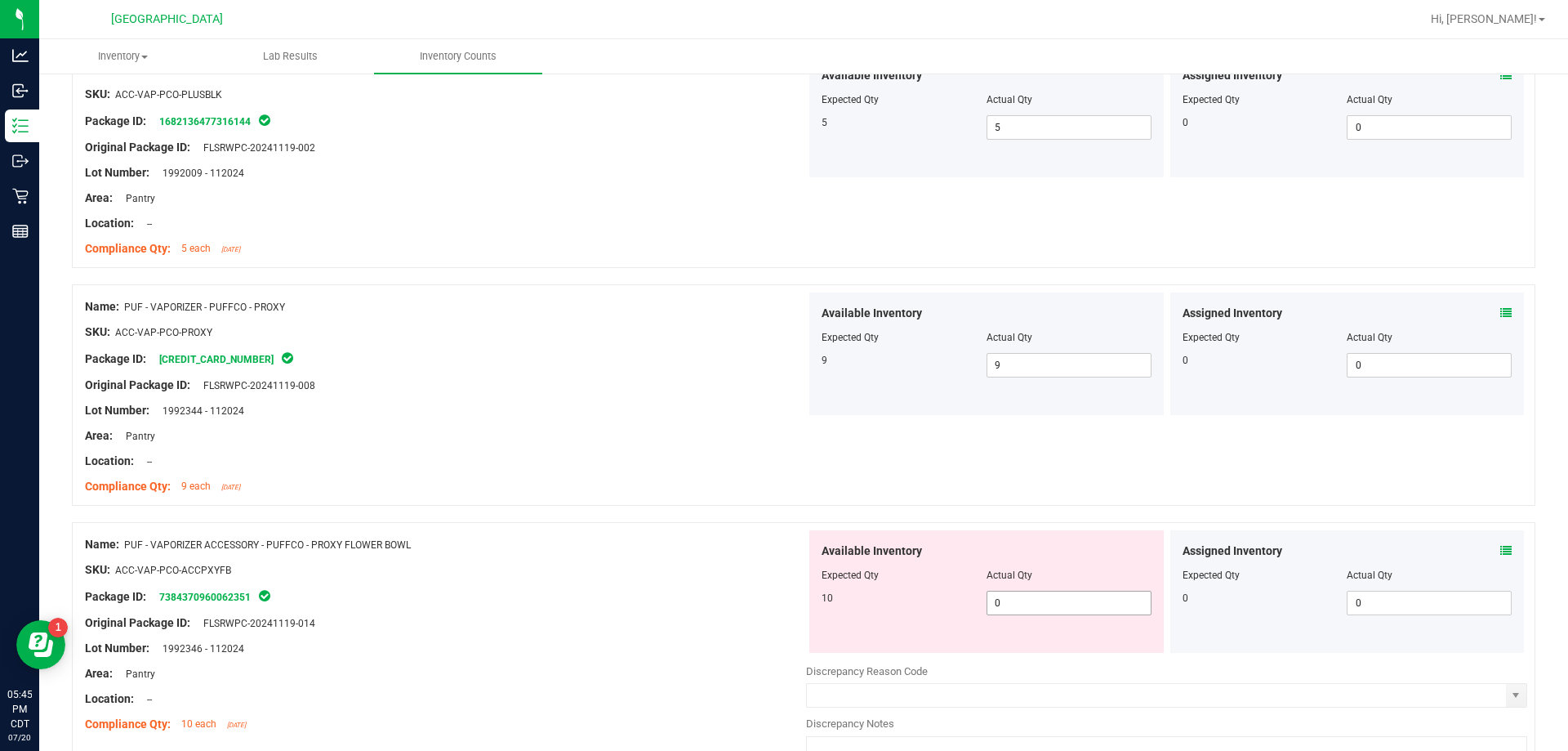 scroll, scrollTop: 3596, scrollLeft: 0, axis: vertical 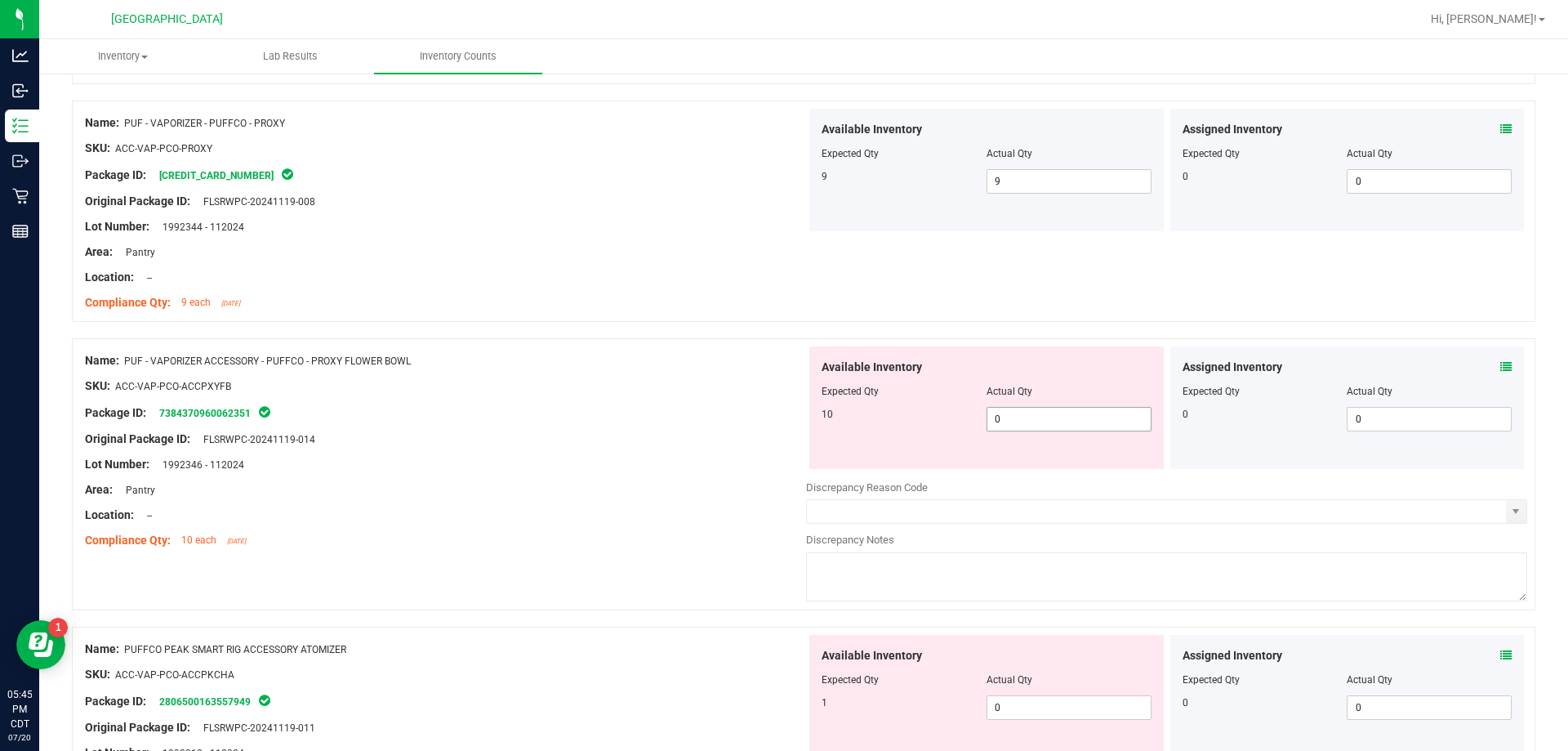 click on "0 0" at bounding box center [1069, 419] 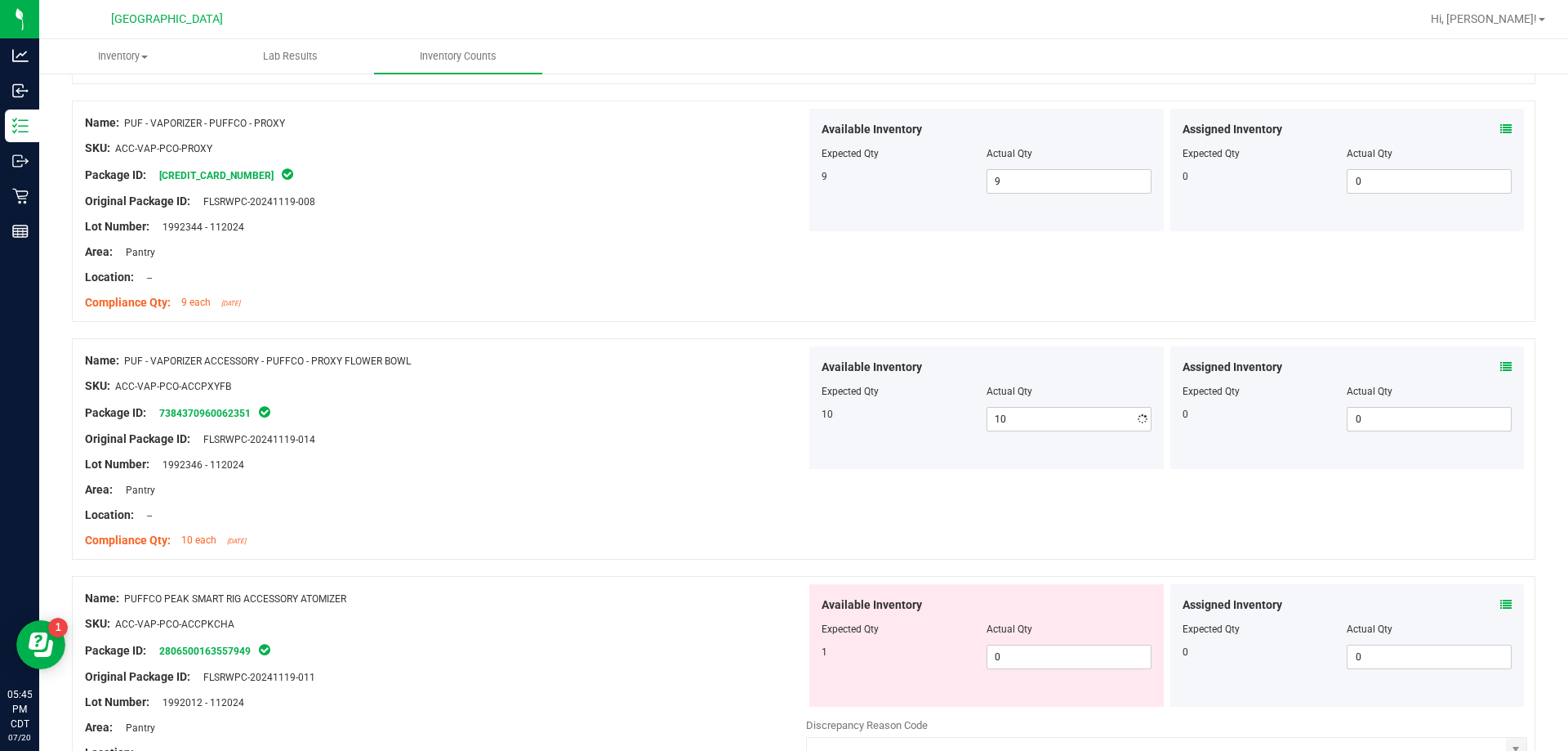 click on "Lot Number:
1992346 - 112024" at bounding box center (445, 464) 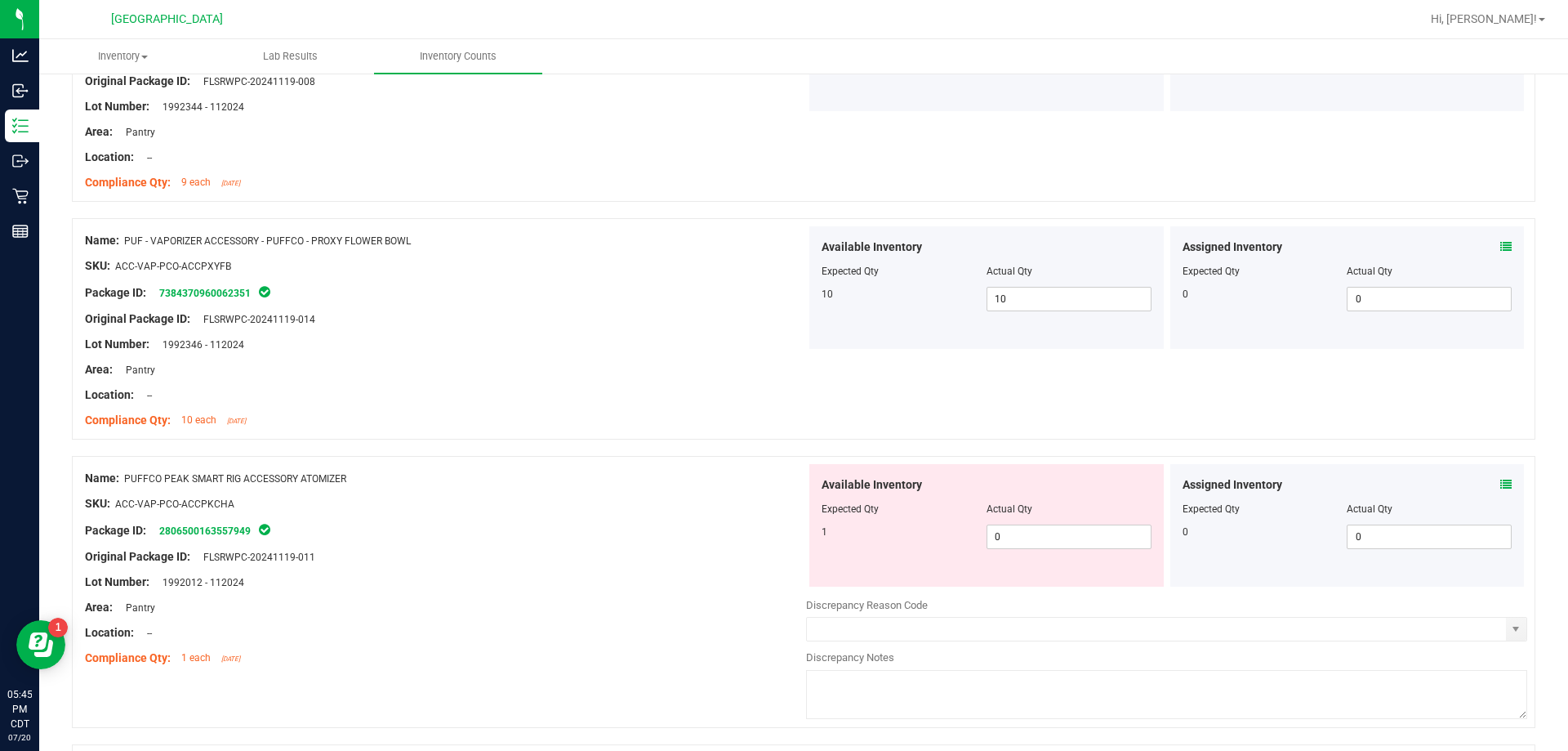 scroll, scrollTop: 3923, scrollLeft: 0, axis: vertical 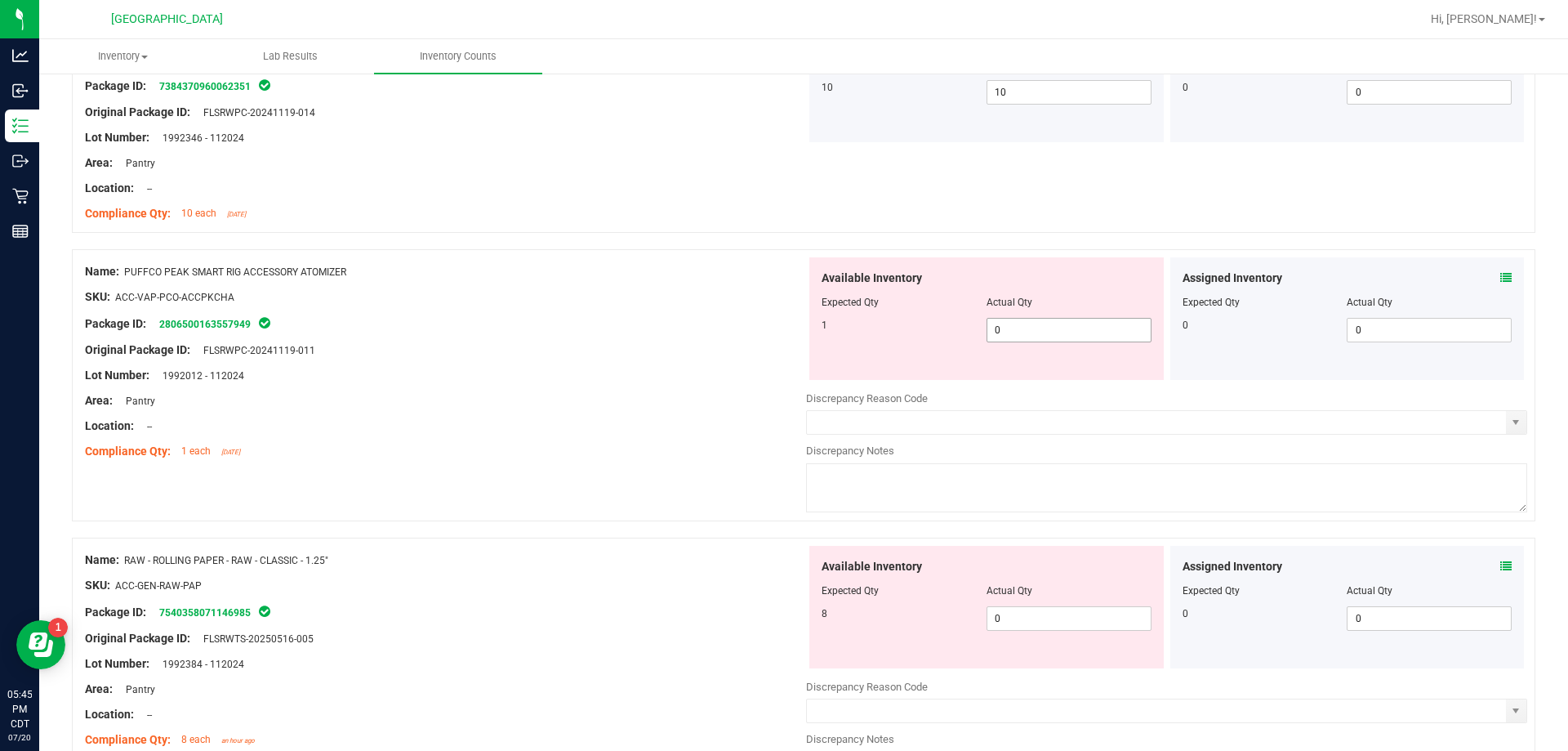 click on "0 0" at bounding box center [1069, 330] 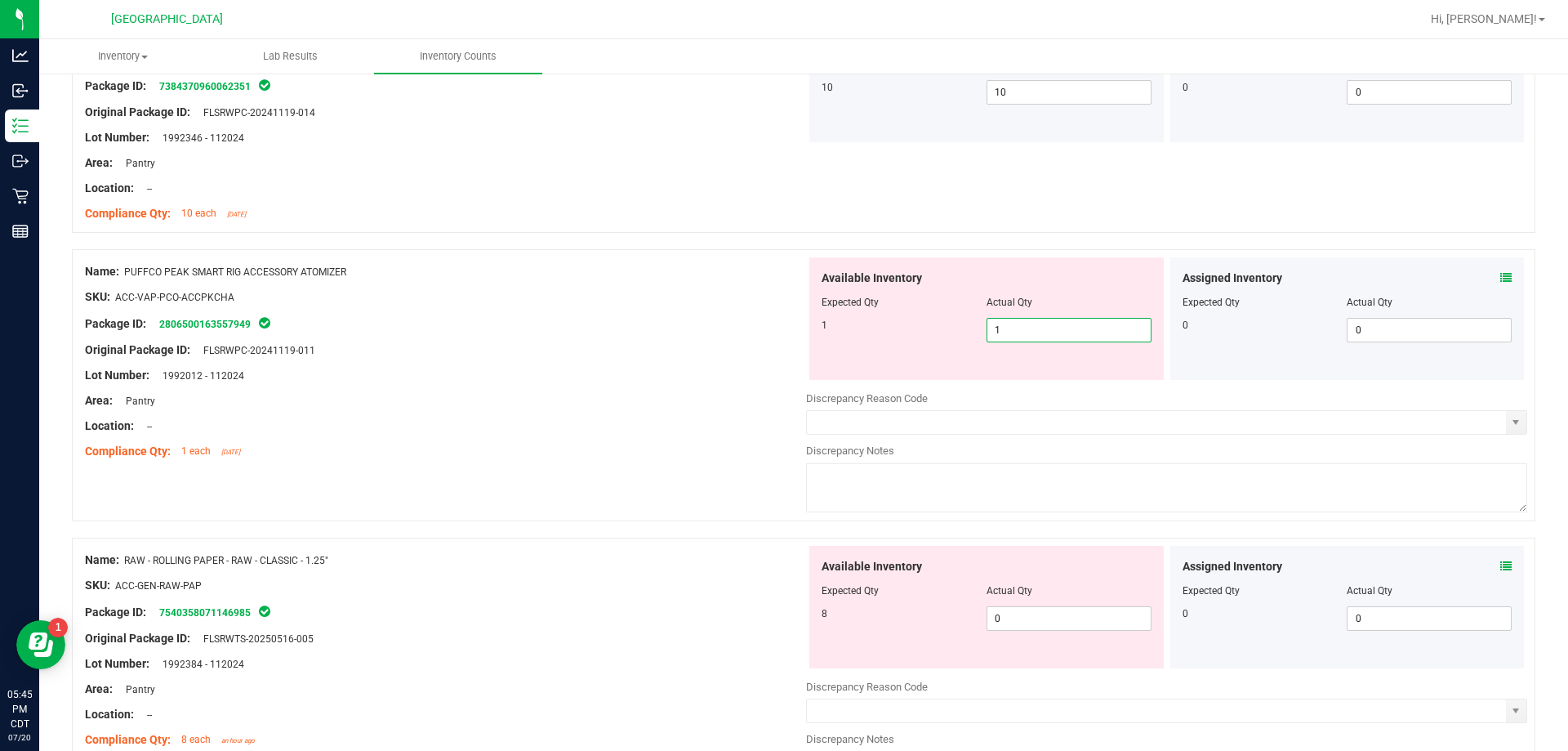 click on "Compliance Qty:
1 each
[DATE]" at bounding box center [445, 451] 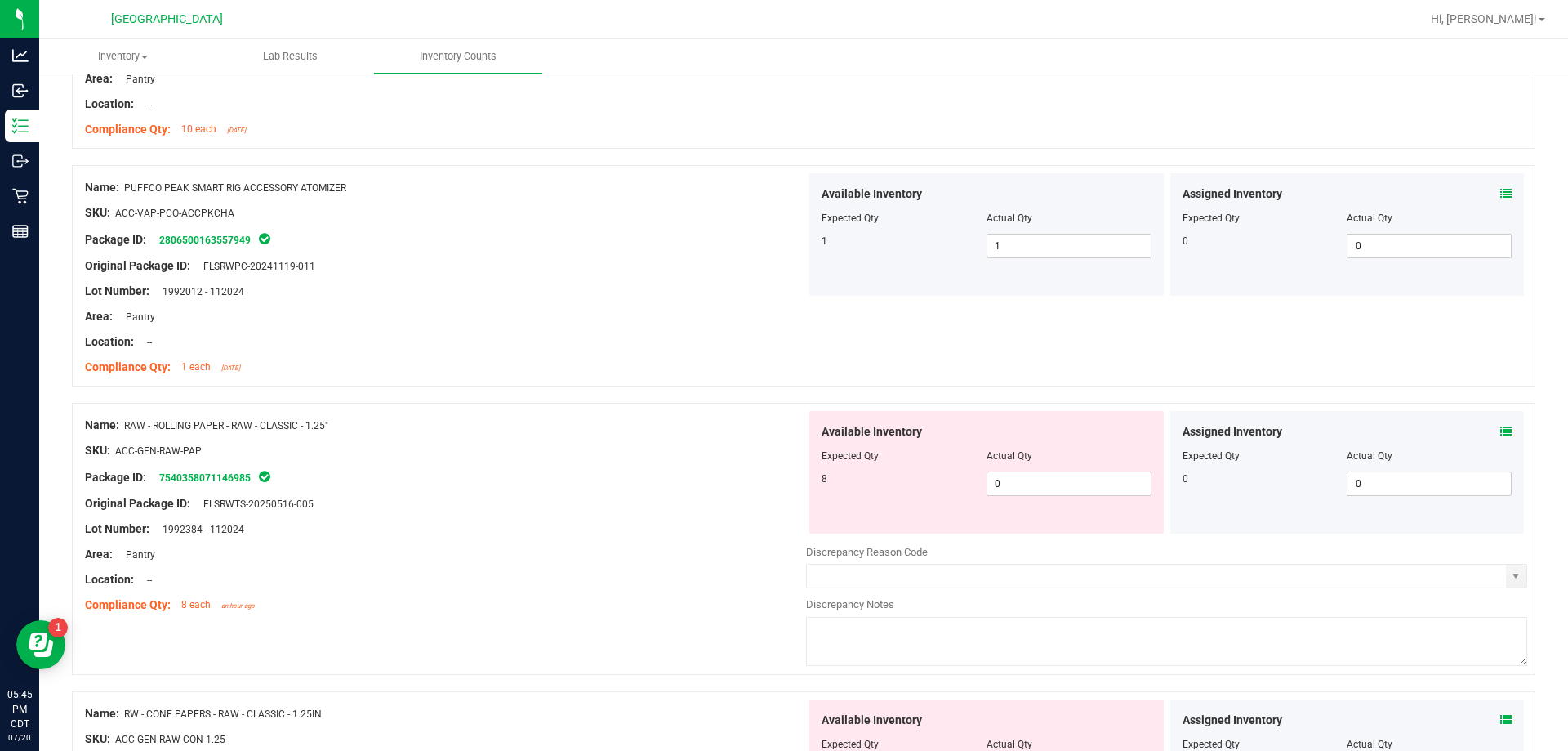scroll, scrollTop: 4086, scrollLeft: 0, axis: vertical 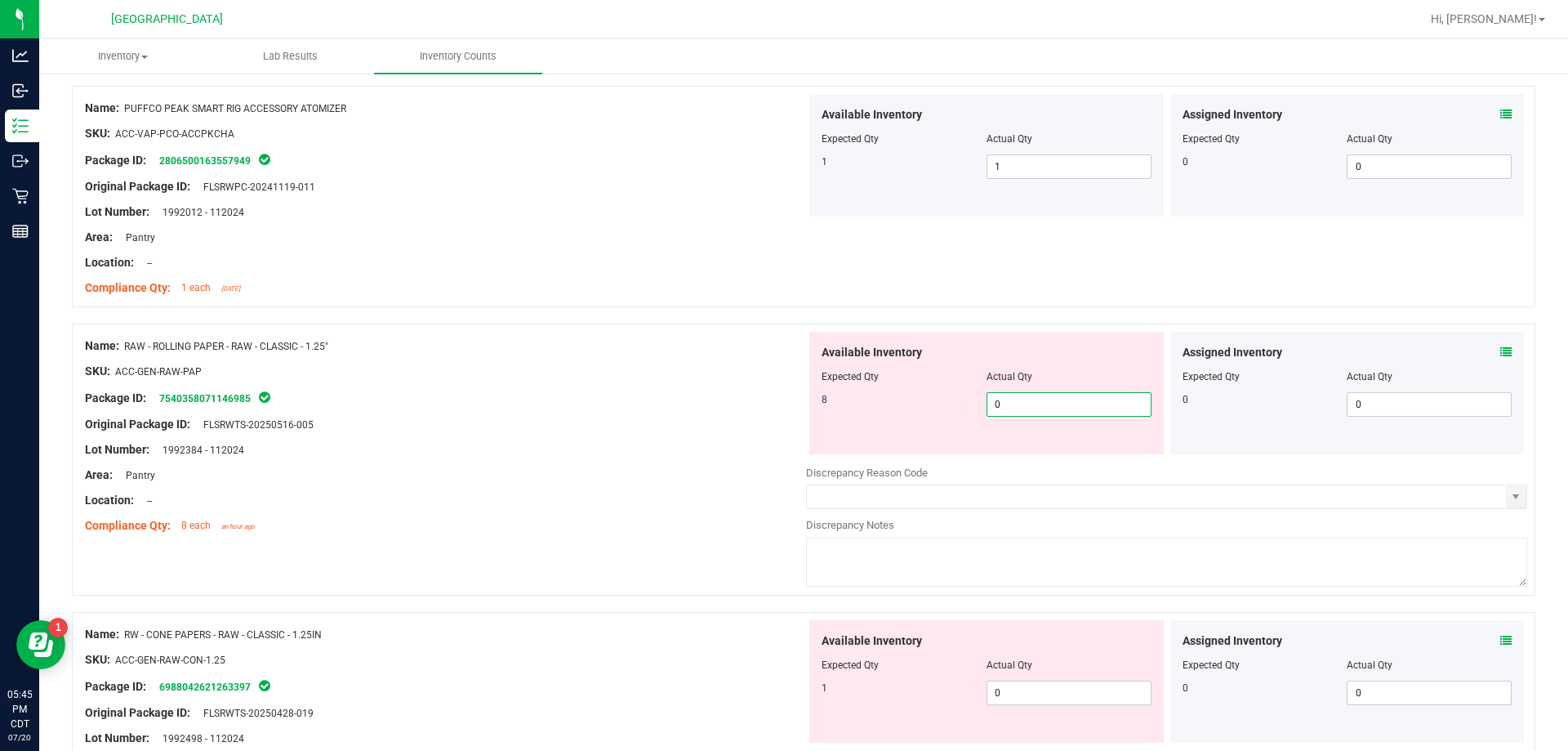 click on "0 0" at bounding box center (1069, 405) 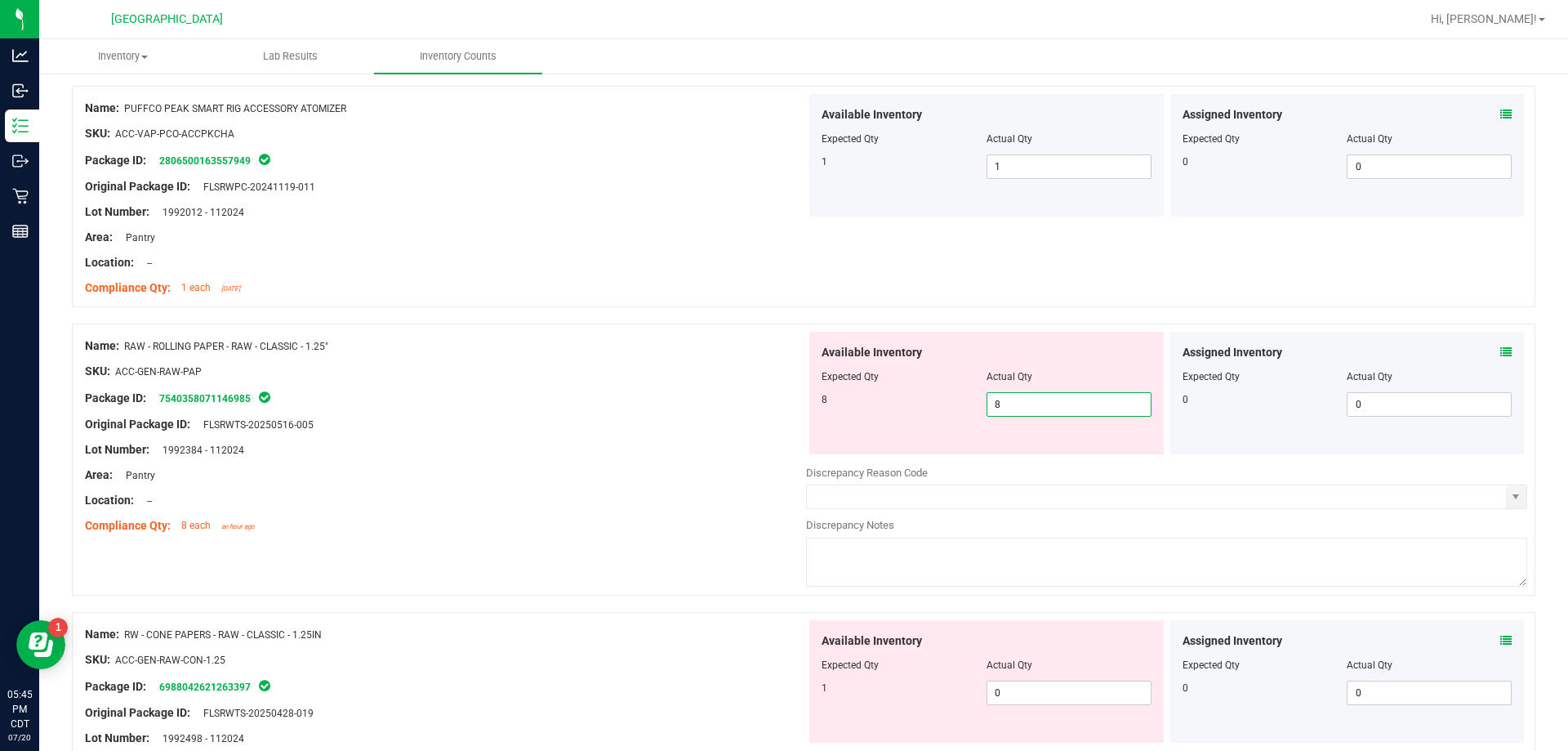 click on "Lot Number:
1992384 - 112024" at bounding box center (445, 449) 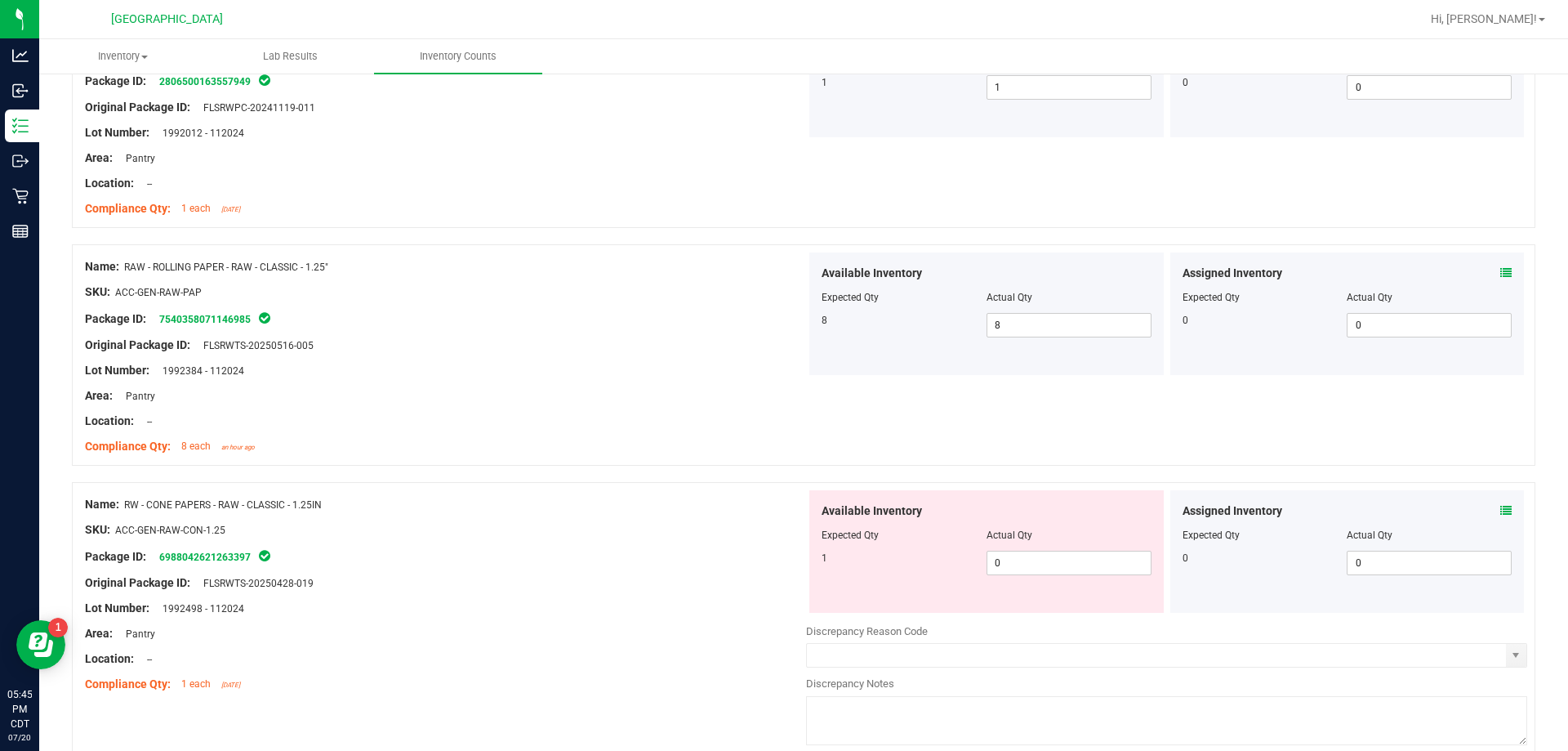 scroll, scrollTop: 4331, scrollLeft: 0, axis: vertical 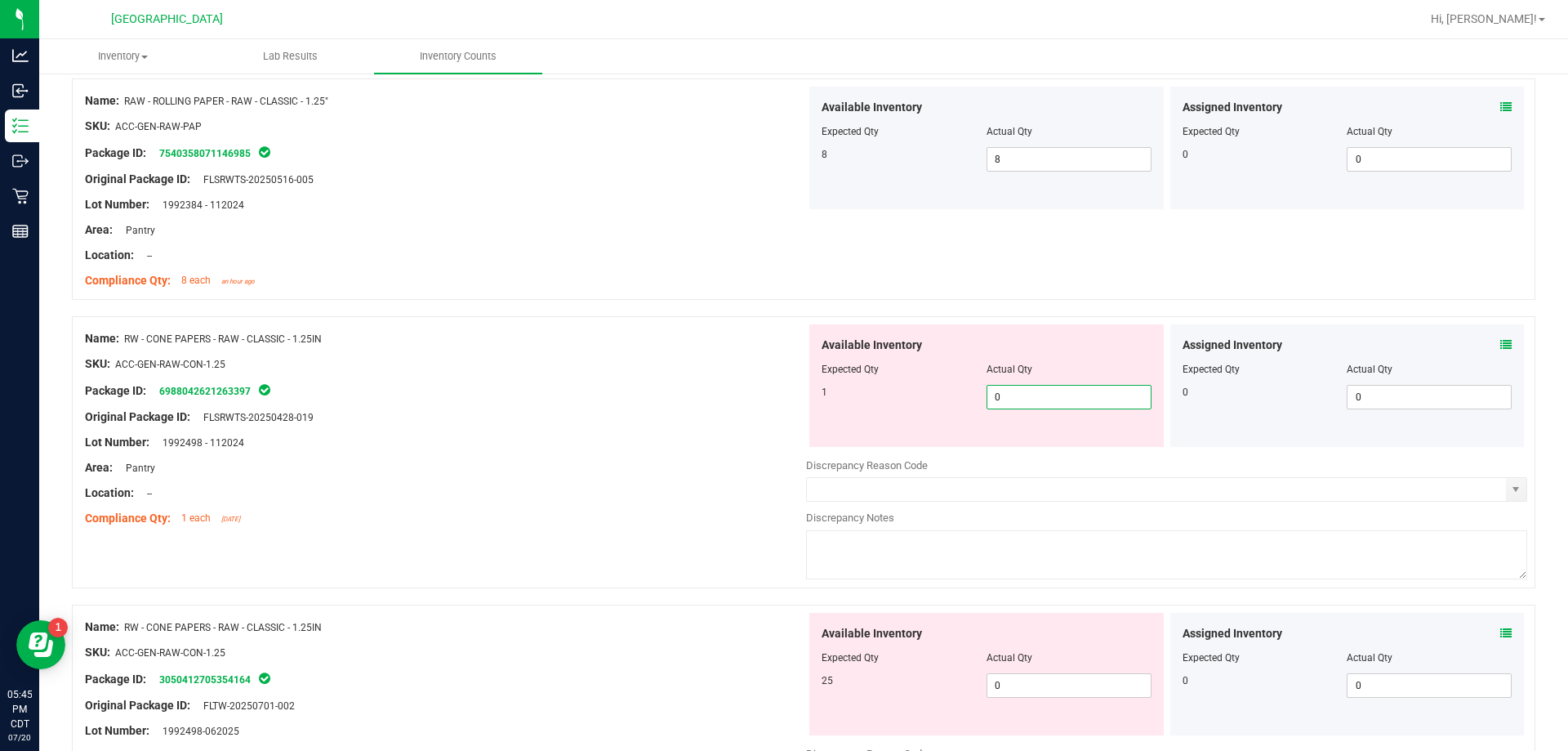 click on "0 0" at bounding box center (1069, 397) 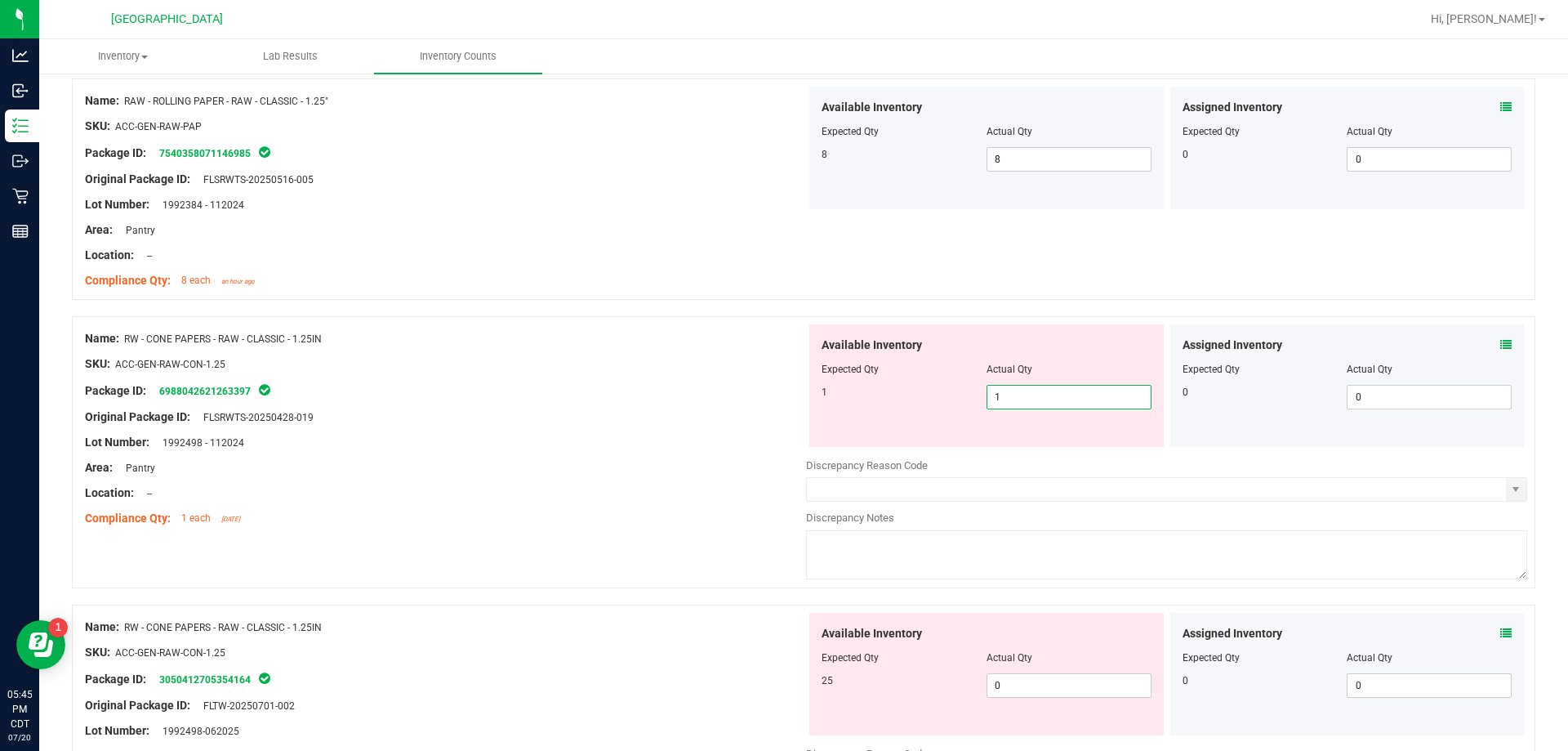 click on "SKU:
ACC-GEN-RAW-CON-1.25" at bounding box center [445, 364] 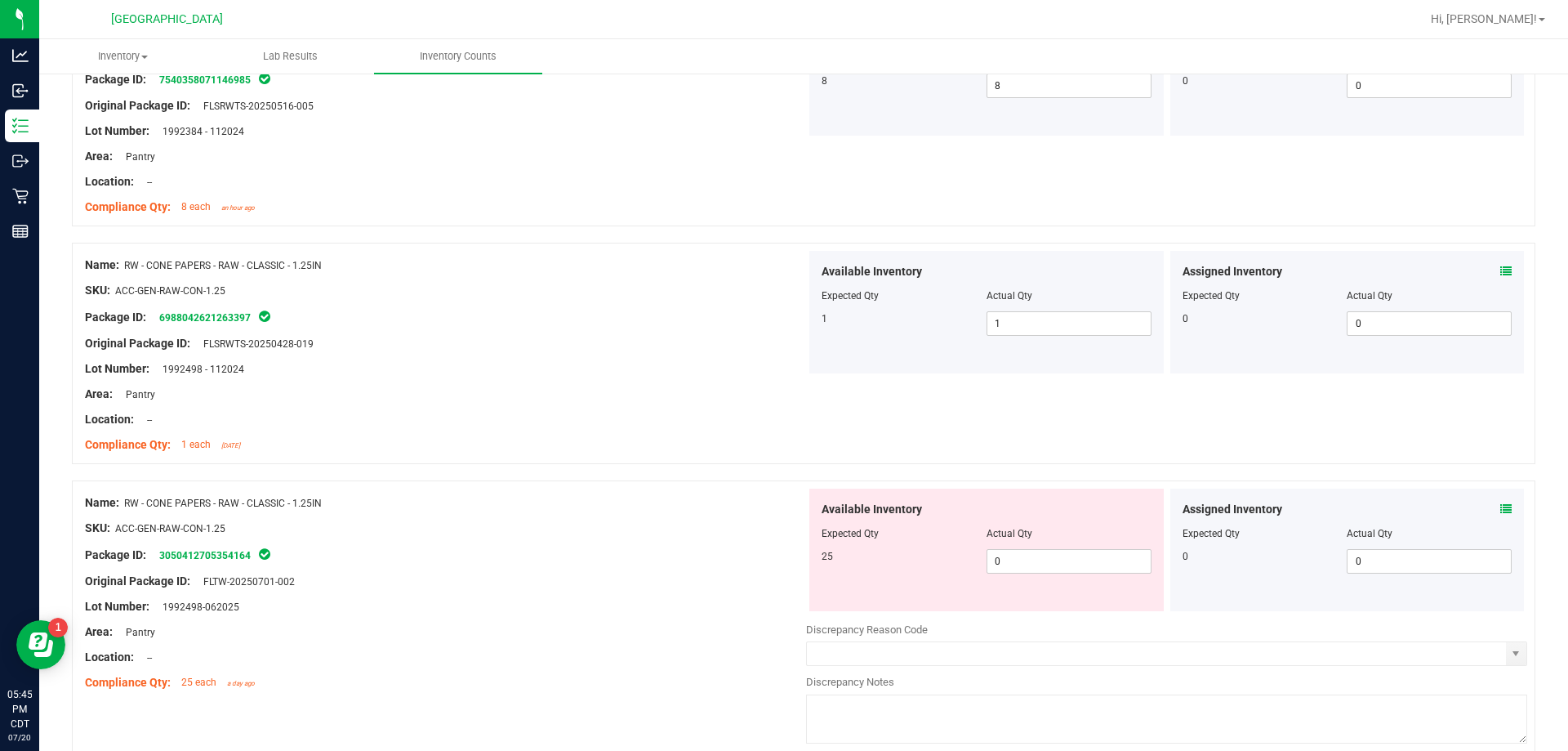 scroll, scrollTop: 4478, scrollLeft: 0, axis: vertical 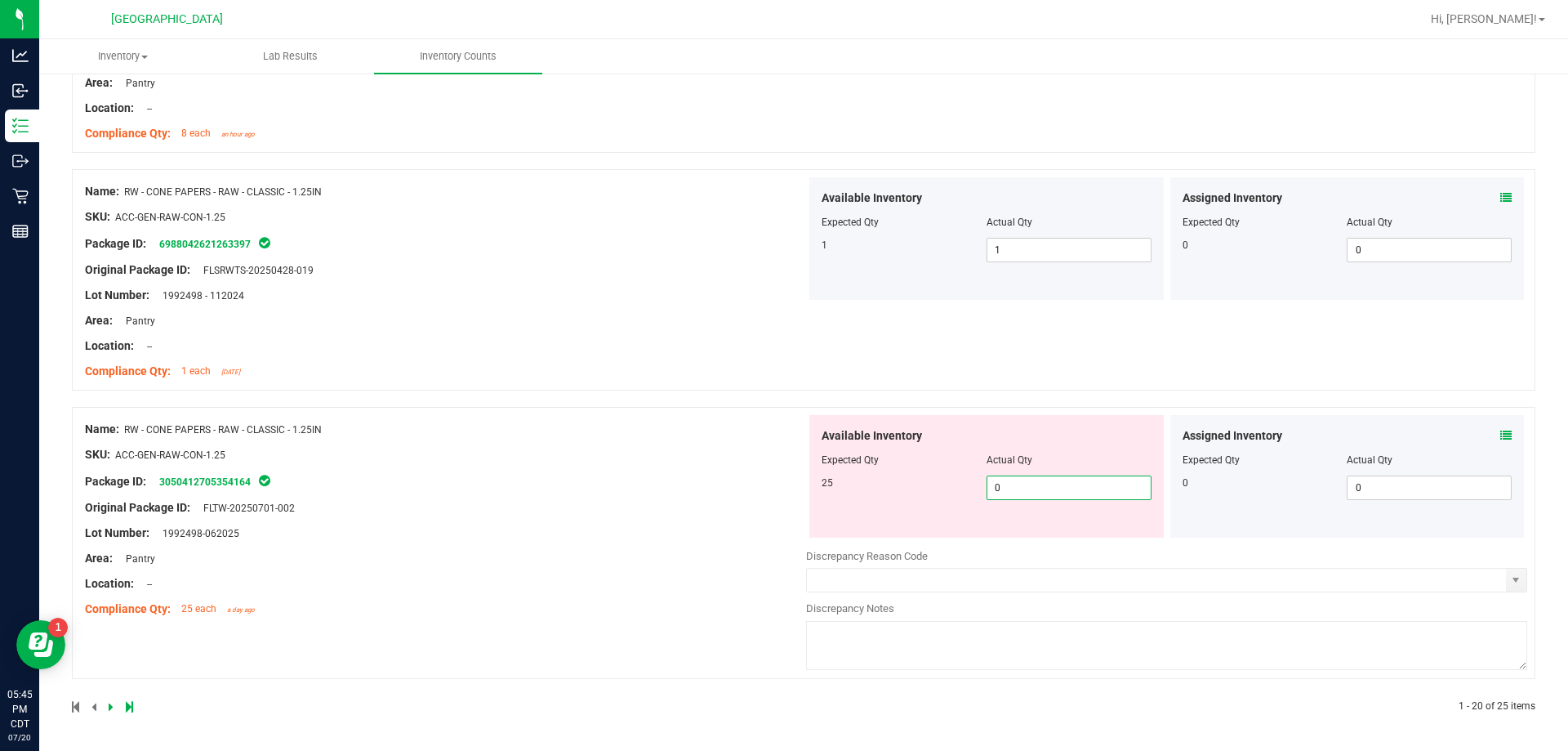 click on "0 0" at bounding box center (1069, 488) 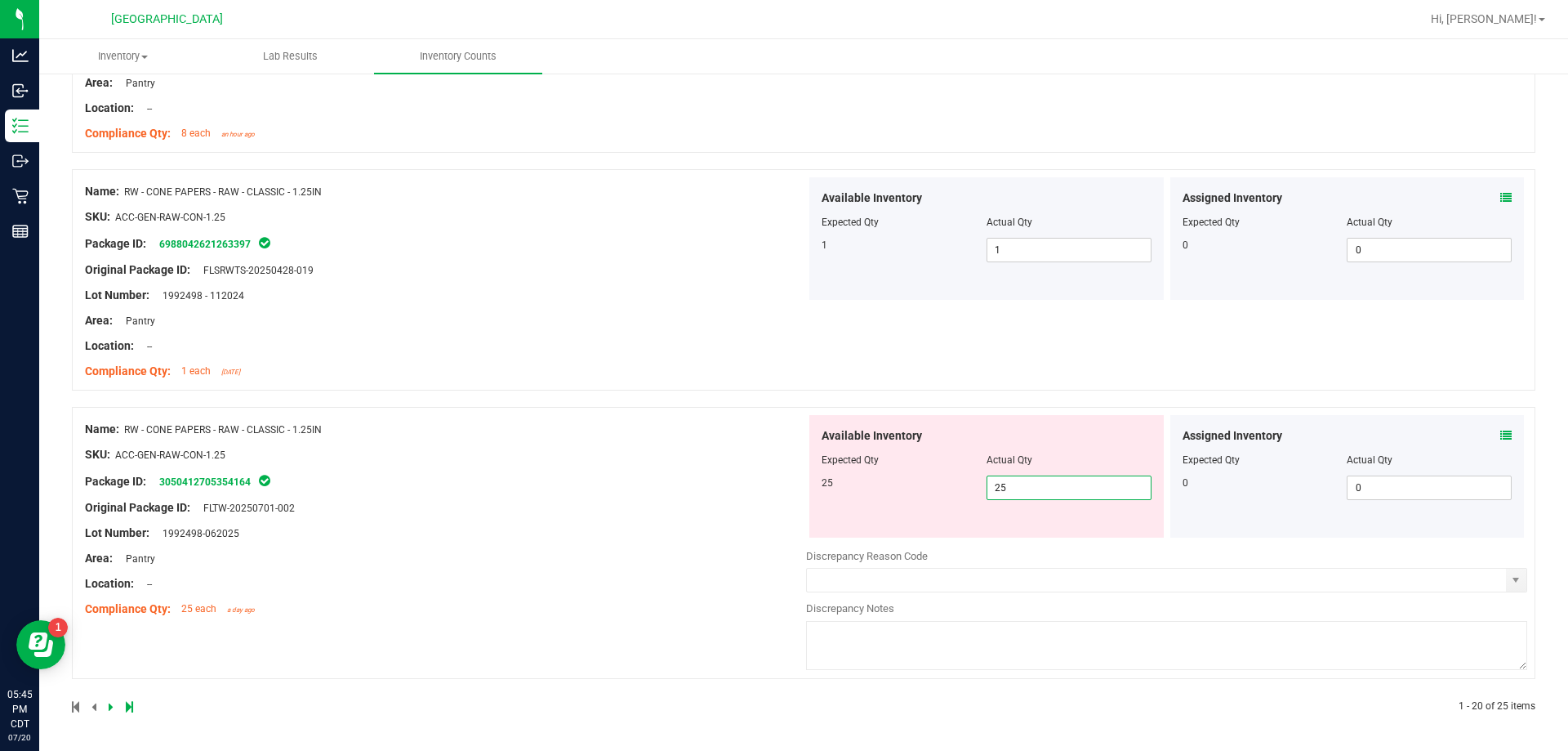 click on "Name:
RW - CONE PAPERS - RAW - CLASSIC - 1.25IN
SKU:
ACC-GEN-RAW-CON-1.25
Package ID:
3050412705354164
Original Package ID:
FLTW-20250701-002
Lot Number:
1992498-062025" at bounding box center [445, 519] 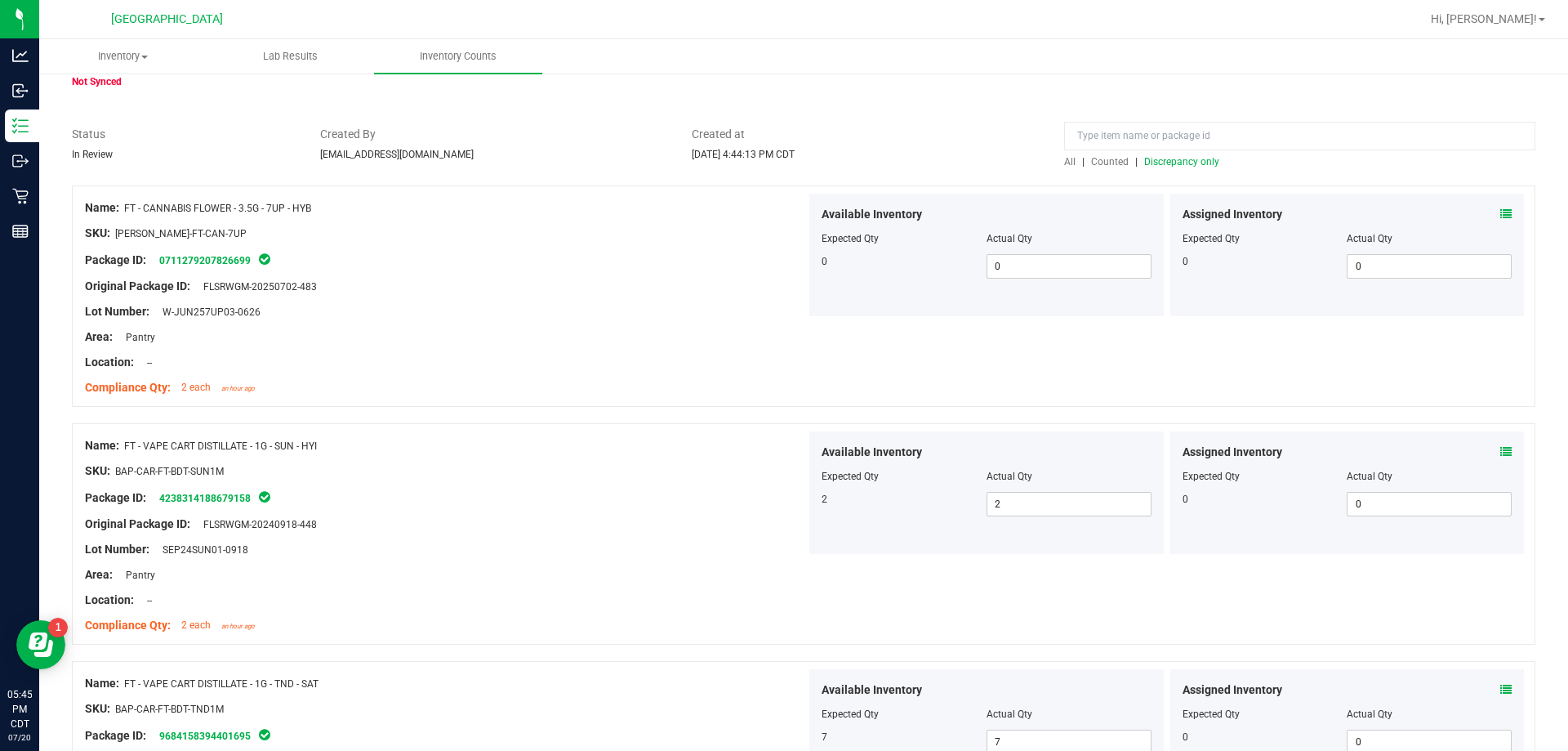 scroll, scrollTop: 0, scrollLeft: 0, axis: both 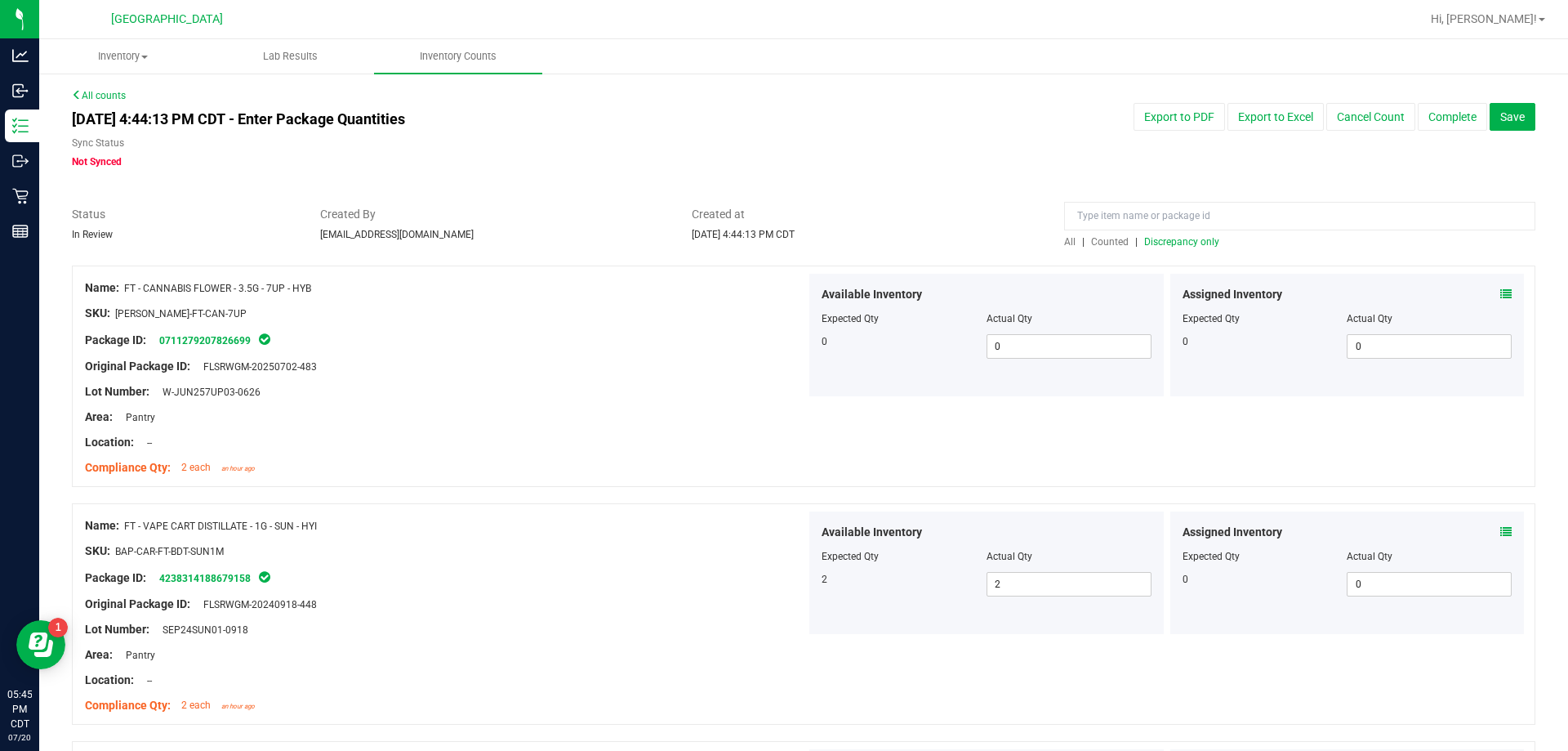 click on "Discrepancy only" at bounding box center [1182, 242] 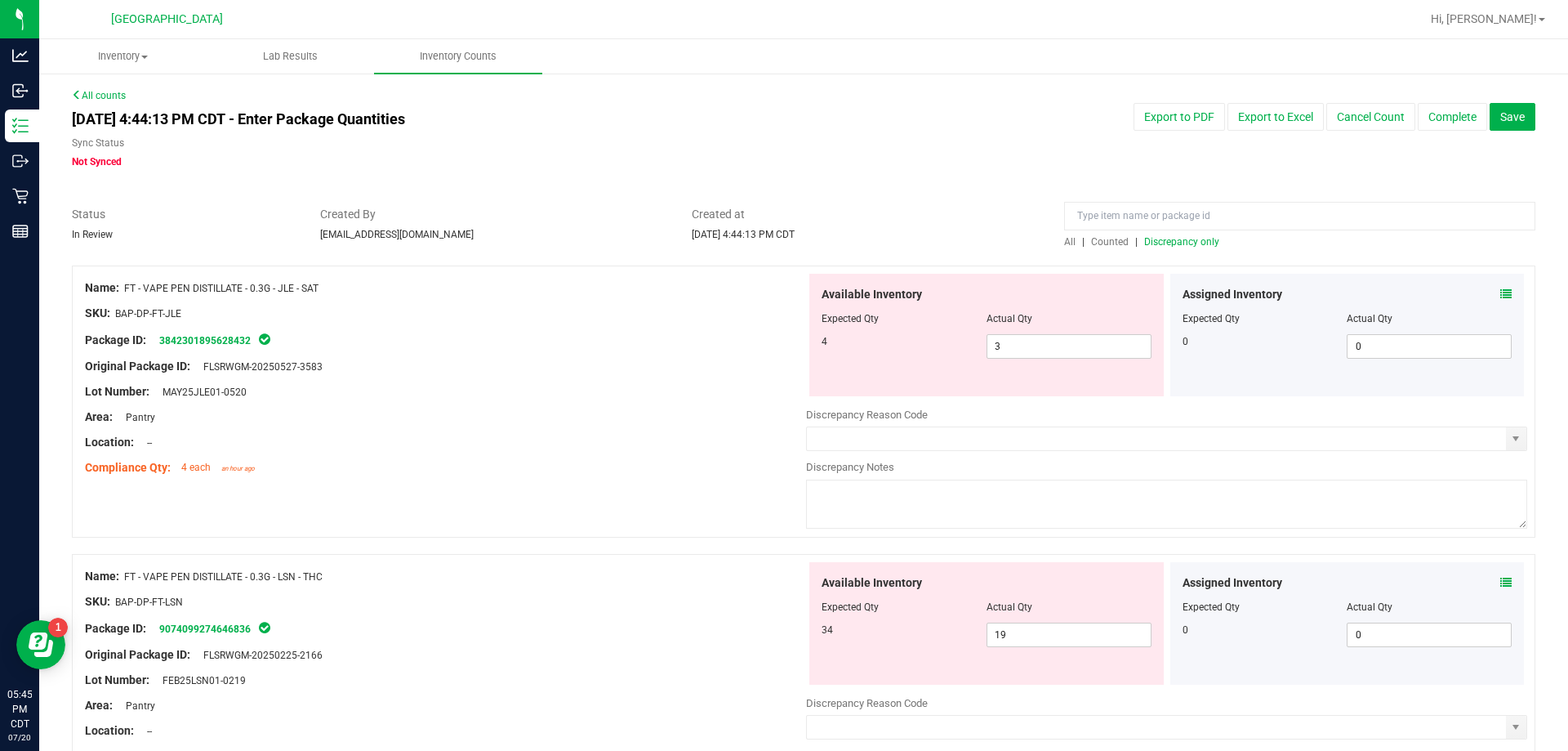 click on "Compliance Qty:
4 each
an hour ago" at bounding box center [445, 467] 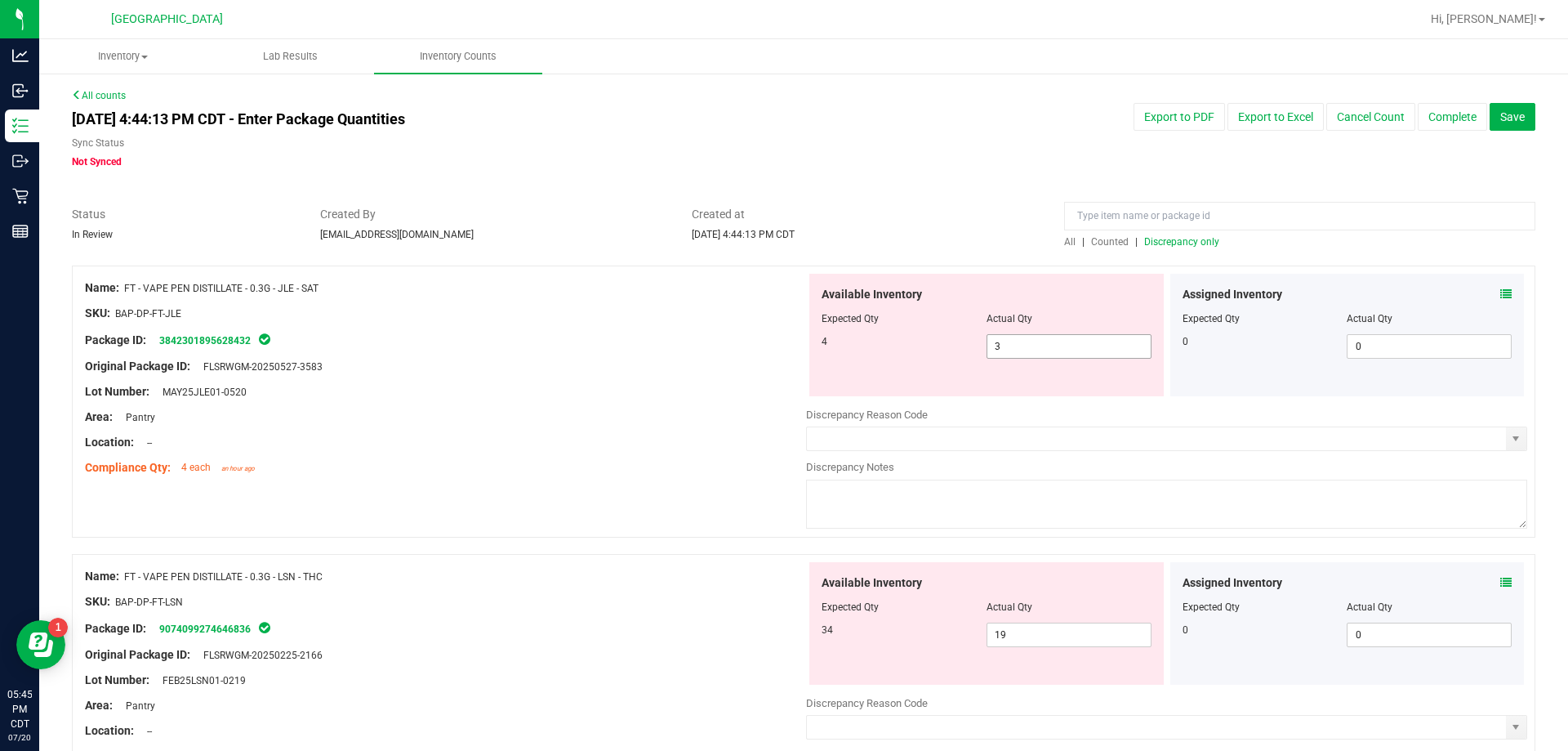 click on "3 3" at bounding box center (1069, 346) 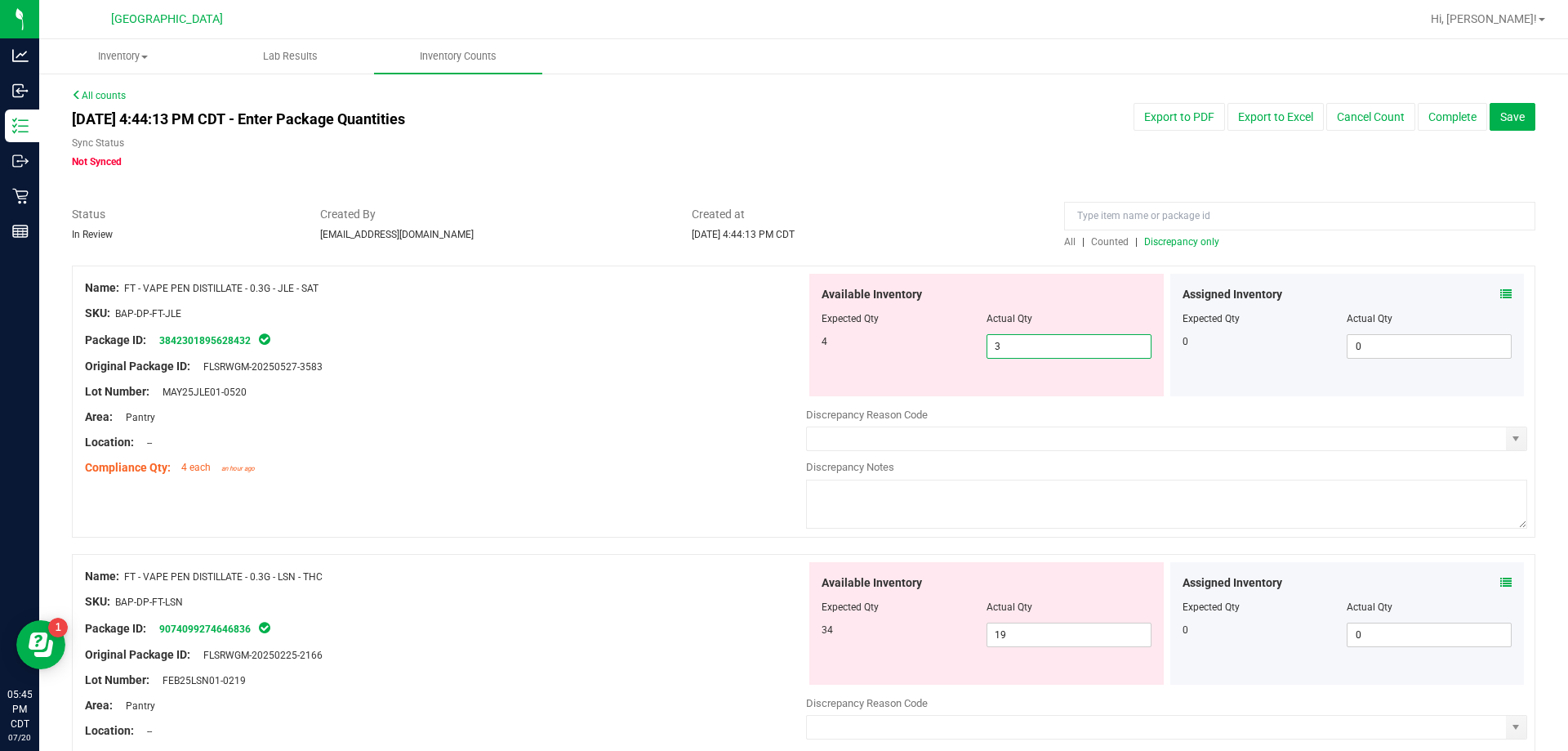 click on "3 3" at bounding box center [1069, 346] 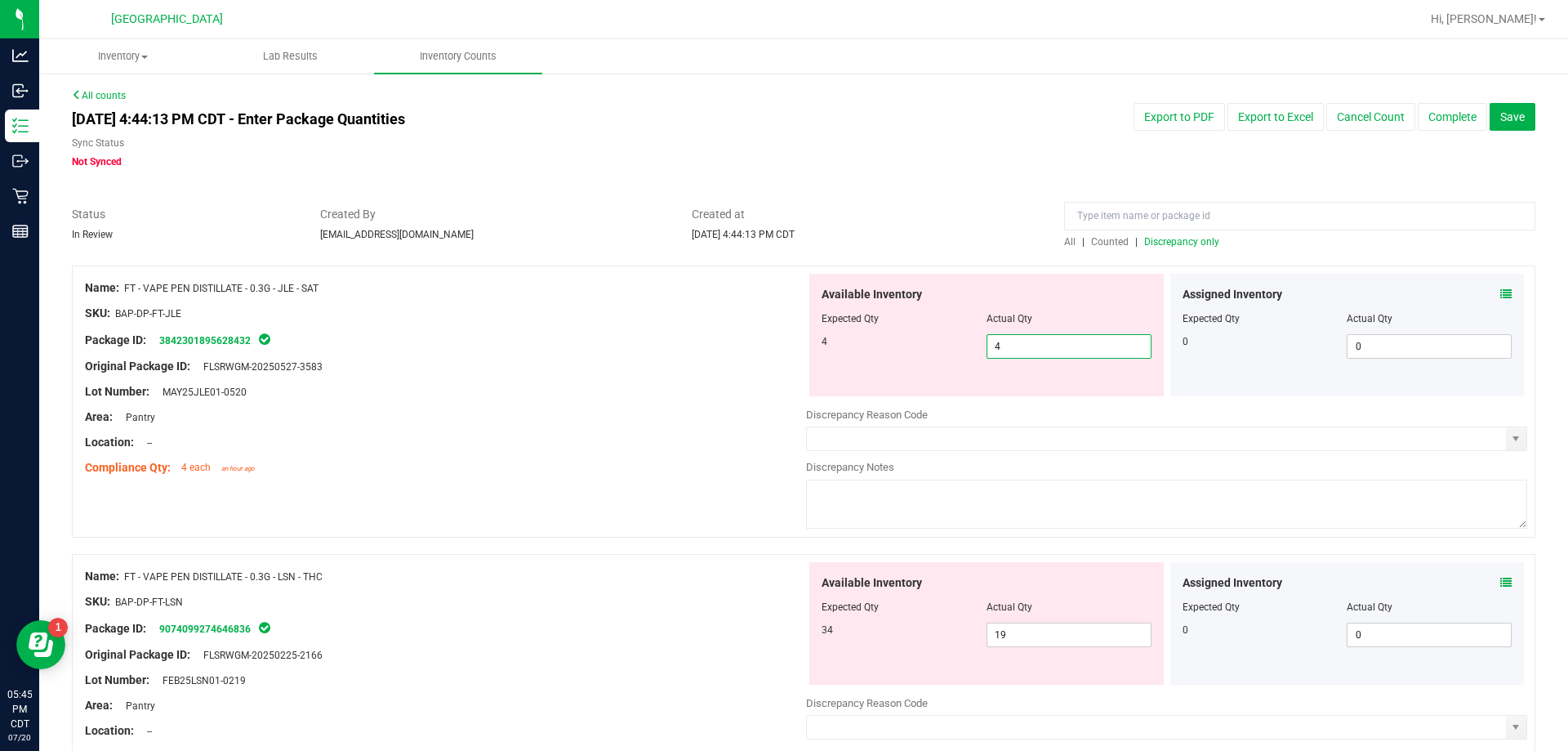 click on "Original Package ID:
FLSRWGM-20250527-3583" at bounding box center (445, 366) 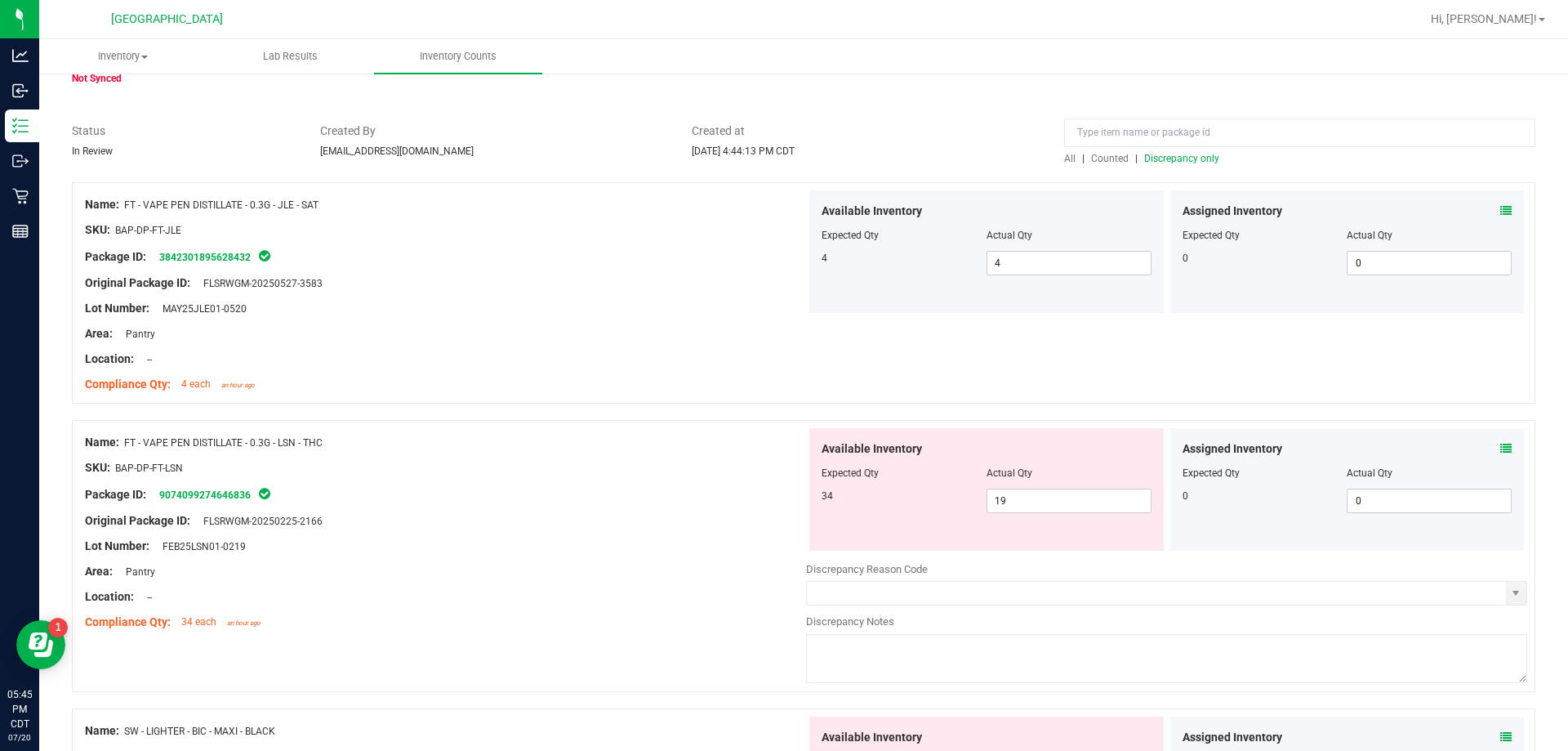 scroll, scrollTop: 163, scrollLeft: 0, axis: vertical 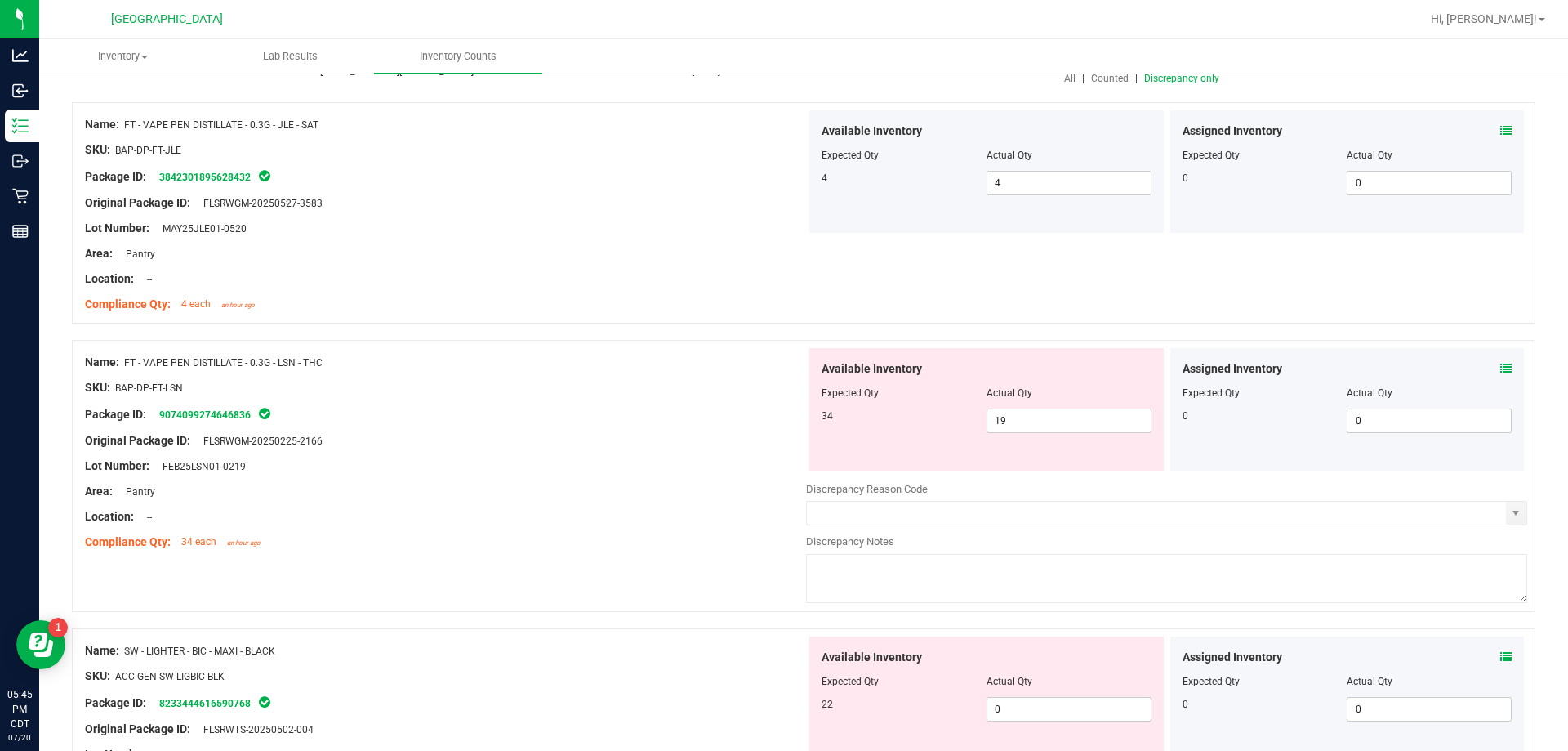 click on "Location:
--" at bounding box center (445, 516) 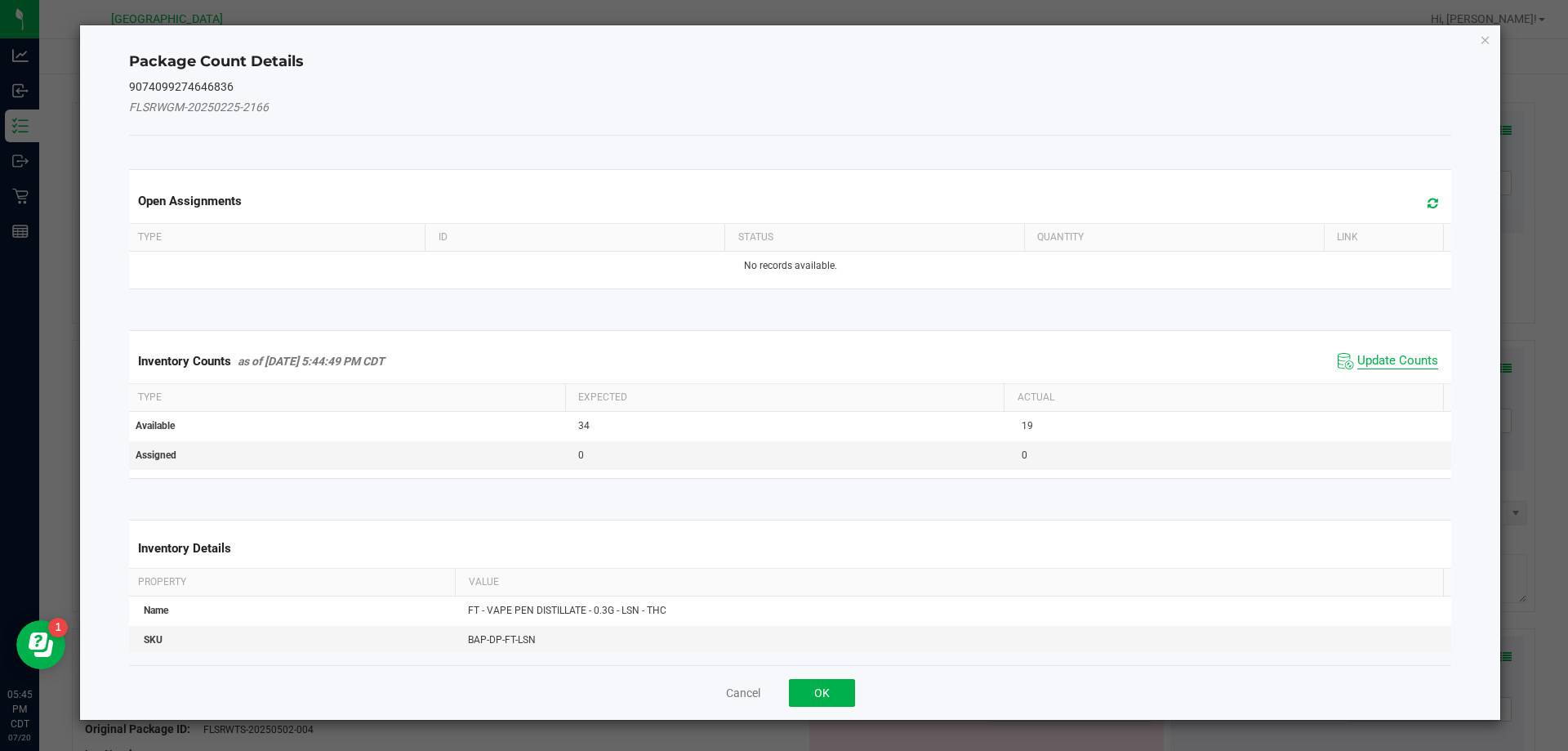 click on "Update Counts" 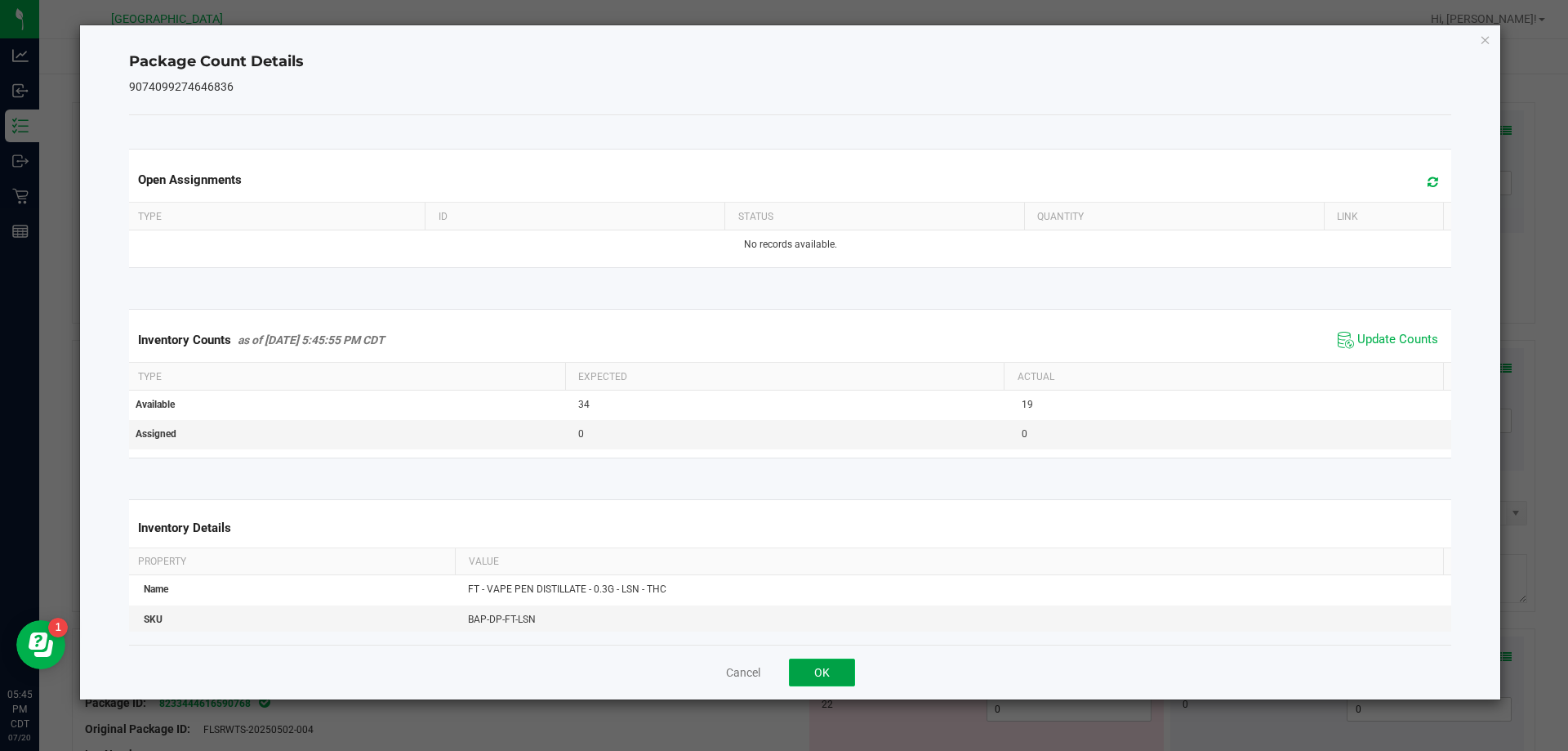 click on "OK" 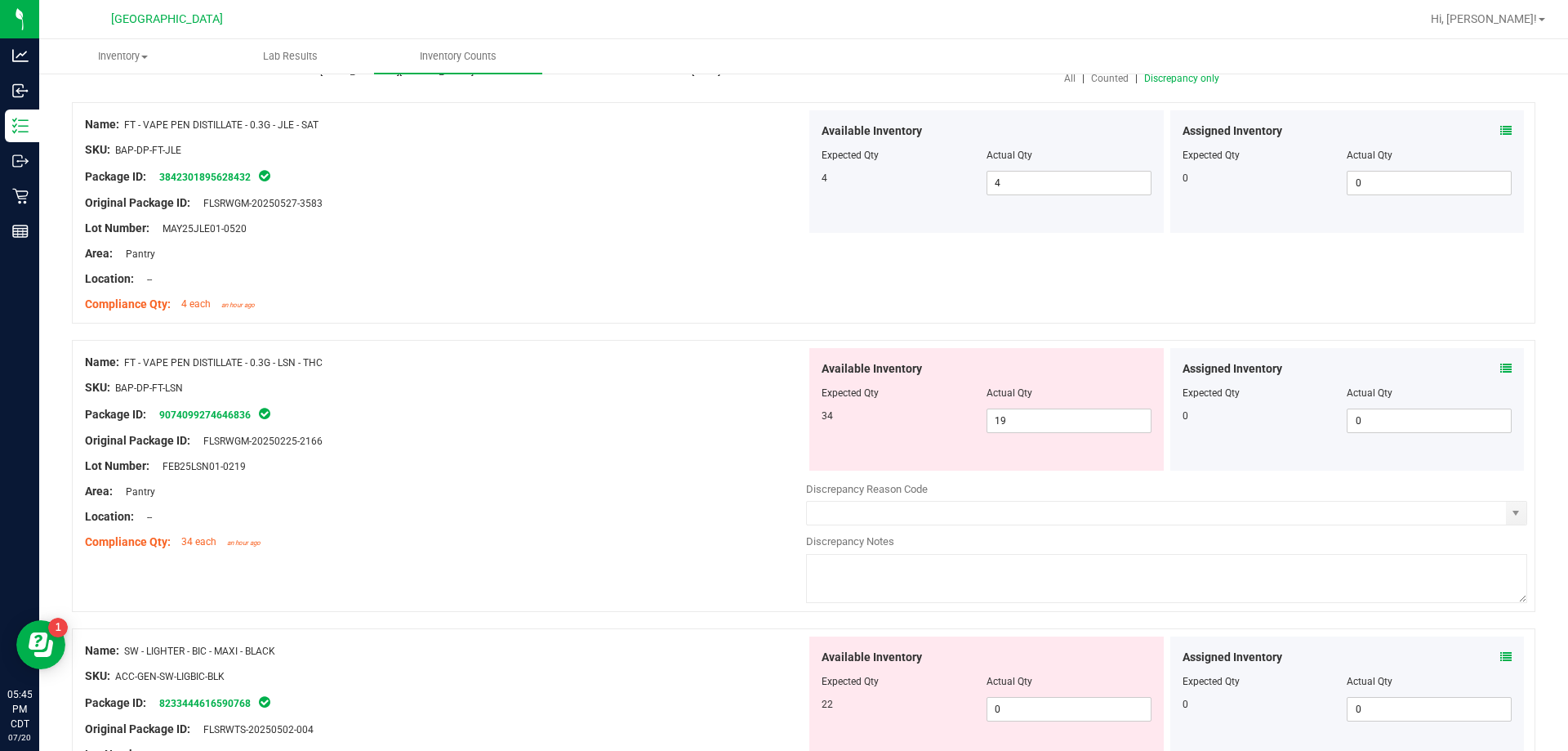click on "Compliance Qty:
34 each
an hour ago" at bounding box center (445, 542) 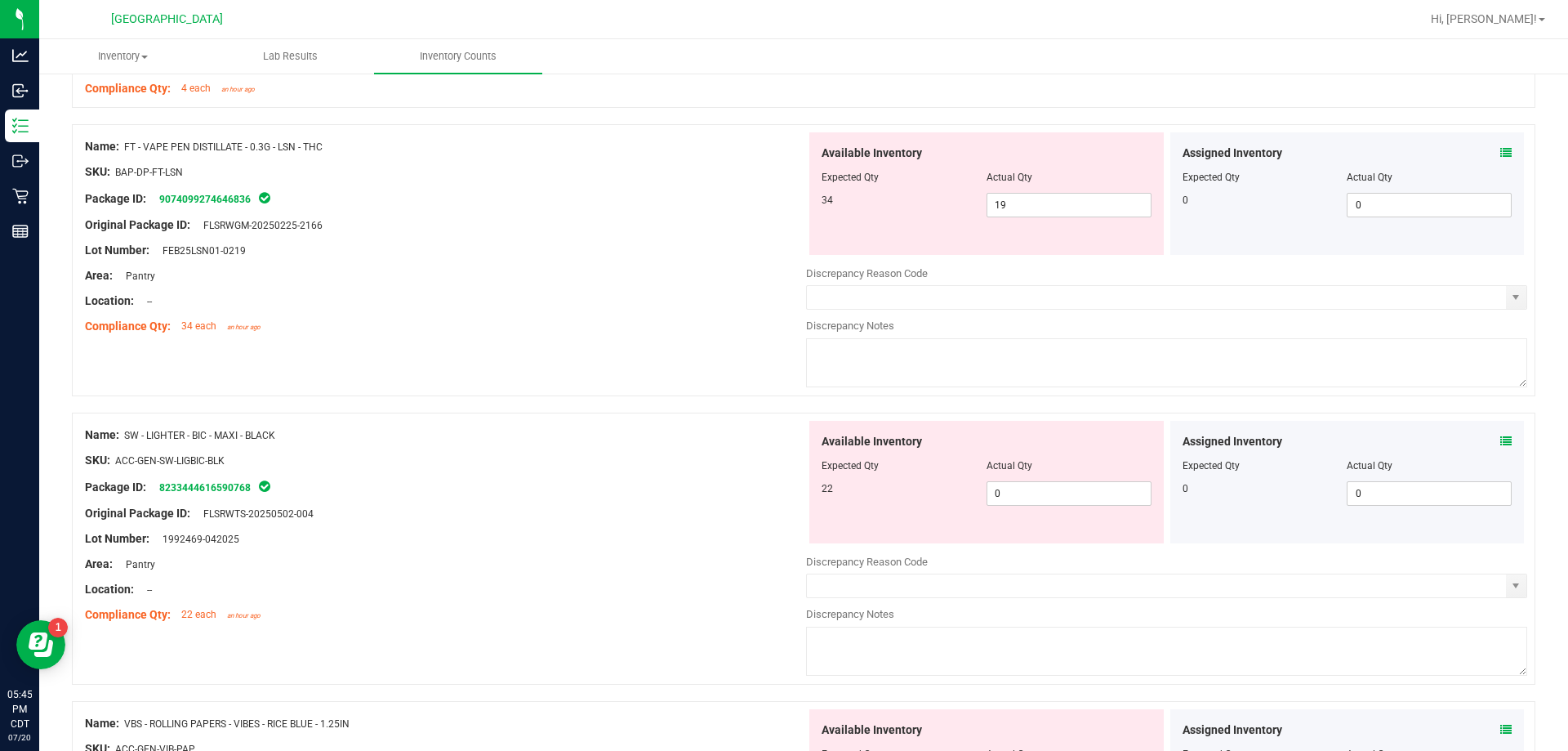 scroll, scrollTop: 409, scrollLeft: 0, axis: vertical 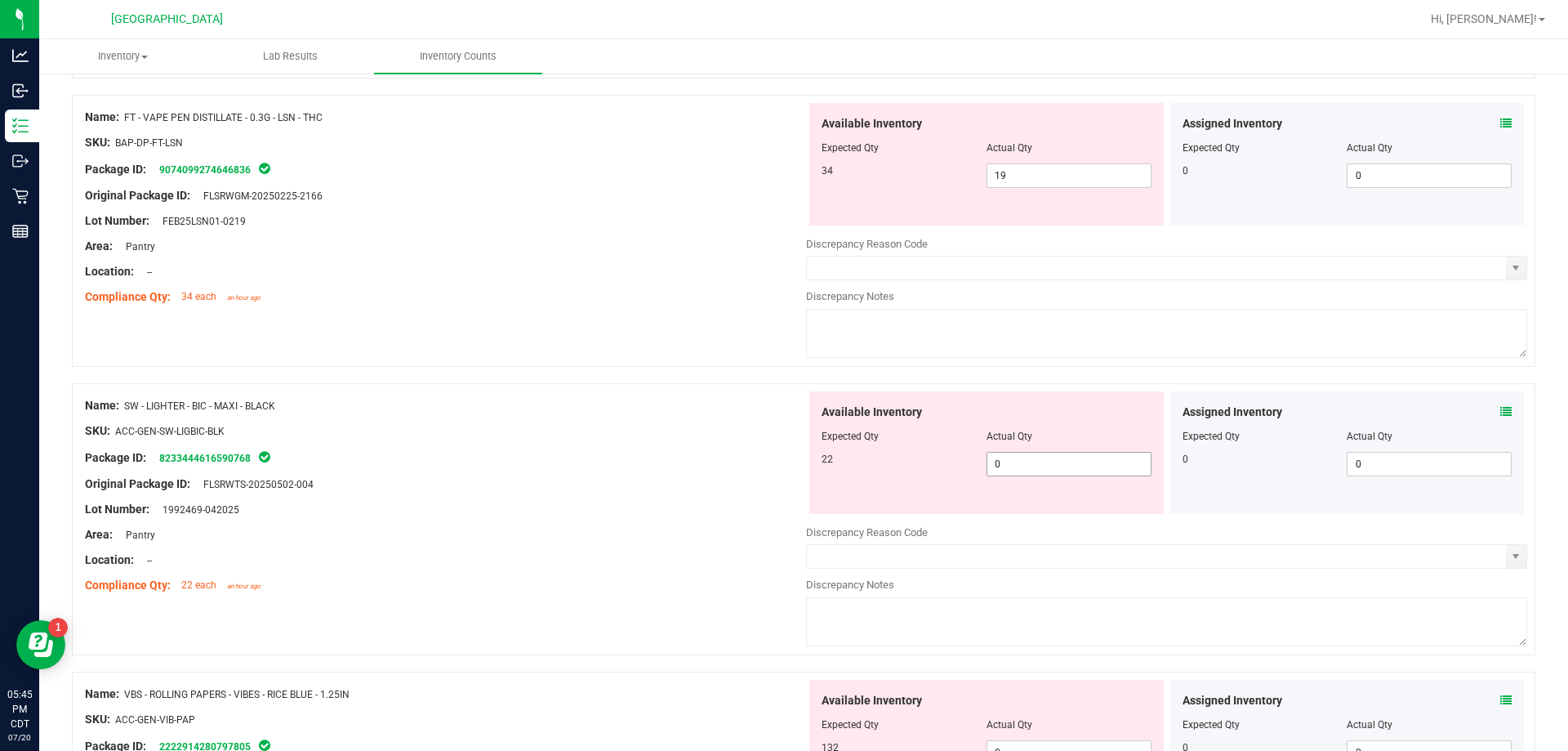 click on "0 0" at bounding box center [1069, 464] 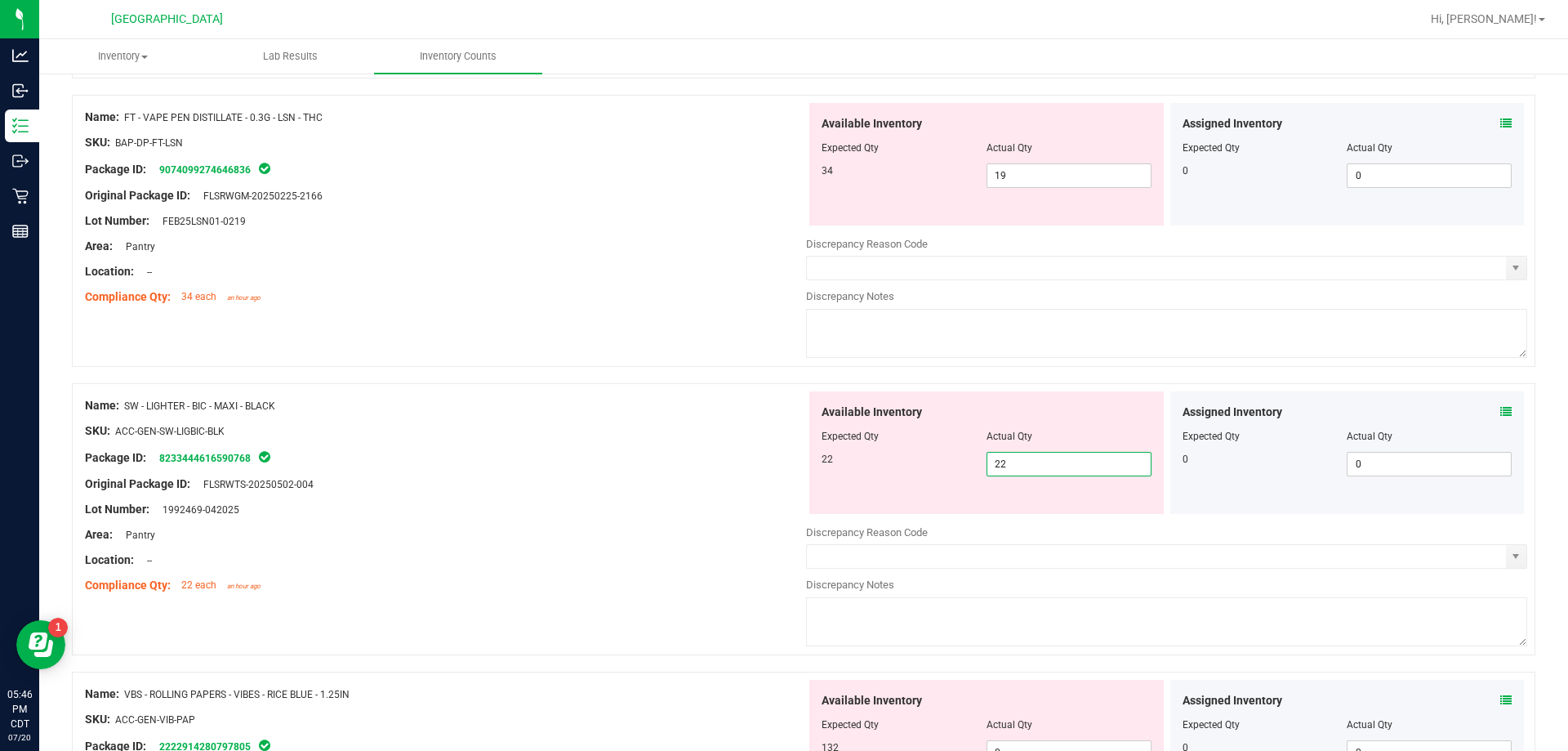 click on "Lot Number:
1992469-042025" at bounding box center [445, 509] 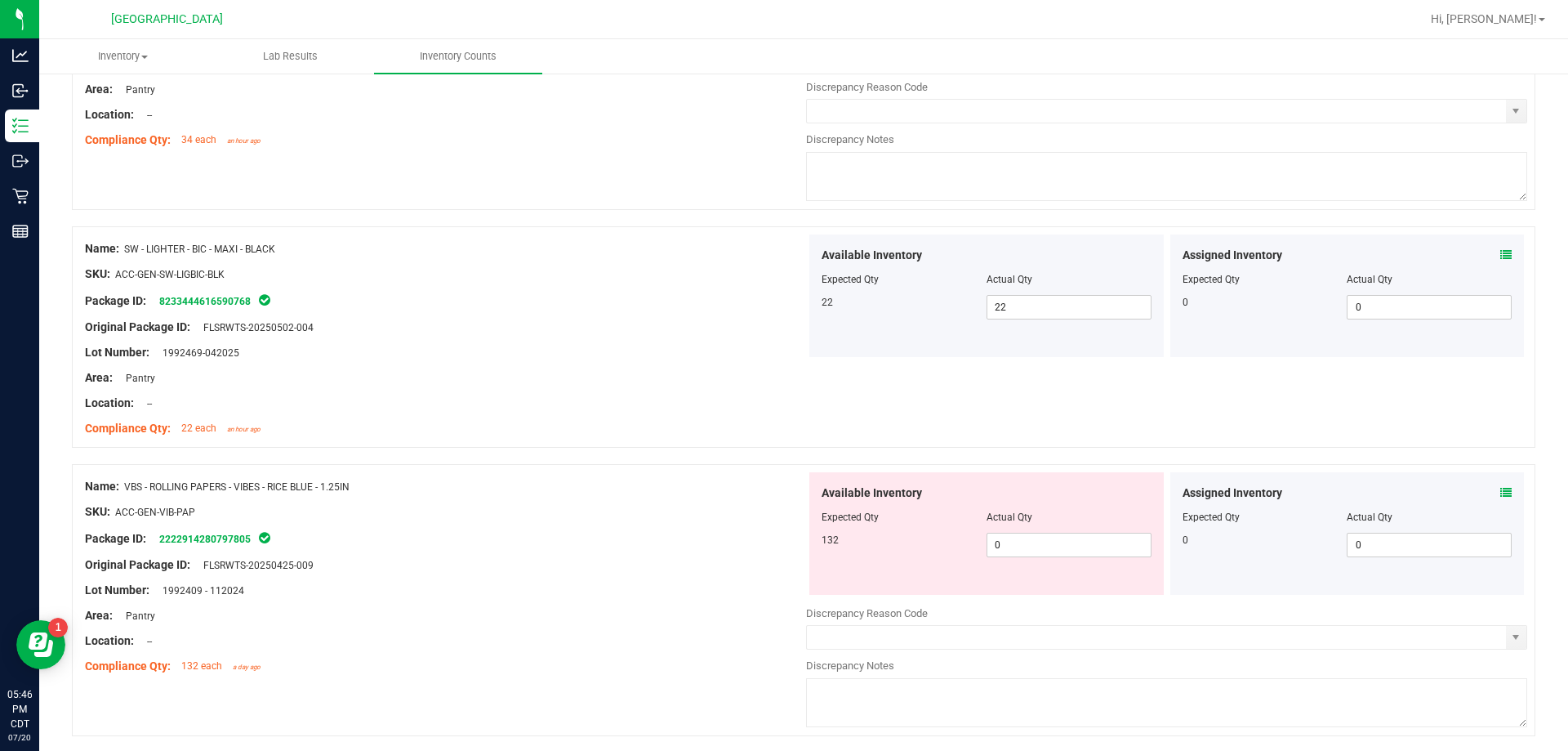 scroll, scrollTop: 572, scrollLeft: 0, axis: vertical 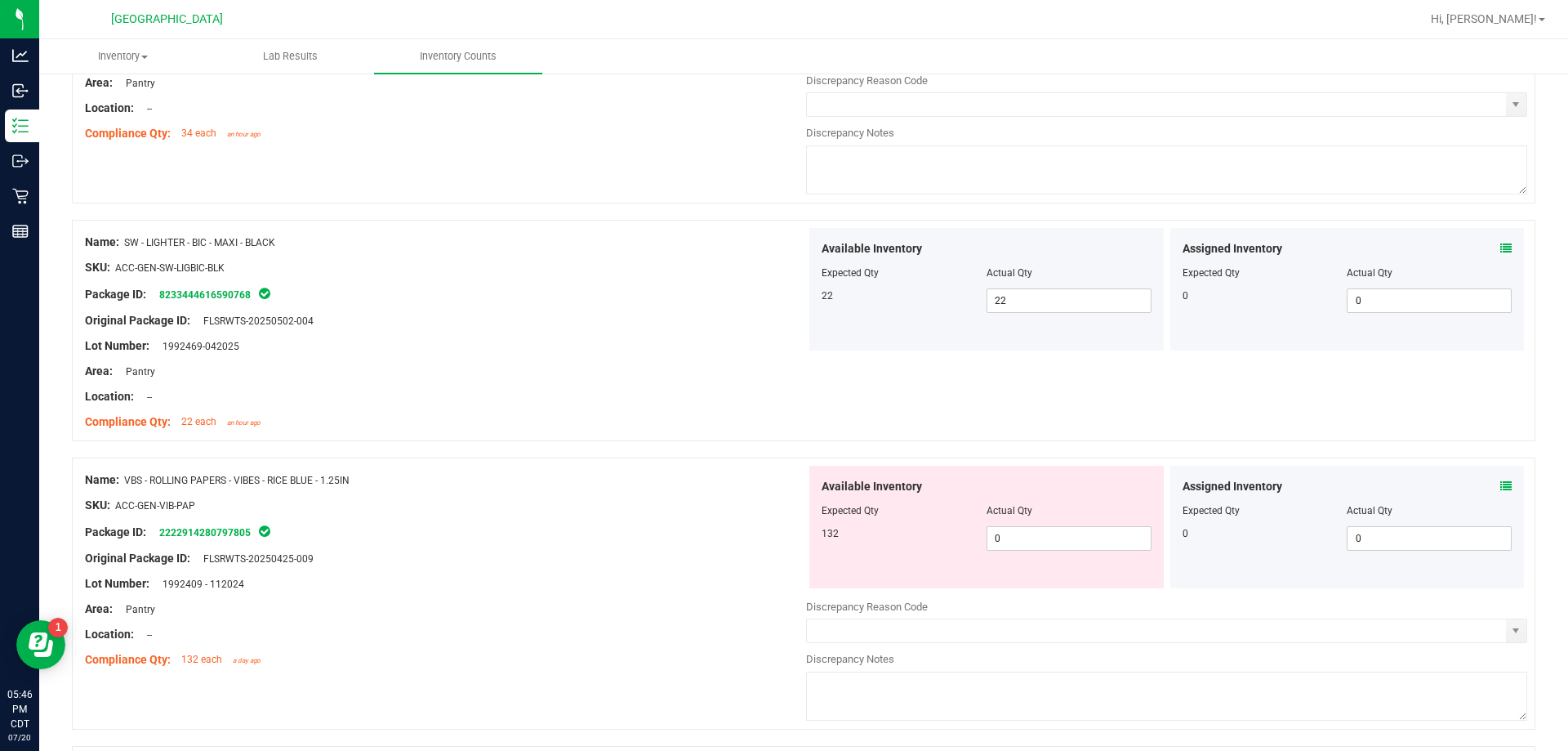 click on "Package ID:
2222914280797805" at bounding box center [445, 532] 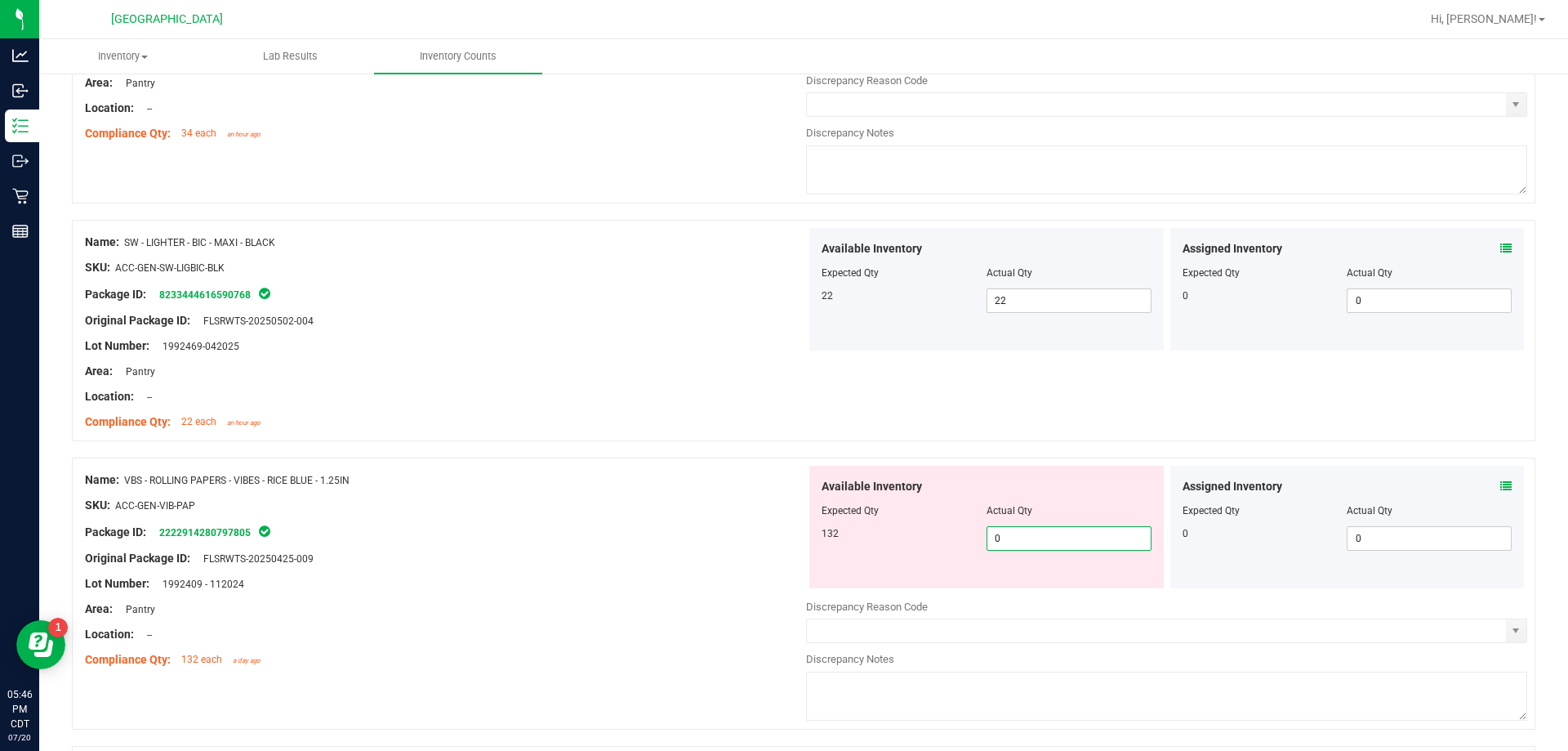 click on "0 0" at bounding box center [1069, 539] 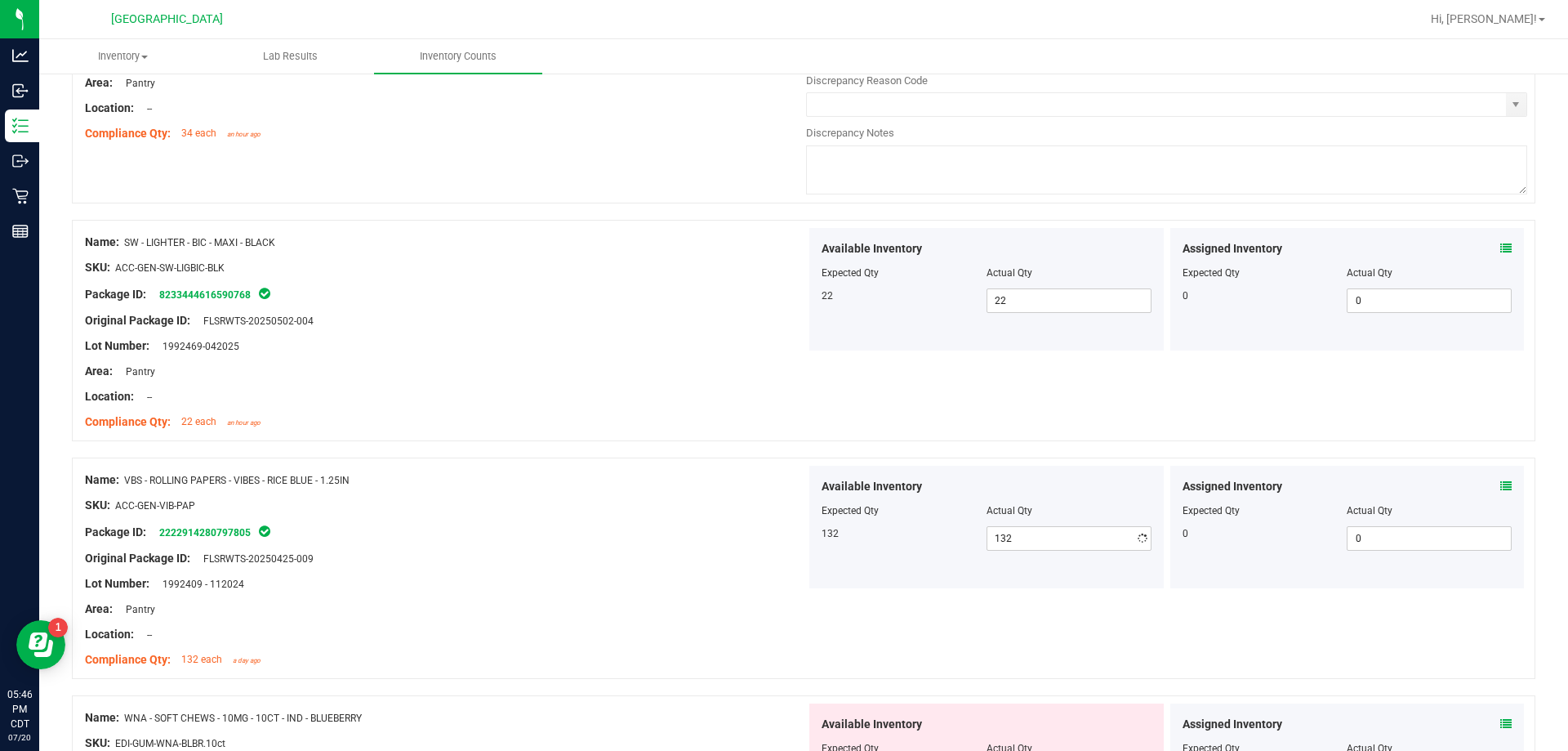 click at bounding box center [445, 597] 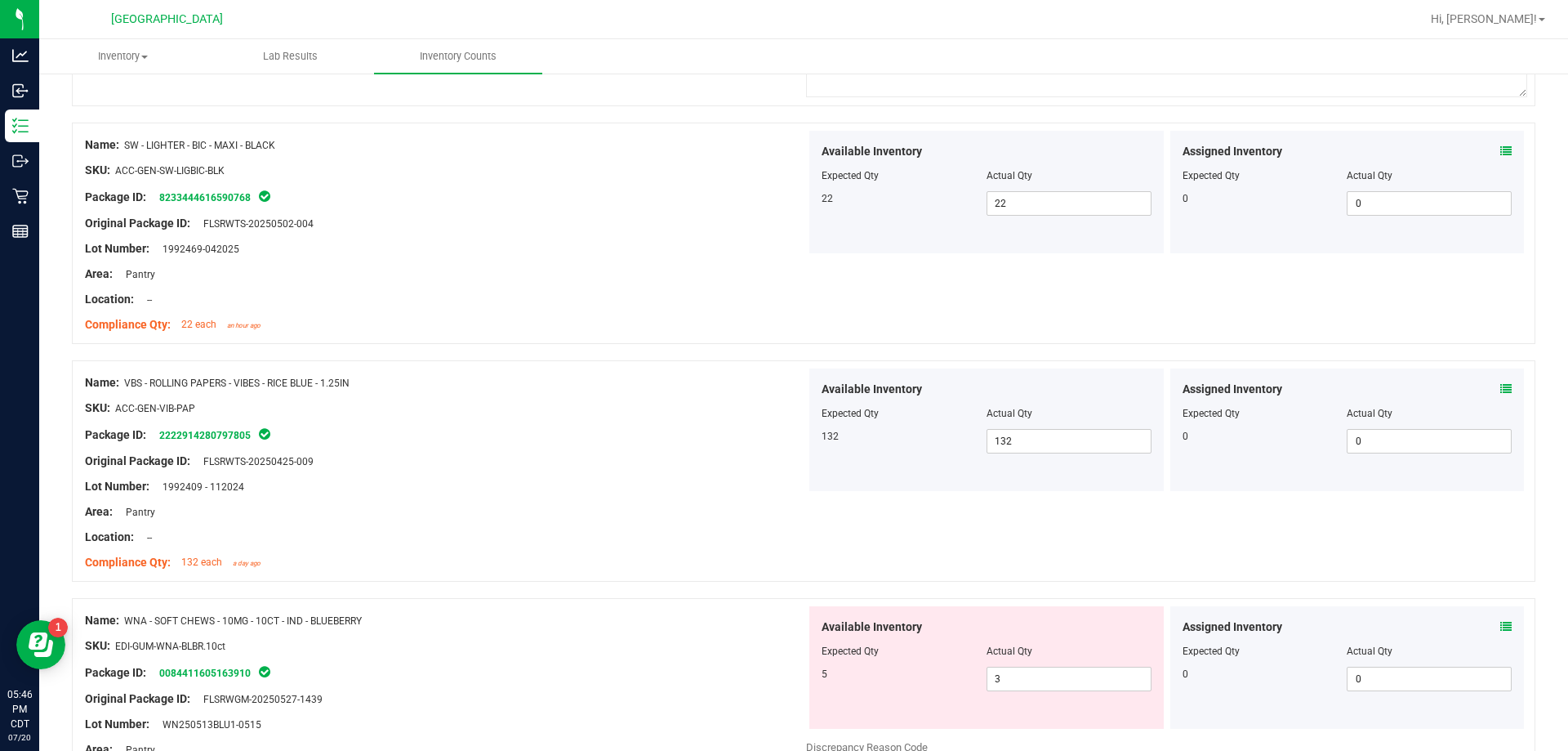 scroll, scrollTop: 899, scrollLeft: 0, axis: vertical 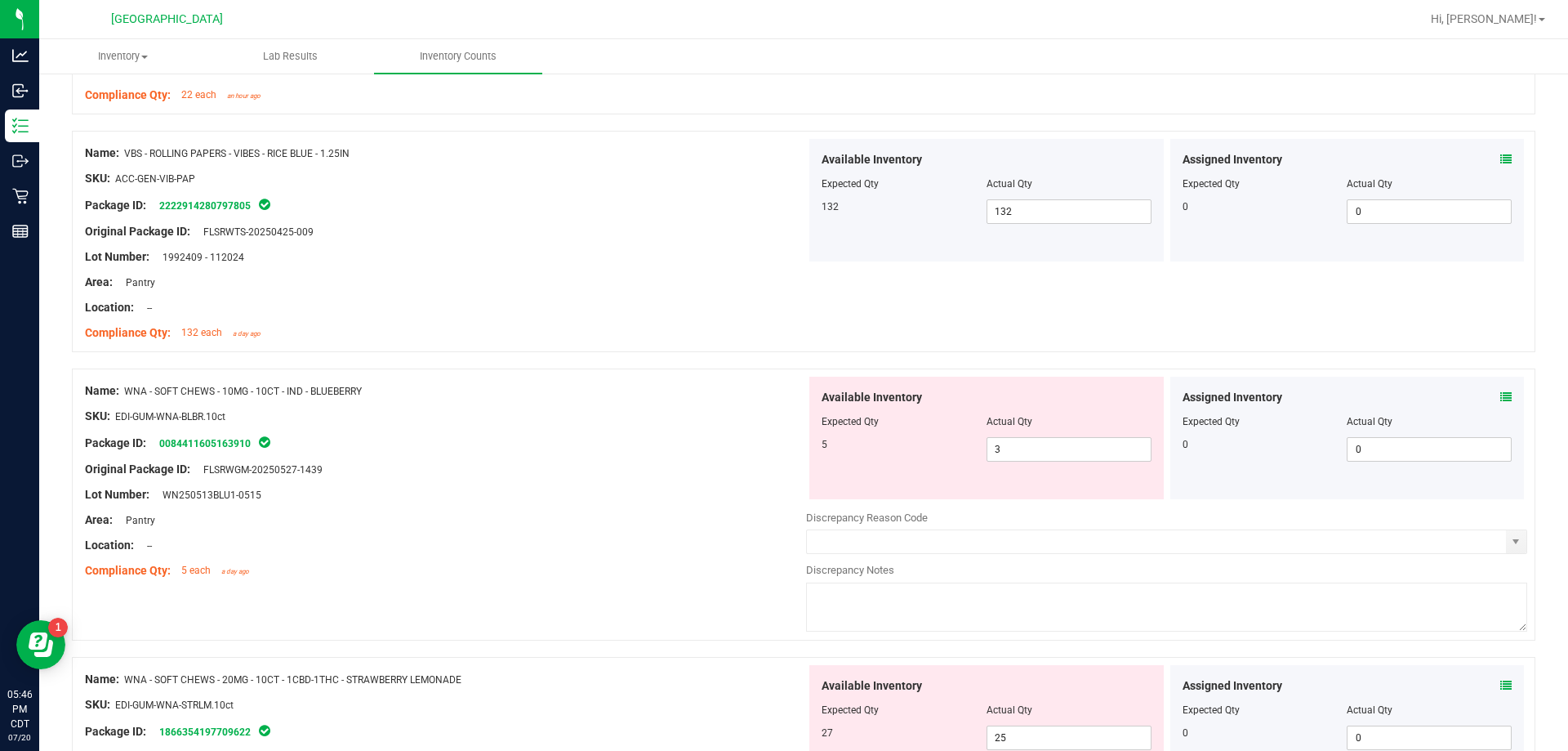 click at bounding box center [1506, 397] 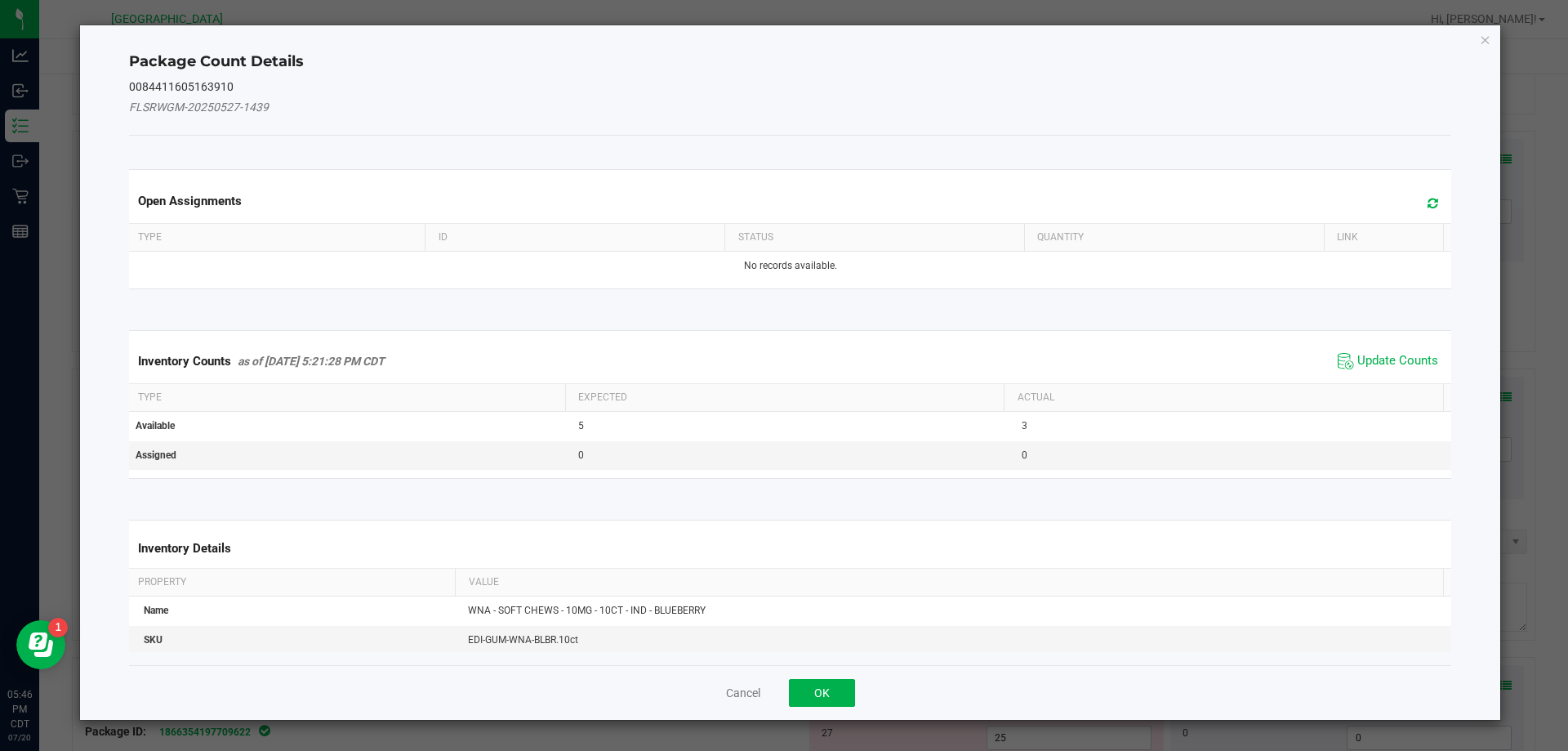 click on "Inventory Counts     as of [DATE] 5:21:28 PM CDT
Update Counts" 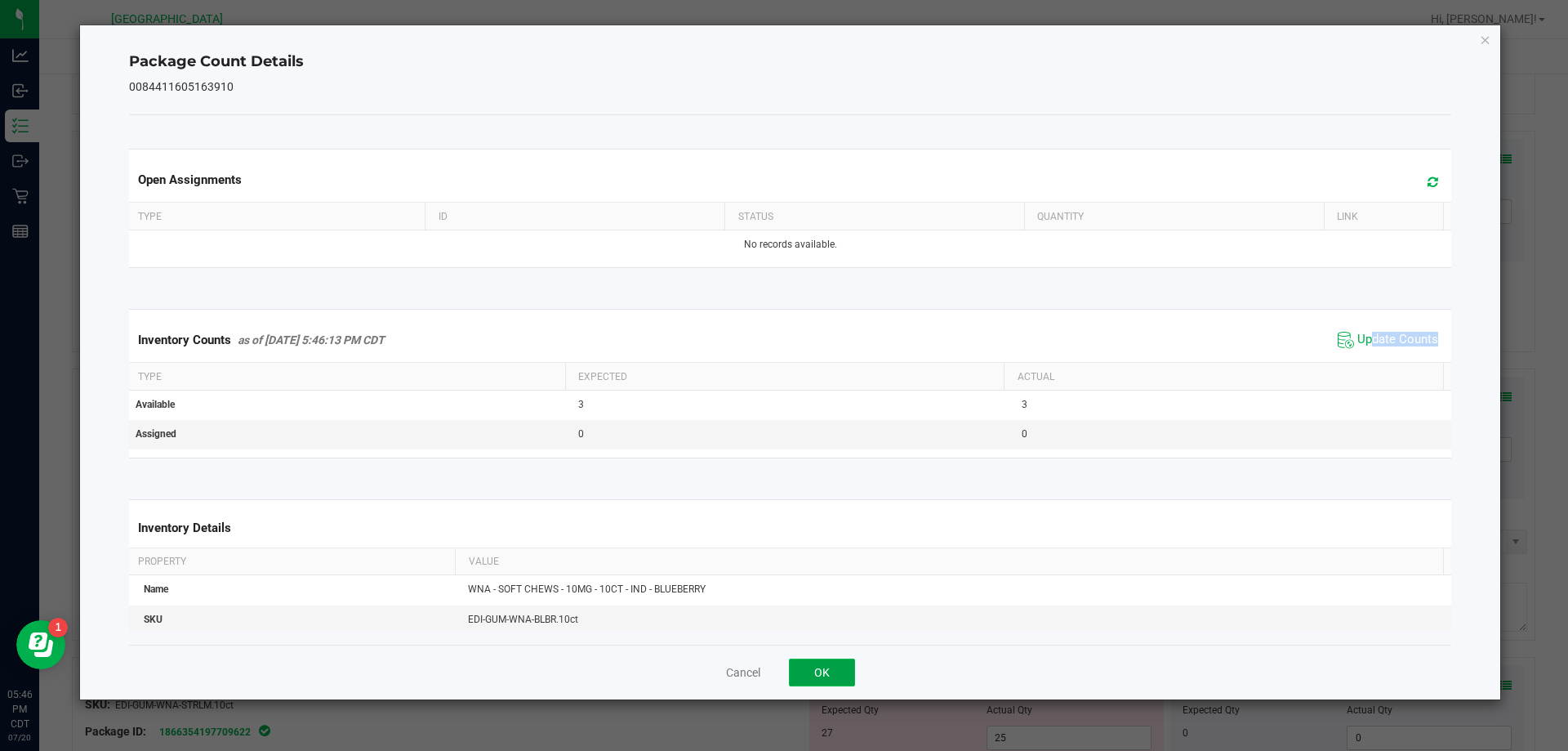 click on "OK" 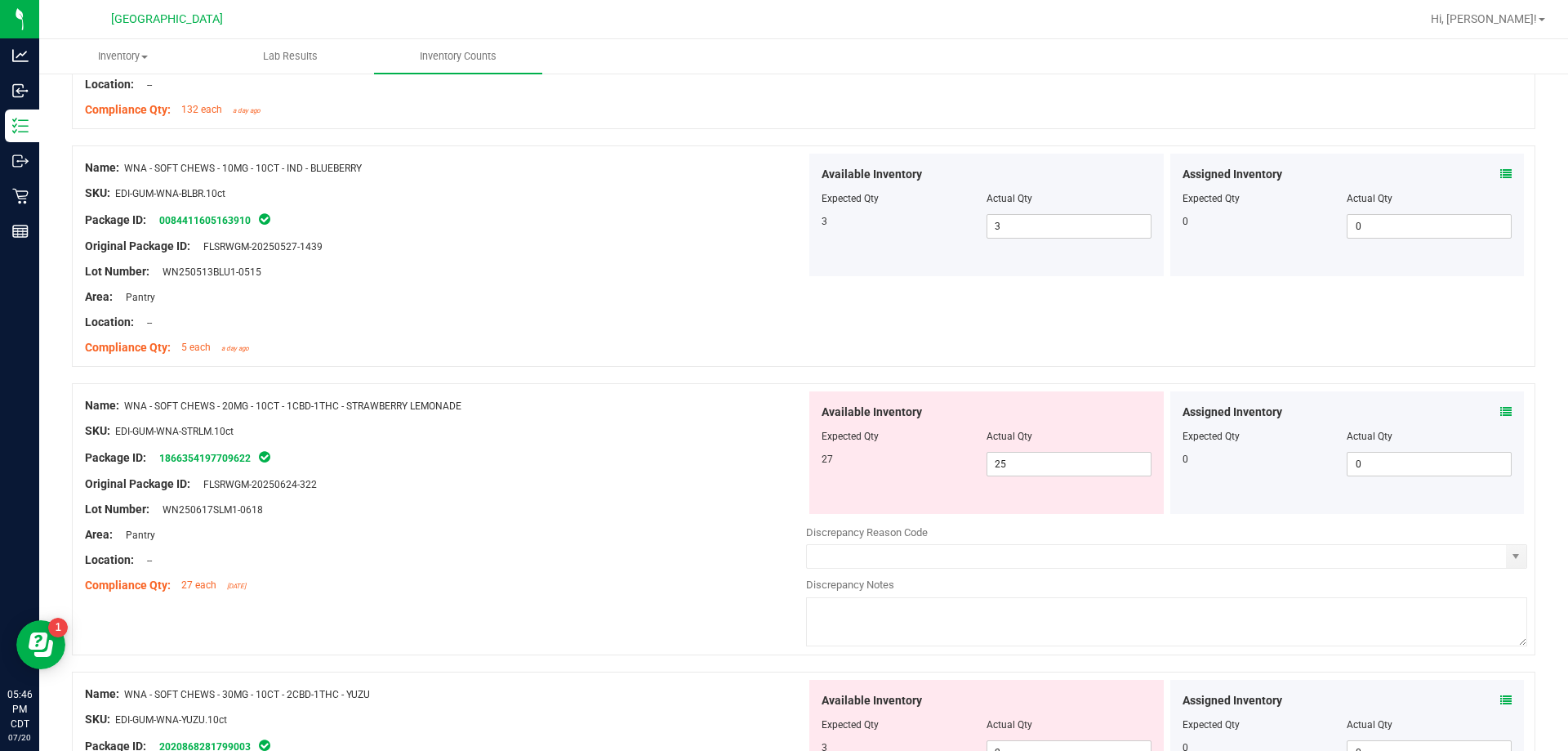 scroll, scrollTop: 1144, scrollLeft: 0, axis: vertical 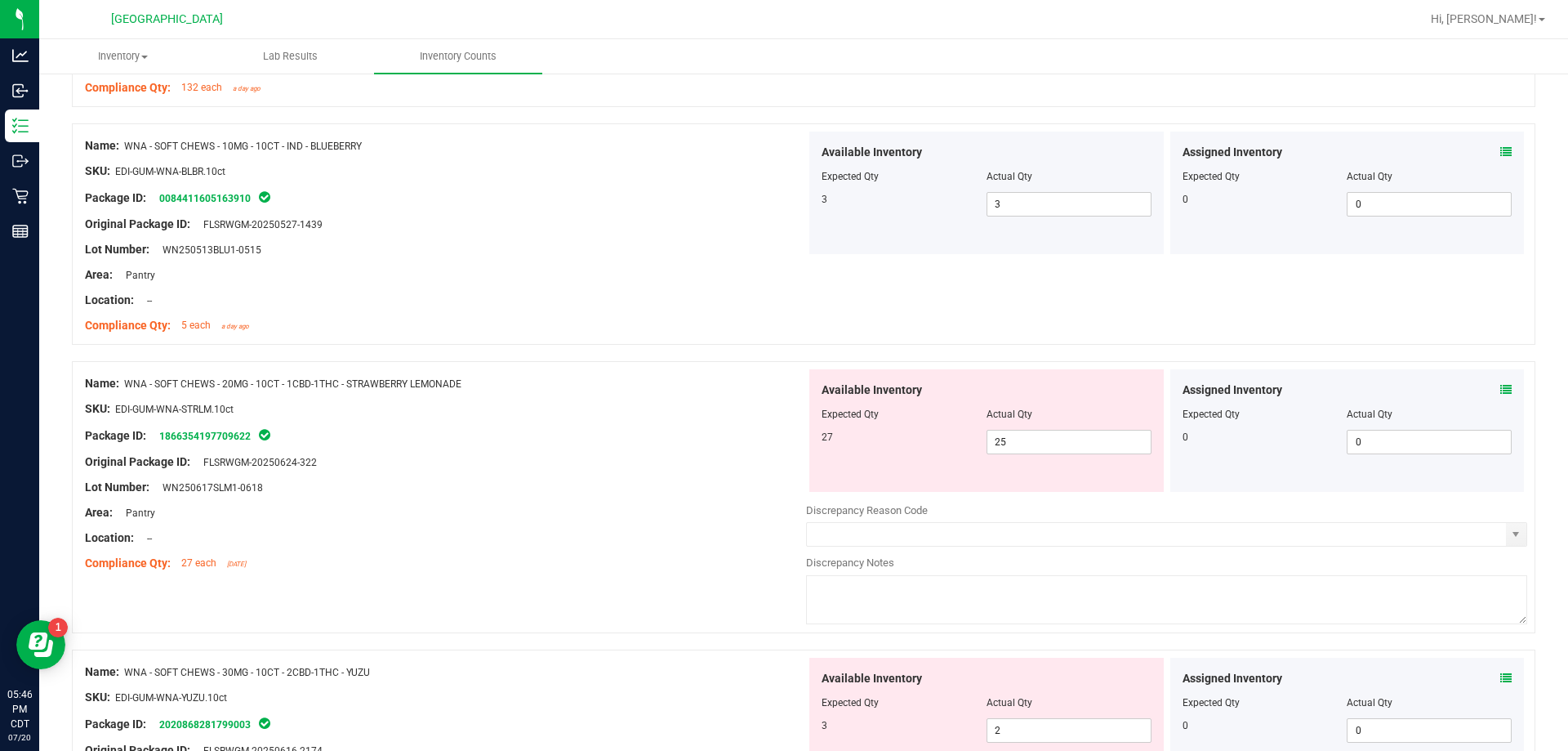 click at bounding box center (1506, 390) 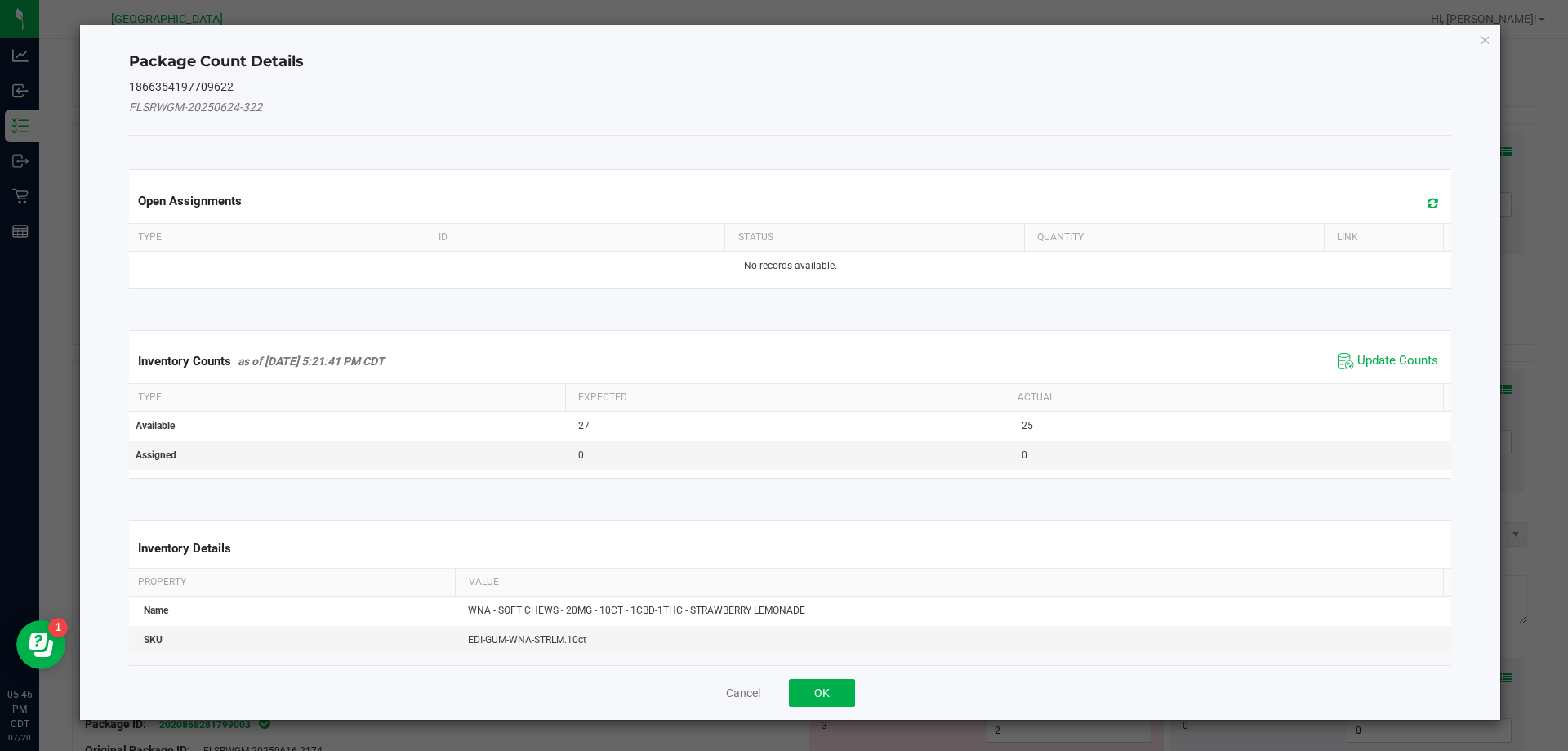 click on "Update Counts" 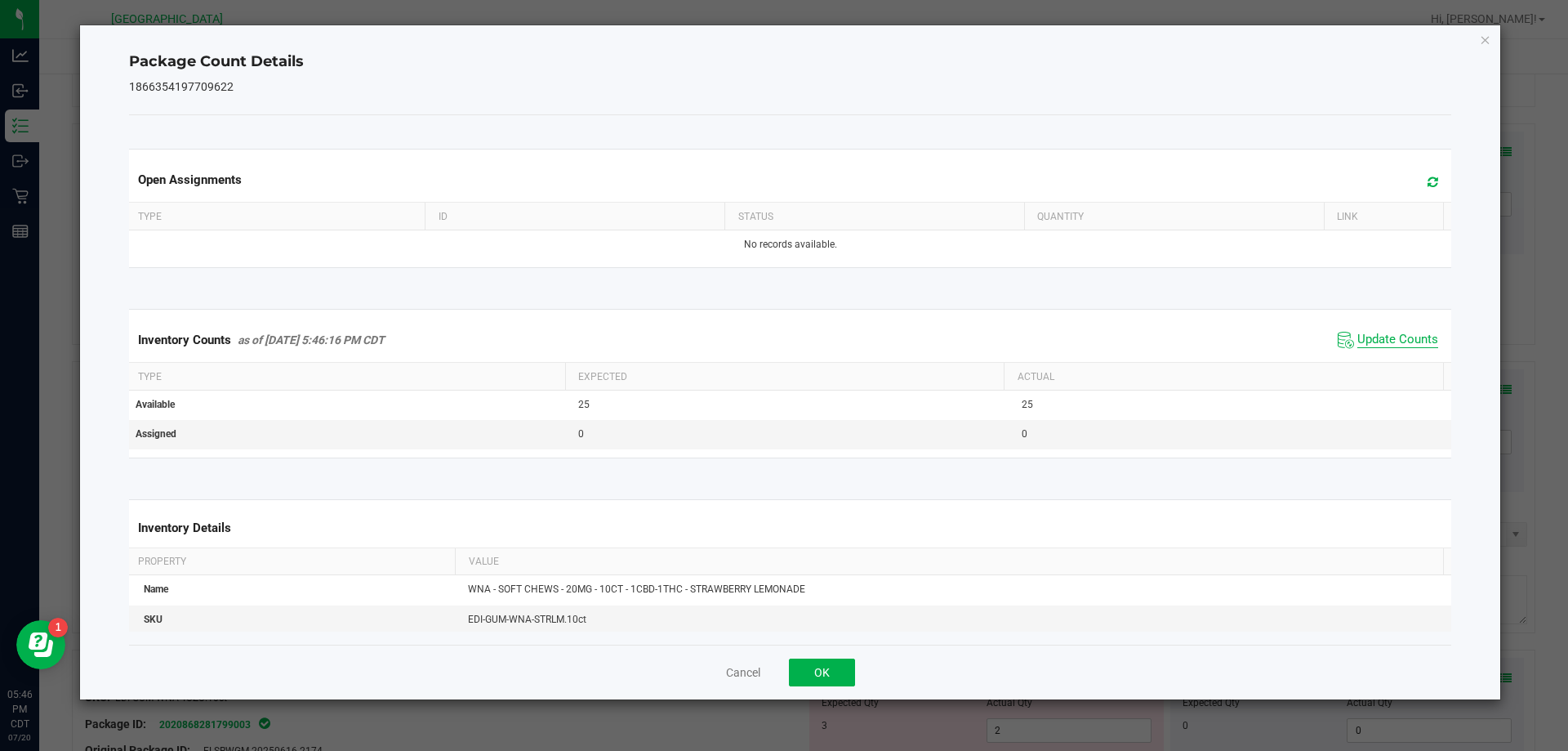 click on "Actual" 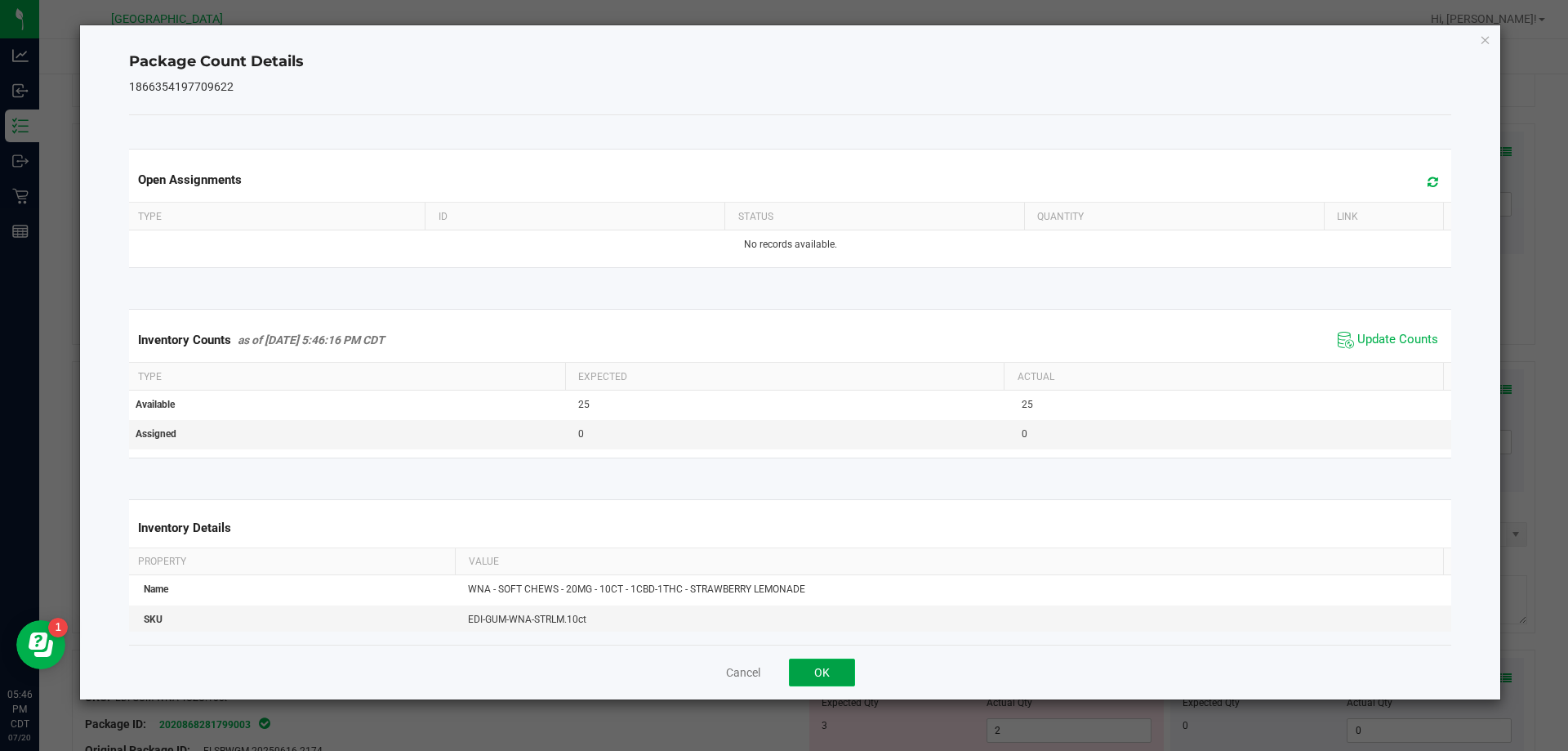 click on "OK" 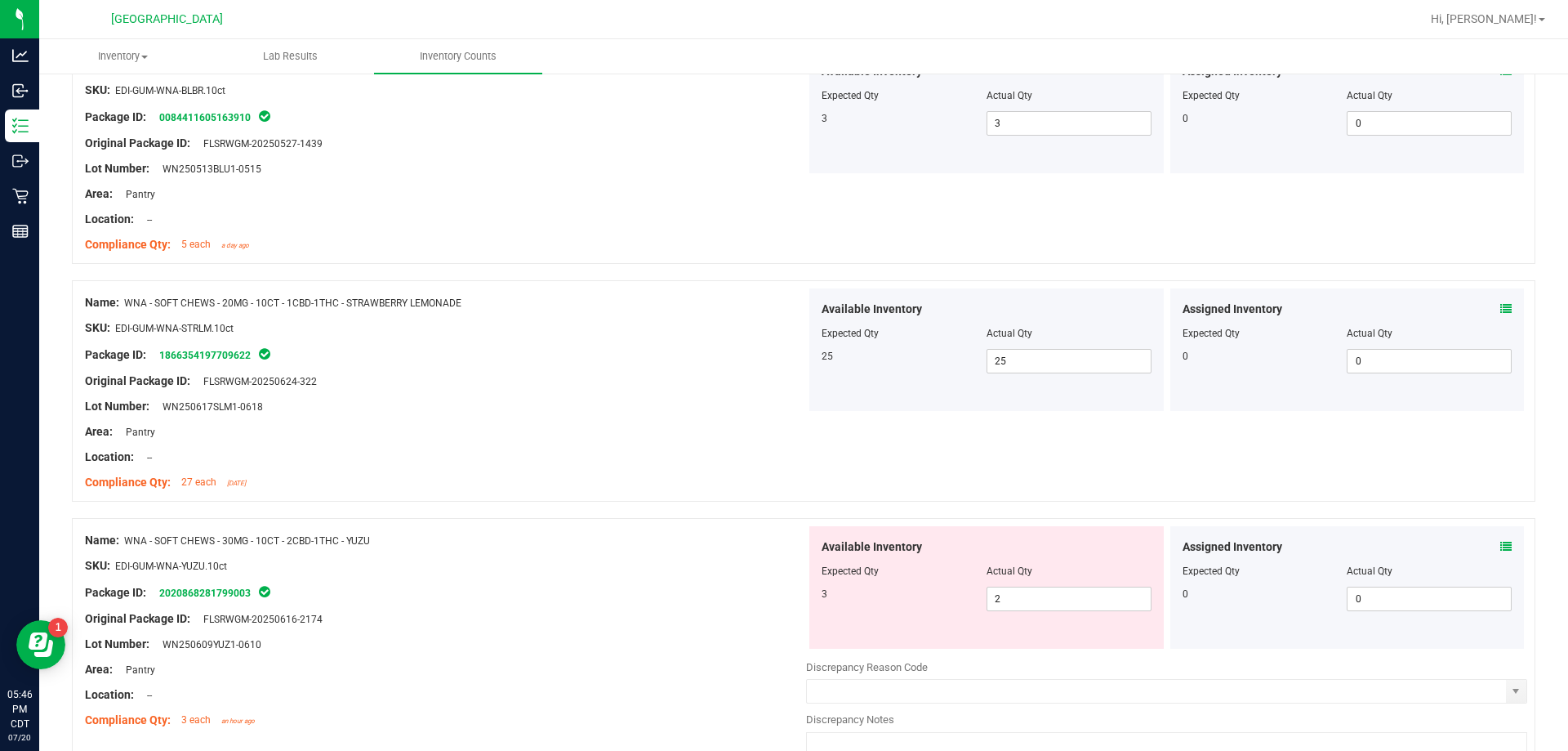 scroll, scrollTop: 1336, scrollLeft: 0, axis: vertical 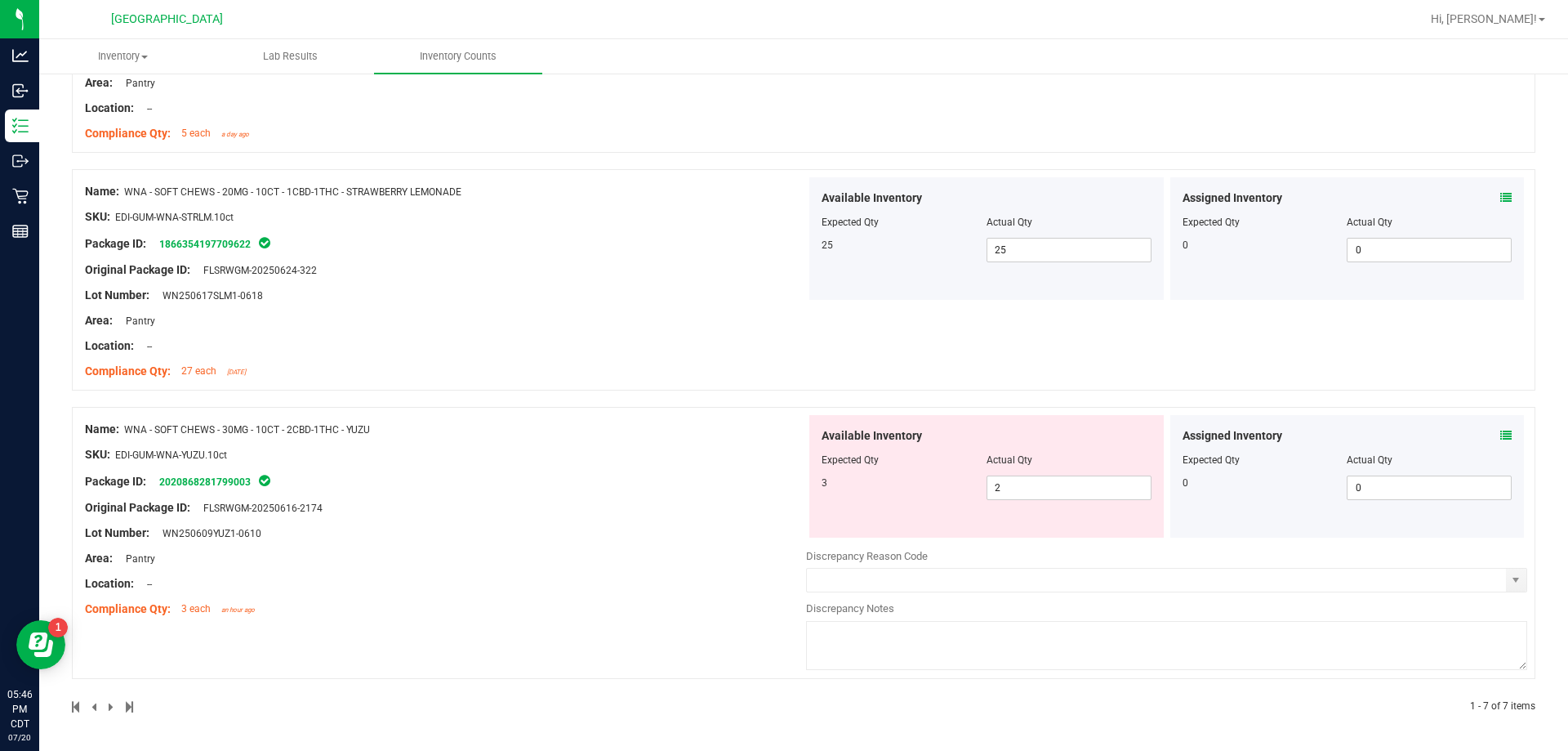 click at bounding box center [1506, 436] 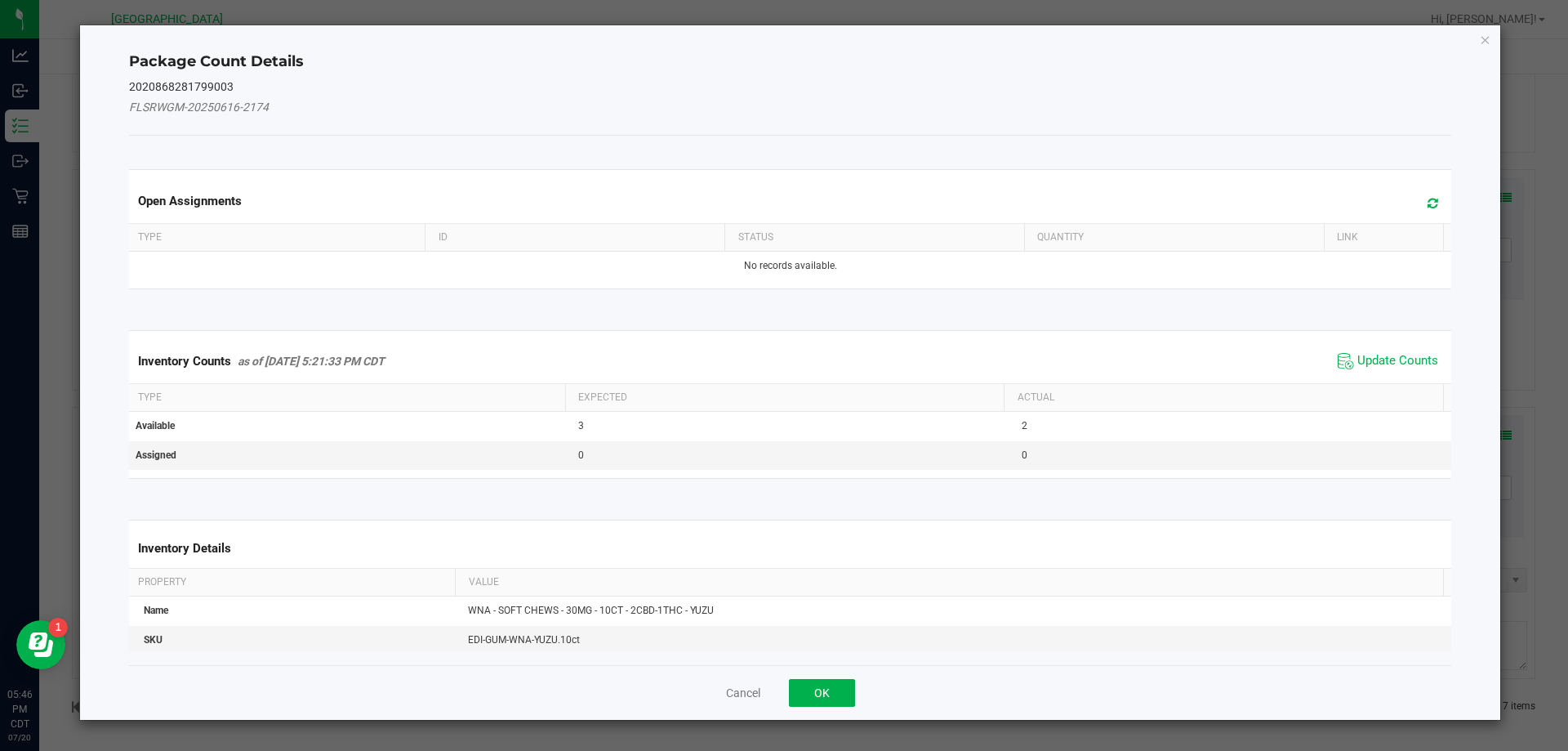 click on "Update Counts" 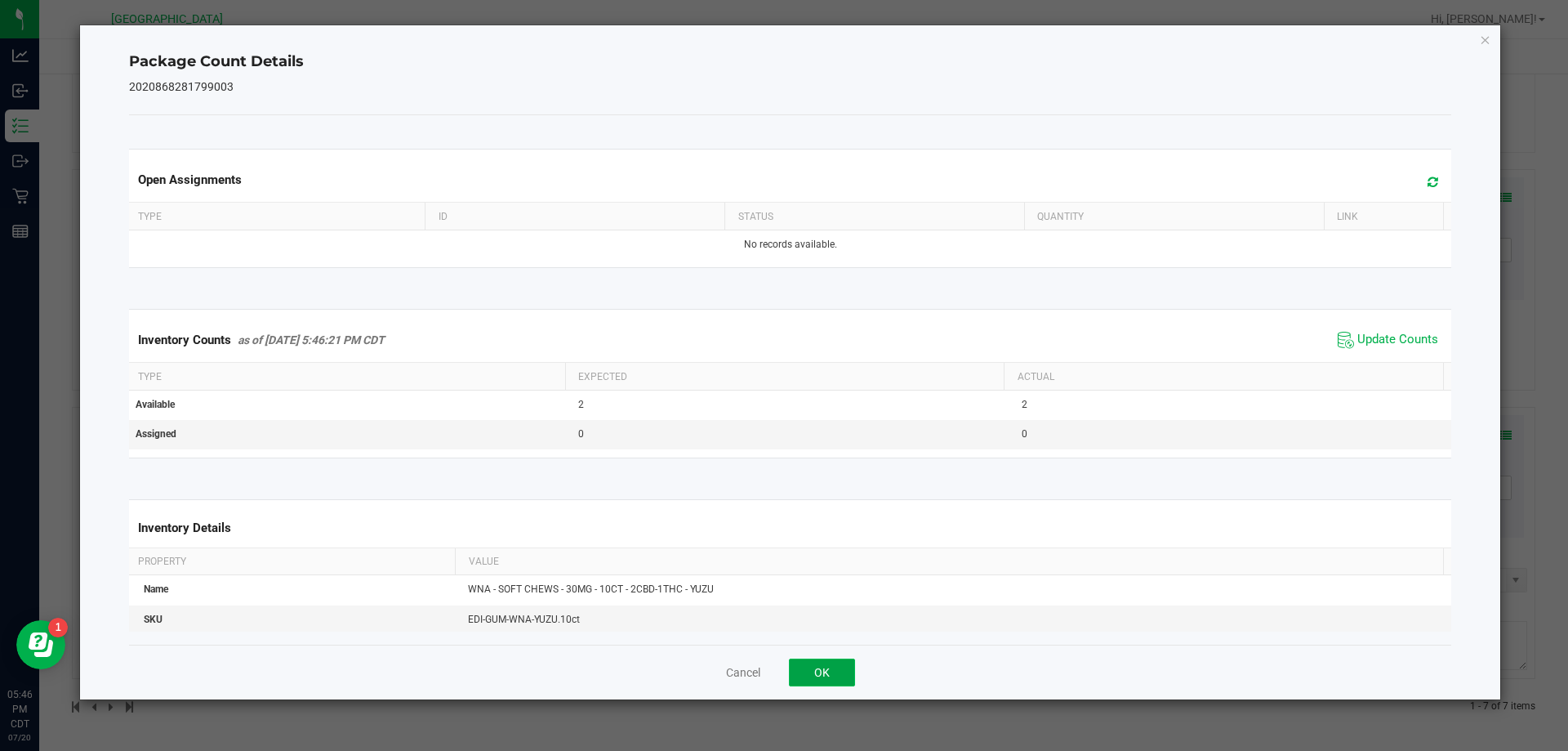 click on "OK" 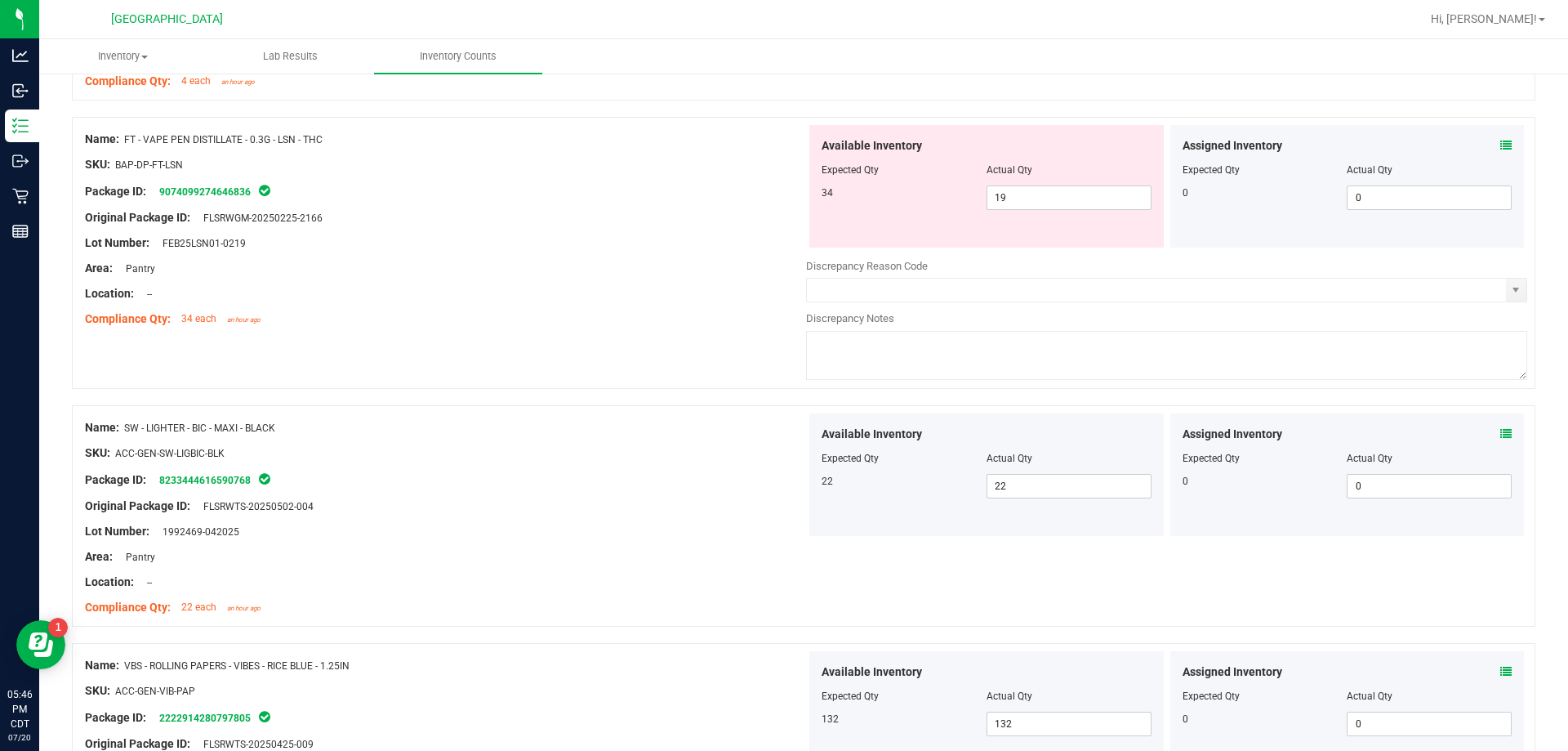 scroll, scrollTop: 0, scrollLeft: 0, axis: both 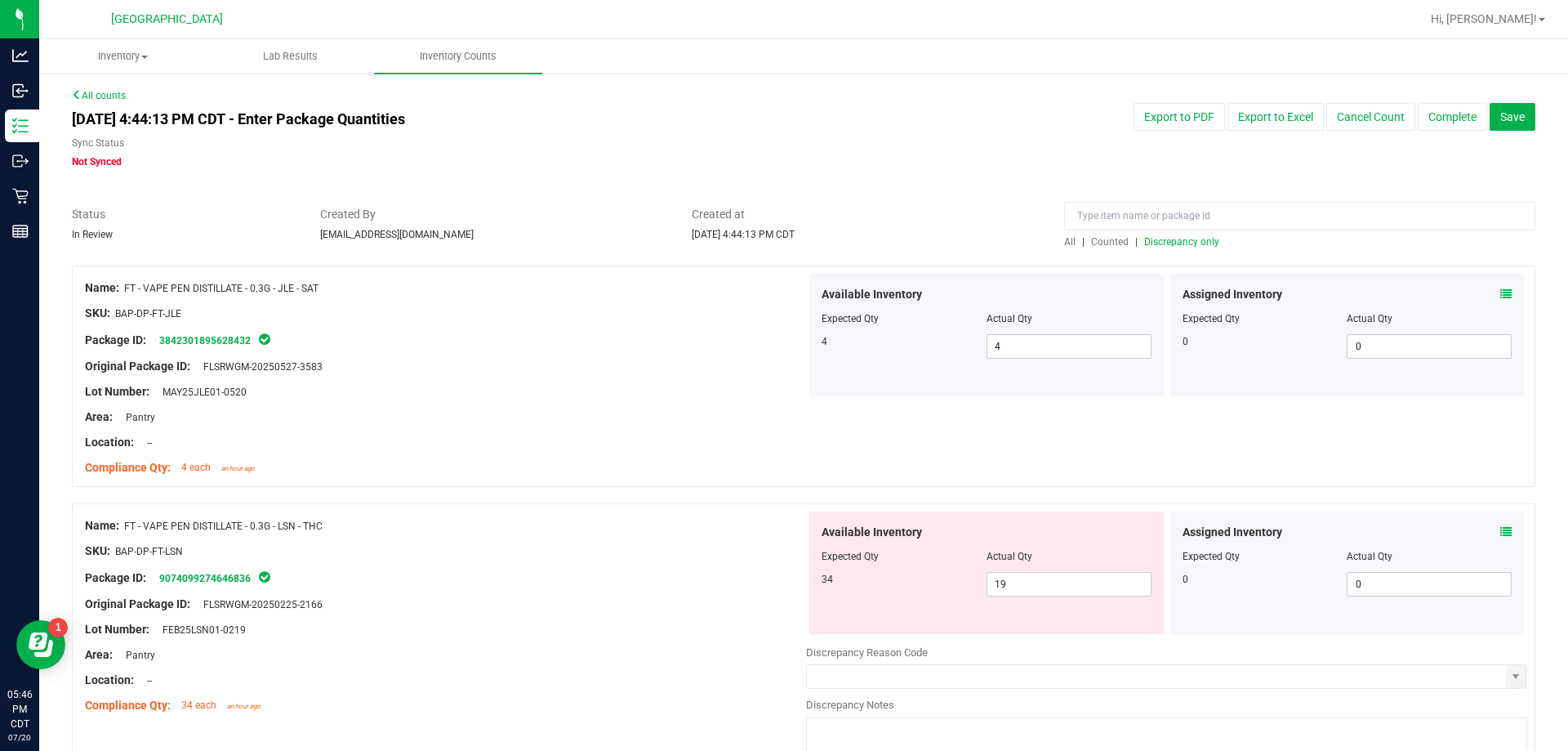 click on "Discrepancy only" at bounding box center (1182, 242) 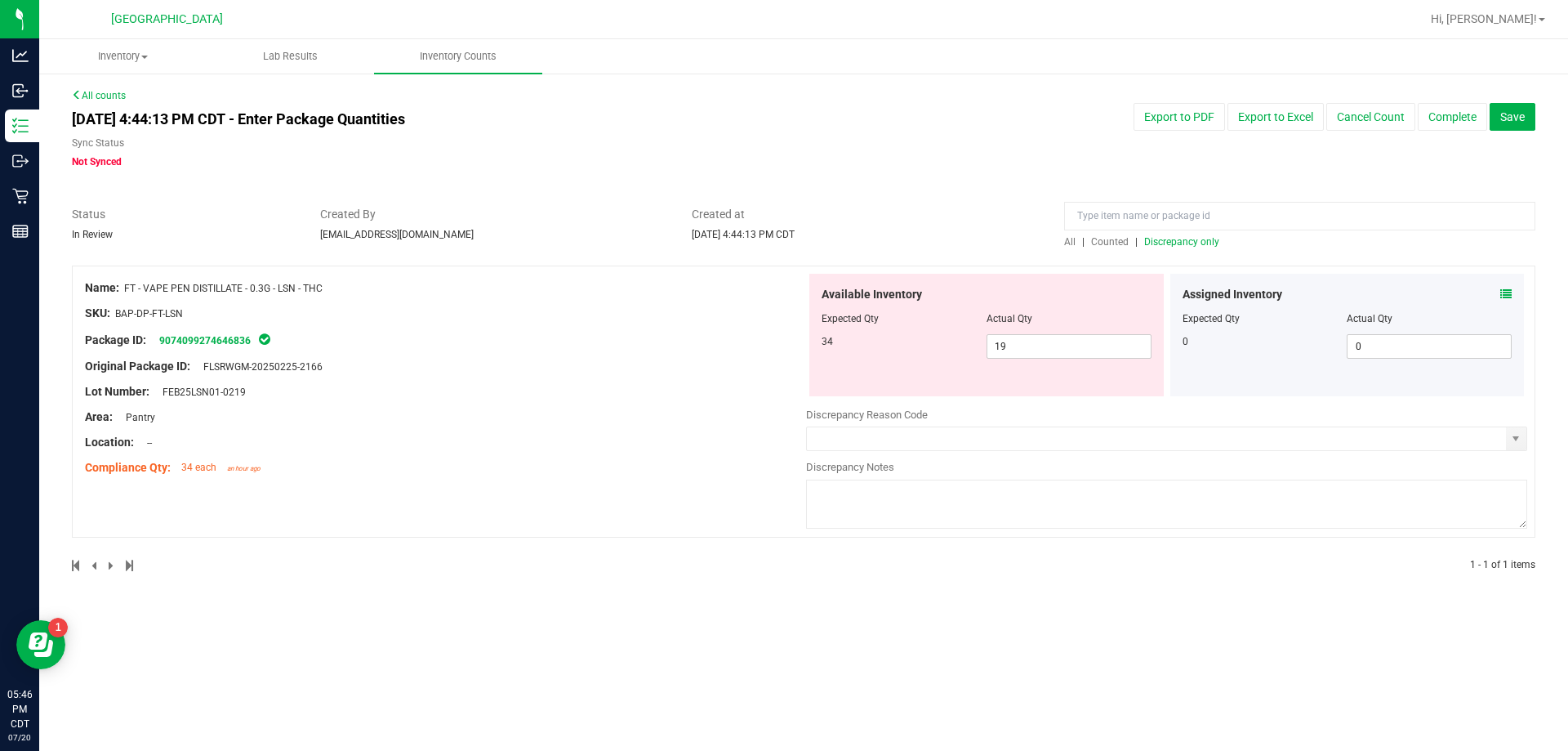 click at bounding box center [1506, 294] 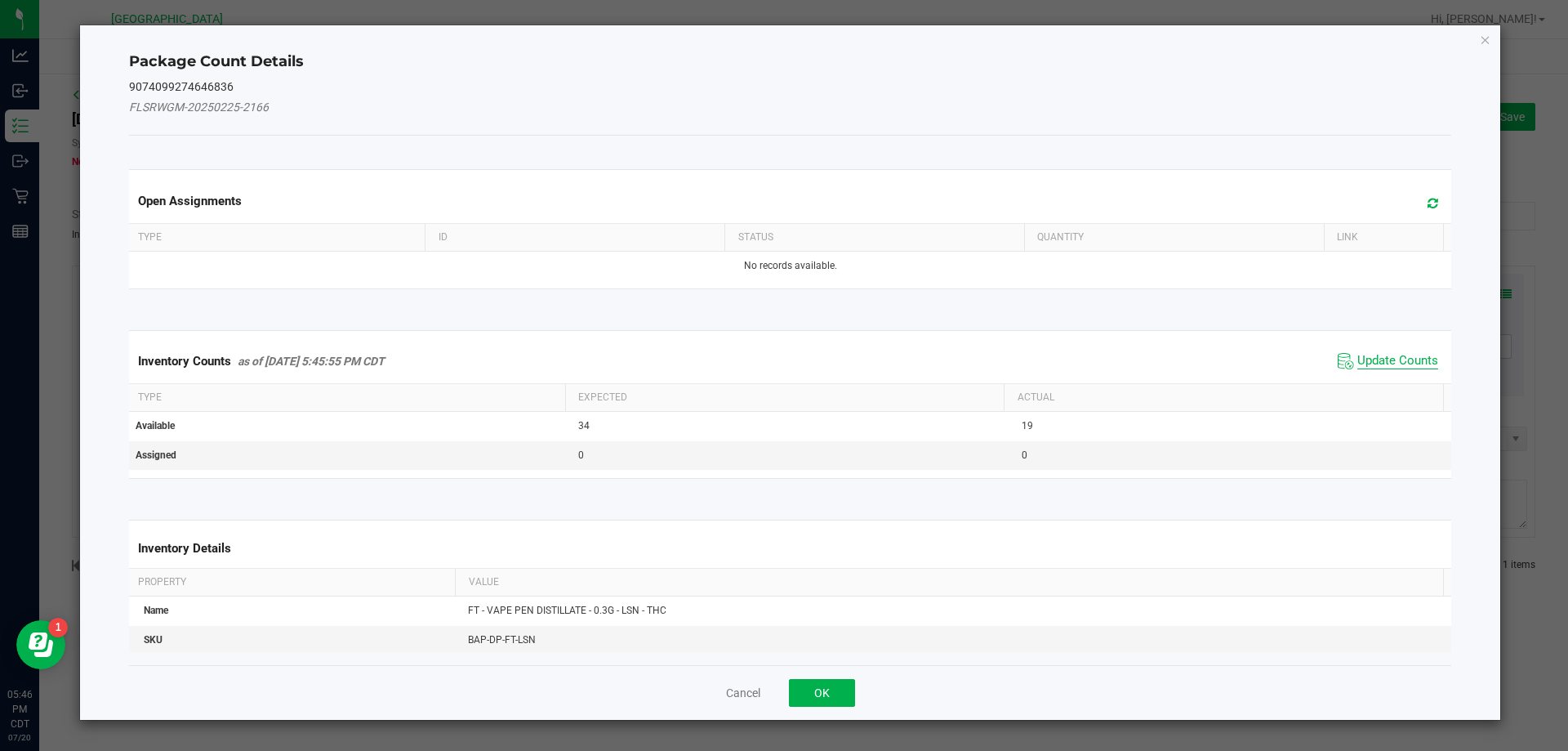click on "Update Counts" 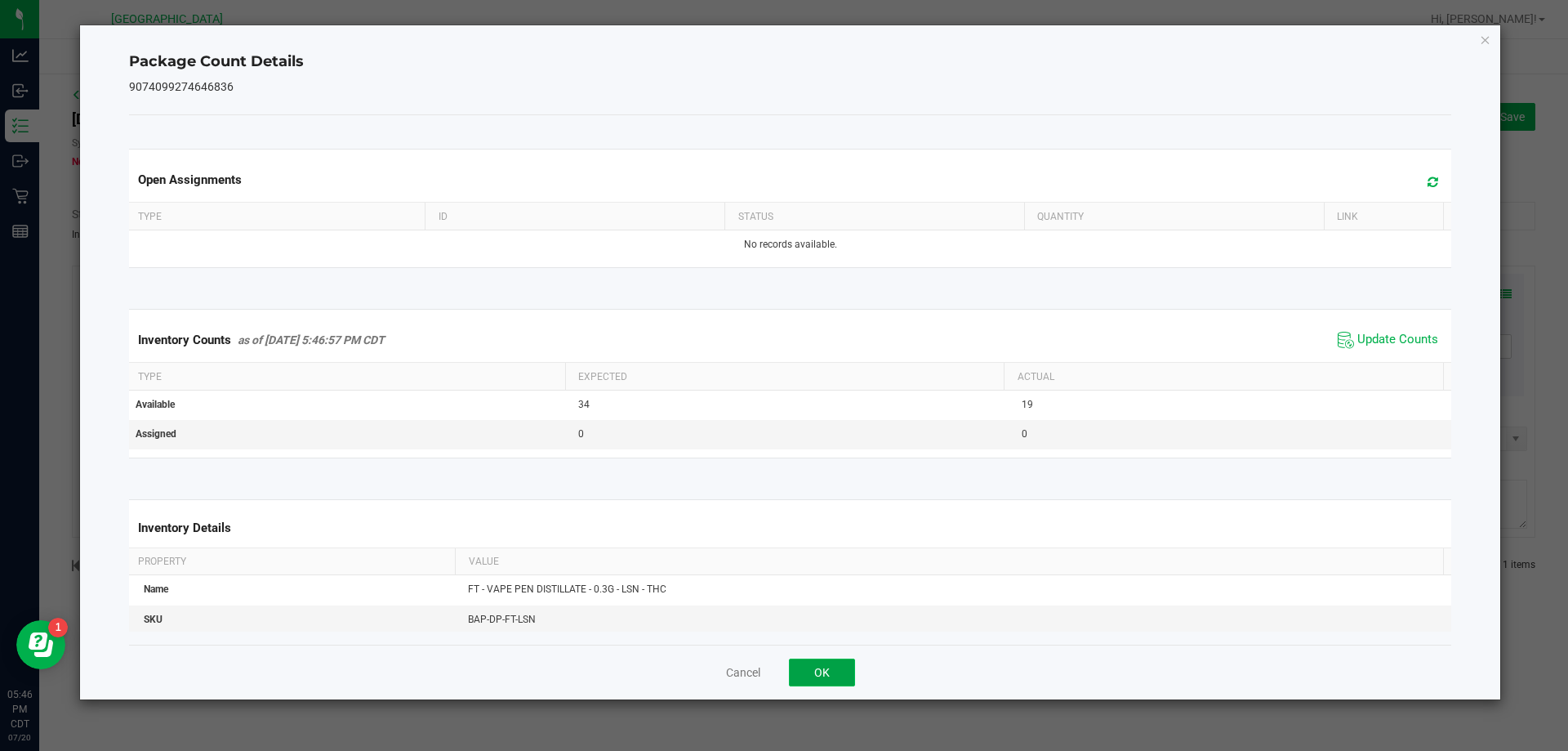 click on "OK" 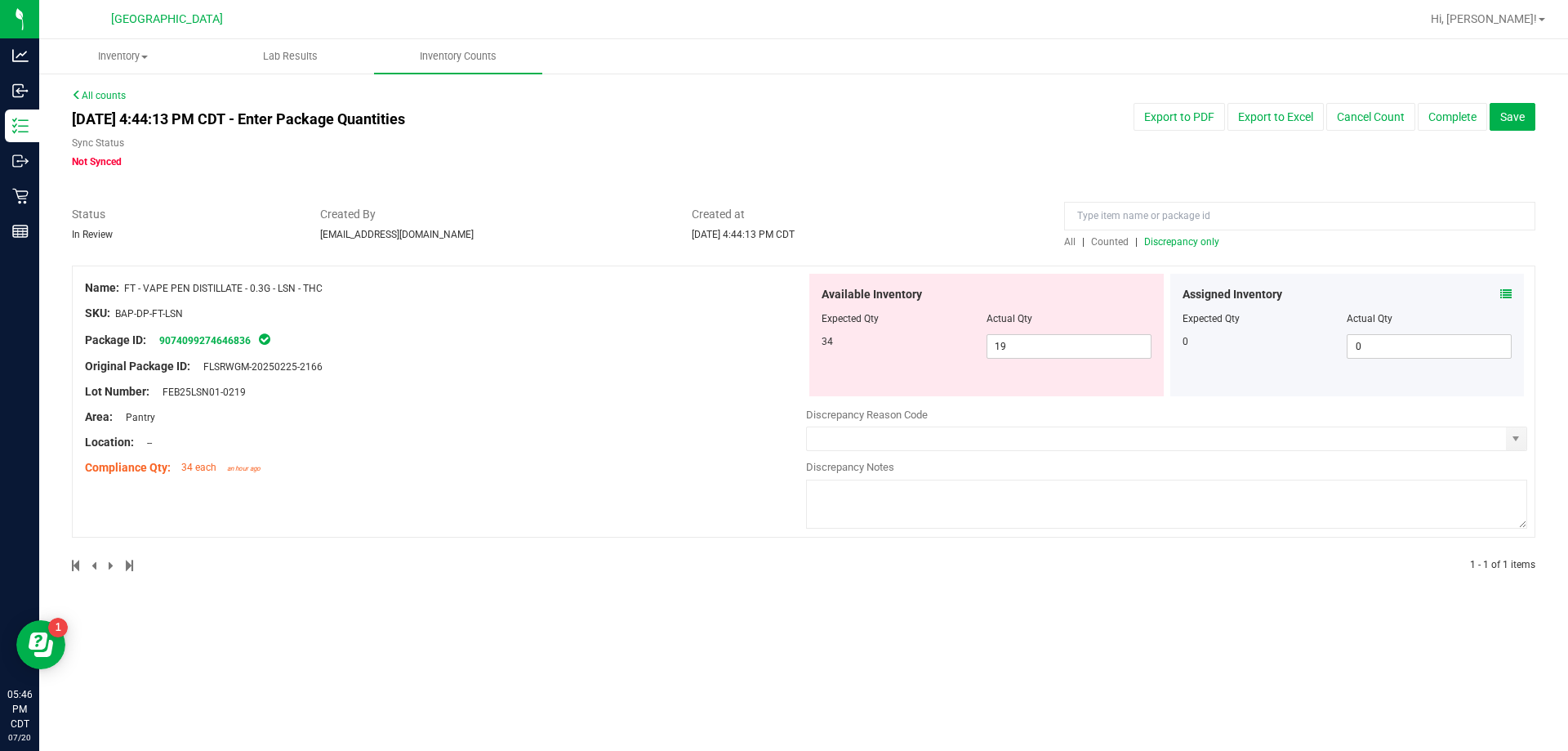 click on "Inventory
All packages
All inventory
Waste log
Create inventory
Lab Results
Inventory Counts" at bounding box center (804, 395) 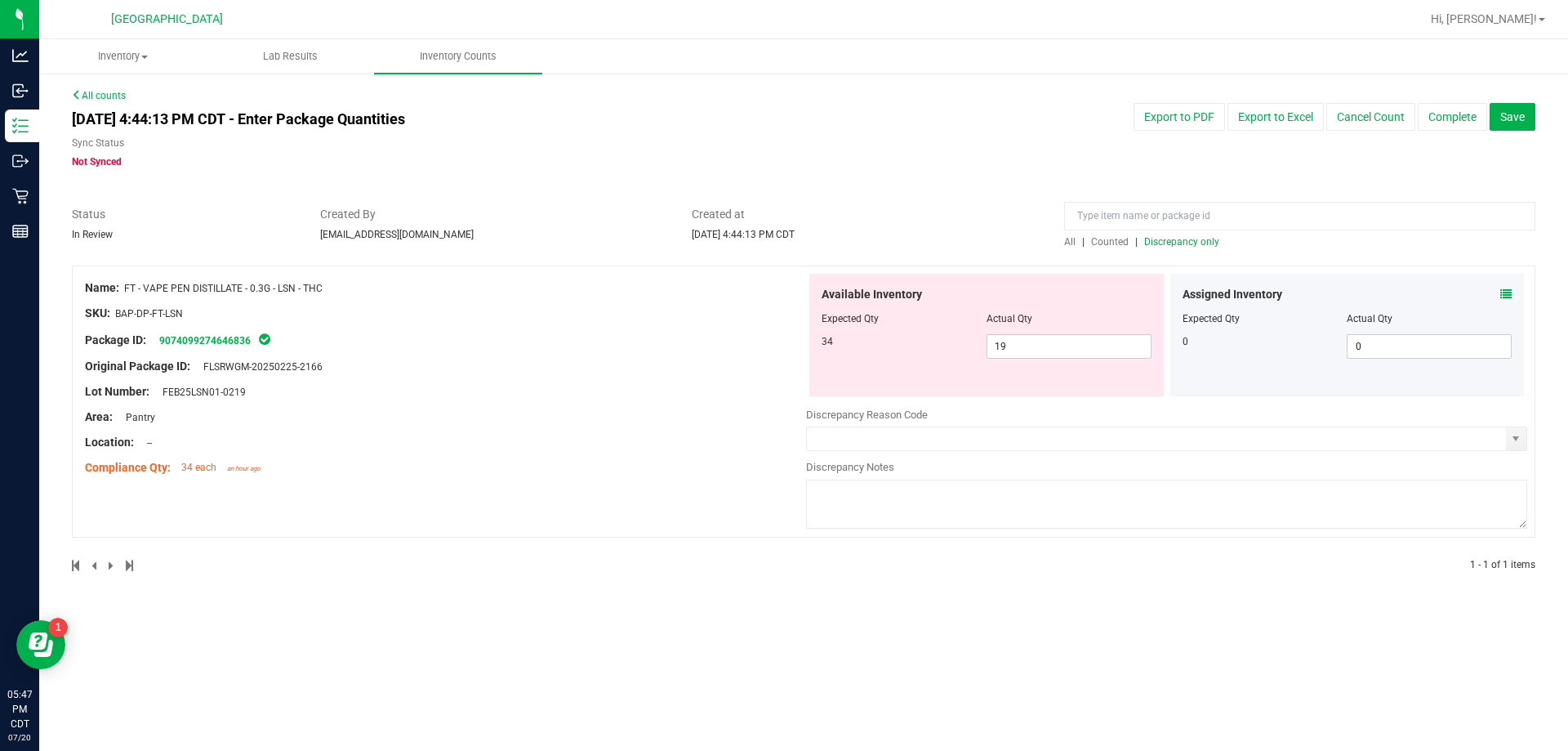 click at bounding box center [445, 379] 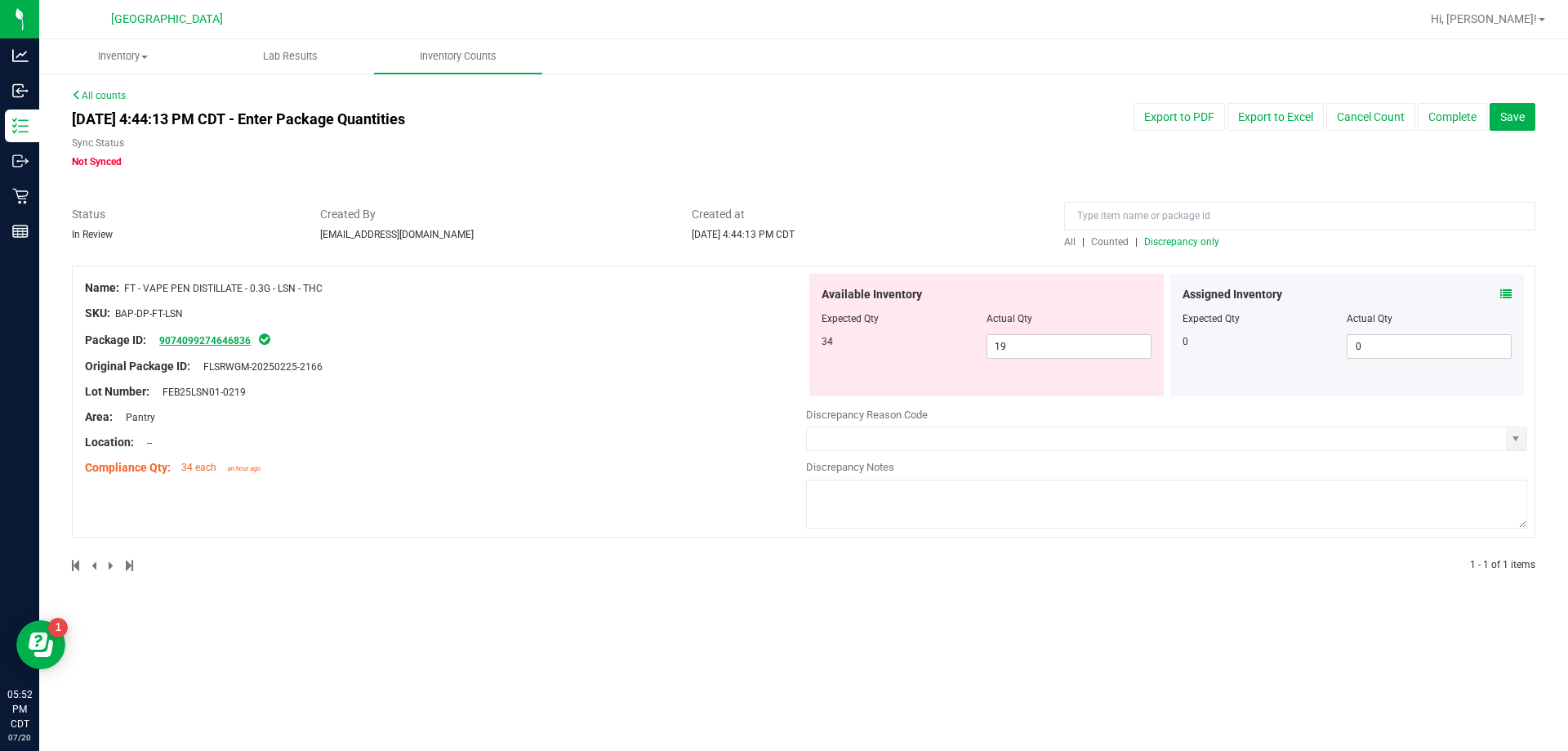 click on "9074099274646836" at bounding box center (205, 341) 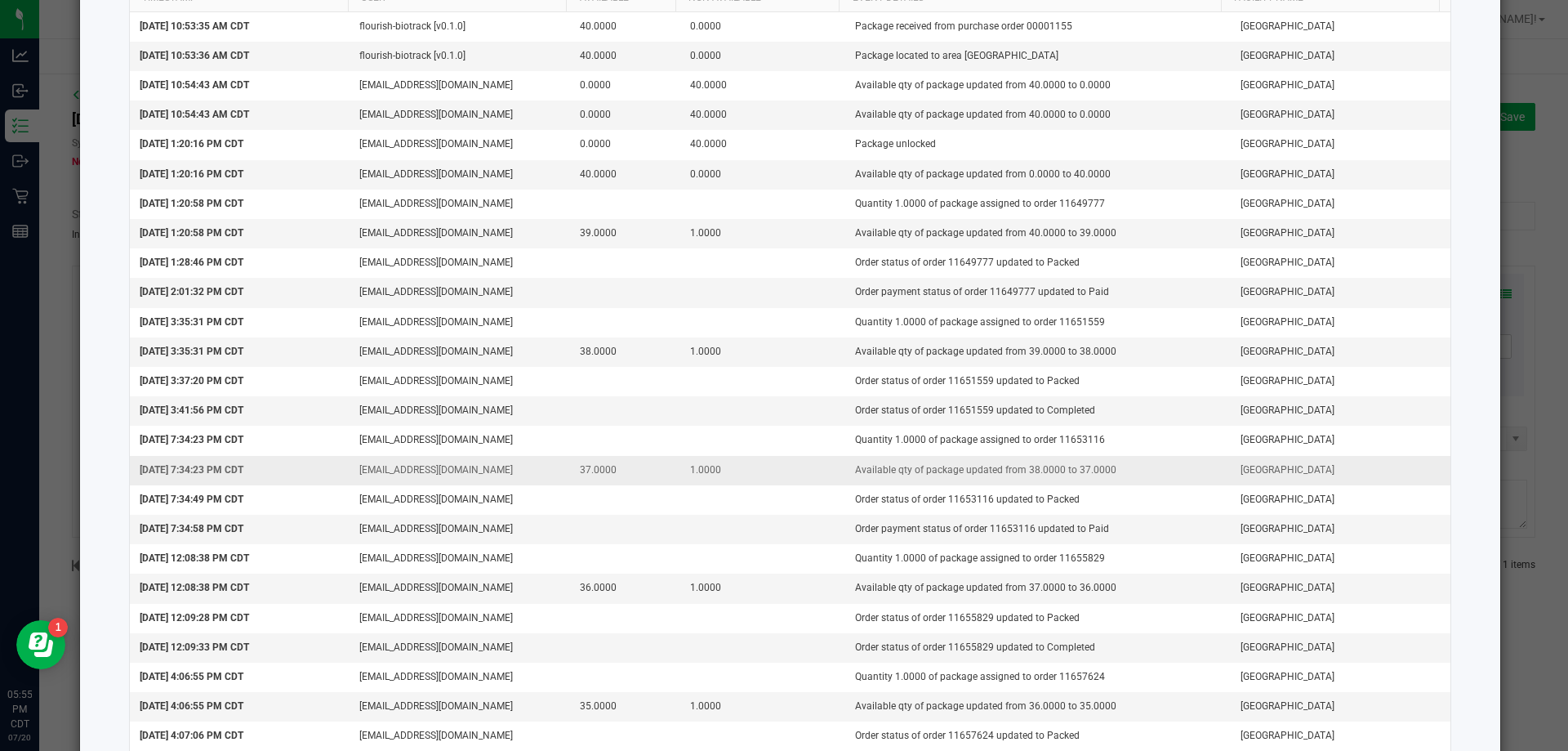 scroll, scrollTop: 0, scrollLeft: 0, axis: both 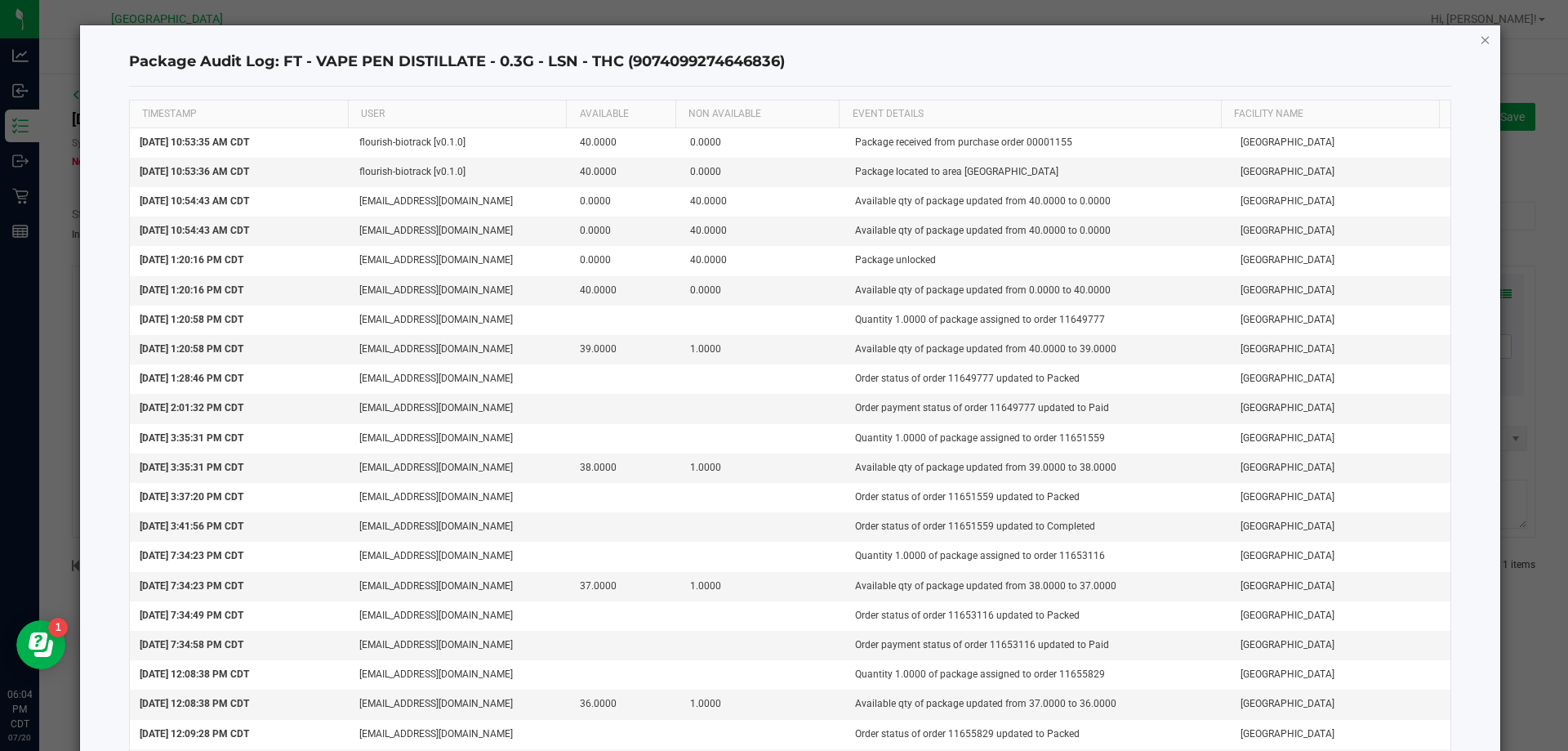 click 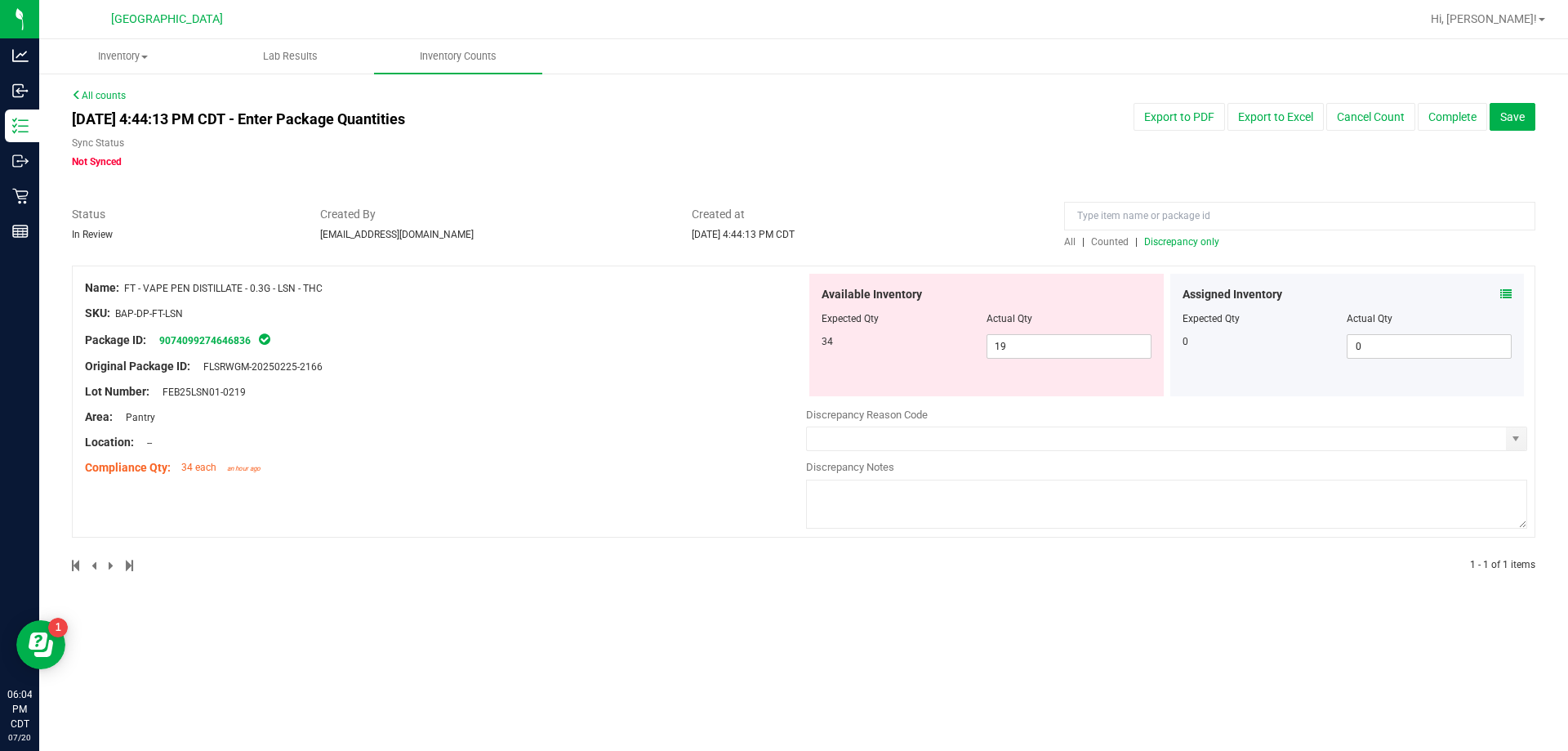click at bounding box center [1506, 294] 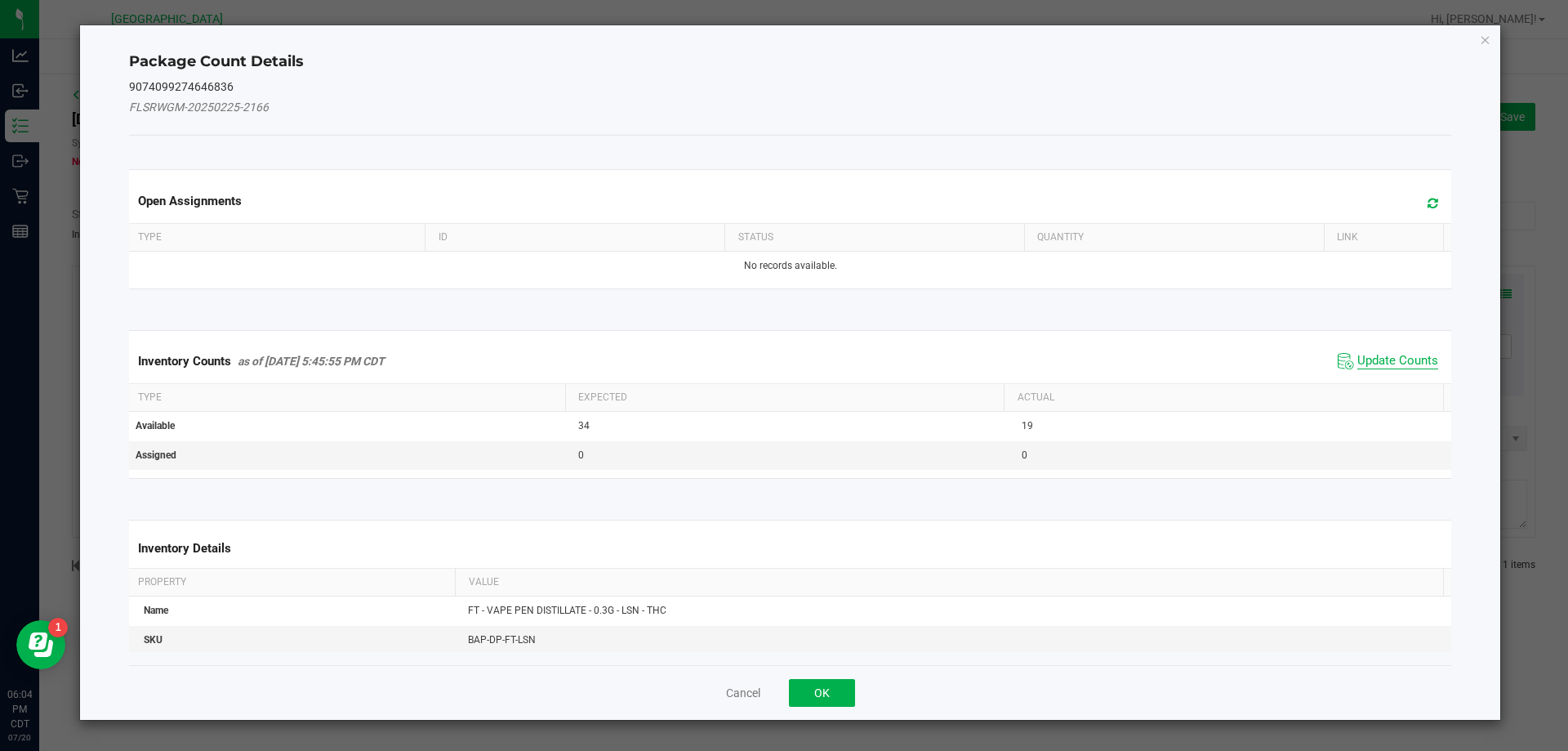 click on "Update Counts" 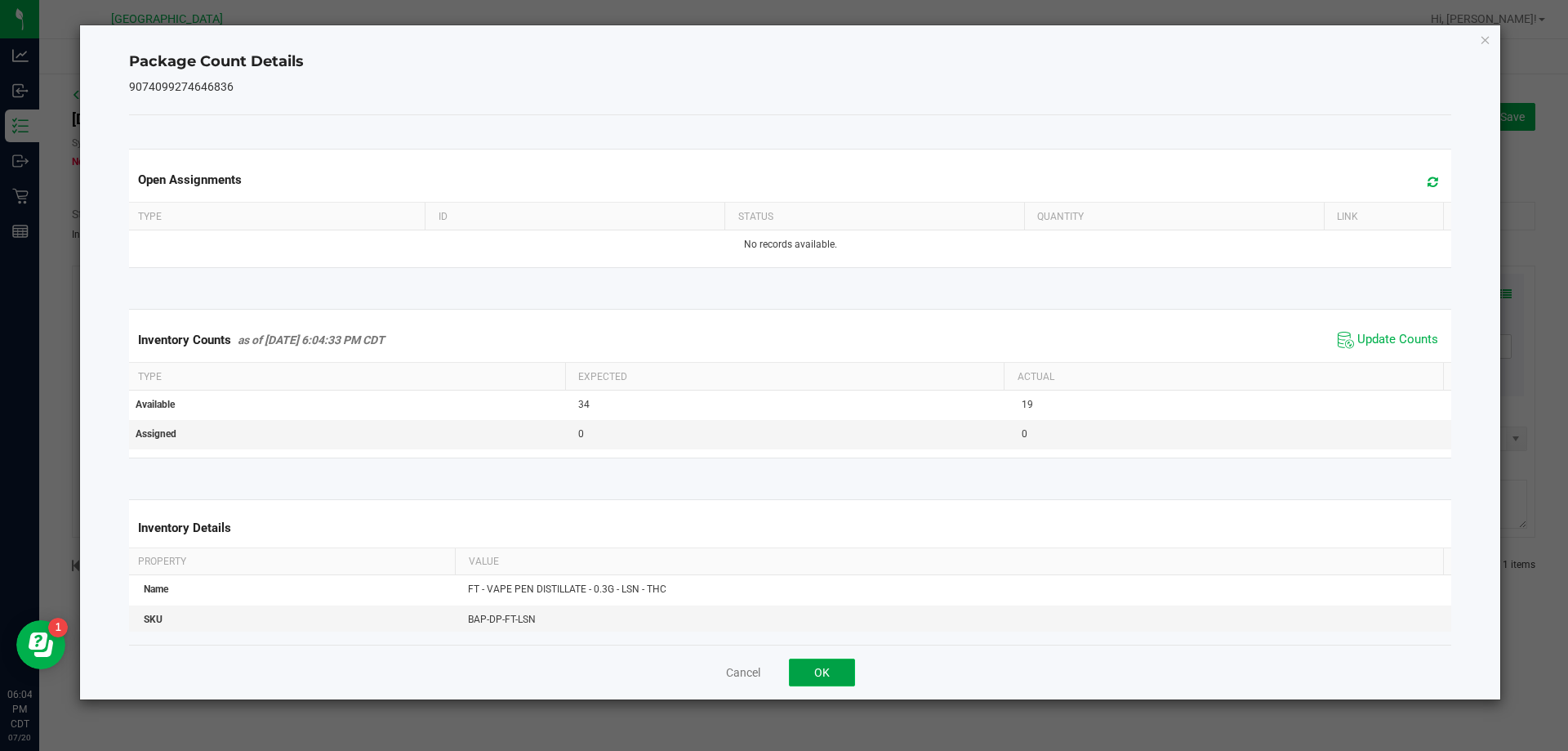 click on "OK" 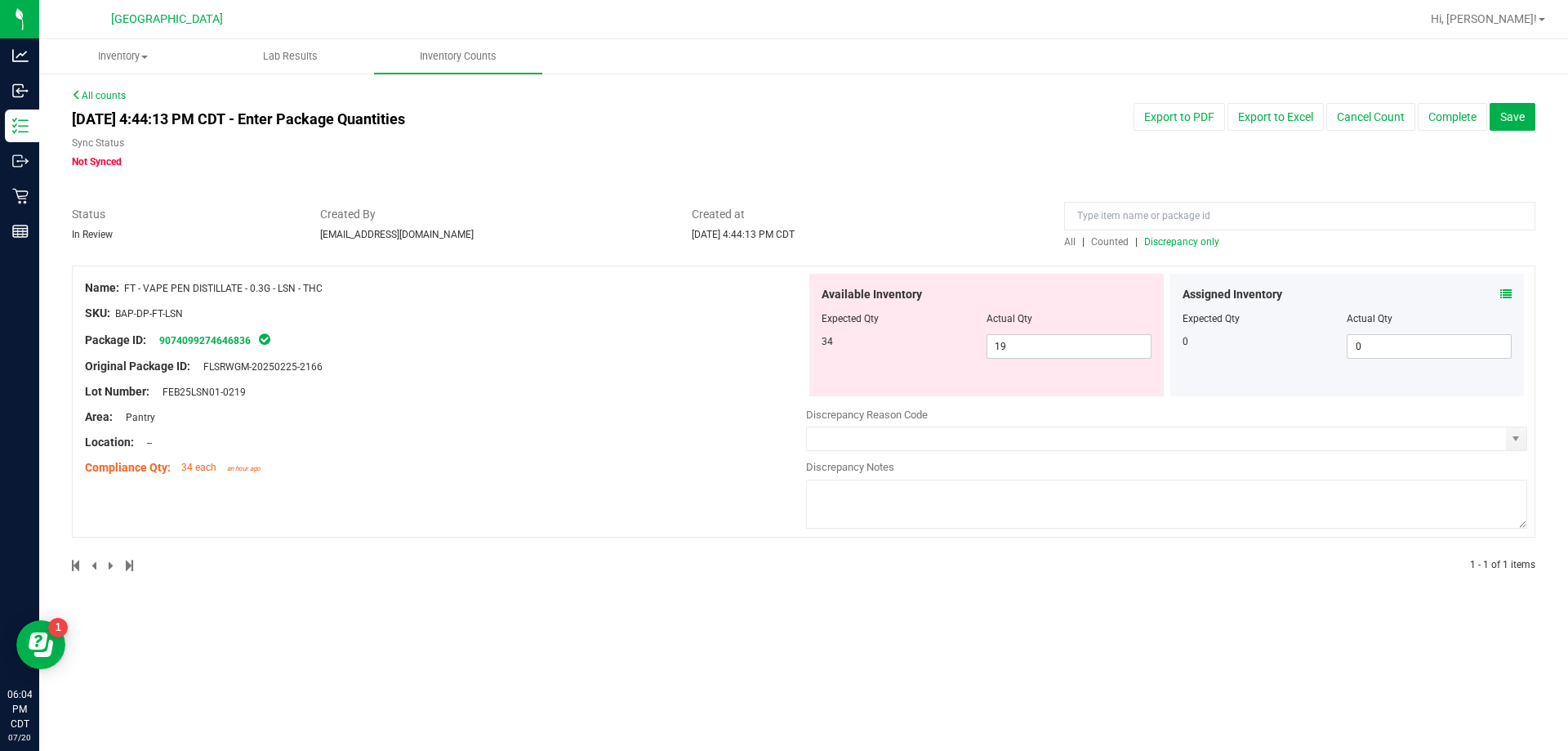 click on "Compliance Qty:
34 each
an hour ago" at bounding box center [445, 467] 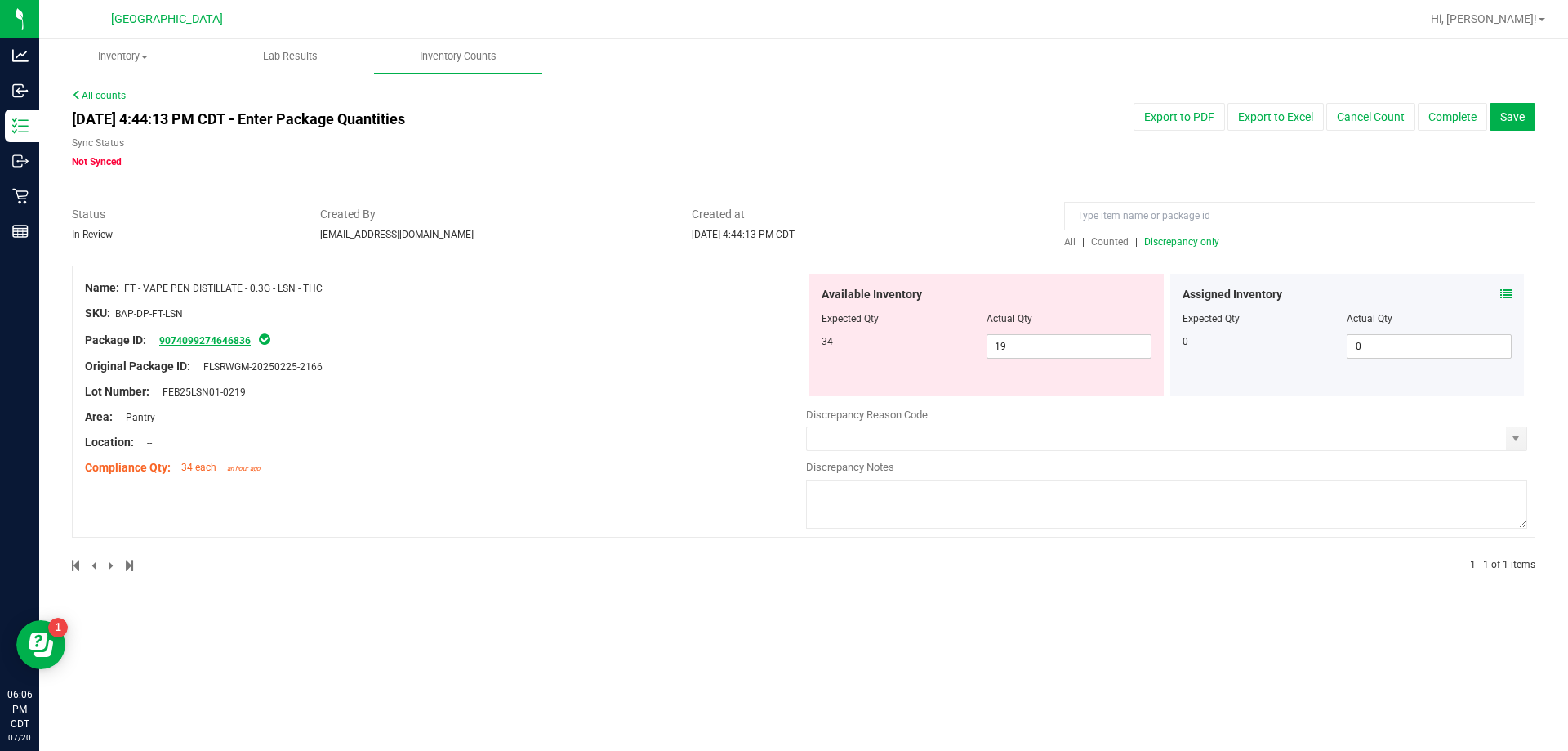 click on "9074099274646836" at bounding box center (205, 341) 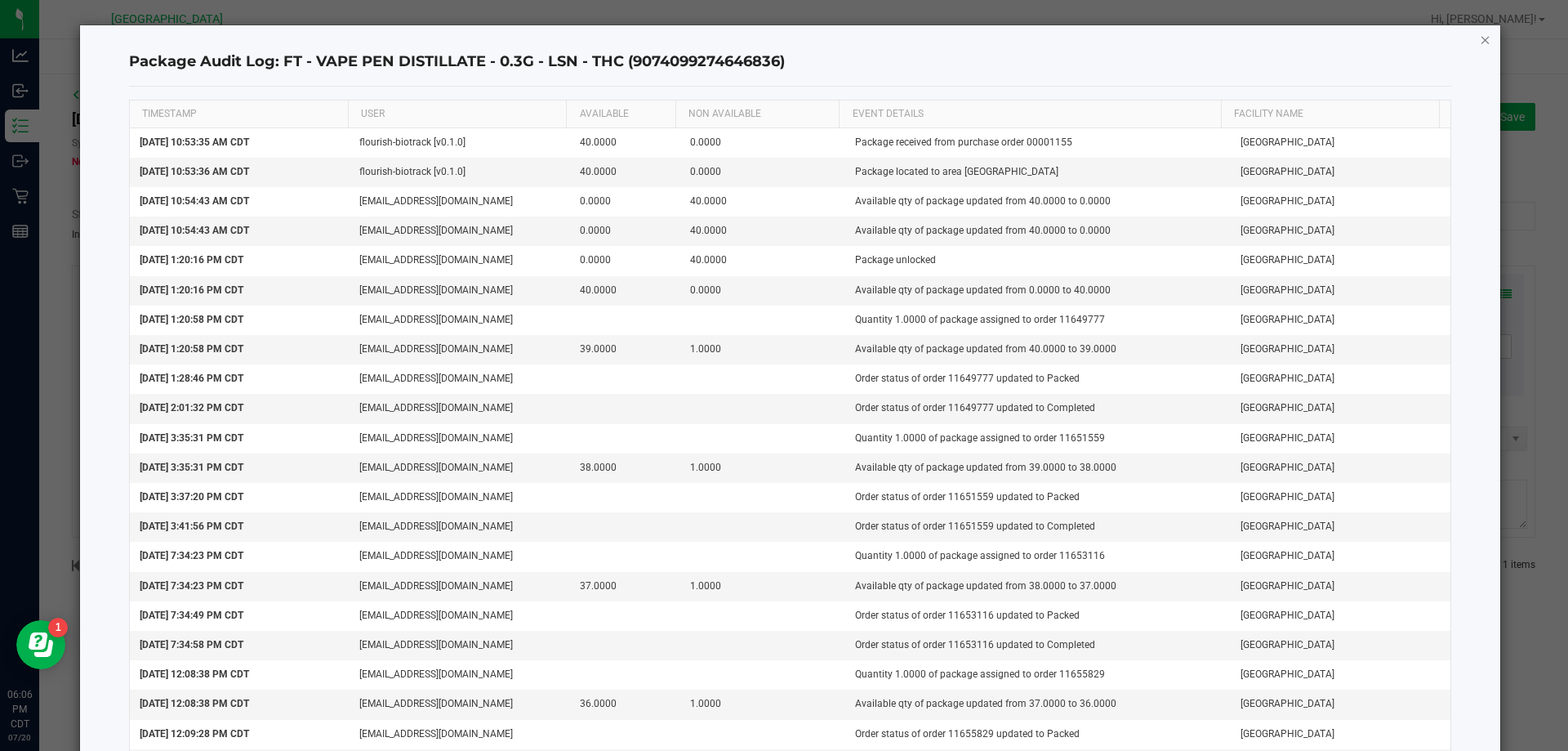 click 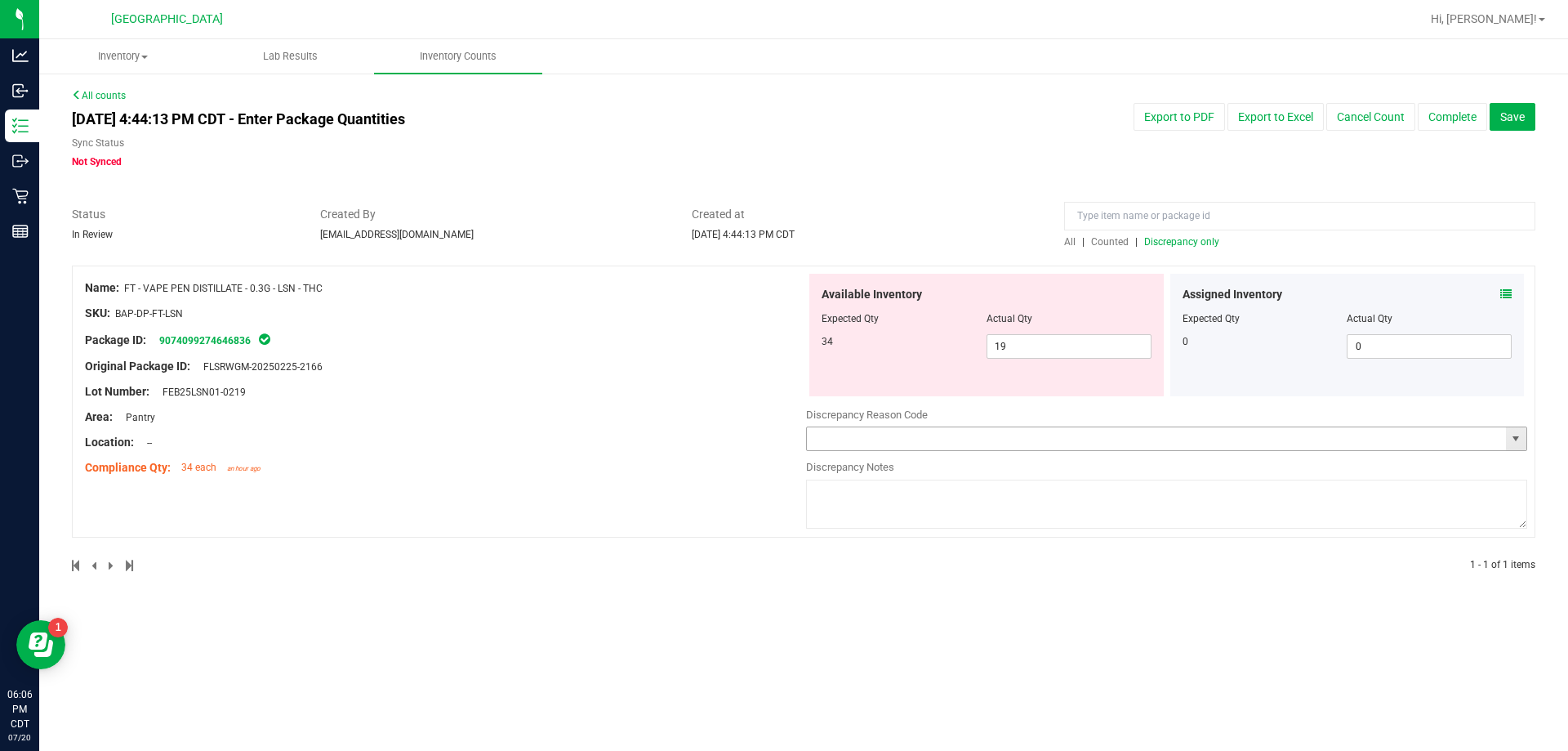 click at bounding box center (1156, 439) 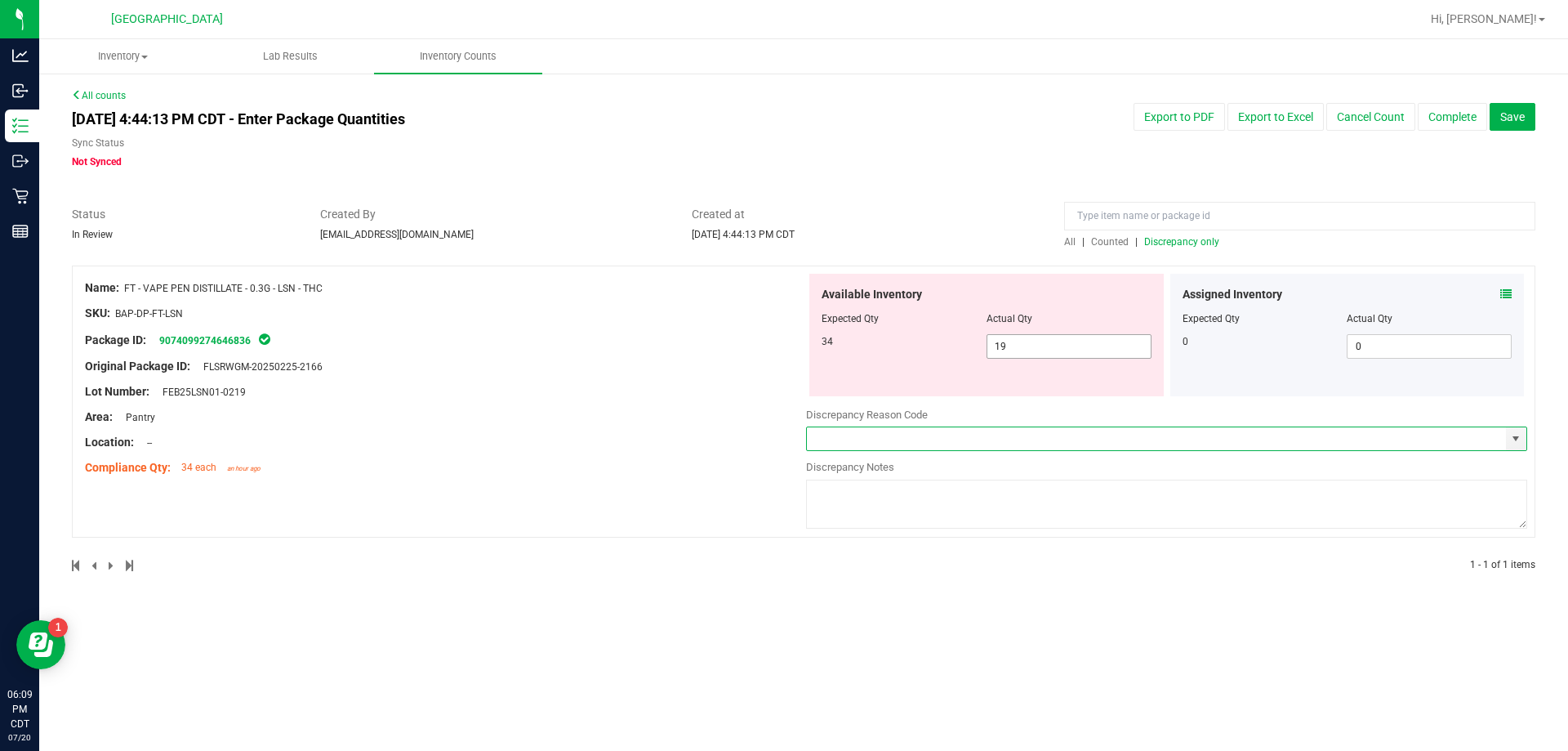 click on "19 19" at bounding box center (1069, 346) 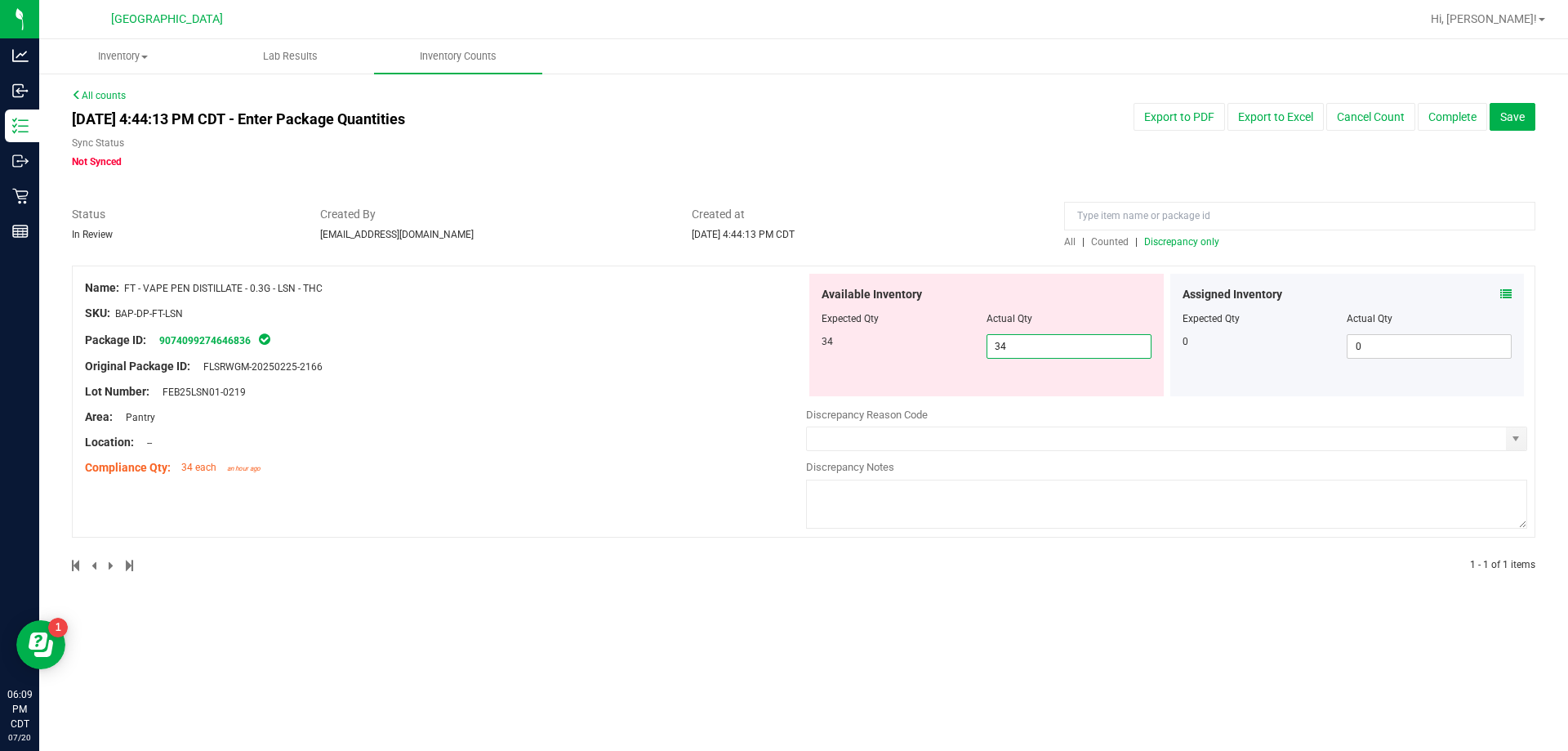 click at bounding box center (445, 405) 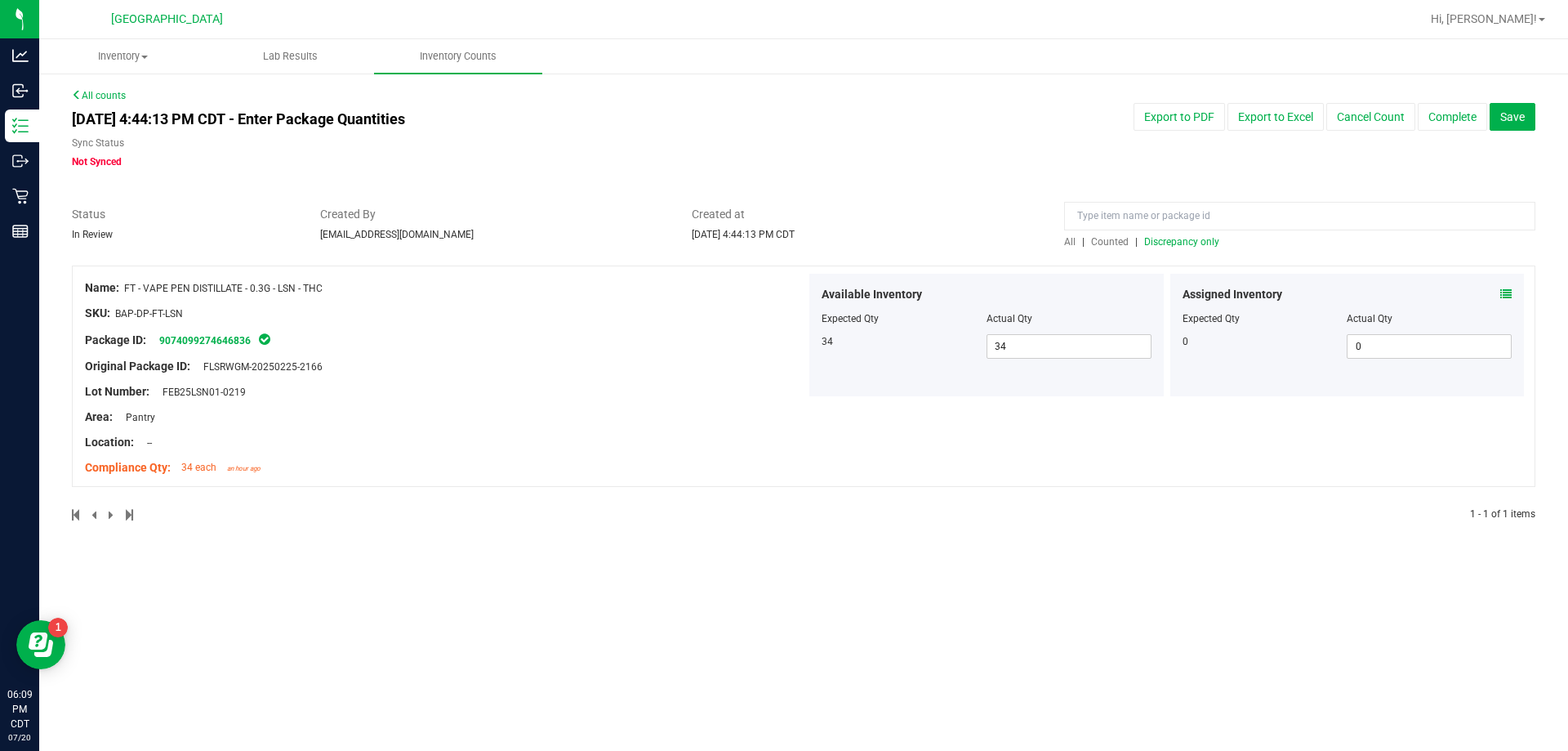 click on "Counted" at bounding box center (1110, 242) 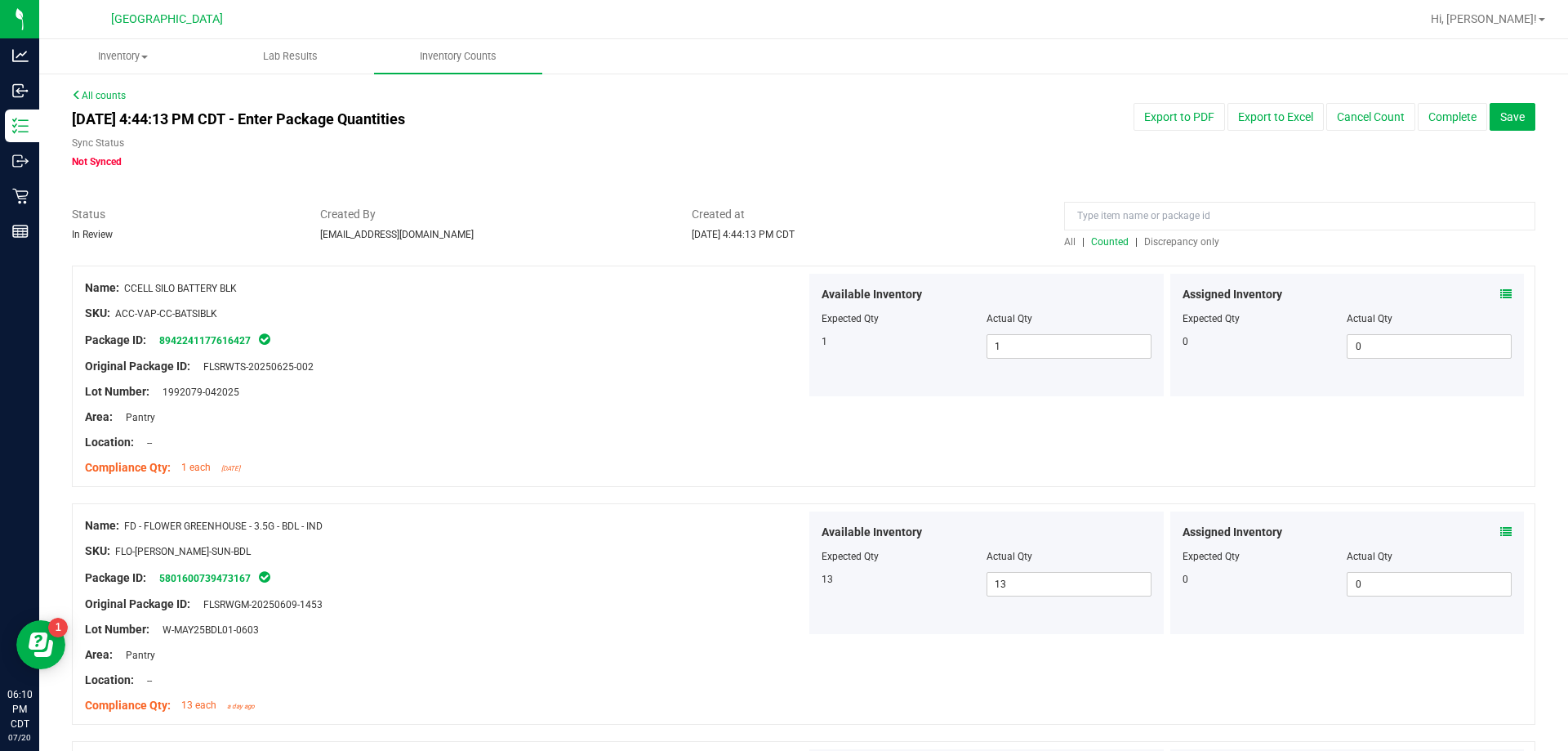 click on "Discrepancy only" at bounding box center (1182, 242) 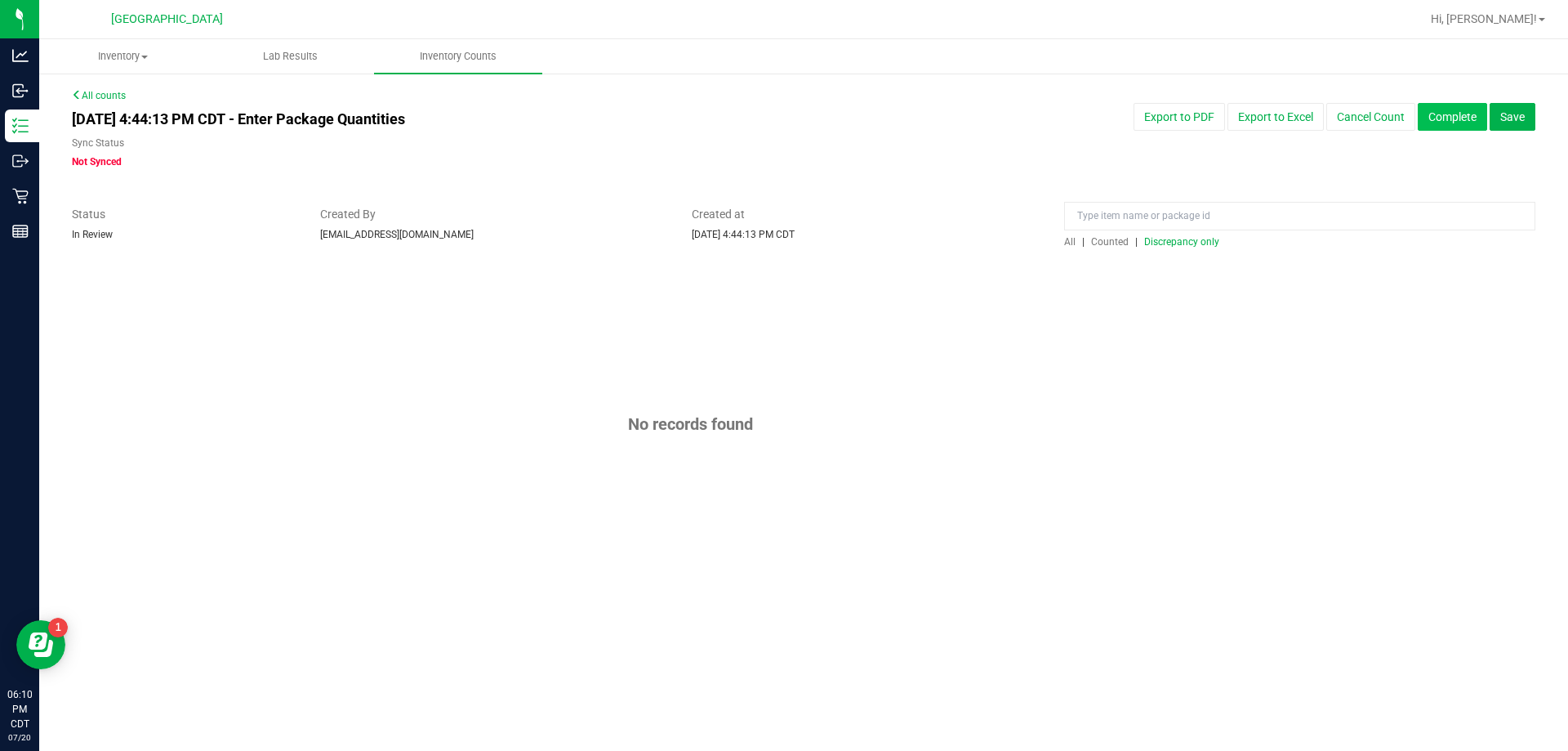 click on "Complete" at bounding box center [1452, 117] 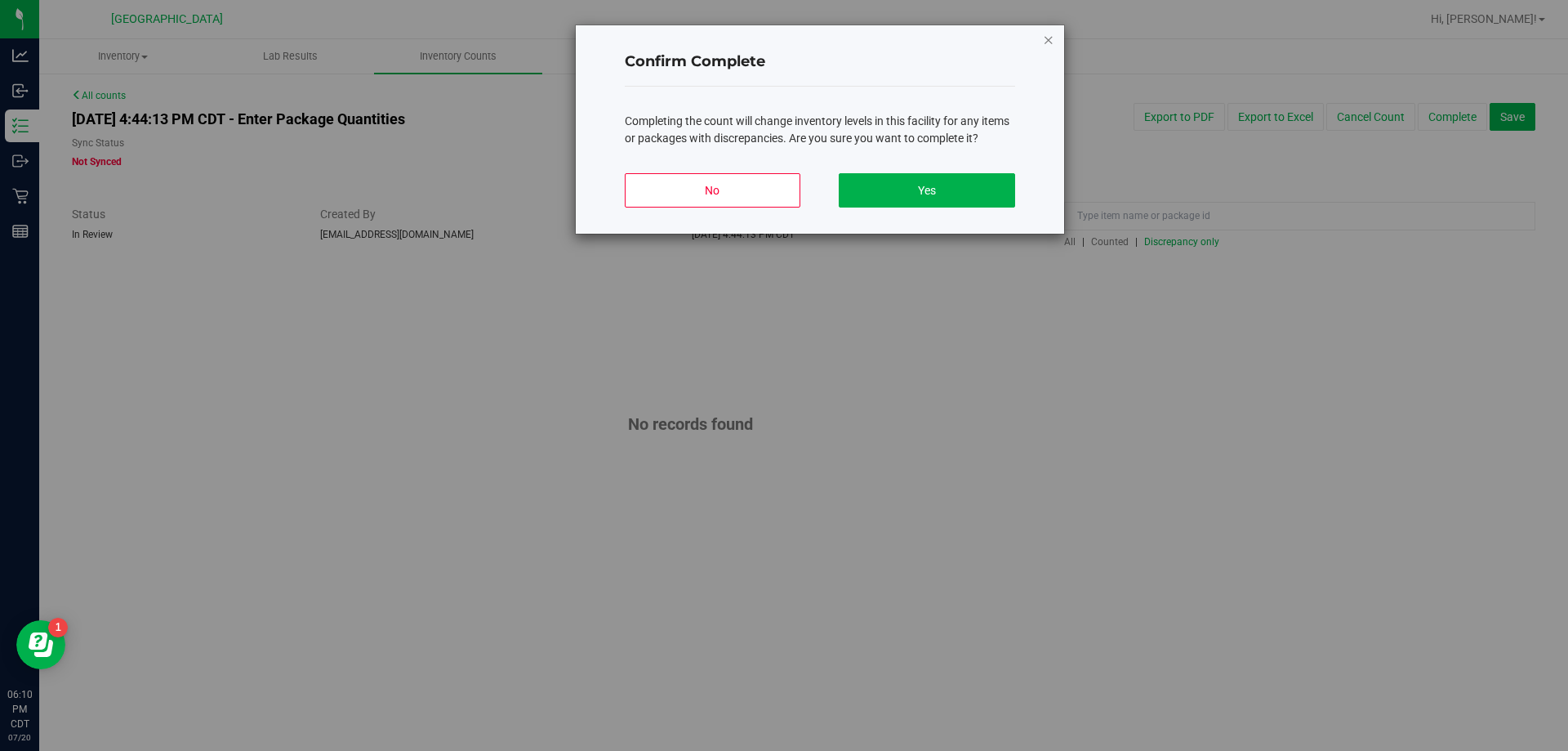 click at bounding box center (1049, 39) 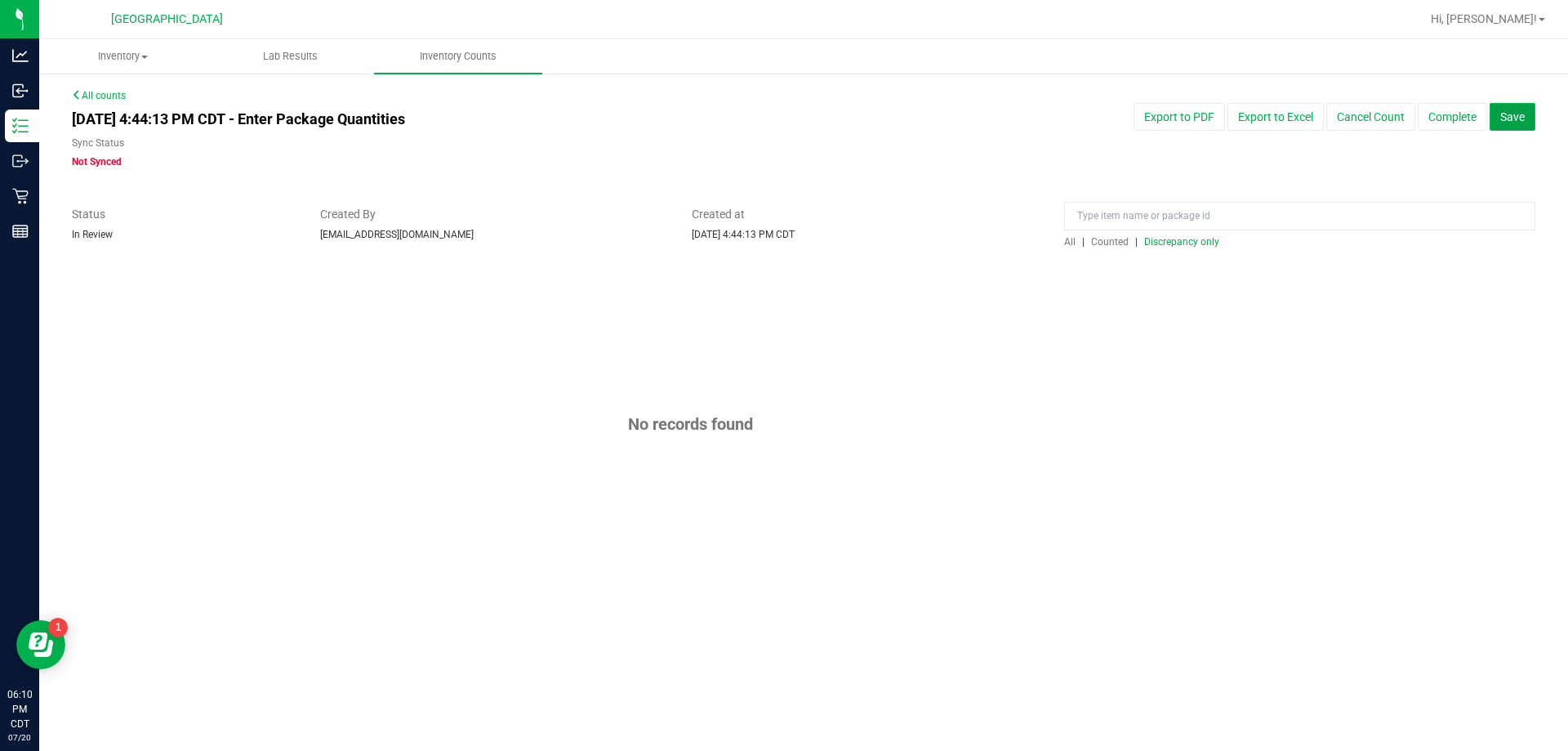 click on "Save" at bounding box center (1512, 117) 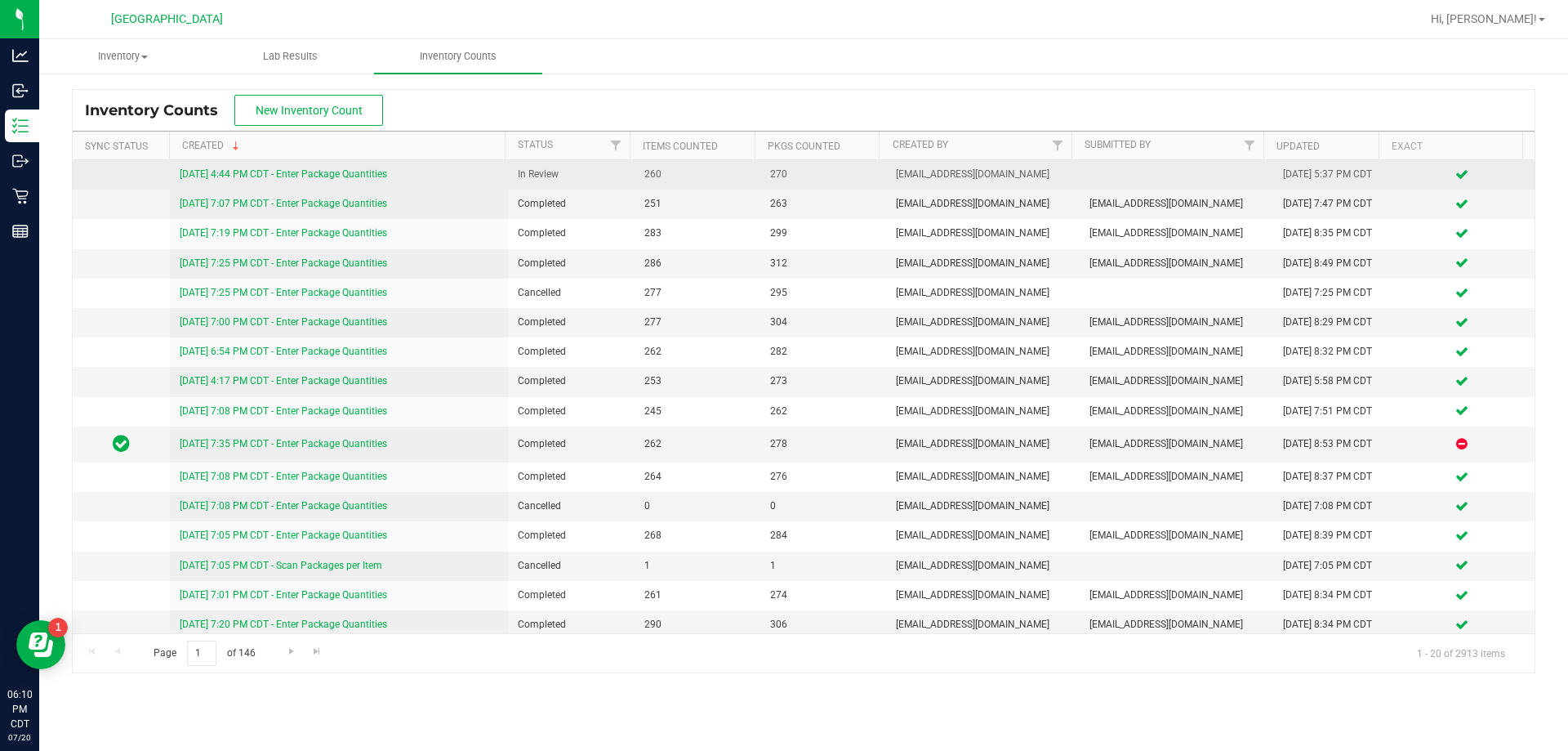 click on "[DATE] 4:44 PM CDT - Enter Package Quantities" at bounding box center [283, 174] 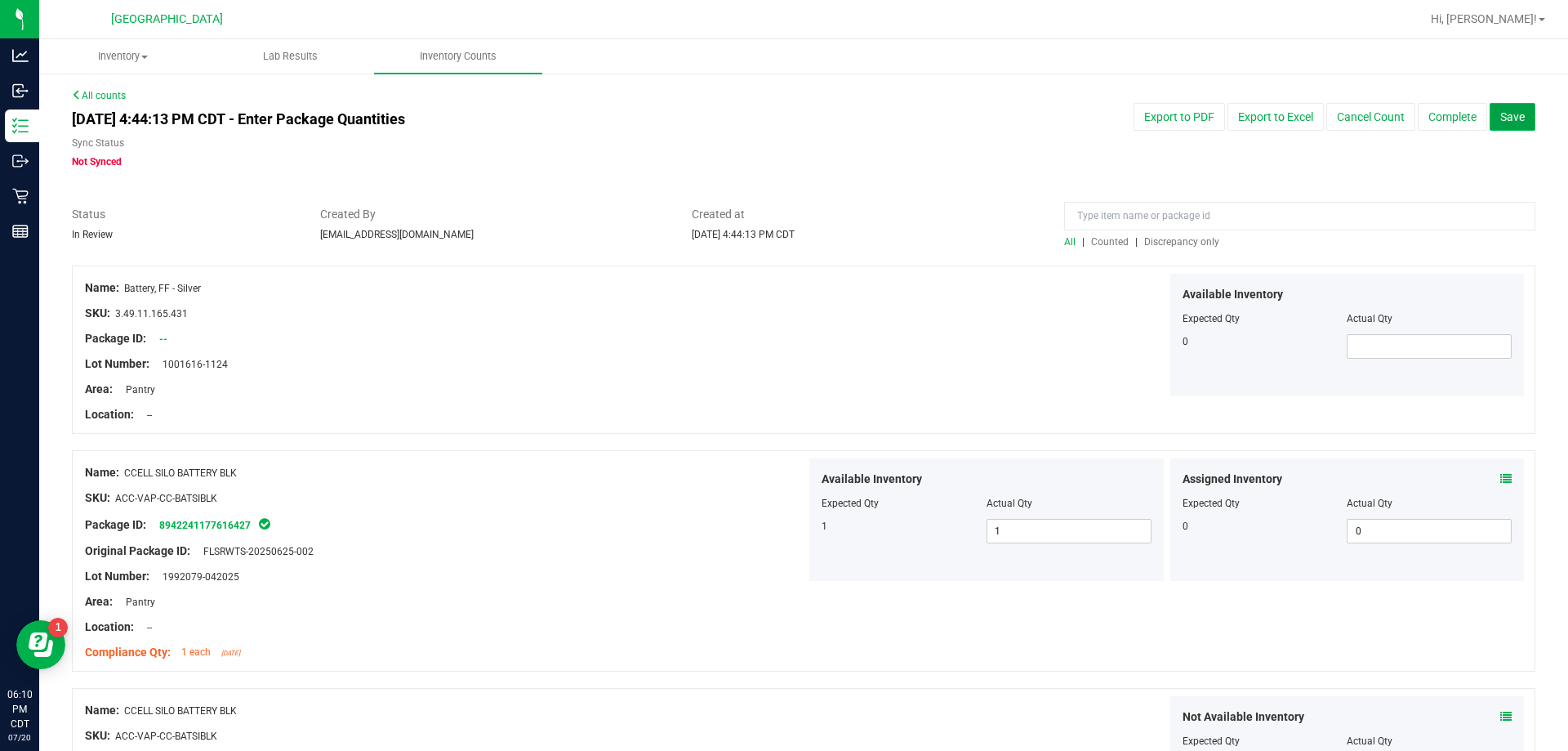 click on "Save" at bounding box center (1512, 117) 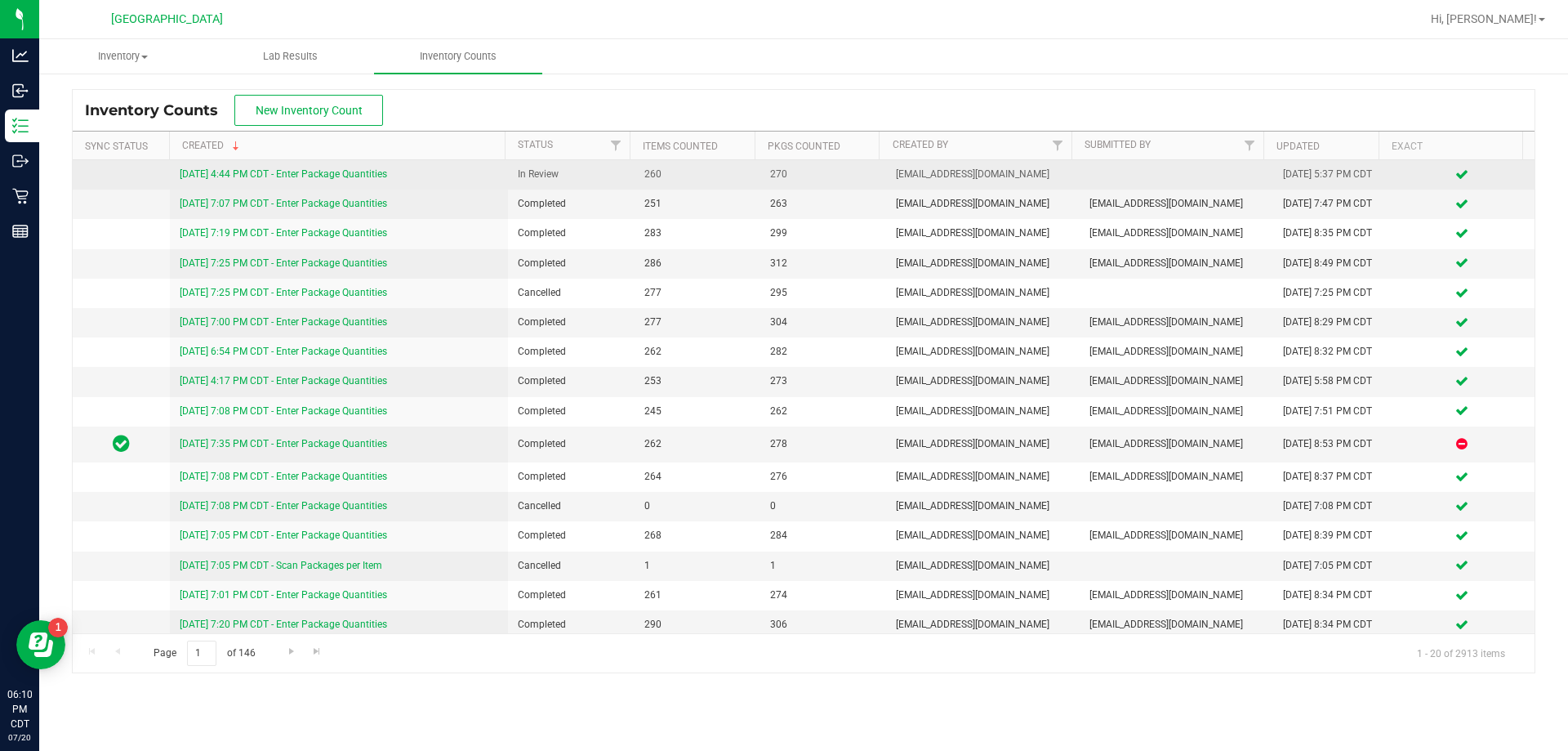 click on "[DATE] 4:44 PM CDT - Enter Package Quantities" at bounding box center [283, 174] 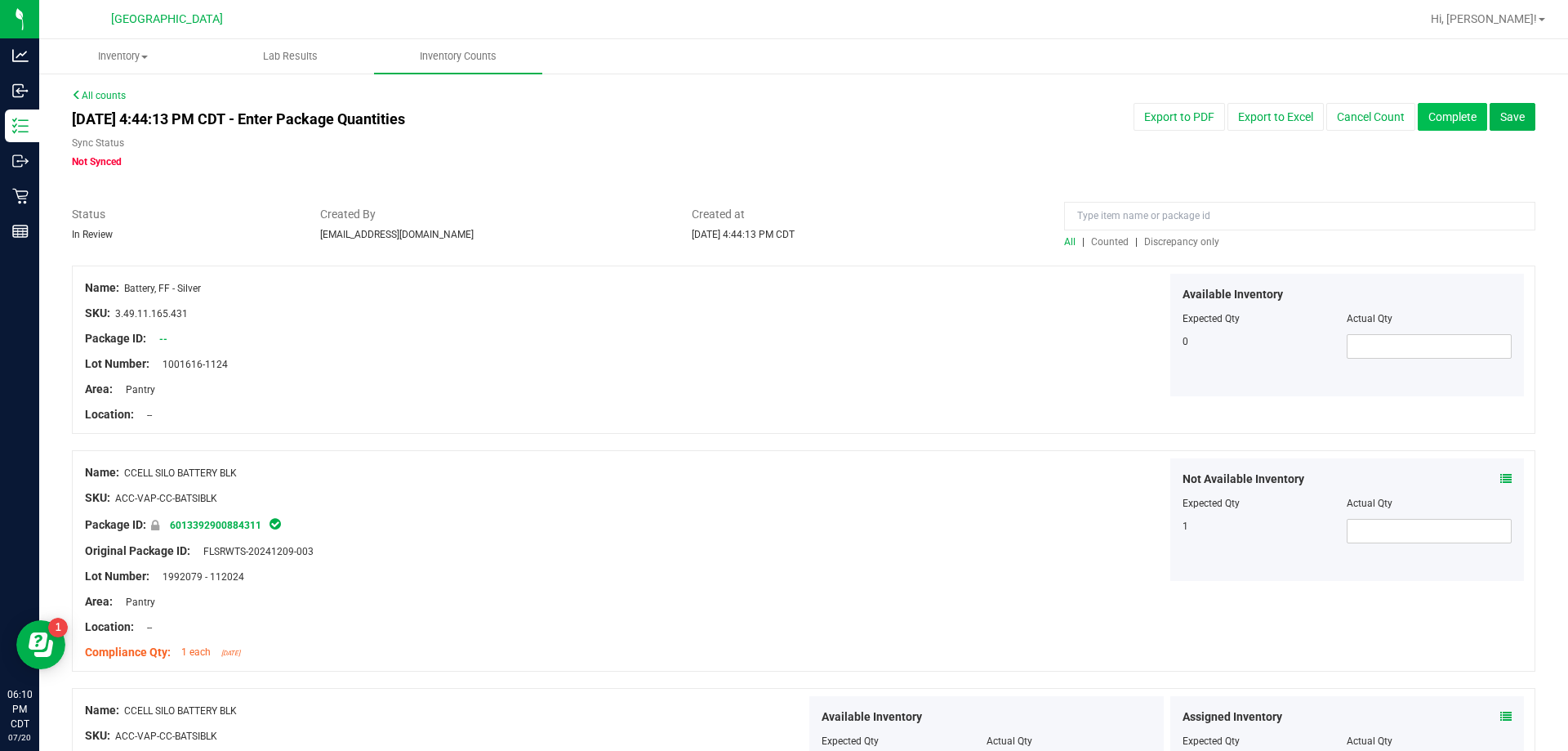 click on "Complete" at bounding box center (1452, 117) 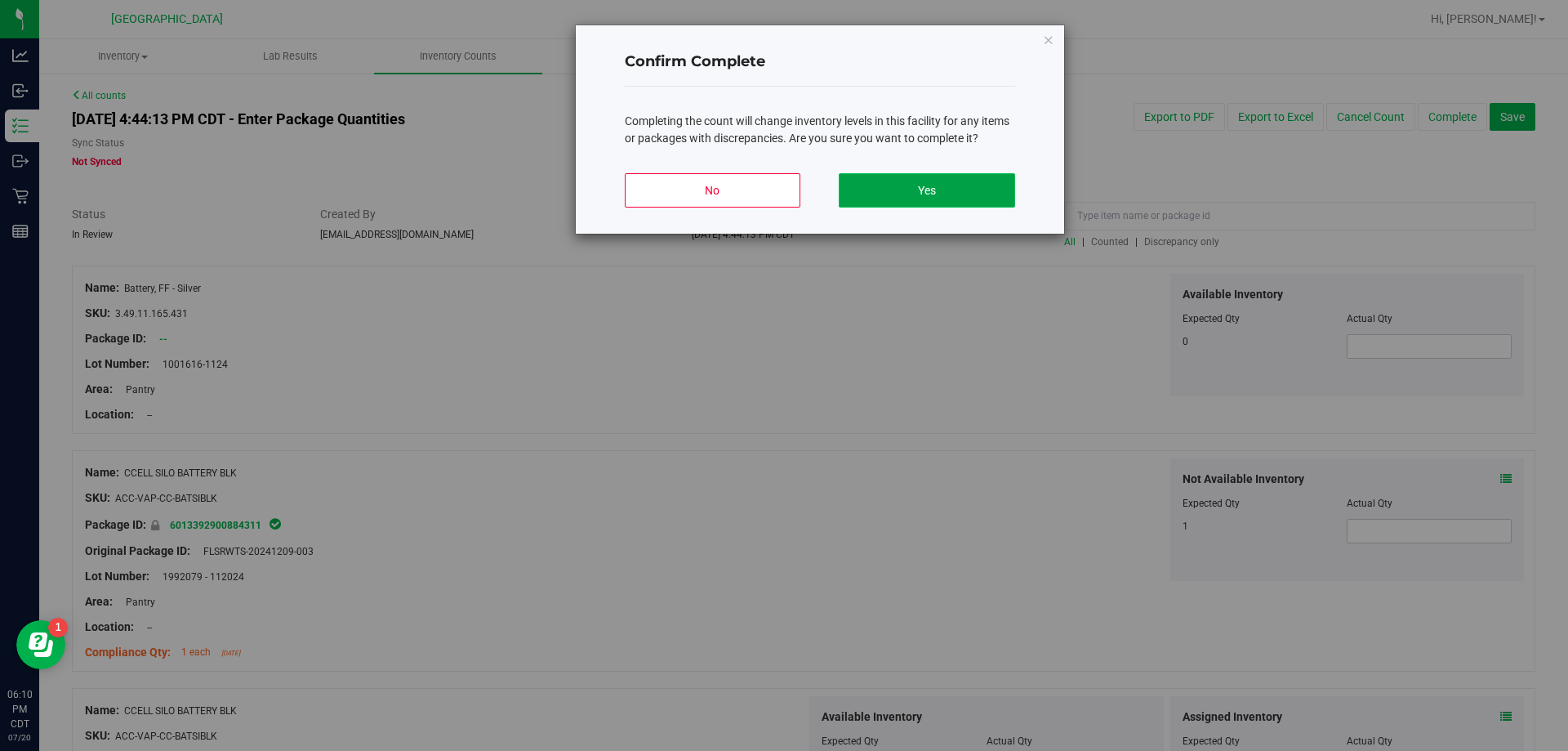 click on "Yes" at bounding box center [926, 190] 